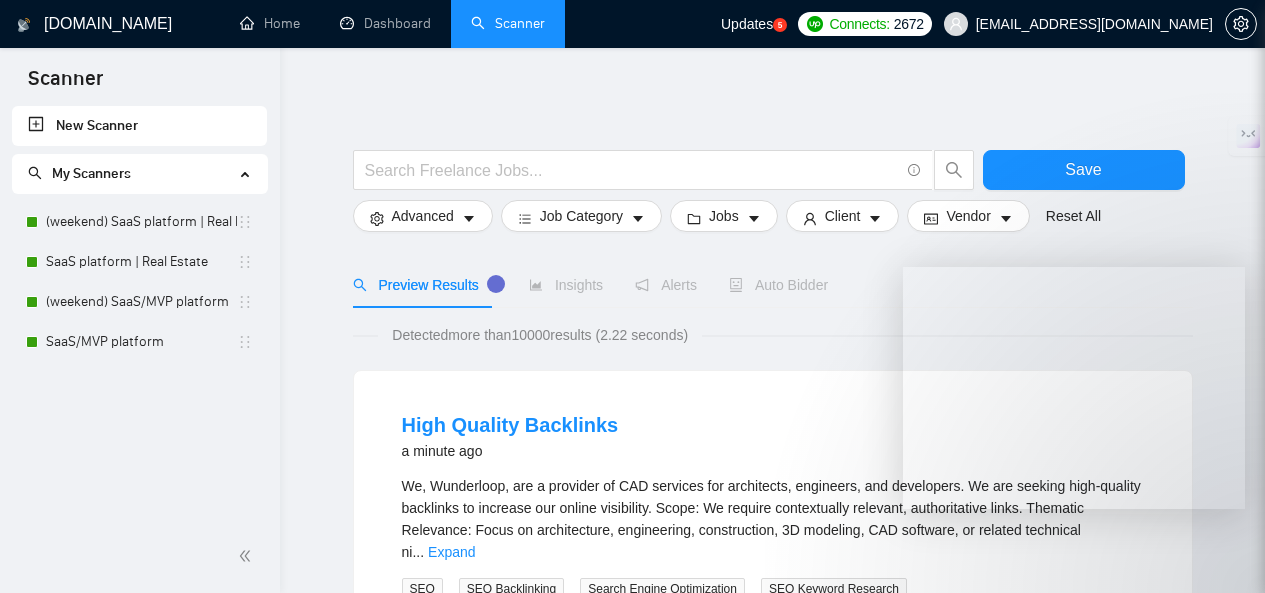 scroll, scrollTop: 0, scrollLeft: 0, axis: both 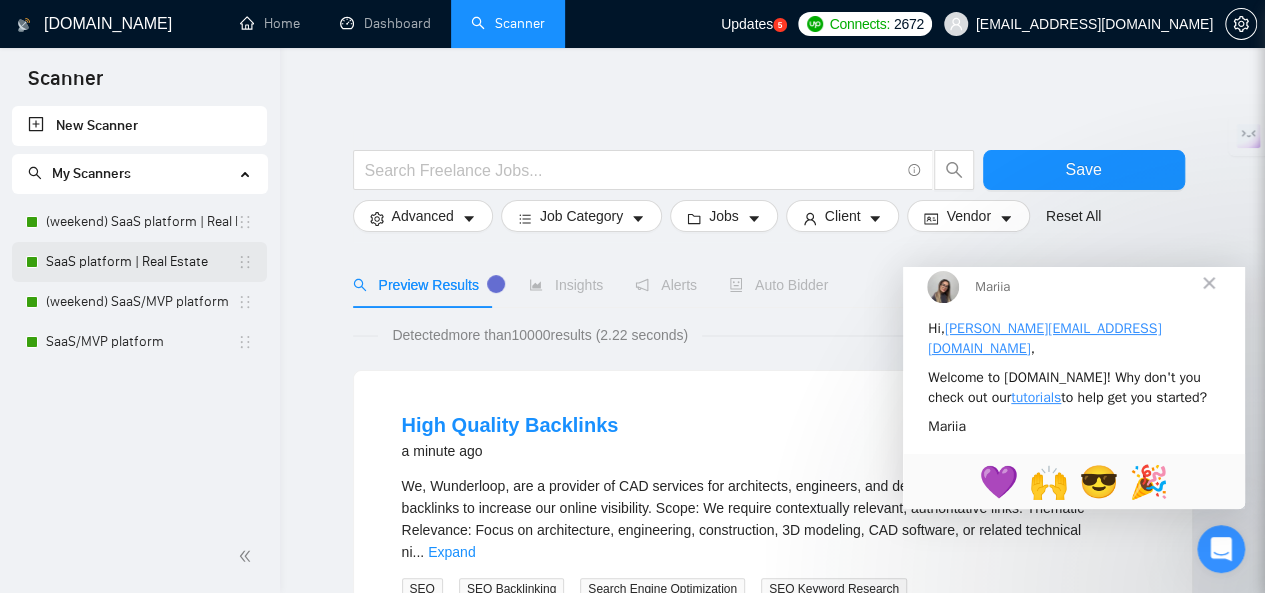 click on "SaaS platform | Real Estate" at bounding box center [141, 262] 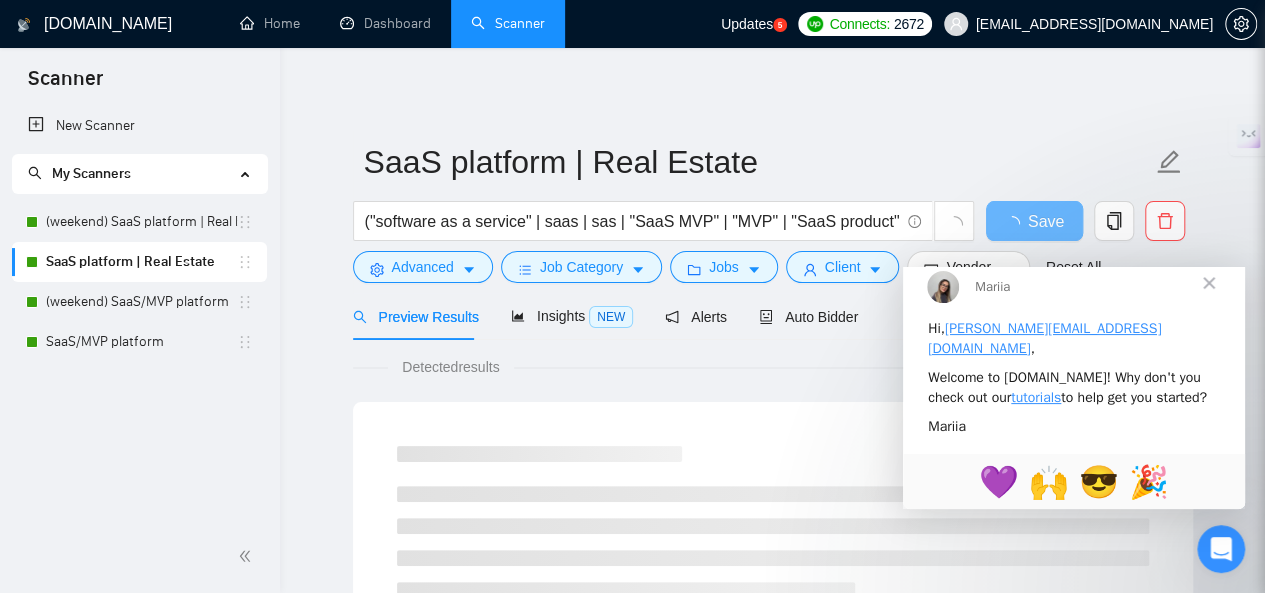 scroll, scrollTop: 0, scrollLeft: 0, axis: both 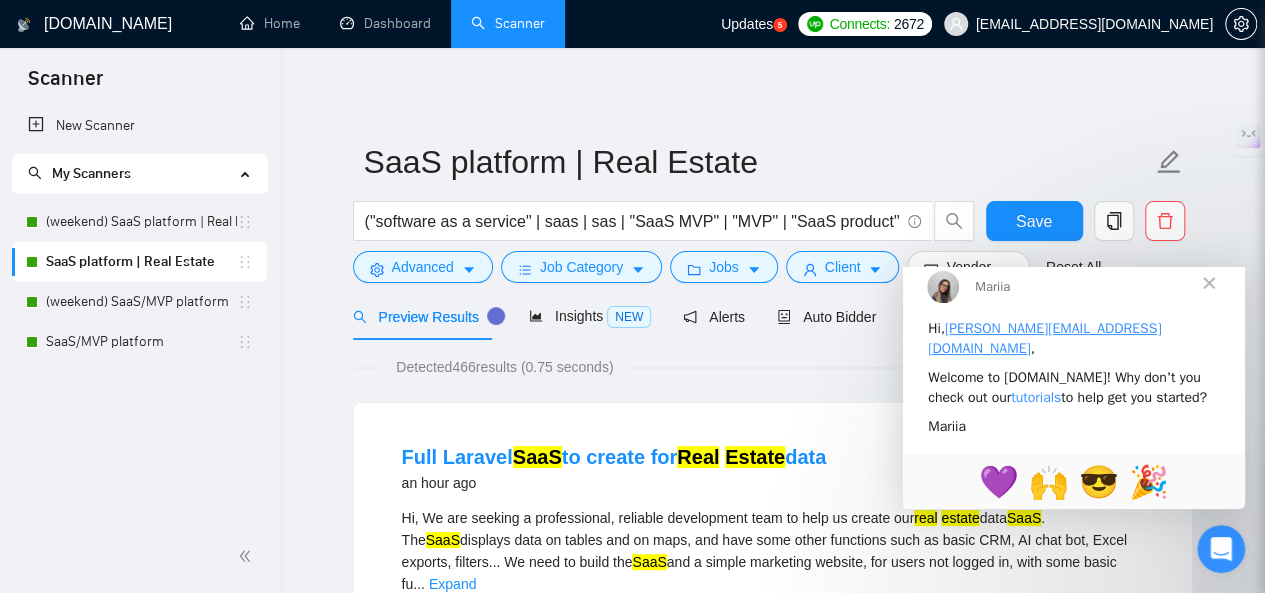 click on "tutorials" at bounding box center [1036, 396] 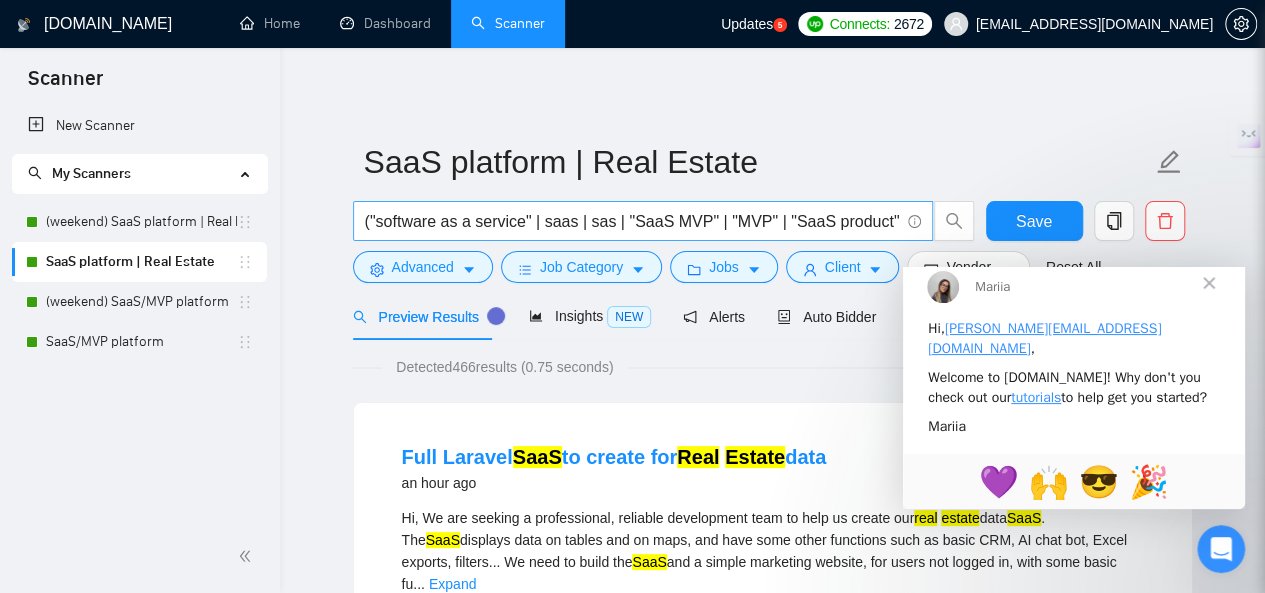 click on "("software as a service" | saas | sas | "SaaS MVP" | "MVP" | "SaaS product") ("real estate" | realestate | "property management"| "property rental" | "vacation rental" | "tenant portal" | "landlord dashboard" | "facility management" | construction | "construction tech" | "construction management" | "construction document management" | "construction software")" at bounding box center (632, 221) 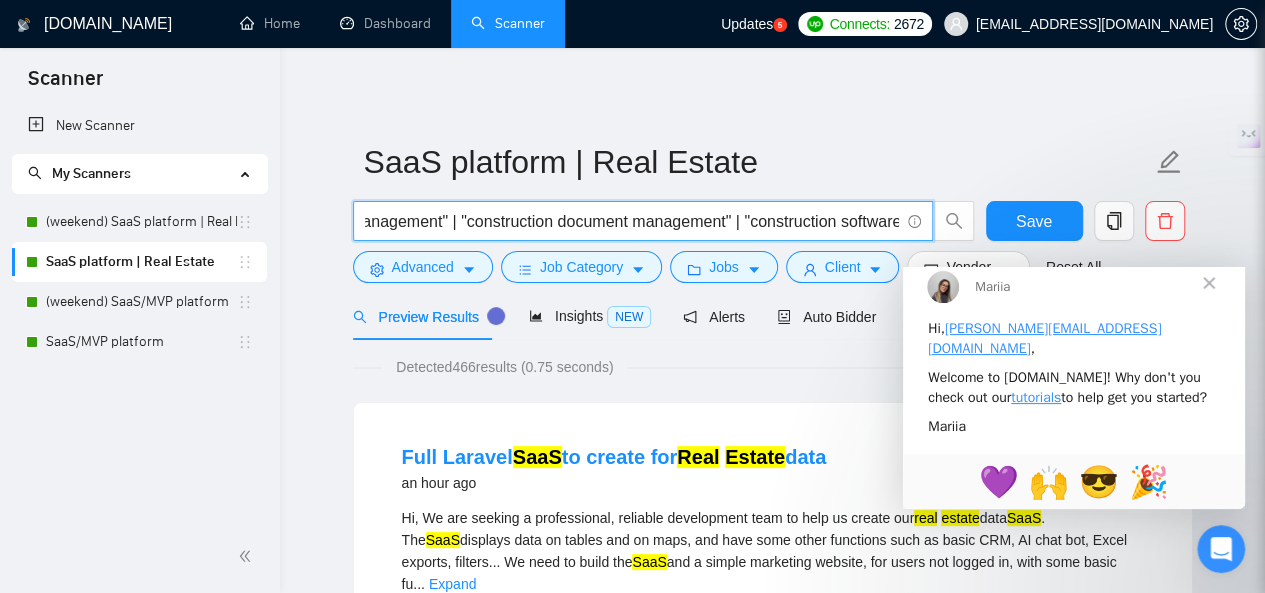 scroll, scrollTop: 0, scrollLeft: 1973, axis: horizontal 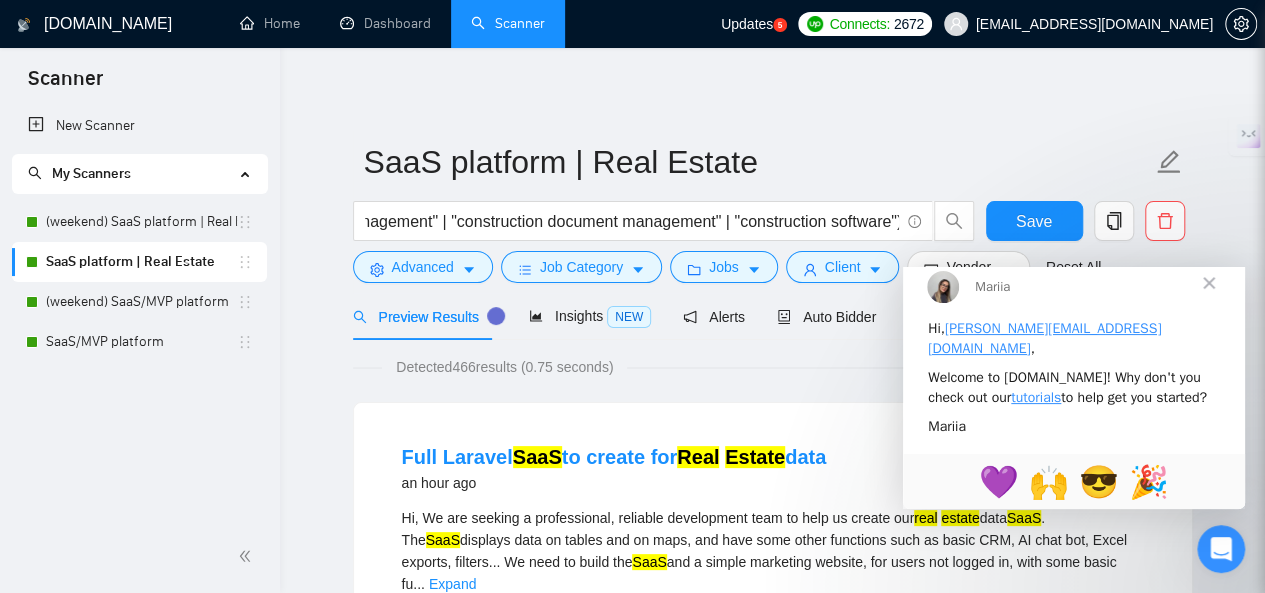 click at bounding box center [1209, 282] 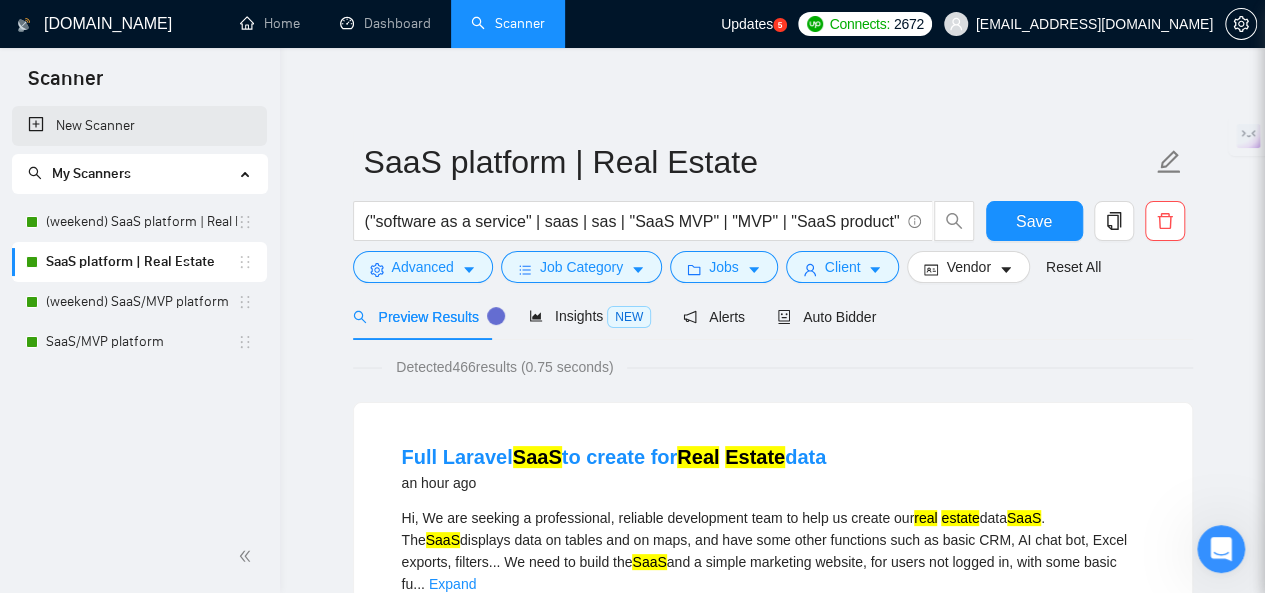 click on "New Scanner" at bounding box center (139, 126) 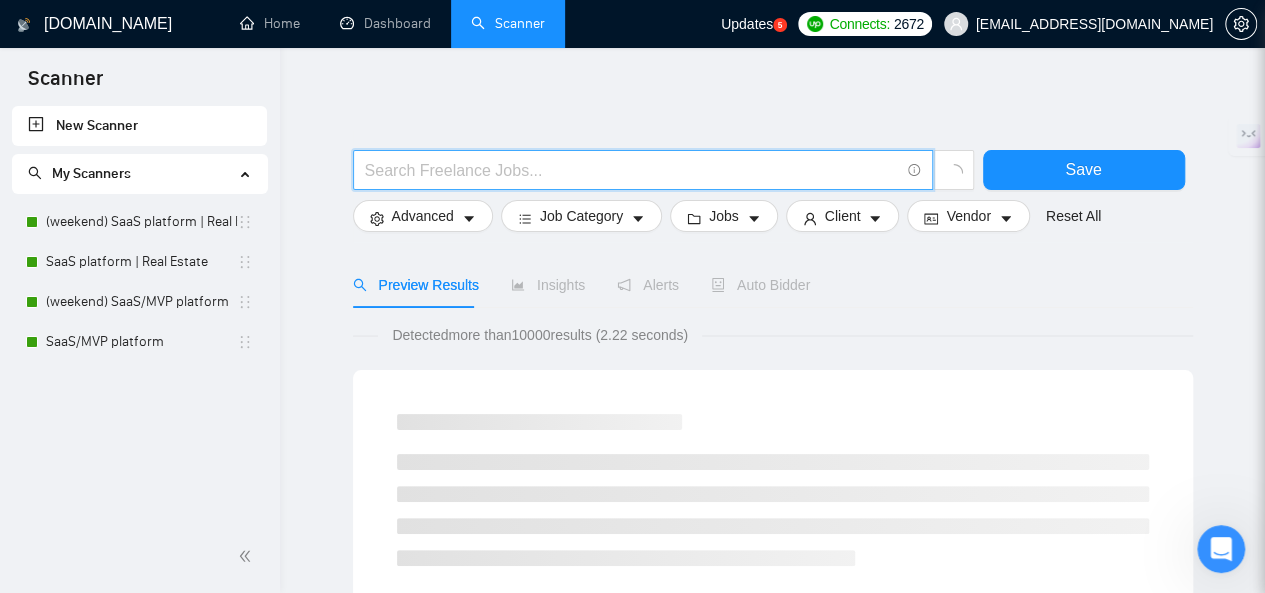 click at bounding box center [632, 170] 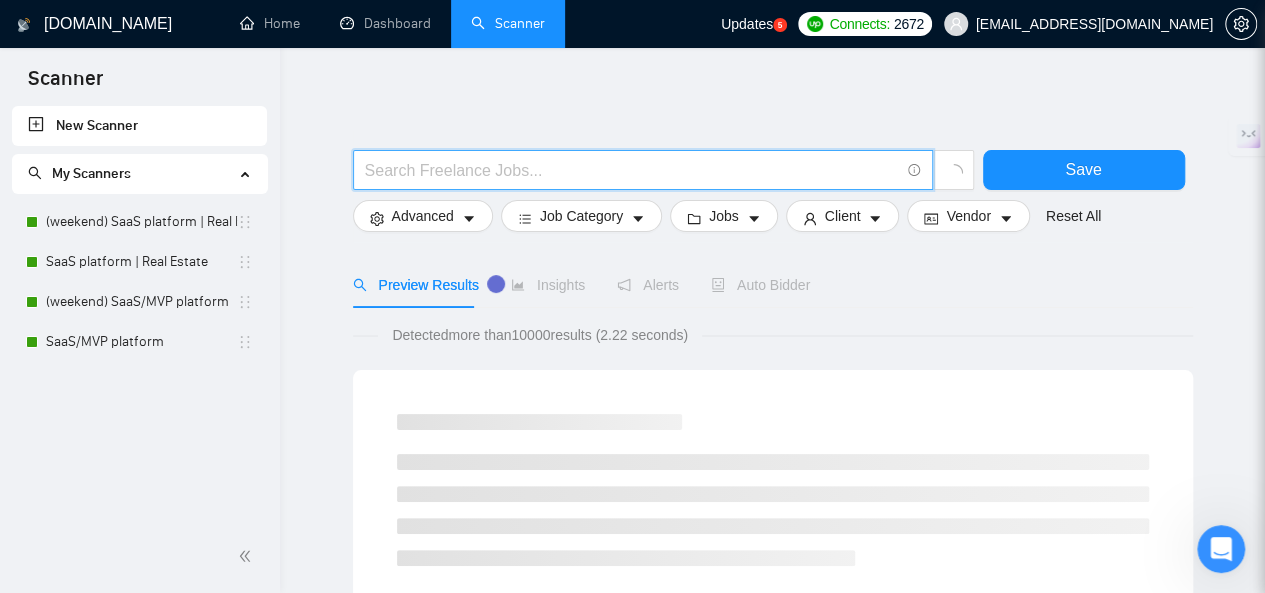scroll, scrollTop: 0, scrollLeft: 0, axis: both 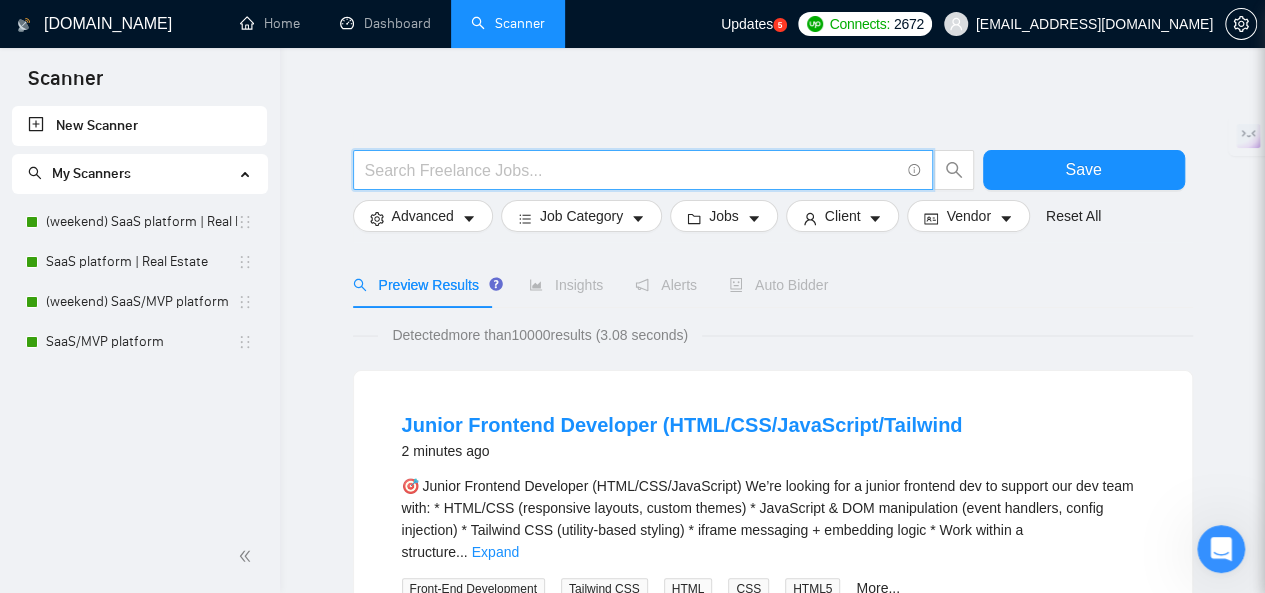 paste on "("marketplace" | marketplaces | "multi-vendor" | "multi vendor" | "online marketplace" | "ecommerce marketplace" | "platform for sellers" | "platform for buyers" | "two-sided platform" | "B2B marketplace" | "B2C marketplace" | "C2C marketplace" | "marketplace MVP" | "build a marketplace" | "create marketplace" | "custom marketplace" | "marketplace SaaS" | "vendor portal" | "vendor dashboard" | "product listing platform" | "digital marketplace")" 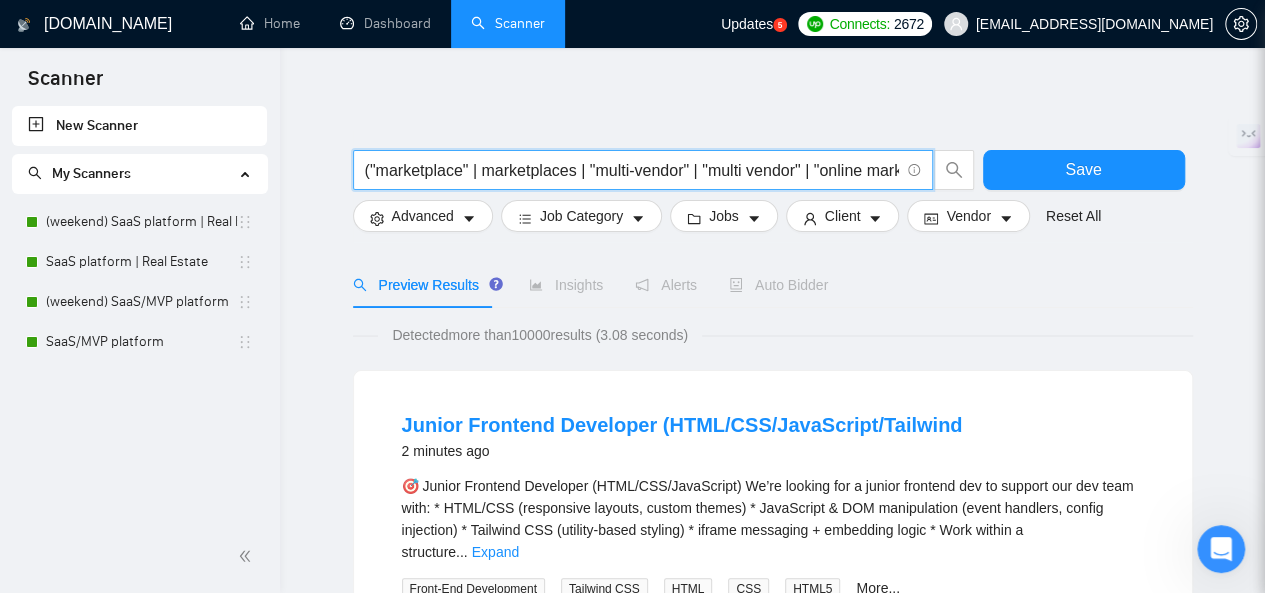 scroll, scrollTop: 0, scrollLeft: 2597, axis: horizontal 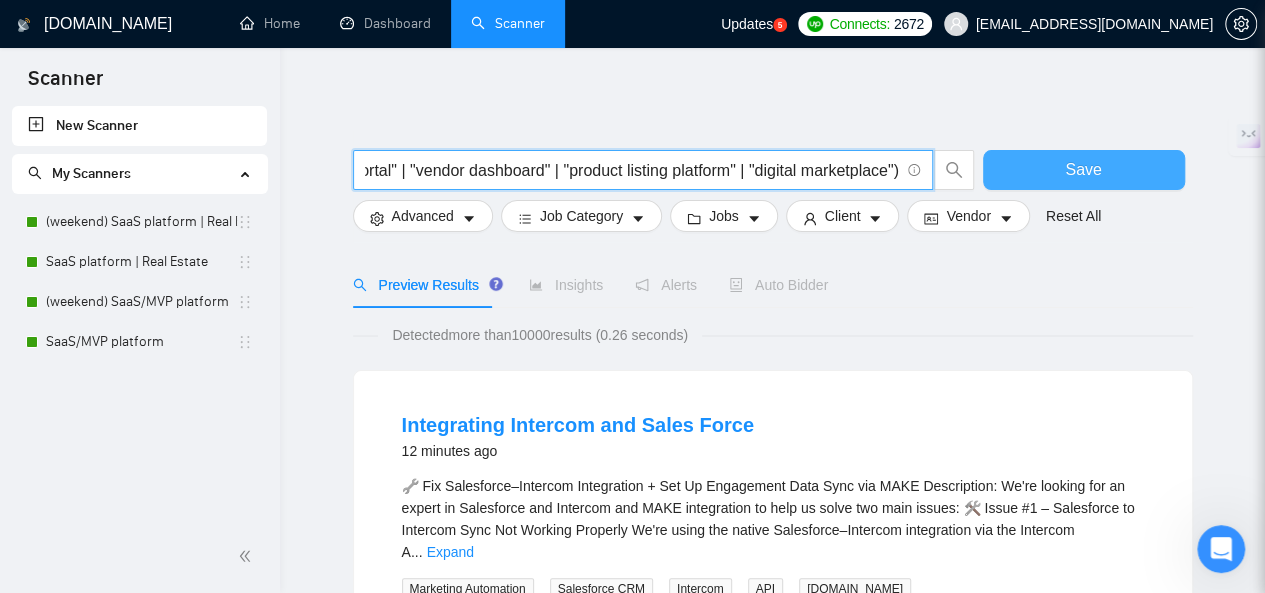 type on "("marketplace" | marketplaces | "multi-vendor" | "multi vendor" | "online marketplace" | "ecommerce marketplace" | "platform for sellers" | "platform for buyers" | "two-sided platform" | "B2B marketplace" | "B2C marketplace" | "C2C marketplace" | "marketplace MVP" | "build a marketplace" | "create marketplace" | "custom marketplace" | "marketplace SaaS" | "vendor portal" | "vendor dashboard" | "product listing platform" | "digital marketplace")" 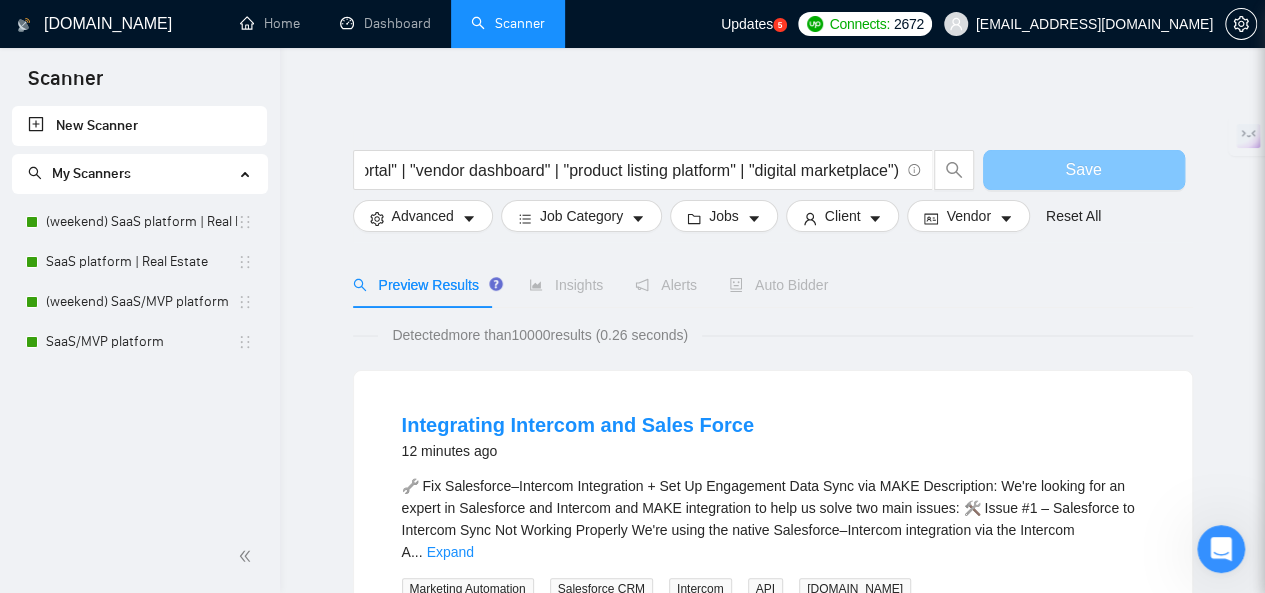 scroll, scrollTop: 0, scrollLeft: 0, axis: both 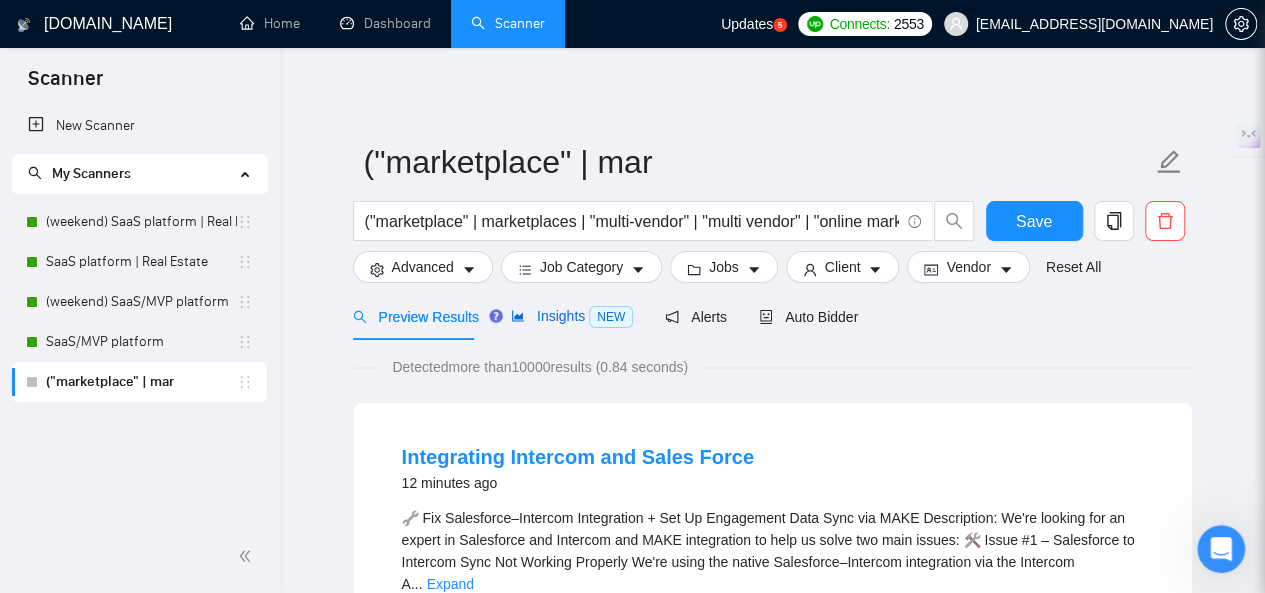click on "Insights NEW" at bounding box center [572, 316] 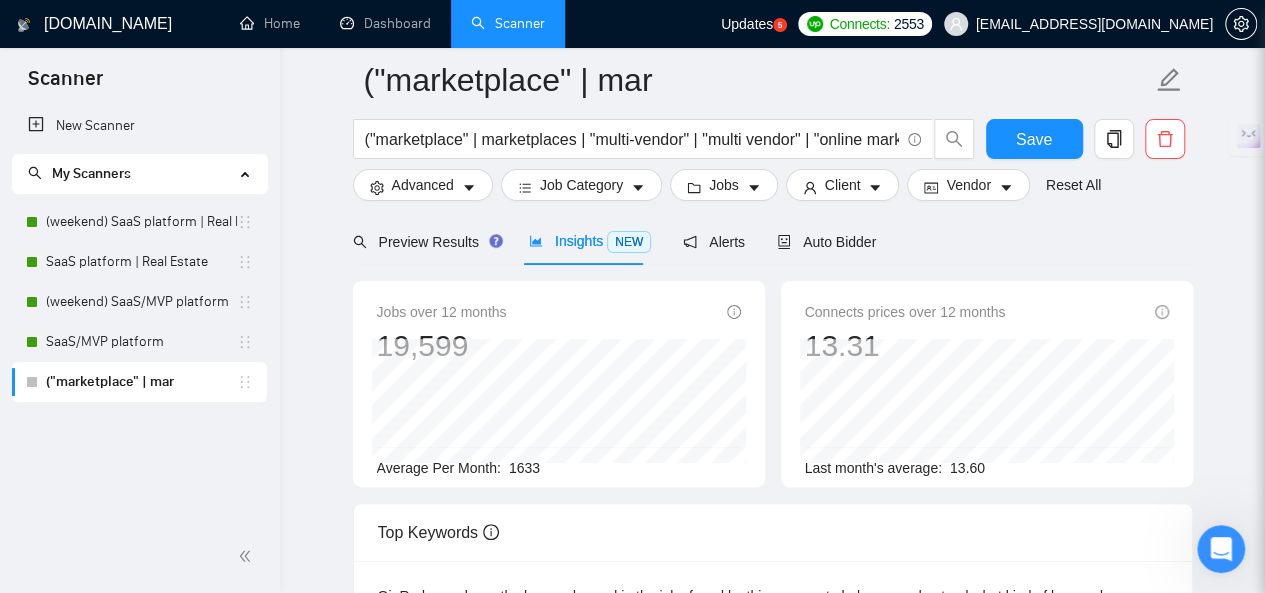 scroll, scrollTop: 100, scrollLeft: 0, axis: vertical 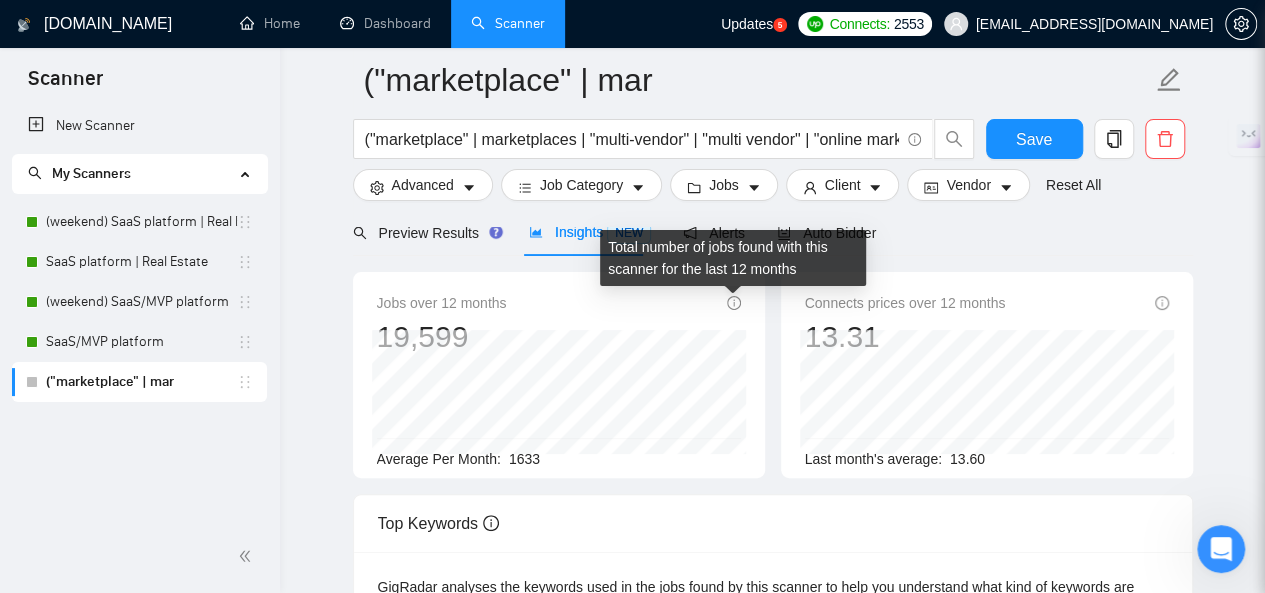 click 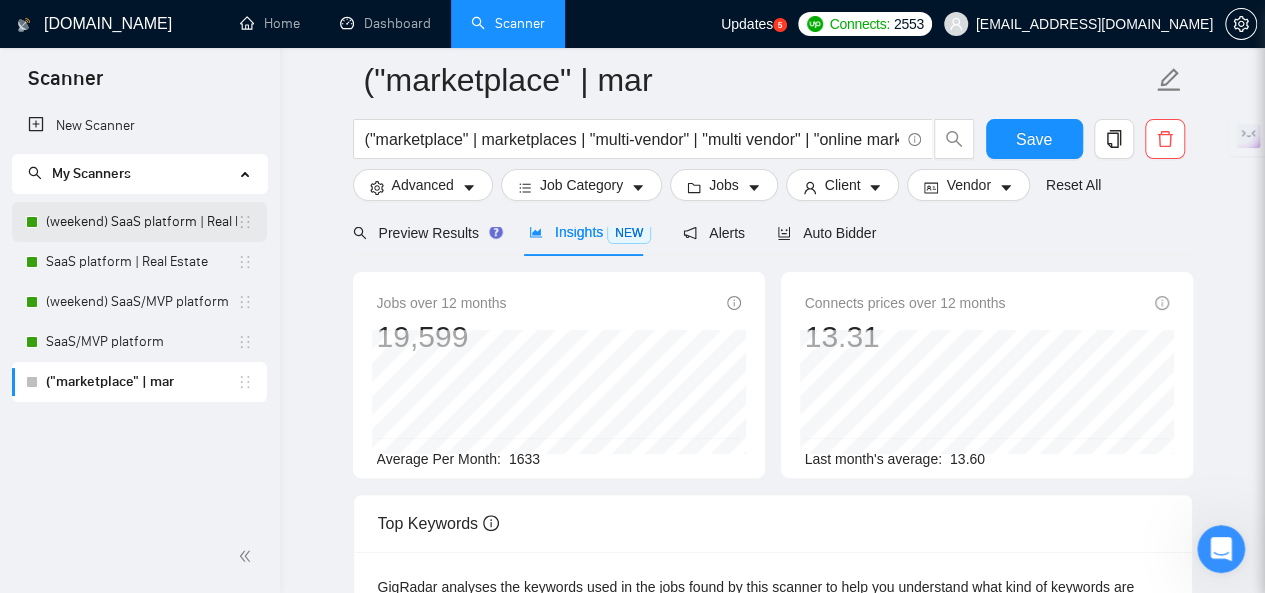 click on "(weekend) SaaS platform | Real Estate" at bounding box center [141, 222] 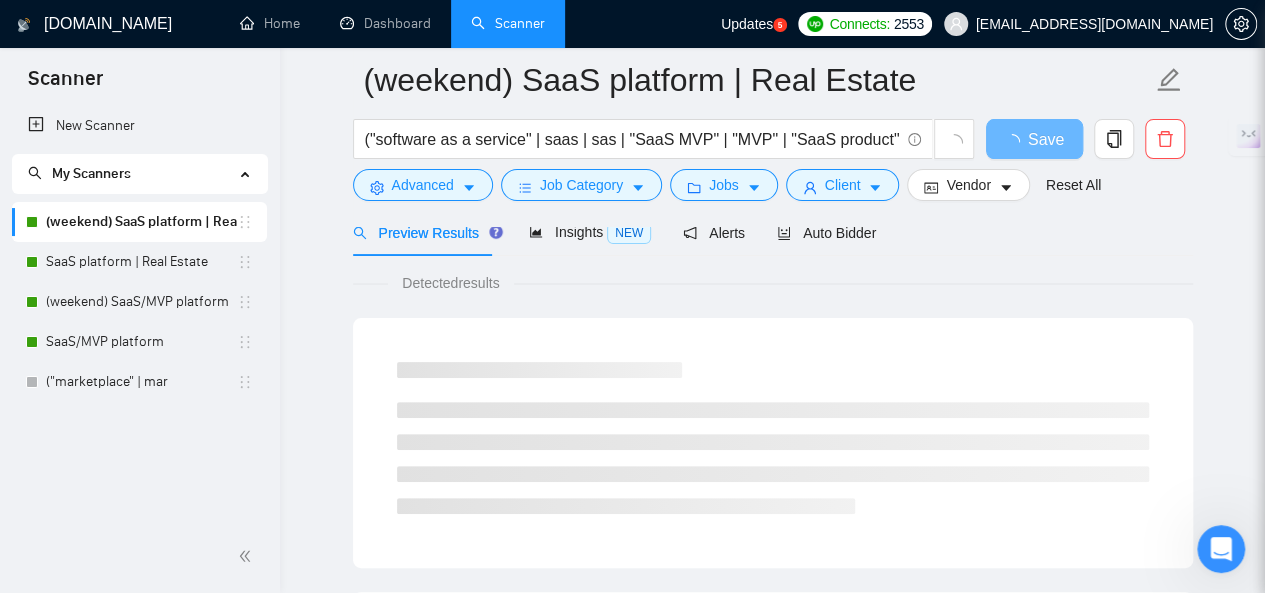 scroll, scrollTop: 0, scrollLeft: 0, axis: both 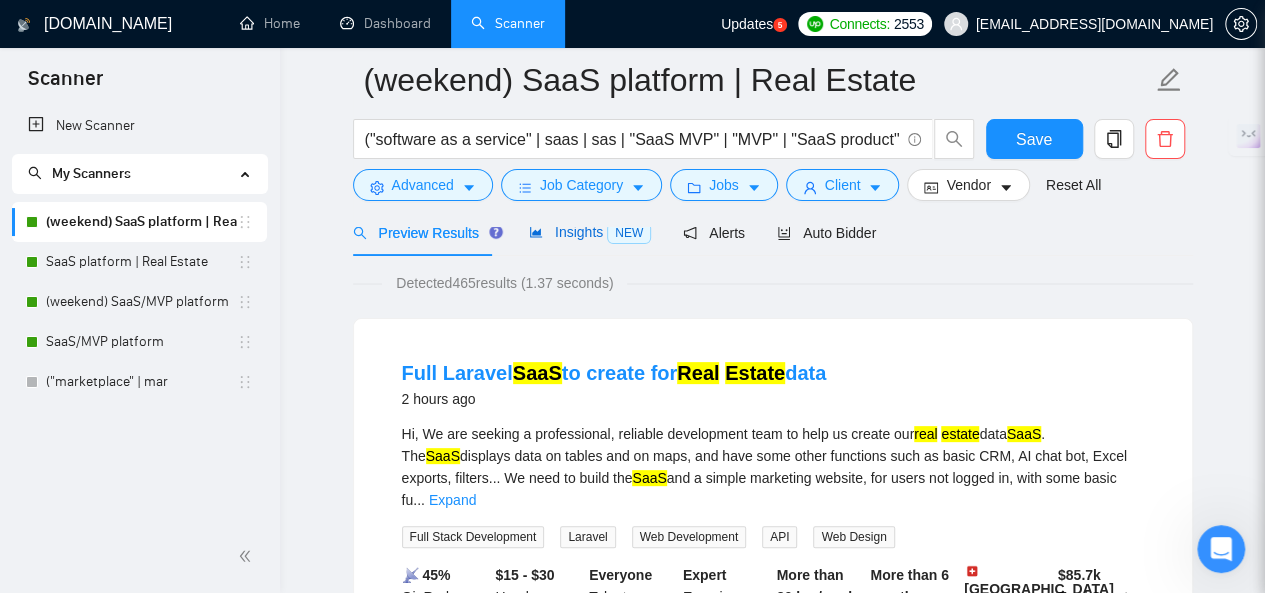 click on "Insights NEW" at bounding box center [590, 232] 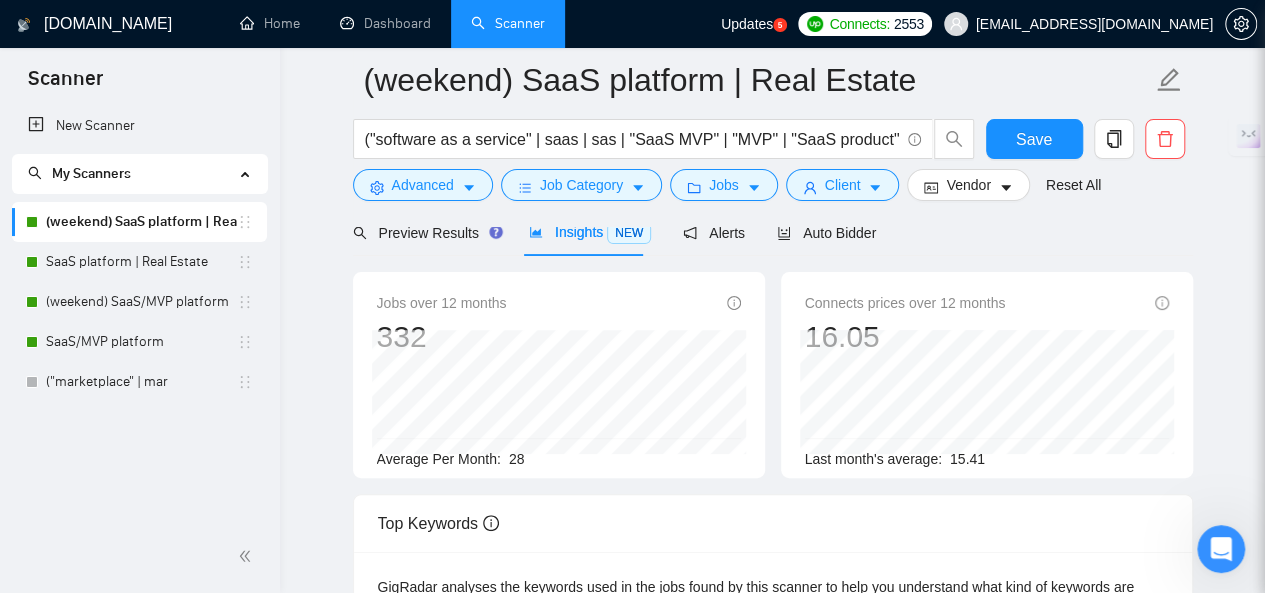 scroll, scrollTop: 0, scrollLeft: 0, axis: both 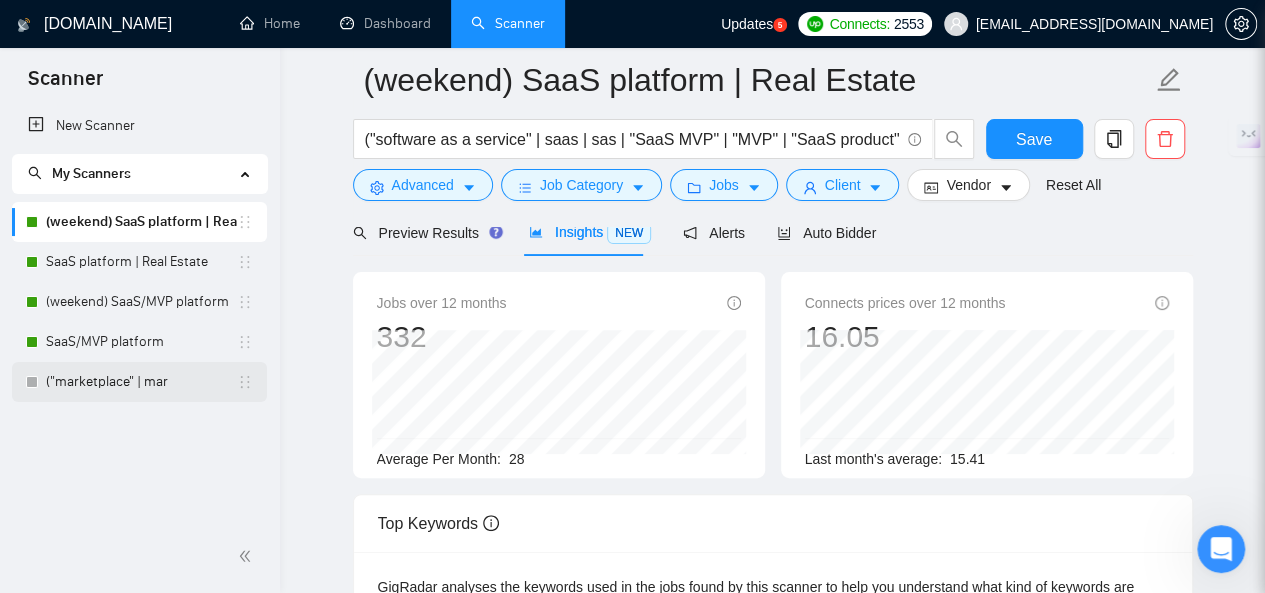 click on "("marketplace" | mar" at bounding box center (141, 382) 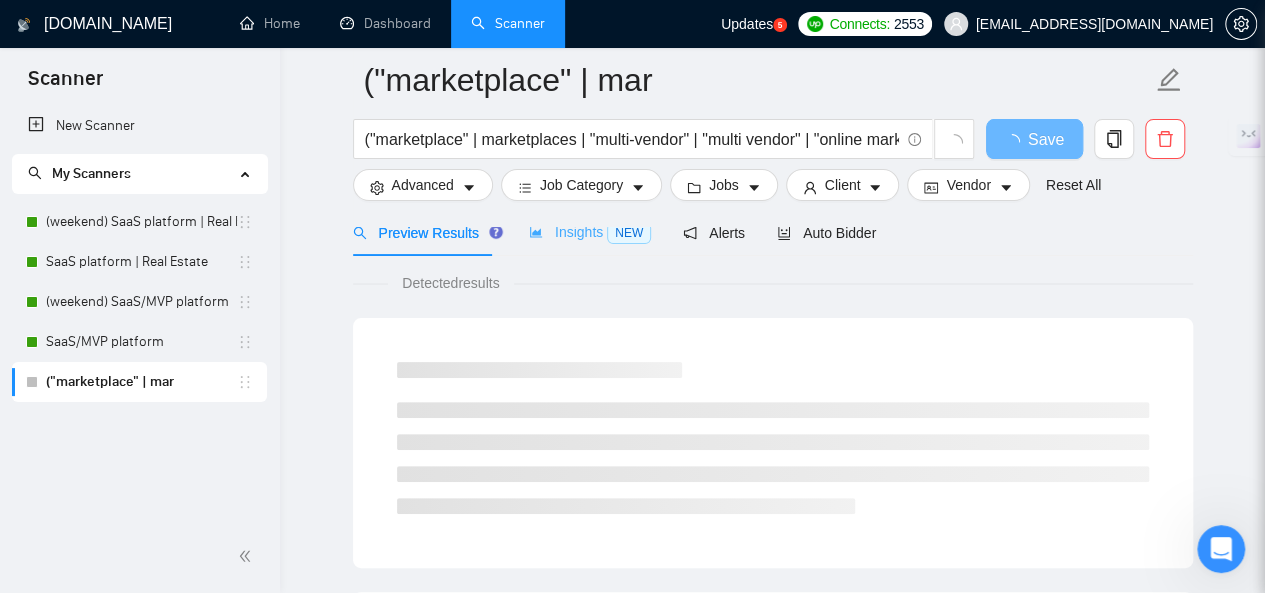 scroll, scrollTop: 0, scrollLeft: 0, axis: both 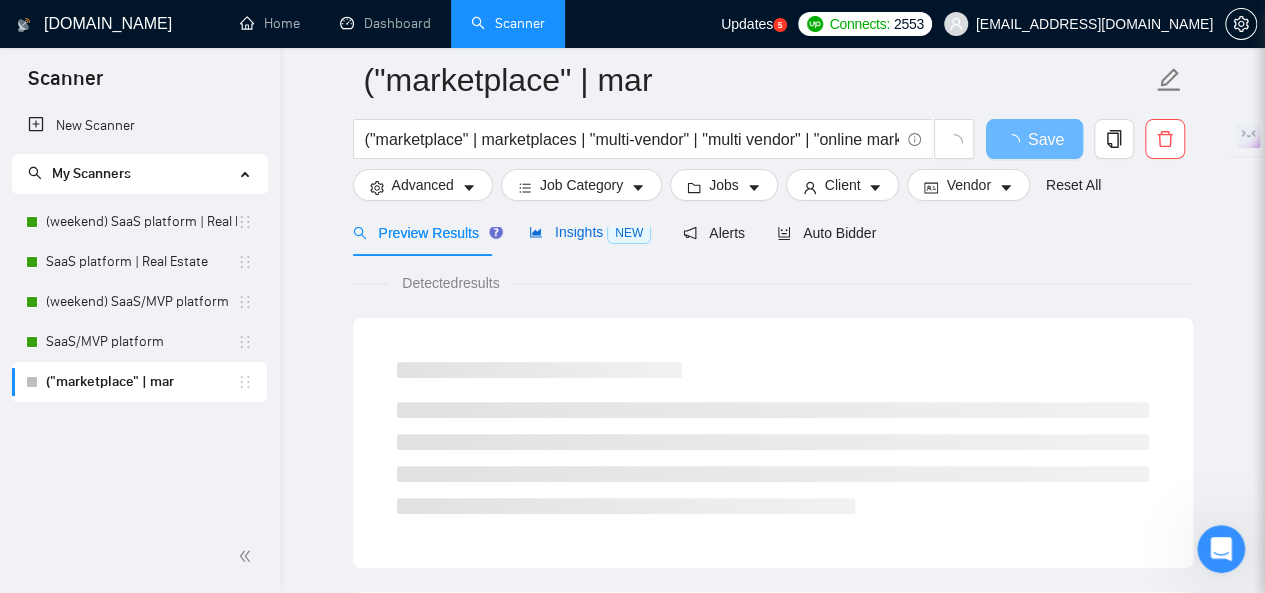 click on "Insights NEW" at bounding box center [590, 232] 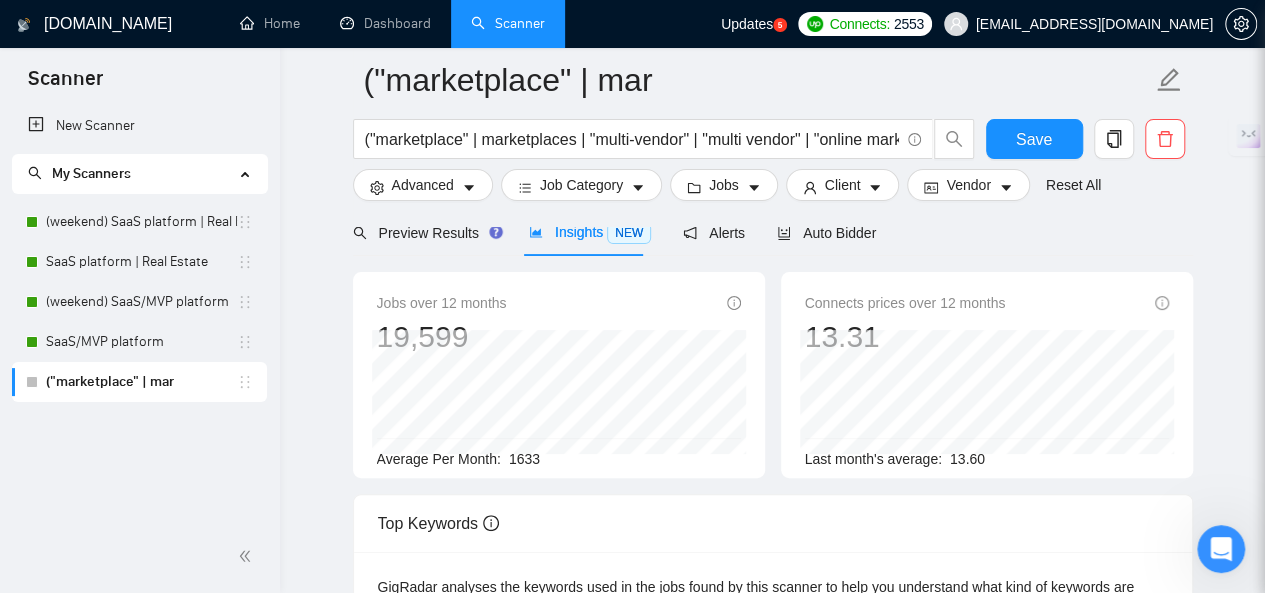 scroll, scrollTop: 0, scrollLeft: 0, axis: both 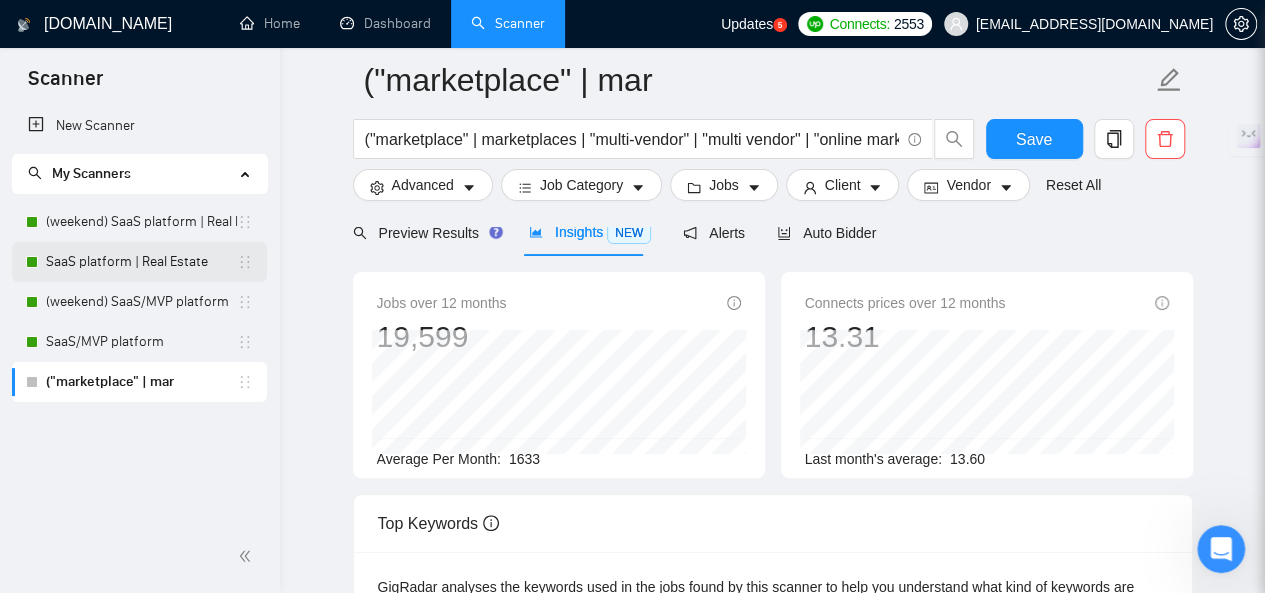 click on "SaaS platform | Real Estate" at bounding box center [141, 262] 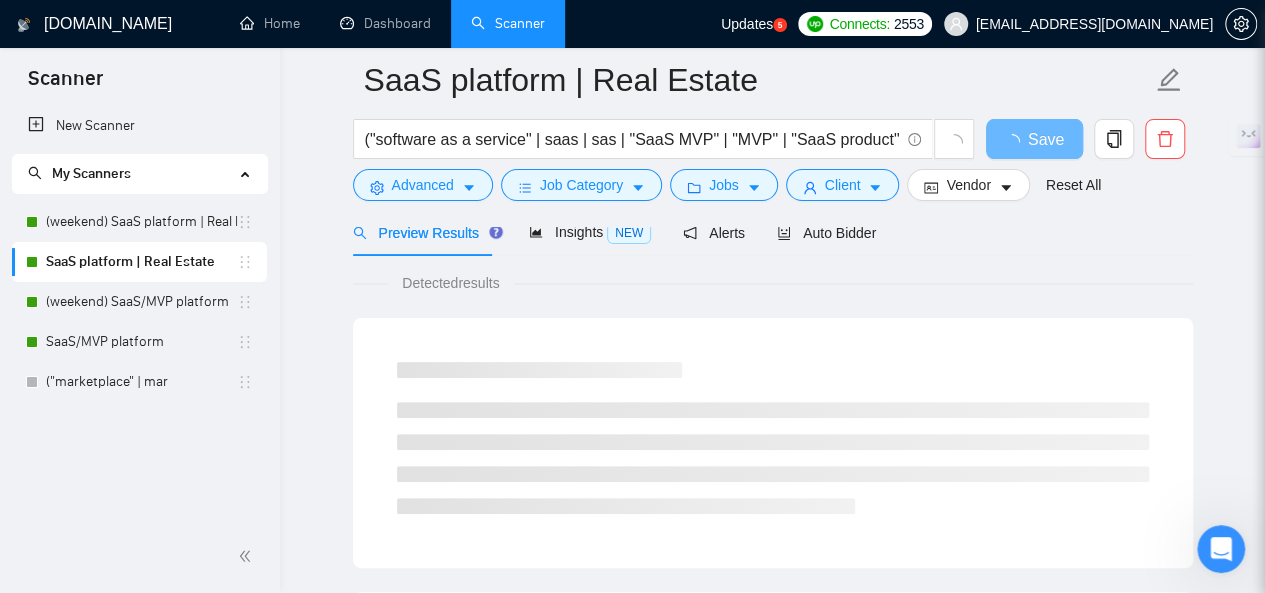 scroll, scrollTop: 0, scrollLeft: 0, axis: both 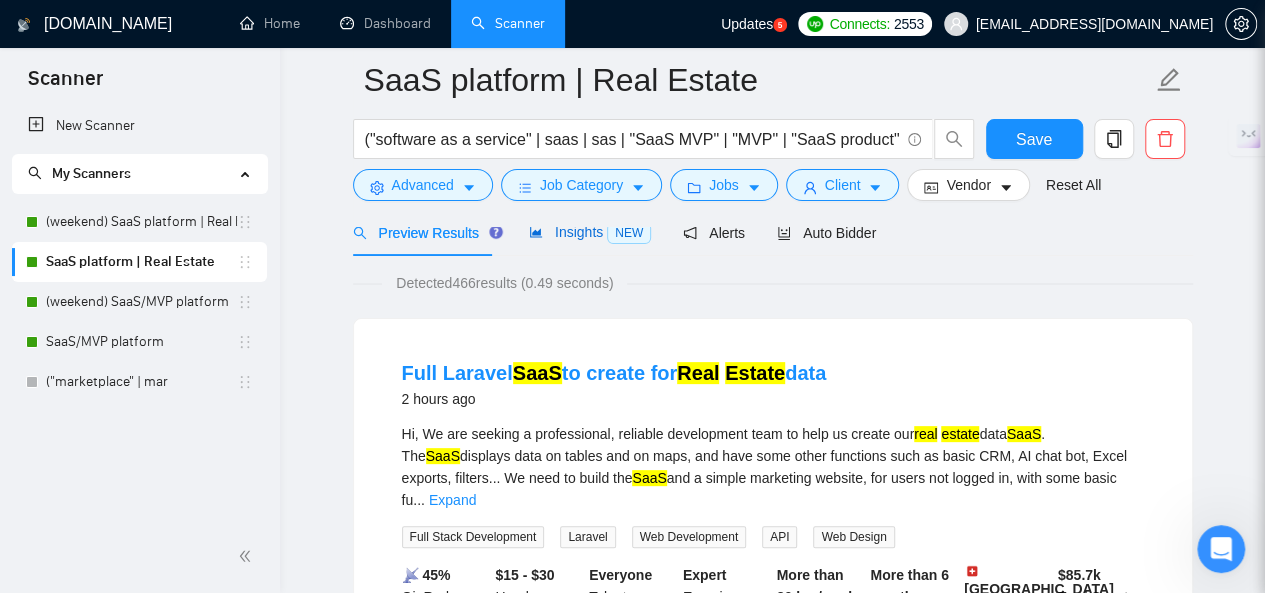 click on "Insights NEW" at bounding box center [590, 232] 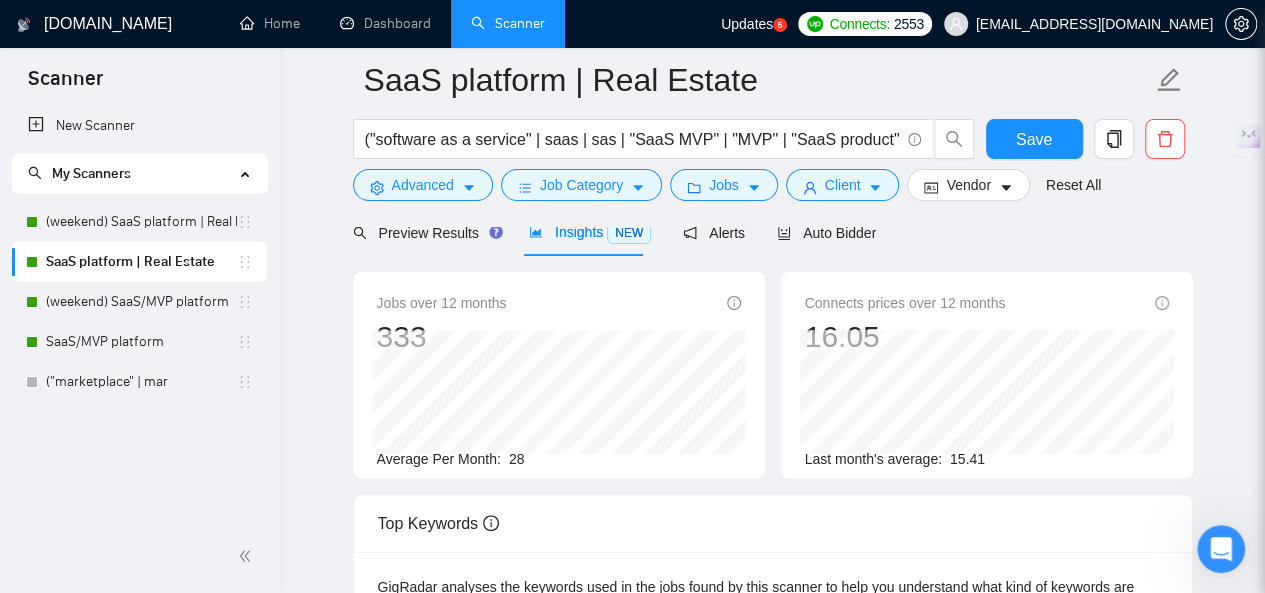scroll, scrollTop: 0, scrollLeft: 0, axis: both 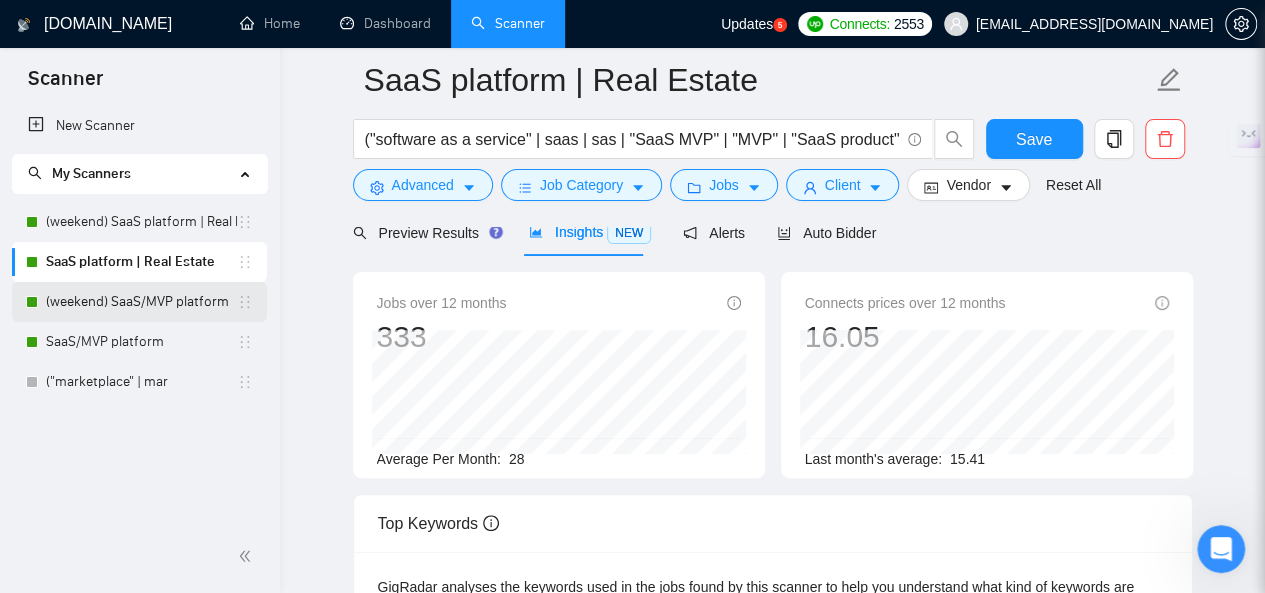 click on "(weekend) SaaS/MVP platform" at bounding box center [141, 302] 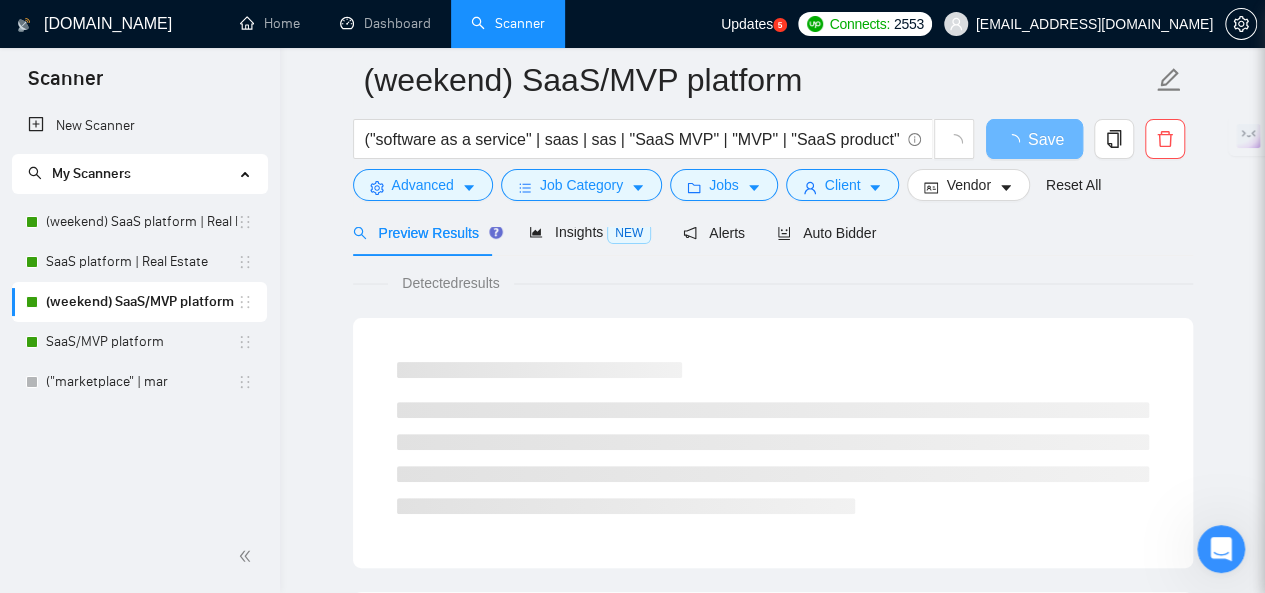 scroll, scrollTop: 0, scrollLeft: 0, axis: both 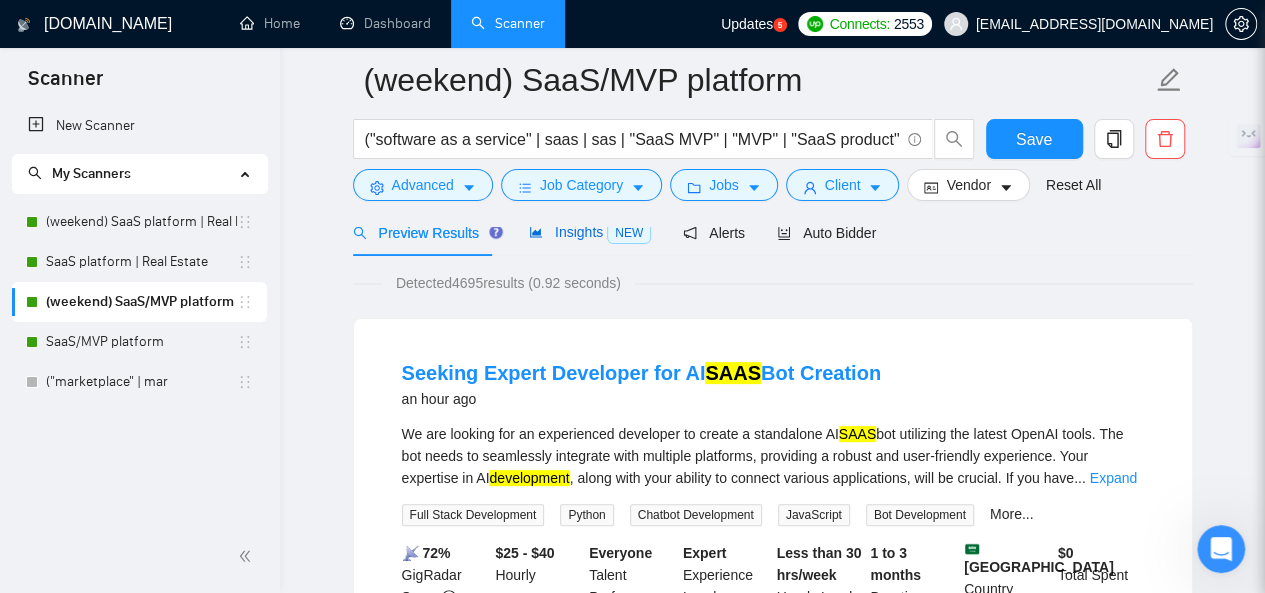 click on "Insights NEW" at bounding box center (590, 232) 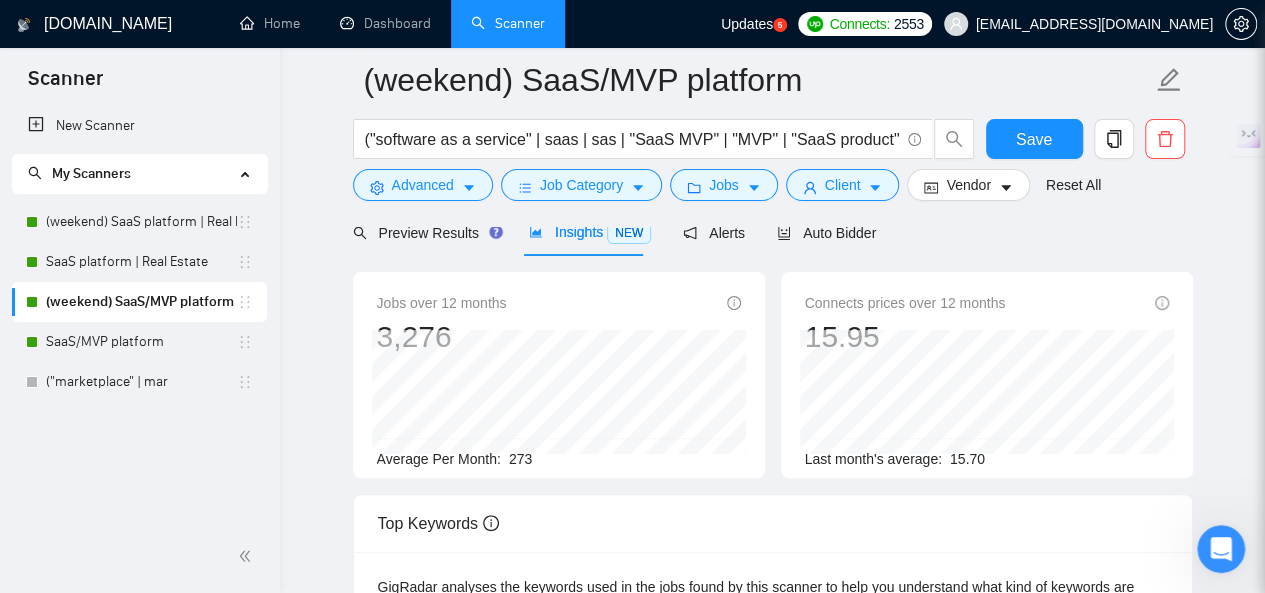 scroll, scrollTop: 0, scrollLeft: 0, axis: both 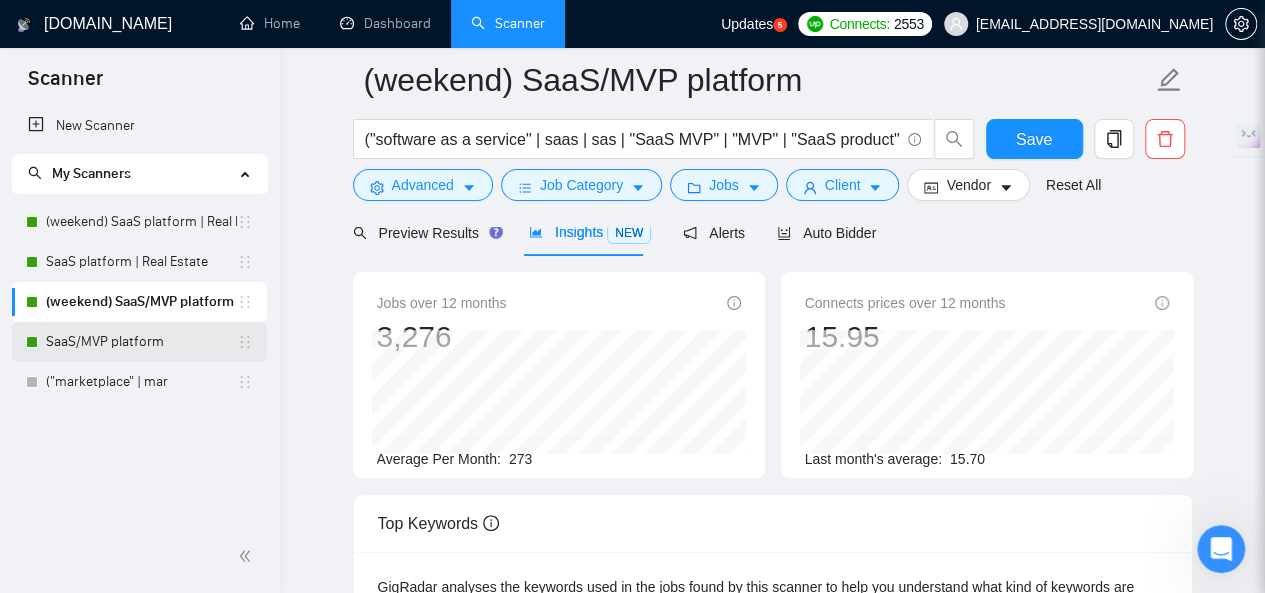 click on "SaaS/MVP platform" at bounding box center [141, 342] 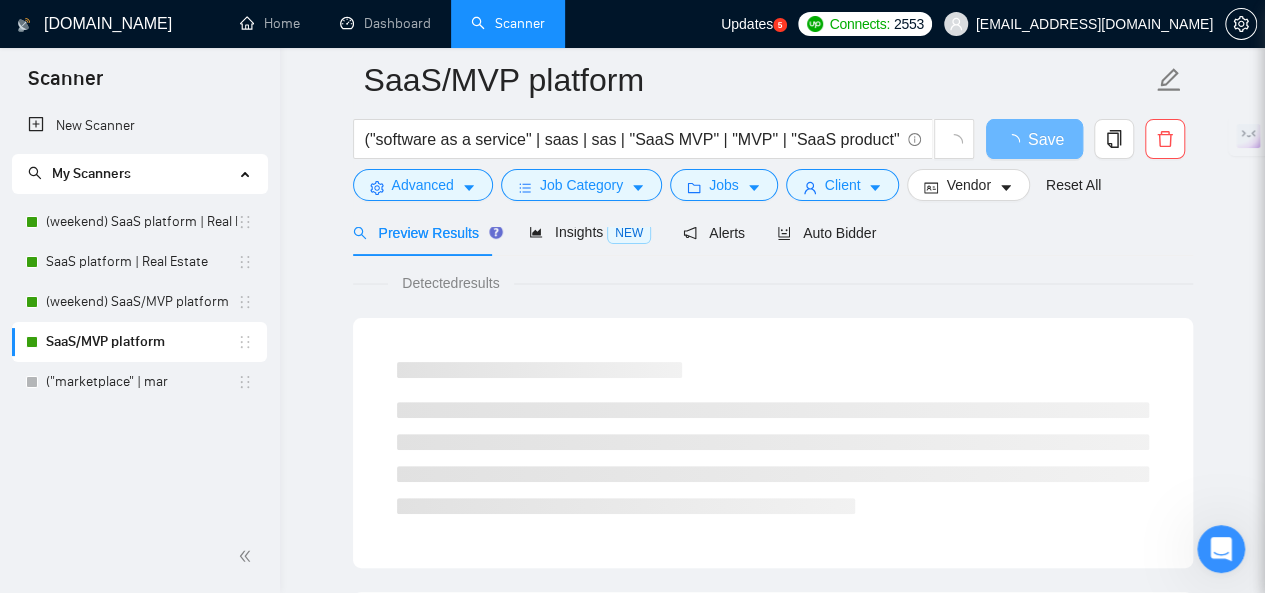 scroll, scrollTop: 0, scrollLeft: 0, axis: both 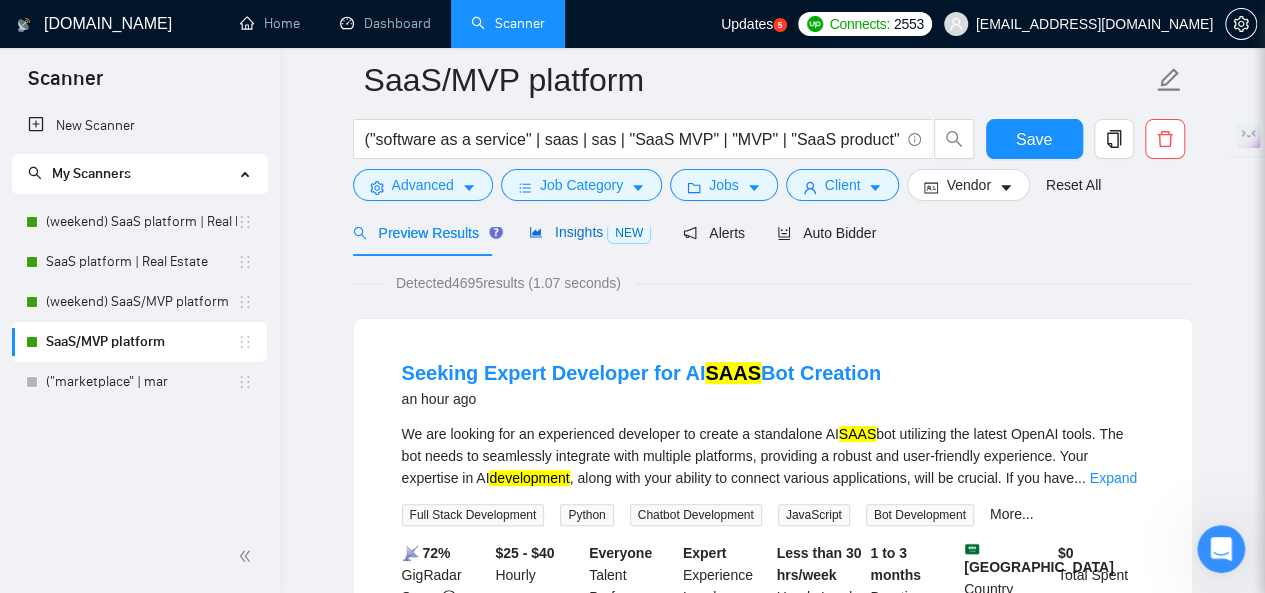 click on "Insights NEW" at bounding box center (590, 232) 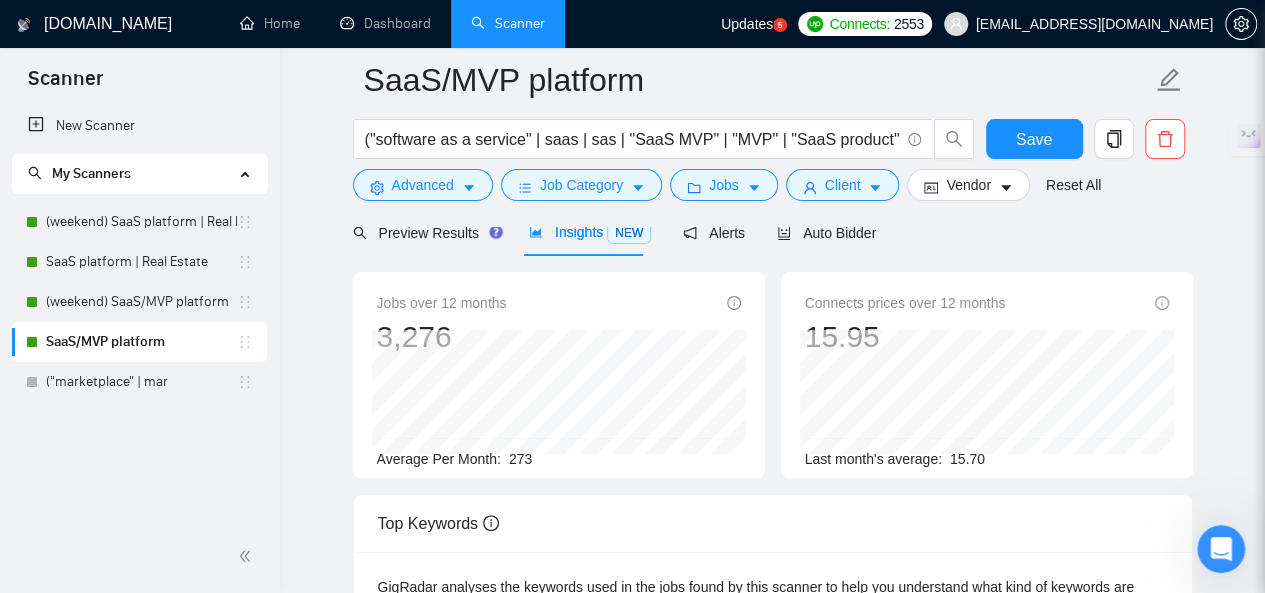 scroll, scrollTop: 0, scrollLeft: 0, axis: both 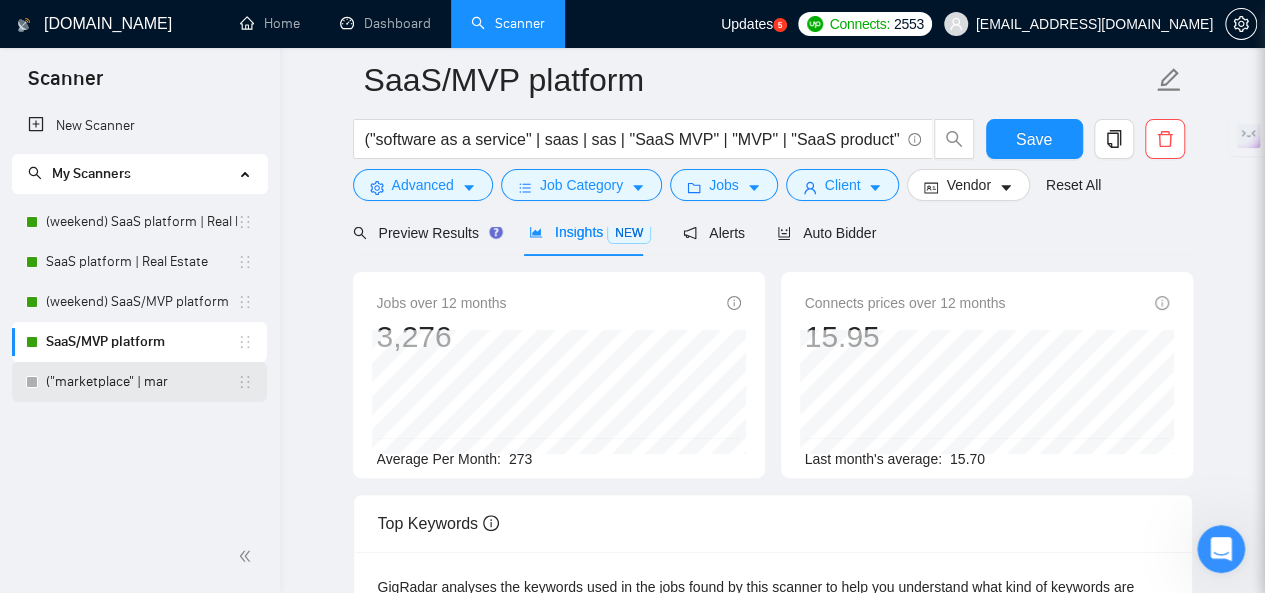 click on "("marketplace" | mar" at bounding box center (141, 382) 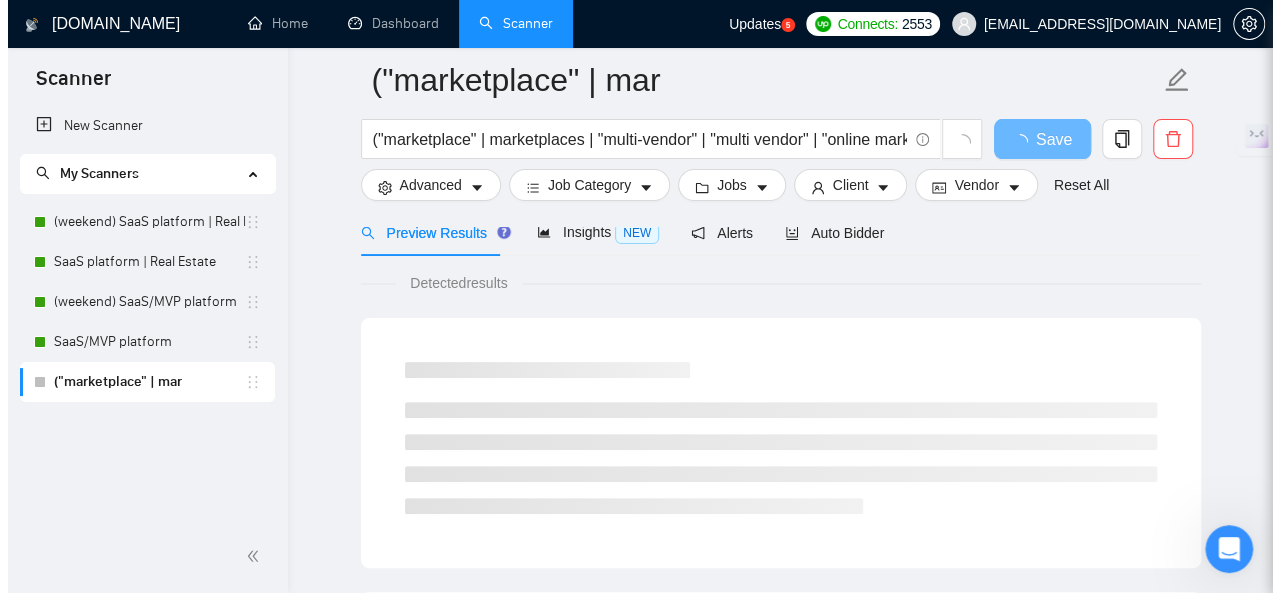 scroll, scrollTop: 0, scrollLeft: 0, axis: both 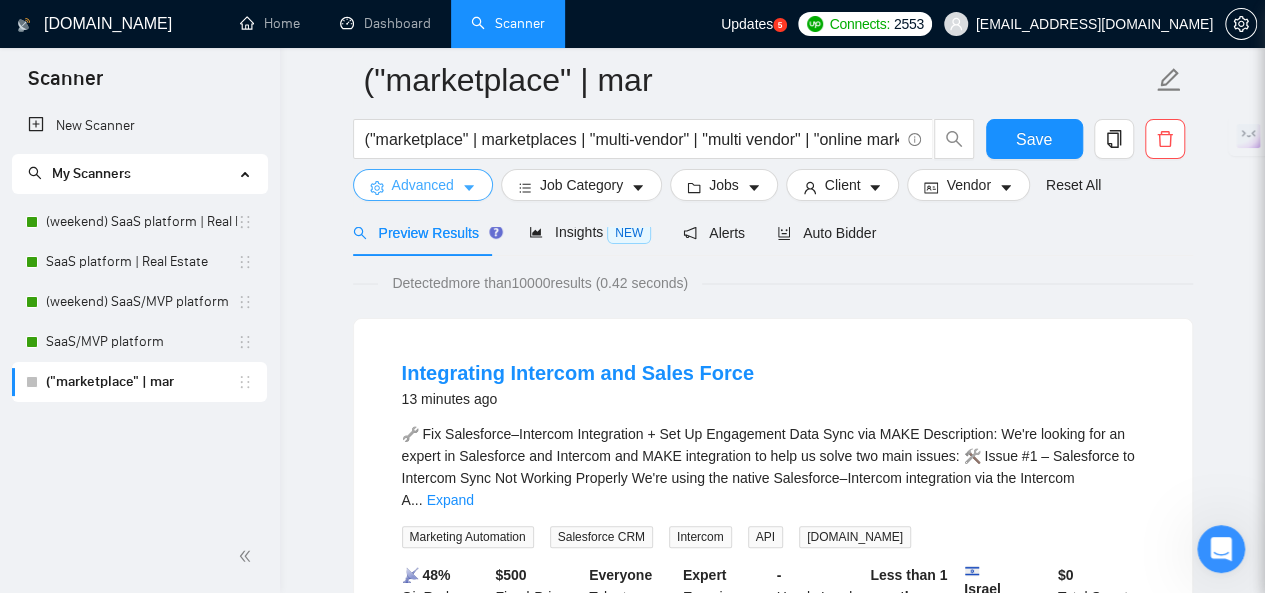 click on "Advanced" at bounding box center [423, 185] 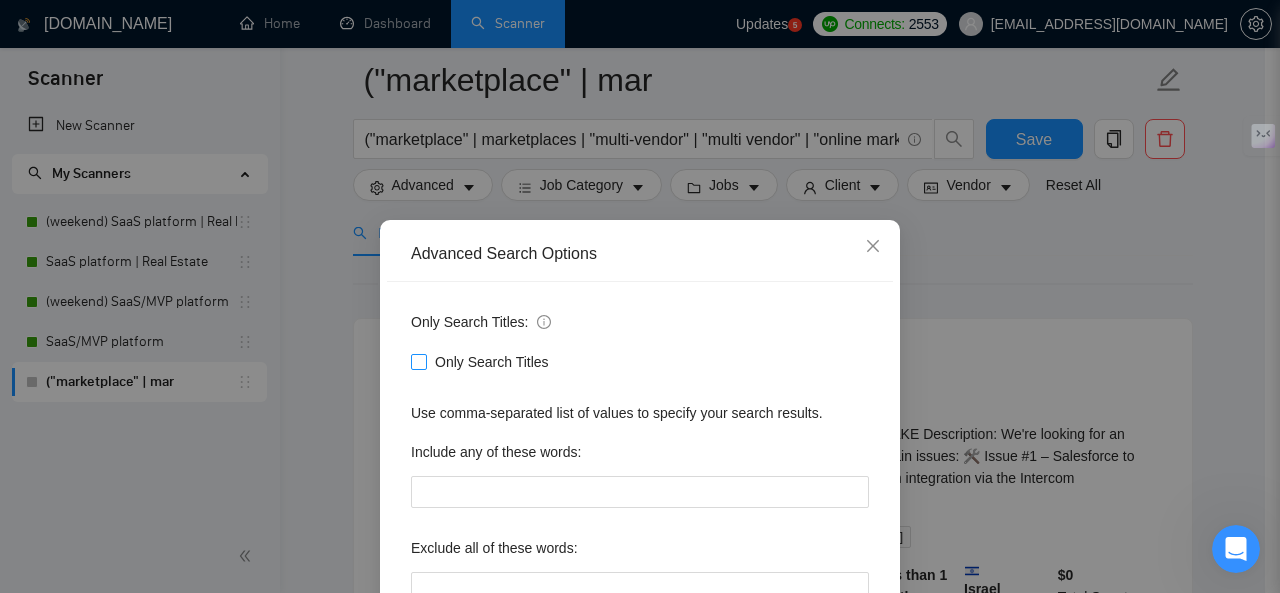 click at bounding box center [419, 362] 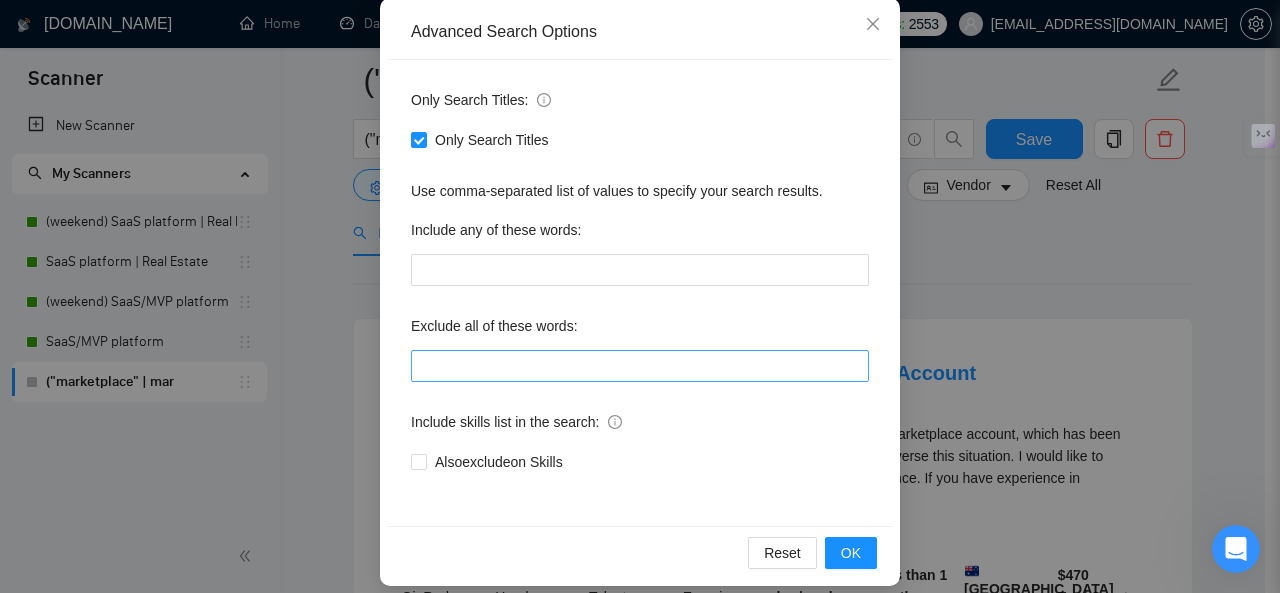 scroll, scrollTop: 238, scrollLeft: 0, axis: vertical 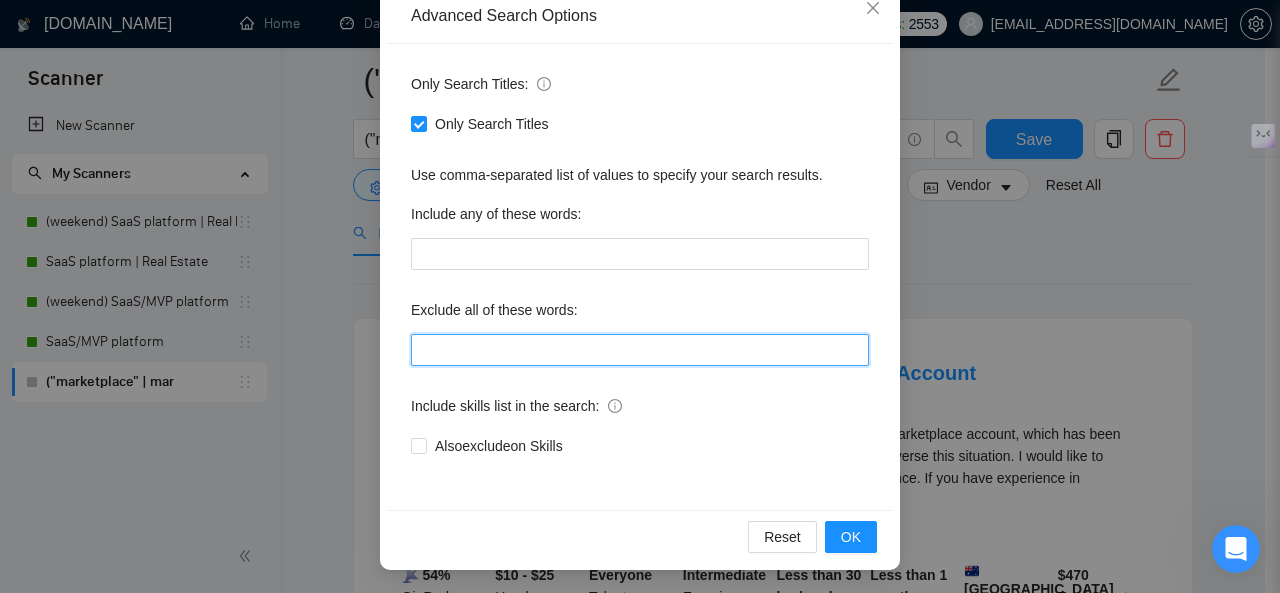 click at bounding box center [640, 350] 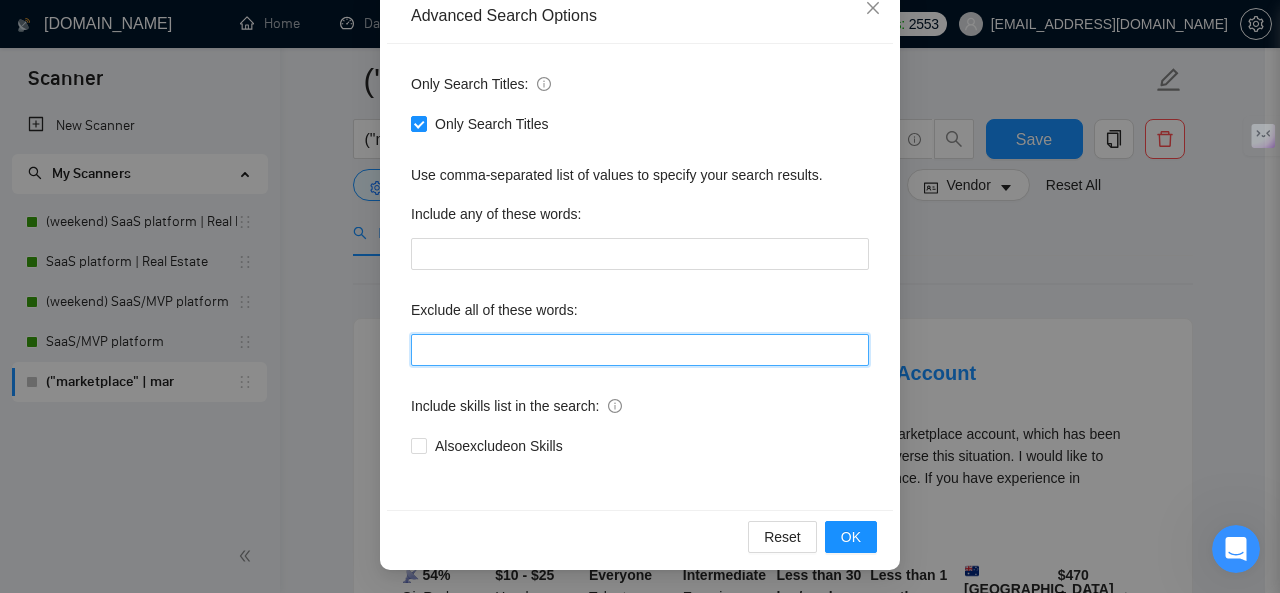 paste on ""QA Freelancer","webflow","Copilot Expert Needed","Product Designer","no-code", "equity", "bubble*", "Landing Page Design", "No Development Required", "airtable", "[DOMAIN_NAME]", "UX Designer Needed", "part time designer", "experienced QA Engineer", "Graphic Designer Needed", "AR visualization", "to join our team", "teach me","Shopify", "zapier", "job", "template", "plugin", "wordpress", "theme", "wordpress theme", "shopify plugin", "woocommerce", "crypto", "blockchain", "NFT", "token", "bitcoin", "bitcoin wallet", "ICO", "initial coin offering", "game", "gaming", "casino", "gambling", "adult", "porn", "escort", "dating", "torrent", "torrent site", "resume", "CV", "writing", "translation"" 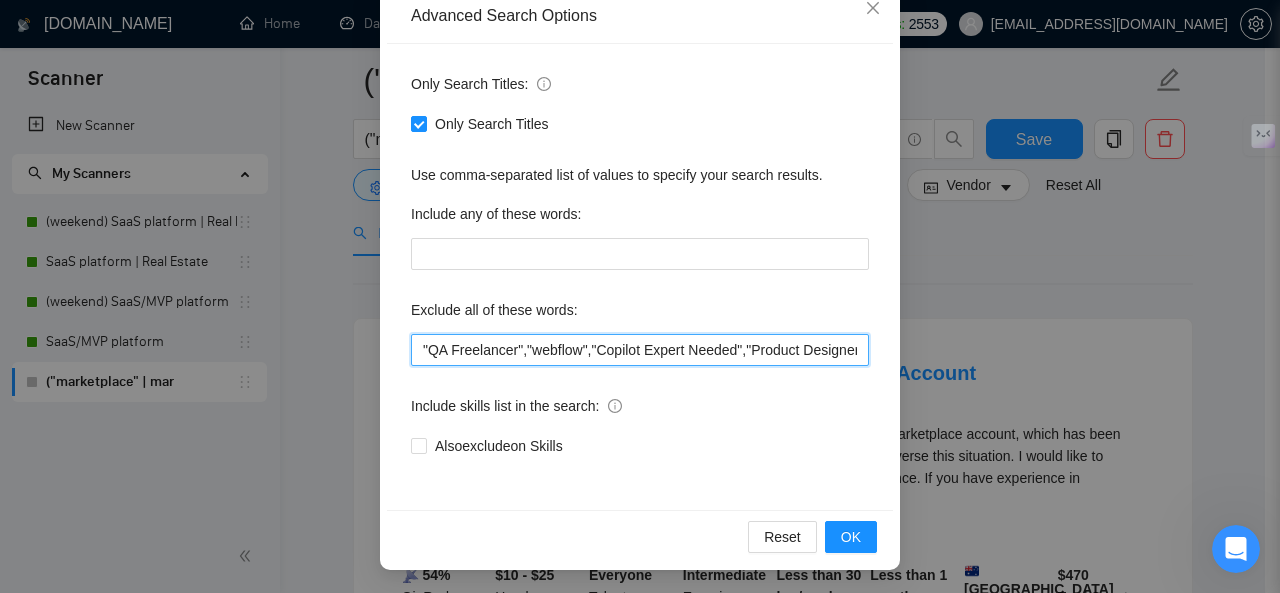 scroll, scrollTop: 0, scrollLeft: 3784, axis: horizontal 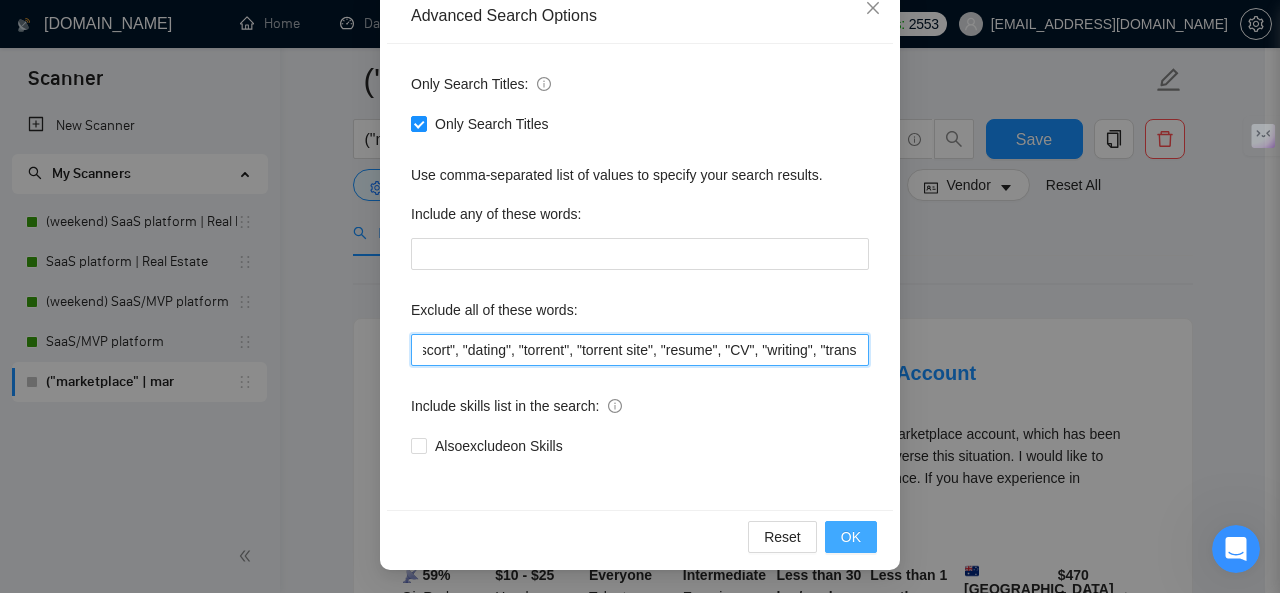 type on ""QA Freelancer","webflow","Copilot Expert Needed","Product Designer","no-code", "equity", "bubble*", "Landing Page Design", "No Development Required", "airtable", "[DOMAIN_NAME]", "UX Designer Needed", "part time designer", "experienced QA Engineer", "Graphic Designer Needed", "AR visualization", "to join our team", "teach me","Shopify", "zapier", "job", "template", "plugin", "wordpress", "theme", "wordpress theme", "shopify plugin", "woocommerce", "crypto", "blockchain", "NFT", "token", "bitcoin", "bitcoin wallet", "ICO", "initial coin offering", "game", "gaming", "casino", "gambling", "adult", "porn", "escort", "dating", "torrent", "torrent site", "resume", "CV", "writing", "translation"" 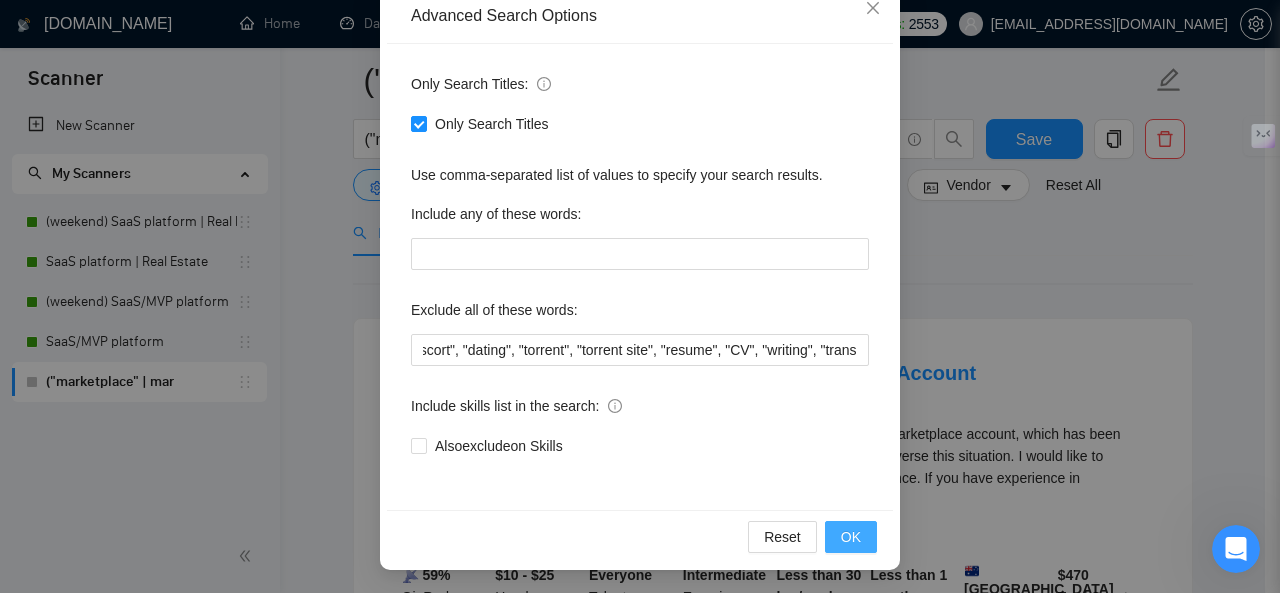 click on "OK" at bounding box center (851, 537) 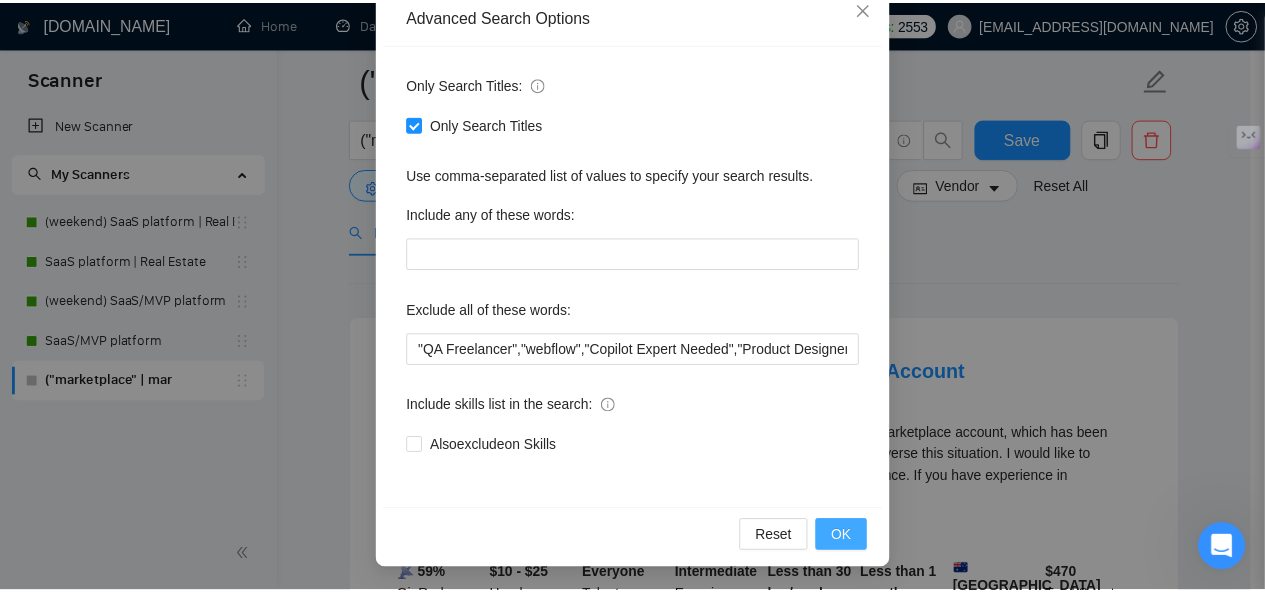 scroll, scrollTop: 138, scrollLeft: 0, axis: vertical 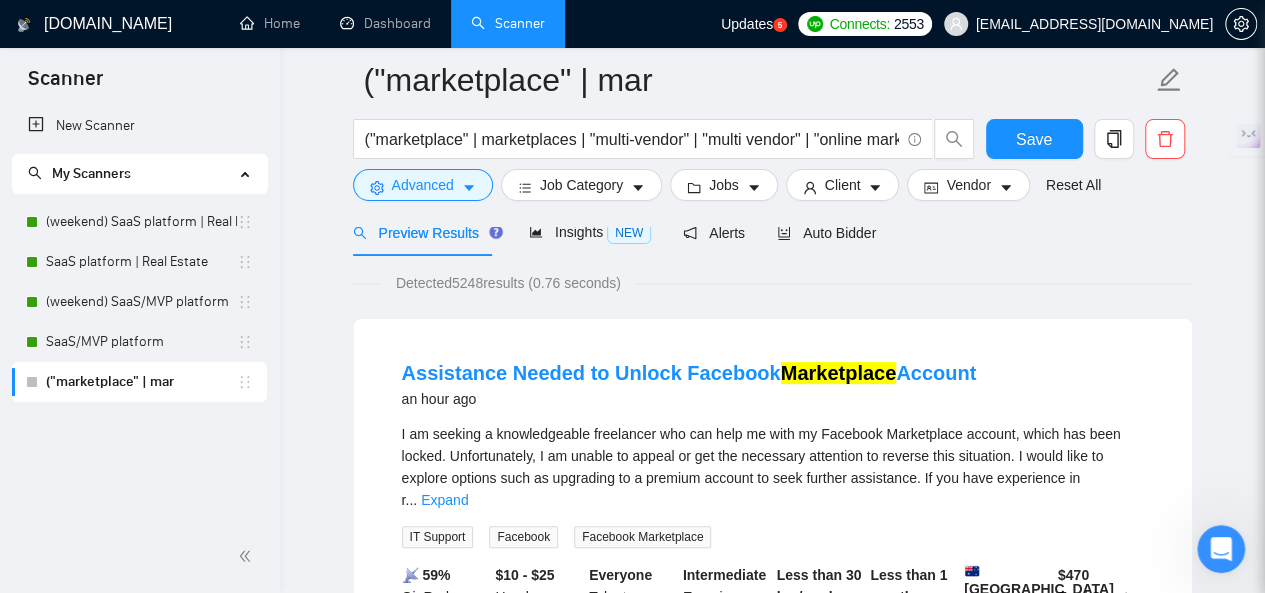 click at bounding box center (773, 219) 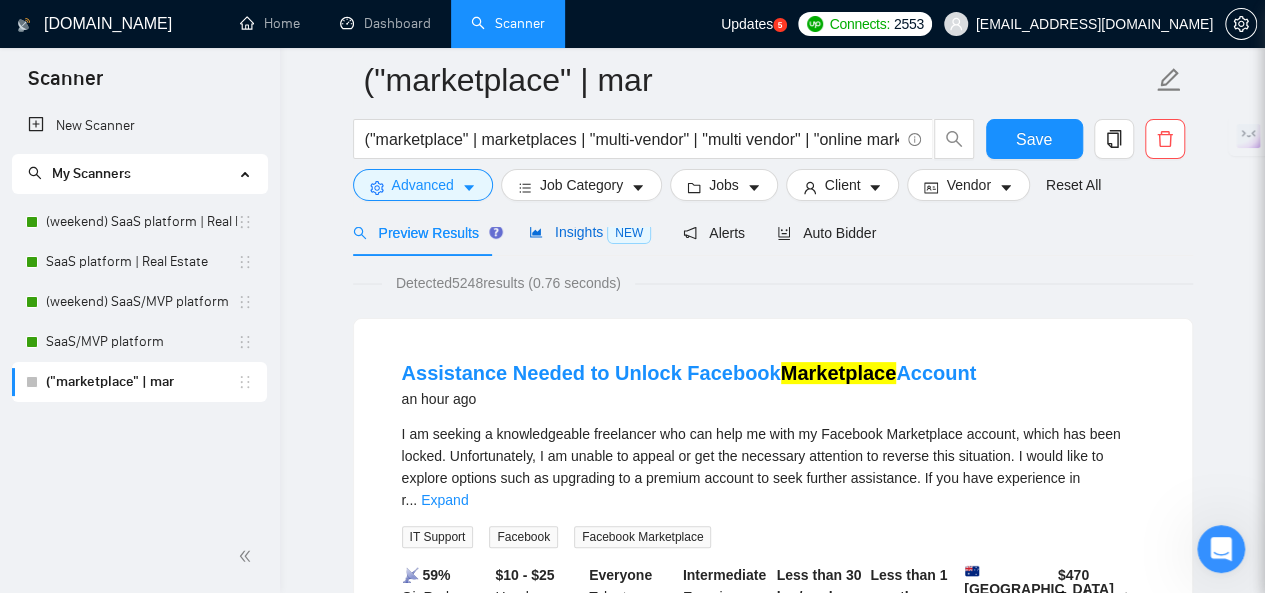 click on "Insights NEW" at bounding box center [590, 232] 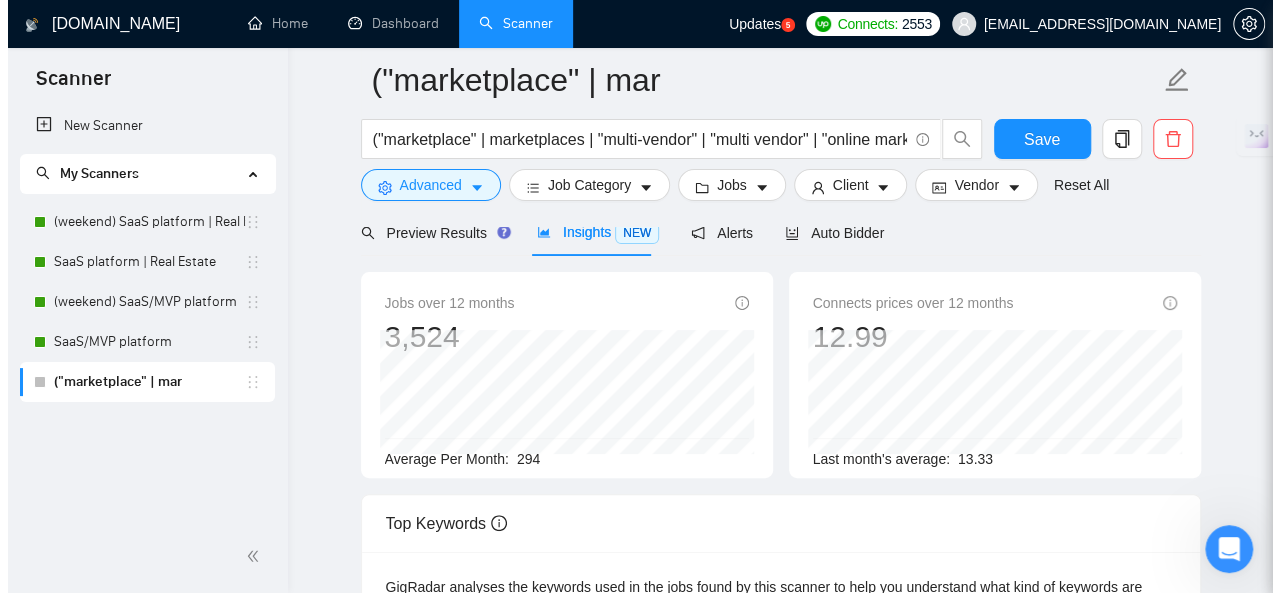 scroll, scrollTop: 0, scrollLeft: 0, axis: both 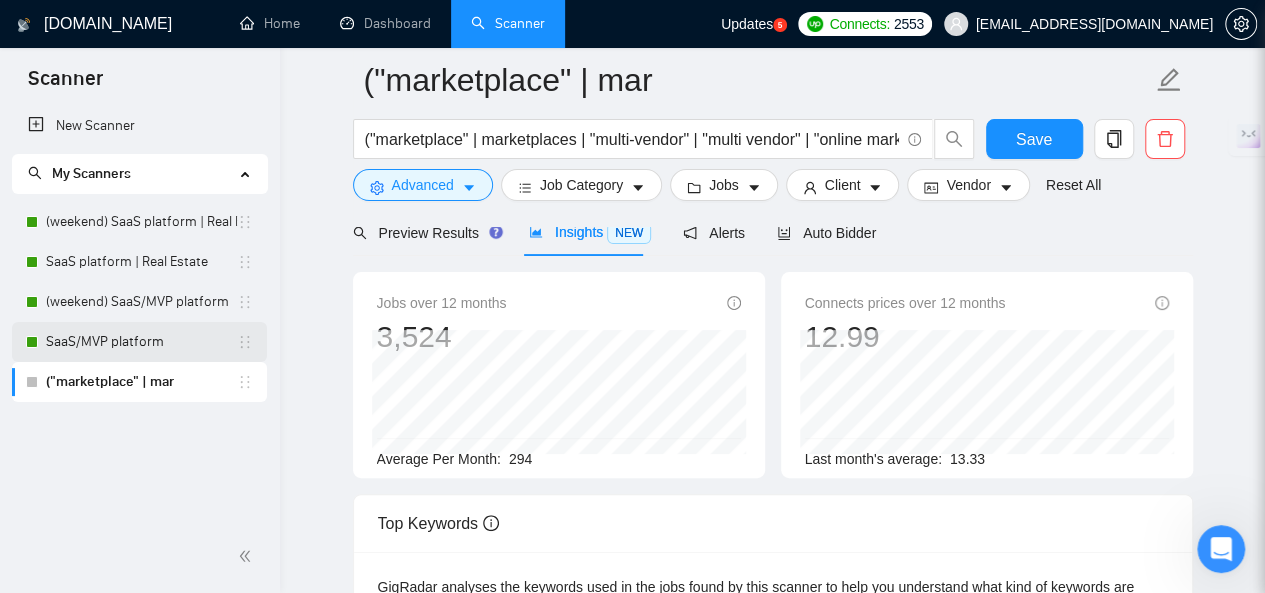 click on "SaaS/MVP platform" at bounding box center (141, 342) 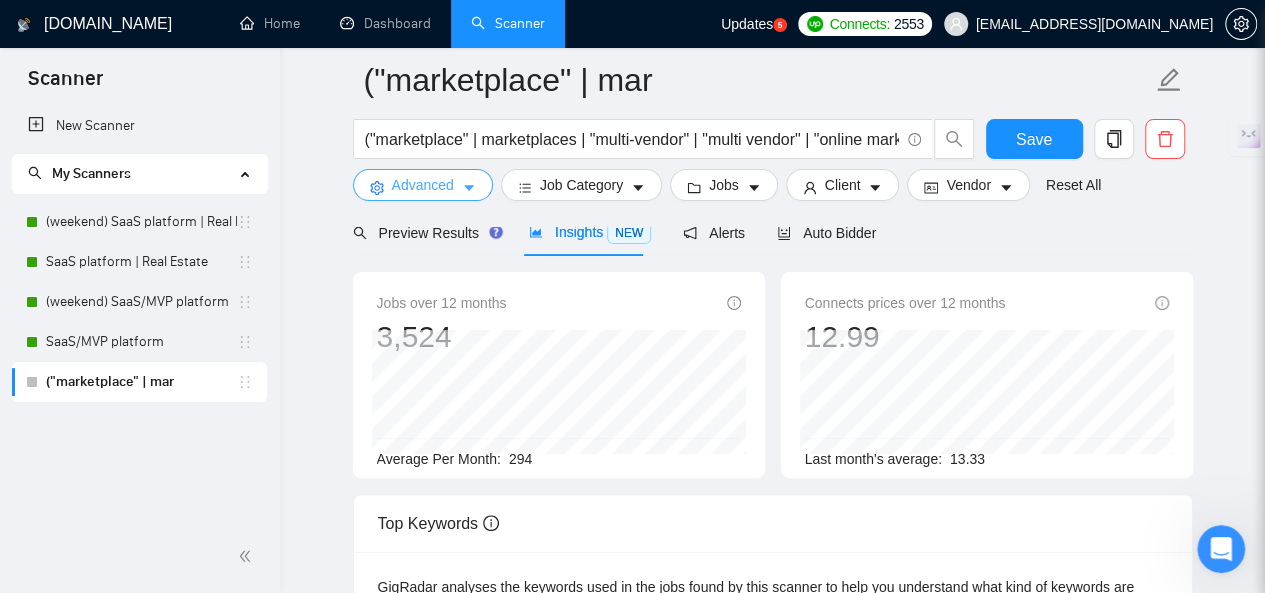click on "Advanced" at bounding box center (423, 185) 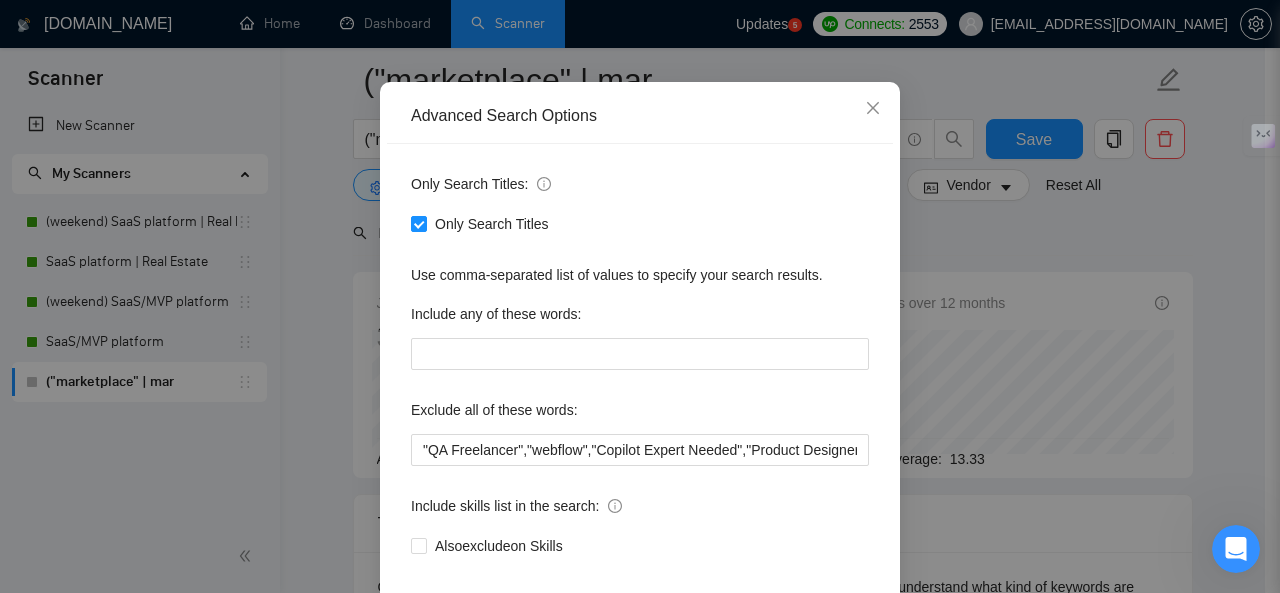 scroll, scrollTop: 238, scrollLeft: 0, axis: vertical 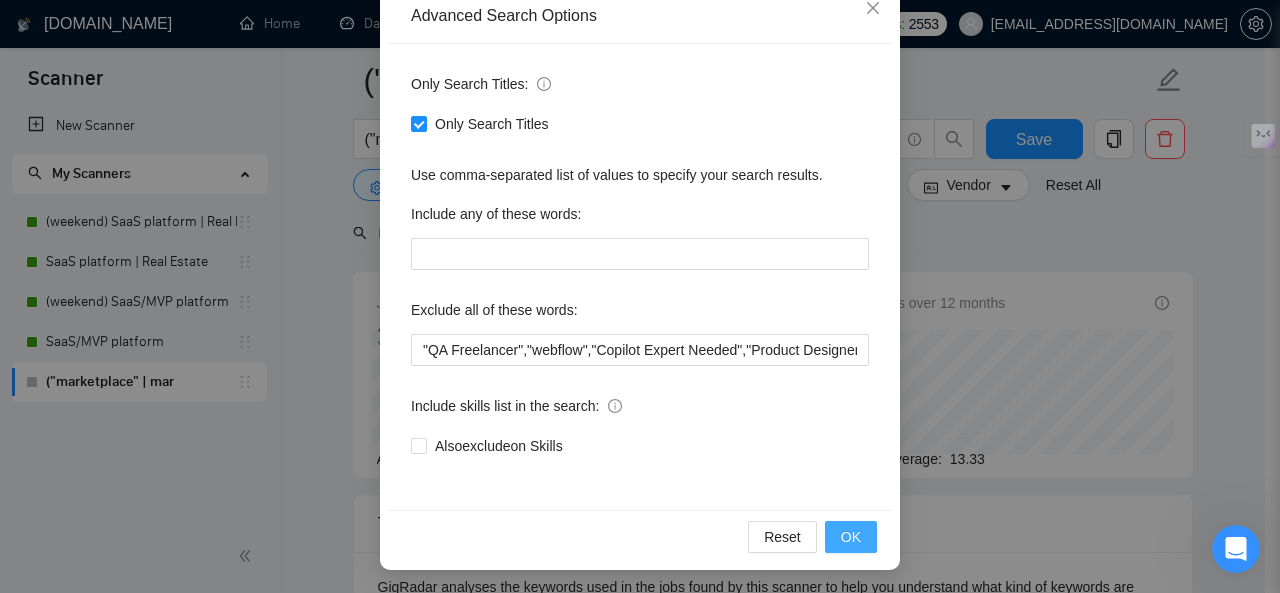 click on "OK" at bounding box center [851, 537] 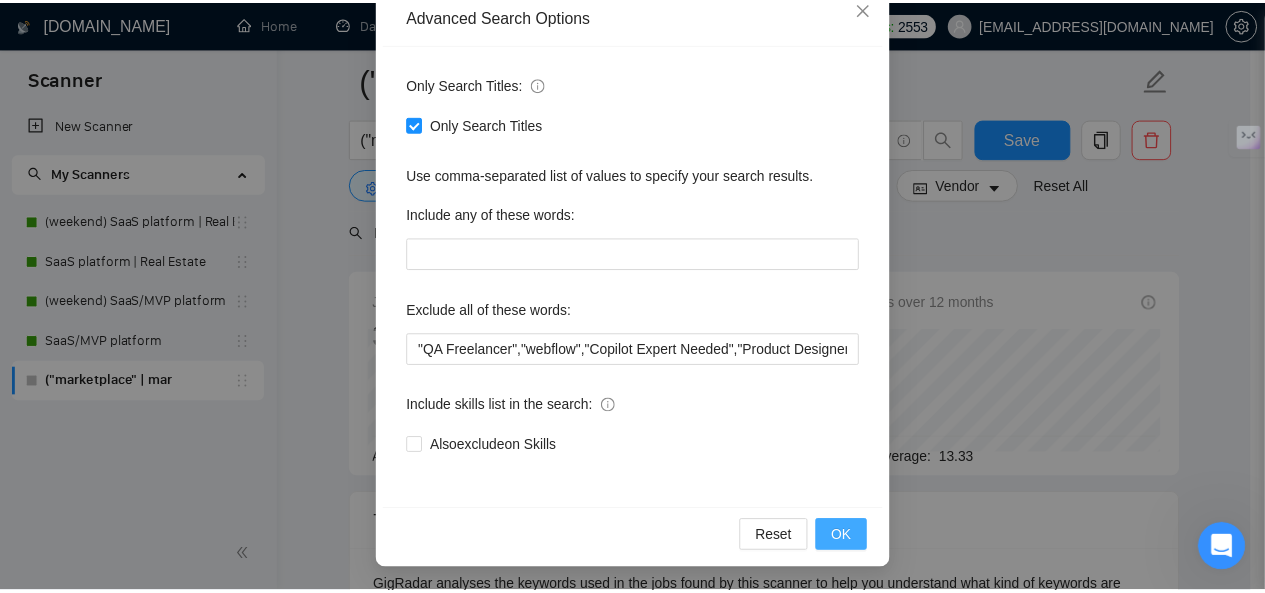 scroll, scrollTop: 138, scrollLeft: 0, axis: vertical 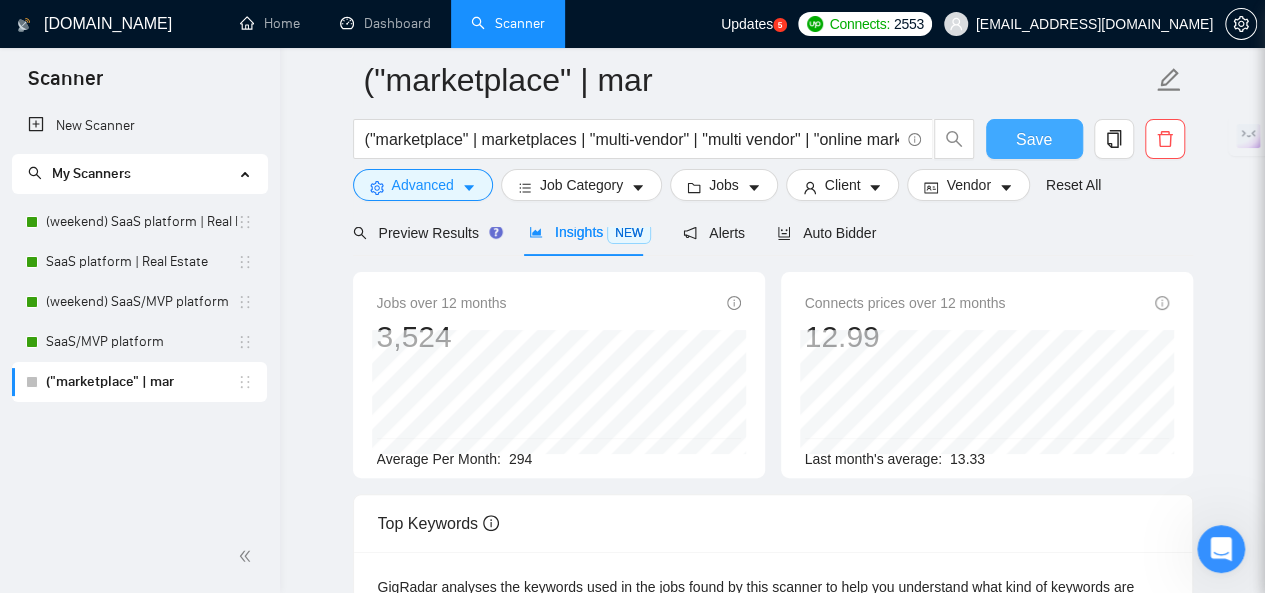click on "Save" at bounding box center [1034, 139] 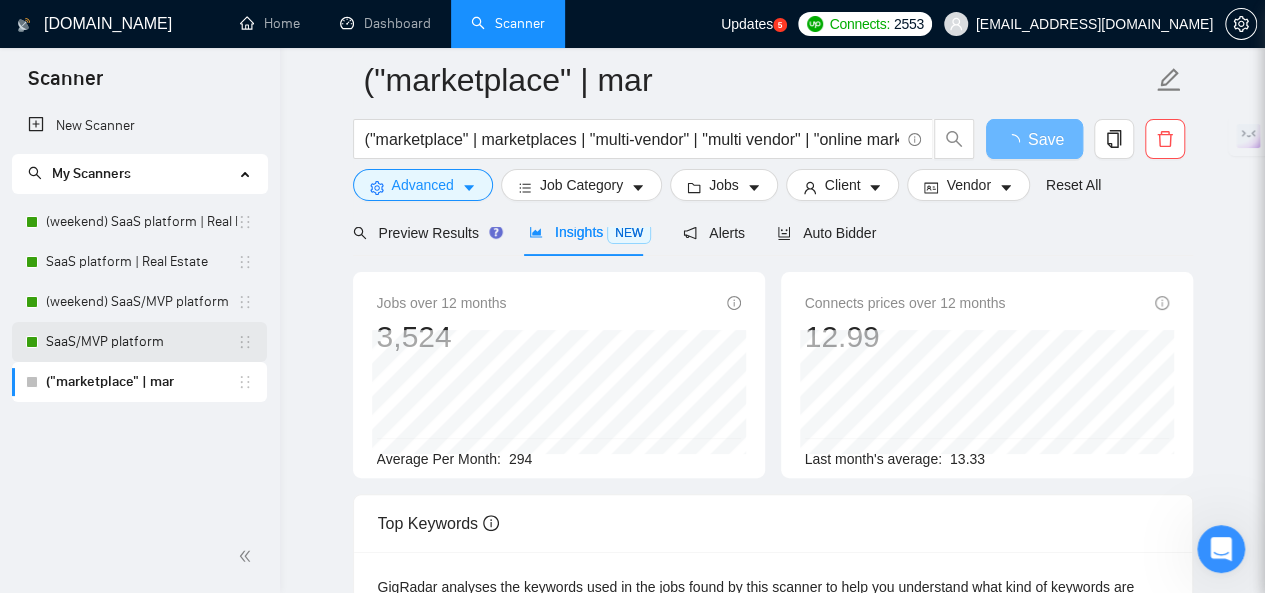 click on "SaaS/MVP platform" at bounding box center (141, 342) 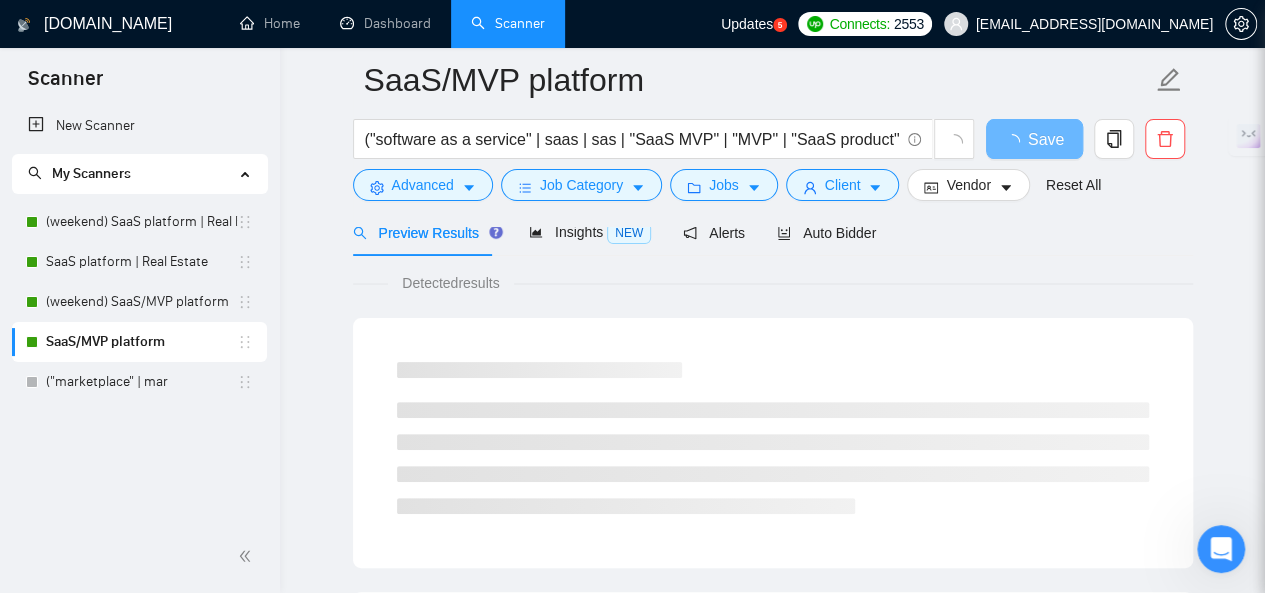 scroll, scrollTop: 0, scrollLeft: 0, axis: both 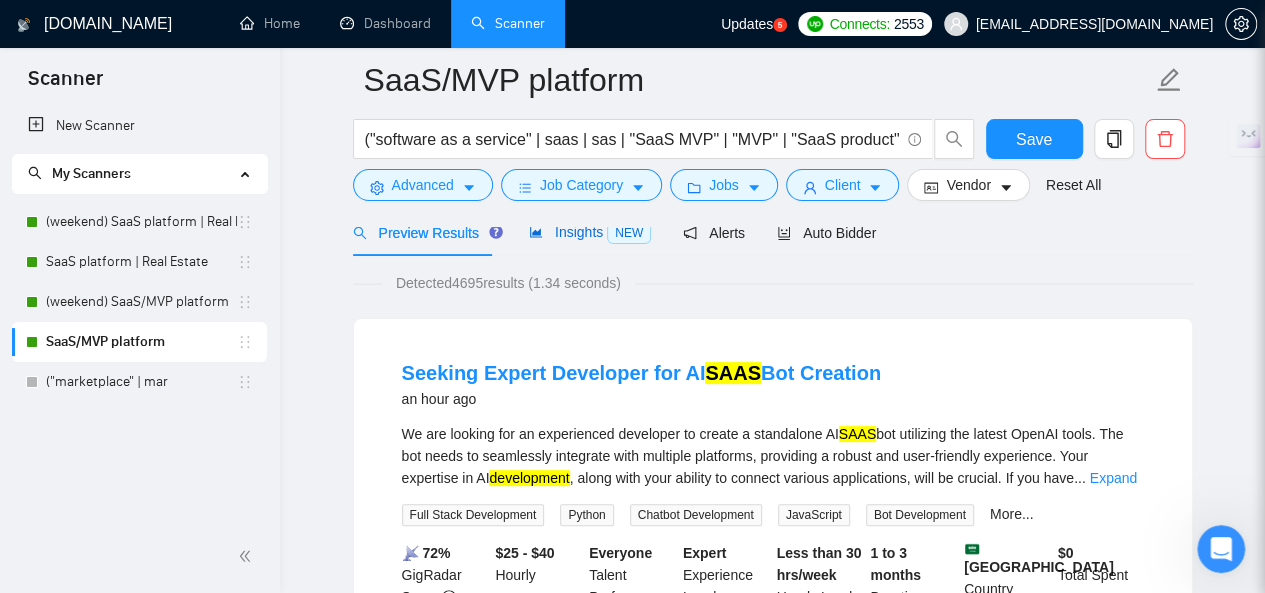 click on "Insights NEW" at bounding box center (590, 232) 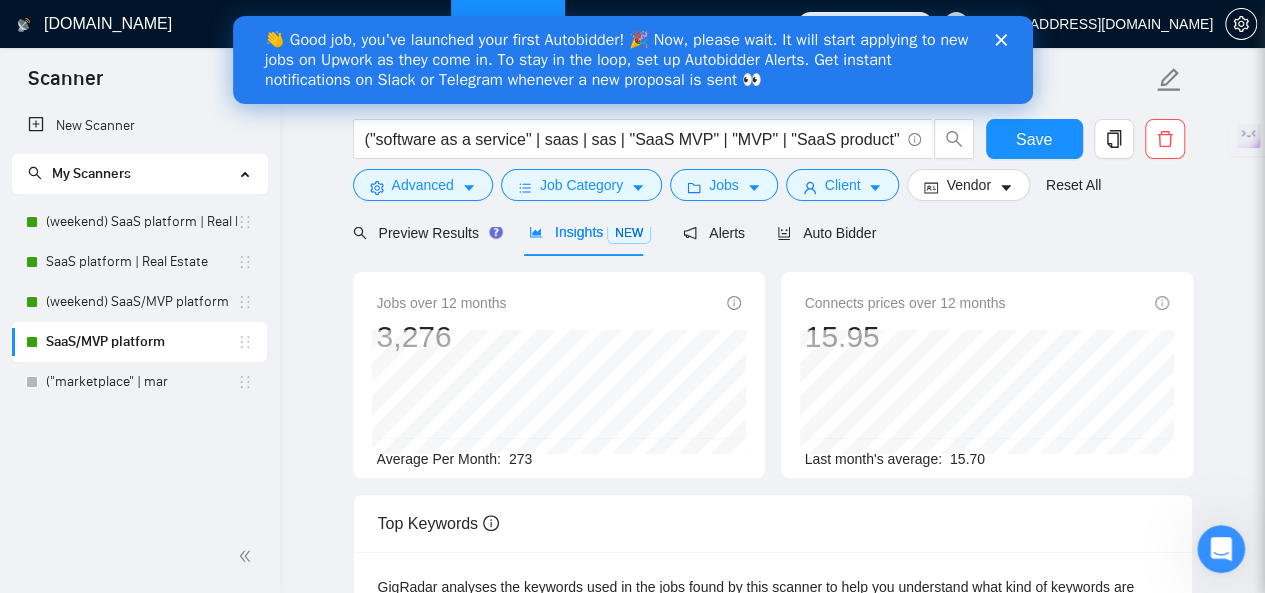scroll, scrollTop: 0, scrollLeft: 0, axis: both 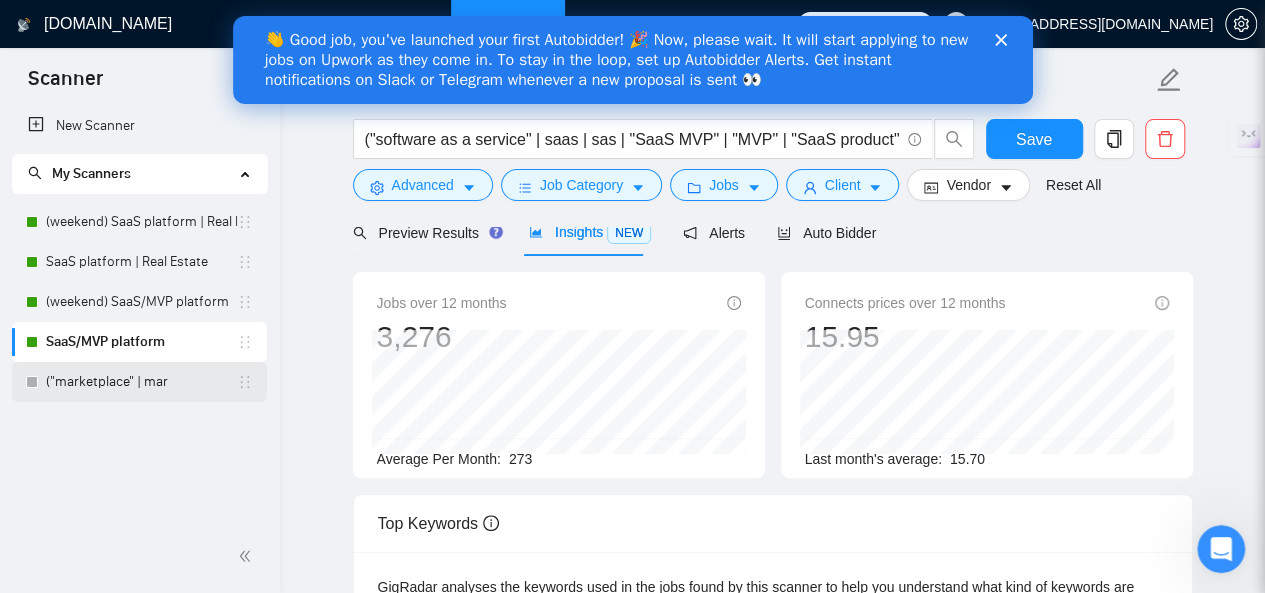 click on "("marketplace" | mar" at bounding box center (141, 382) 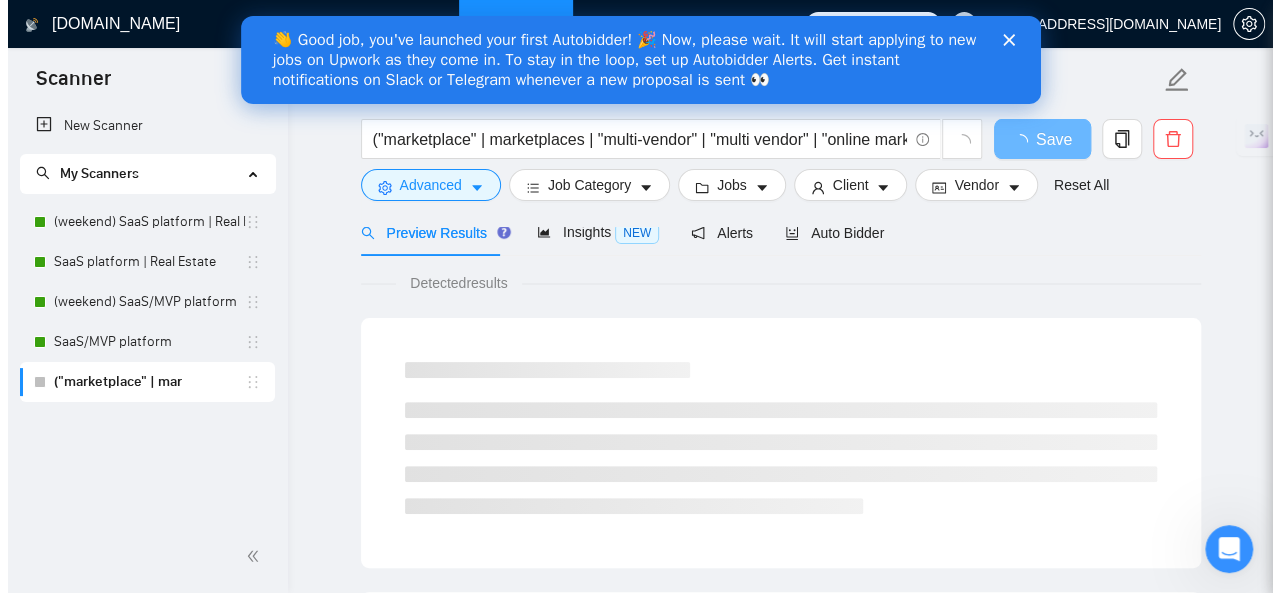 scroll, scrollTop: 0, scrollLeft: 0, axis: both 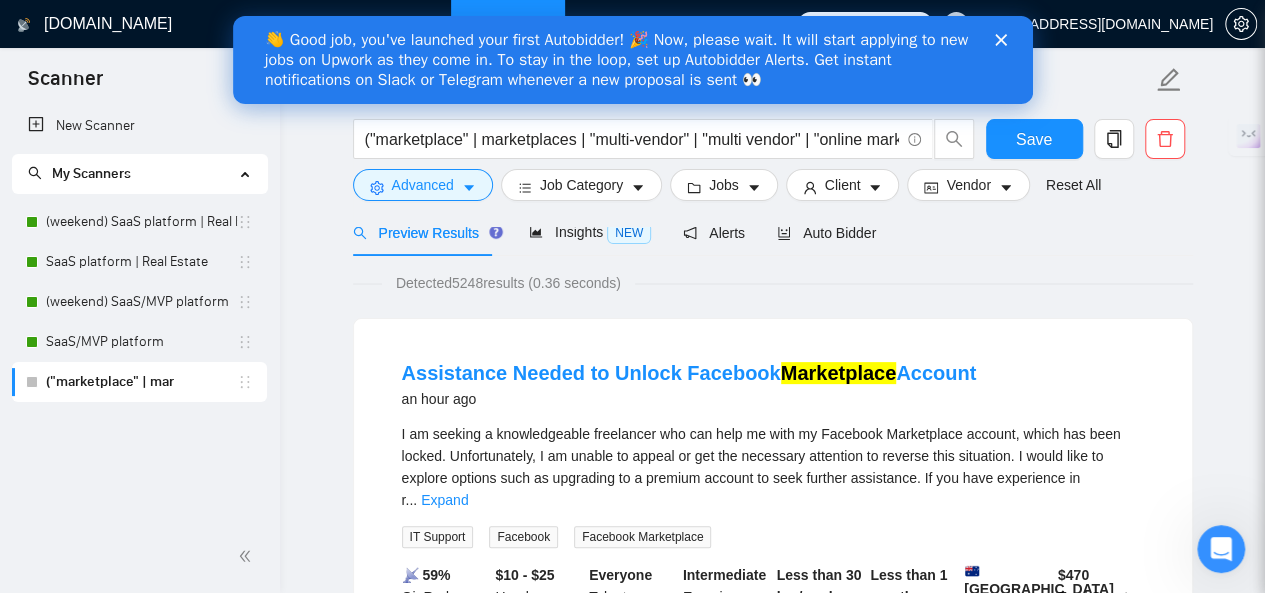 click 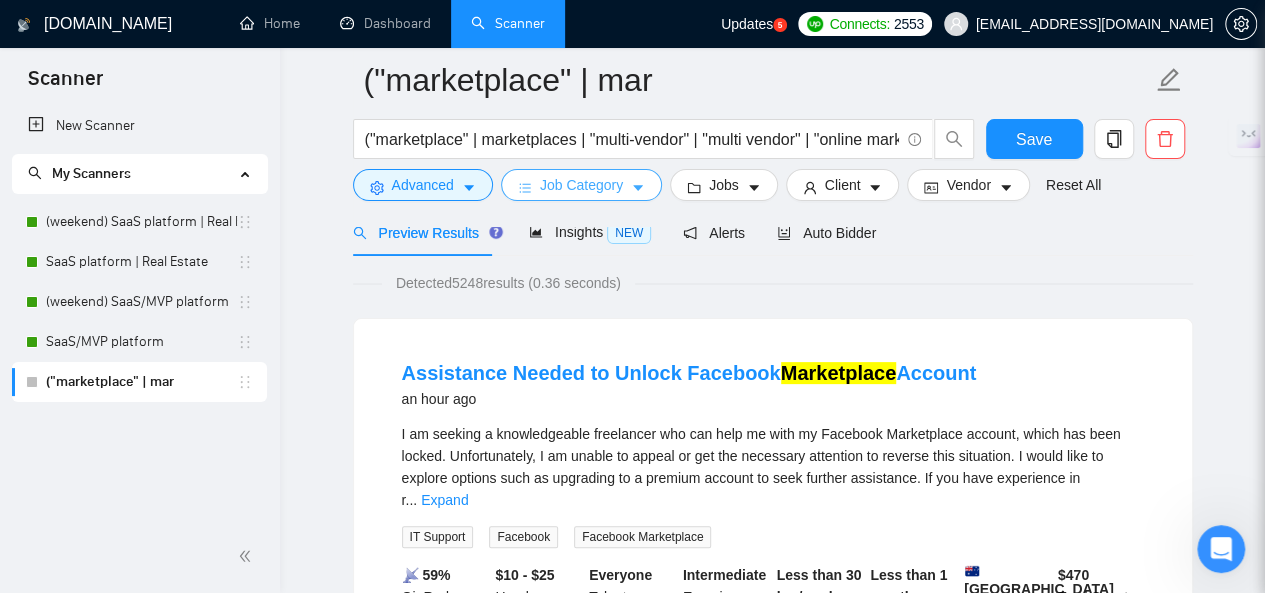 click on "Job Category" at bounding box center [581, 185] 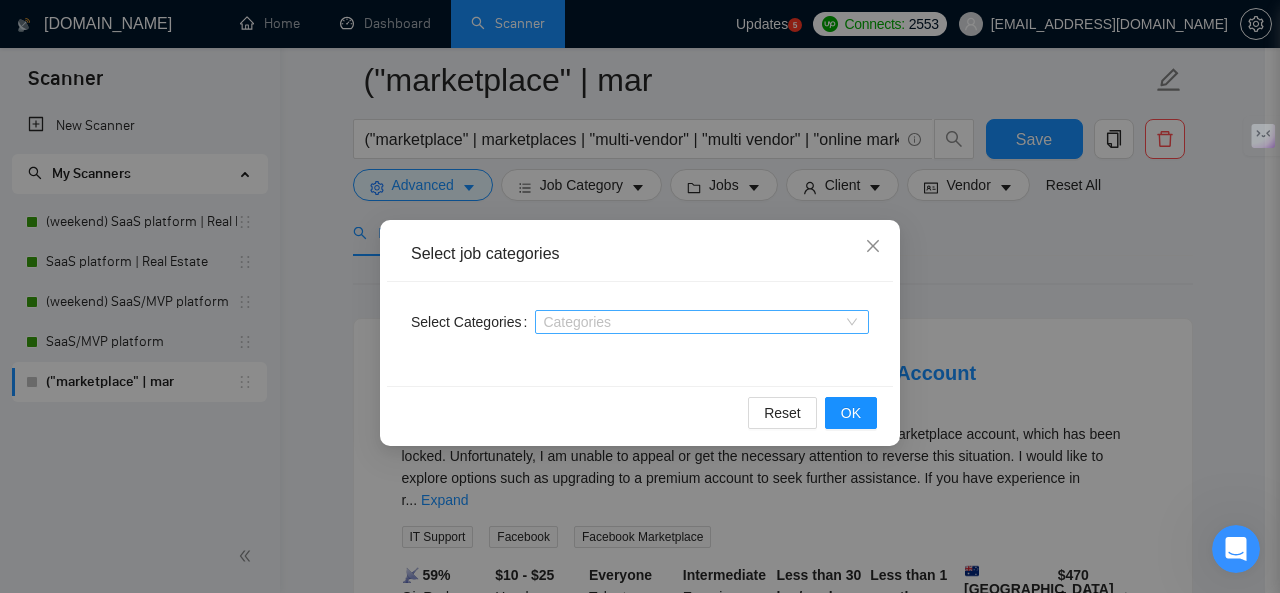click at bounding box center [692, 322] 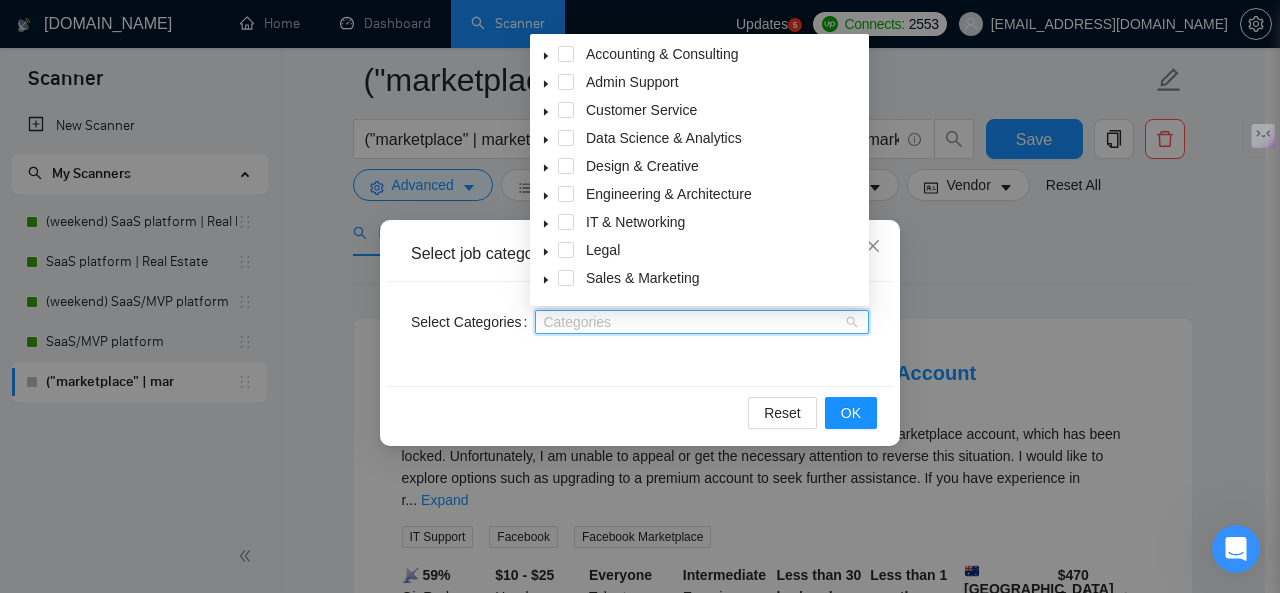 click 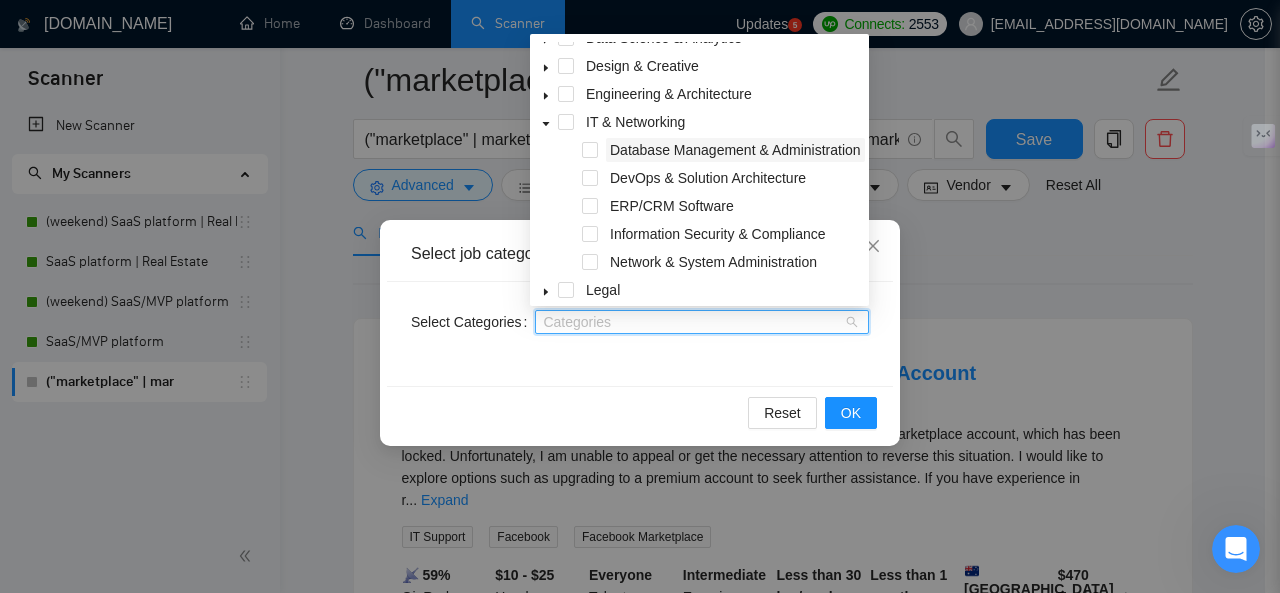 scroll, scrollTop: 244, scrollLeft: 0, axis: vertical 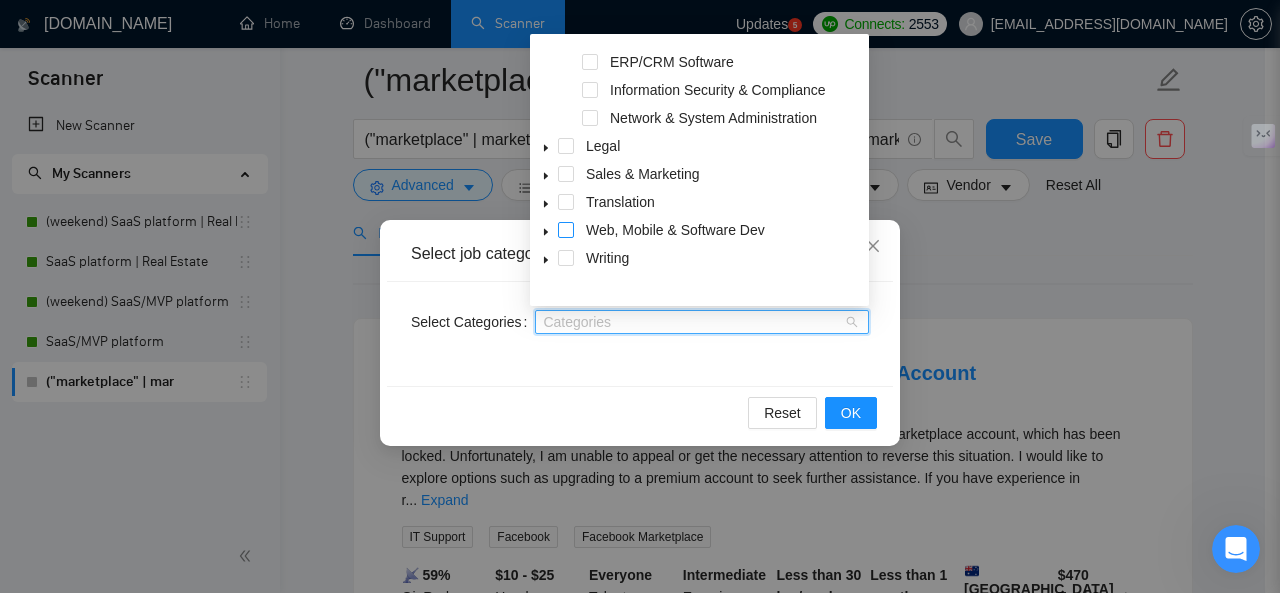 click at bounding box center (566, 230) 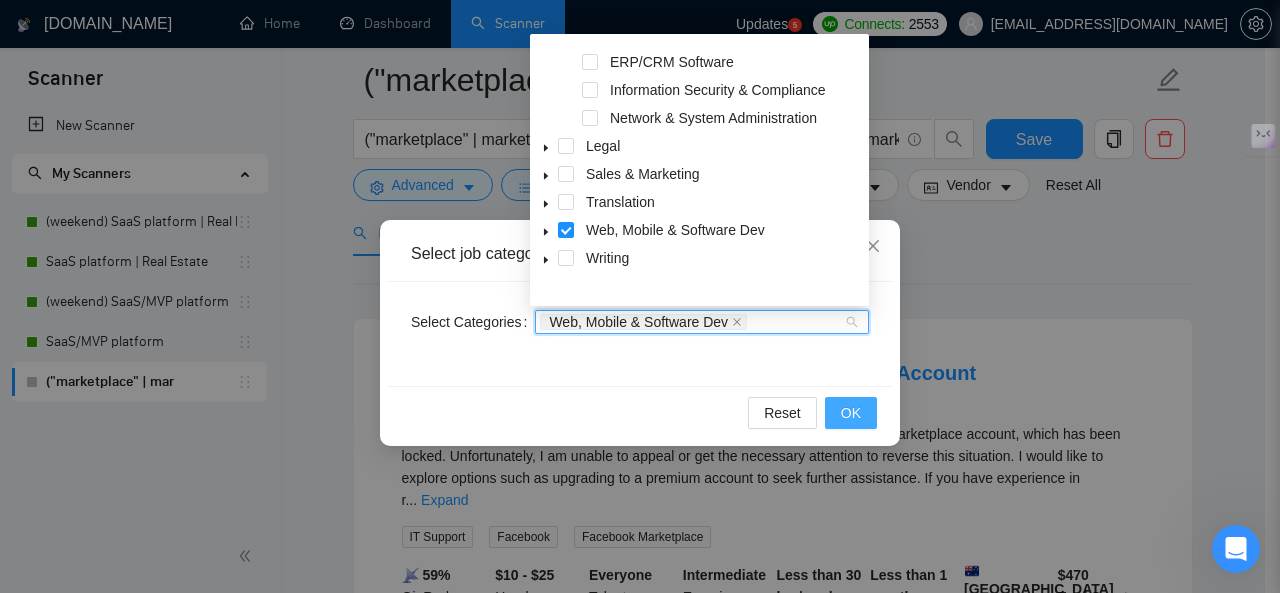 click on "OK" at bounding box center [851, 413] 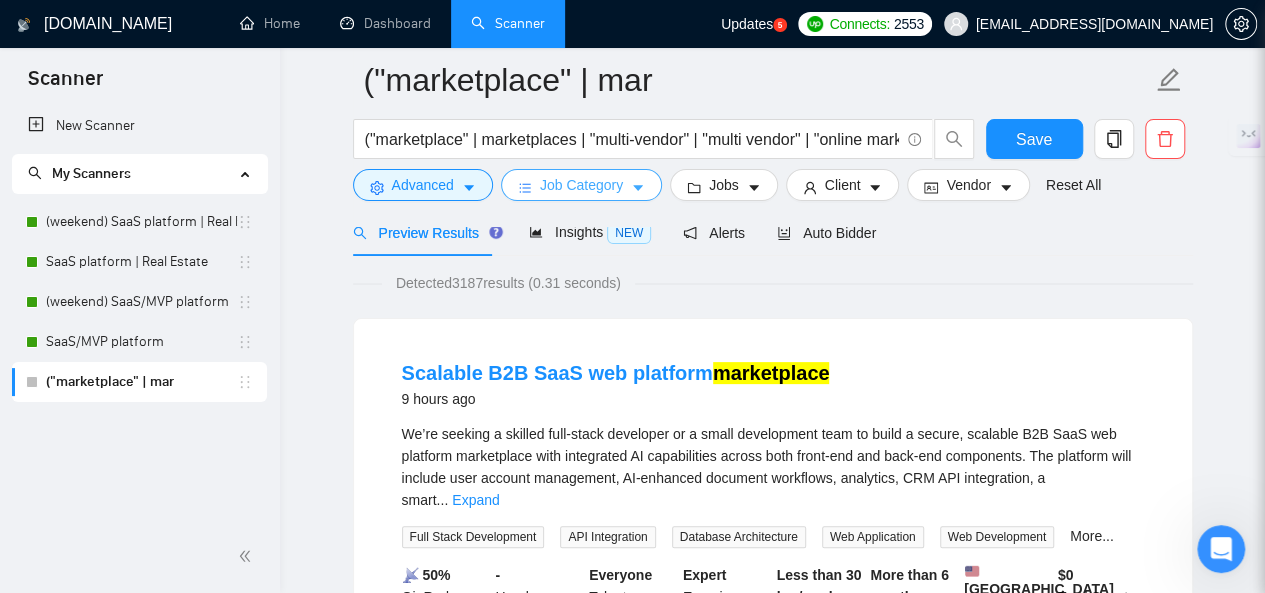 click on "Job Category" at bounding box center (581, 185) 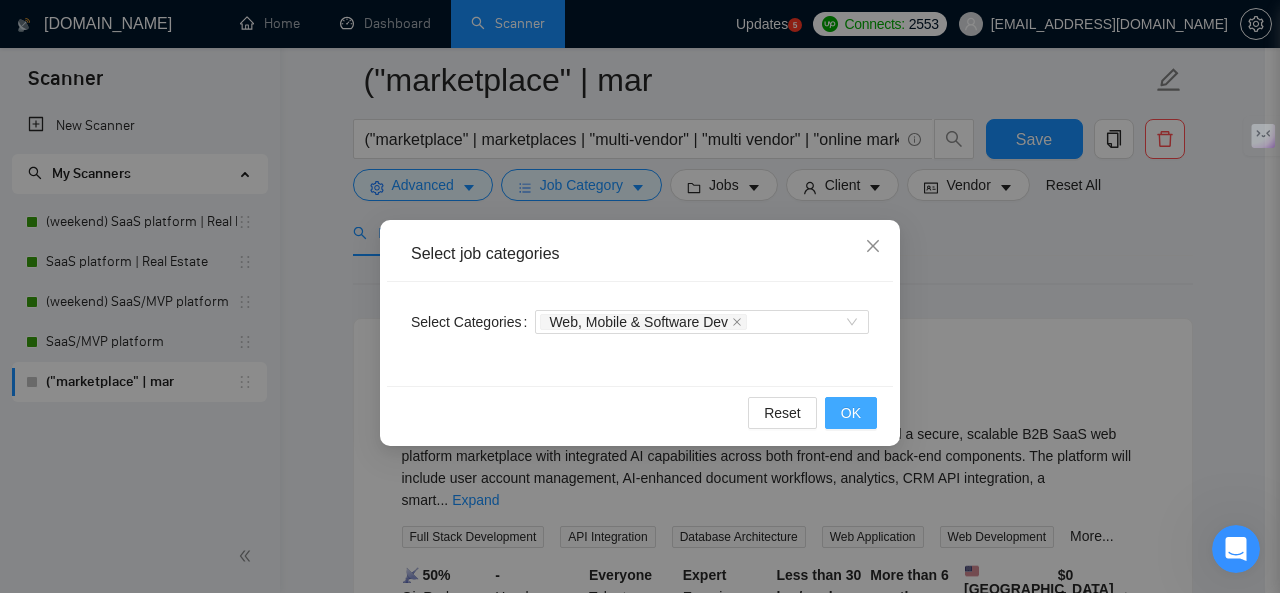 click on "OK" at bounding box center [851, 413] 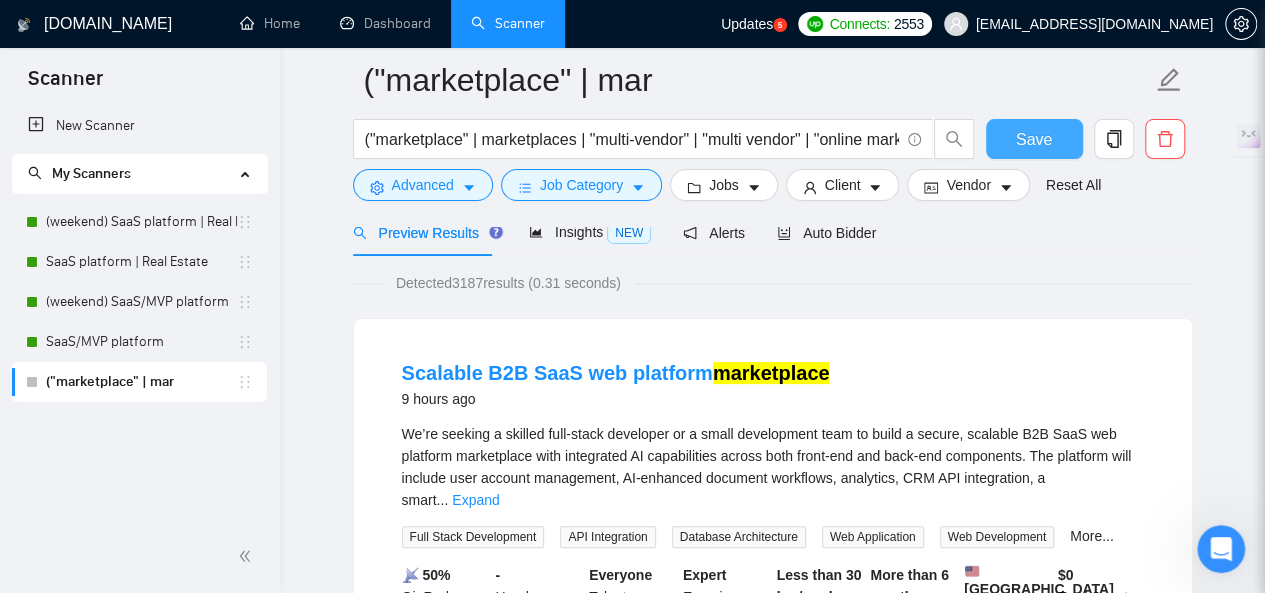 click on "Save" at bounding box center (1034, 139) 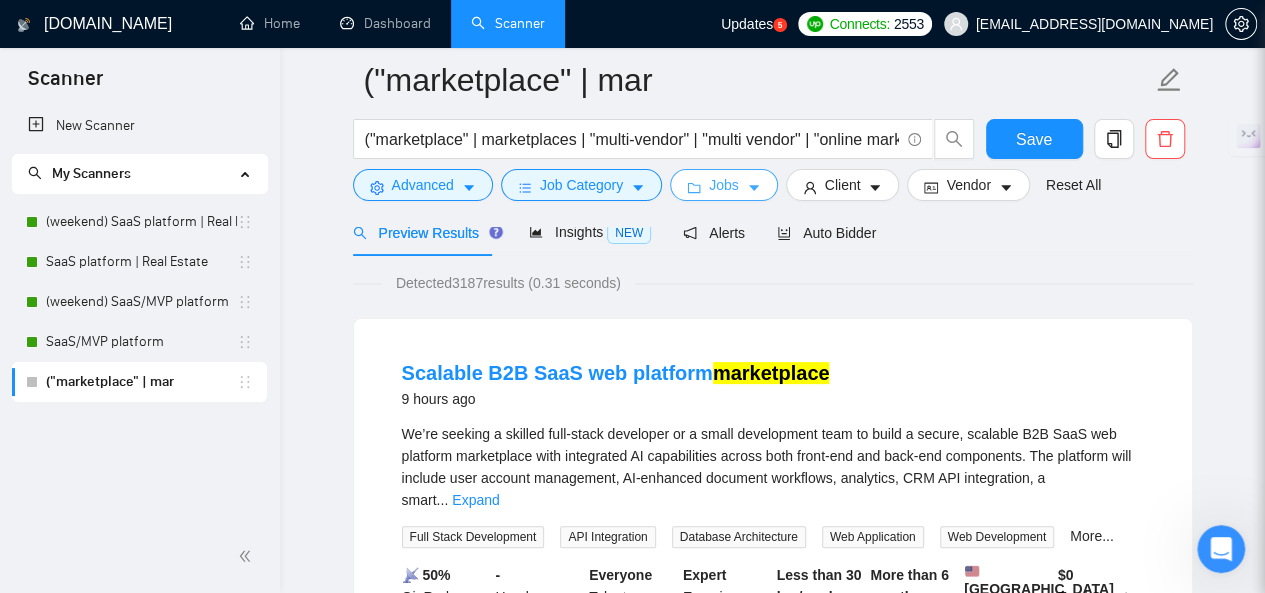 click on "Jobs" at bounding box center [724, 185] 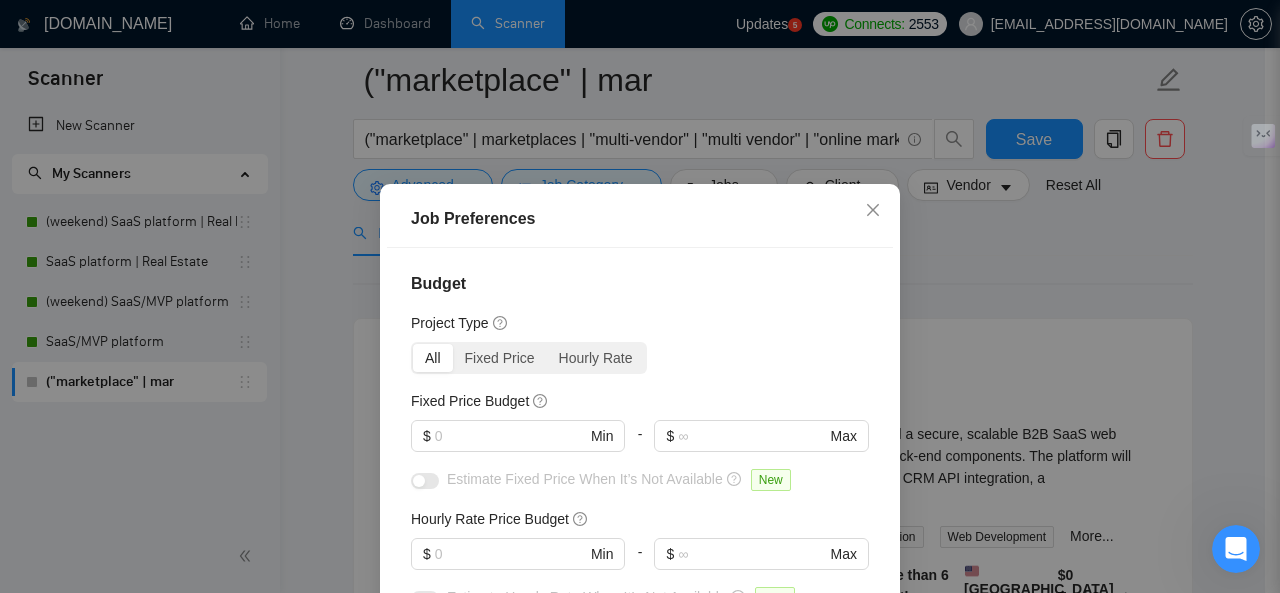 click on "All" at bounding box center (433, 358) 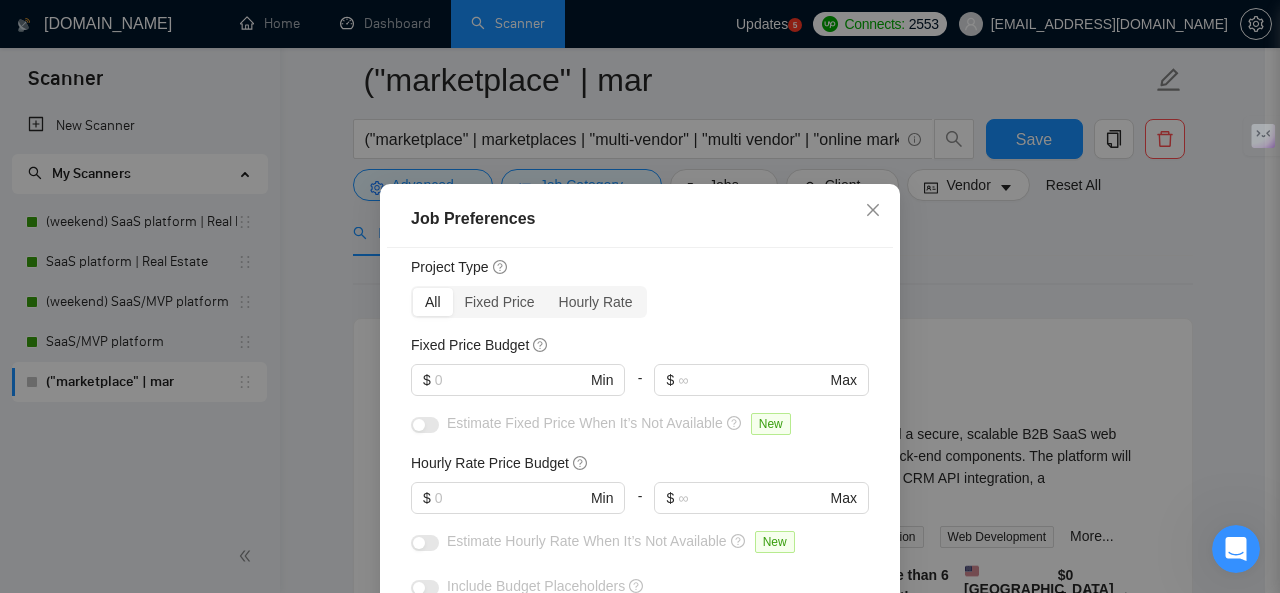scroll, scrollTop: 100, scrollLeft: 0, axis: vertical 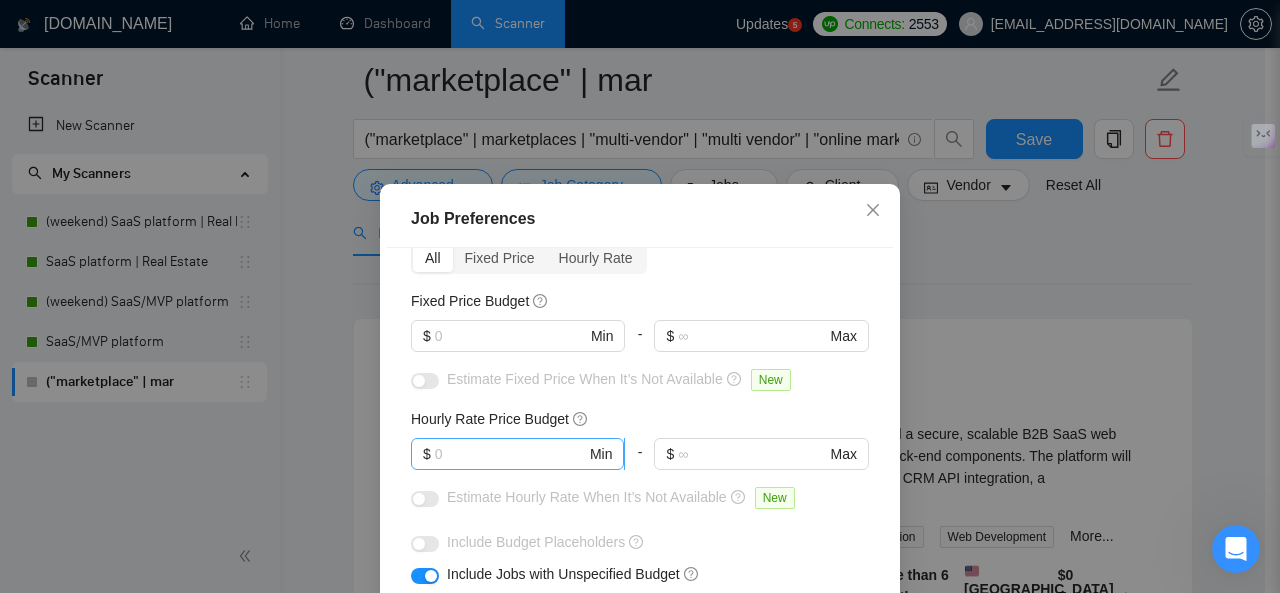 click at bounding box center [510, 454] 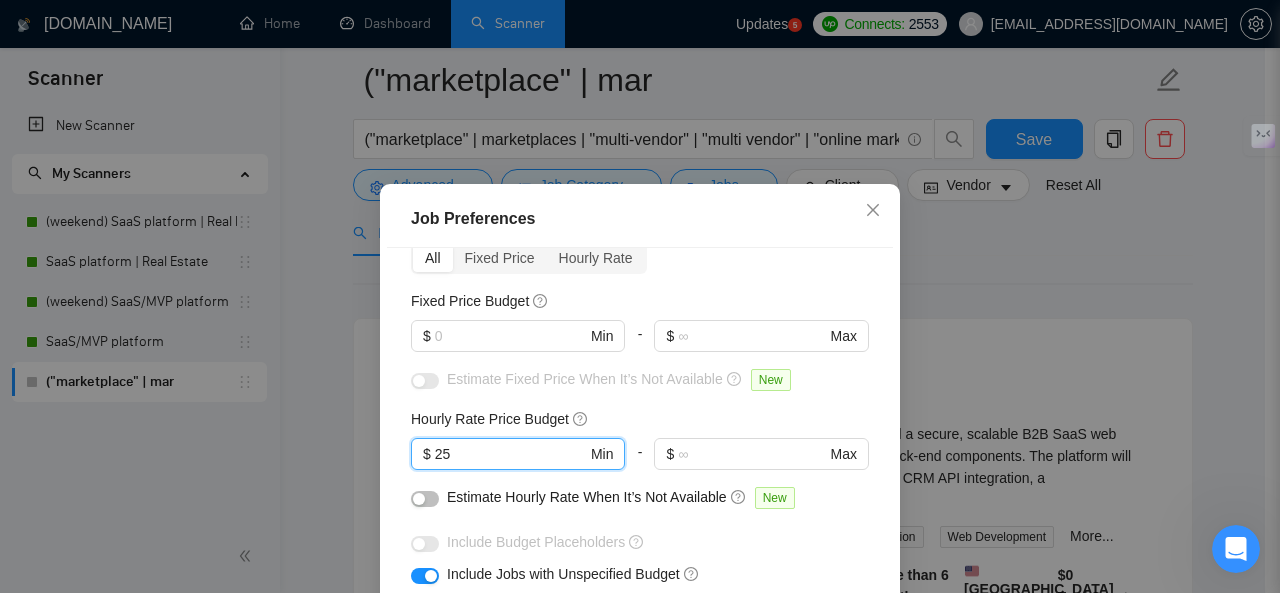 type on "25" 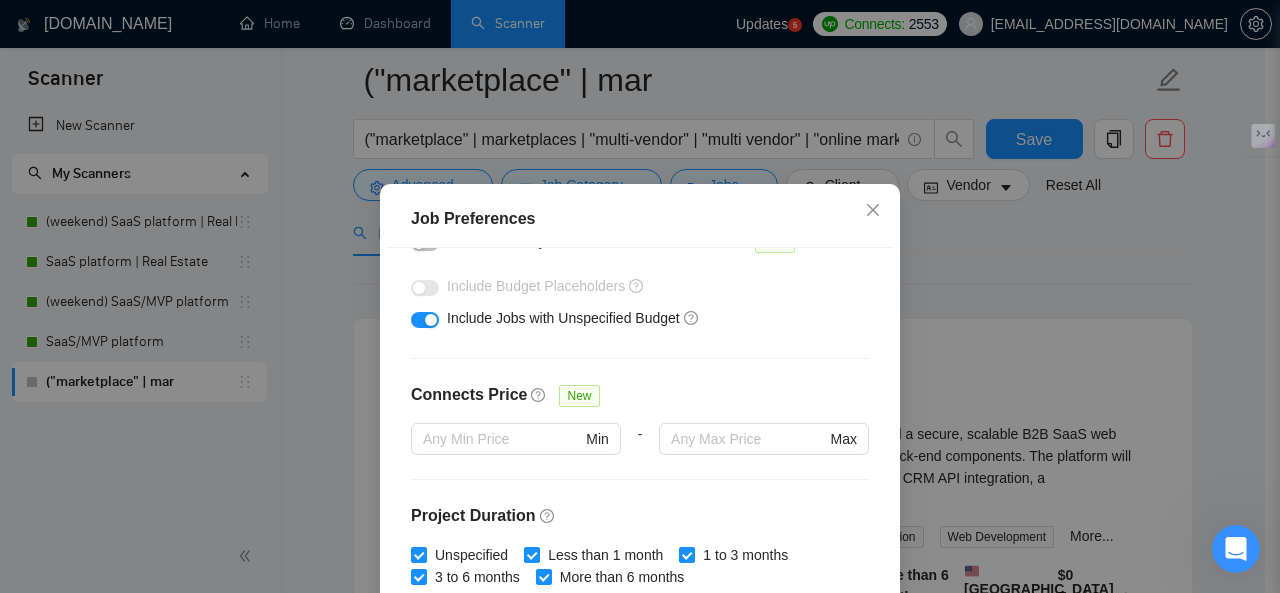 scroll, scrollTop: 400, scrollLeft: 0, axis: vertical 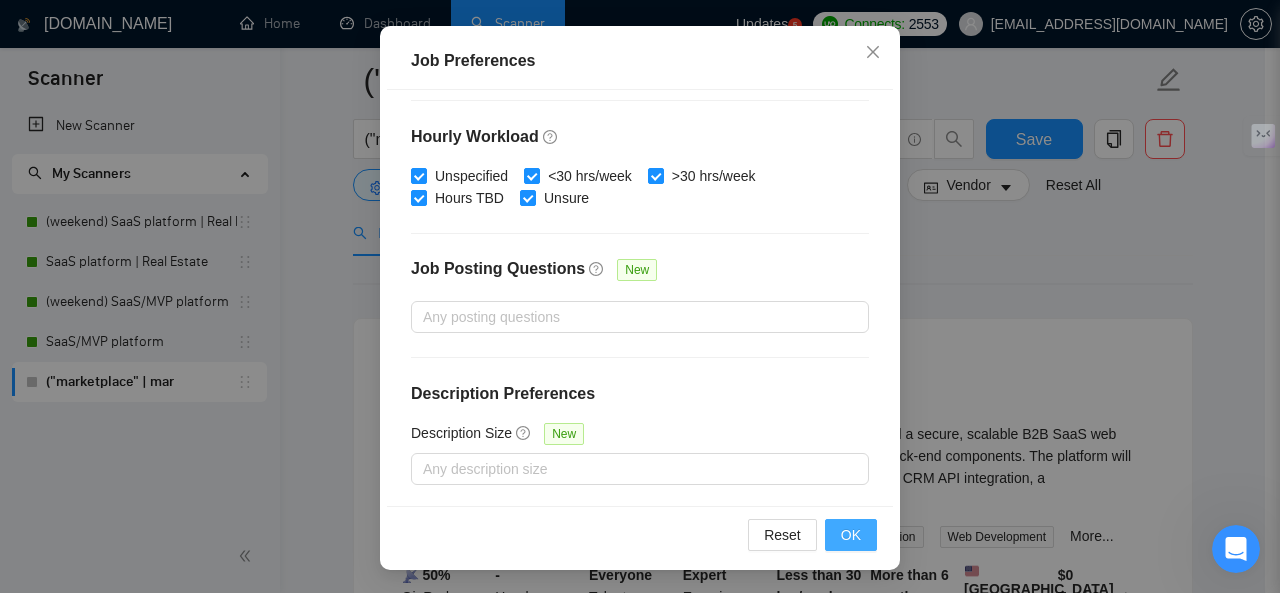 click on "OK" at bounding box center (851, 535) 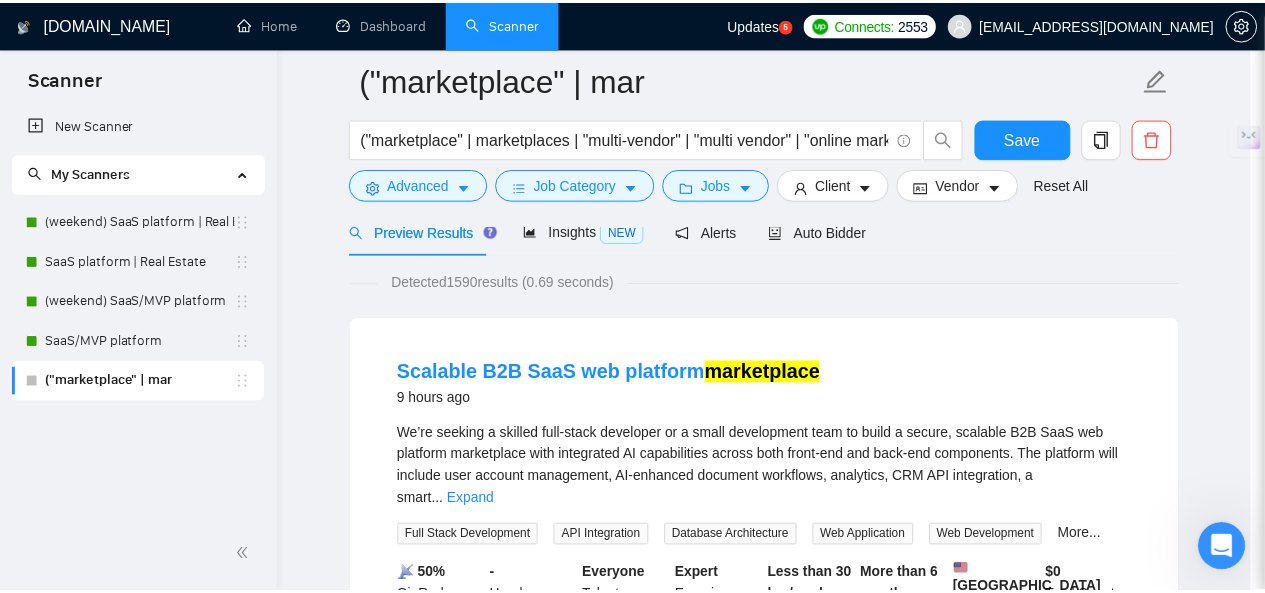 scroll, scrollTop: 93, scrollLeft: 0, axis: vertical 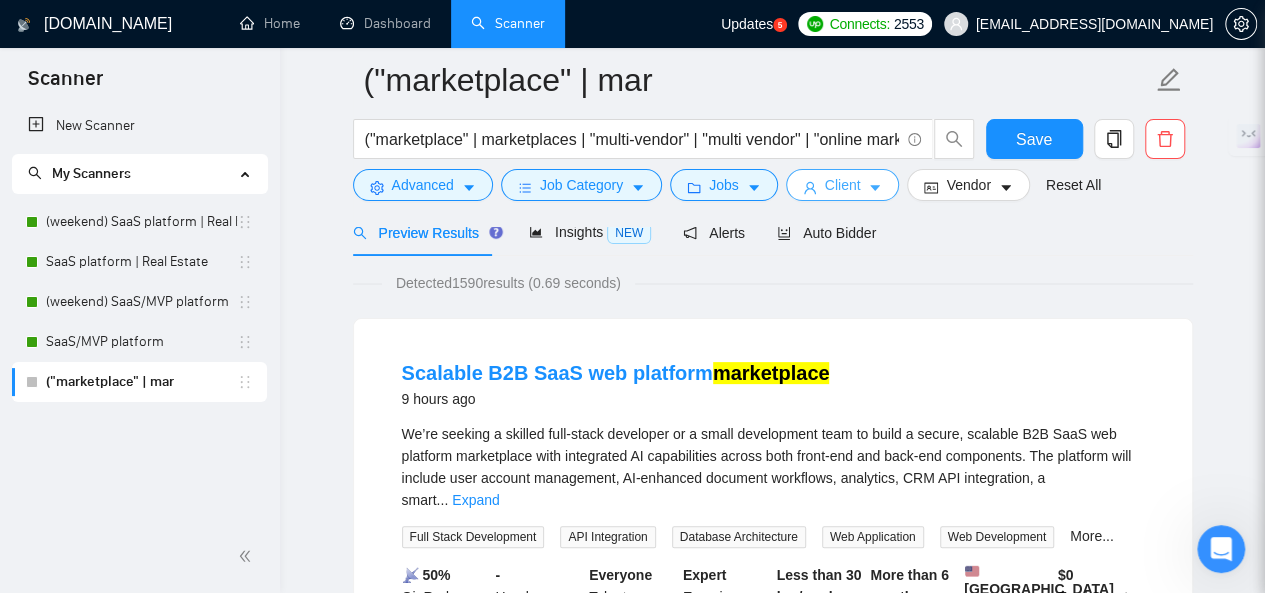 click on "Client" at bounding box center [843, 185] 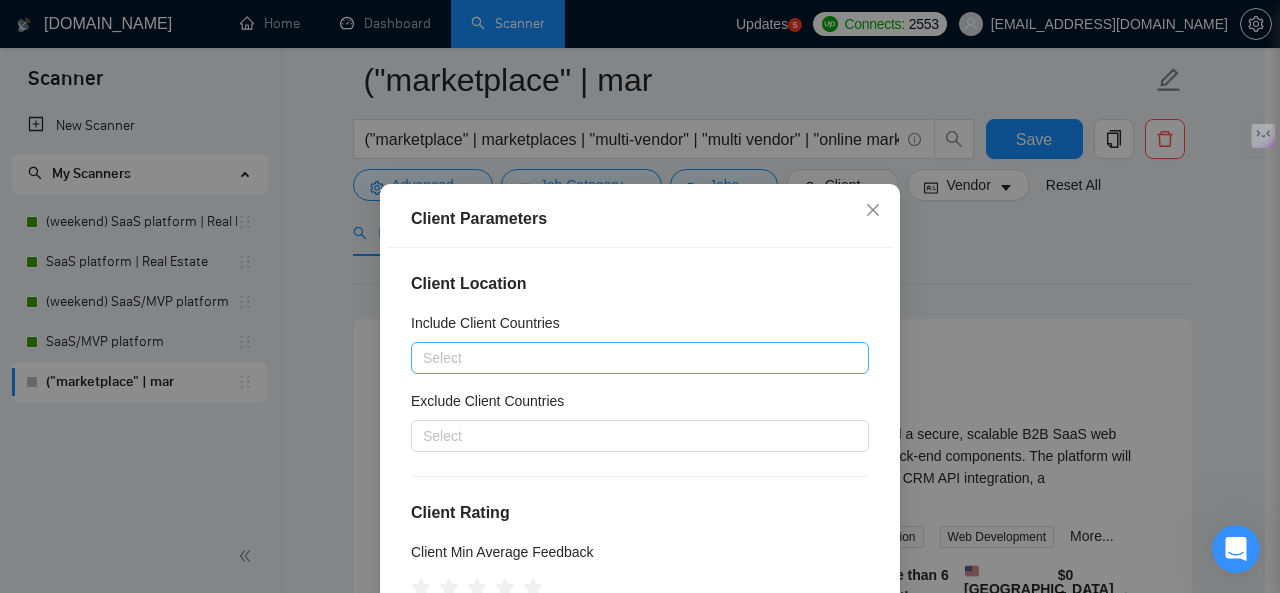 click at bounding box center [630, 358] 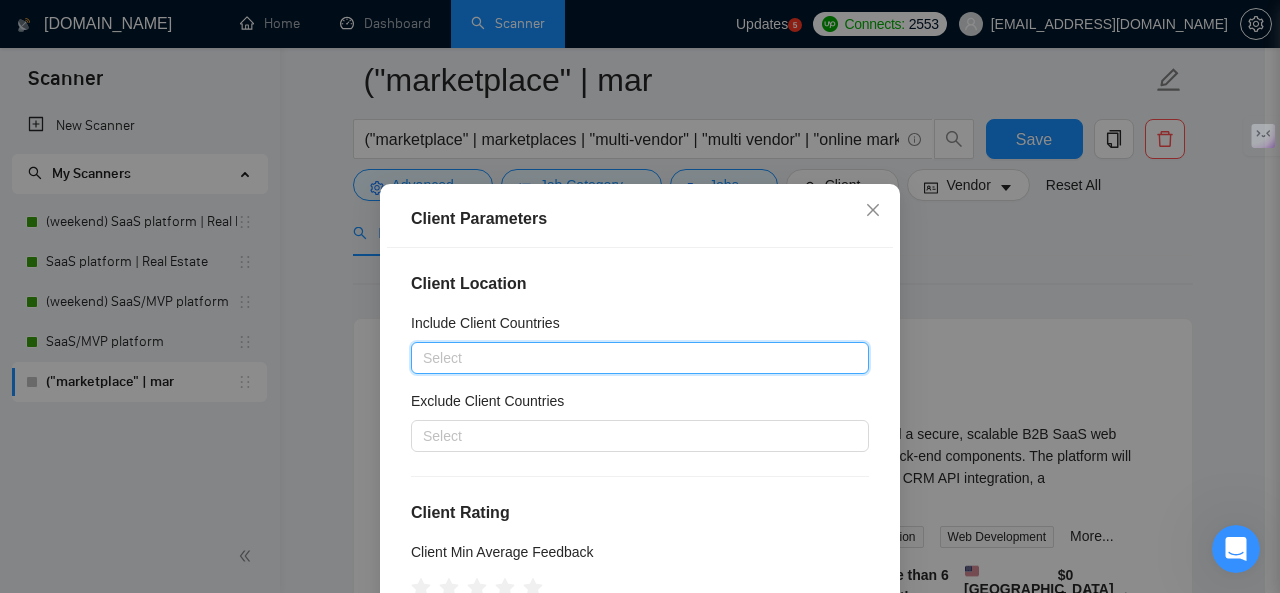 paste on "Monaco Liechtenstein Luxembourg Bermuda Ireland Switzerland Norway Cayman Islands Singapore United States Faroe Islands Iceland Denmark Qatar Sweden Australia Netherlands Finland Austria Israel Canada Belgium Germany Hong Kong New Zealand United Kingdom United Arab Emirates France Andorra Japan New Caledonia Guam Italy South Korea Malta Taiwan Puerto Rico Cyprus Brunei Darussalam Spain Aruba Slovenia Estonia Bahamas Czech Republic Bahrain Portugal Lithuania Saudi Arabia Slovakia Latvia Turks and Caicos Islands Greece Oman Hungary Poland Croatia" 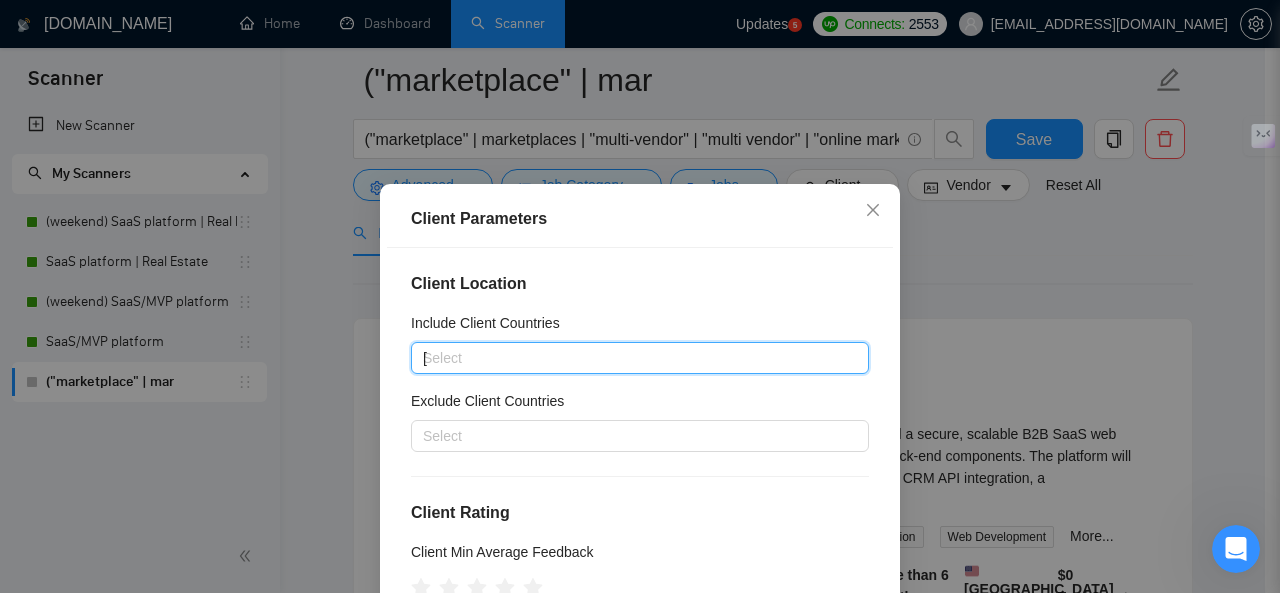 scroll, scrollTop: 0, scrollLeft: 3174, axis: horizontal 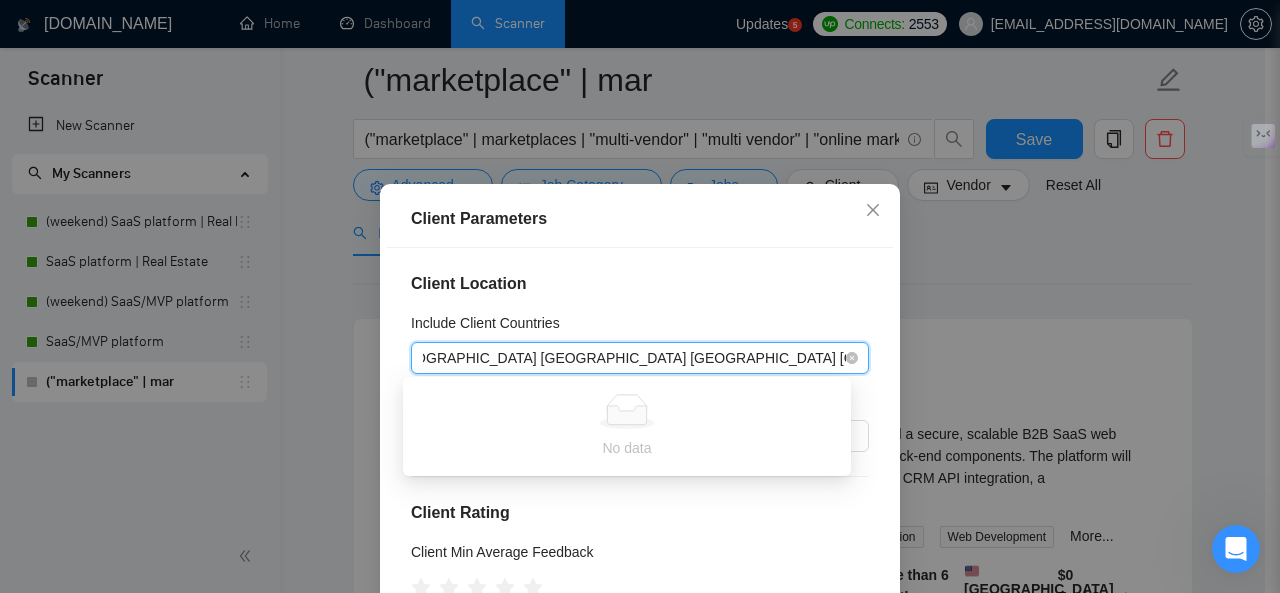 click on "Monaco Liechtenstein Luxembourg Bermuda Ireland Switzerland Norway Cayman Islands Singapore United States Faroe Islands Iceland Denmark Qatar Sweden Australia Netherlands Finland Austria Israel Canada Belgium Germany Hong Kong New Zealand United Kingdom United Arab Emirates France Andorra Japan New Caledonia Guam Italy South Korea Malta Taiwan Puerto Rico Cyprus Brunei Darussalam Spain Aruba Slovenia Estonia Bahamas Czech Republic Bahrain Portugal Lithuania Saudi Arabia Slovakia Latvia Turks and Caicos Islands Greece Oman Hungary Poland Croatia" at bounding box center (637, 358) 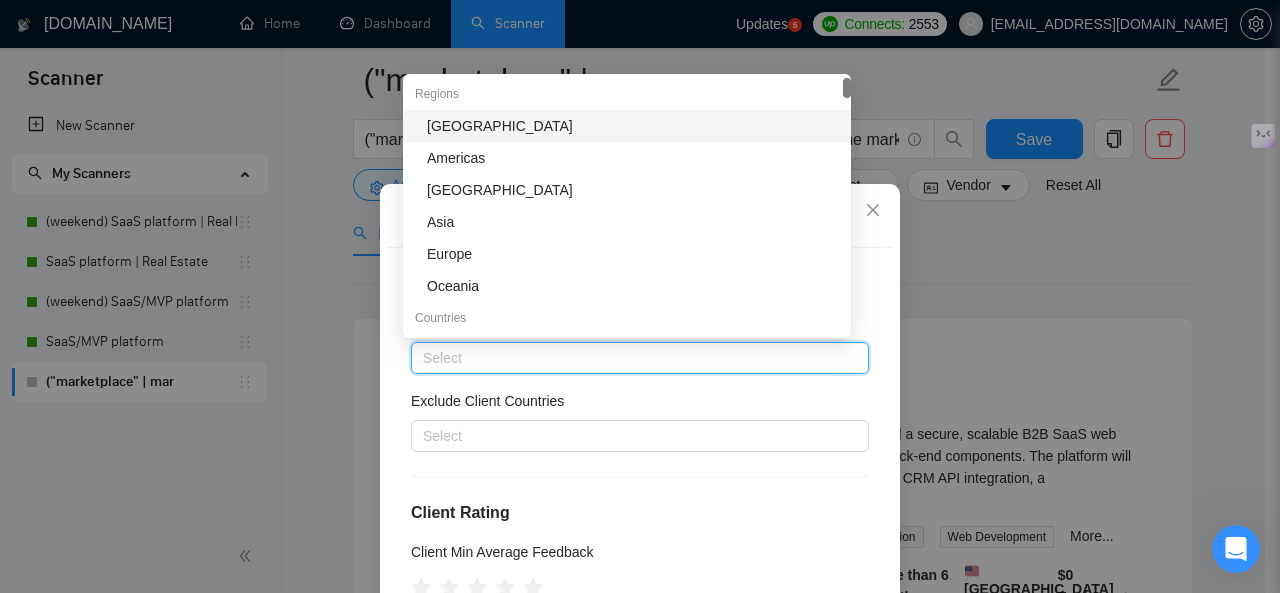 scroll, scrollTop: 0, scrollLeft: 0, axis: both 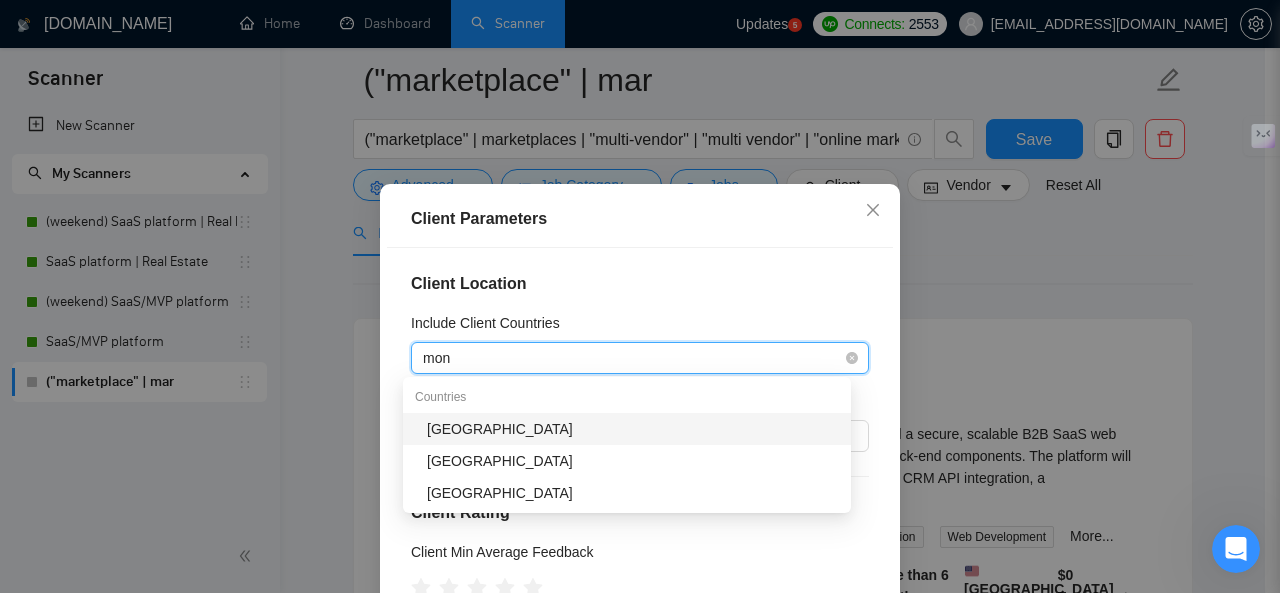 type on "mona" 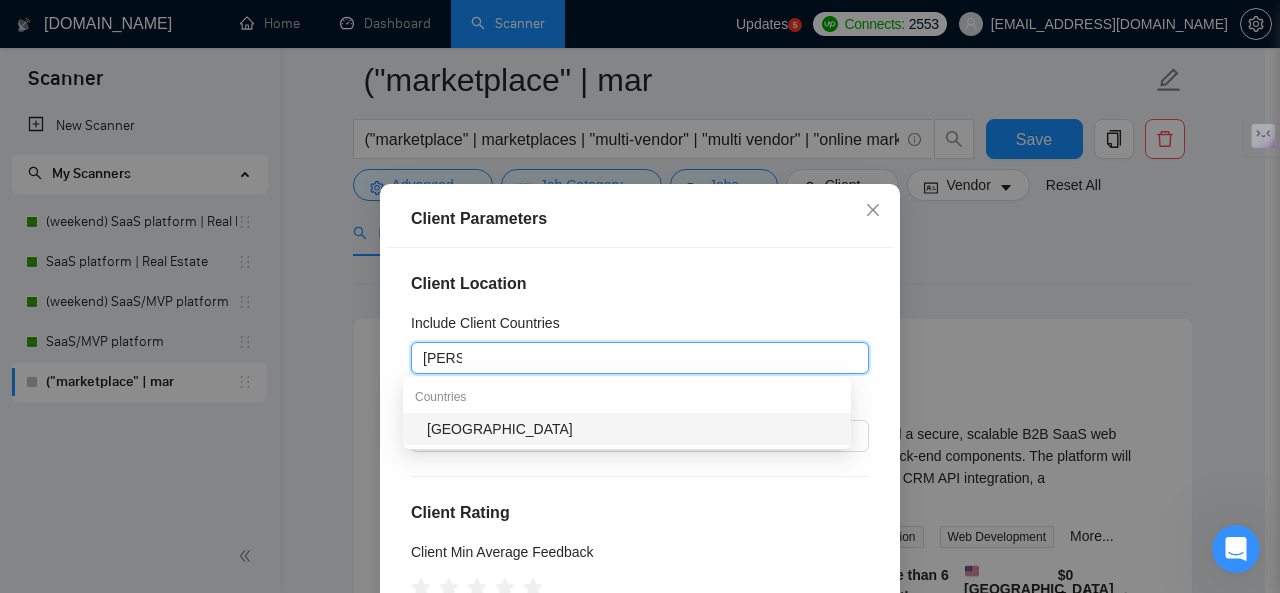 click on "[GEOGRAPHIC_DATA]" at bounding box center [633, 429] 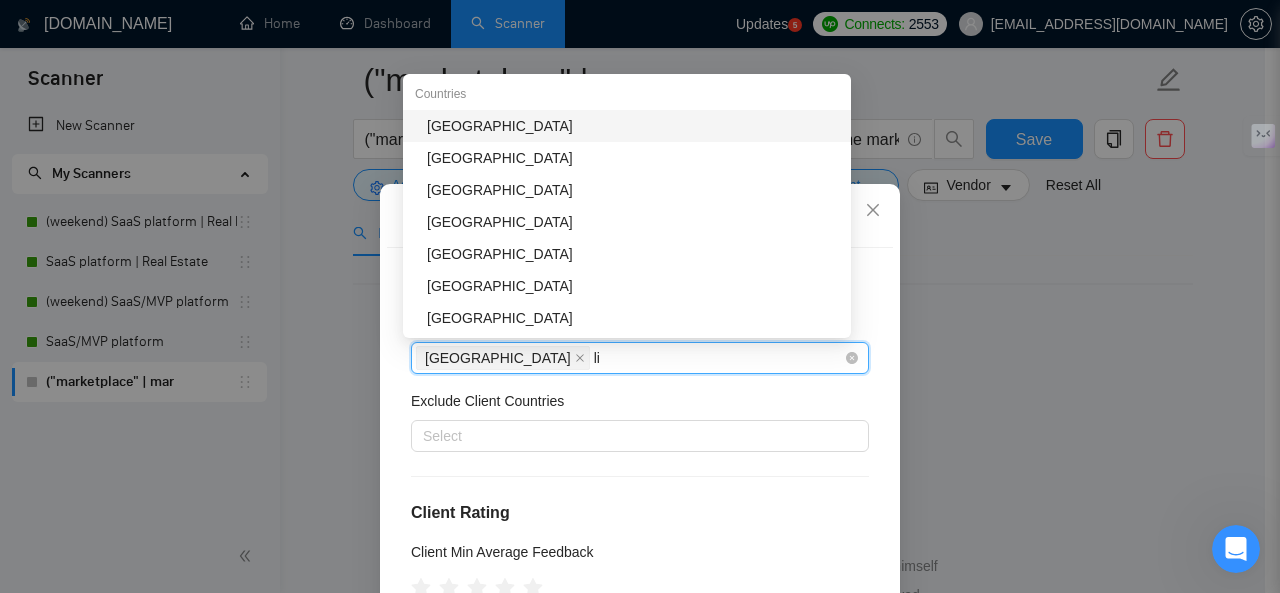 type on "lie" 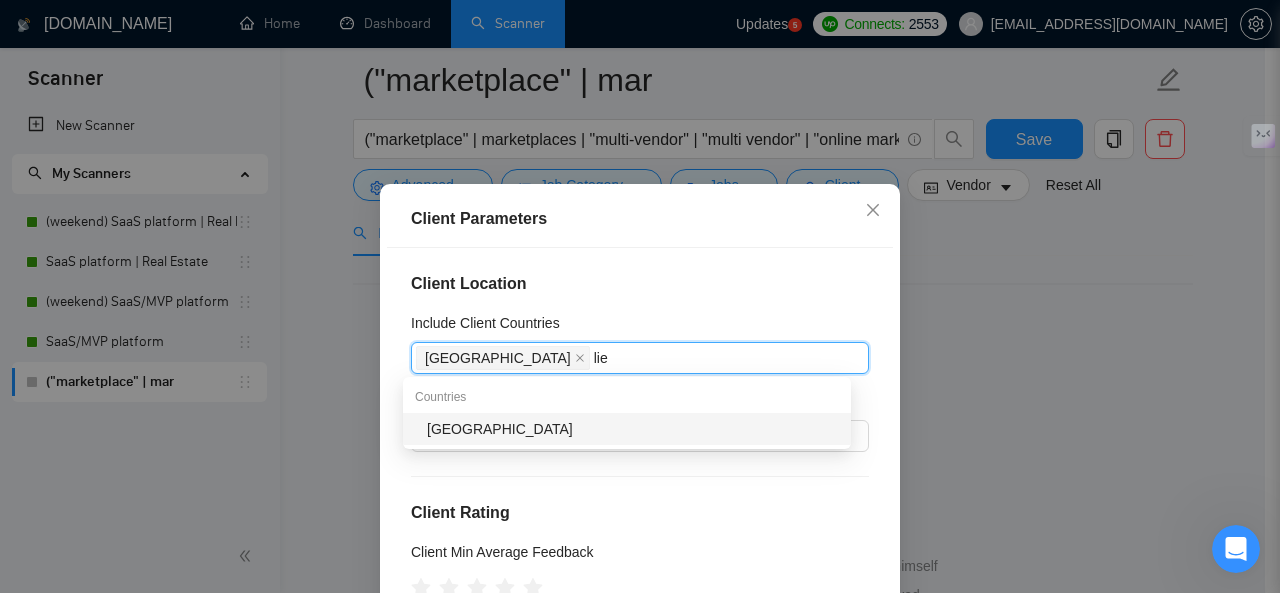 click on "[GEOGRAPHIC_DATA]" at bounding box center (633, 429) 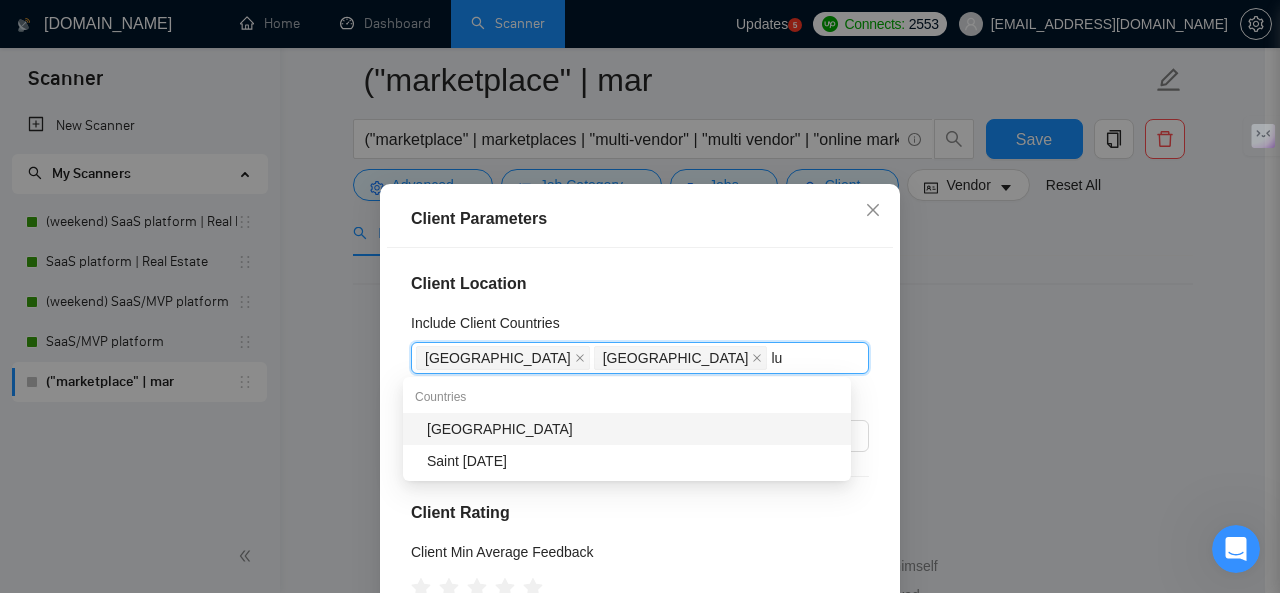 type on "lux" 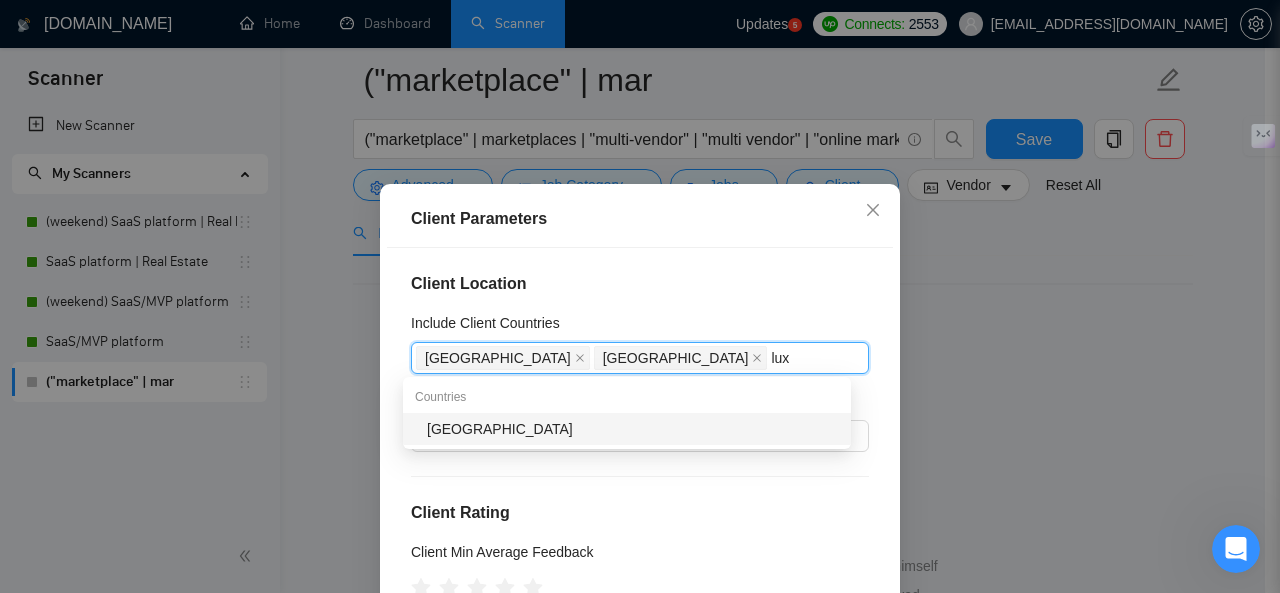 click on "[GEOGRAPHIC_DATA]" at bounding box center (633, 429) 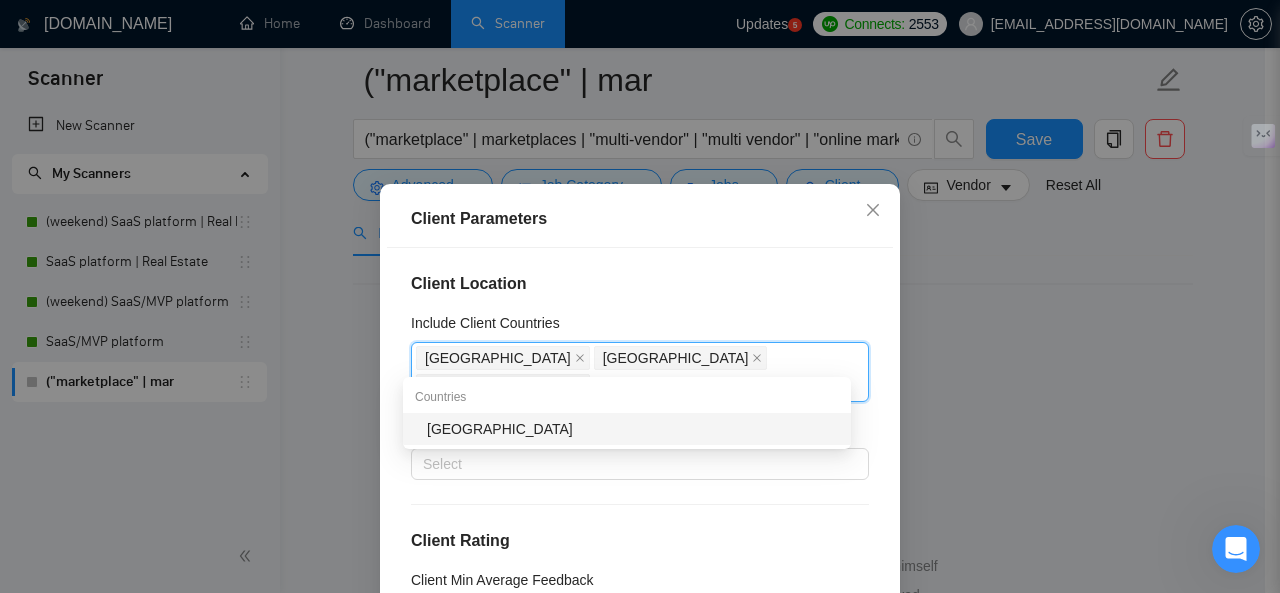 type on "bermud" 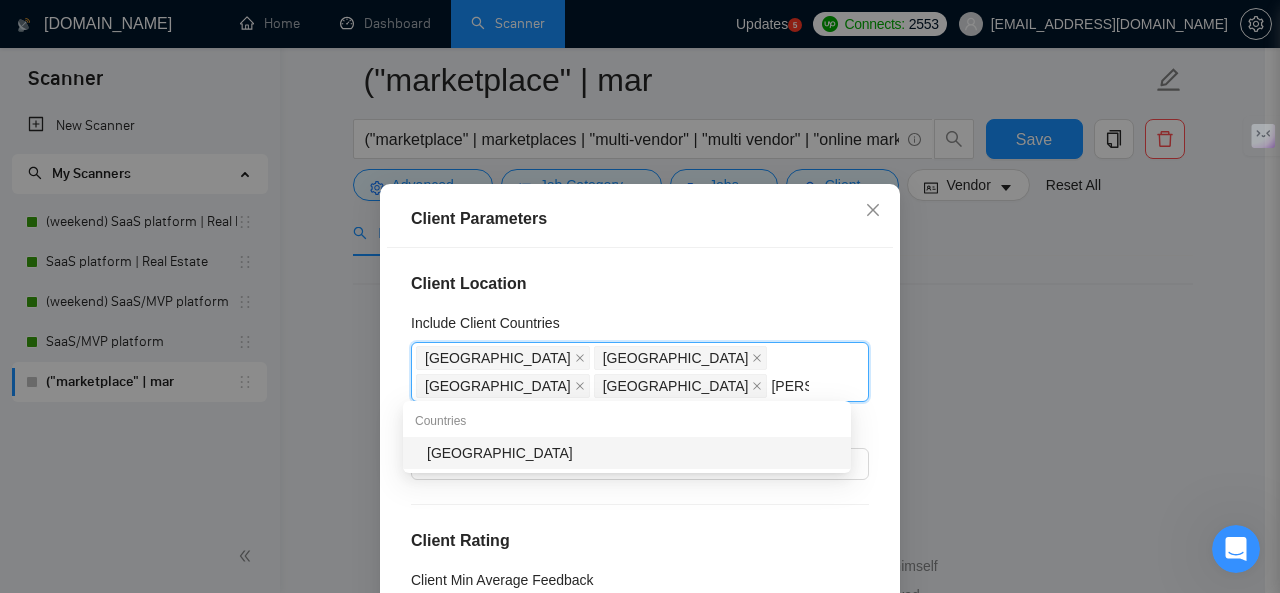 type on "ireland" 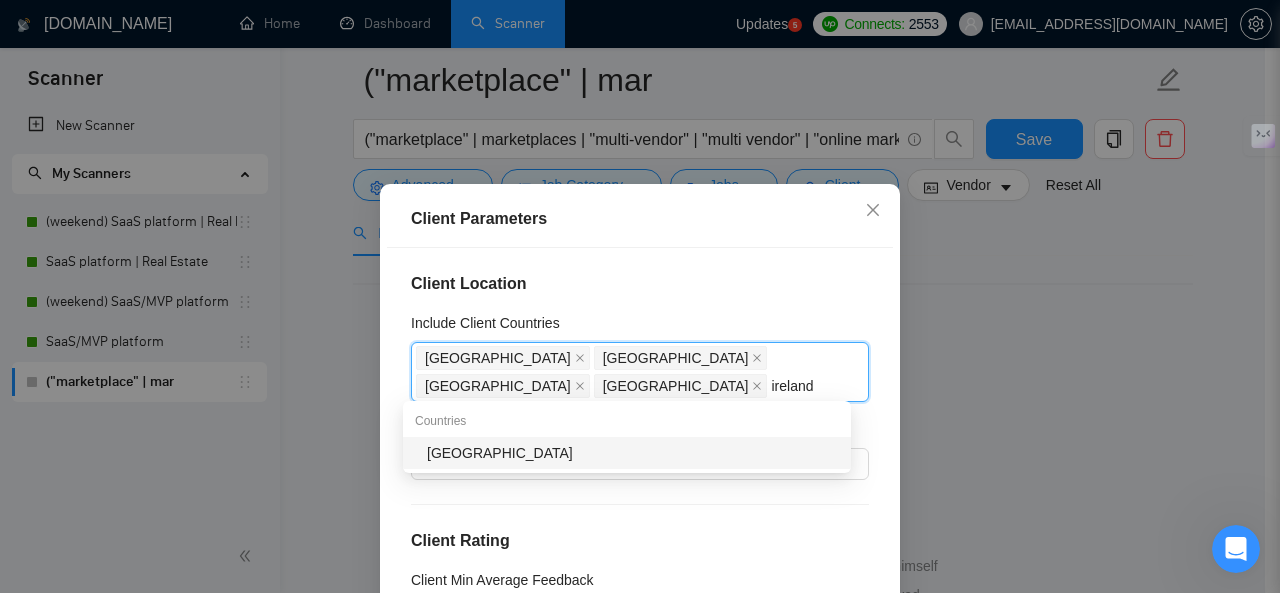 click on "[GEOGRAPHIC_DATA]" at bounding box center [633, 453] 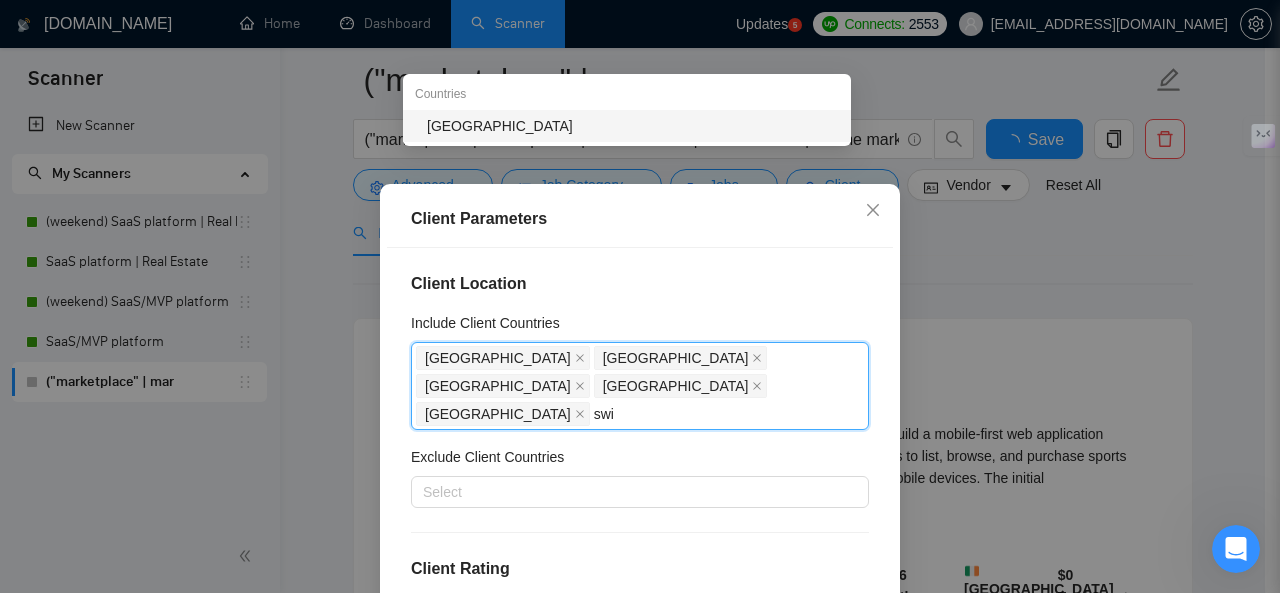 type on "swit" 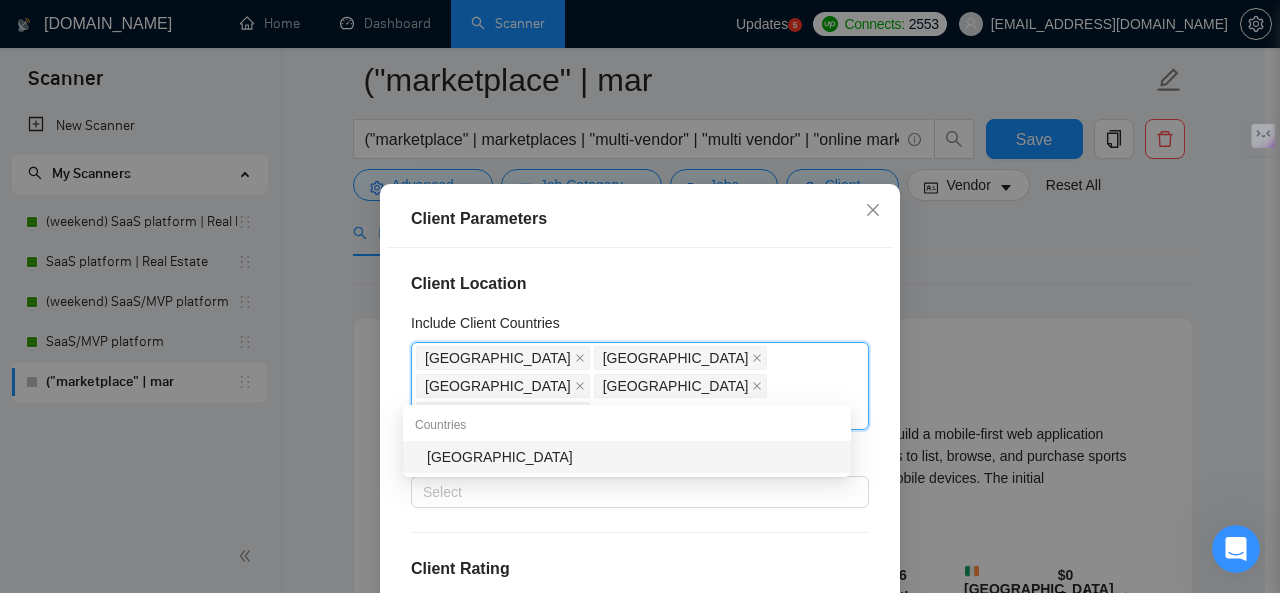 click on "[GEOGRAPHIC_DATA]" at bounding box center [633, 457] 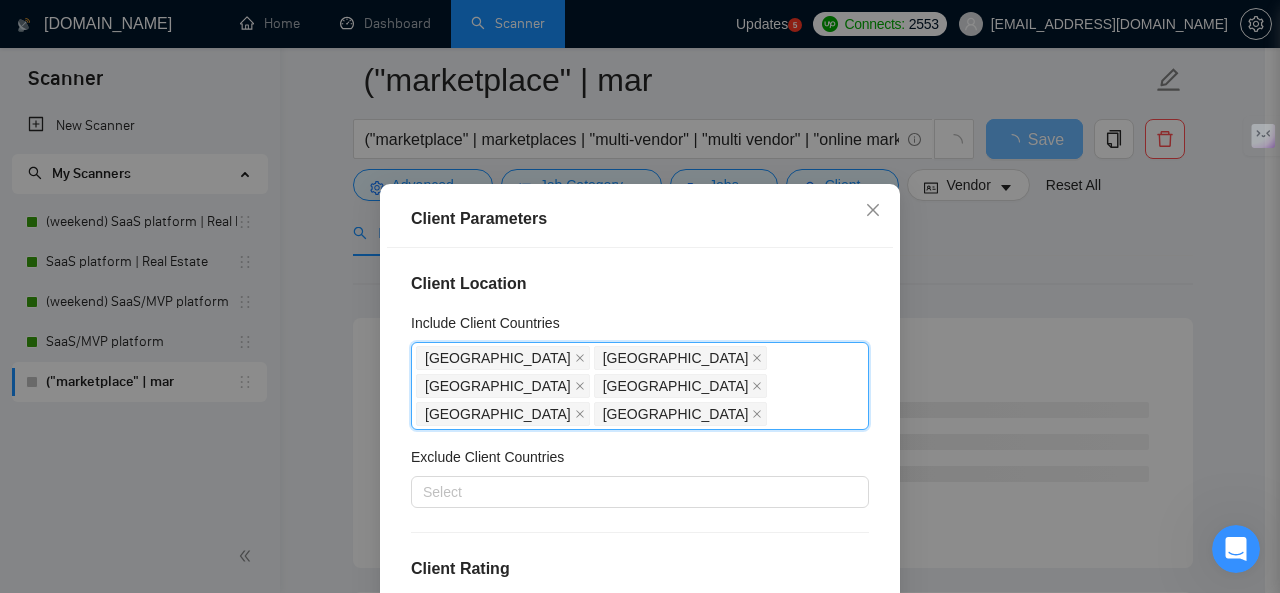 type on "m" 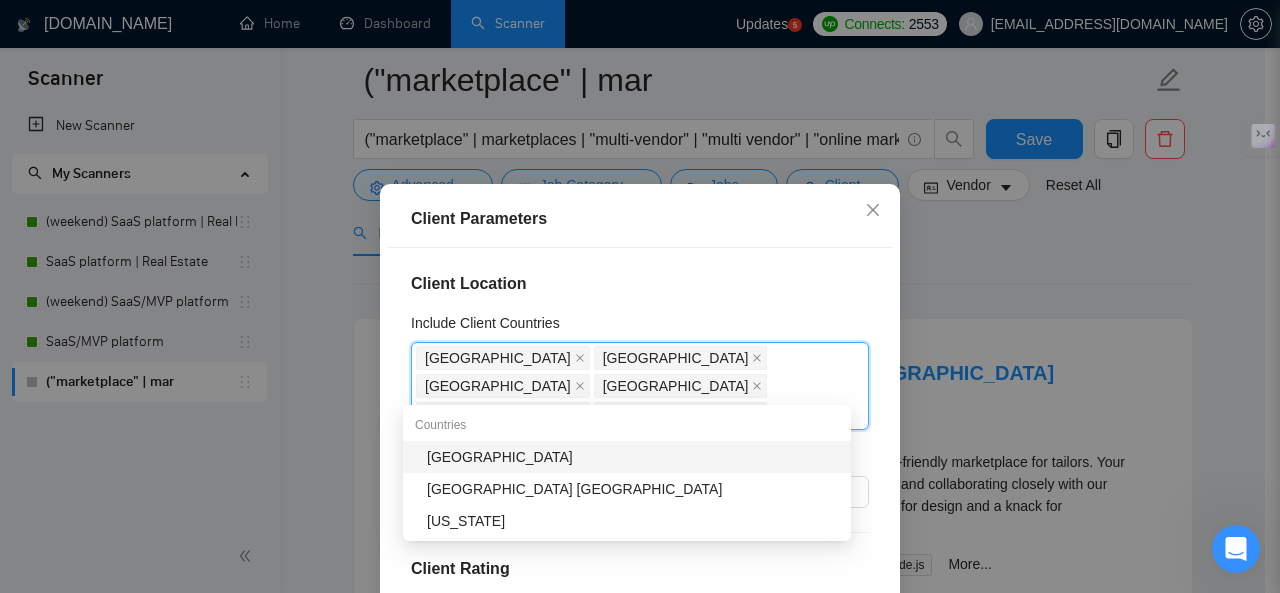 type on "norw" 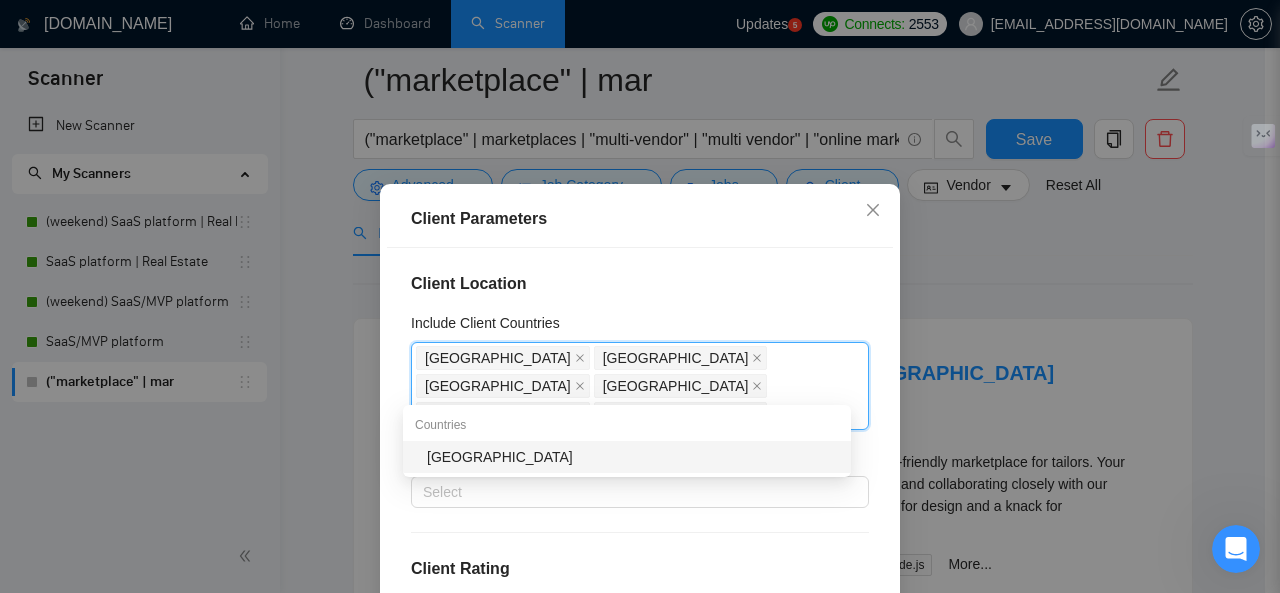 click on "[GEOGRAPHIC_DATA]" at bounding box center [633, 457] 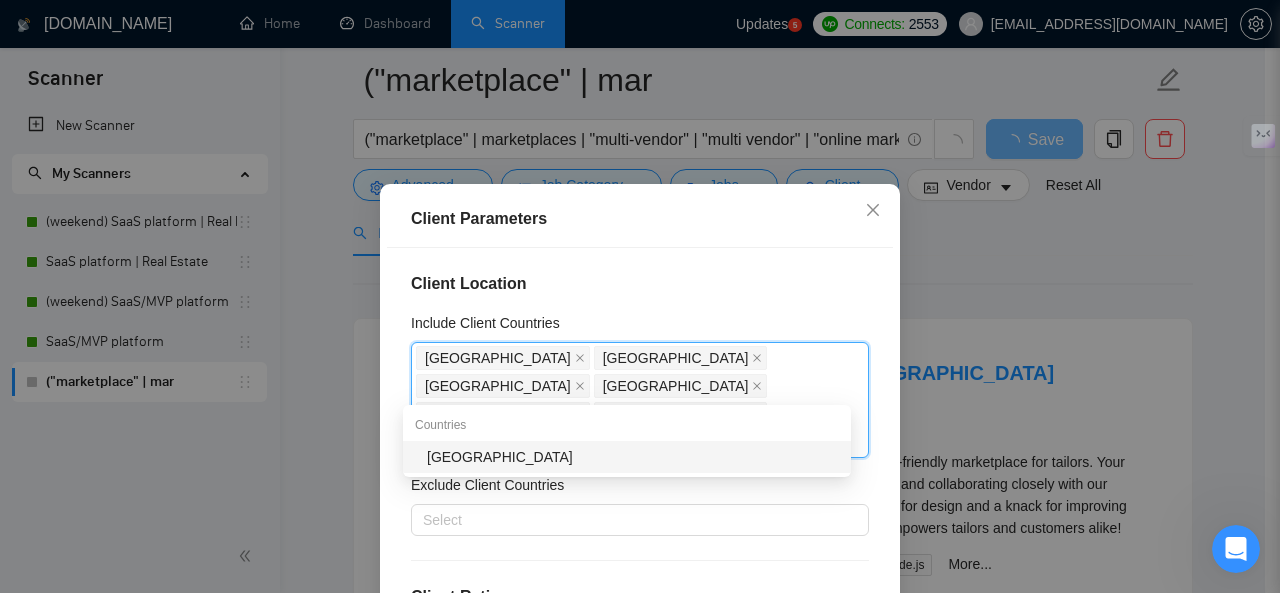 type on "cayma" 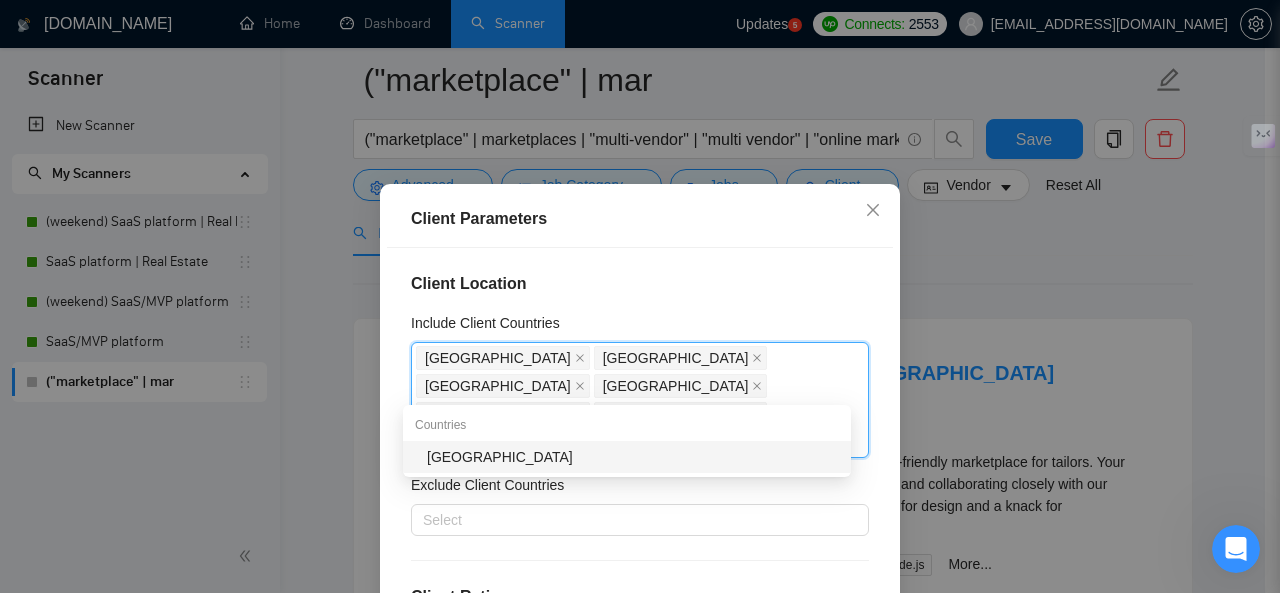 click on "[GEOGRAPHIC_DATA]" at bounding box center (633, 457) 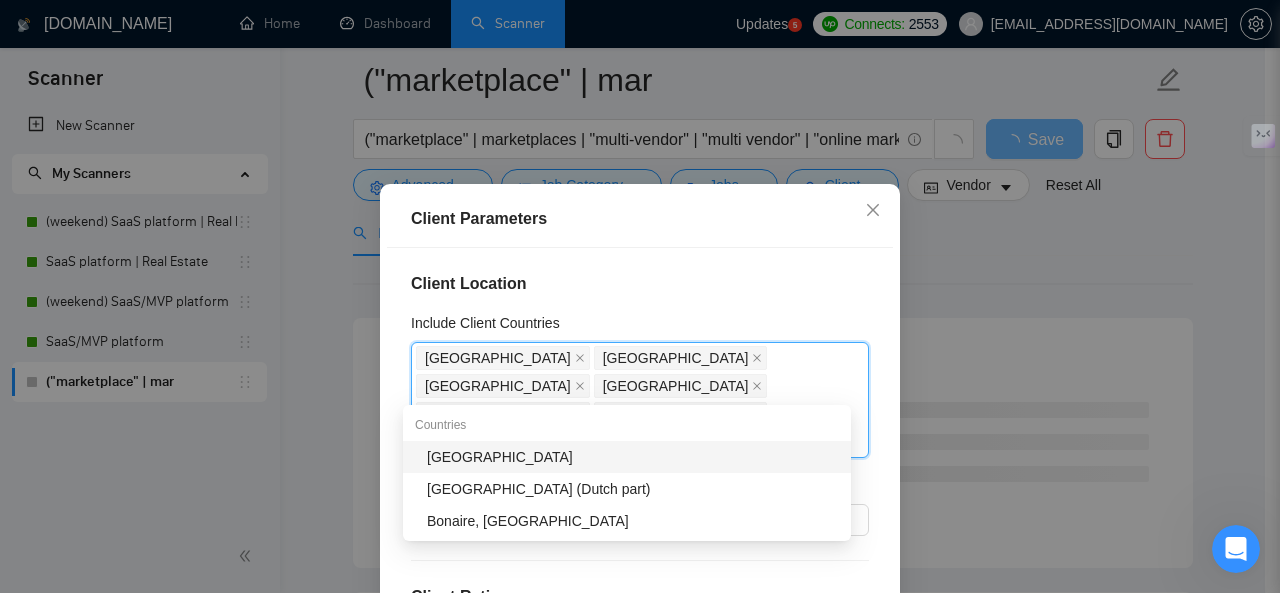 type on "singa" 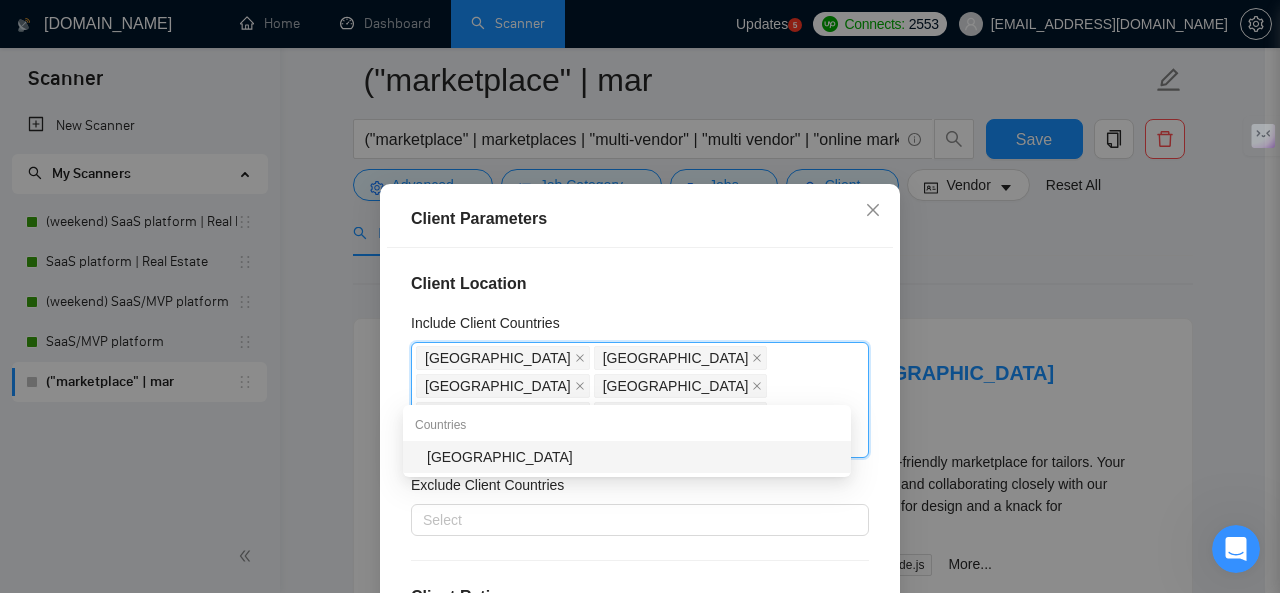 click on "[GEOGRAPHIC_DATA]" at bounding box center (633, 457) 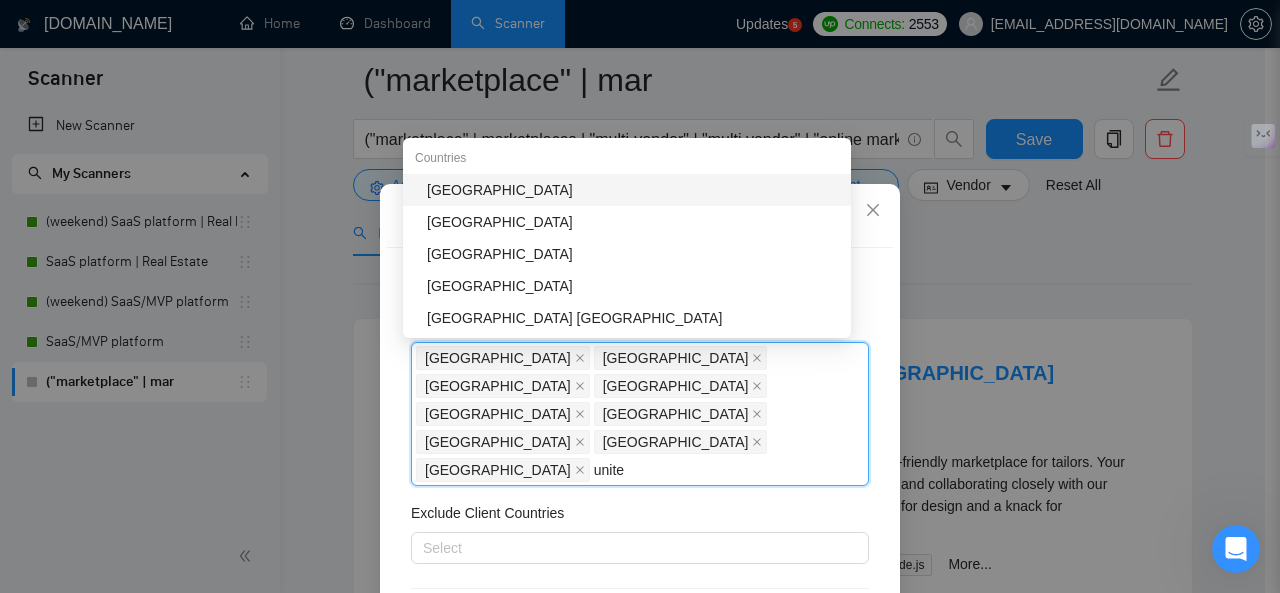 type on "united" 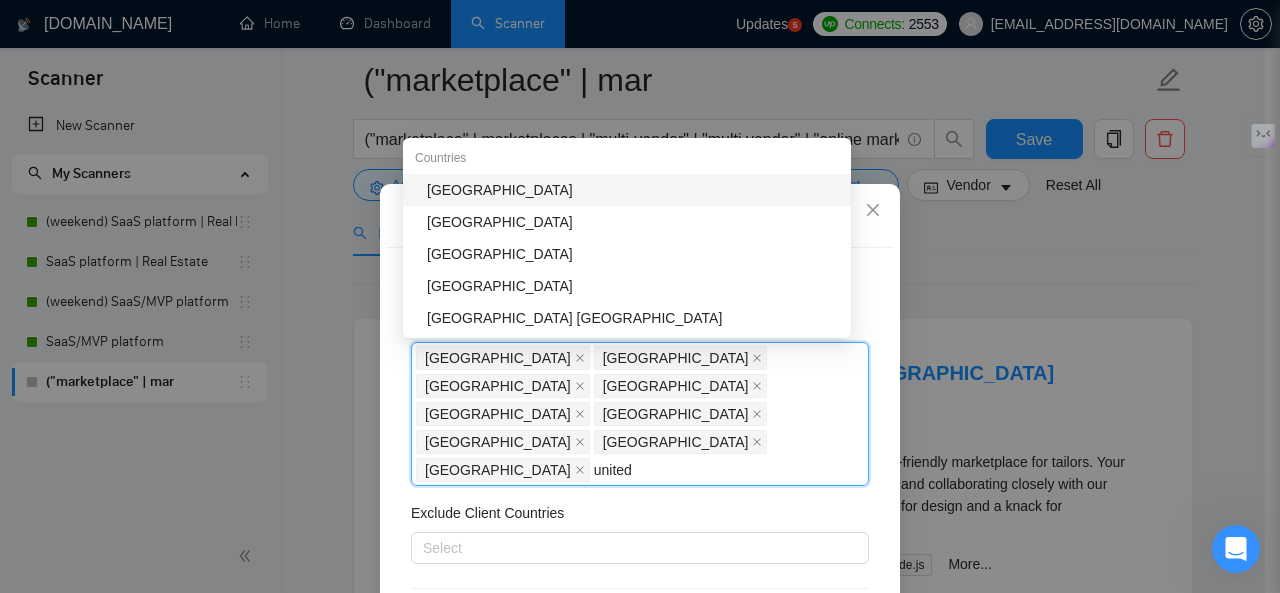 click on "[GEOGRAPHIC_DATA]" at bounding box center (633, 190) 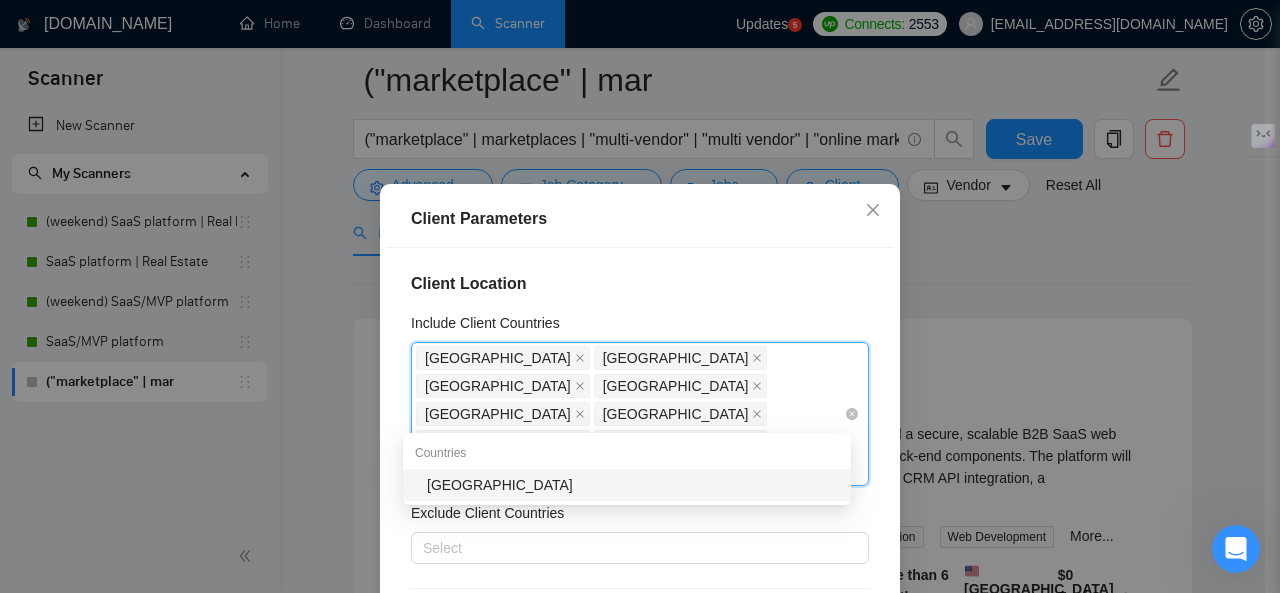 type on "faroe" 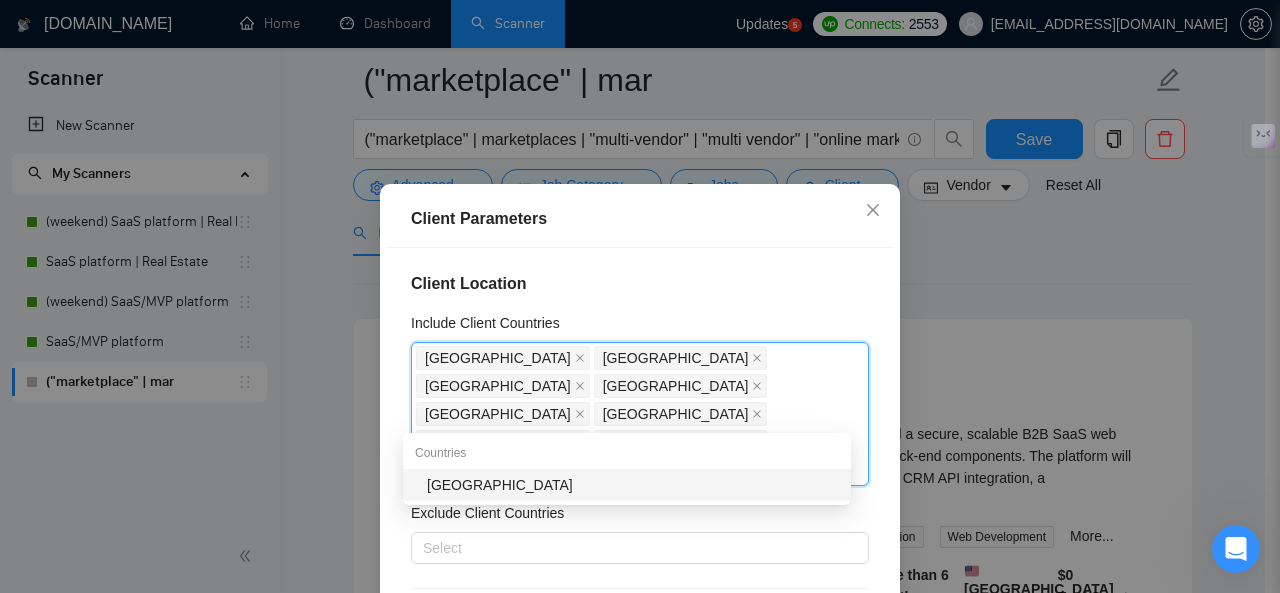 click on "[GEOGRAPHIC_DATA]" at bounding box center (633, 485) 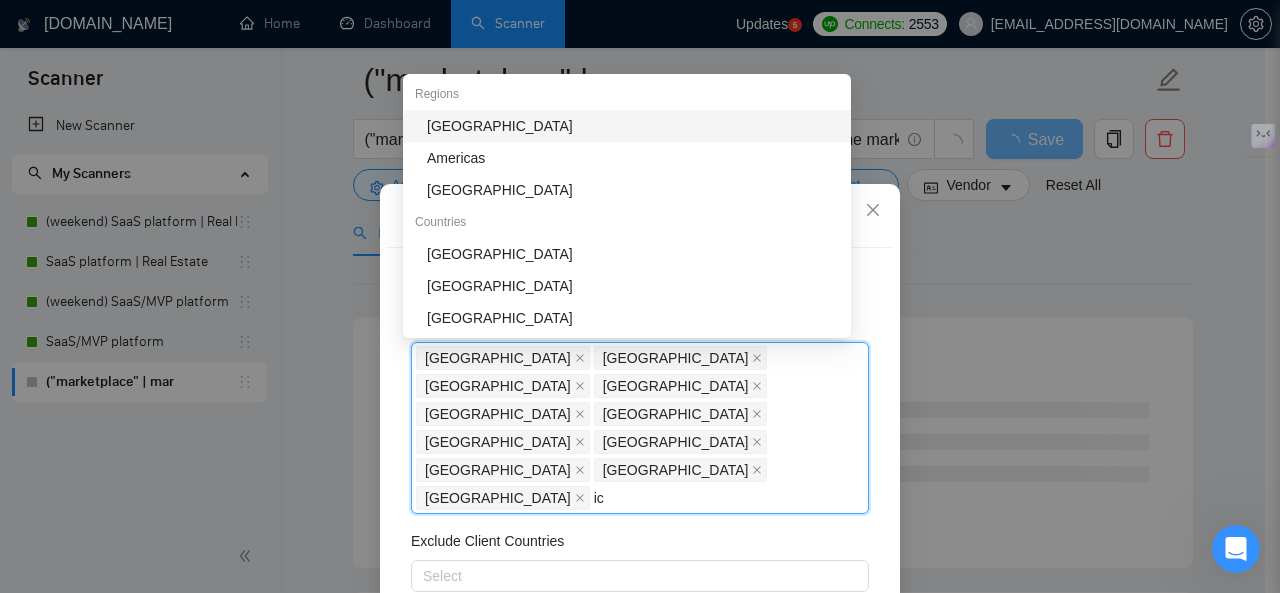 type on "ice" 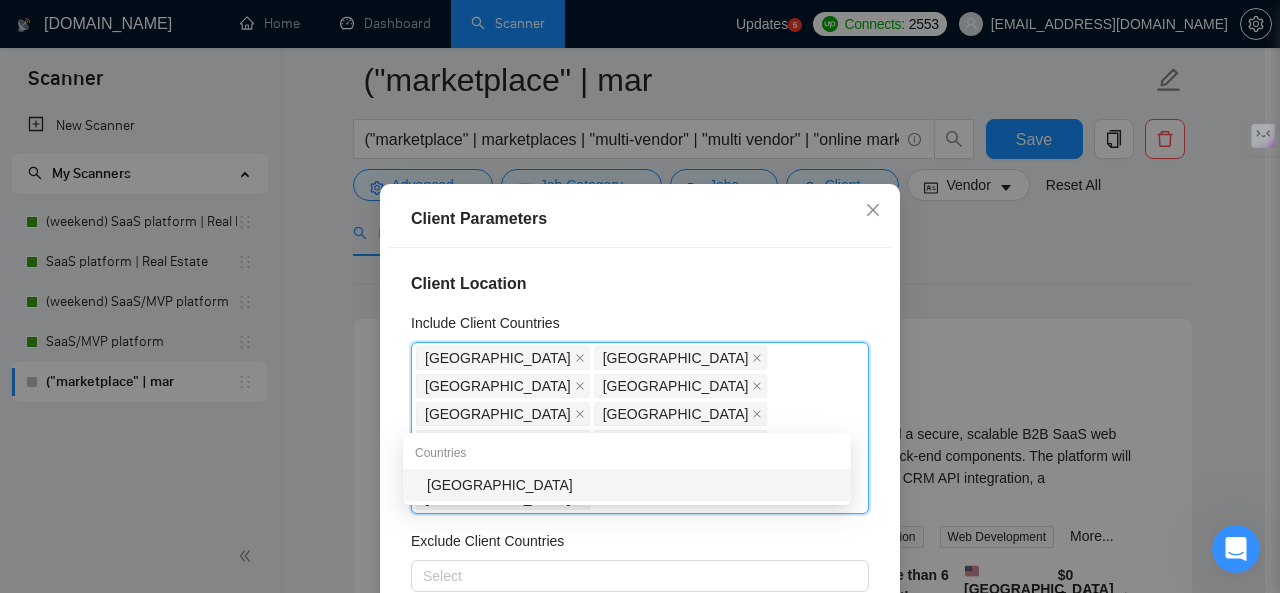 click on "[GEOGRAPHIC_DATA]" at bounding box center [633, 485] 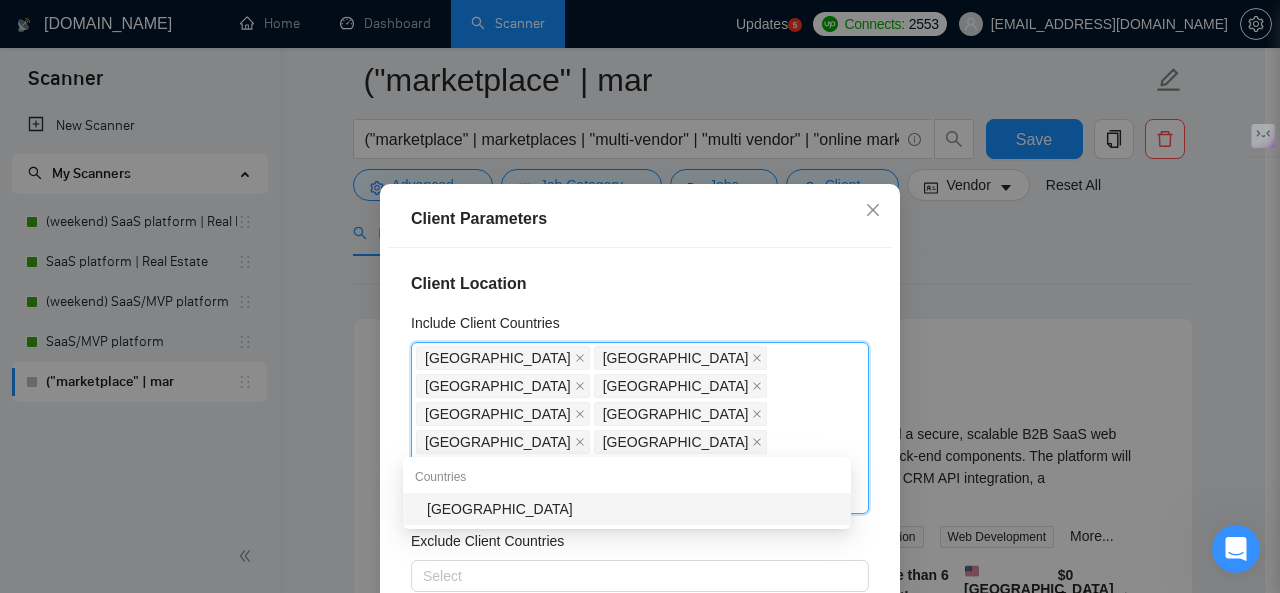 type on "sweden" 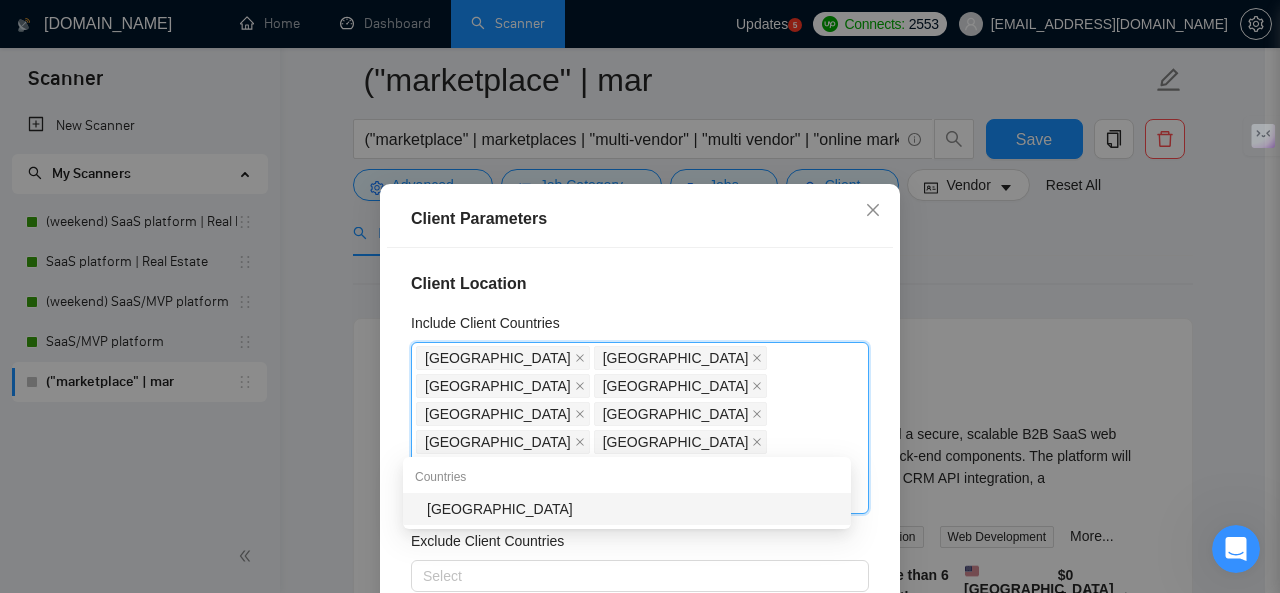 click on "[GEOGRAPHIC_DATA]" at bounding box center [633, 509] 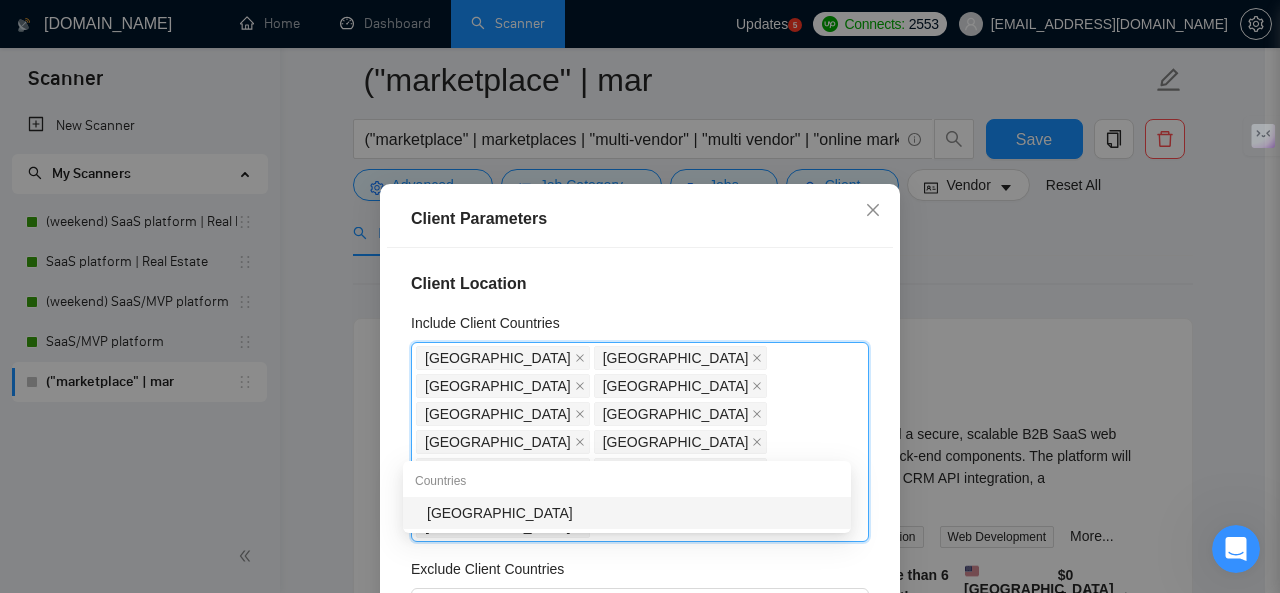 type on "denma" 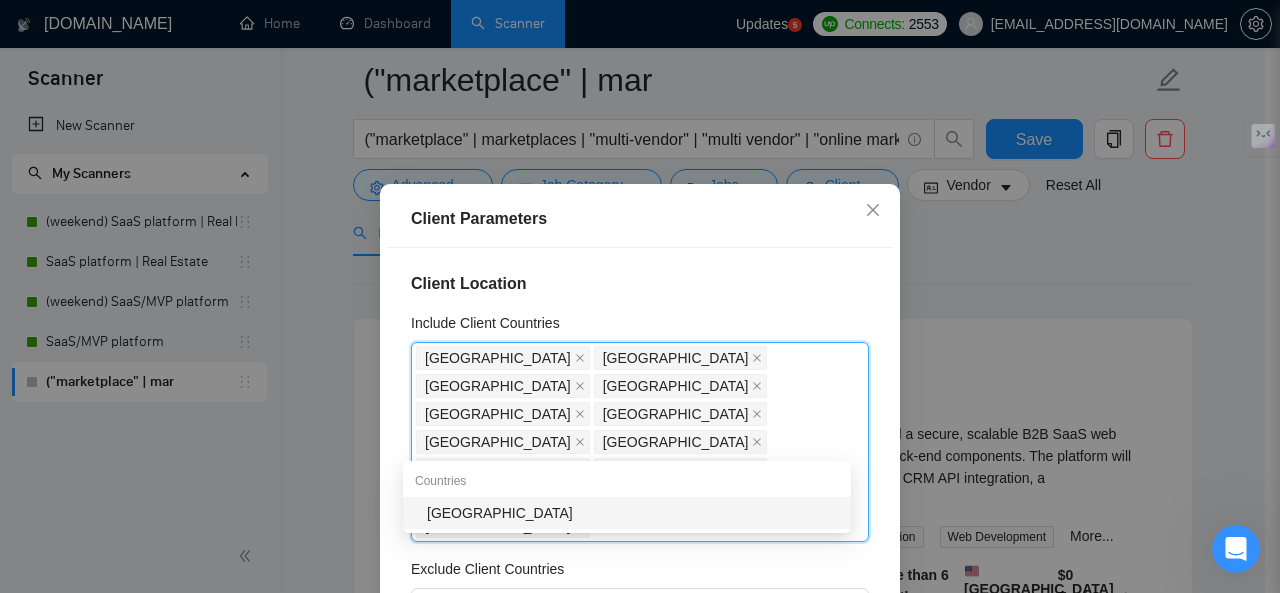 click on "[GEOGRAPHIC_DATA]" at bounding box center [633, 513] 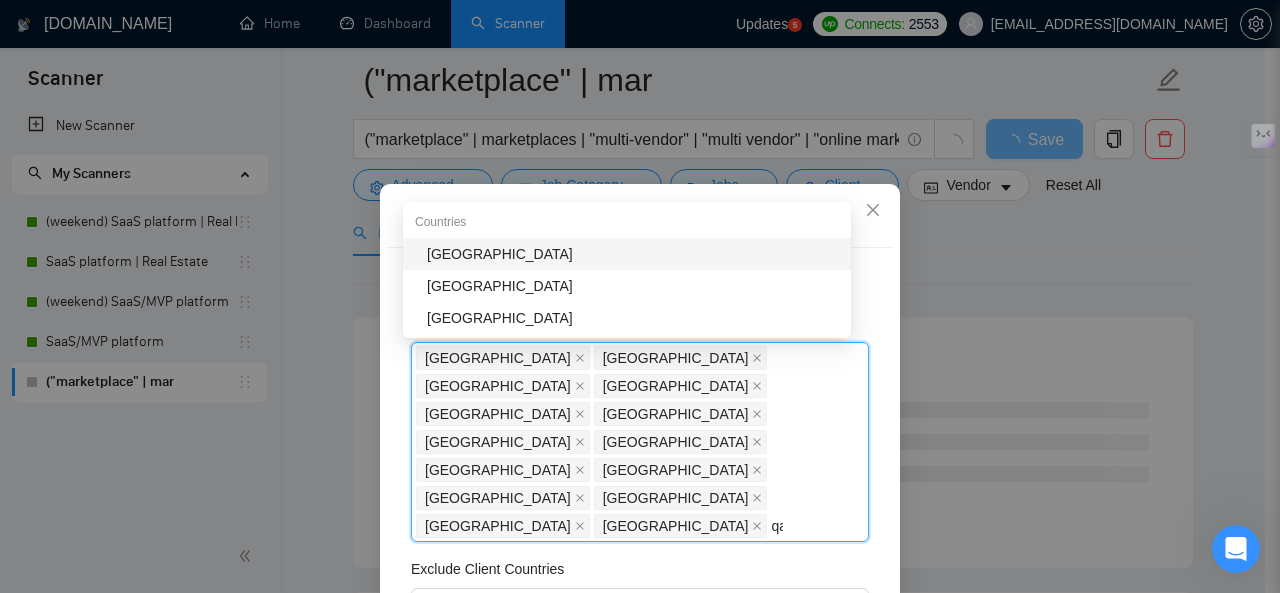 type on "qat" 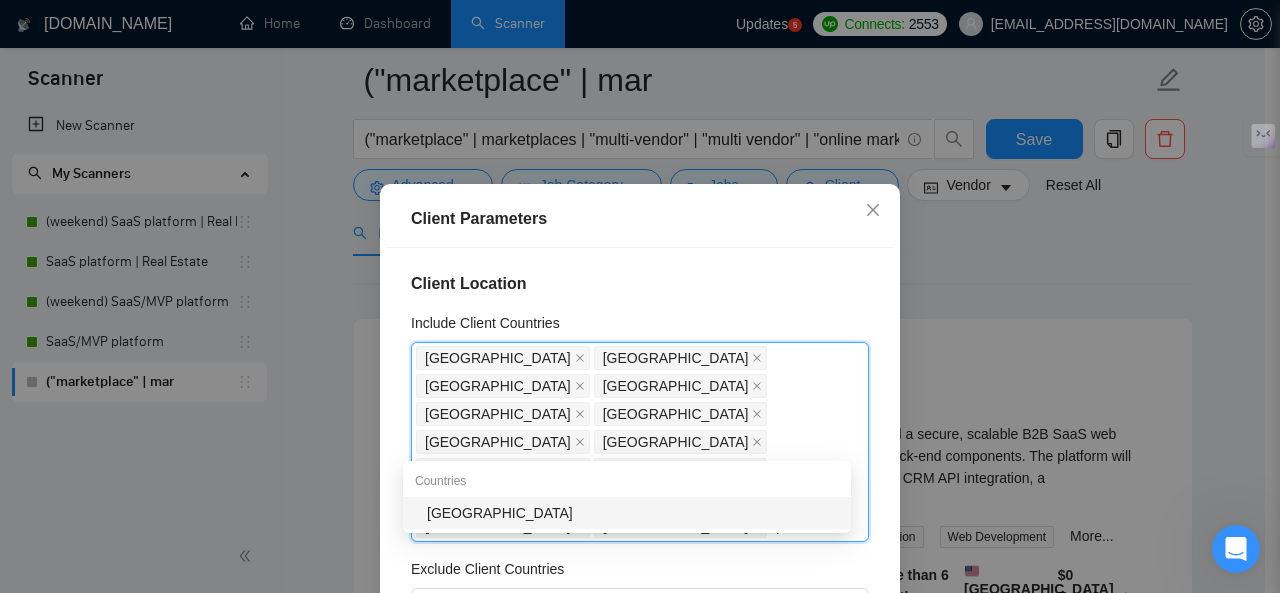 click on "[GEOGRAPHIC_DATA]" at bounding box center [633, 513] 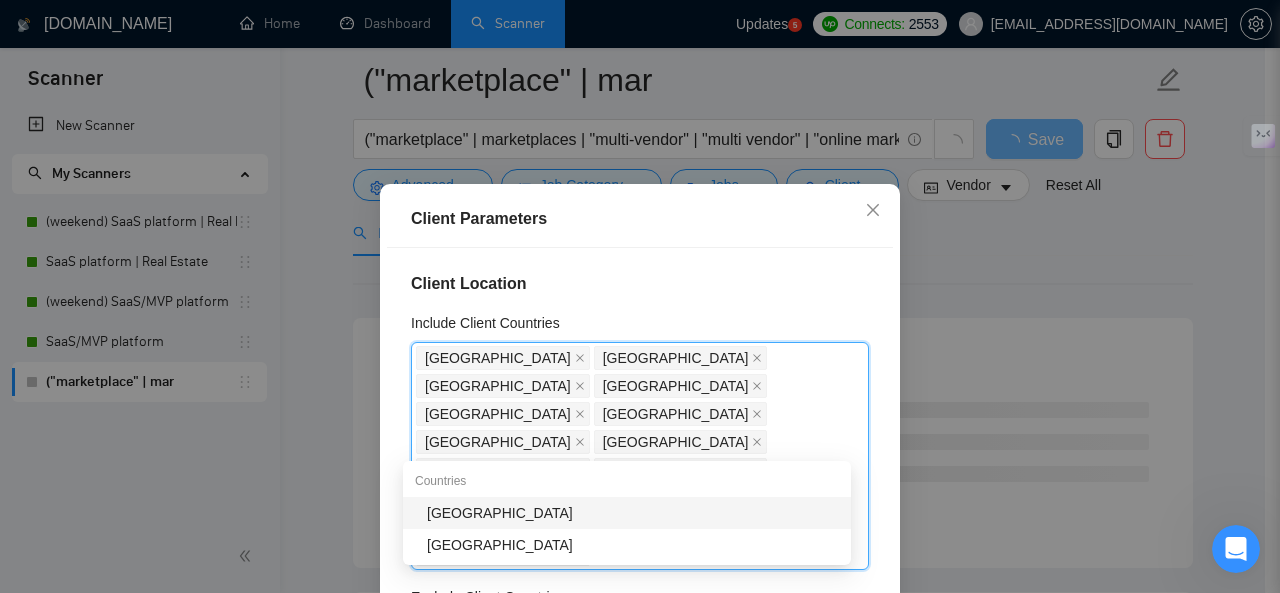 type on "austr" 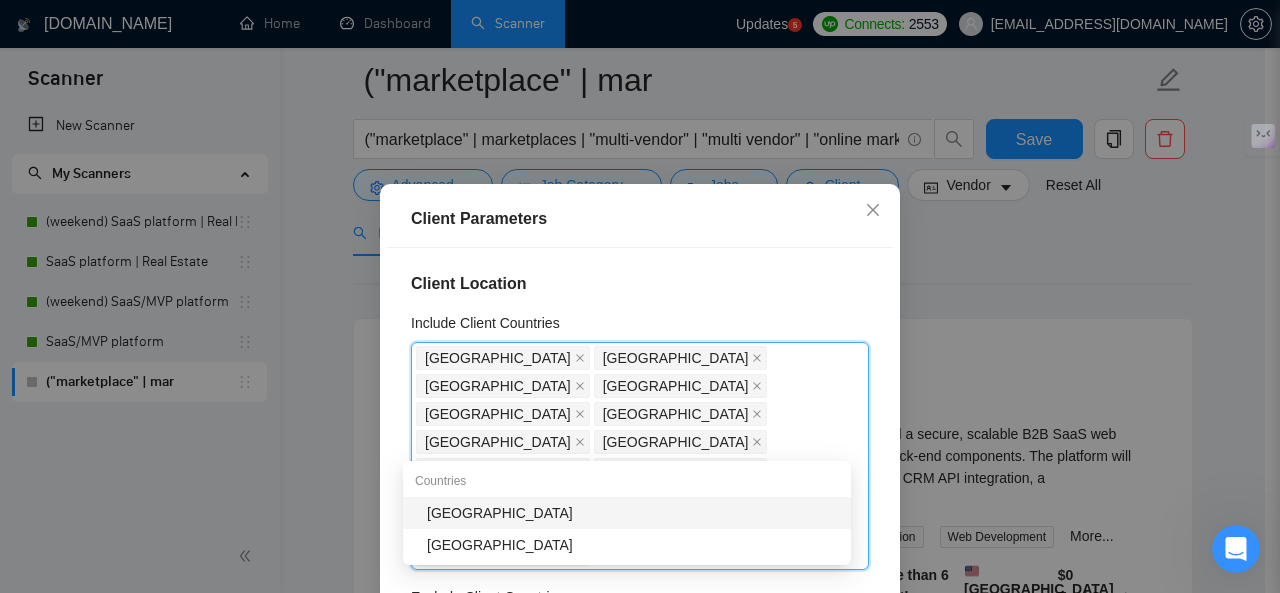 click on "[GEOGRAPHIC_DATA]" at bounding box center (633, 513) 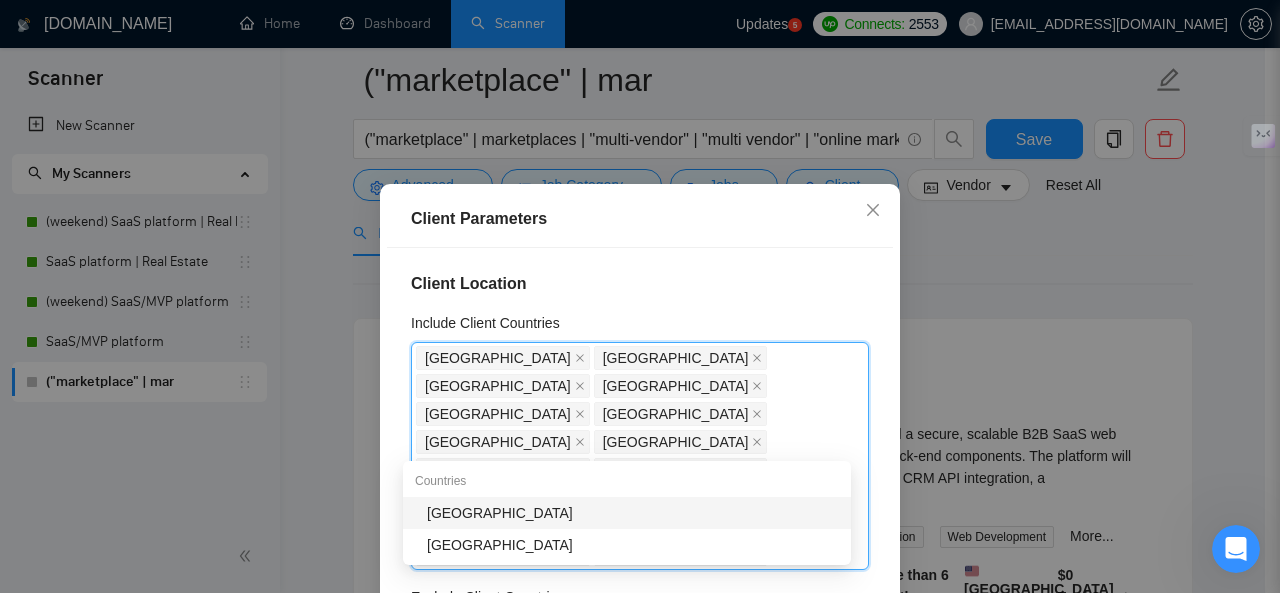 type on "nether" 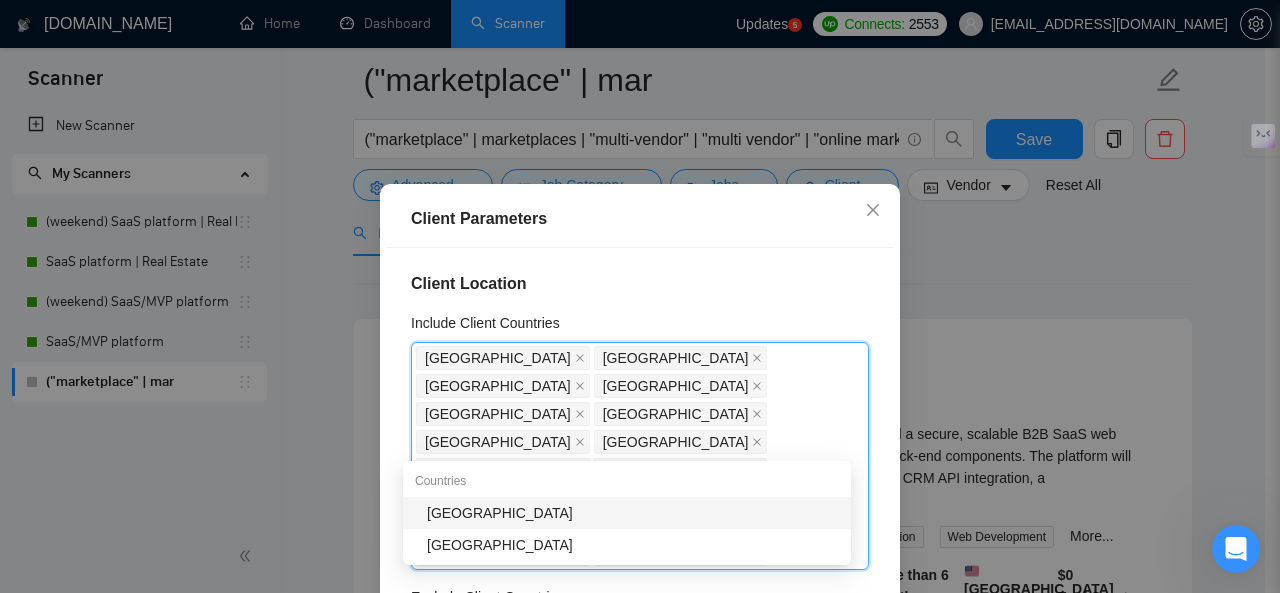 click on "[GEOGRAPHIC_DATA]" at bounding box center [633, 513] 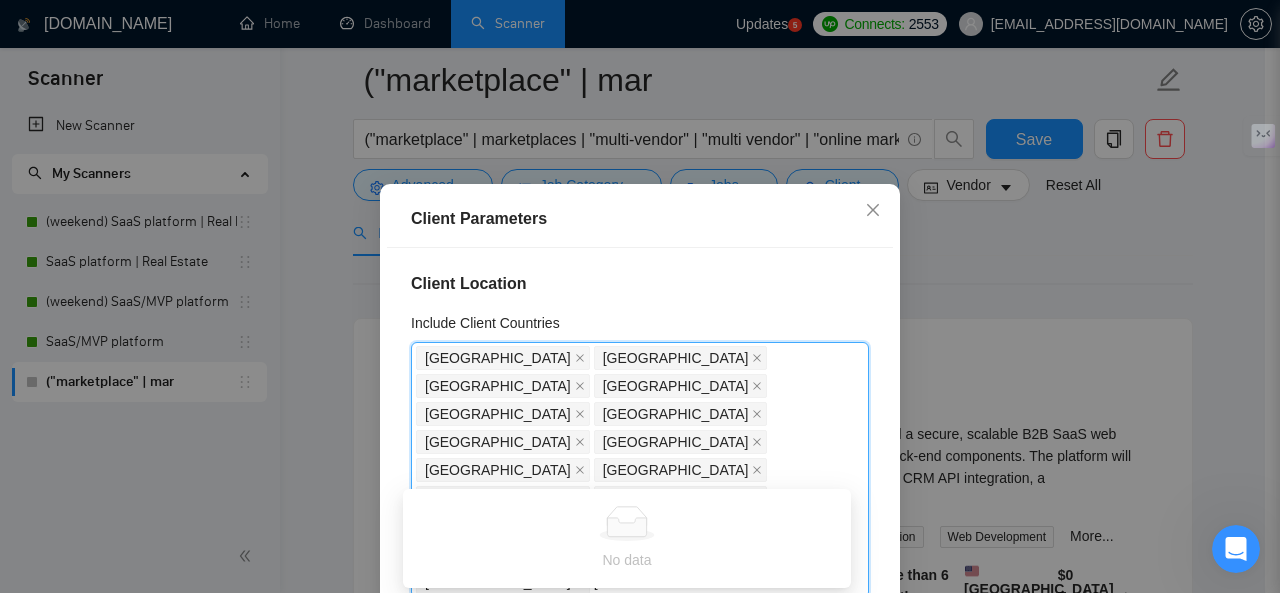 type on "fin" 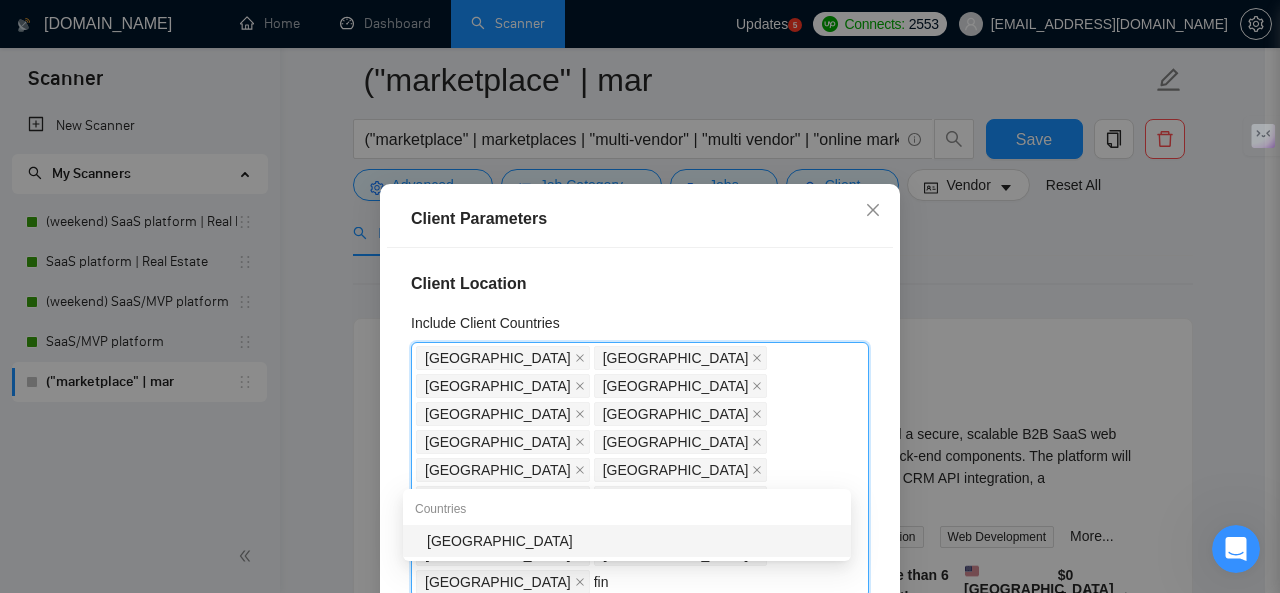 click on "[GEOGRAPHIC_DATA]" at bounding box center (633, 541) 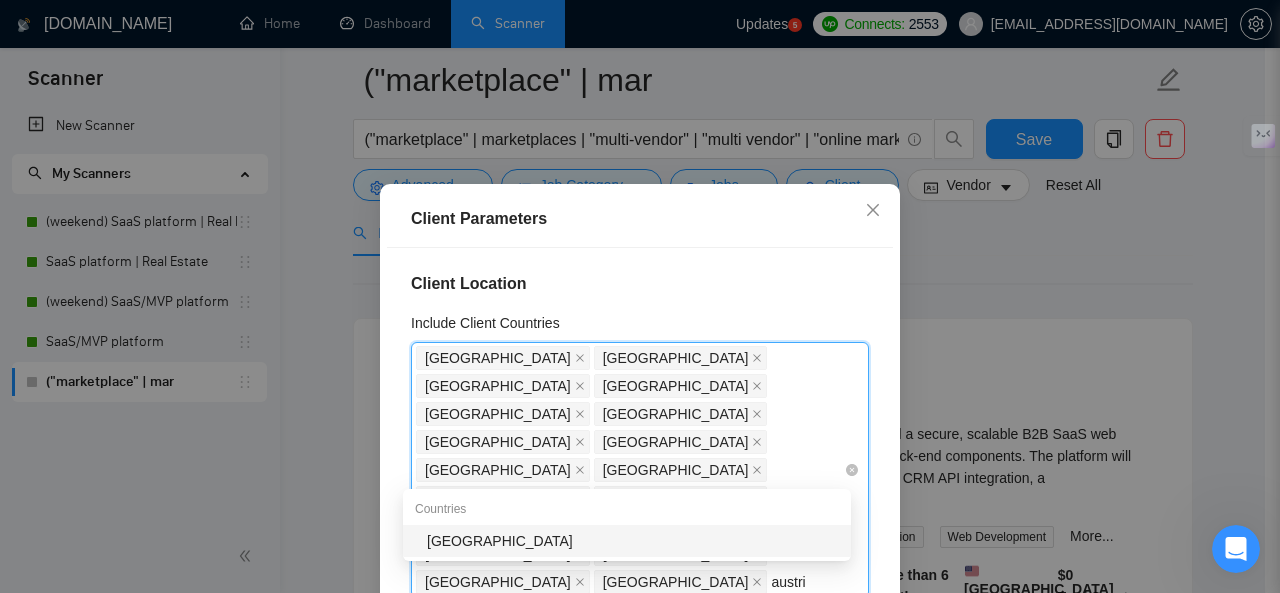 type on "austria" 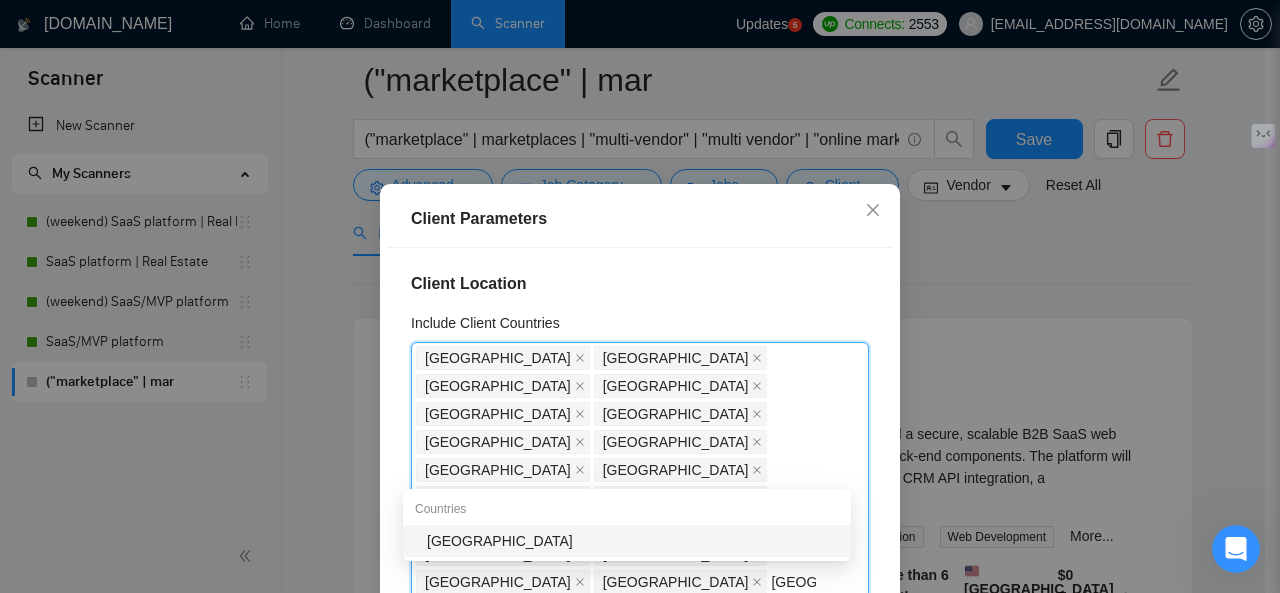 click on "[GEOGRAPHIC_DATA]" at bounding box center [633, 541] 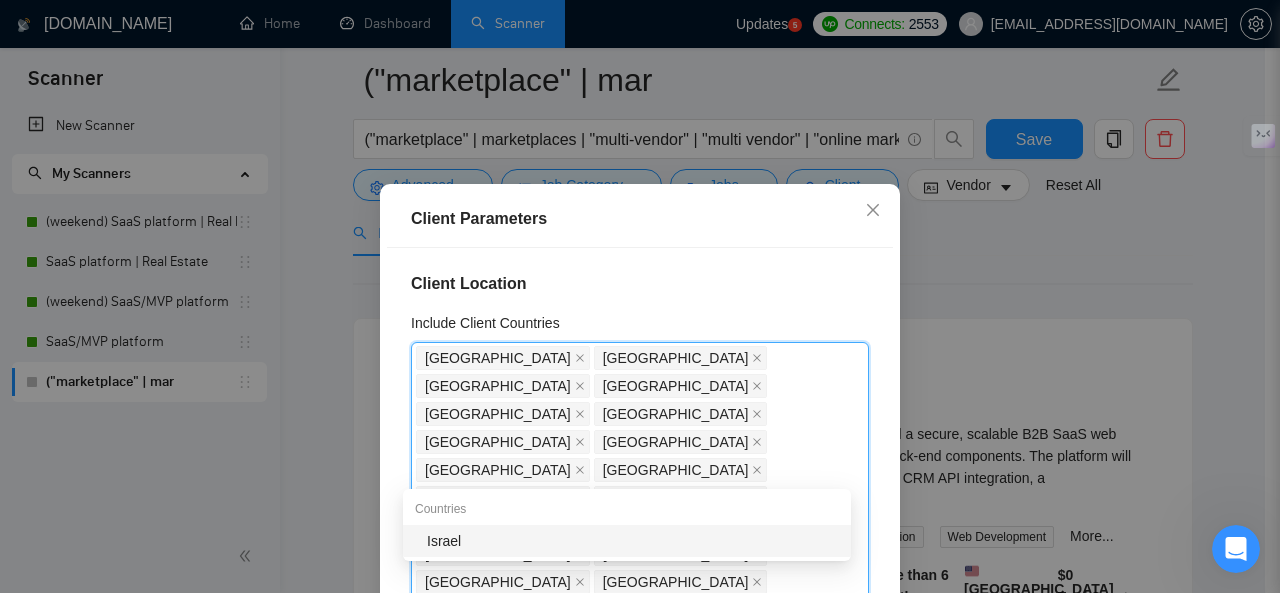 type on "israel" 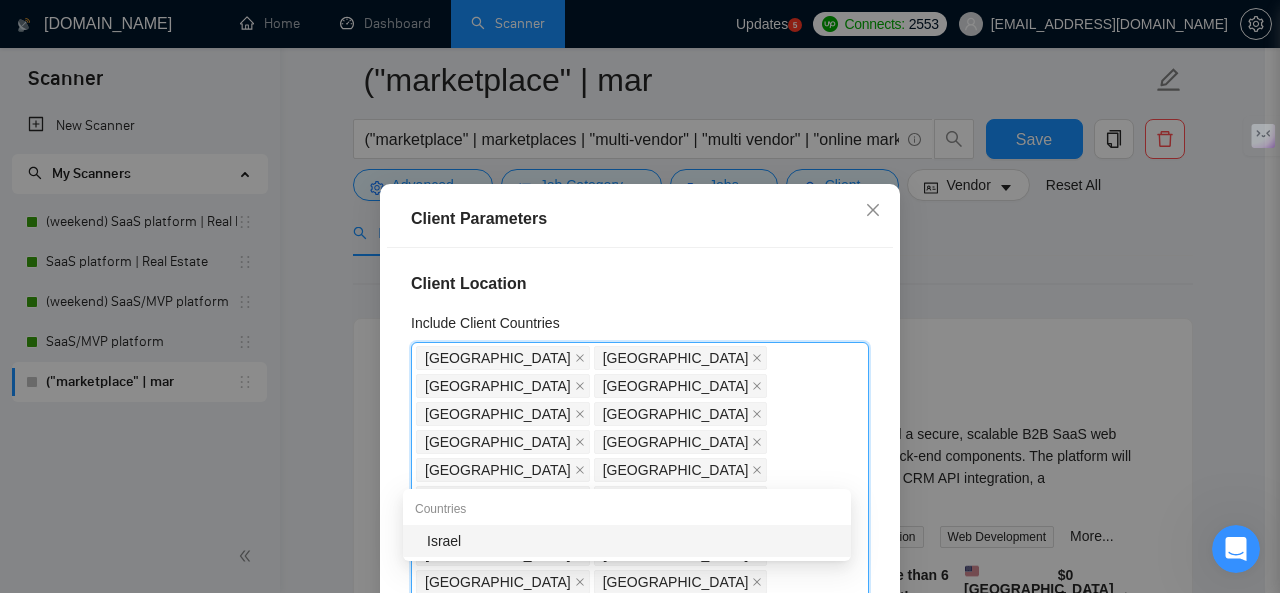 click on "Israel" at bounding box center [633, 541] 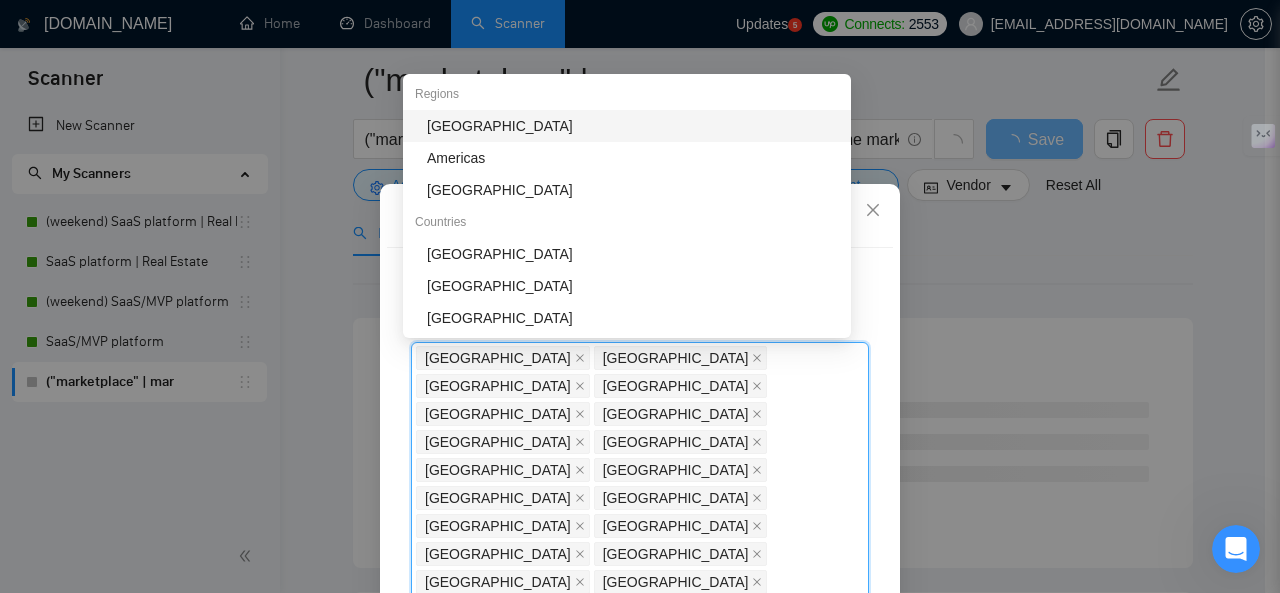 type on "cana" 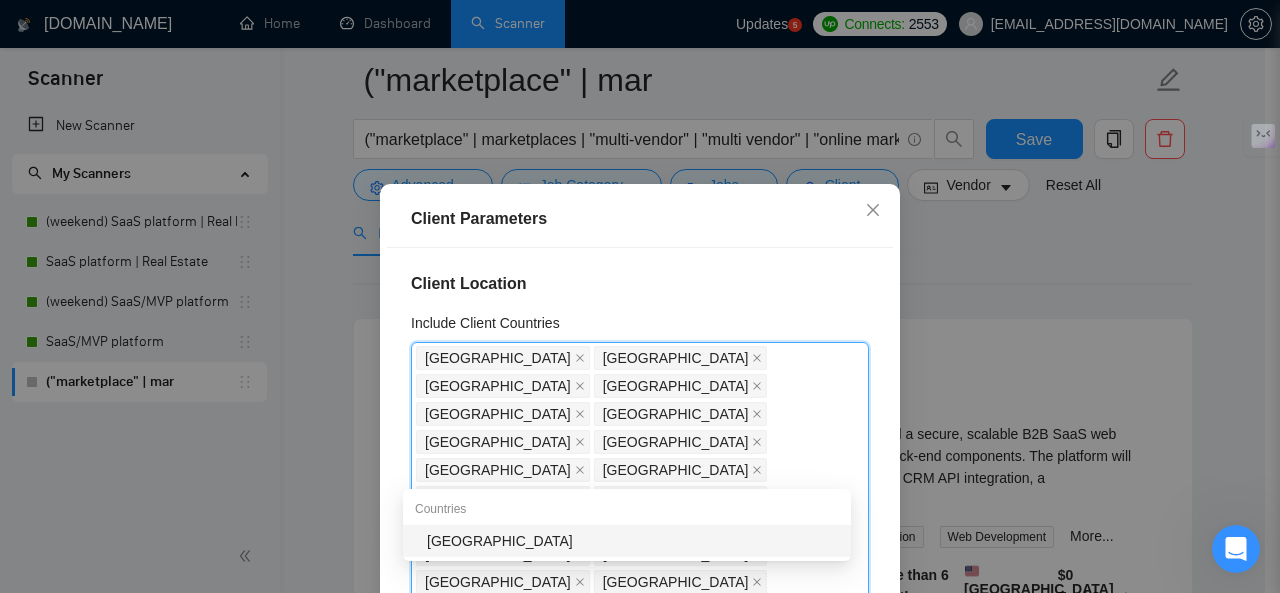 click on "[GEOGRAPHIC_DATA]" at bounding box center [633, 541] 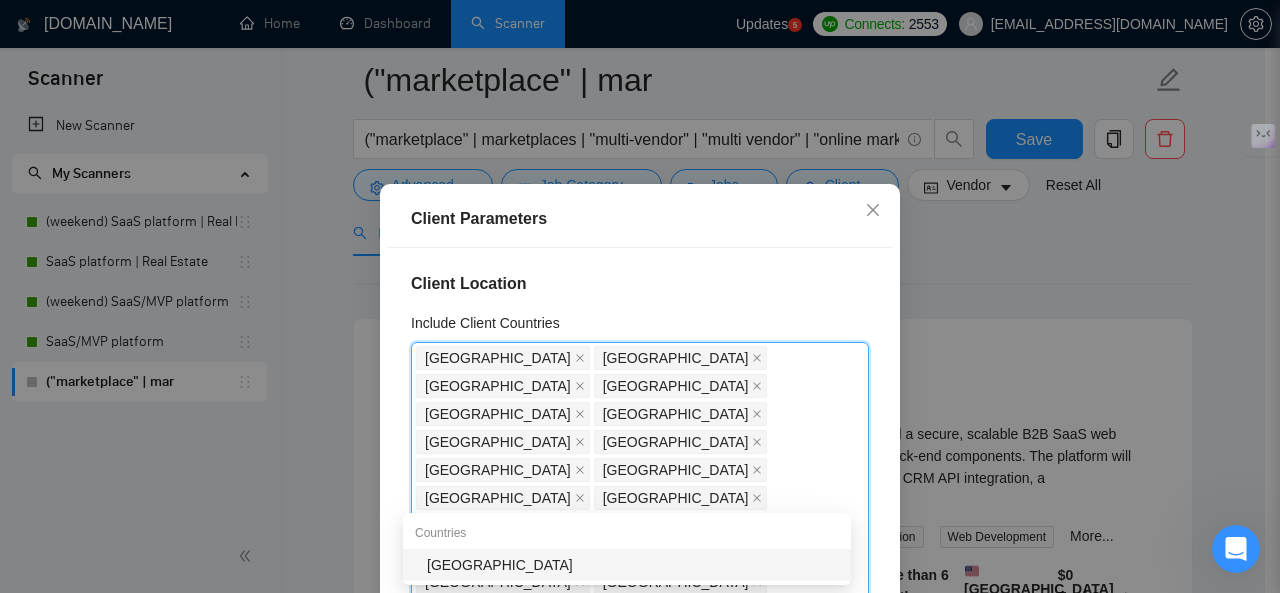 type on "belgiu" 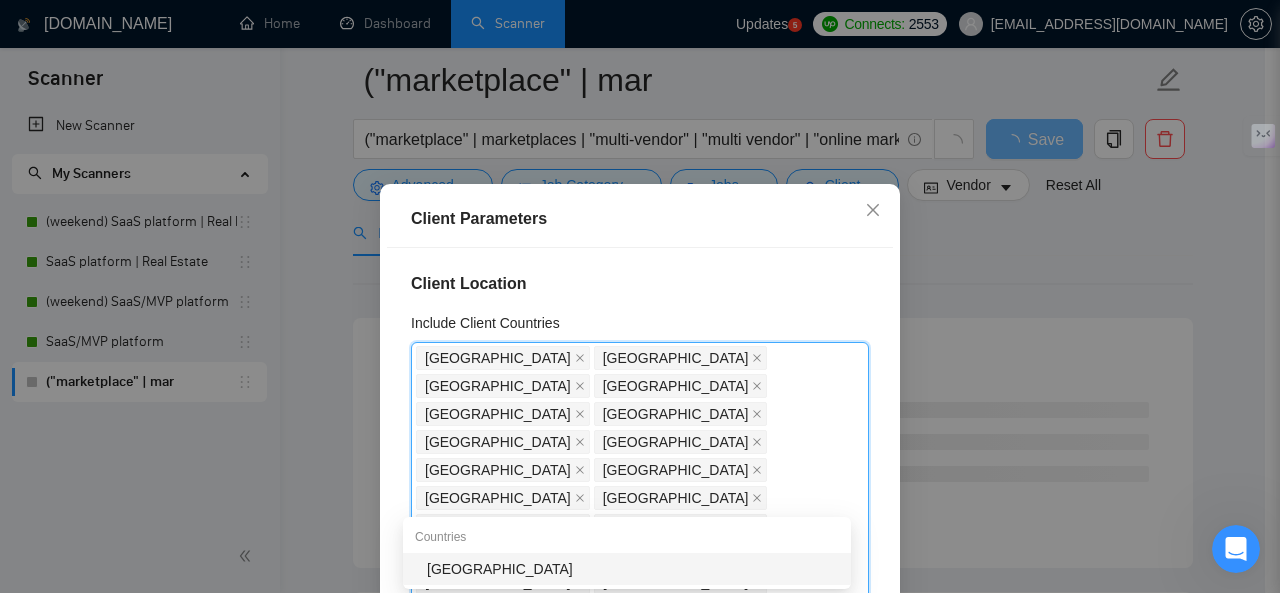 type on "germa" 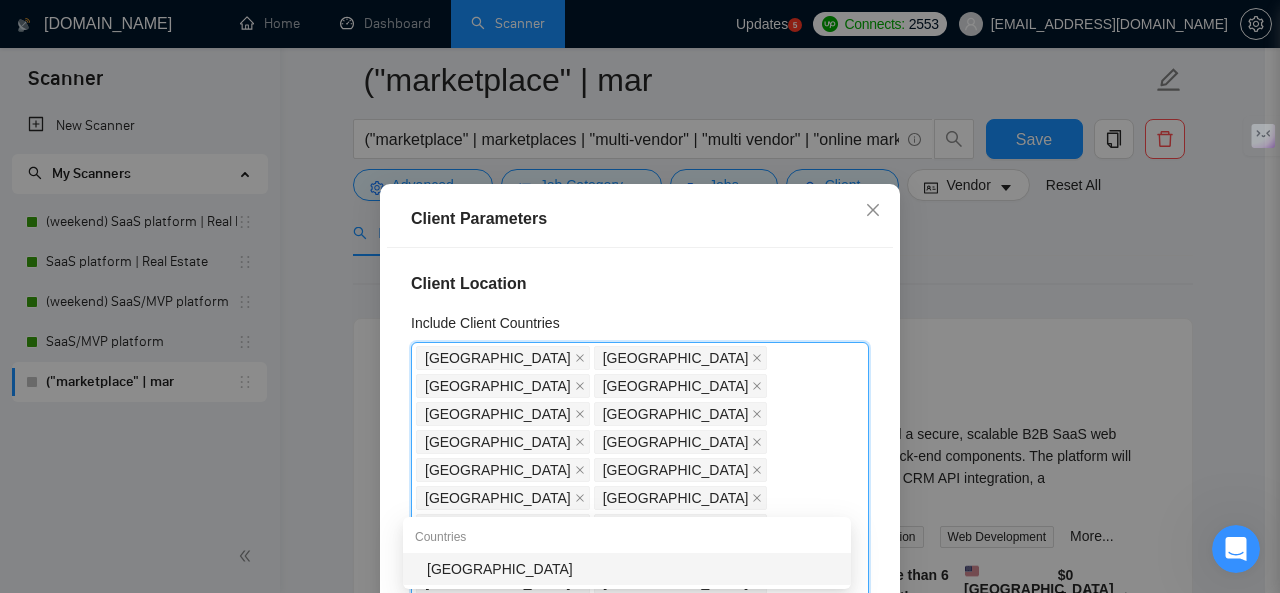 click on "[GEOGRAPHIC_DATA]" at bounding box center (633, 569) 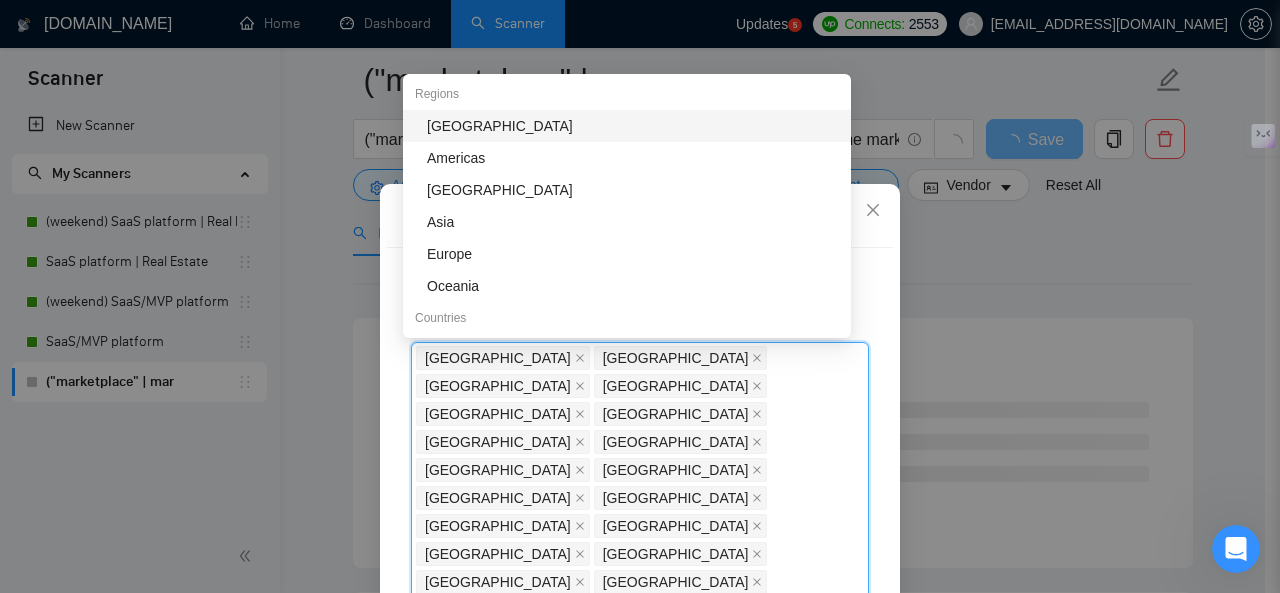 type on "new" 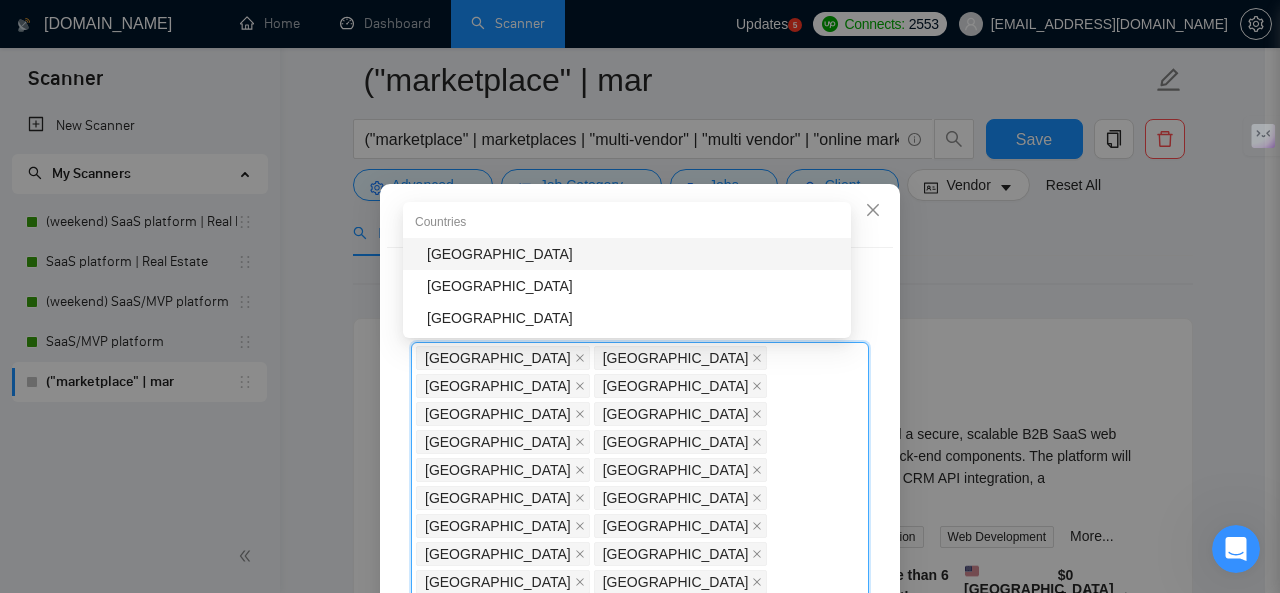 click on "[GEOGRAPHIC_DATA]" at bounding box center [633, 254] 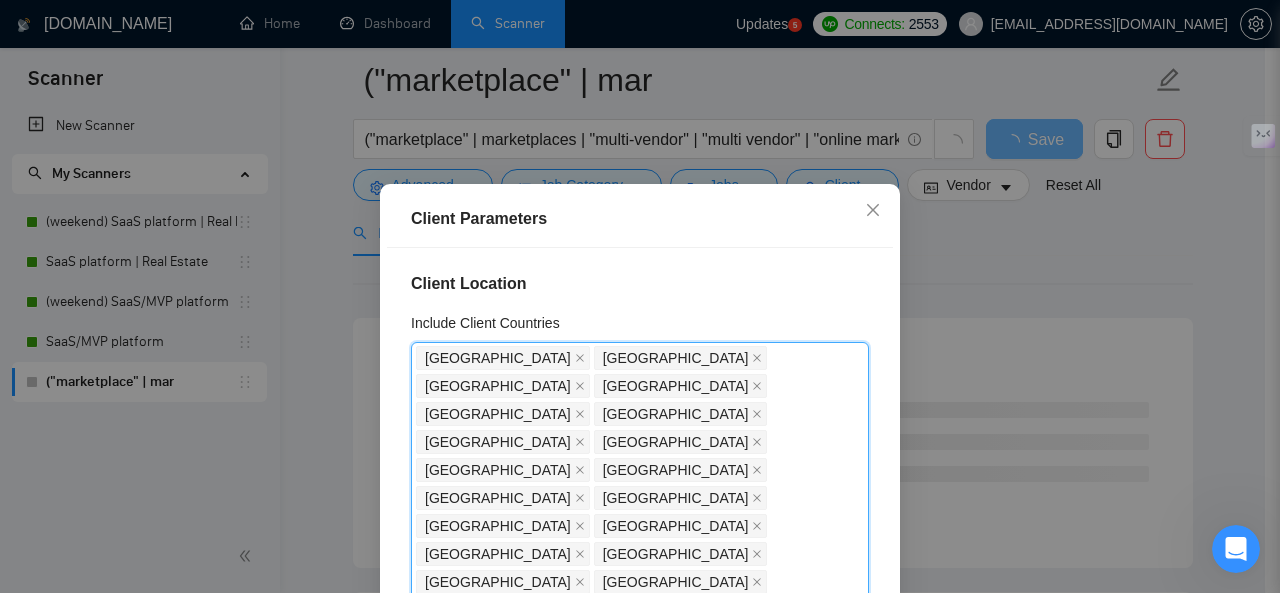 type on "uni" 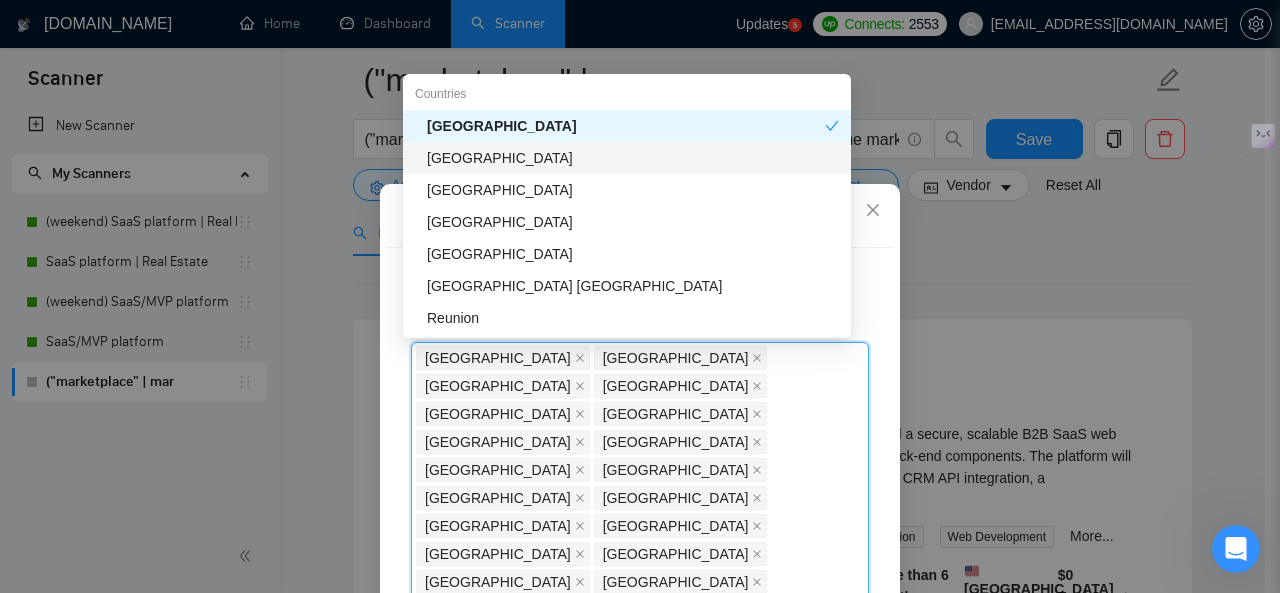 click on "[GEOGRAPHIC_DATA]" at bounding box center (633, 158) 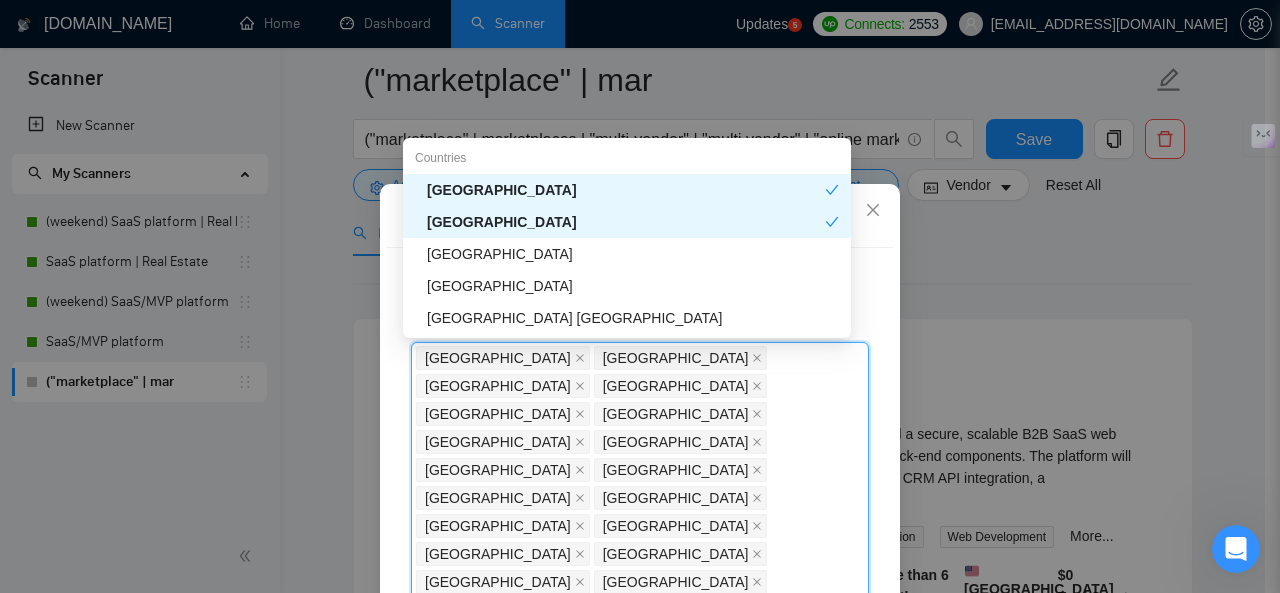 type on "united" 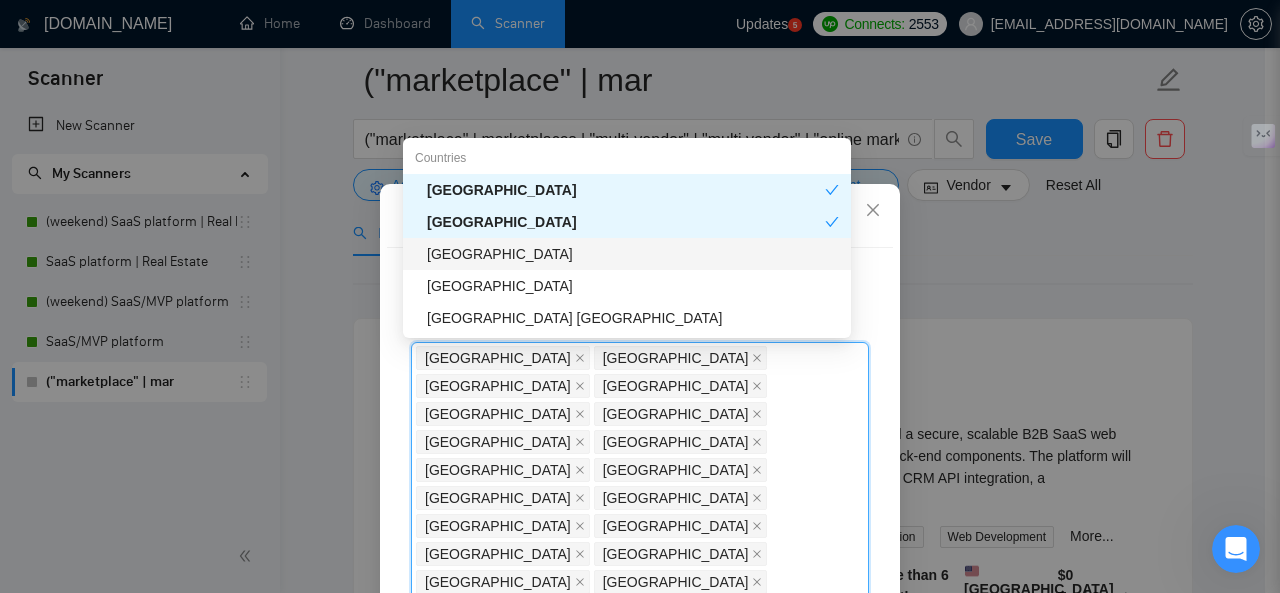 click on "[GEOGRAPHIC_DATA]" at bounding box center [633, 254] 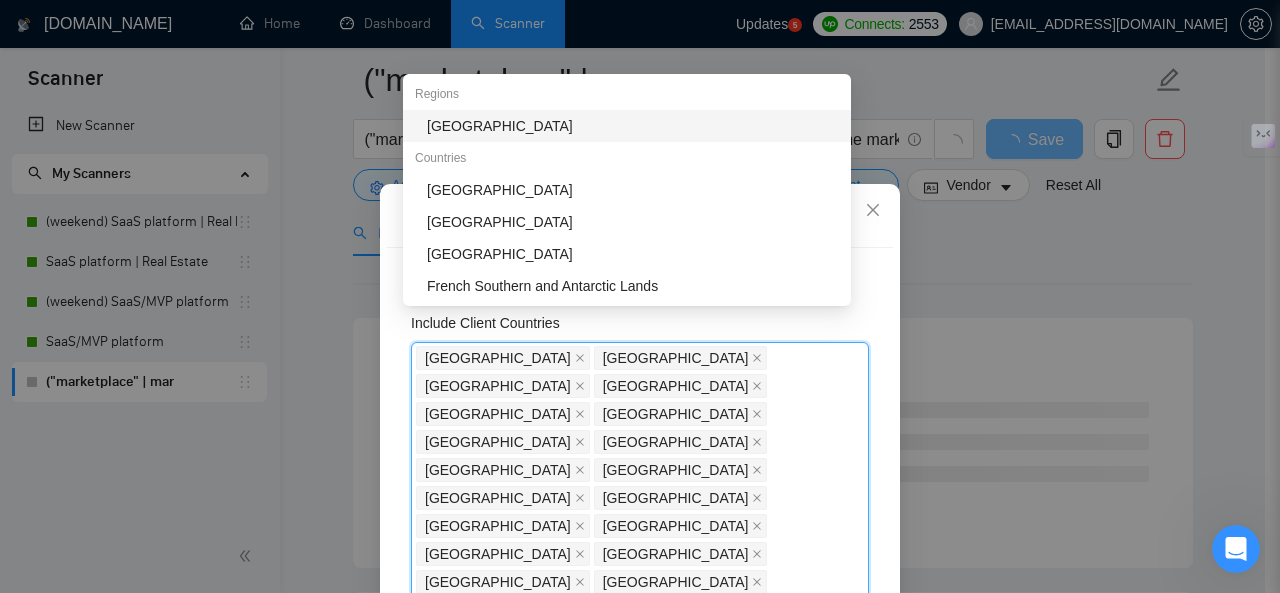 type on "fran" 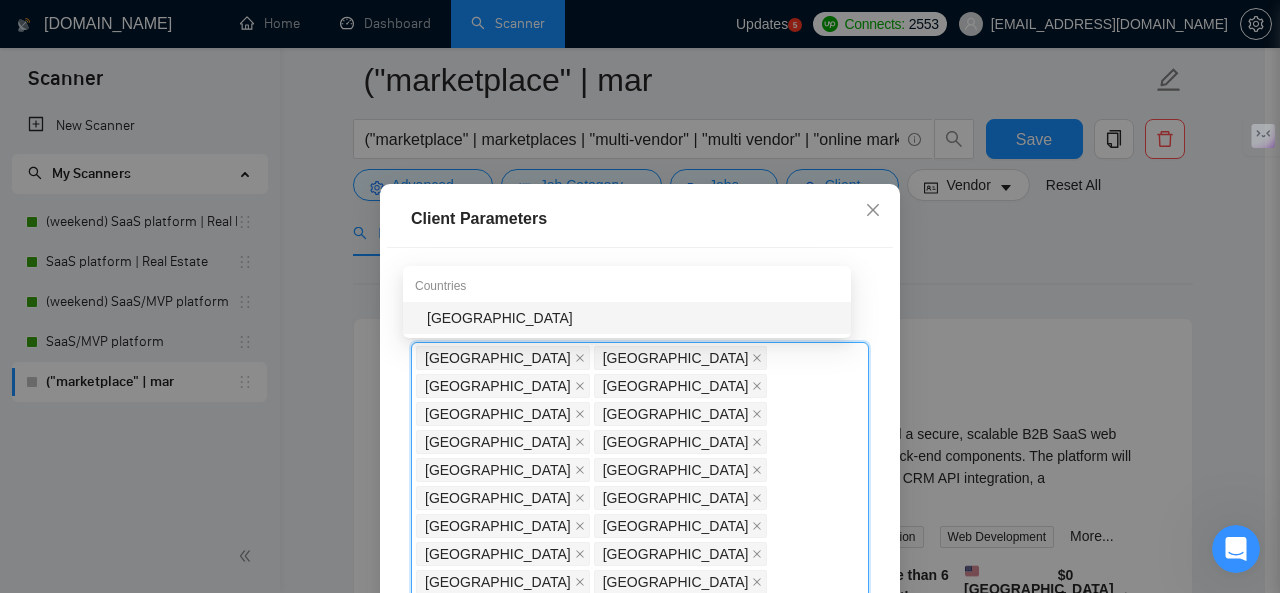 click on "[GEOGRAPHIC_DATA]" at bounding box center [633, 318] 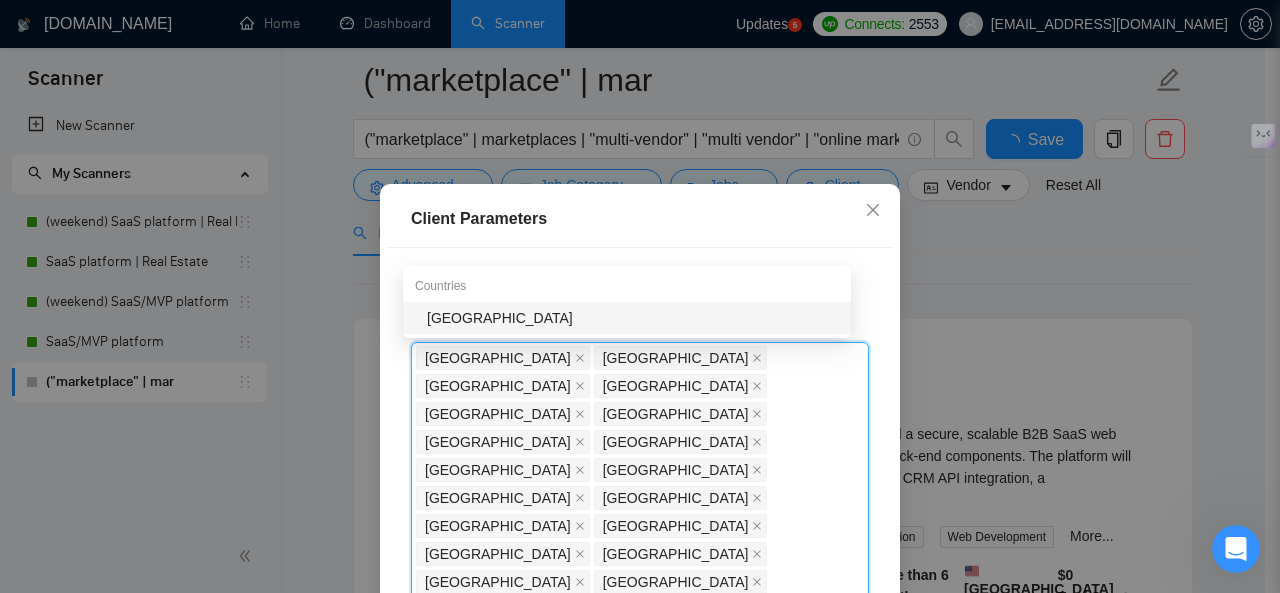 type on "italy" 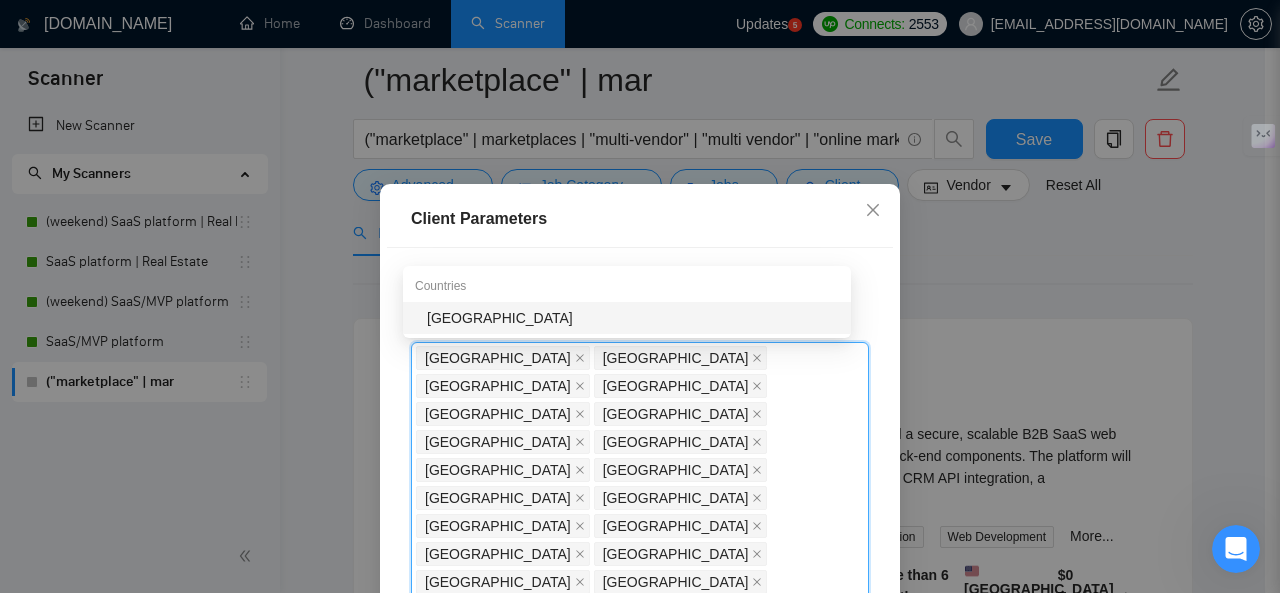 click on "[GEOGRAPHIC_DATA]" at bounding box center [633, 318] 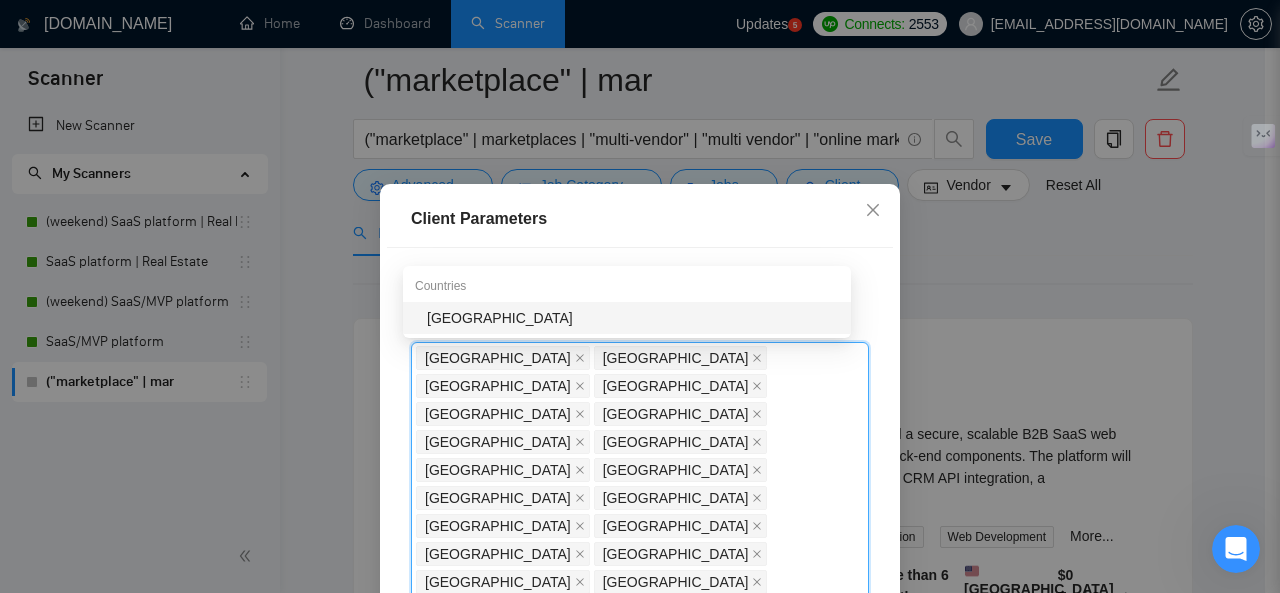 type on "cyprus" 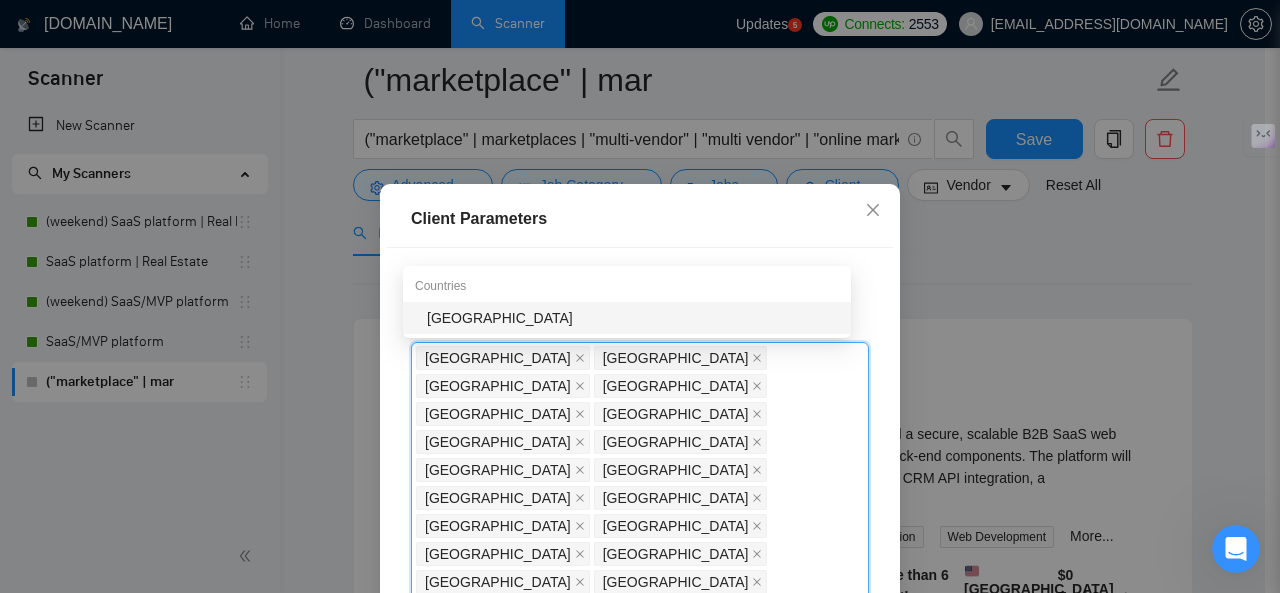 click on "[GEOGRAPHIC_DATA]" at bounding box center (633, 318) 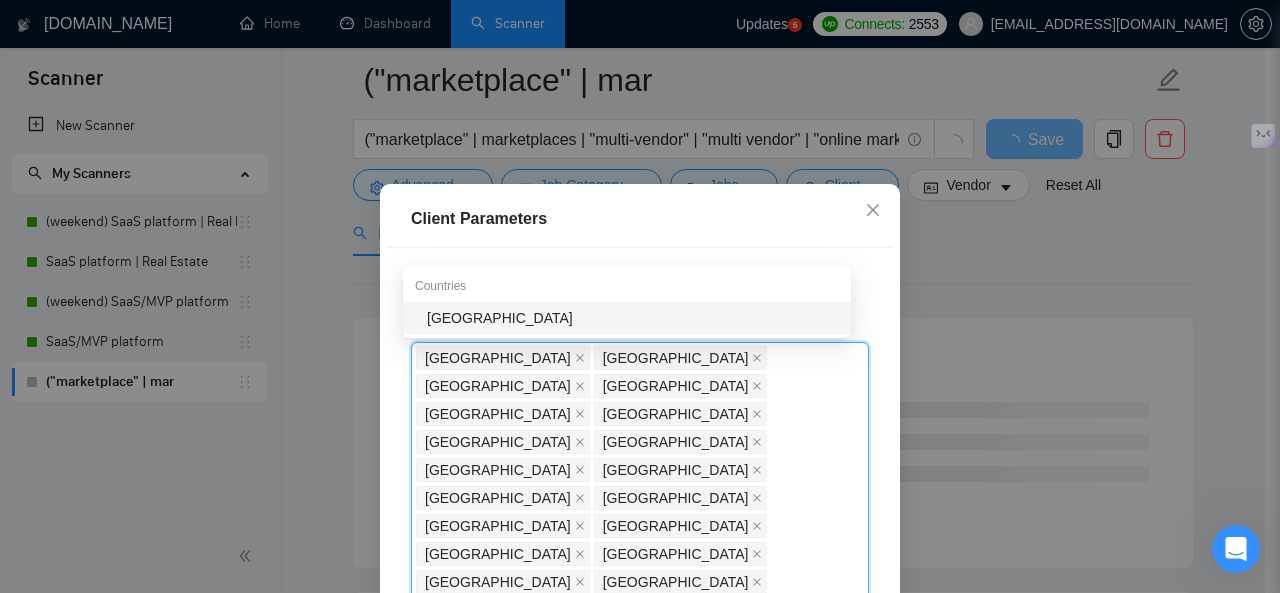 type on "spain" 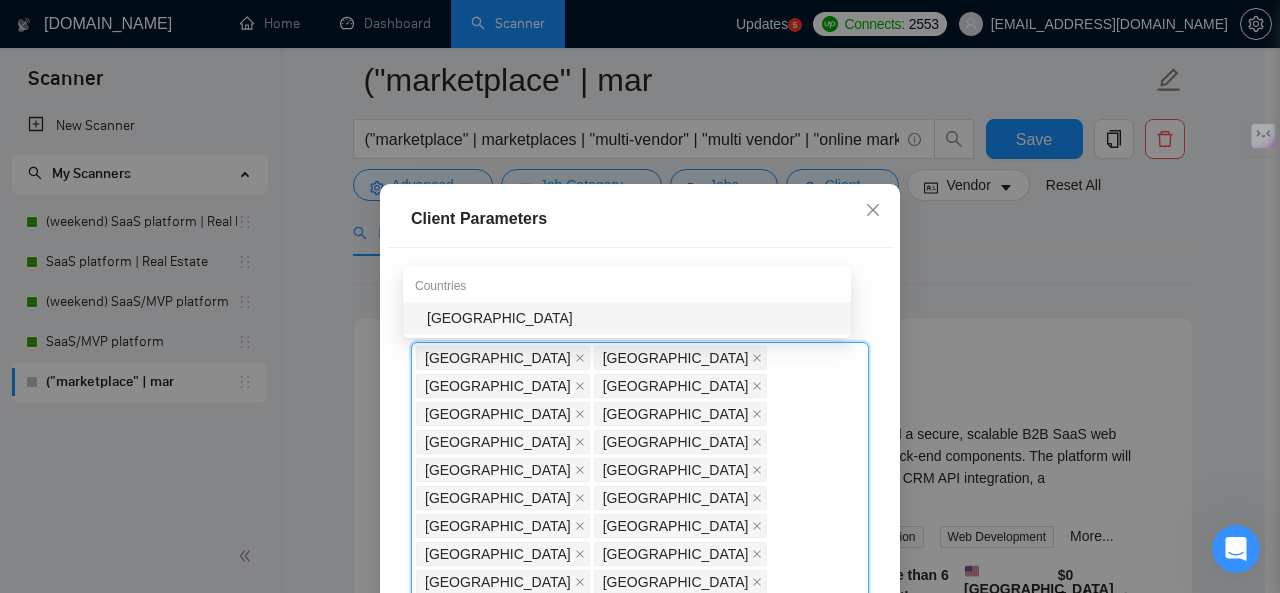 click on "[GEOGRAPHIC_DATA]" at bounding box center [633, 318] 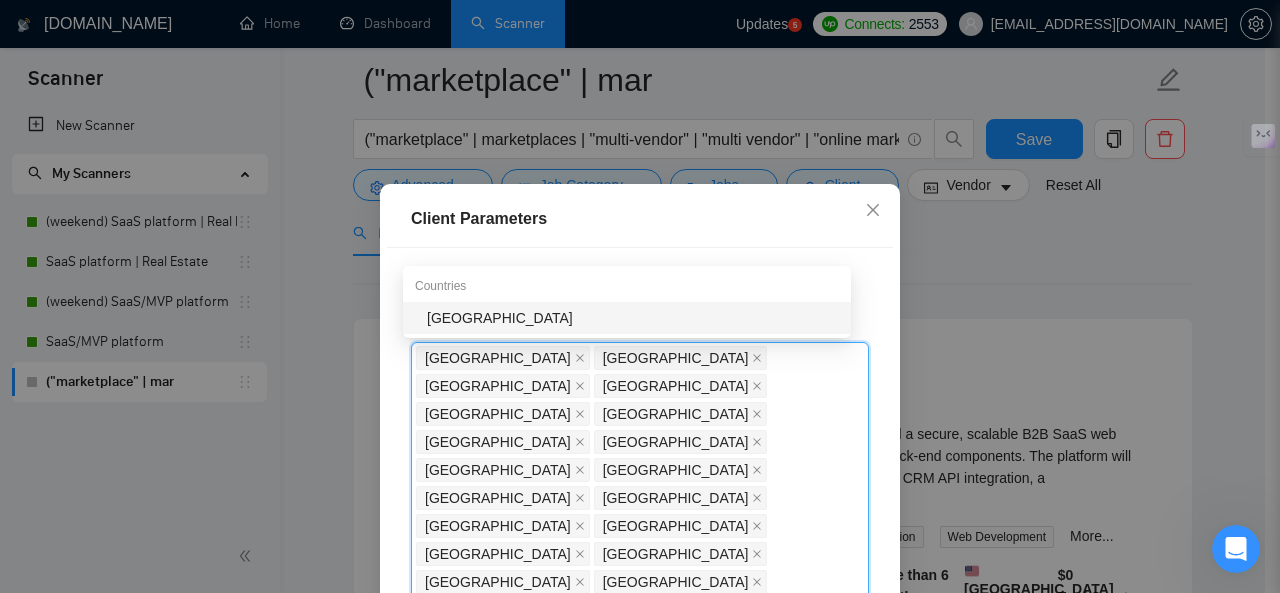 type on "lith" 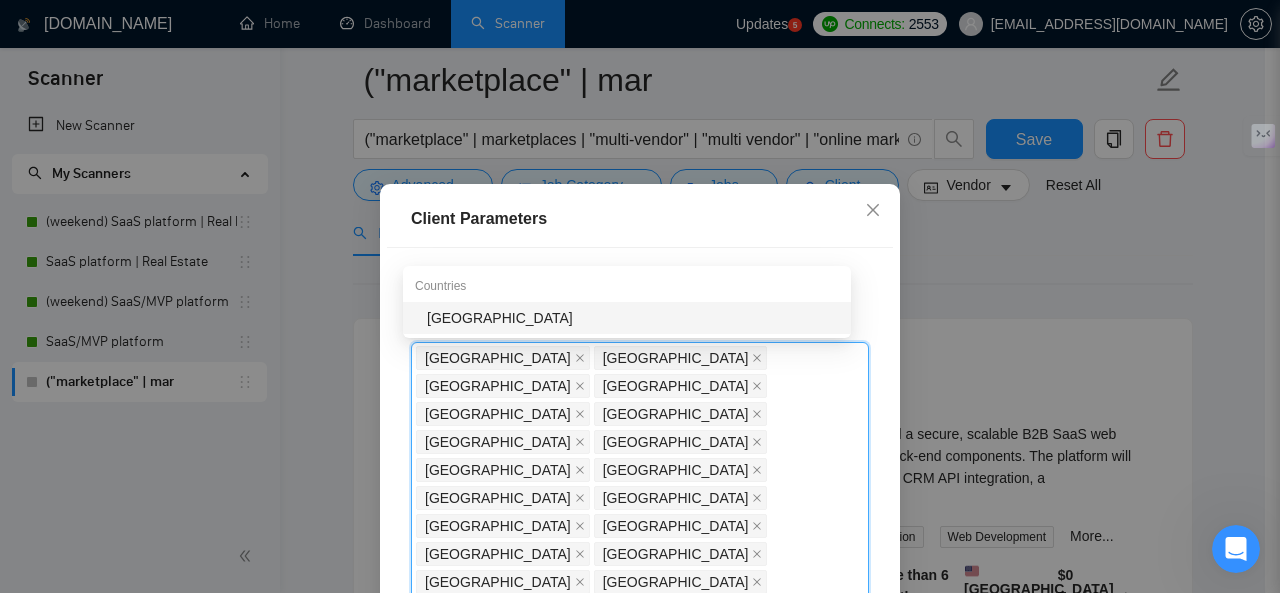 click on "[GEOGRAPHIC_DATA]" at bounding box center [633, 318] 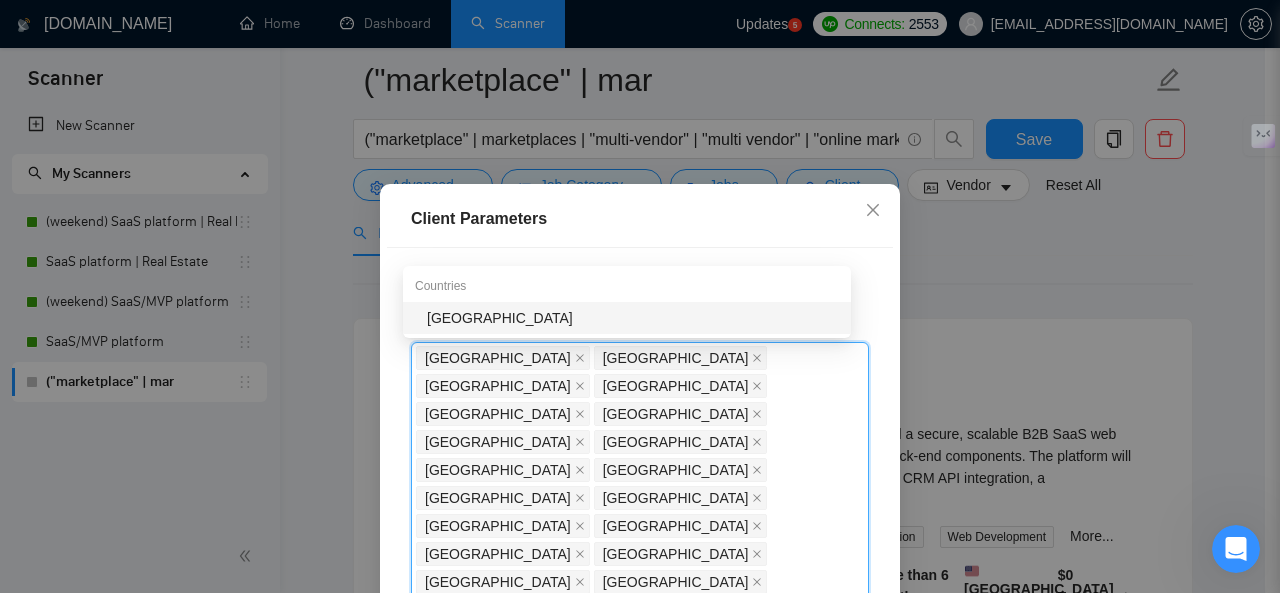 type on "latvia" 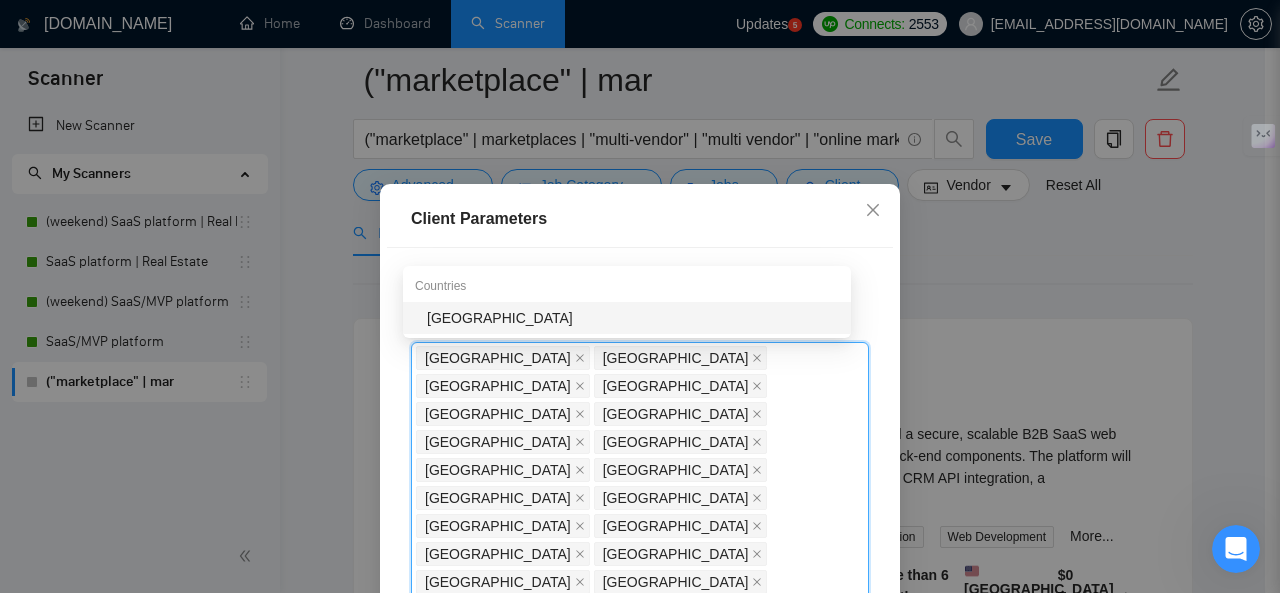 click on "[GEOGRAPHIC_DATA]" at bounding box center [633, 318] 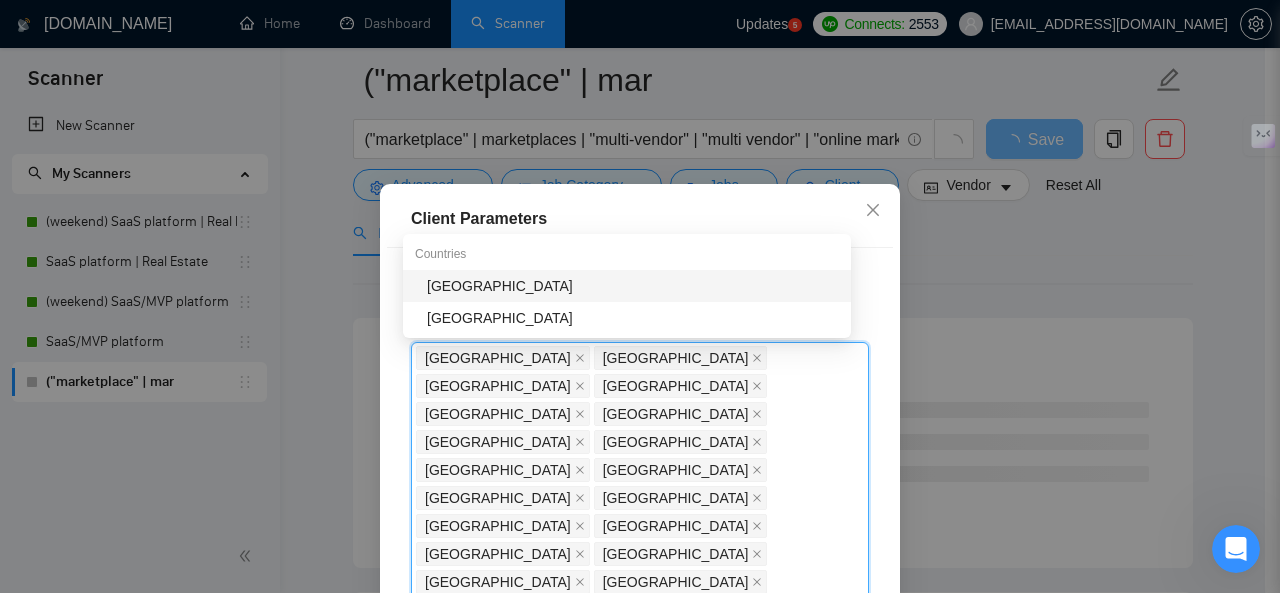 type on "greece" 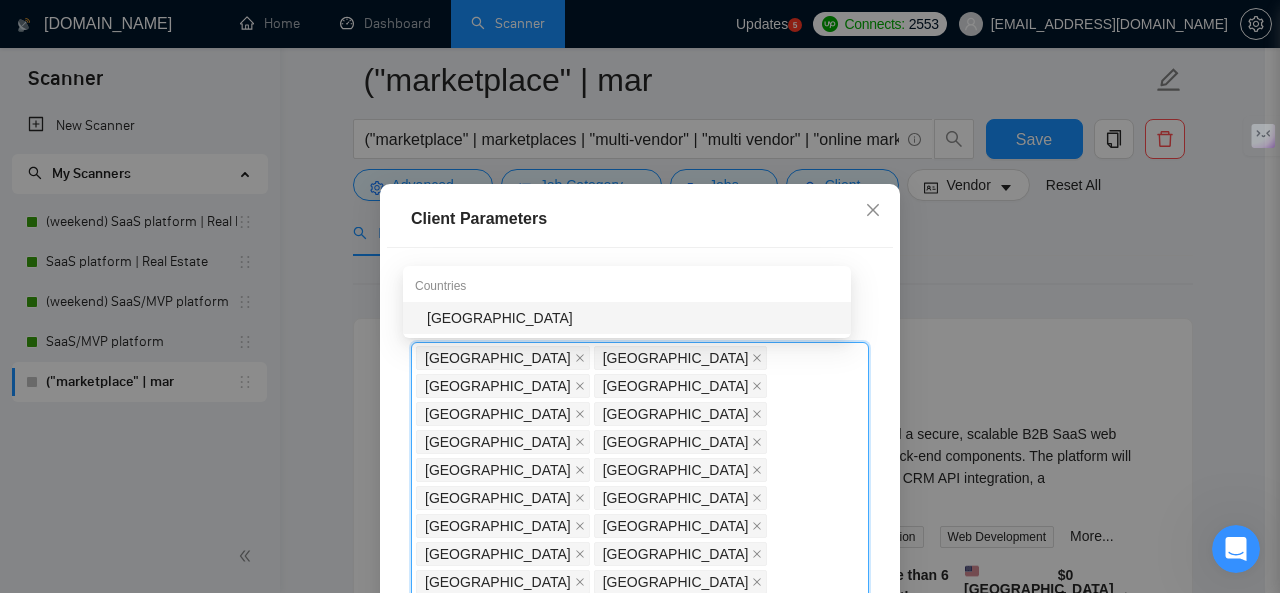 click on "[GEOGRAPHIC_DATA]" at bounding box center (633, 318) 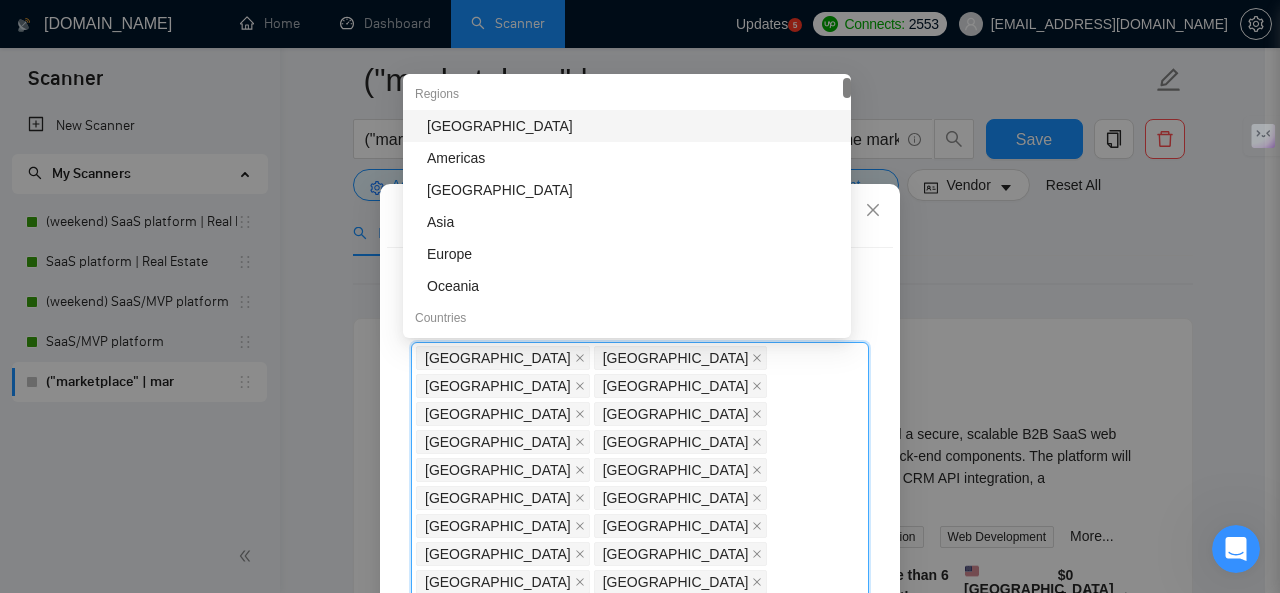 click on "Client Location Include Client Countries Monaco Liechtenstein Luxembourg Bermuda Ireland Switzerland Norway Cayman Islands Singapore United States Faroe Islands Iceland Sweden Denmark Qatar Australia Netherlands Finland Austria Israel Canada Belgium Germany New Zealand United Kingdom United Arab Emirates France Italy Cyprus Spain Estonia Portugal Lithuania Saudi Arabia Latvia Greece Poland Croatia   Exclude Client Countries   Select Client Rating Client Min Average Feedback Include clients with no feedback Client Payment Details Payment Verified Hire Rate Stats   Client Total Spent $ Min - $ Max Client Hire Rate New   Any hire rate   Avg Hourly Rate Paid New $ Min - $ Max Include Clients without Sufficient History Client Profile Client Industry New   Any industry Client Company Size   Any company size Enterprise Clients New   Any clients" at bounding box center (640, 455) 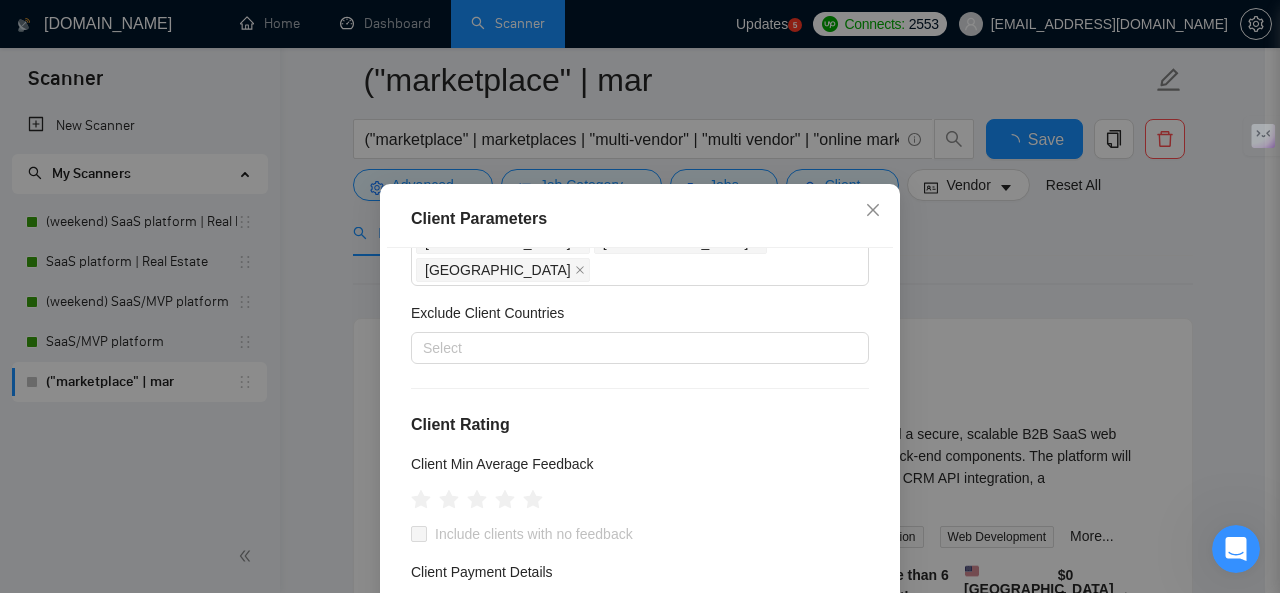 scroll, scrollTop: 600, scrollLeft: 0, axis: vertical 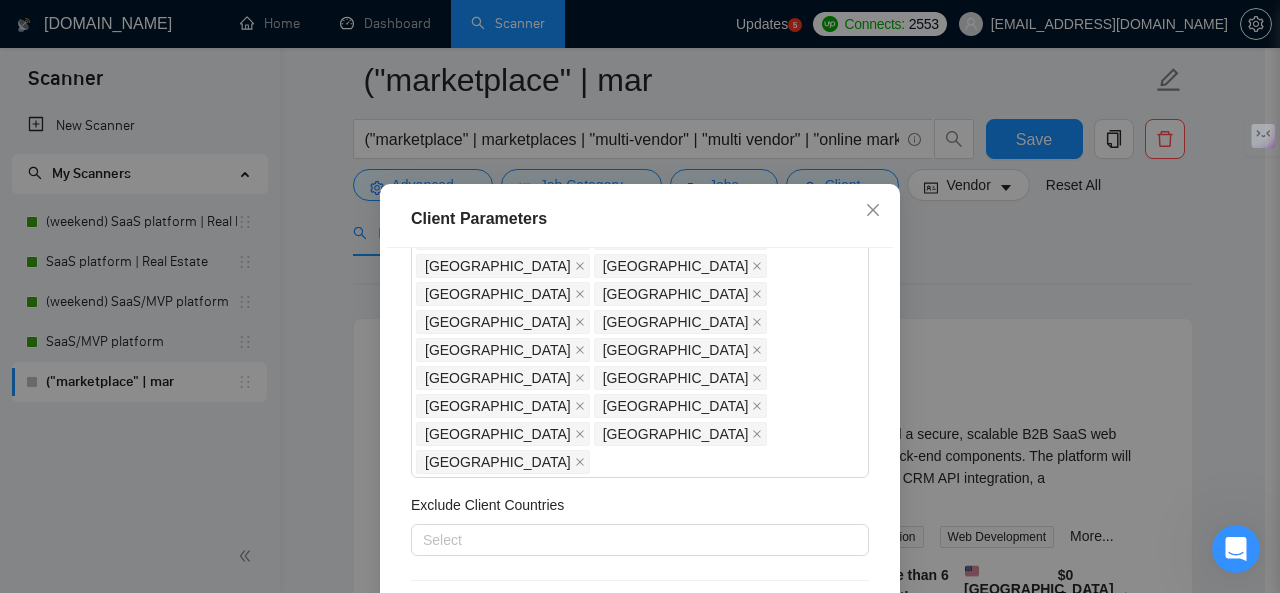 click 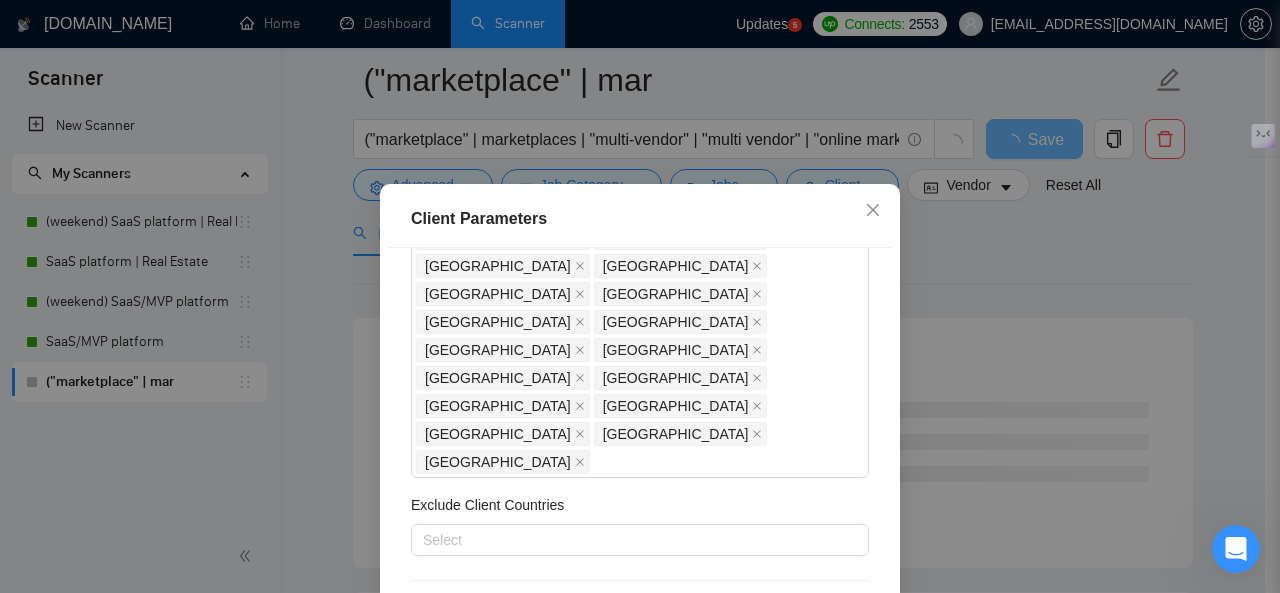 click on "Include clients with no feedback" at bounding box center [418, 725] 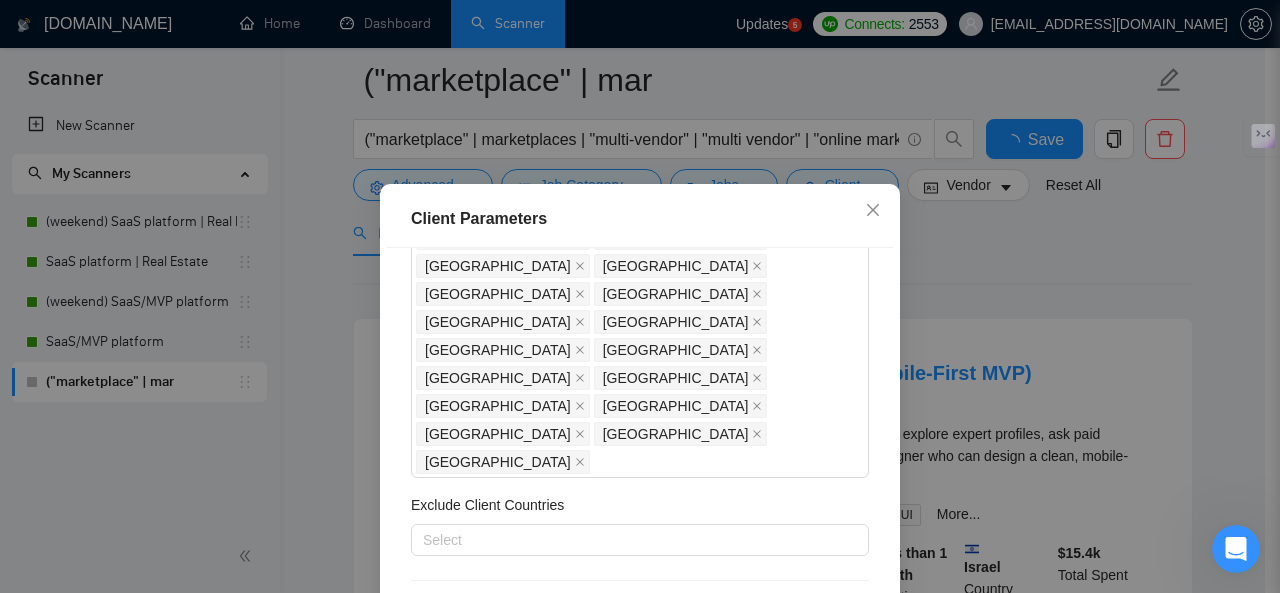 scroll, scrollTop: 600, scrollLeft: 0, axis: vertical 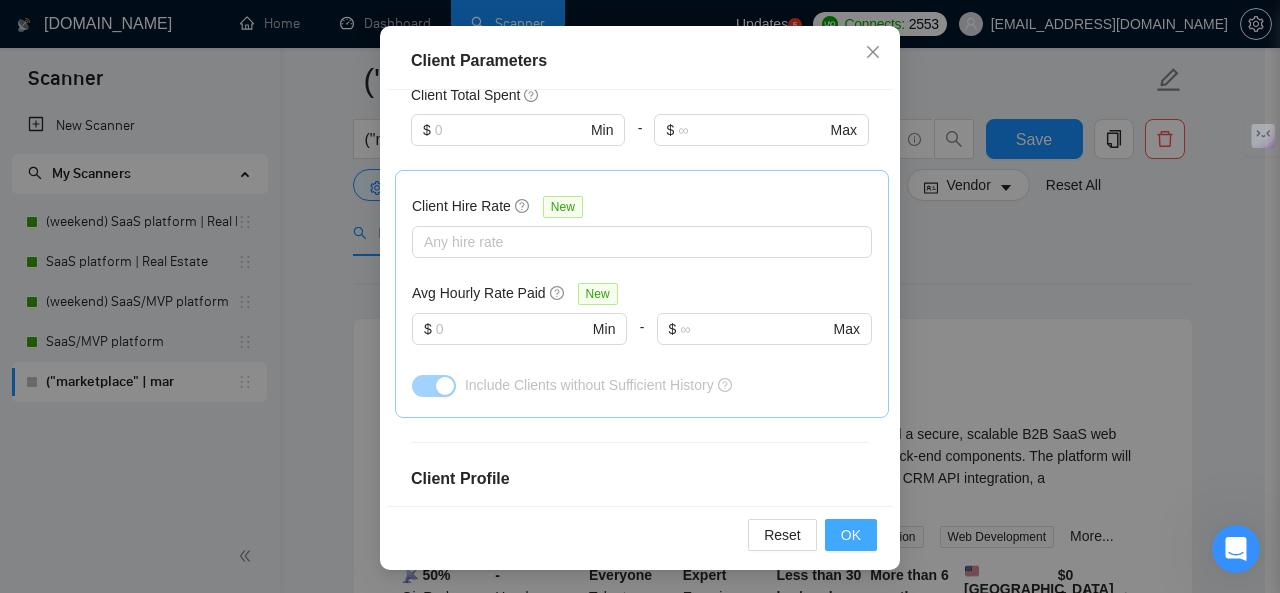click on "OK" at bounding box center [851, 535] 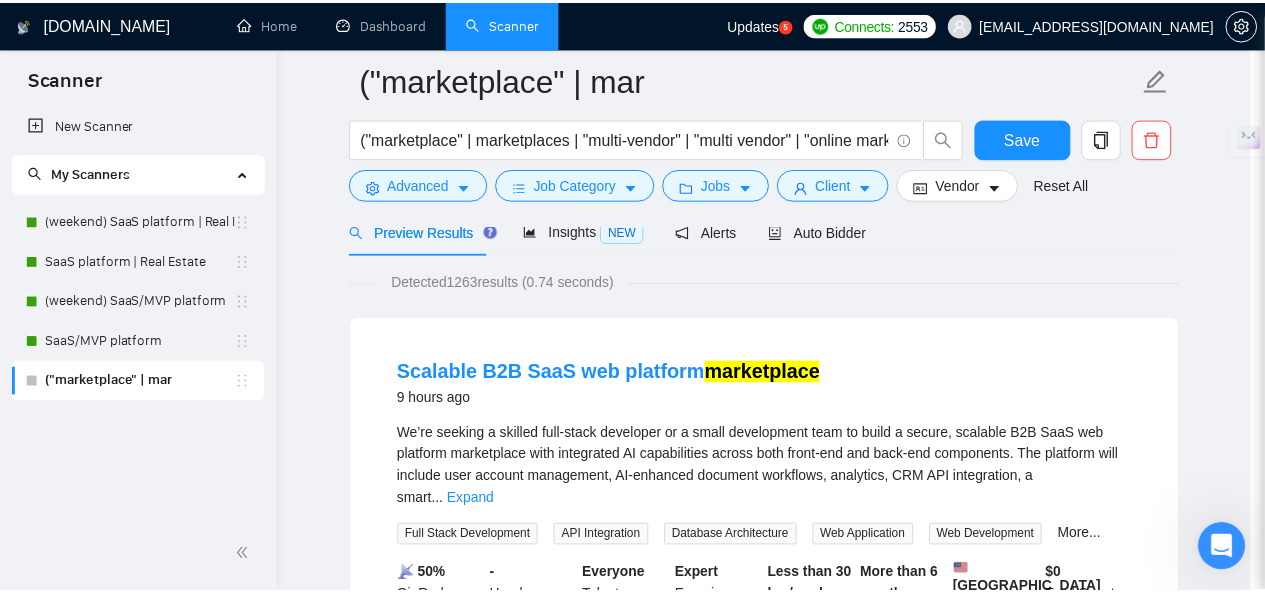 scroll, scrollTop: 93, scrollLeft: 0, axis: vertical 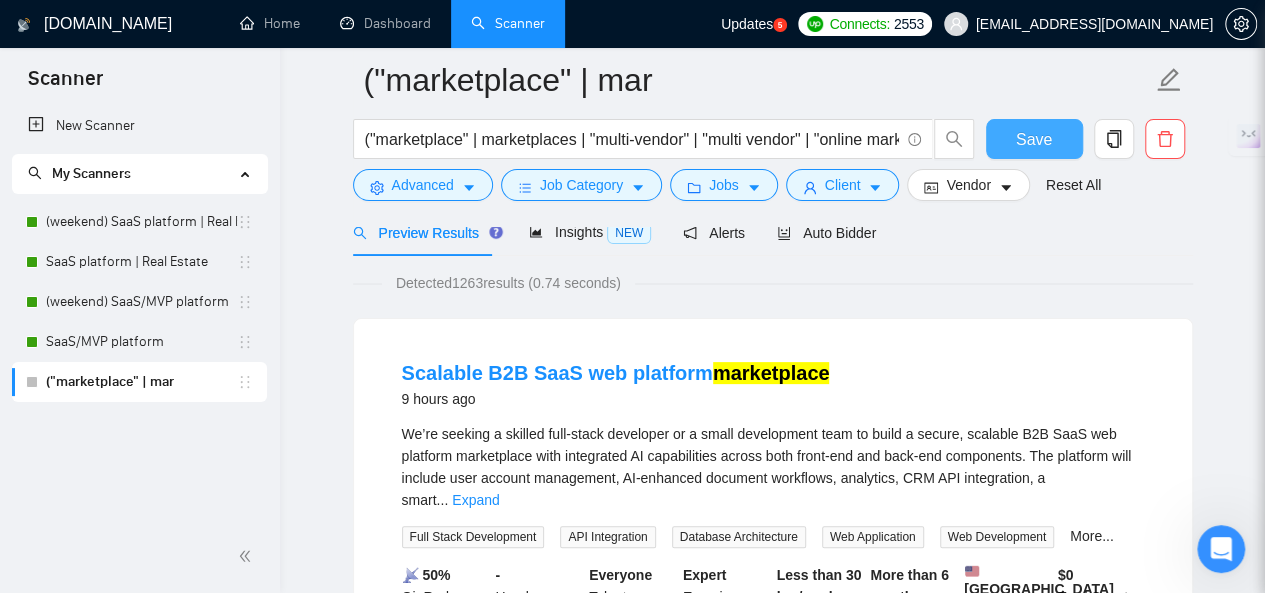 click on "Save" at bounding box center [1034, 139] 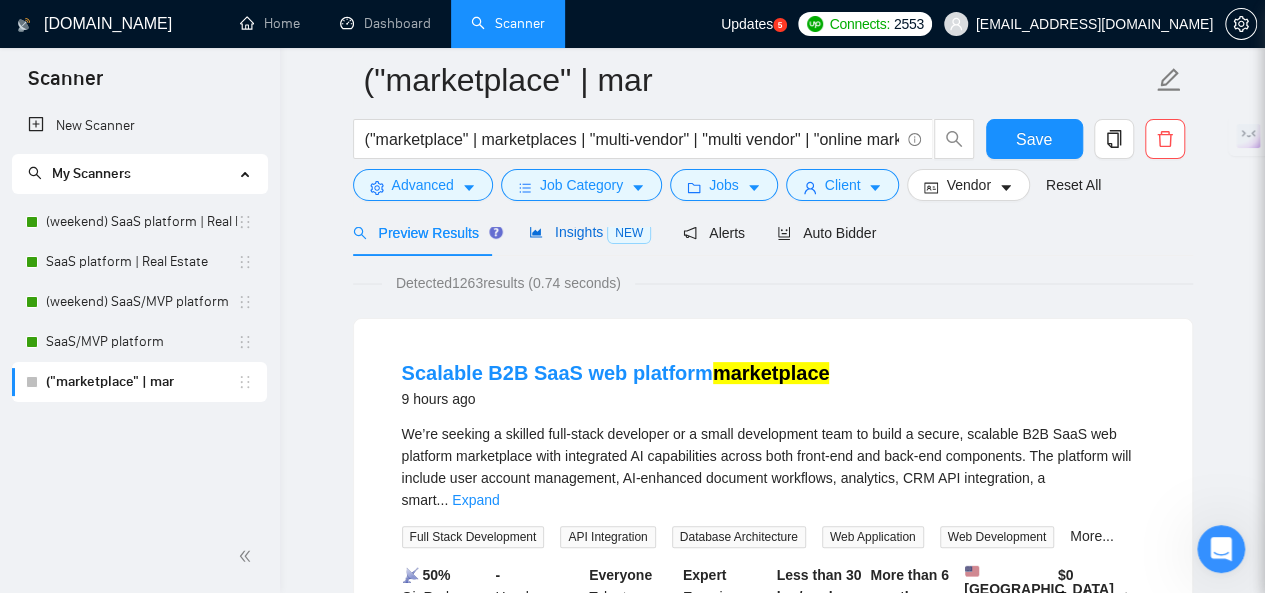 click on "Insights NEW" at bounding box center [590, 232] 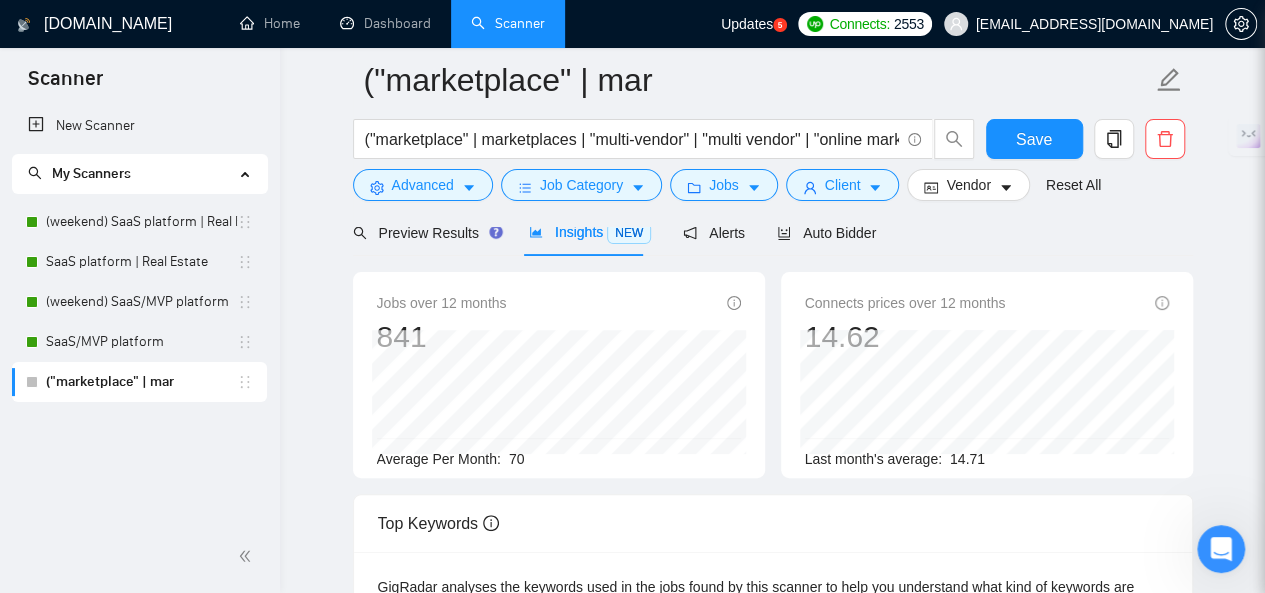 scroll, scrollTop: 0, scrollLeft: 0, axis: both 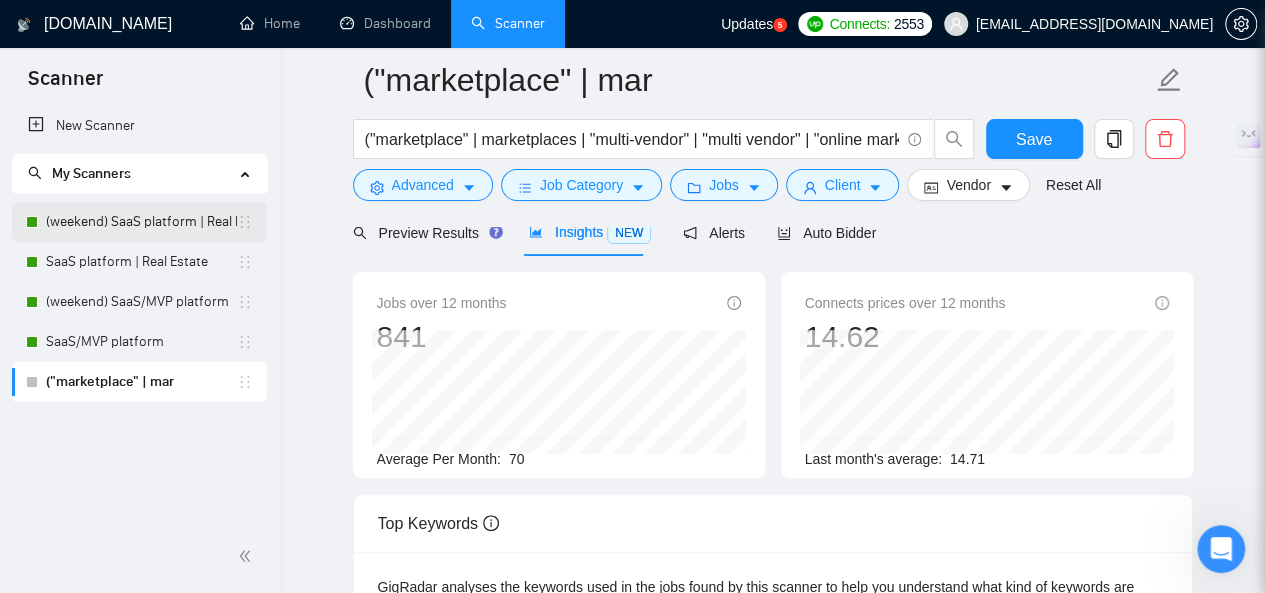 click on "(weekend) SaaS platform | Real Estate" at bounding box center [141, 222] 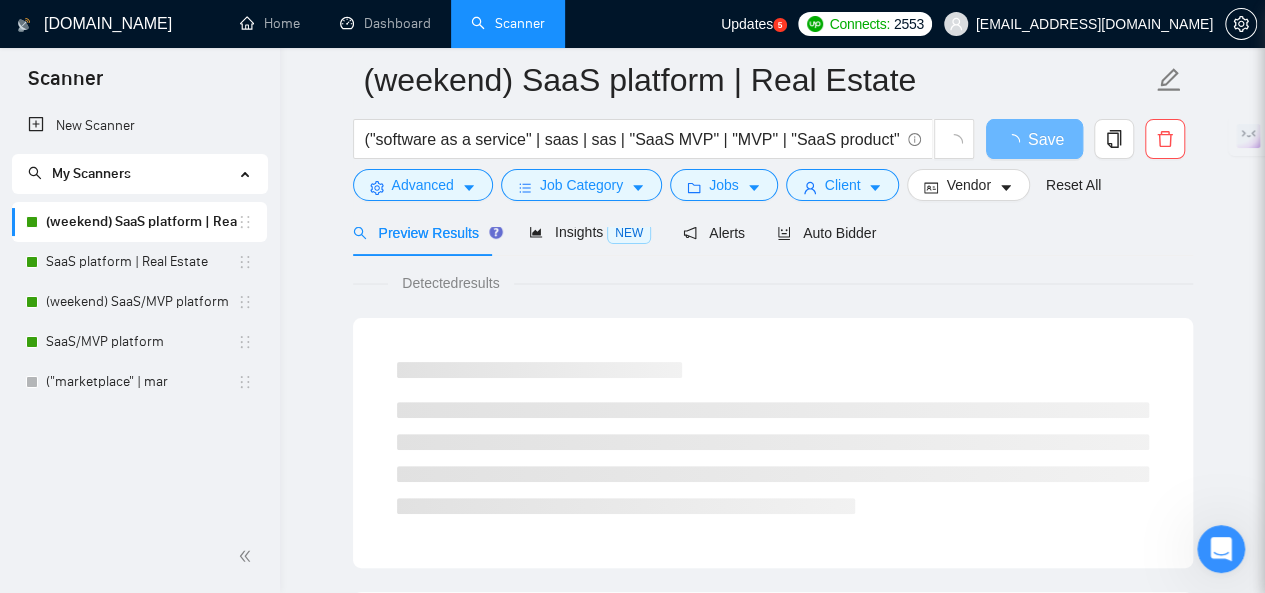 scroll, scrollTop: 0, scrollLeft: 0, axis: both 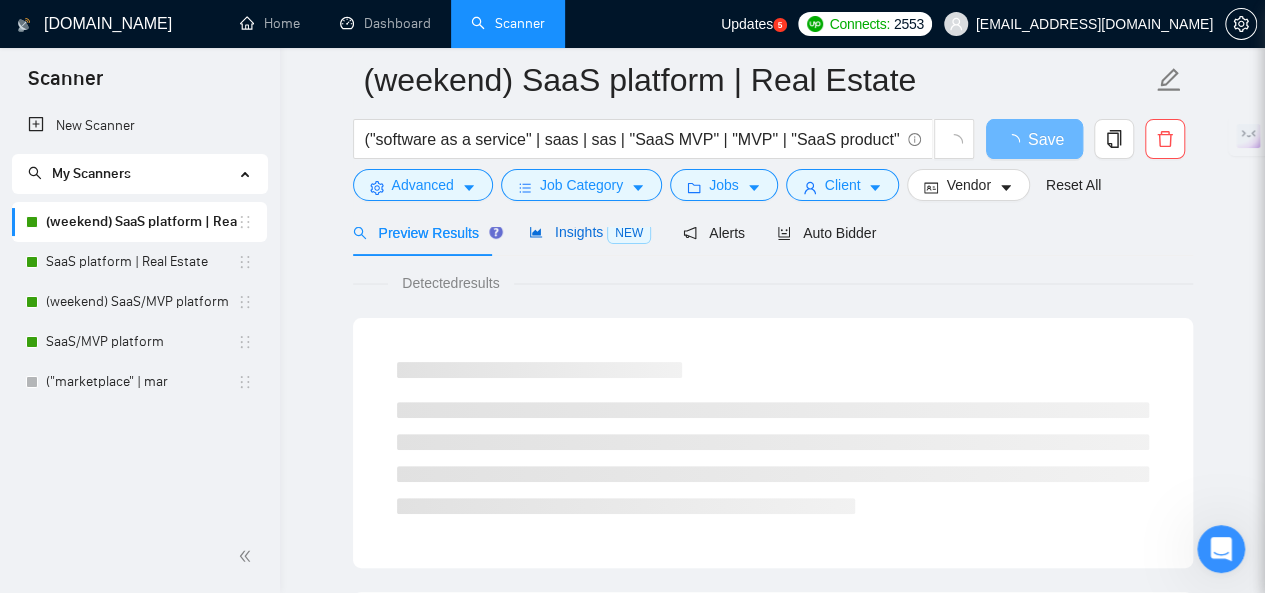 click on "Insights NEW" at bounding box center (590, 232) 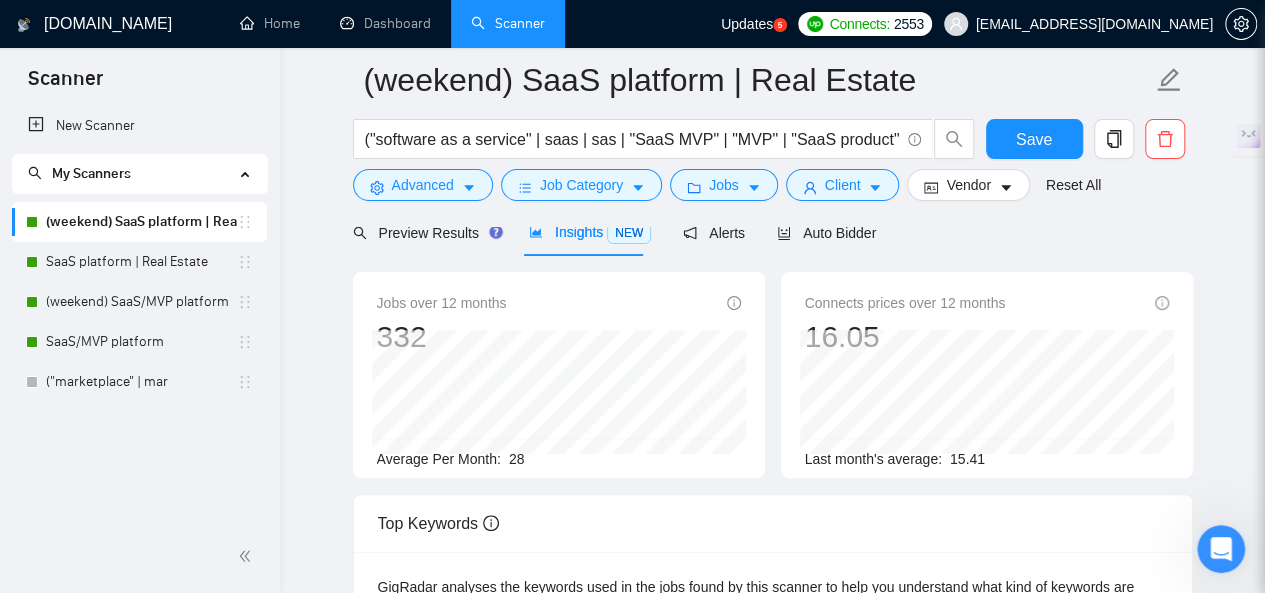 scroll, scrollTop: 0, scrollLeft: 0, axis: both 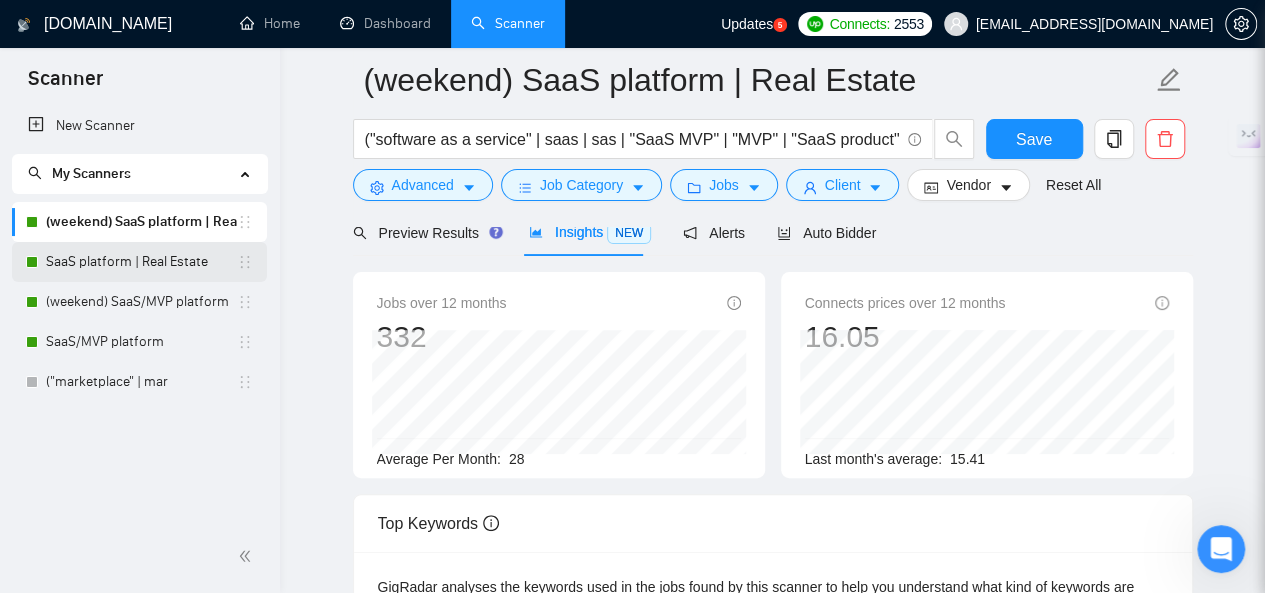 click on "SaaS platform | Real Estate" at bounding box center (141, 262) 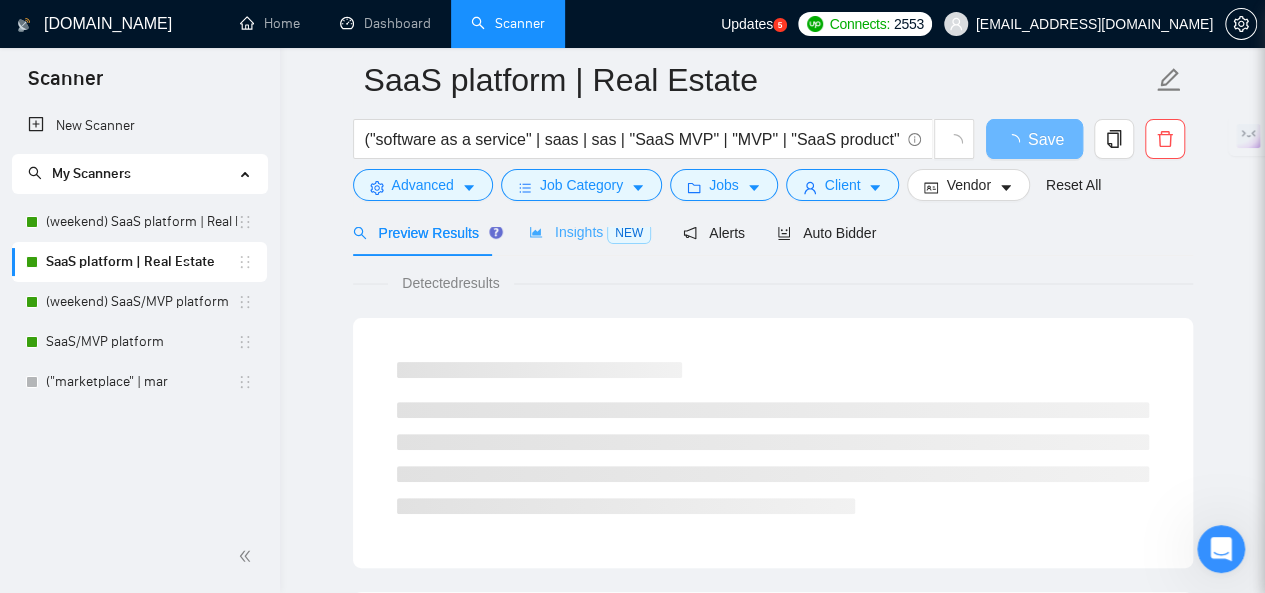 scroll, scrollTop: 0, scrollLeft: 0, axis: both 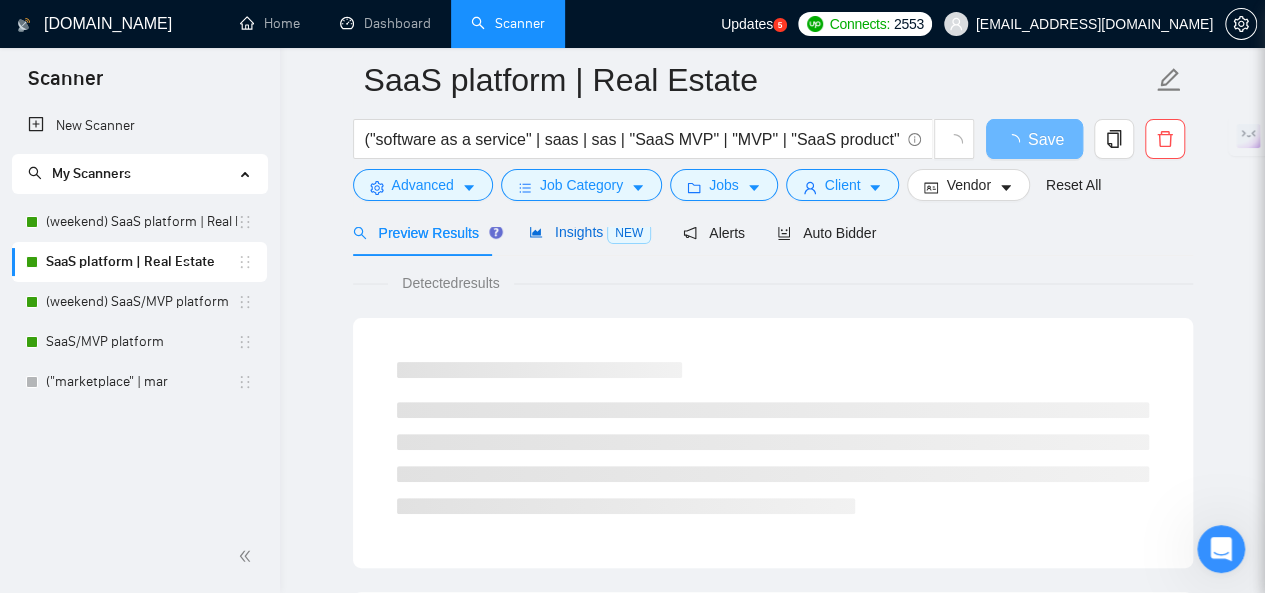 click on "Insights NEW" at bounding box center [590, 232] 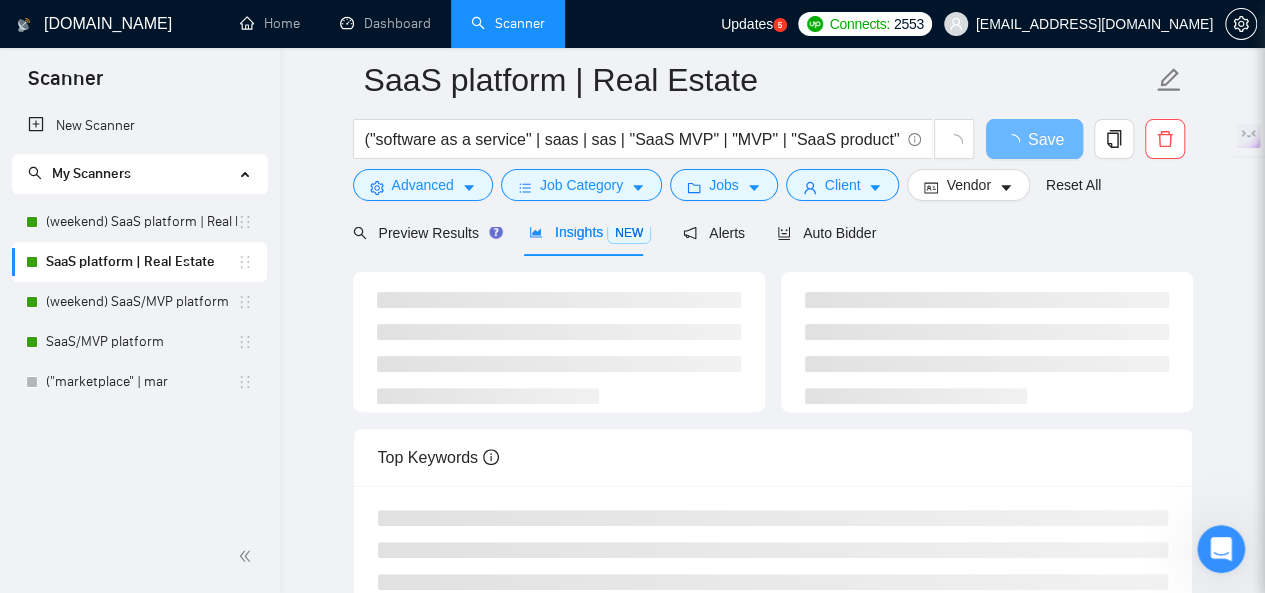 scroll, scrollTop: 0, scrollLeft: 0, axis: both 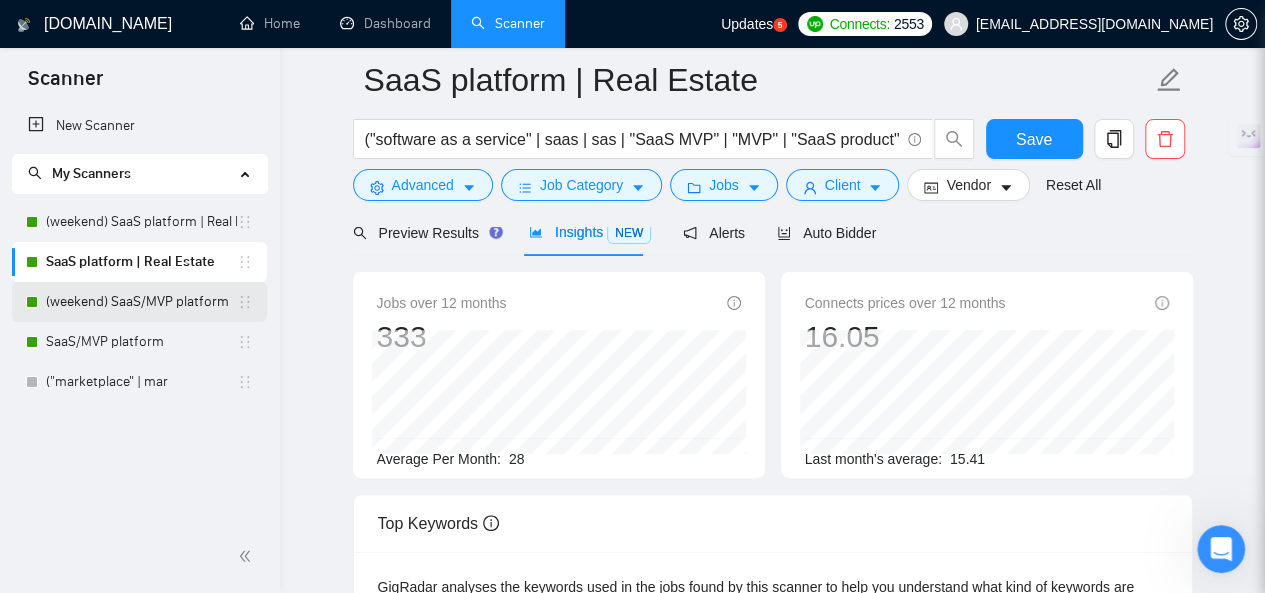 click on "(weekend) SaaS/MVP platform" at bounding box center (141, 302) 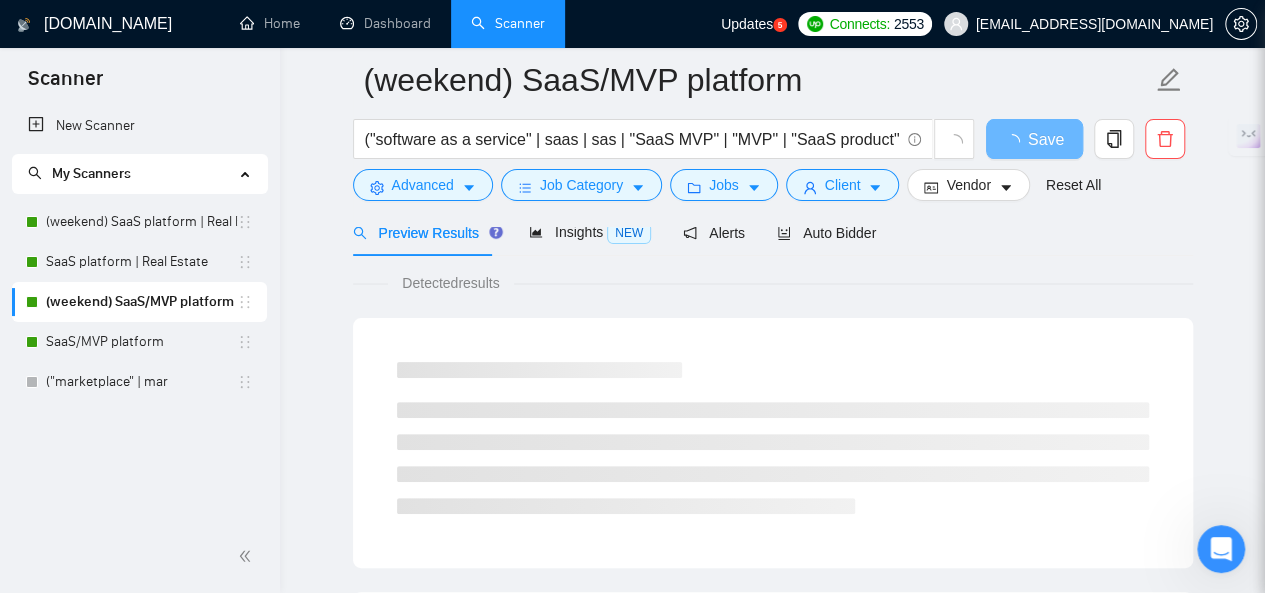 scroll, scrollTop: 0, scrollLeft: 0, axis: both 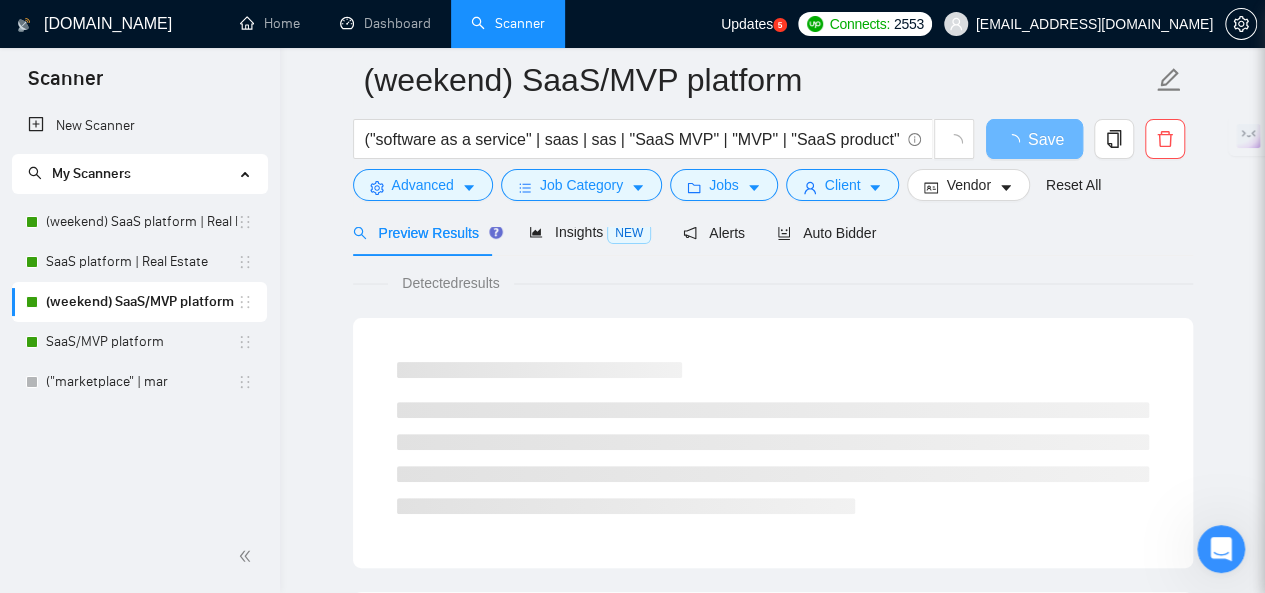 click at bounding box center [773, 219] 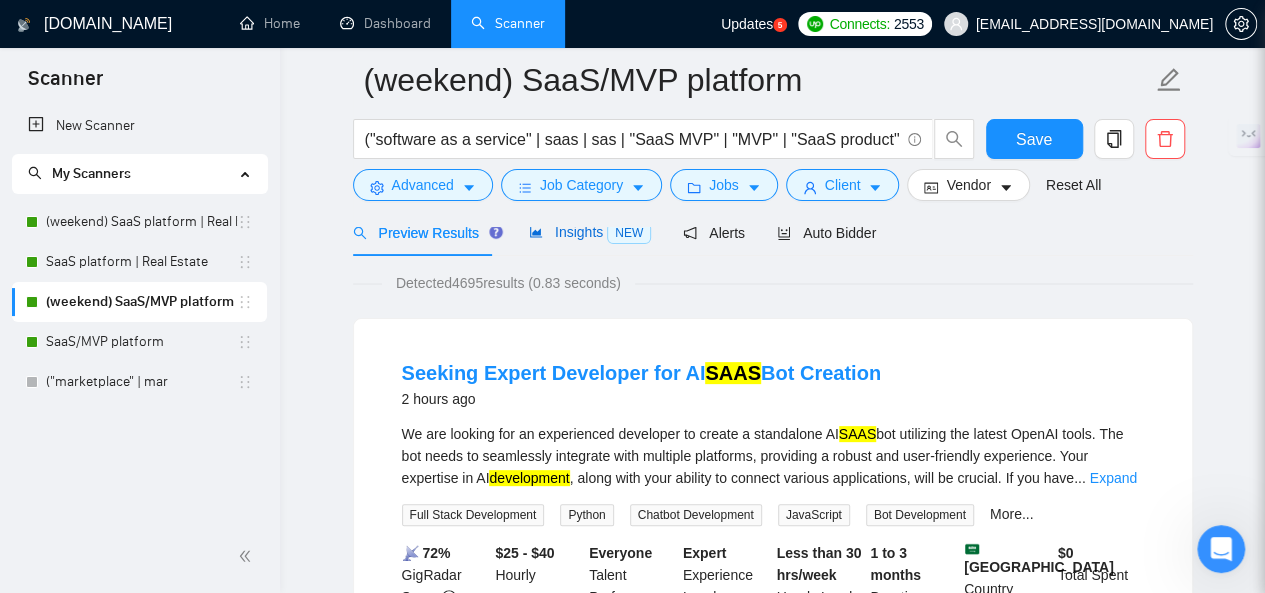 click on "Insights NEW" at bounding box center [590, 232] 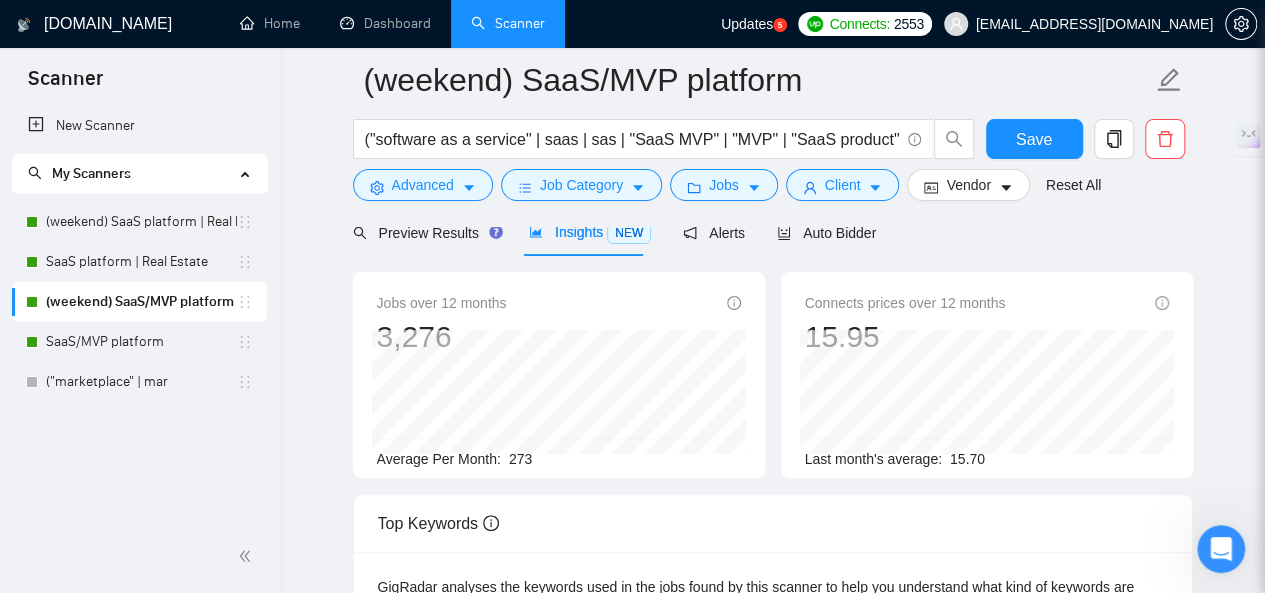 scroll, scrollTop: 0, scrollLeft: 0, axis: both 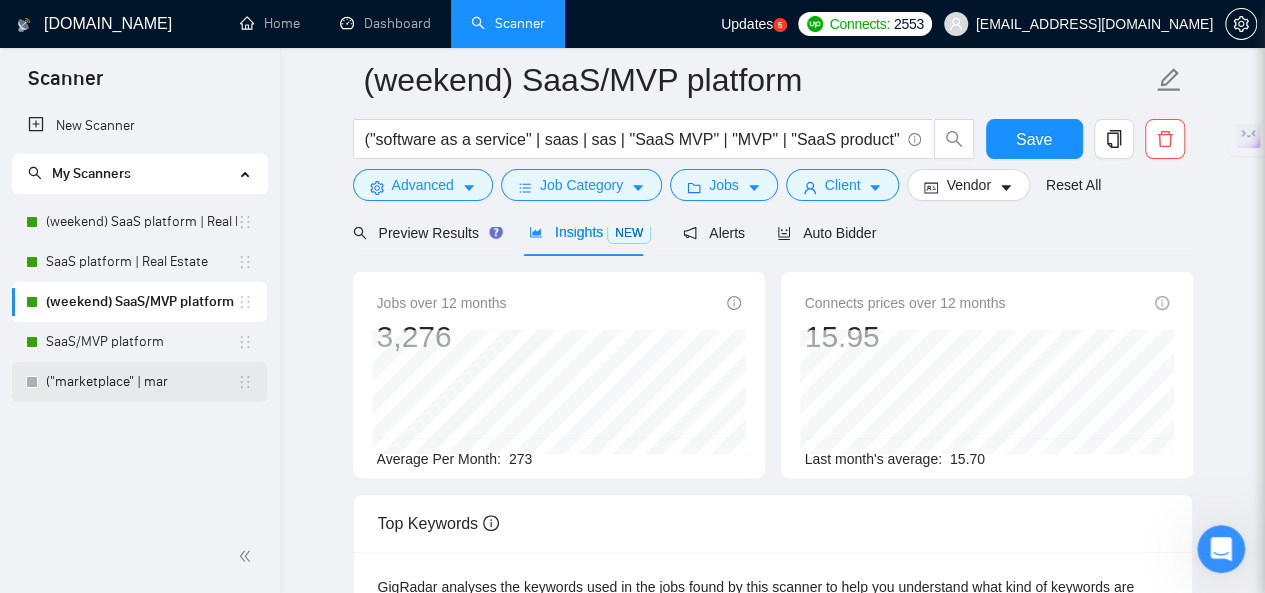 click on "("marketplace" | mar" at bounding box center [141, 382] 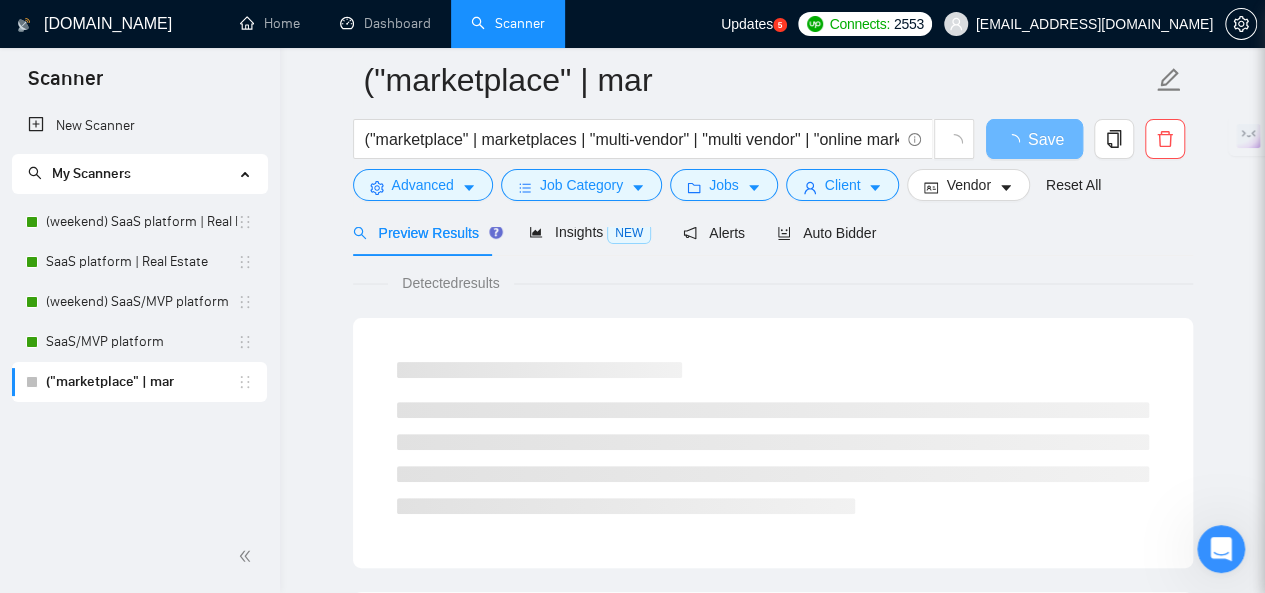 scroll, scrollTop: 0, scrollLeft: 0, axis: both 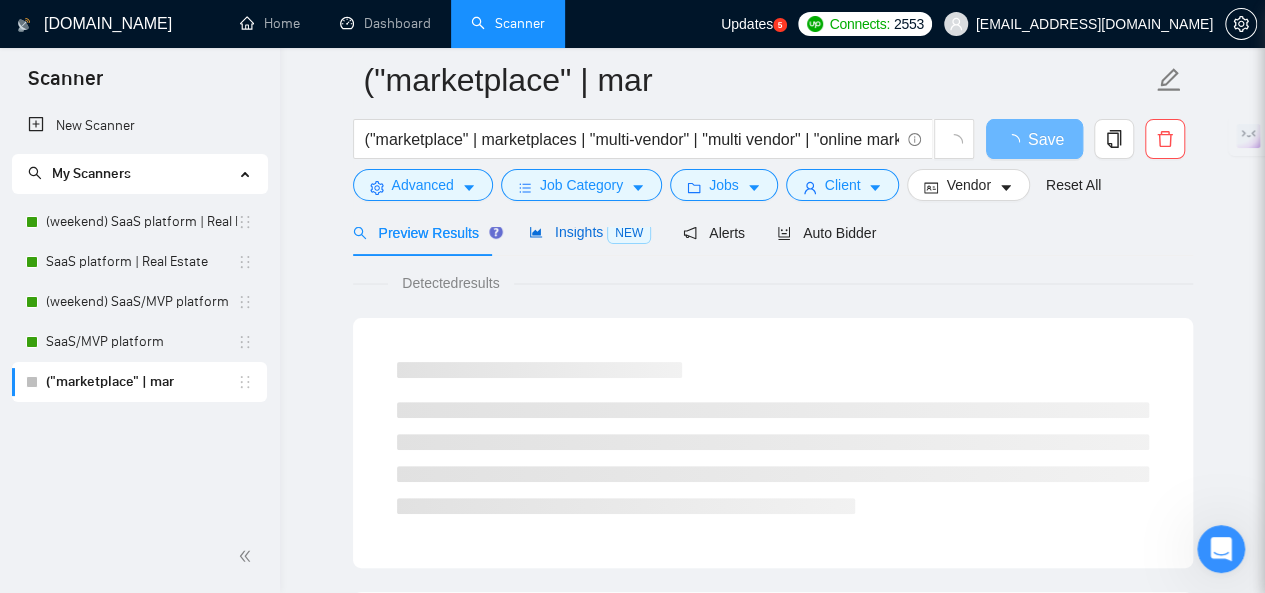 click on "Insights NEW" at bounding box center [590, 232] 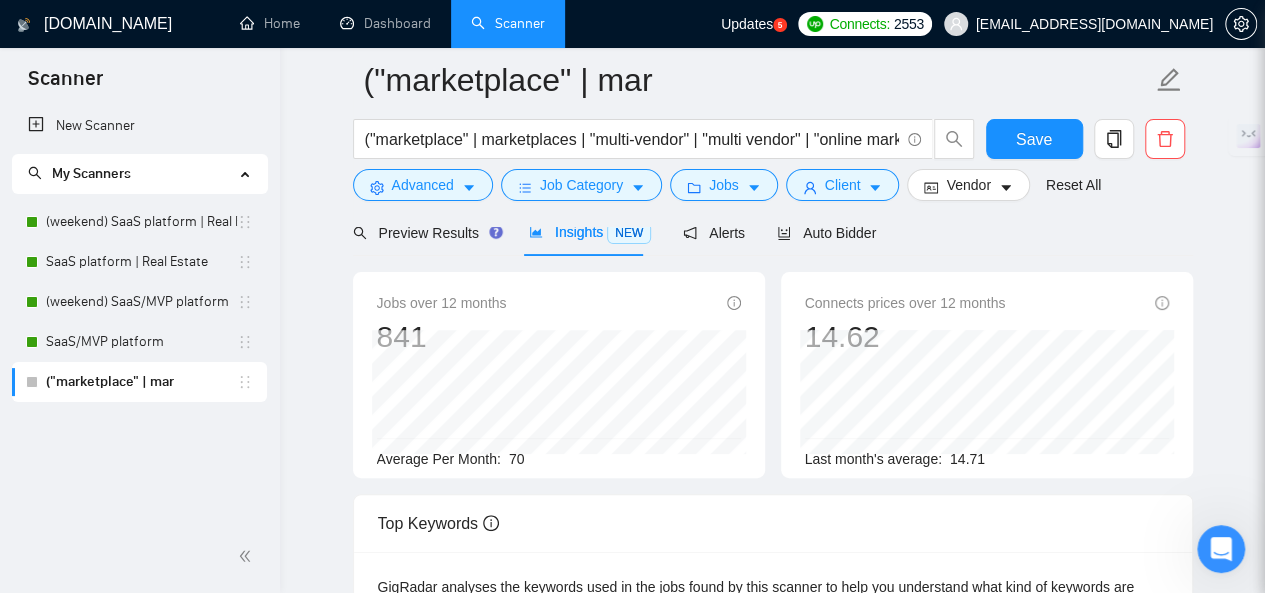 scroll, scrollTop: 0, scrollLeft: 0, axis: both 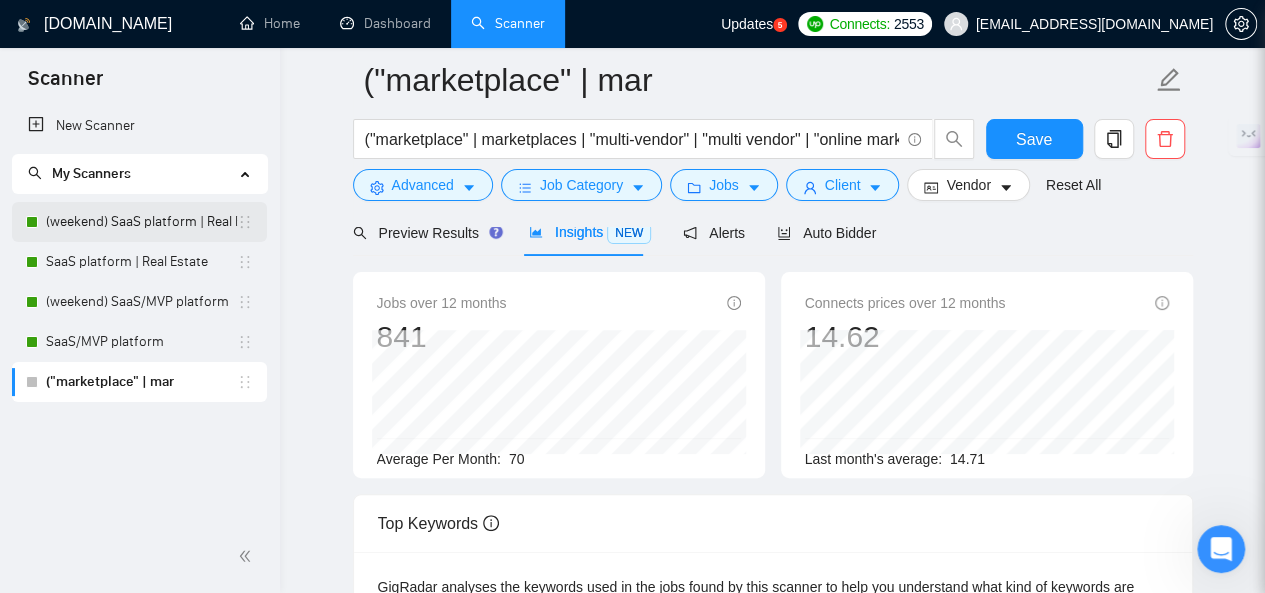 click on "(weekend) SaaS platform | Real Estate" at bounding box center (141, 222) 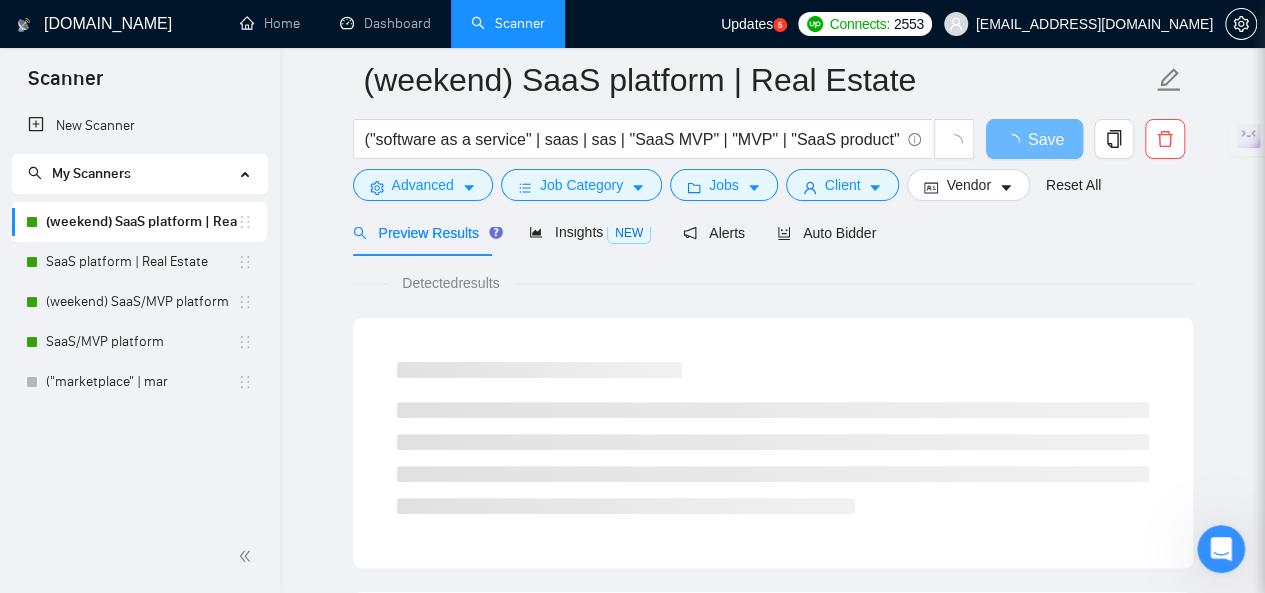scroll, scrollTop: 0, scrollLeft: 0, axis: both 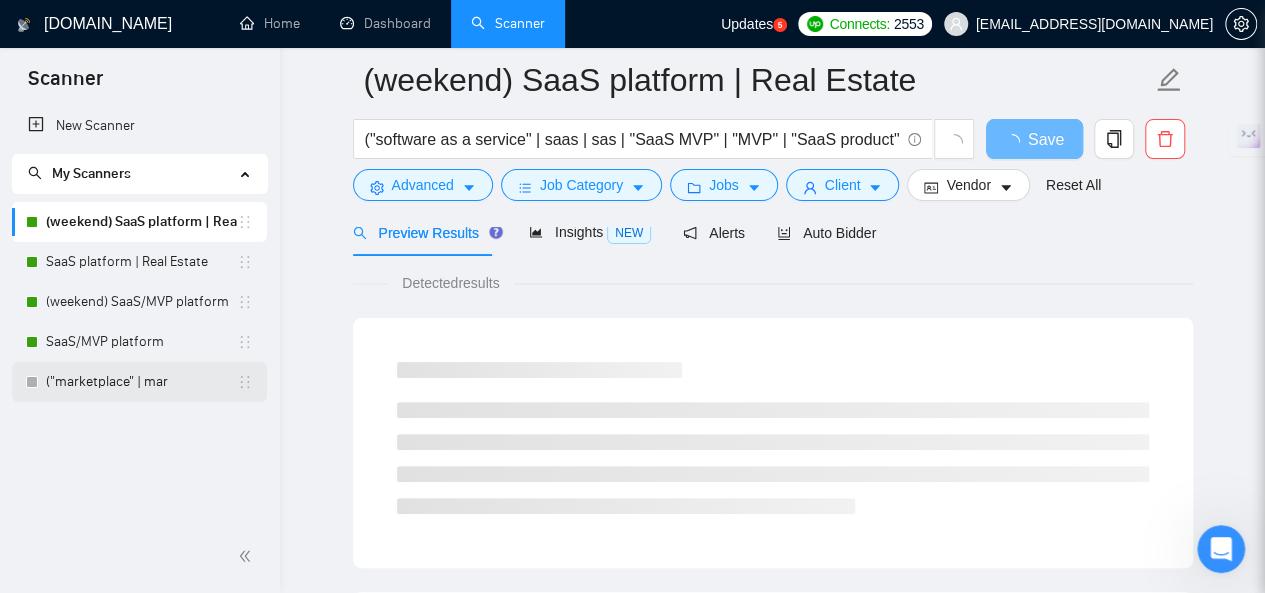 click on "("marketplace" | mar" at bounding box center (141, 382) 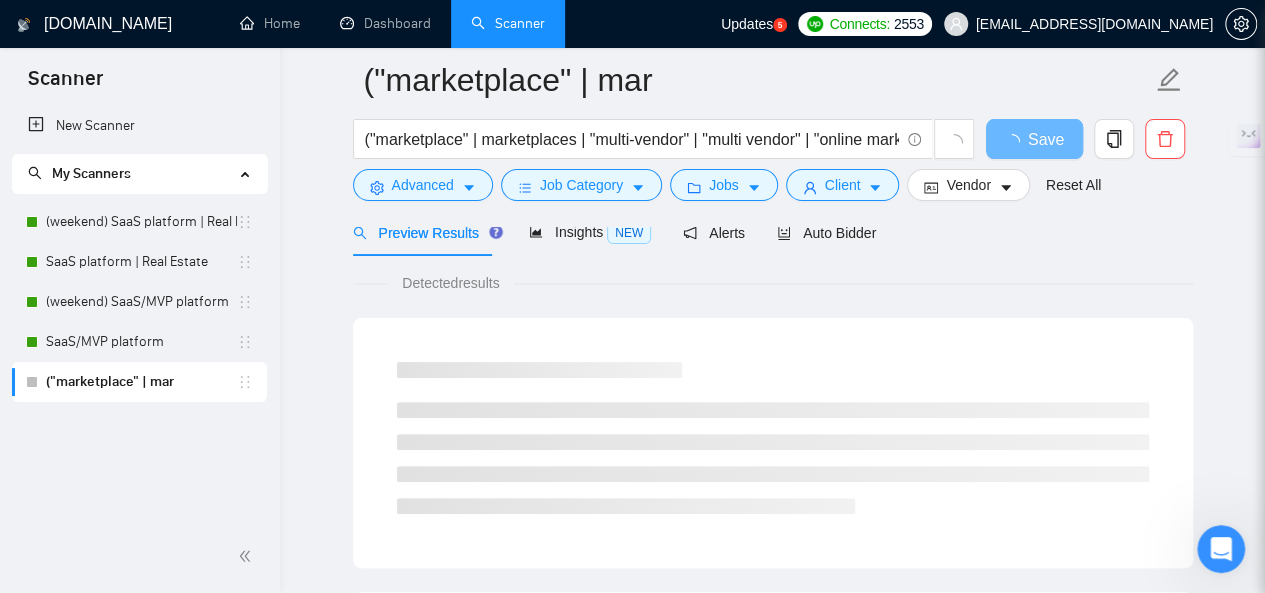 scroll, scrollTop: 0, scrollLeft: 0, axis: both 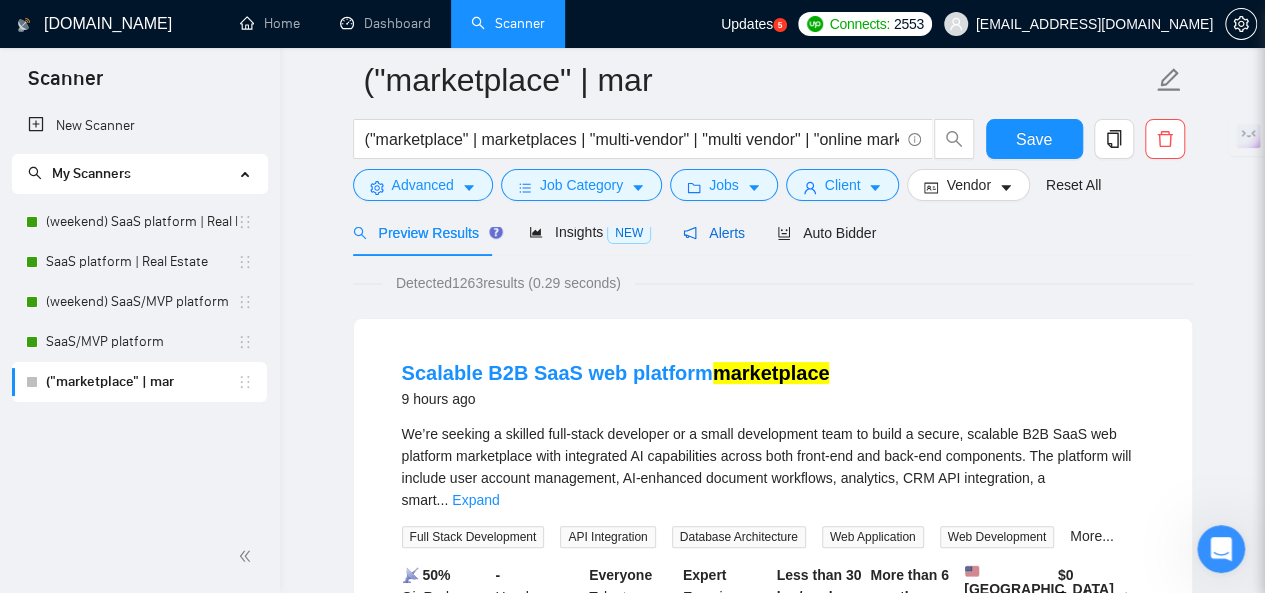 click on "Alerts" at bounding box center [714, 233] 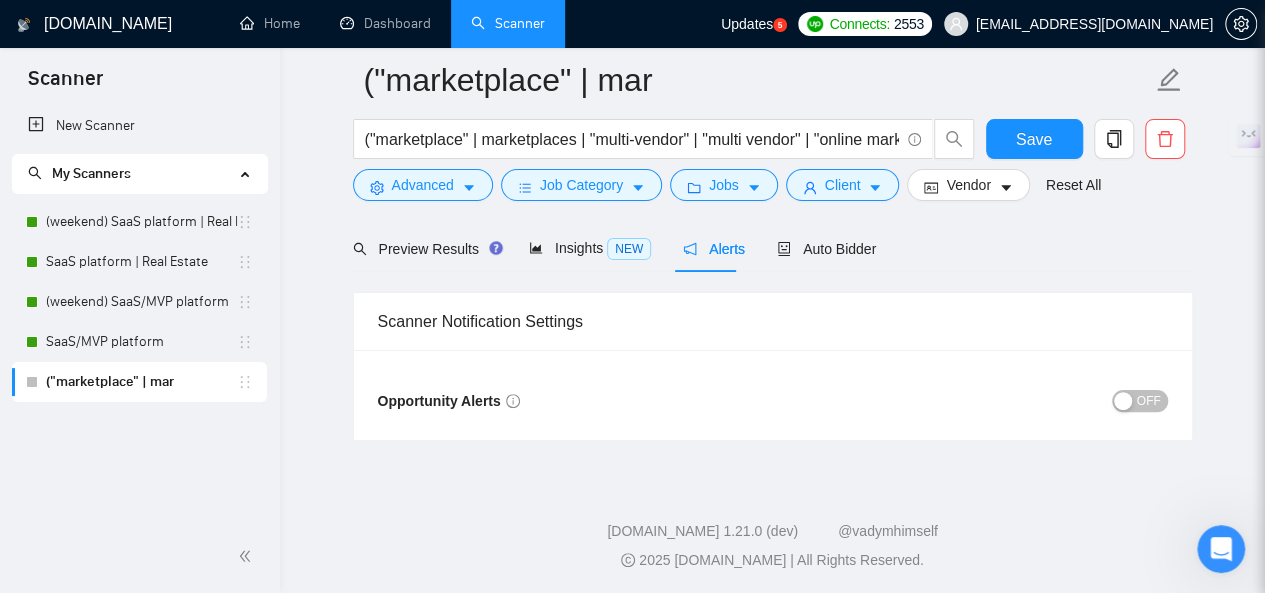scroll, scrollTop: 0, scrollLeft: 0, axis: both 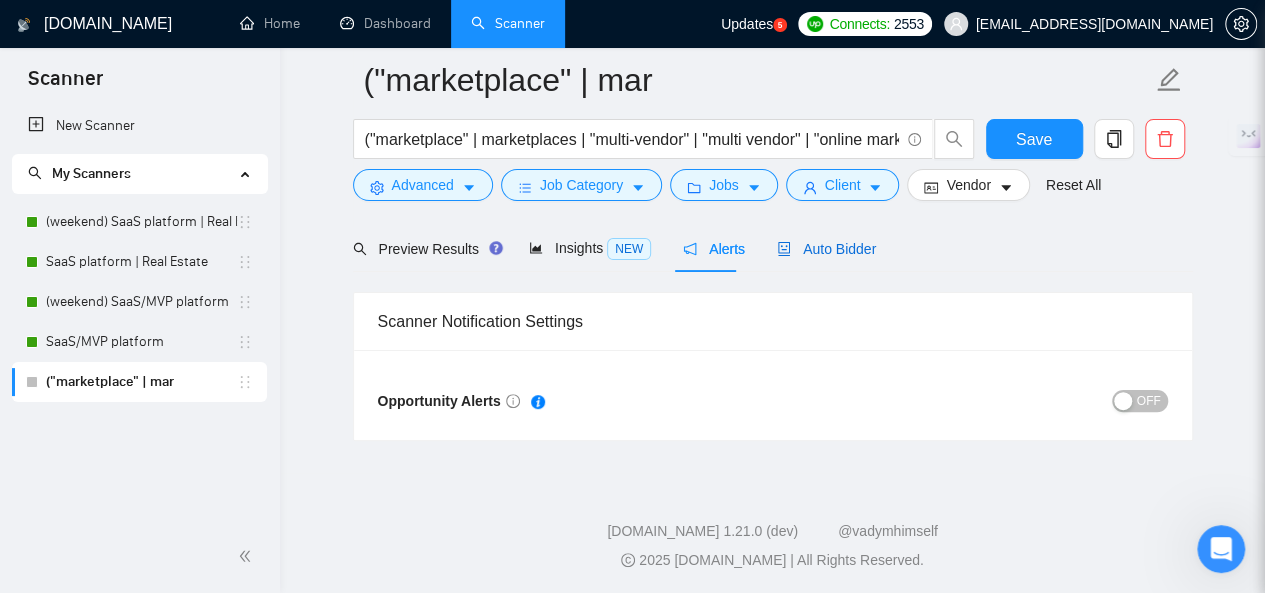 click on "Auto Bidder" at bounding box center (826, 249) 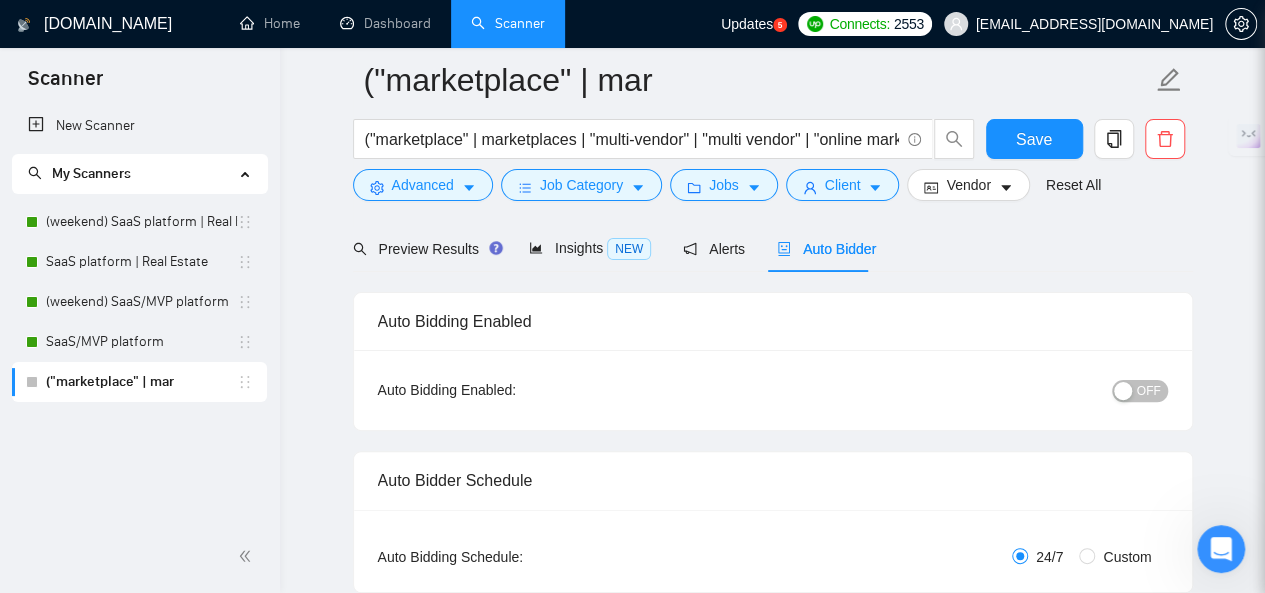type 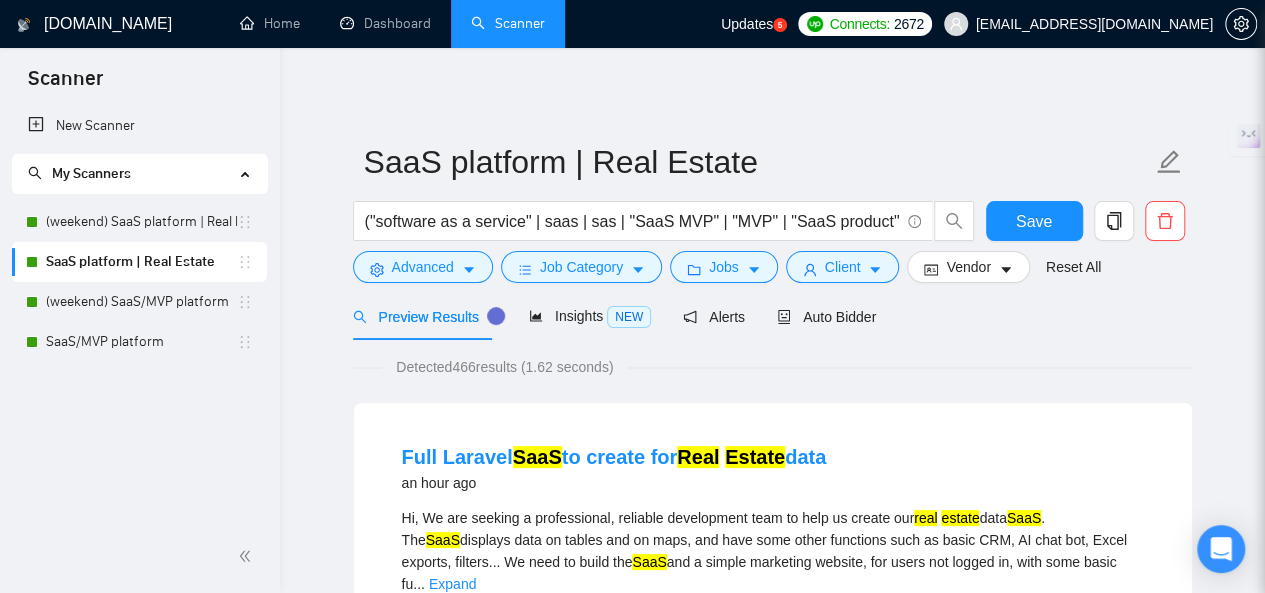 scroll, scrollTop: 0, scrollLeft: 0, axis: both 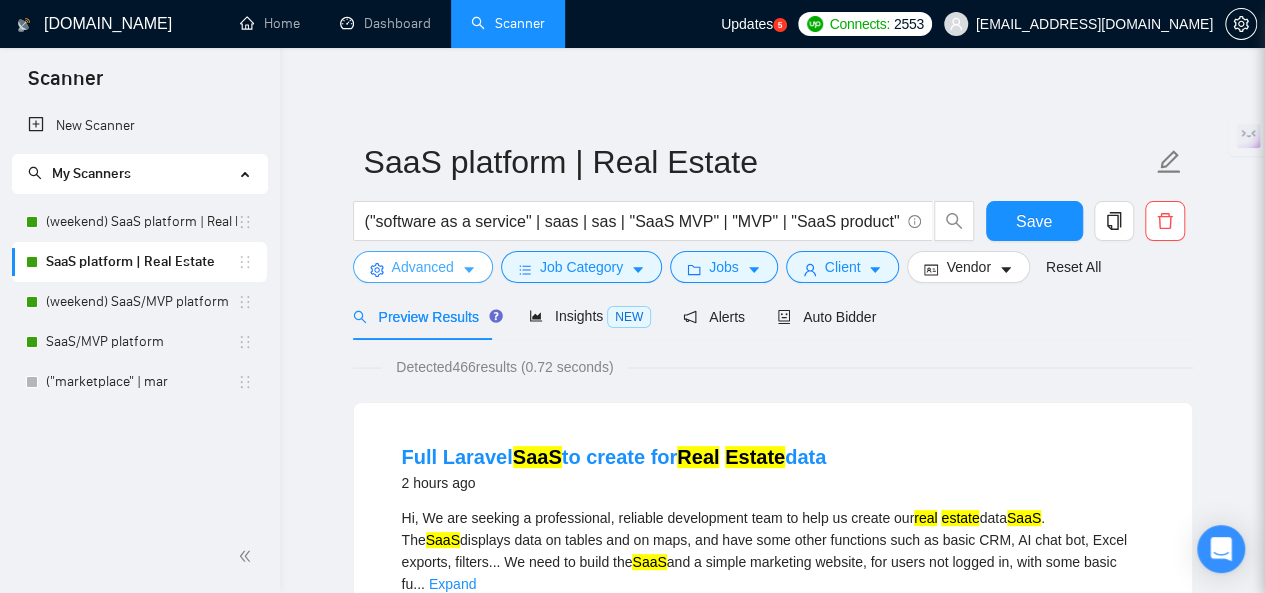 click 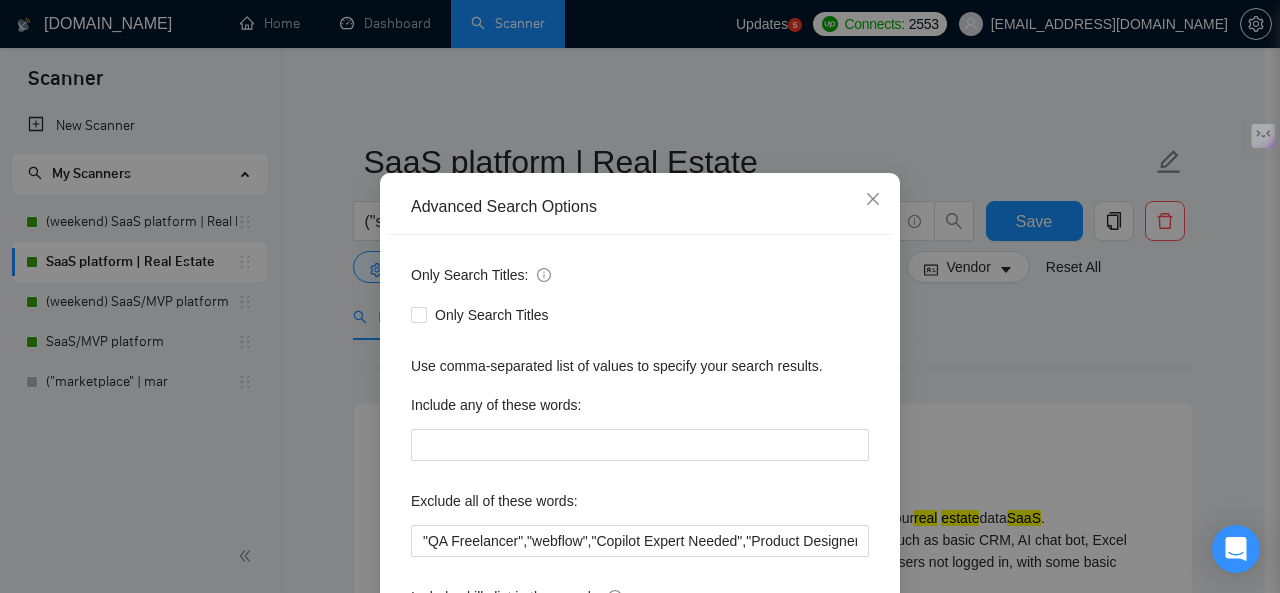 scroll, scrollTop: 0, scrollLeft: 0, axis: both 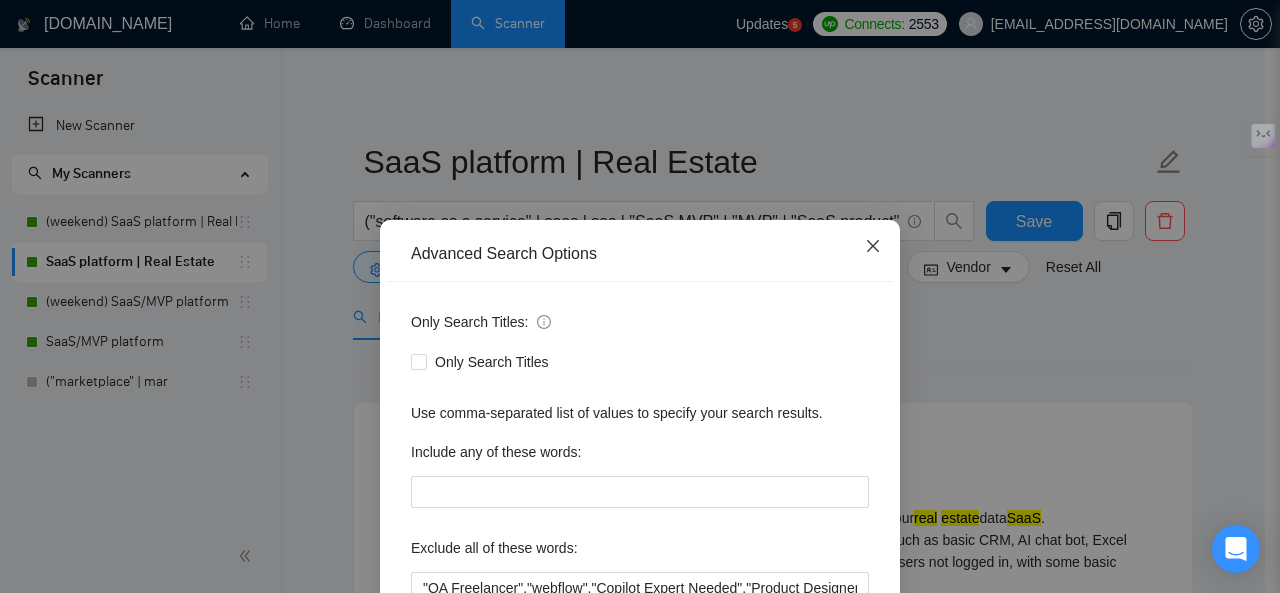 click at bounding box center (873, 247) 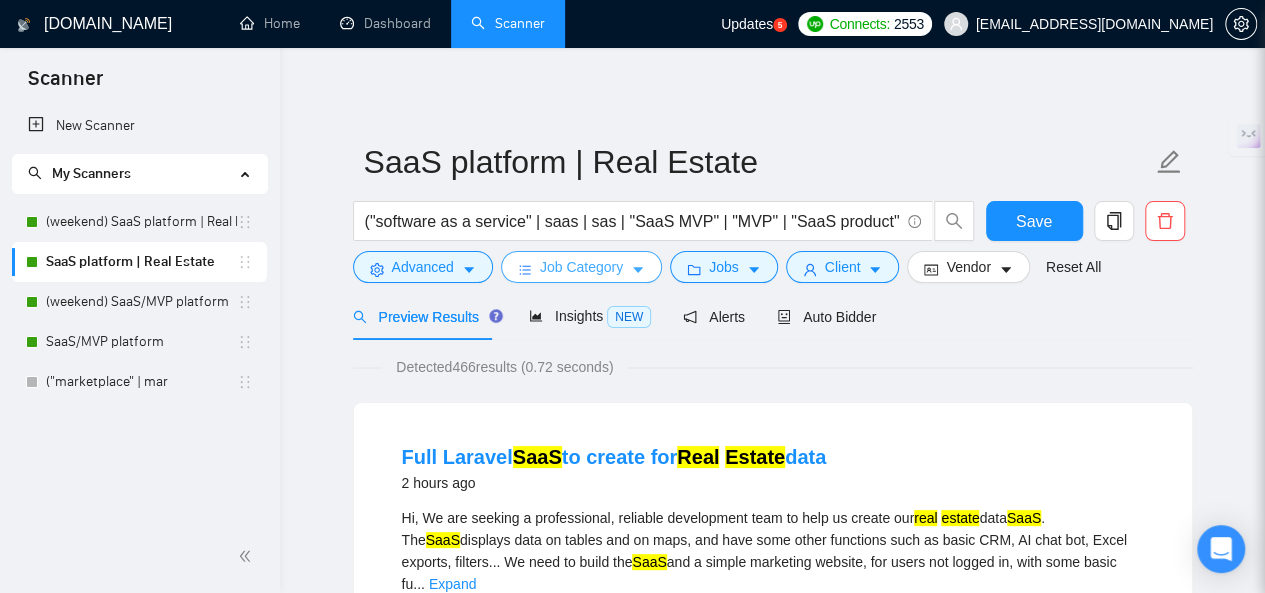 click on "Job Category" at bounding box center [581, 267] 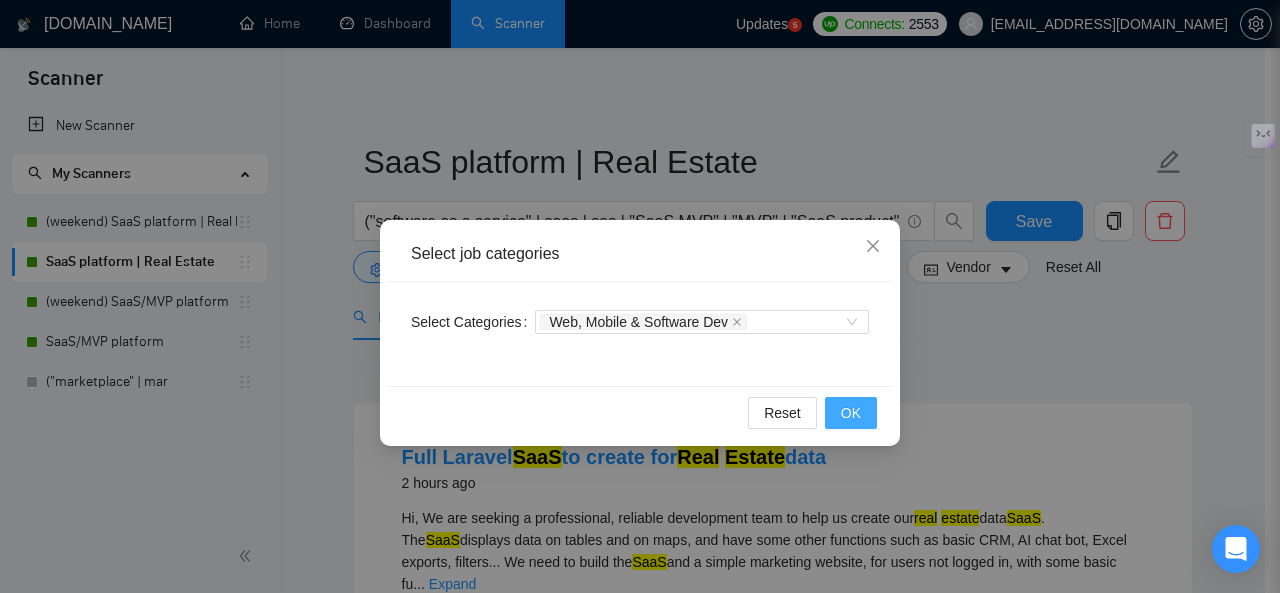 click on "OK" at bounding box center (851, 413) 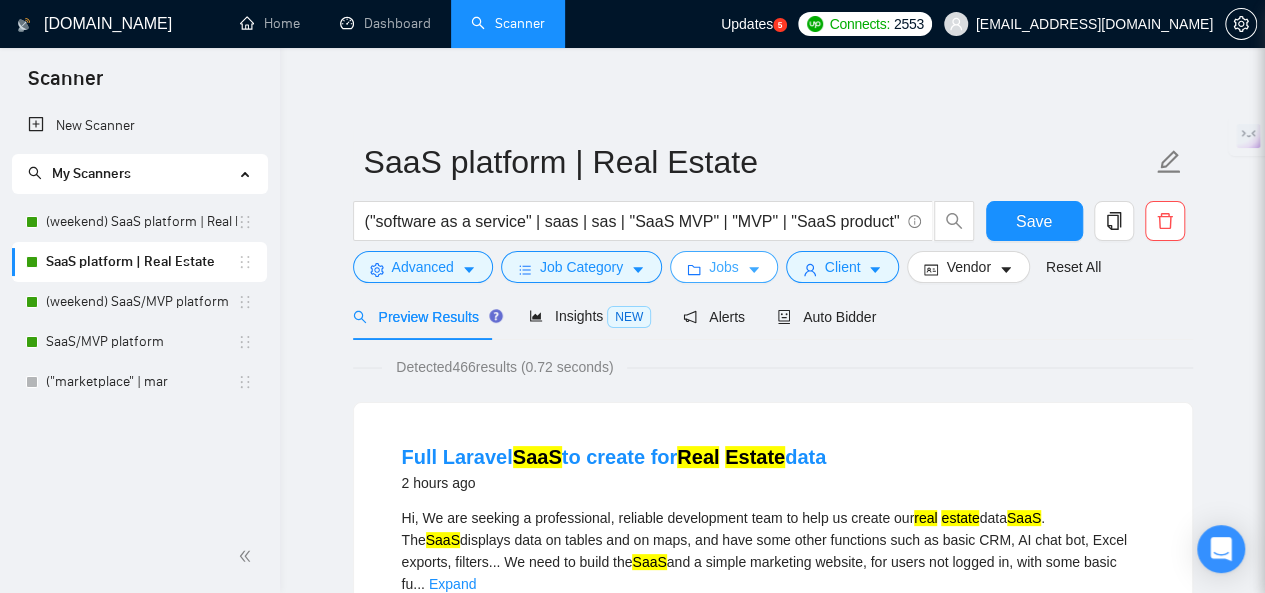 click on "Jobs" at bounding box center (724, 267) 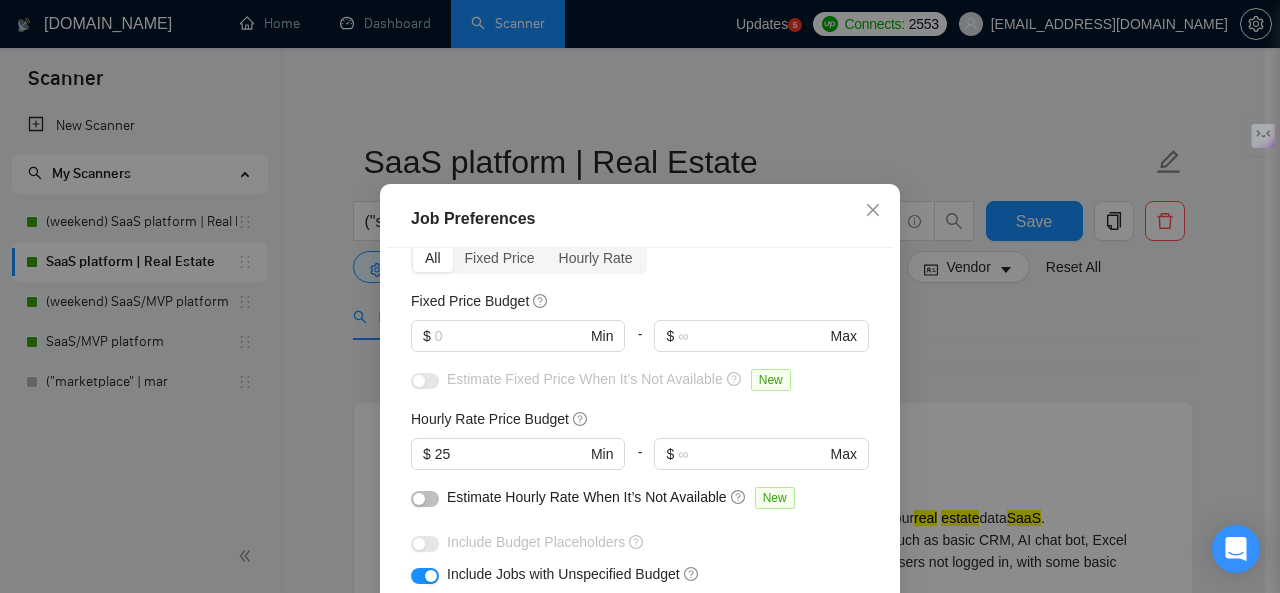 scroll, scrollTop: 0, scrollLeft: 0, axis: both 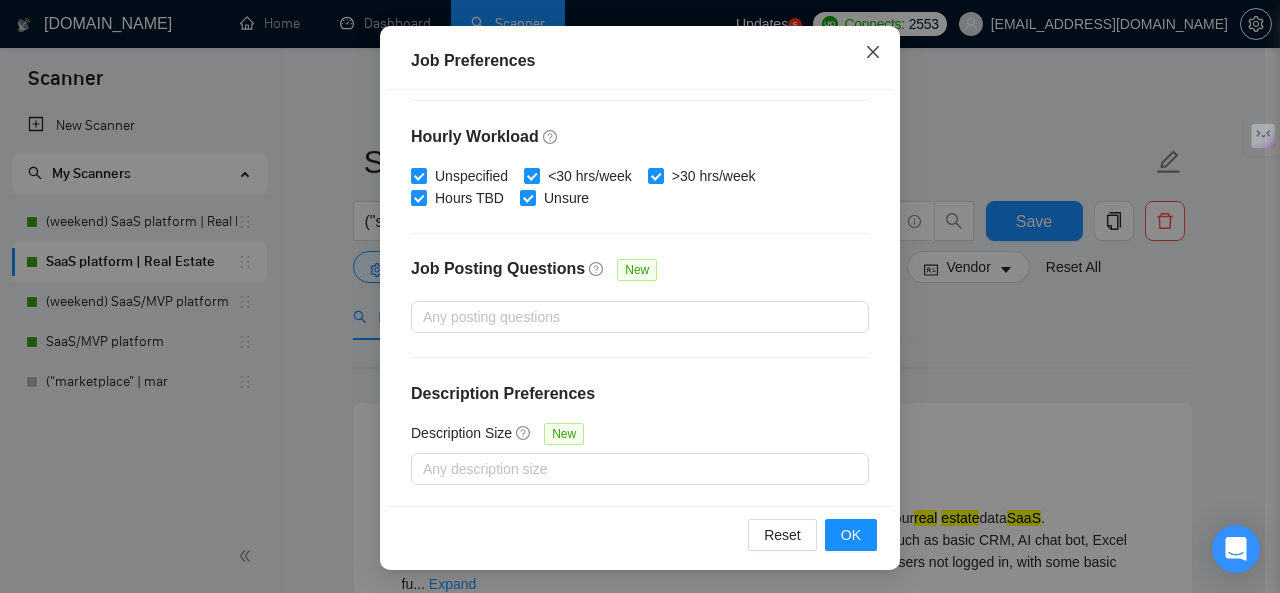 click at bounding box center [873, 53] 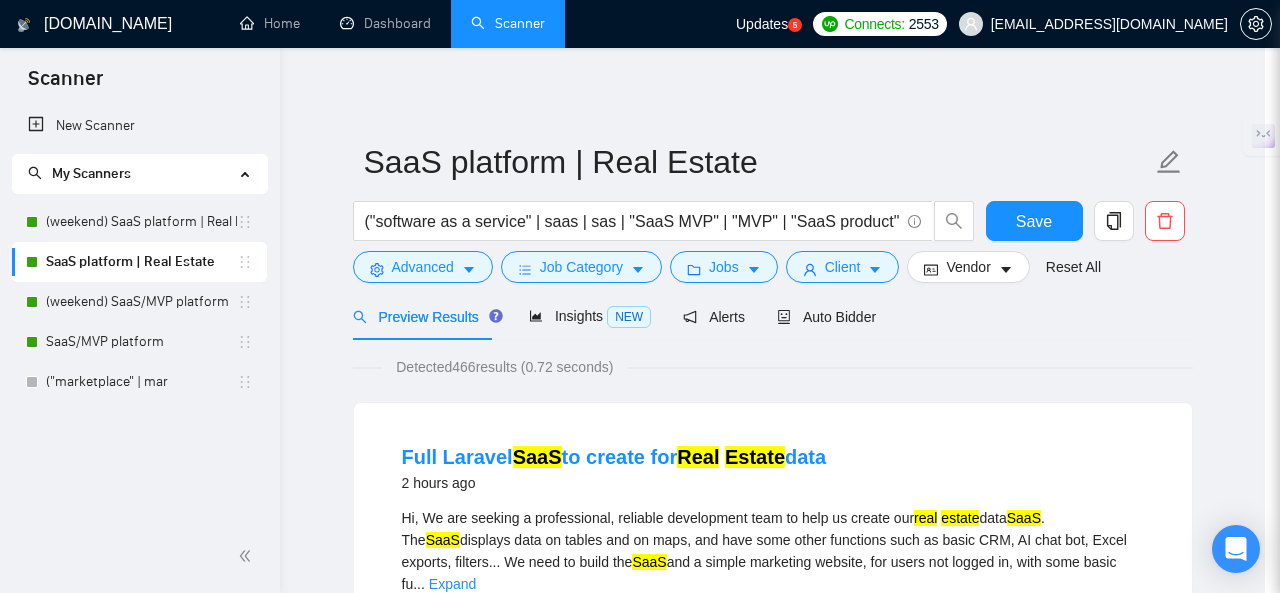 scroll, scrollTop: 93, scrollLeft: 0, axis: vertical 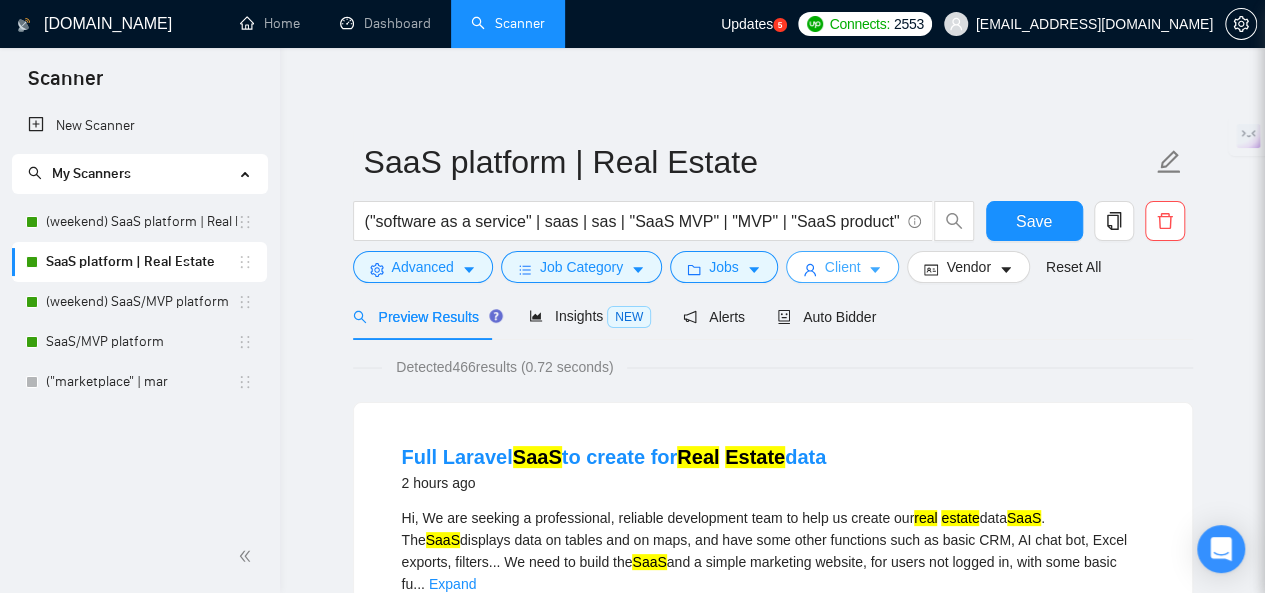 click on "Client" at bounding box center [843, 267] 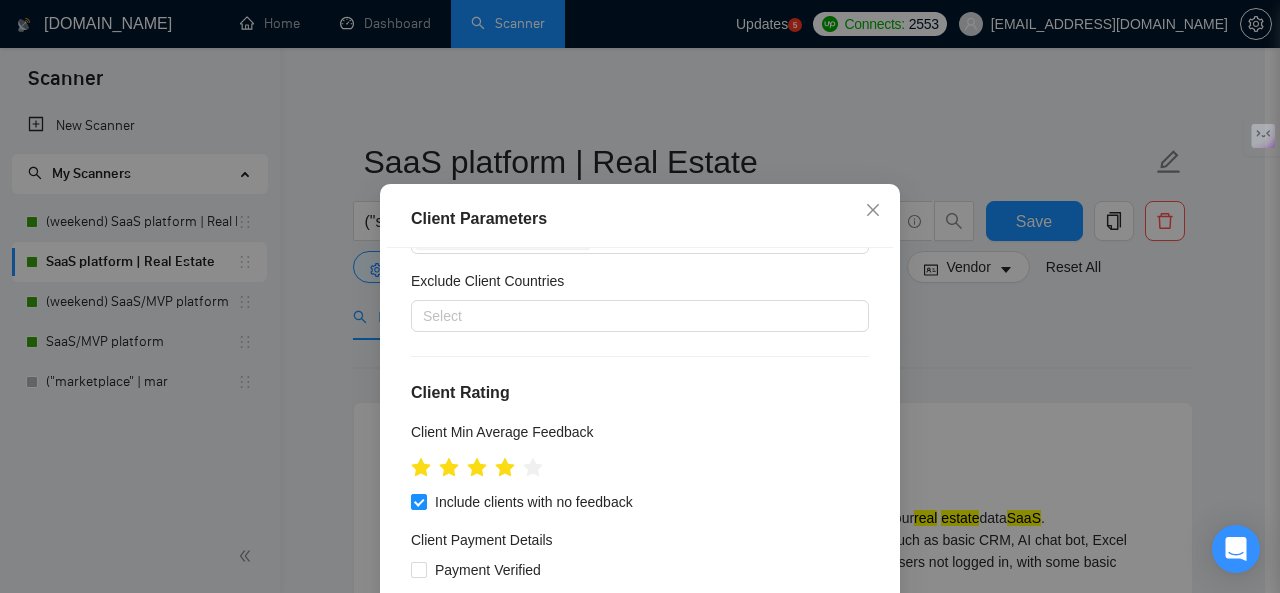 scroll, scrollTop: 500, scrollLeft: 0, axis: vertical 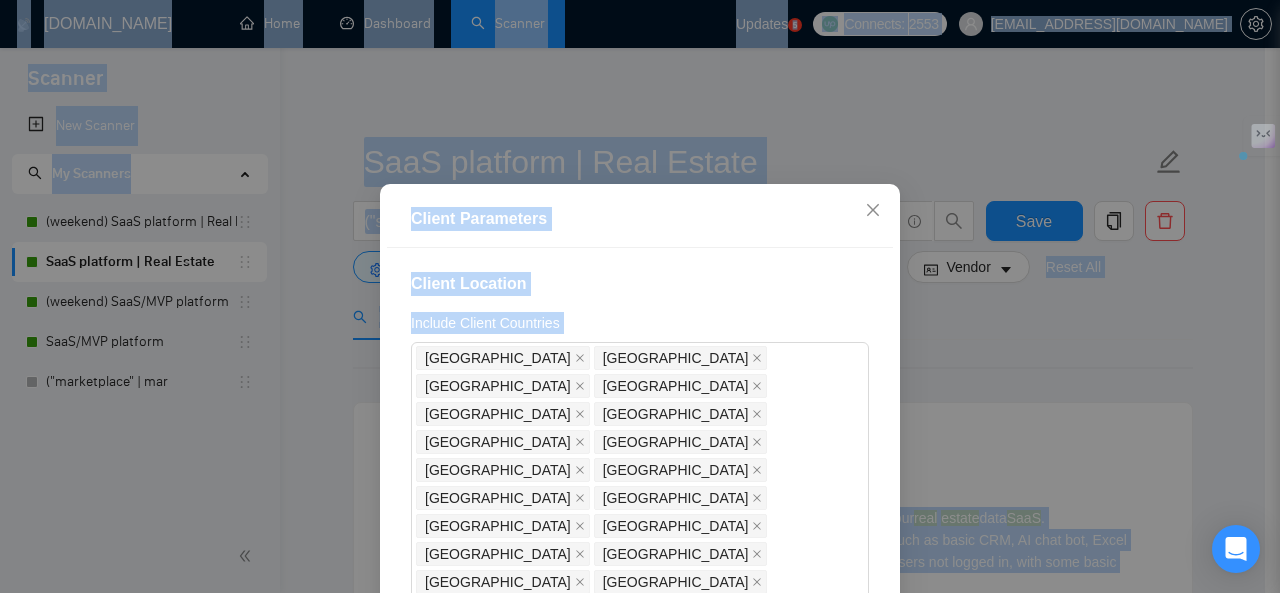 click on "Client Location" at bounding box center [640, 284] 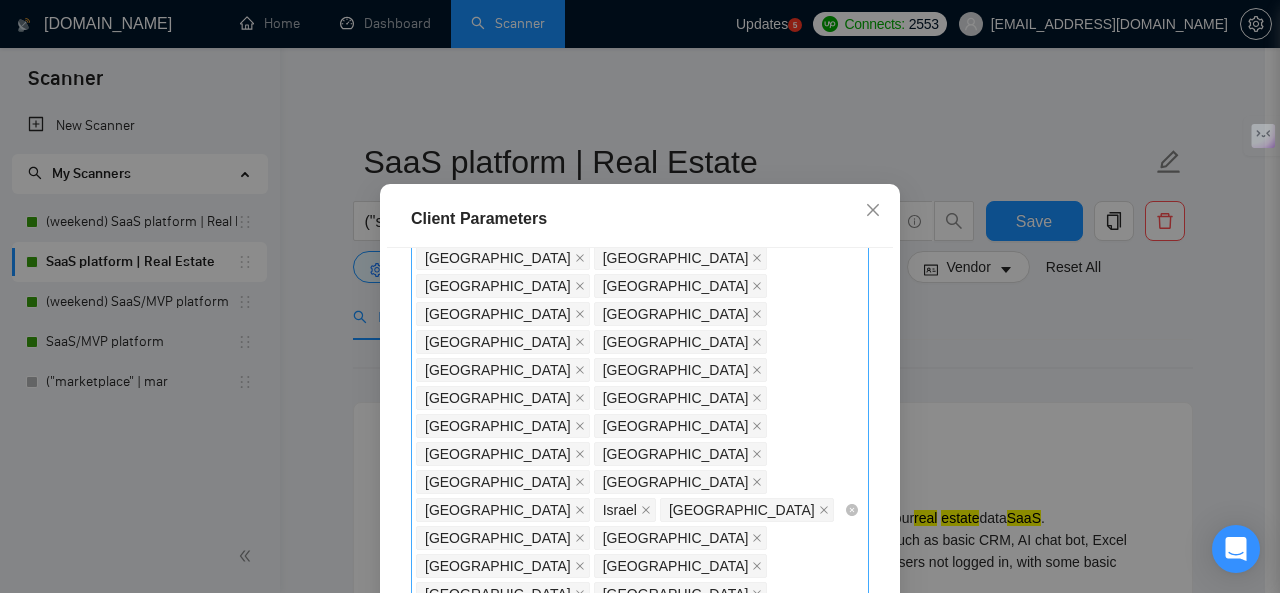 scroll, scrollTop: 0, scrollLeft: 0, axis: both 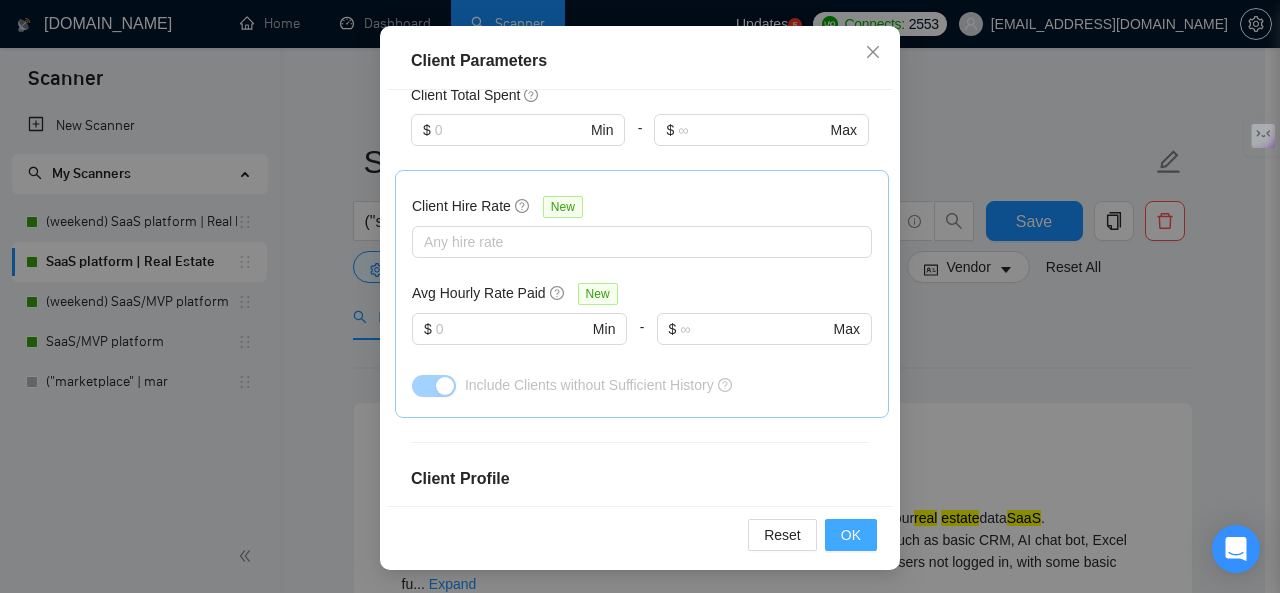 click on "OK" at bounding box center (851, 535) 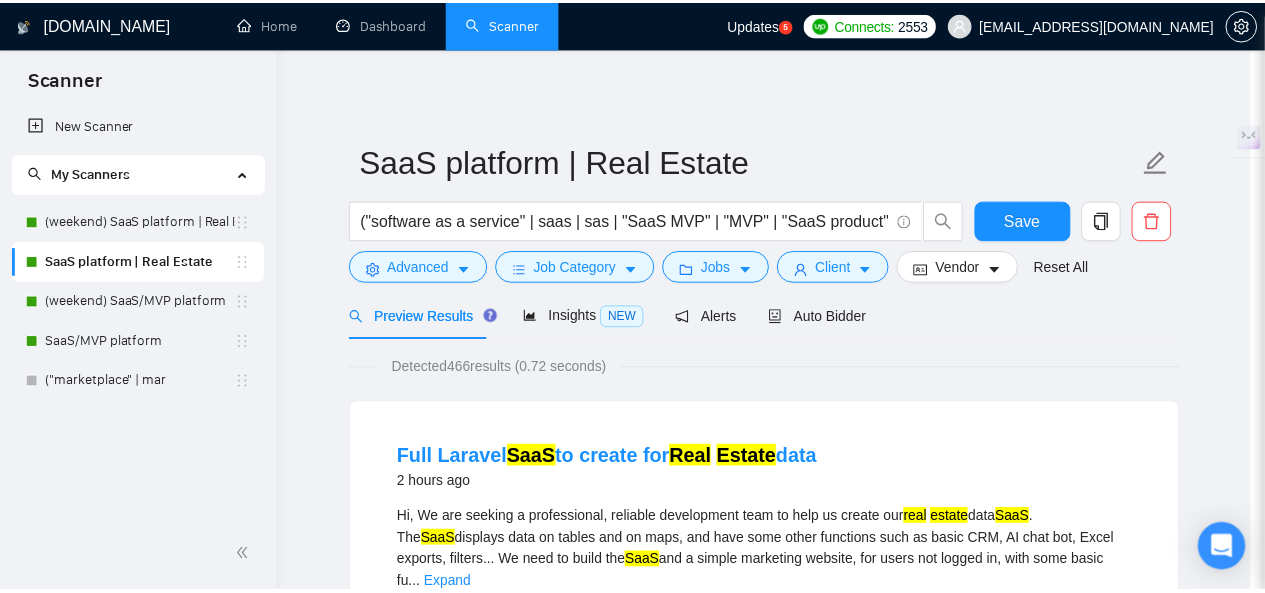 scroll, scrollTop: 93, scrollLeft: 0, axis: vertical 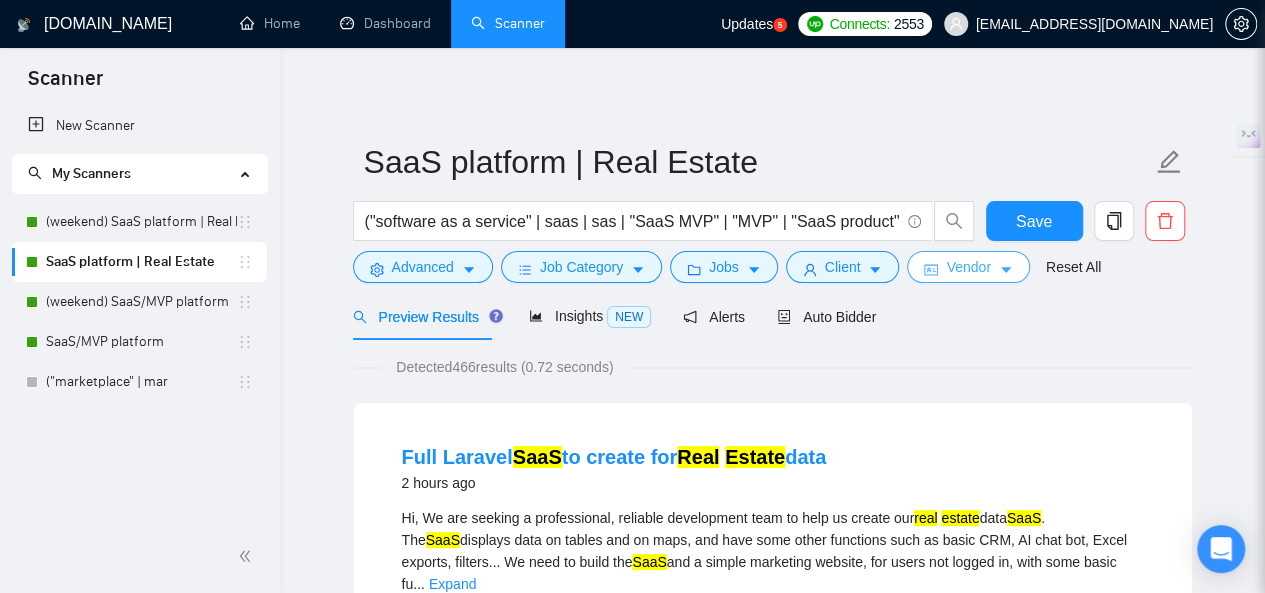 click on "Vendor" at bounding box center (968, 267) 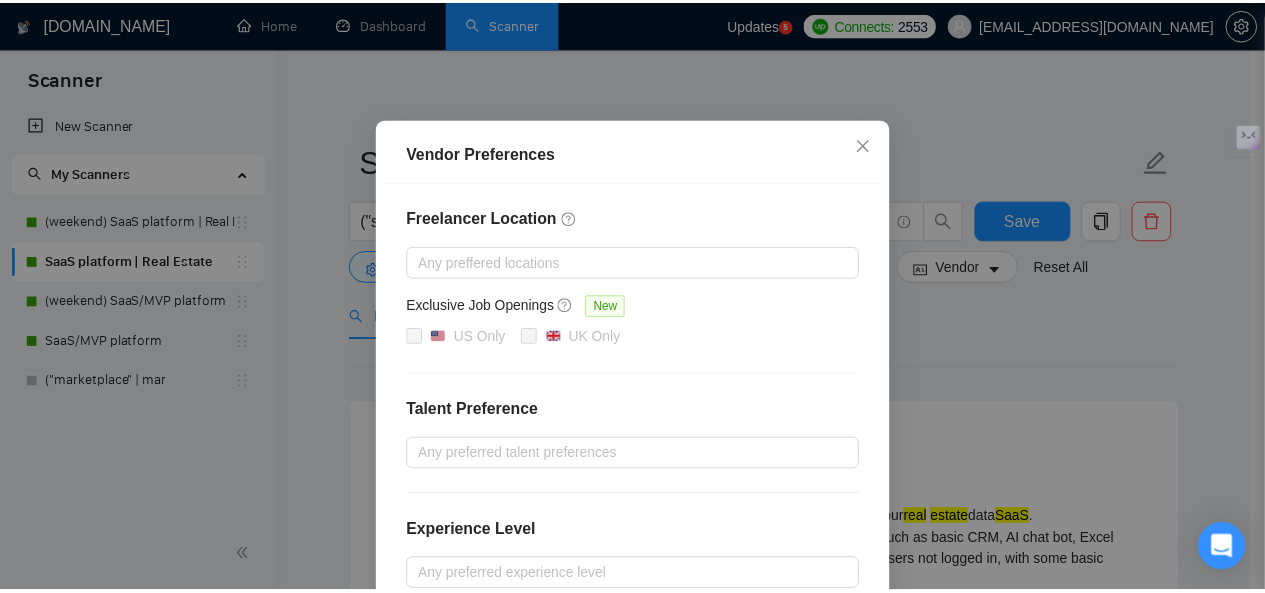 scroll, scrollTop: 0, scrollLeft: 0, axis: both 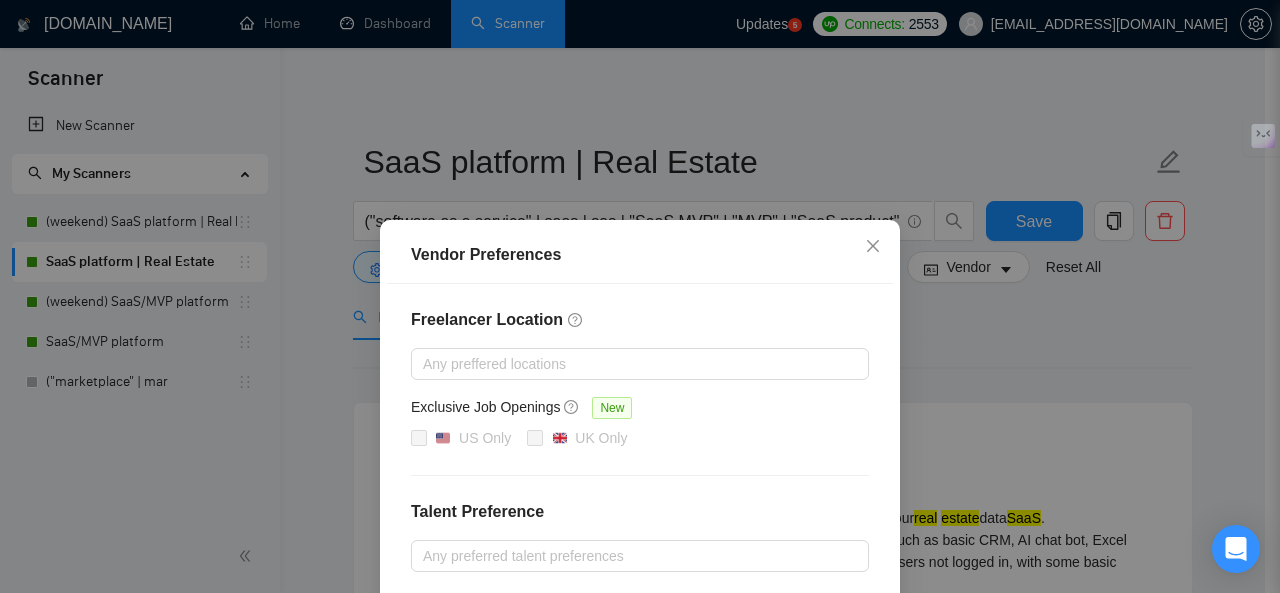 click on "Vendor Preferences Freelancer Location     Any preffered locations Exclusive Job Openings New US Only UK Only Talent Preference   Any preferred talent preferences Experience Level   Any preferred experience level Freelancer's Spoken Languages New   Any preffered languages Reset OK" at bounding box center [640, 296] 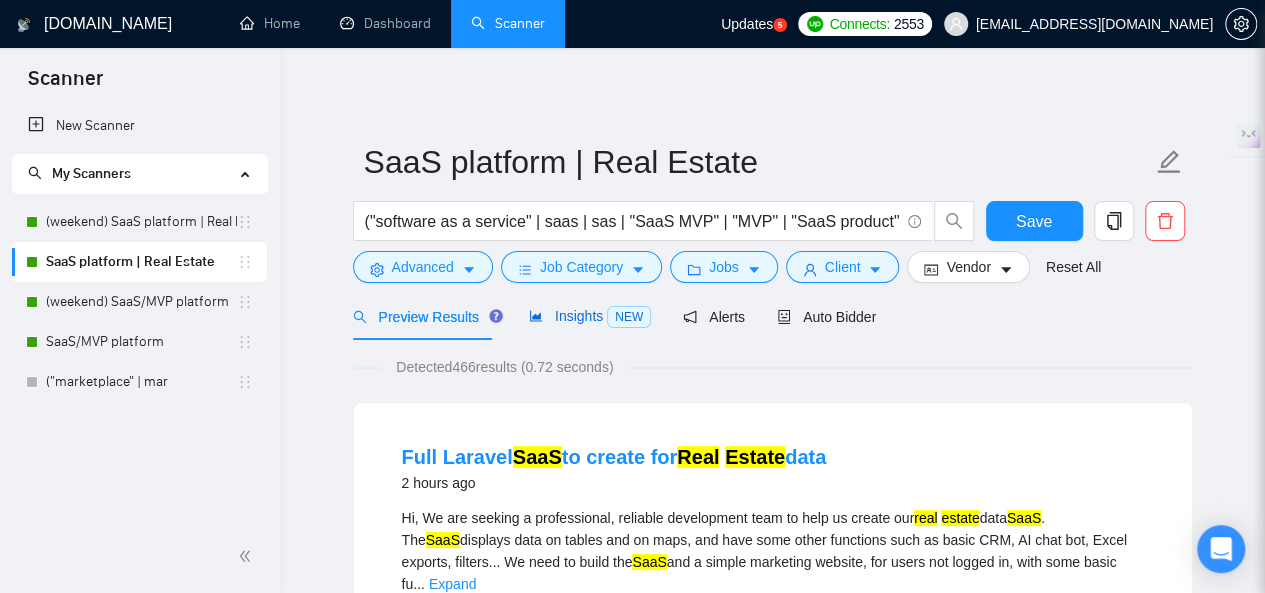 click on "Insights NEW" at bounding box center (590, 316) 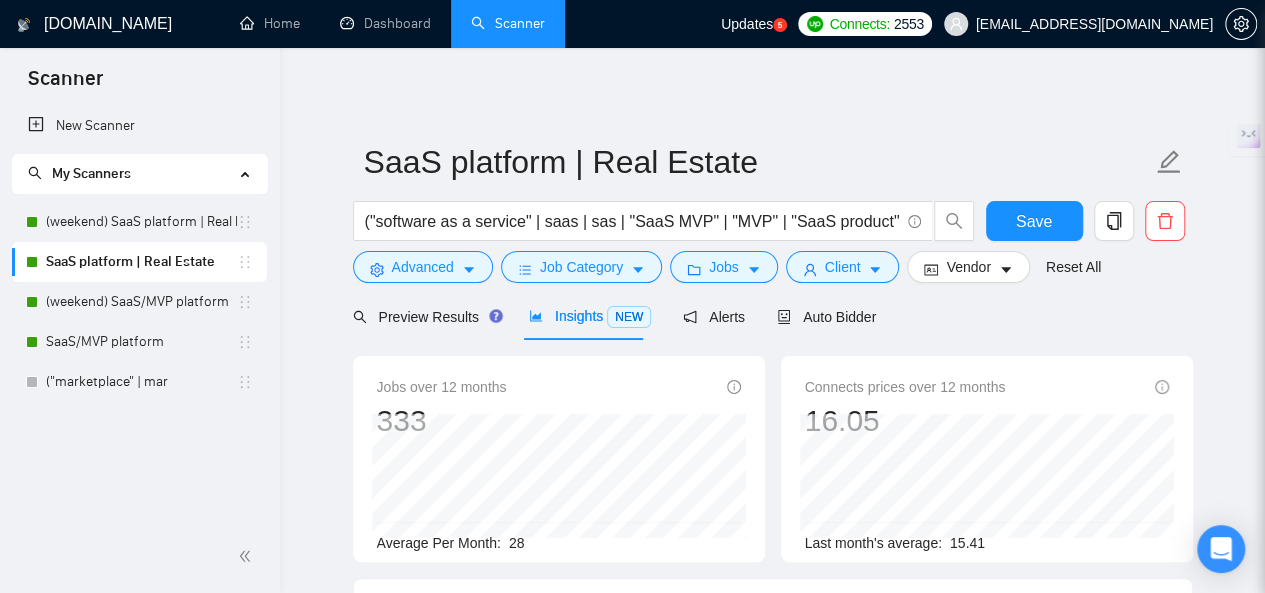 scroll, scrollTop: 0, scrollLeft: 0, axis: both 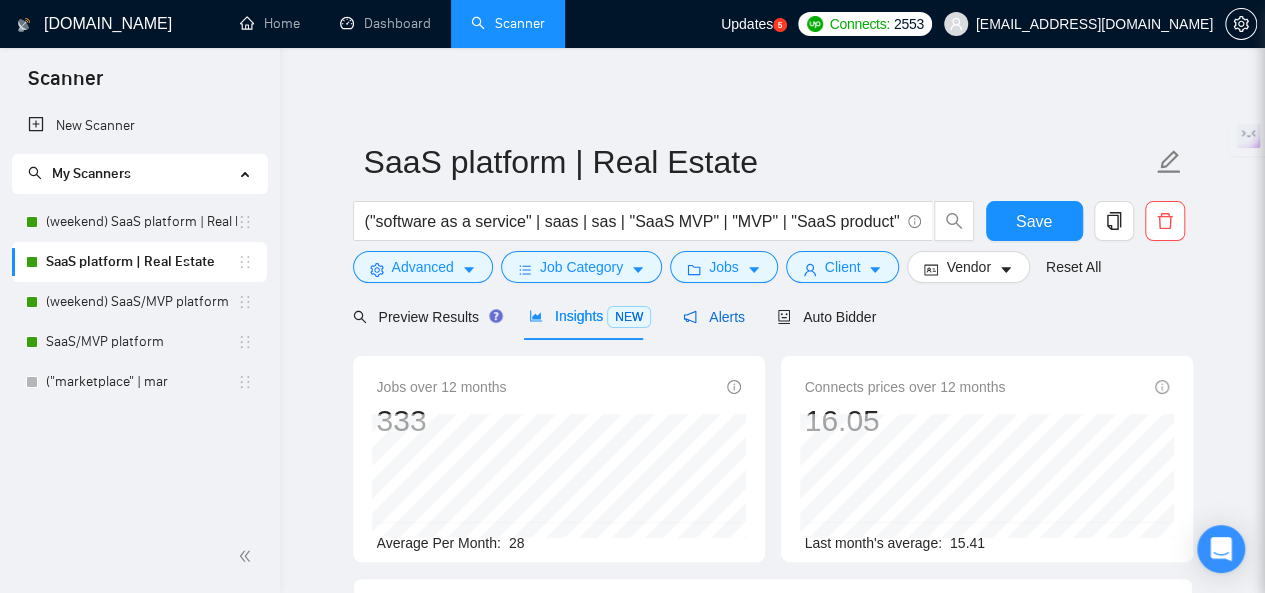 click on "Alerts" at bounding box center (714, 317) 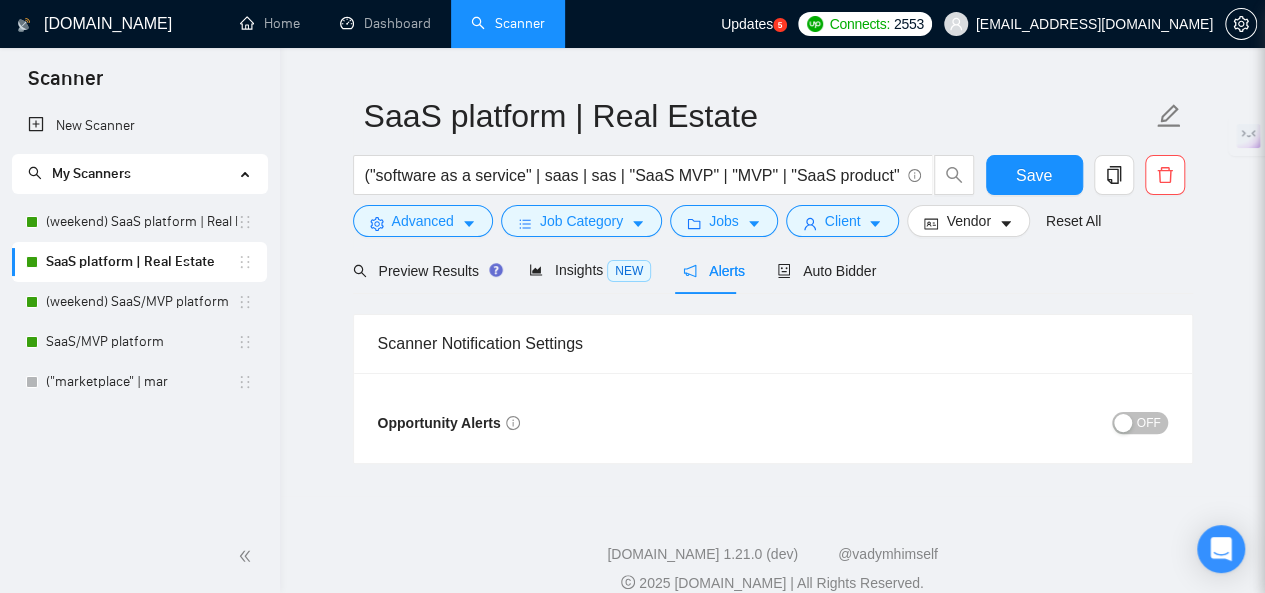 scroll, scrollTop: 68, scrollLeft: 0, axis: vertical 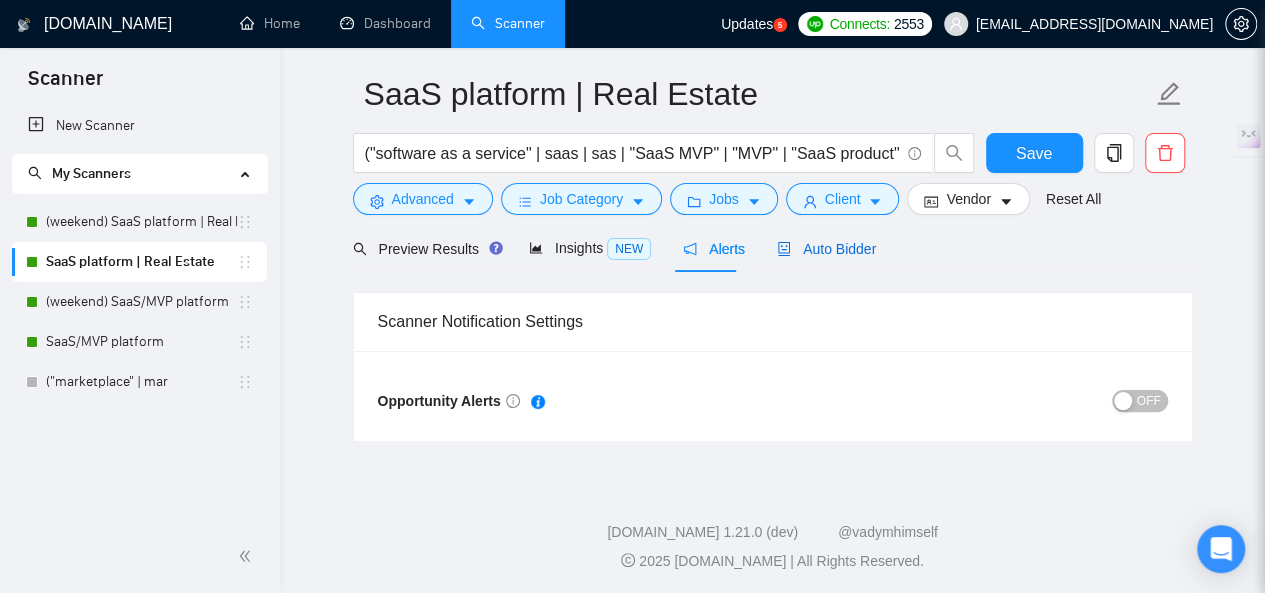 click on "Auto Bidder" at bounding box center (826, 249) 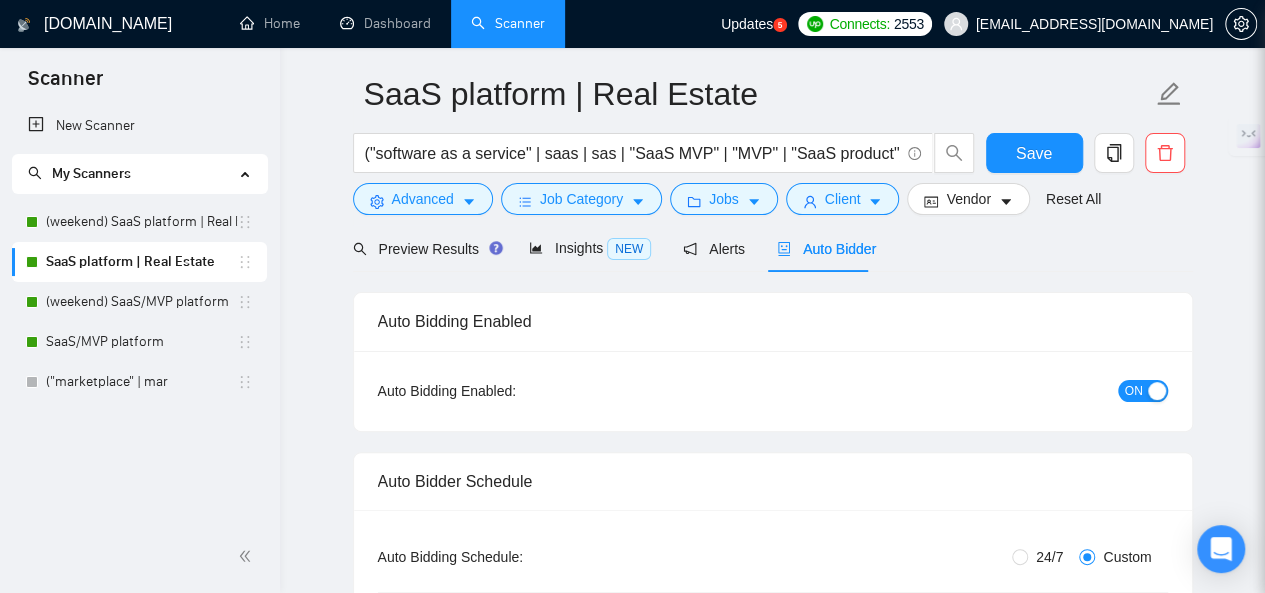 type 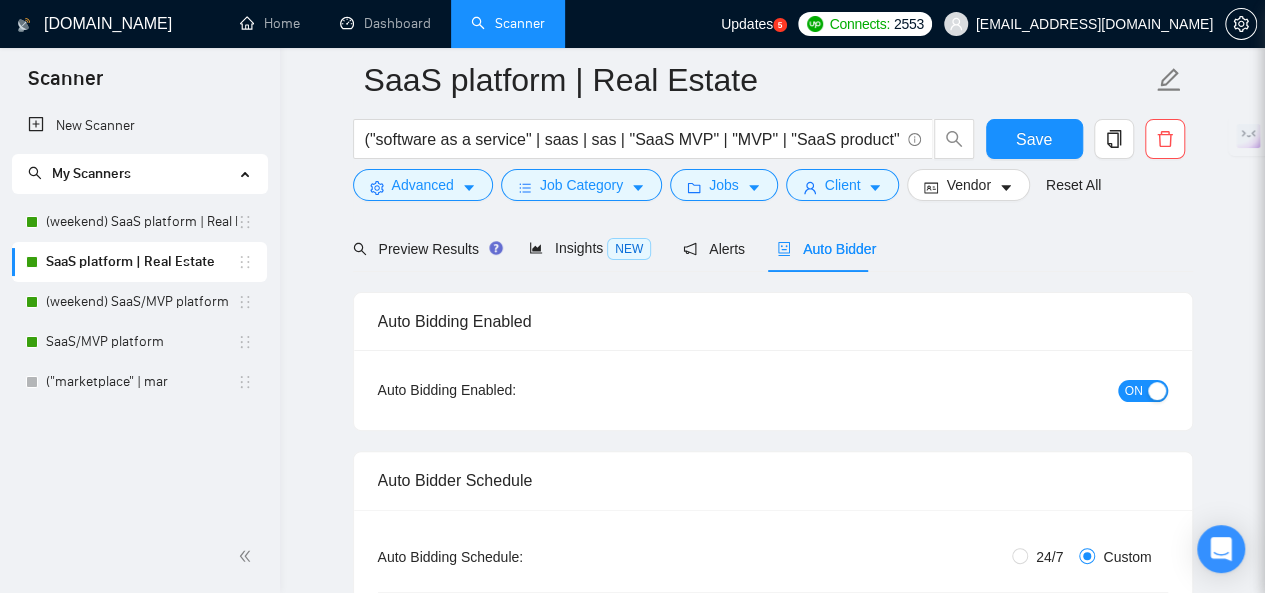 scroll, scrollTop: 368, scrollLeft: 0, axis: vertical 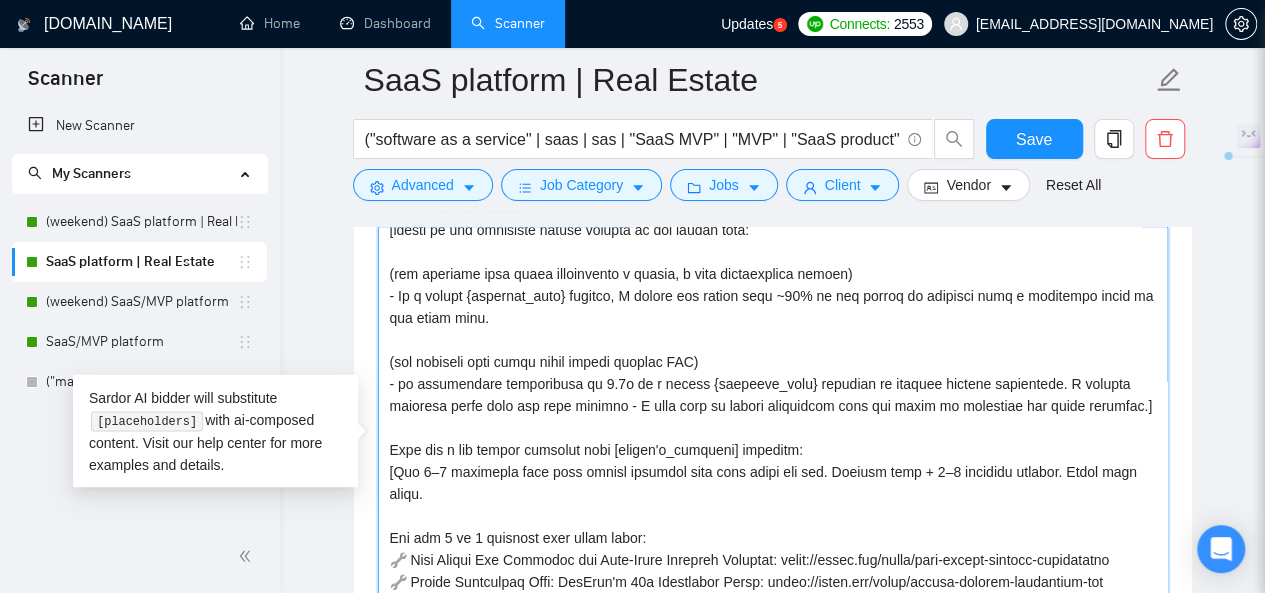 drag, startPoint x: 384, startPoint y: 365, endPoint x: 1141, endPoint y: 402, distance: 757.9037 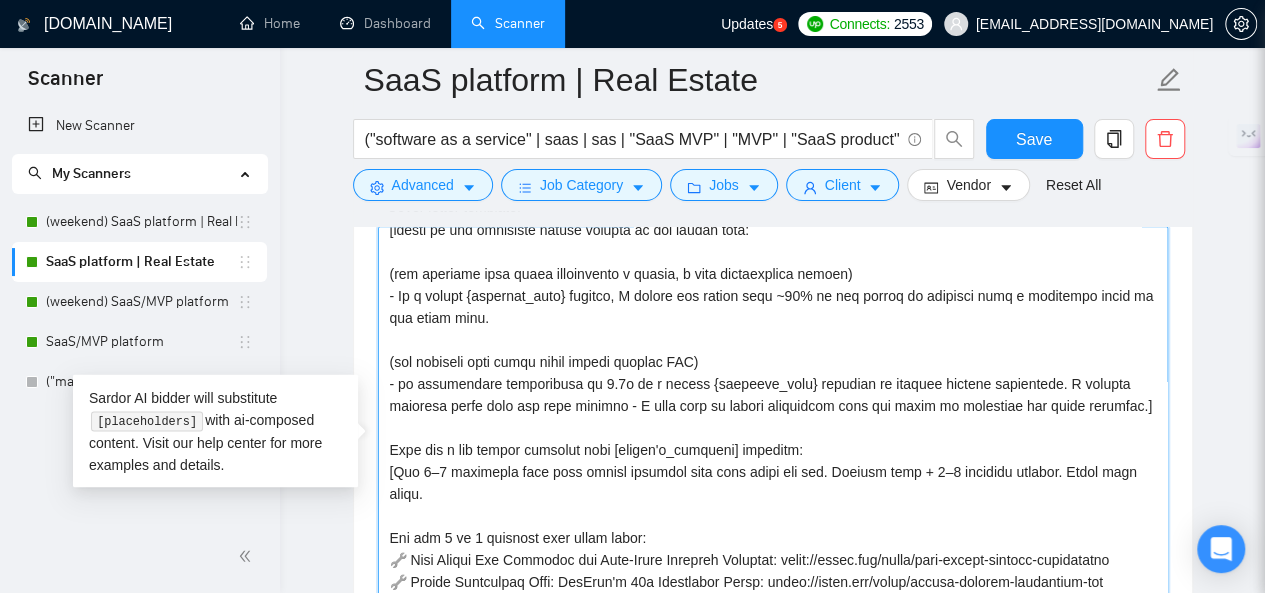 scroll, scrollTop: 352, scrollLeft: 0, axis: vertical 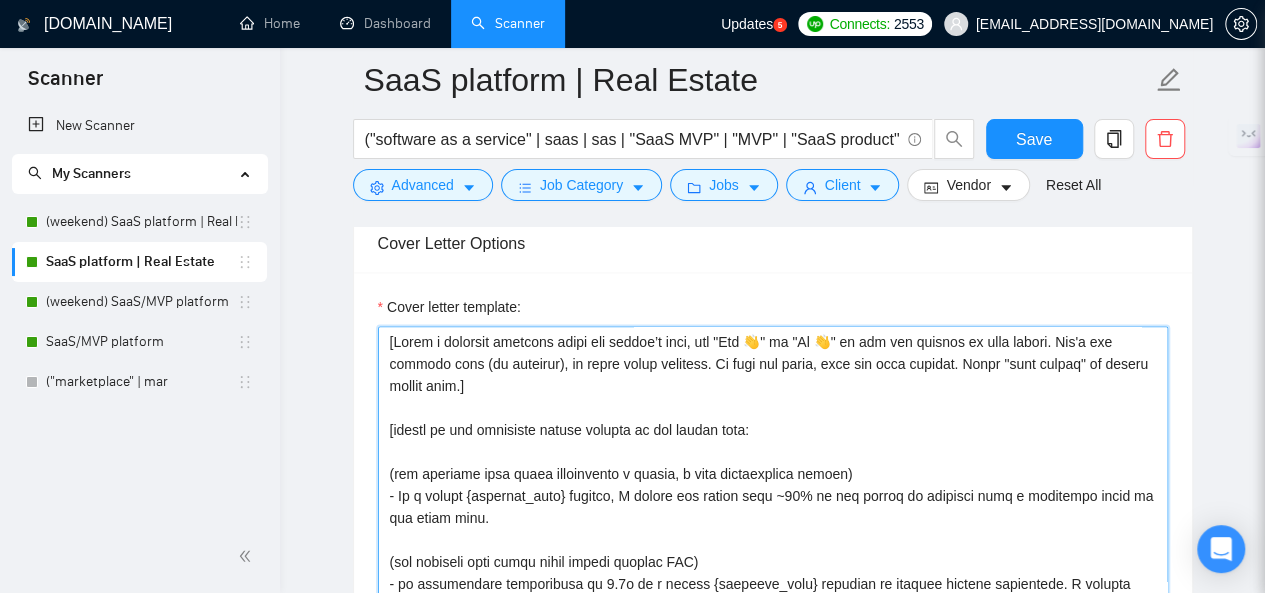 click on "Cover letter template:" at bounding box center [773, 551] 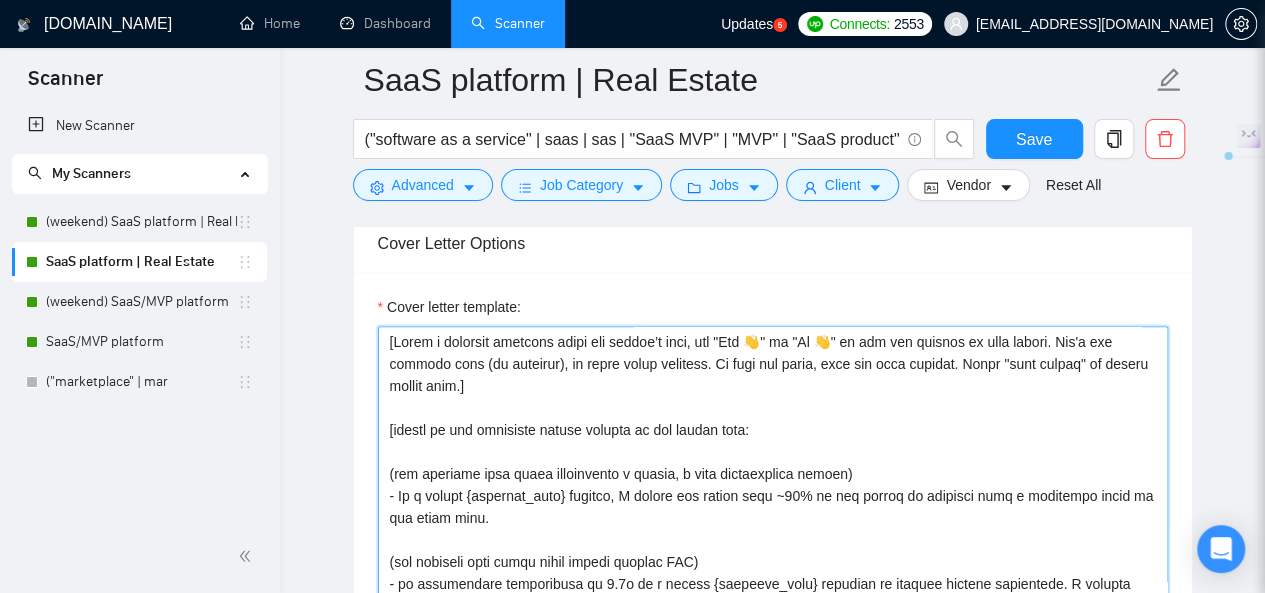scroll, scrollTop: 100, scrollLeft: 0, axis: vertical 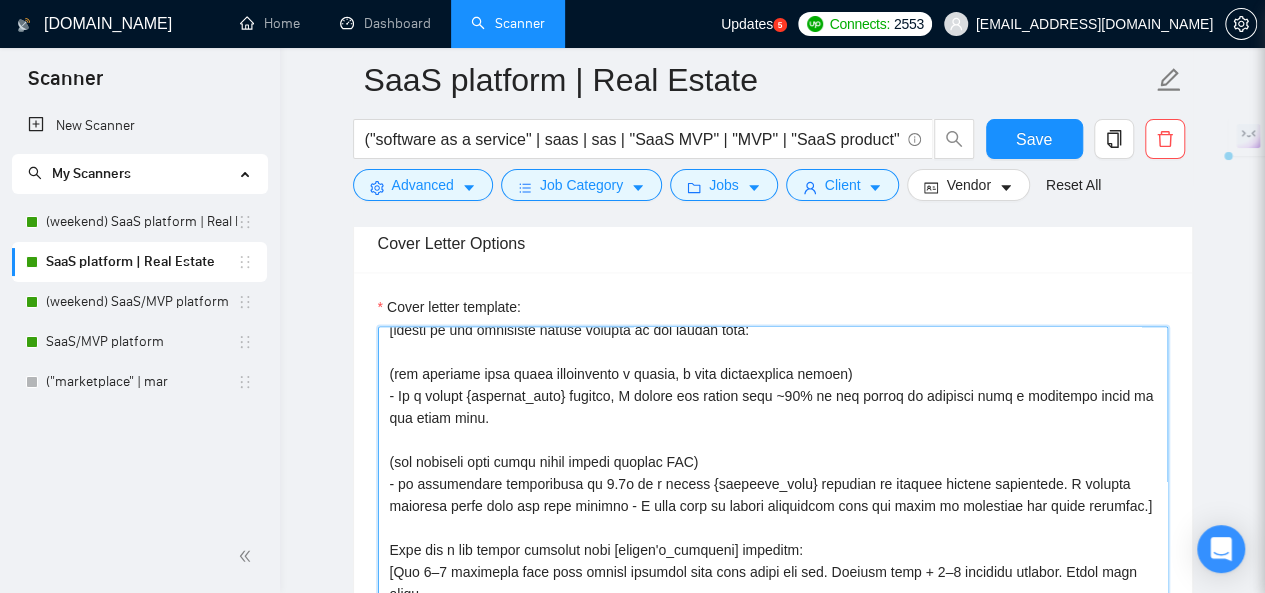 drag, startPoint x: 385, startPoint y: 420, endPoint x: 1141, endPoint y: 500, distance: 760.221 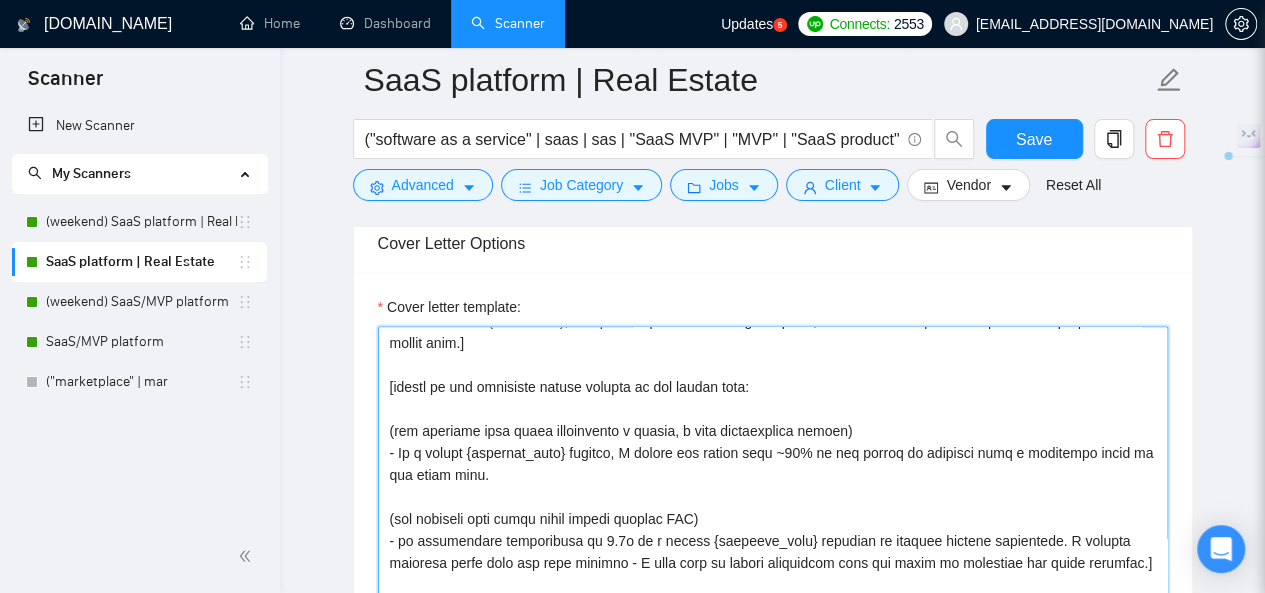 scroll, scrollTop: 0, scrollLeft: 0, axis: both 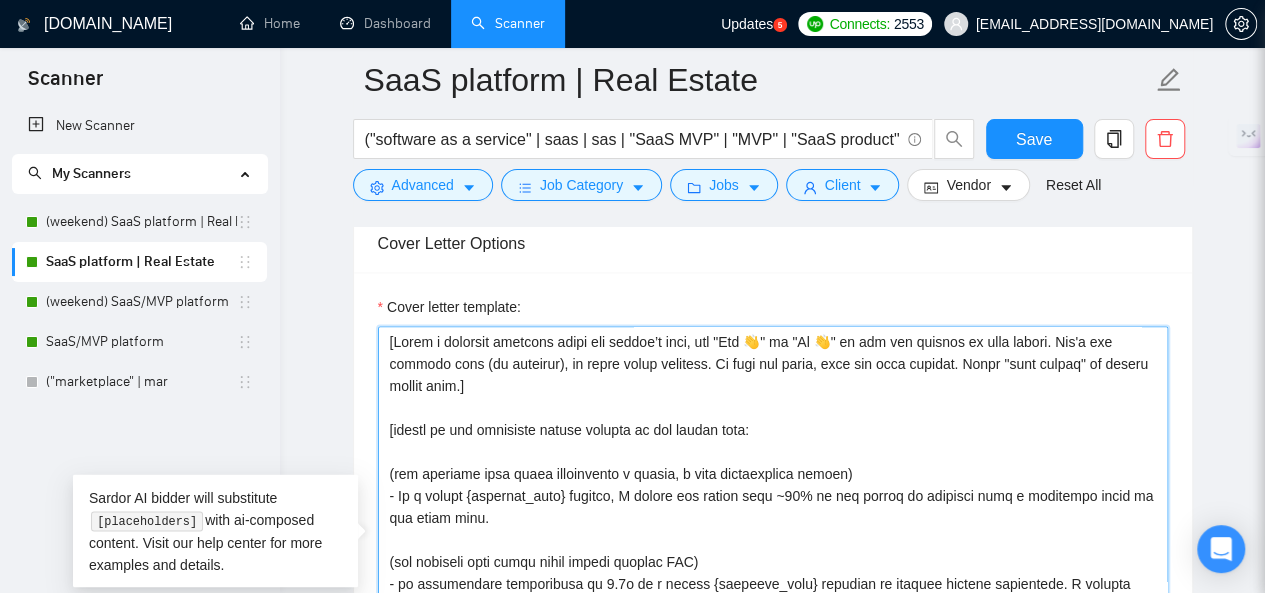 click on "Cover letter template:" at bounding box center [773, 551] 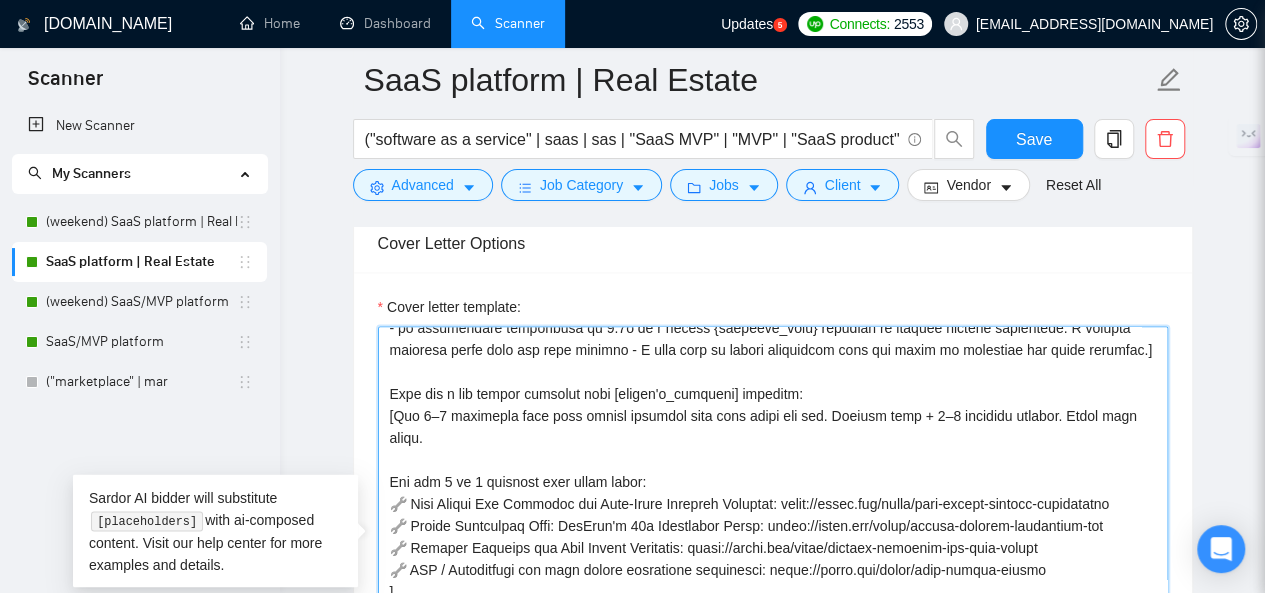 scroll, scrollTop: 300, scrollLeft: 0, axis: vertical 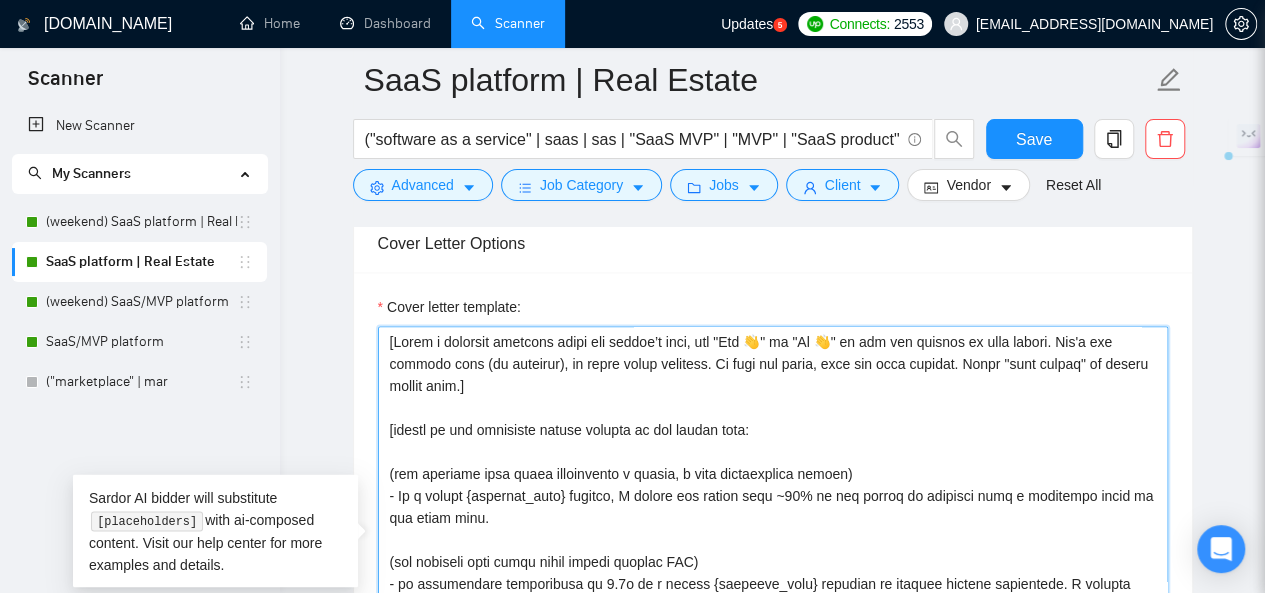 drag, startPoint x: 387, startPoint y: 430, endPoint x: 794, endPoint y: 415, distance: 407.2763 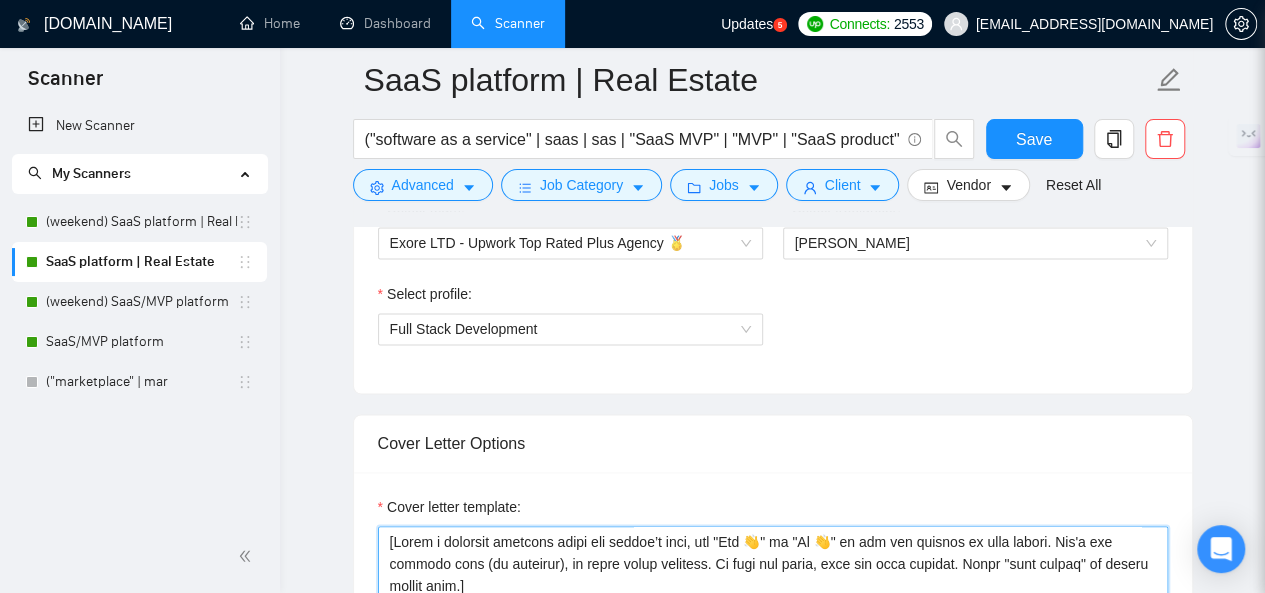 scroll, scrollTop: 1568, scrollLeft: 0, axis: vertical 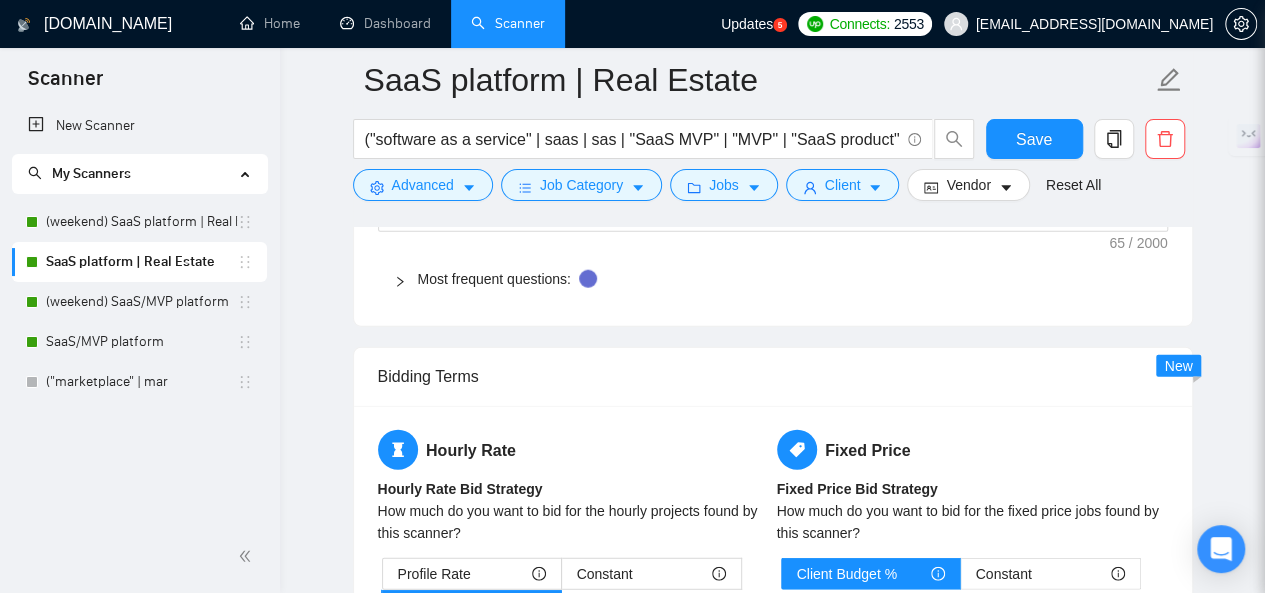 click at bounding box center [406, 279] 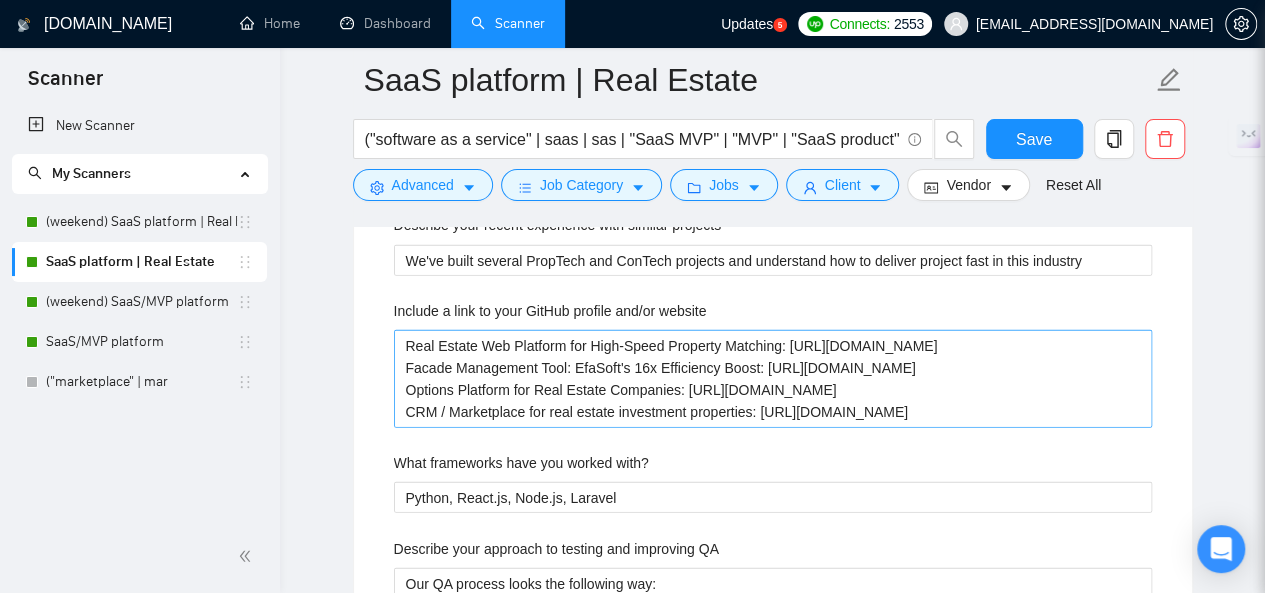 scroll, scrollTop: 2368, scrollLeft: 0, axis: vertical 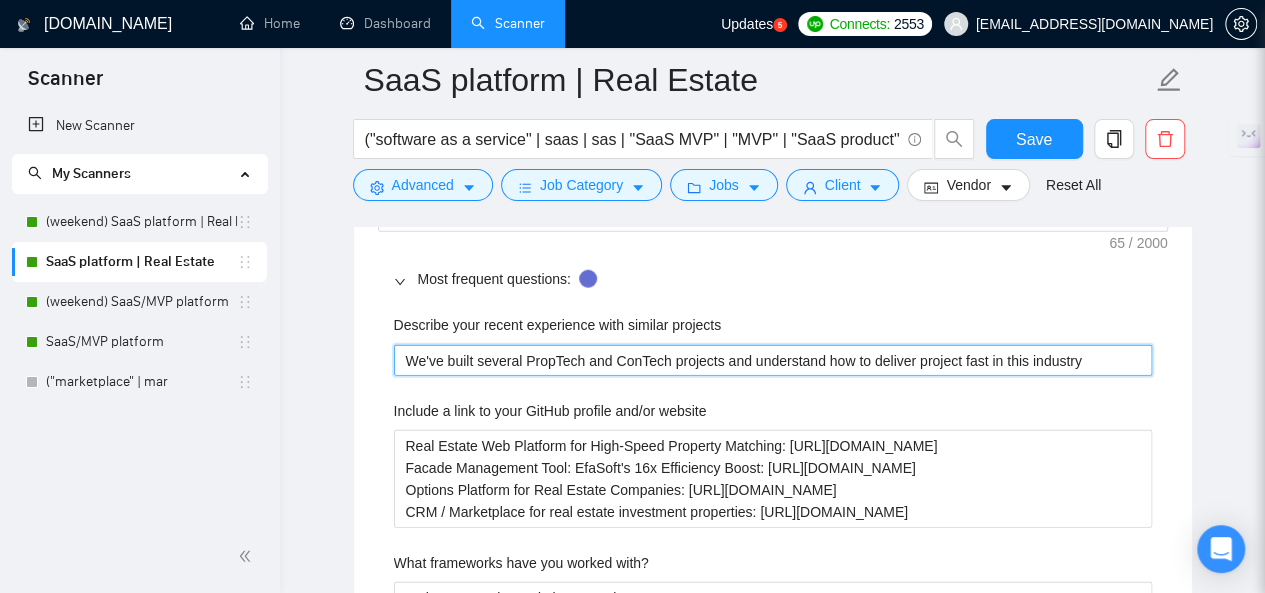 click on "We've built several PropTech and ConTech projects and understand how to deliver project fast in this industry" at bounding box center [773, 360] 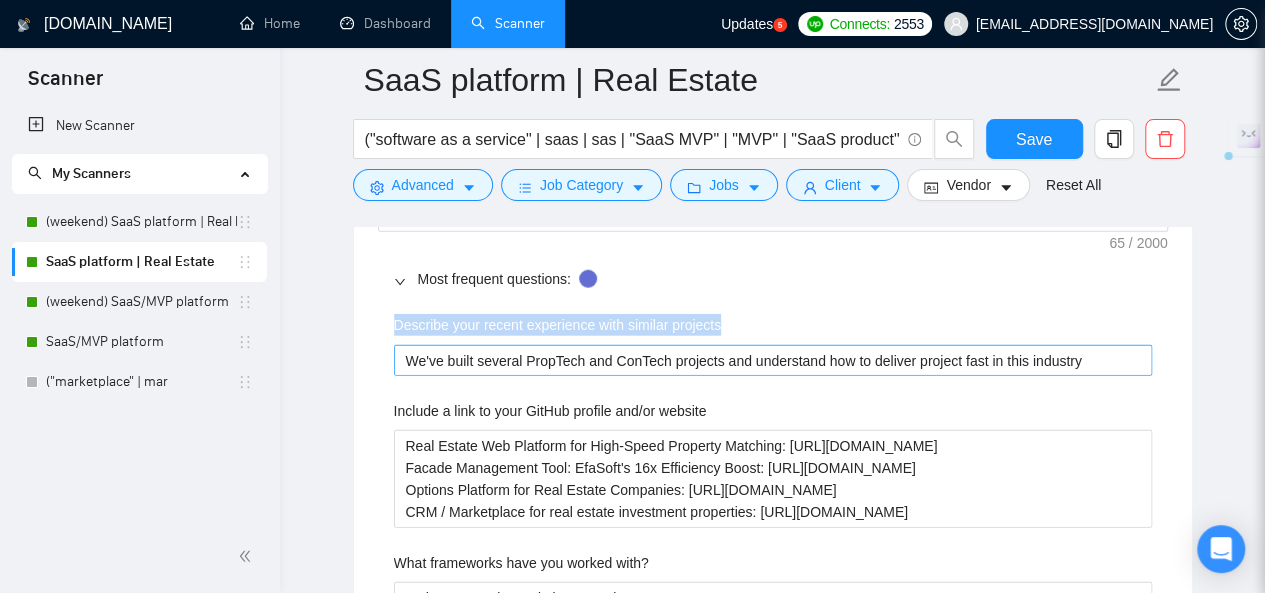 drag, startPoint x: 379, startPoint y: 307, endPoint x: 1095, endPoint y: 355, distance: 717.6071 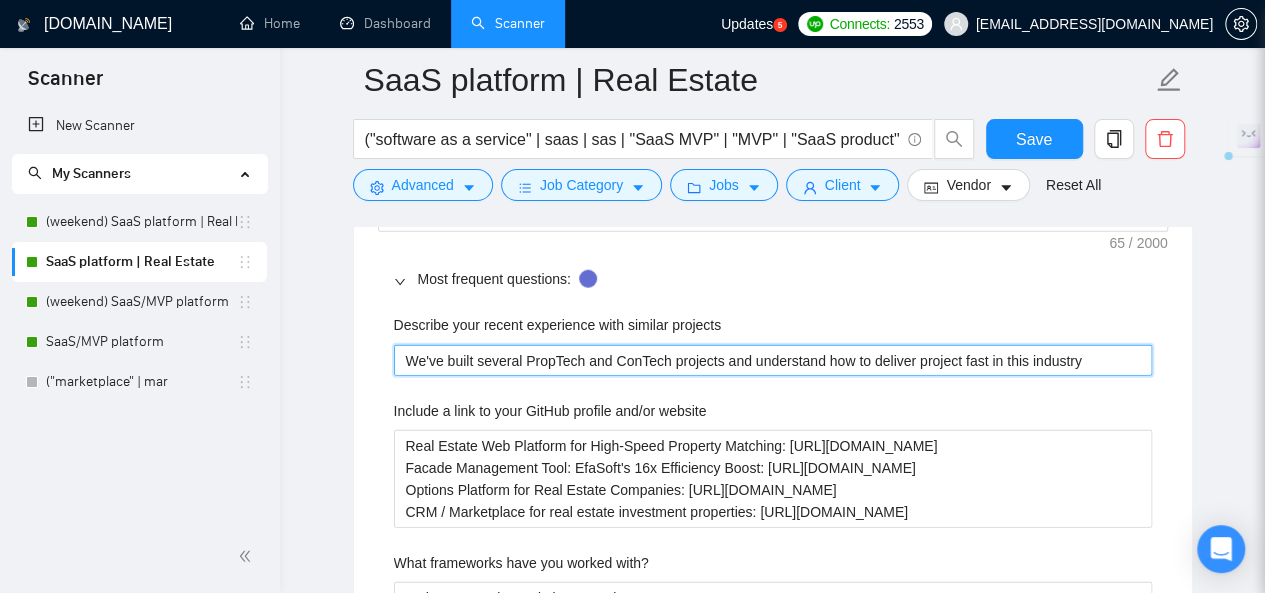 drag, startPoint x: 1095, startPoint y: 355, endPoint x: 372, endPoint y: 309, distance: 724.46185 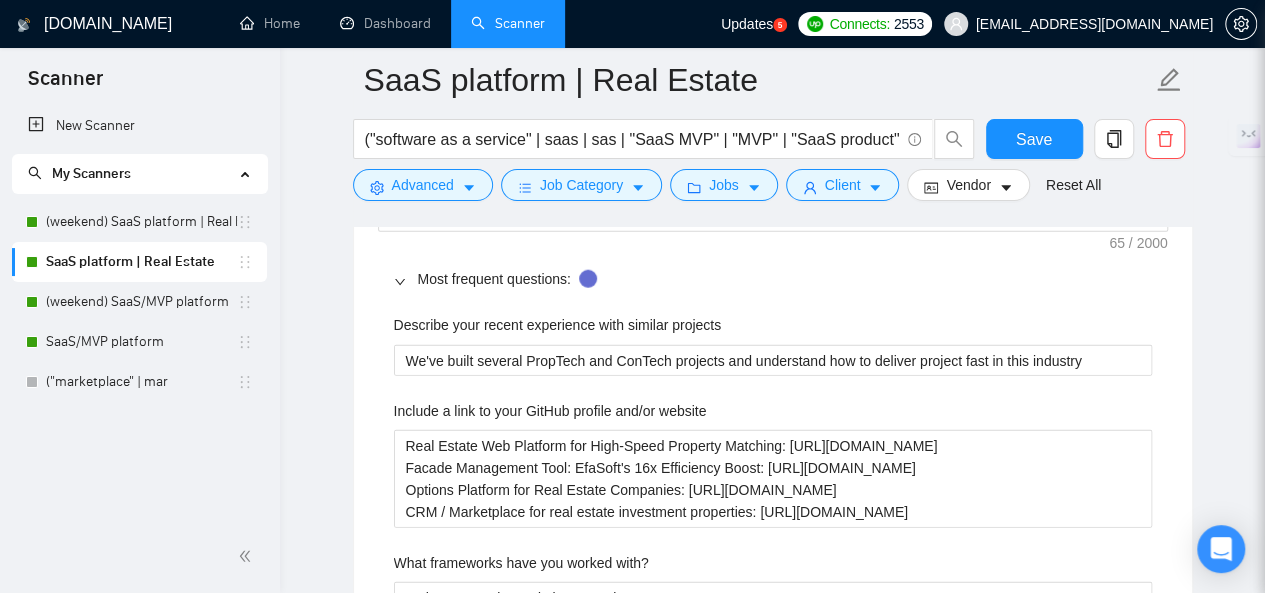 click on "Describe your recent experience with similar projects" at bounding box center [558, 325] 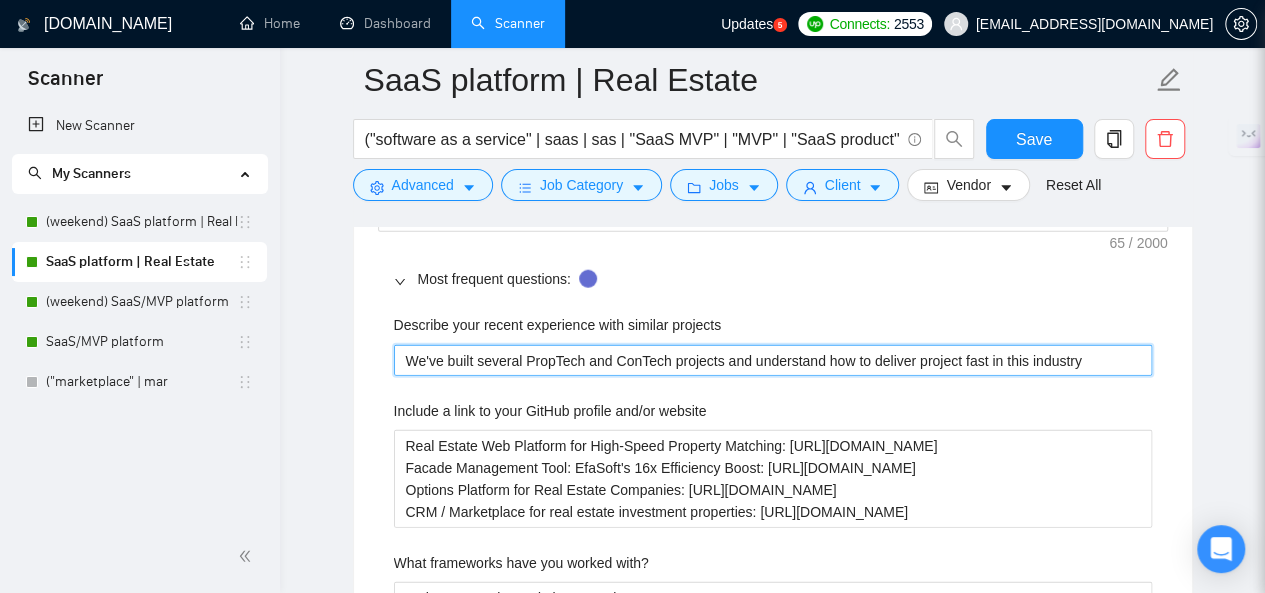 click on "We've built several PropTech and ConTech projects and understand how to deliver project fast in this industry" at bounding box center [773, 360] 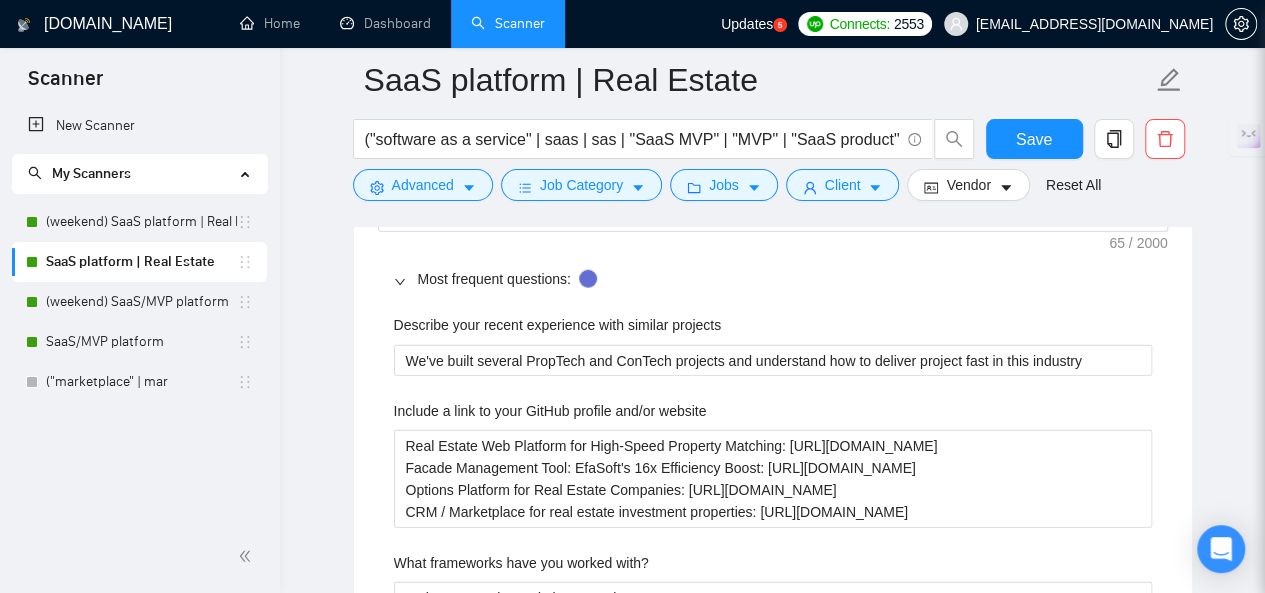 click on "Describe your recent experience with similar projects" at bounding box center [558, 325] 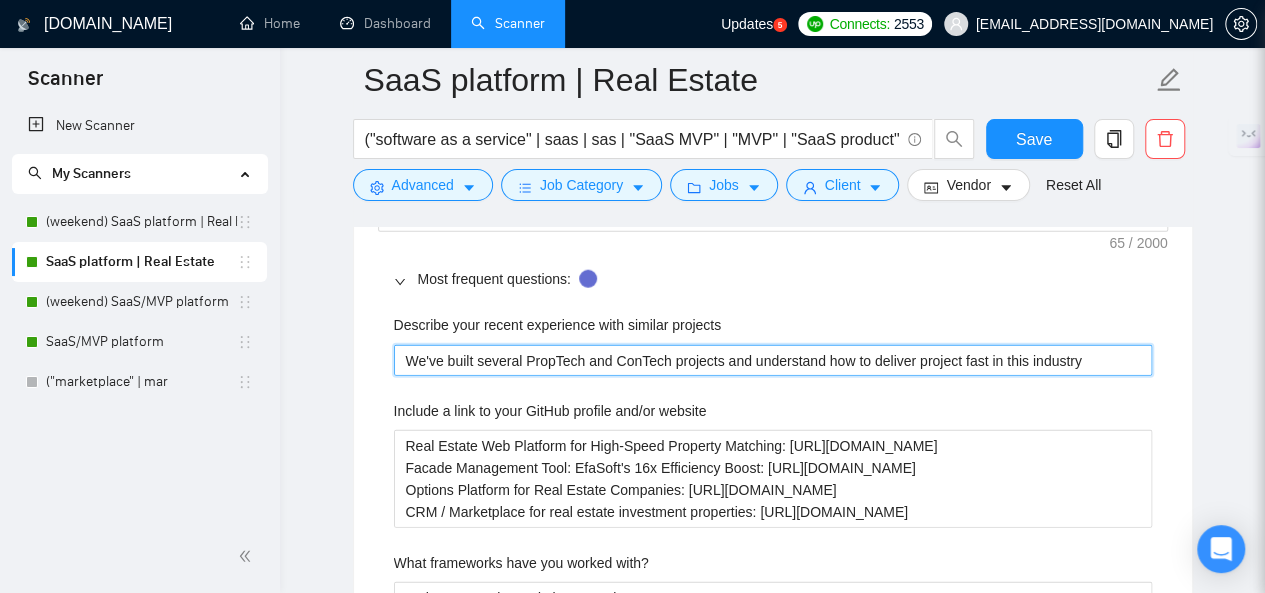 click on "We've built several PropTech and ConTech projects and understand how to deliver project fast in this industry" at bounding box center [773, 360] 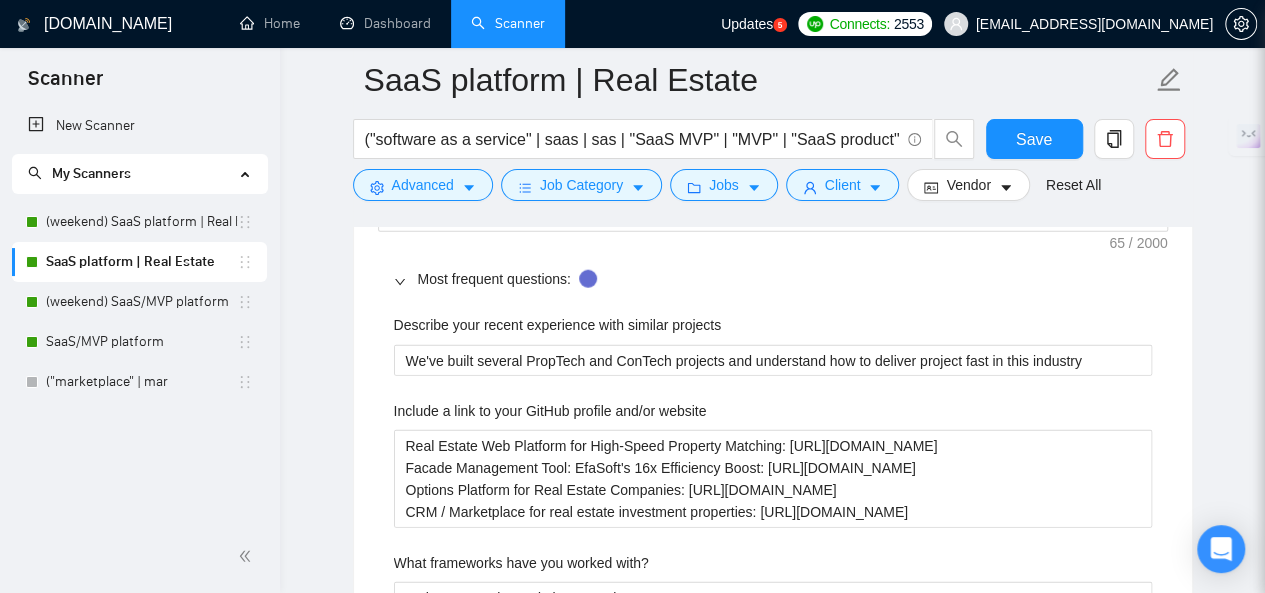 click on "Most frequent questions:" at bounding box center [785, 279] 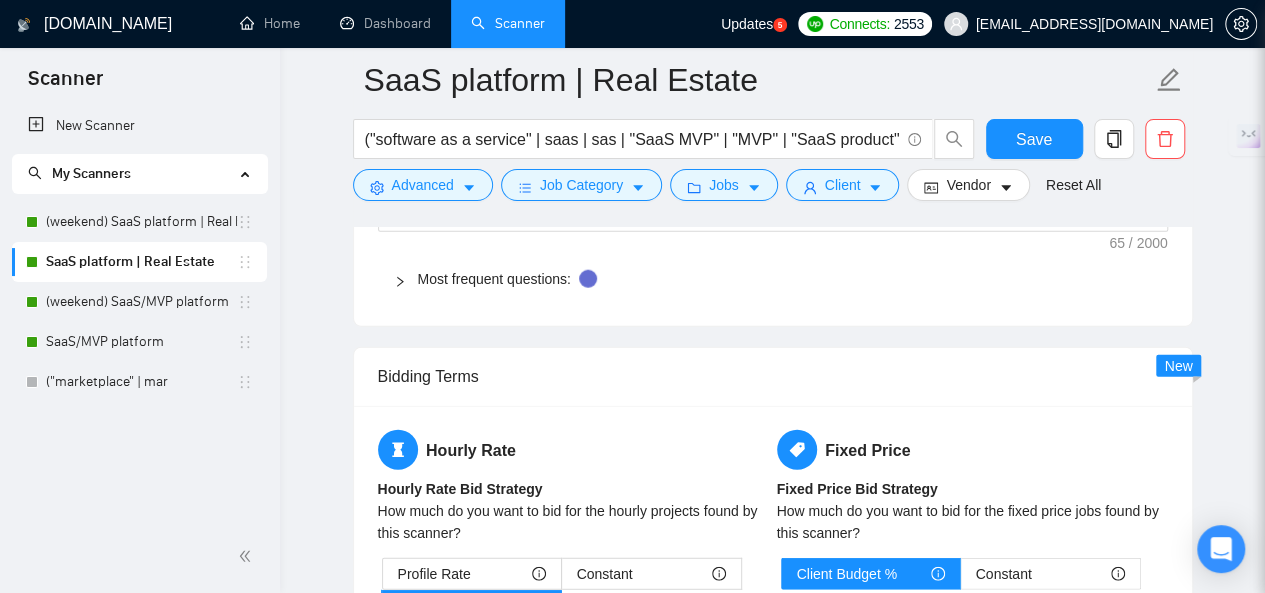 click 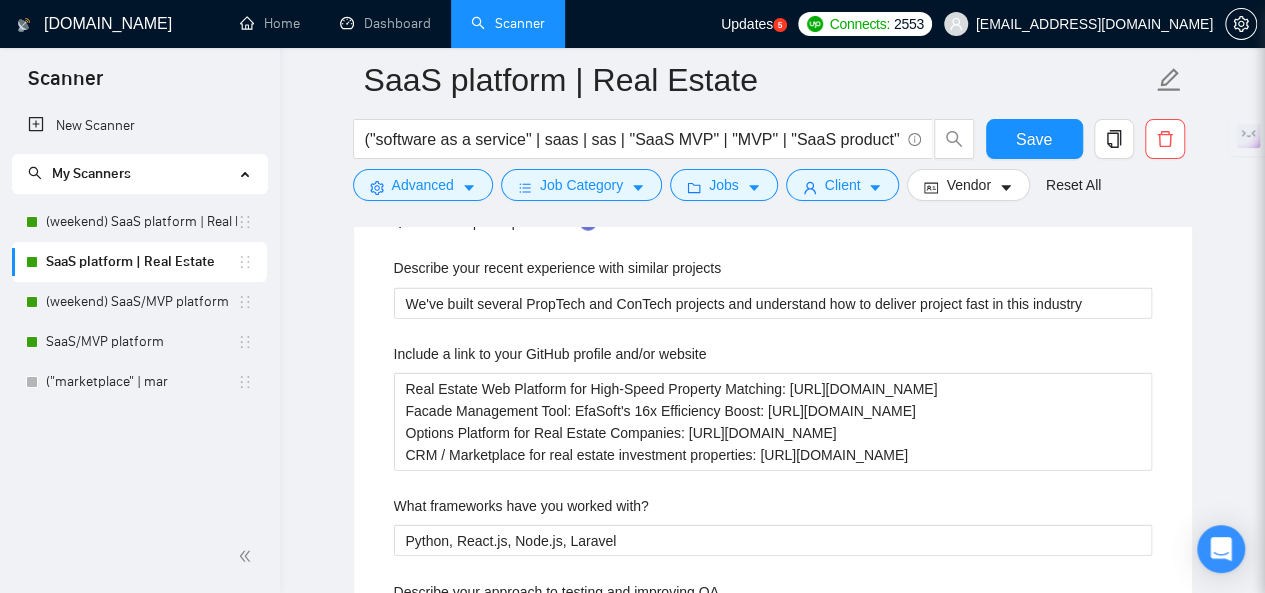 scroll, scrollTop: 2368, scrollLeft: 0, axis: vertical 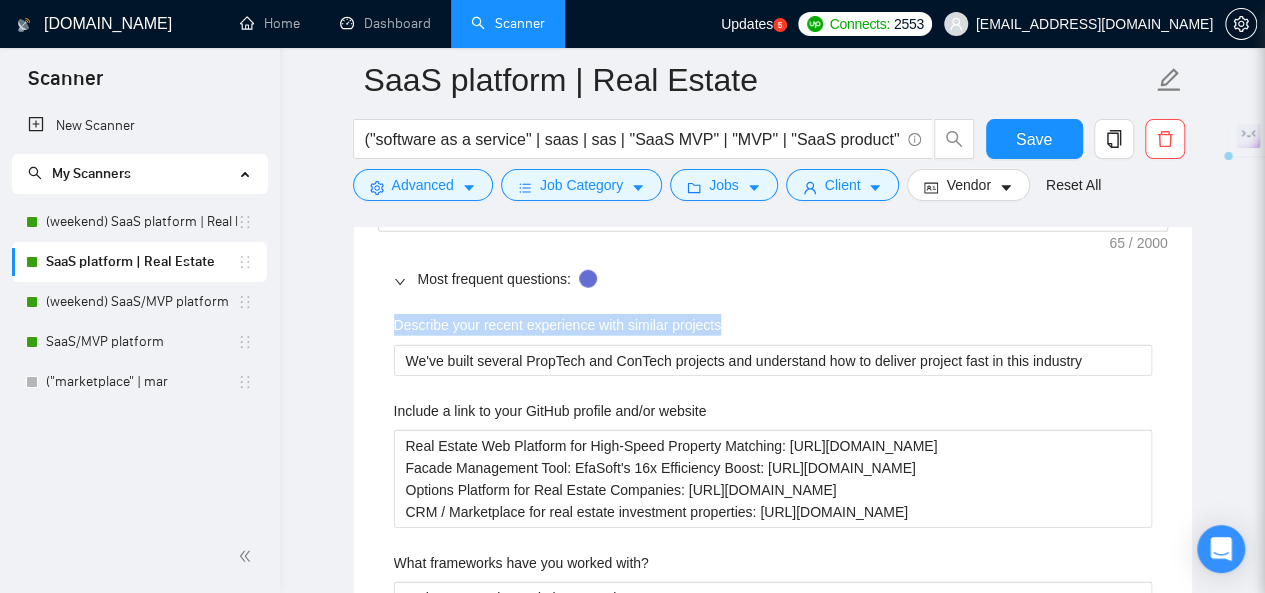 drag, startPoint x: 744, startPoint y: 318, endPoint x: 381, endPoint y: 318, distance: 363 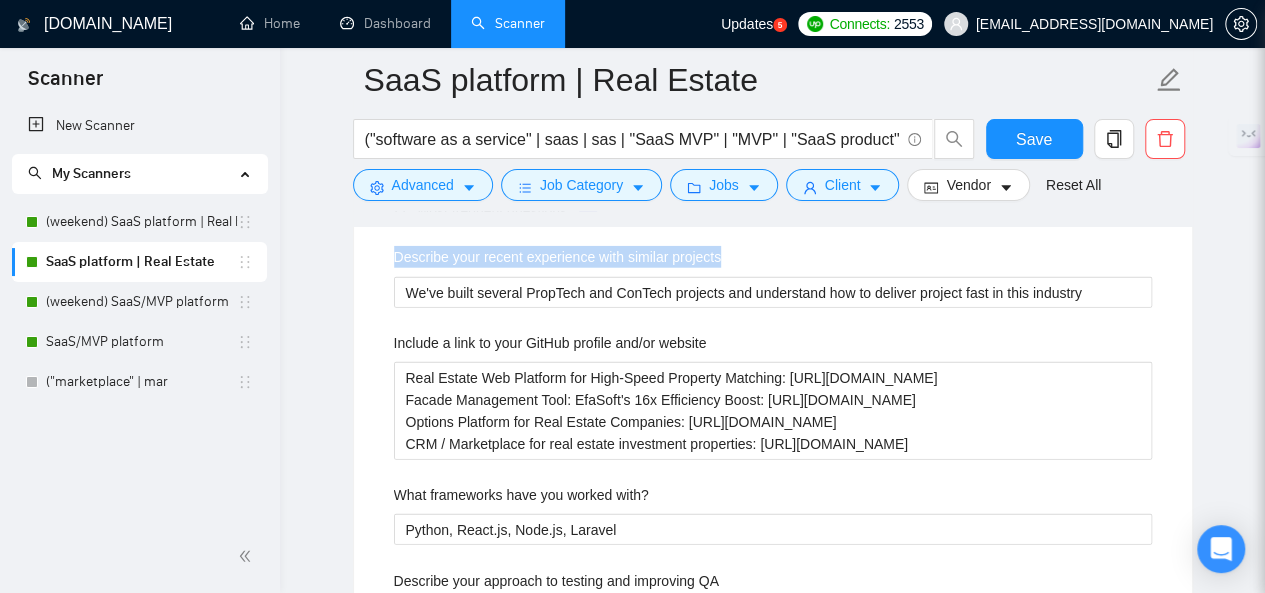 scroll, scrollTop: 2468, scrollLeft: 0, axis: vertical 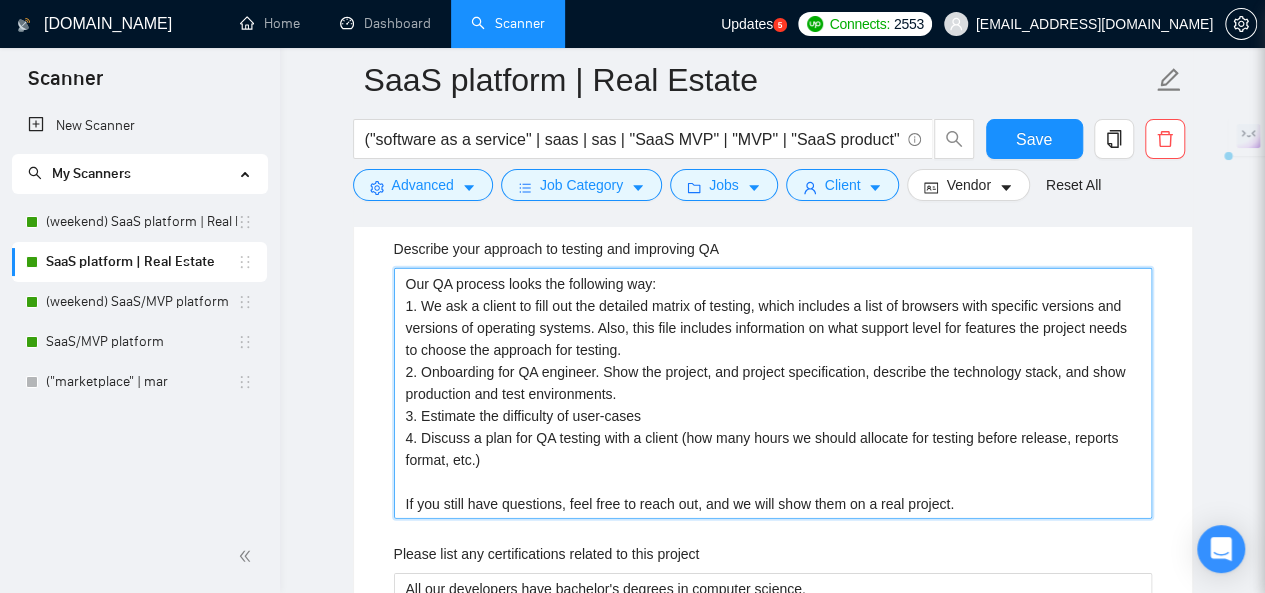 drag, startPoint x: 402, startPoint y: 275, endPoint x: 966, endPoint y: 503, distance: 608.342 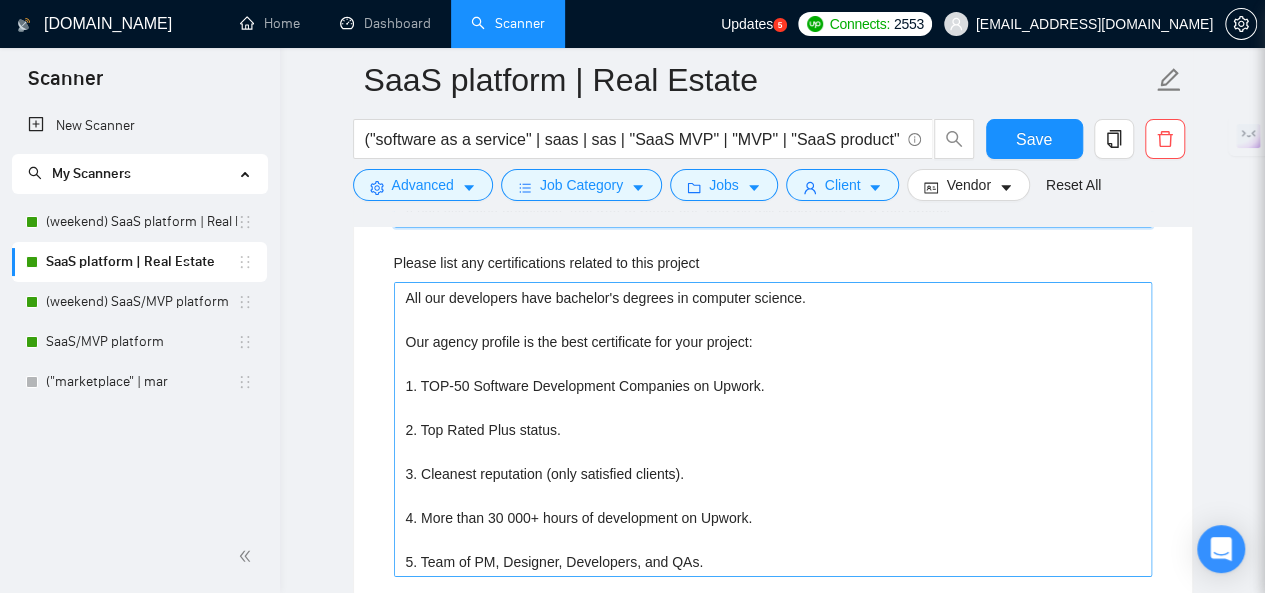 scroll, scrollTop: 3068, scrollLeft: 0, axis: vertical 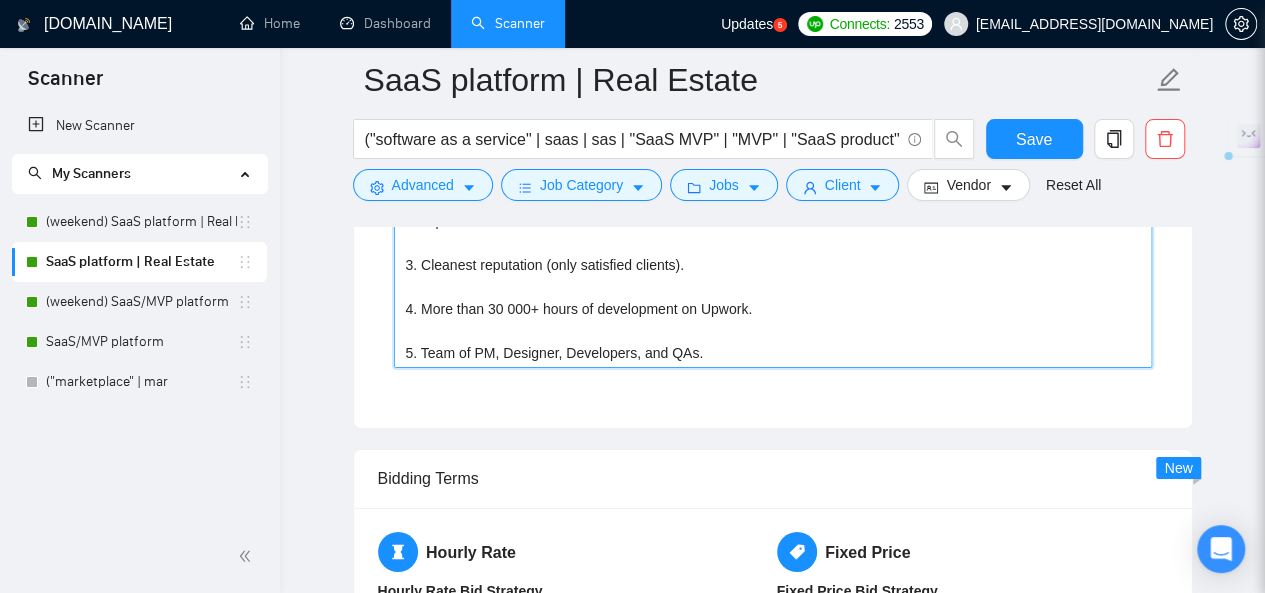 drag, startPoint x: 404, startPoint y: 285, endPoint x: 777, endPoint y: 337, distance: 376.6072 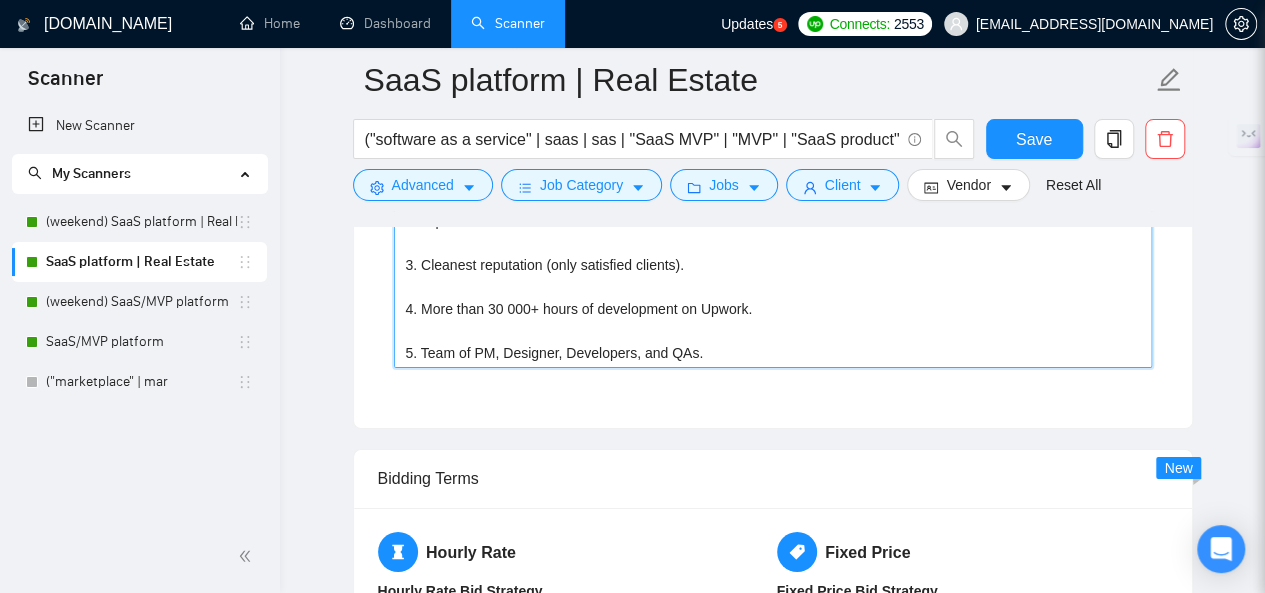 scroll, scrollTop: 3468, scrollLeft: 0, axis: vertical 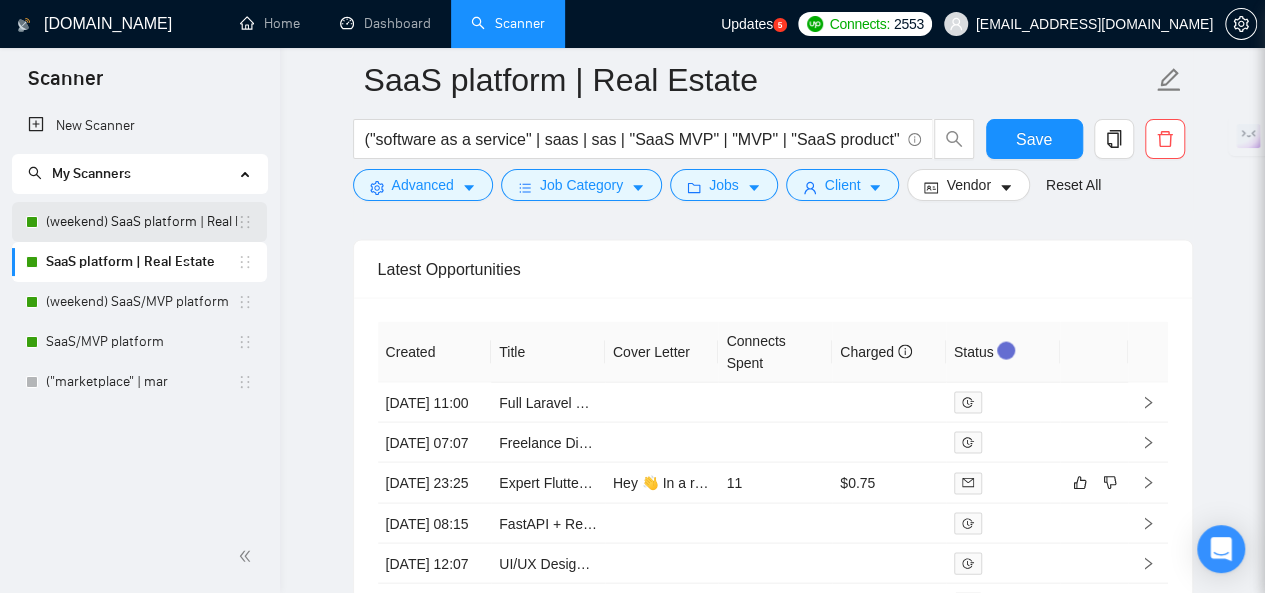 click on "(weekend) SaaS platform | Real Estate" at bounding box center [141, 222] 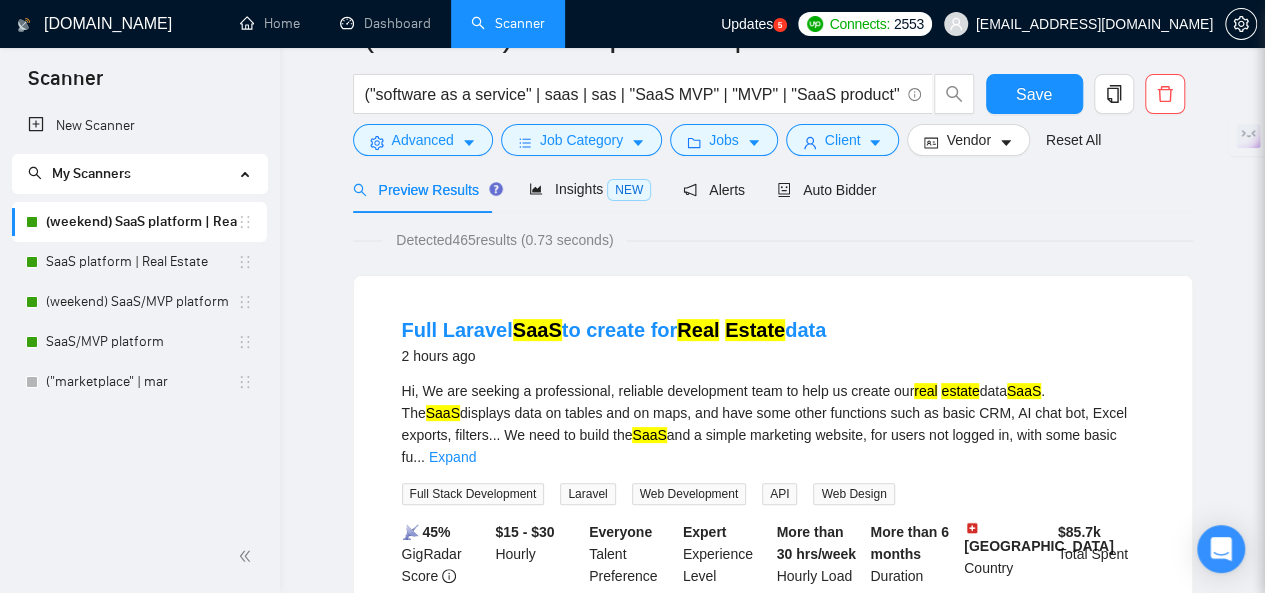 scroll, scrollTop: 0, scrollLeft: 0, axis: both 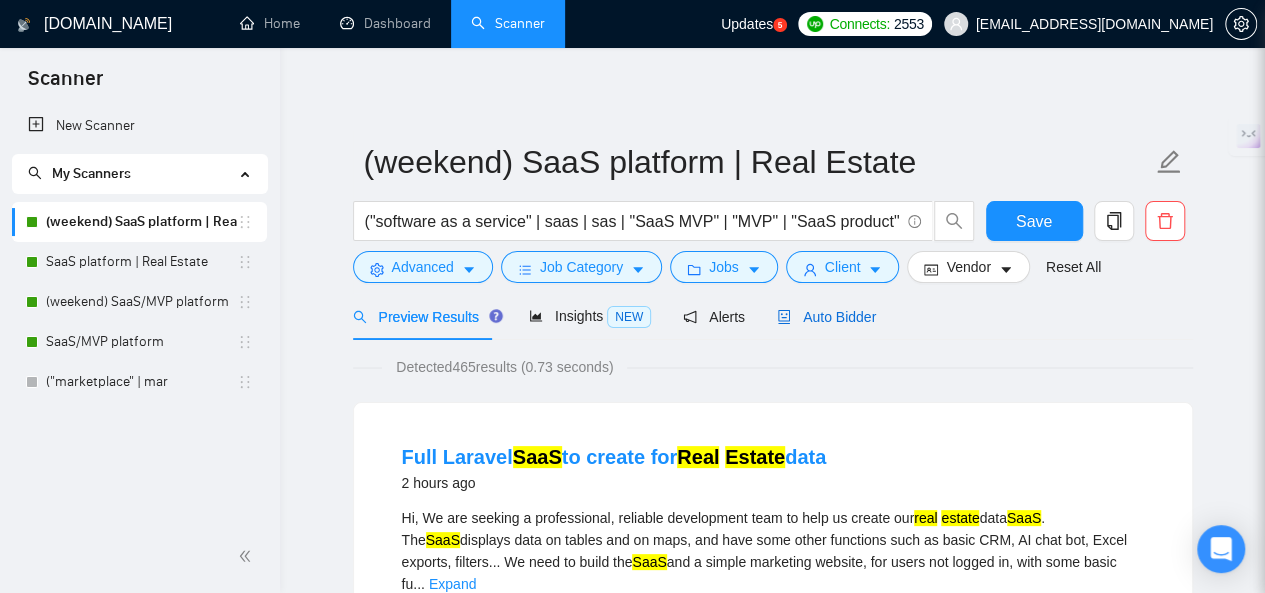 click on "Auto Bidder" at bounding box center [826, 317] 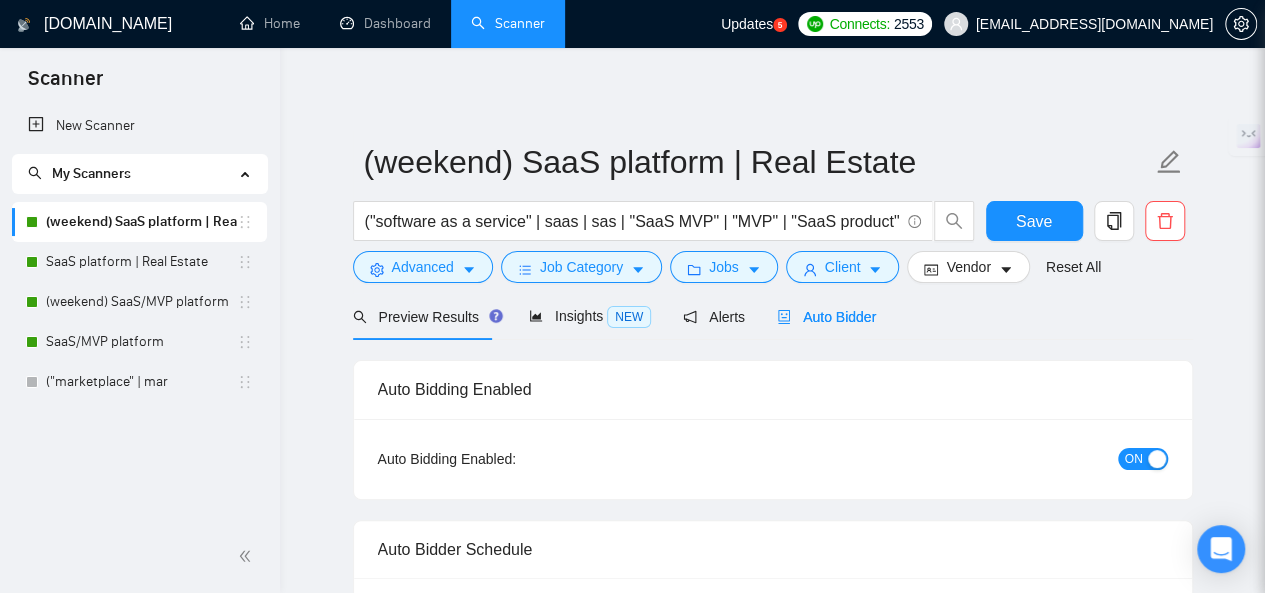 type 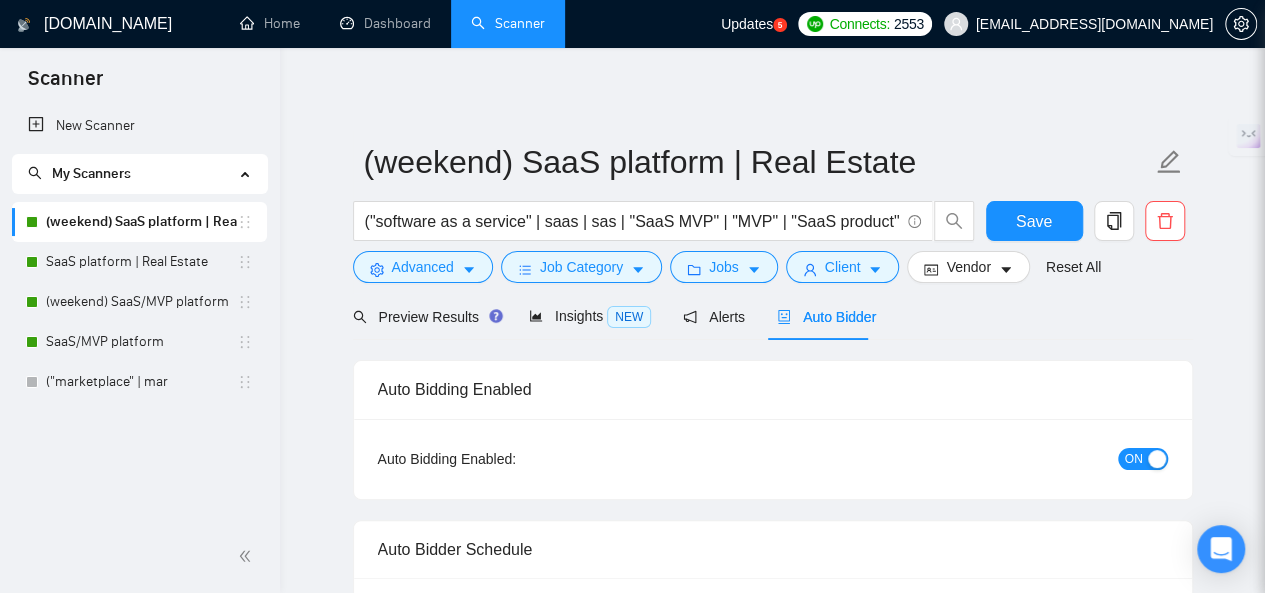 radio on "false" 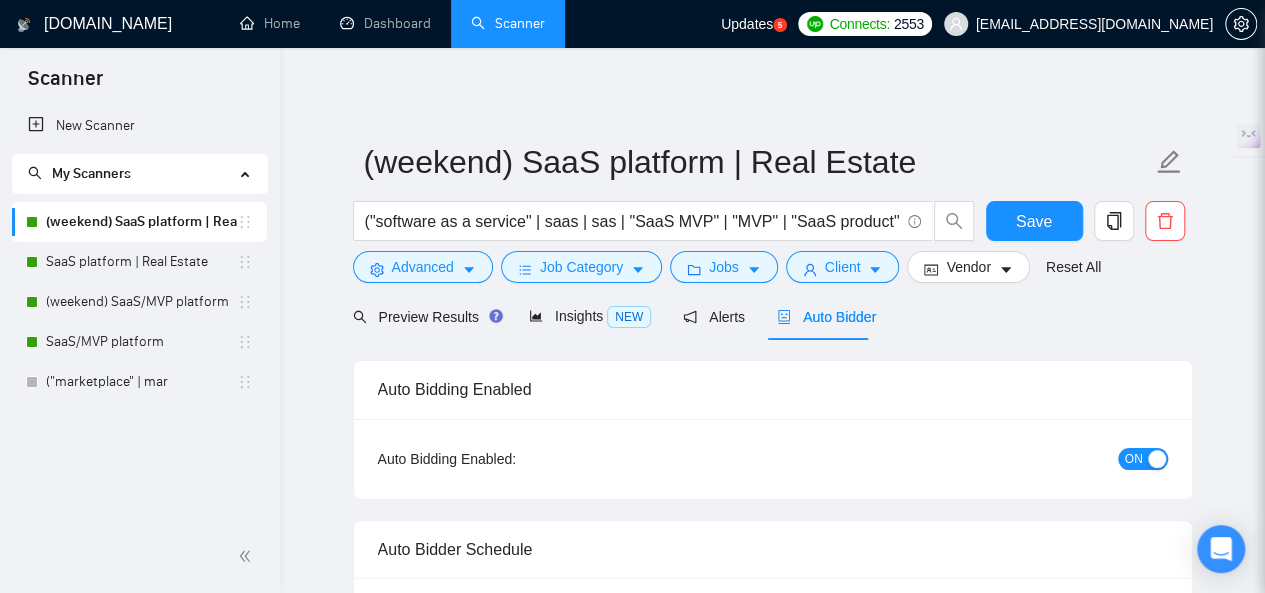 radio on "true" 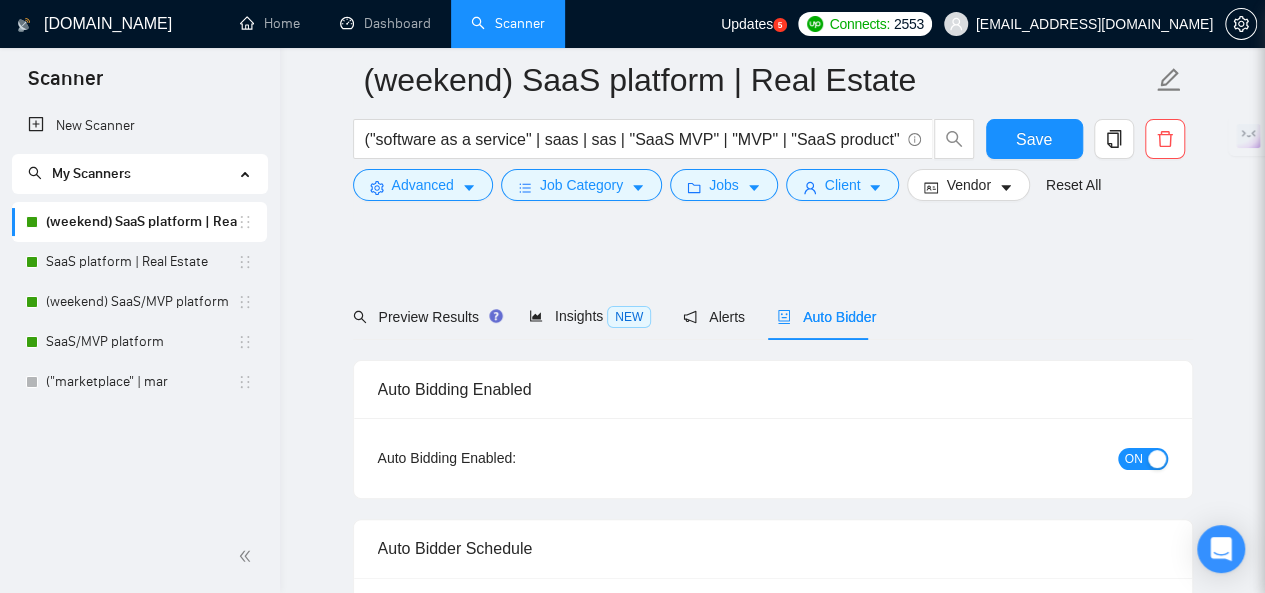 type 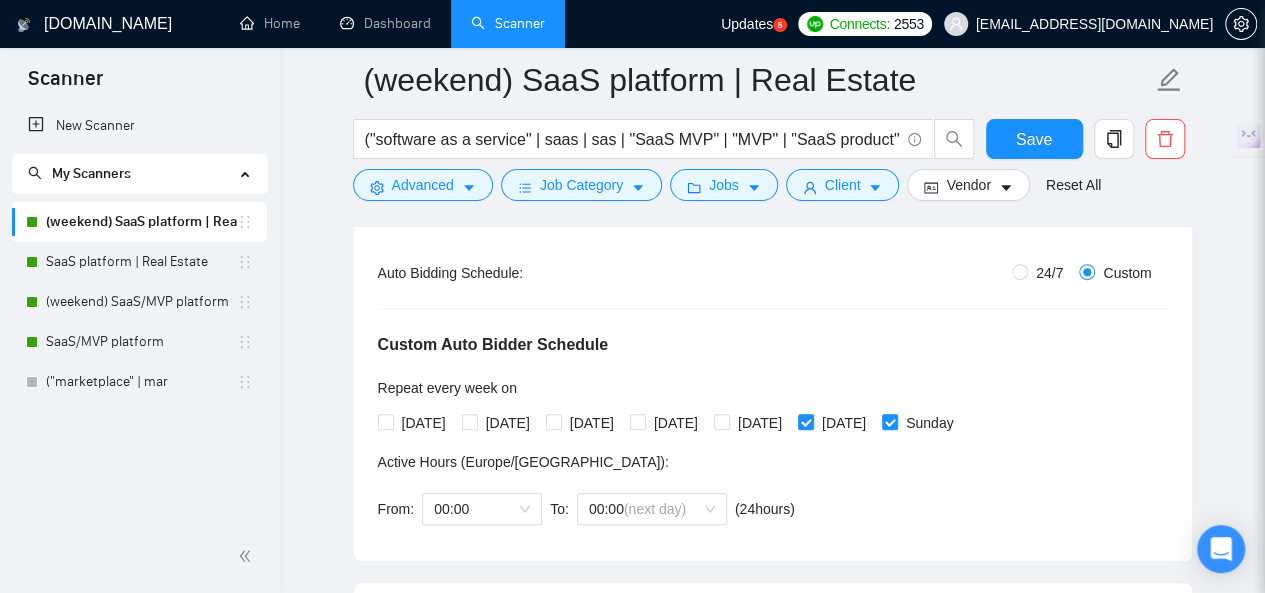 scroll, scrollTop: 400, scrollLeft: 0, axis: vertical 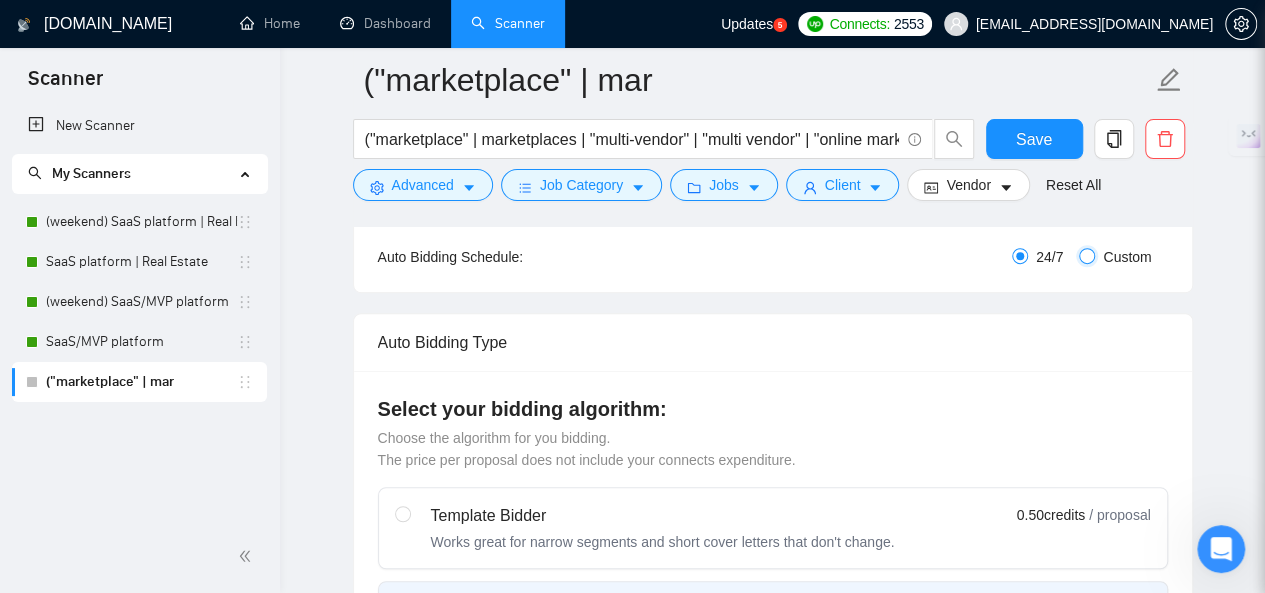 click on "Custom" at bounding box center (1087, 256) 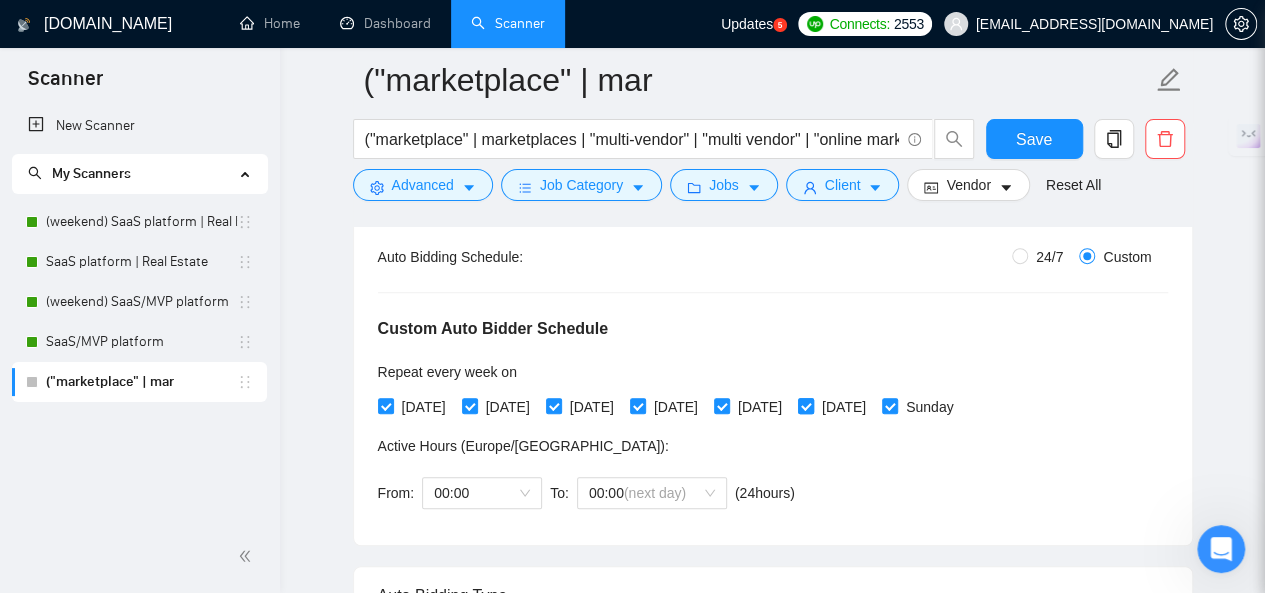 click on "[DATE]" at bounding box center (844, 407) 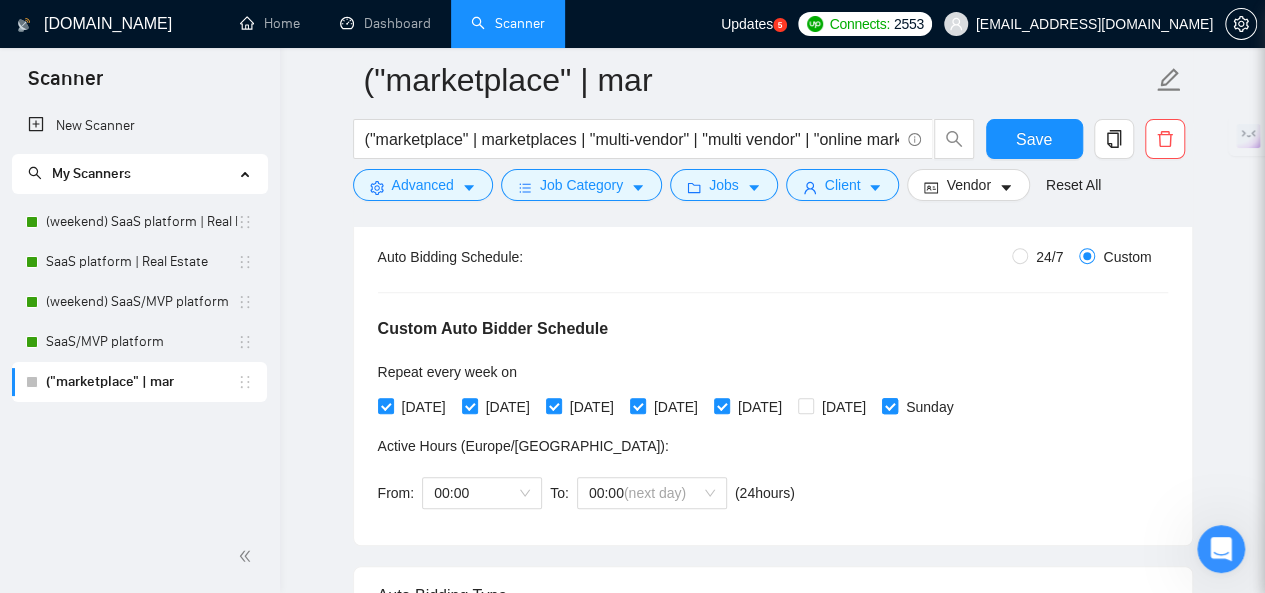 click on "Sunday" at bounding box center [889, 405] 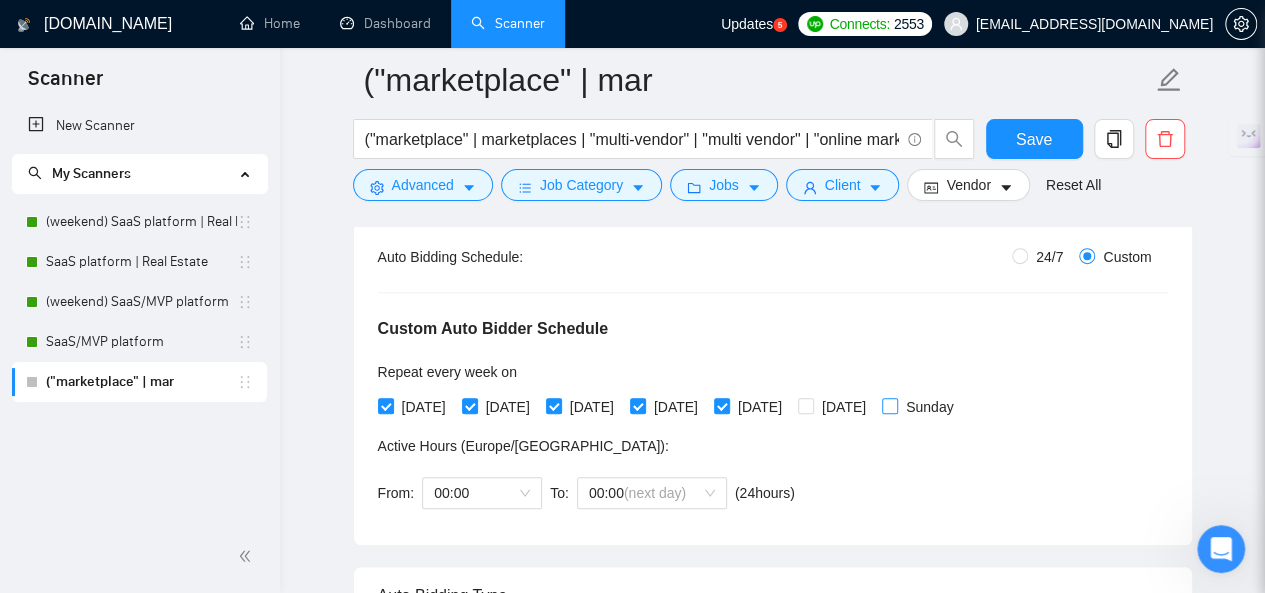 checkbox on "false" 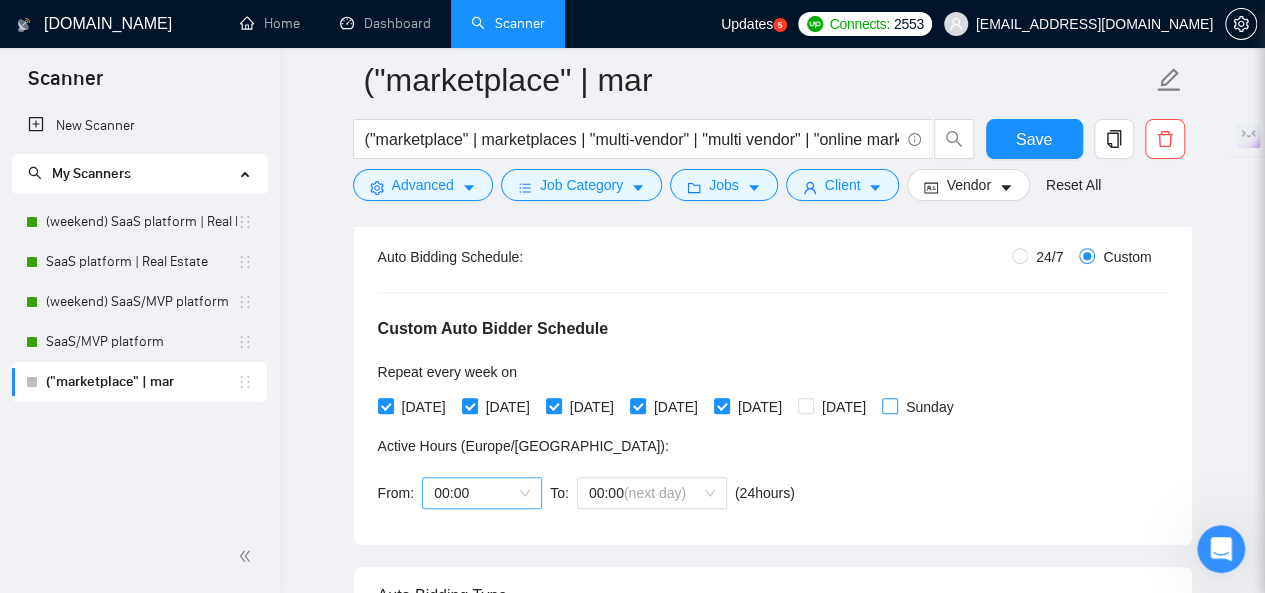 click on "00:00" at bounding box center (482, 493) 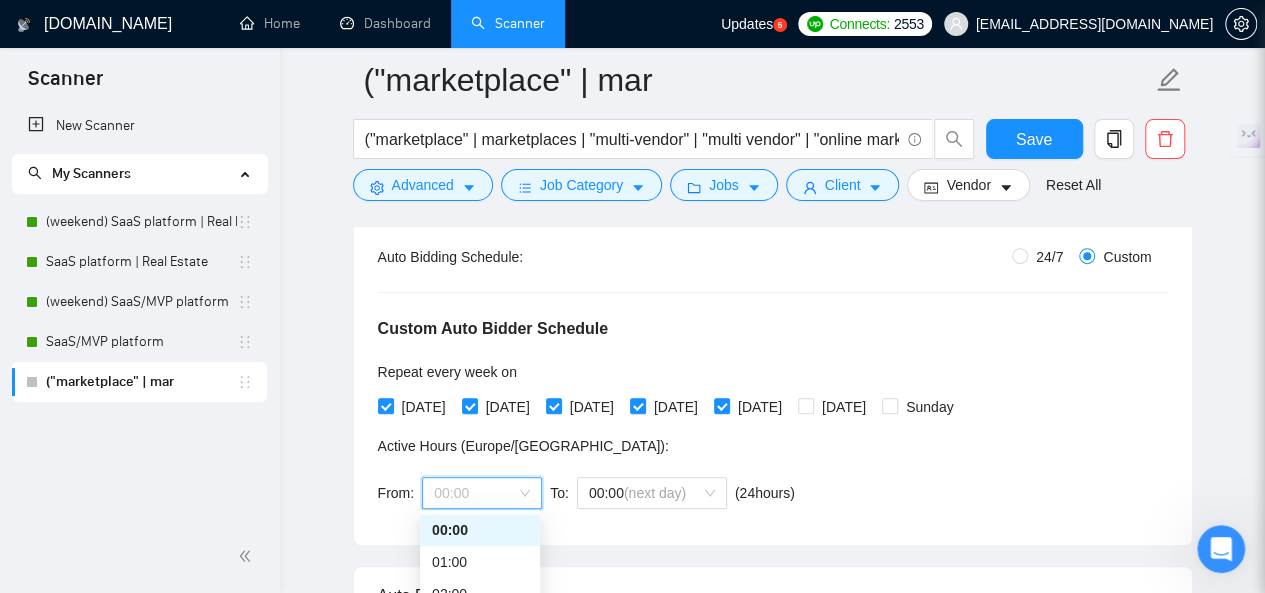 scroll, scrollTop: 300, scrollLeft: 0, axis: vertical 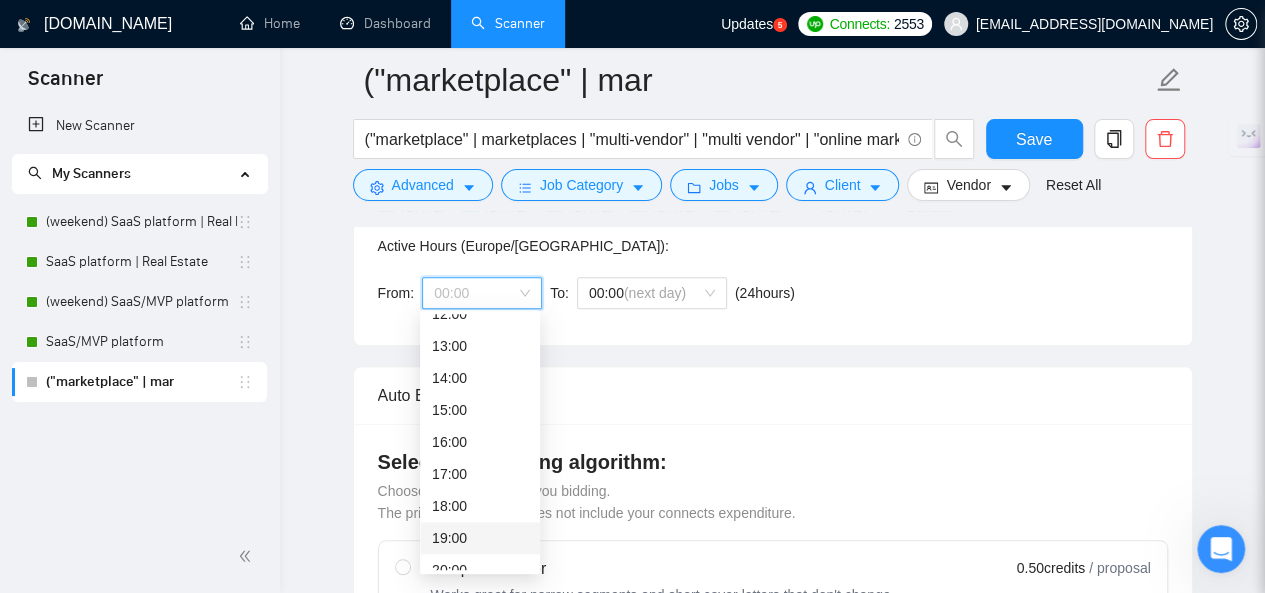 click on "19:00" at bounding box center [480, 538] 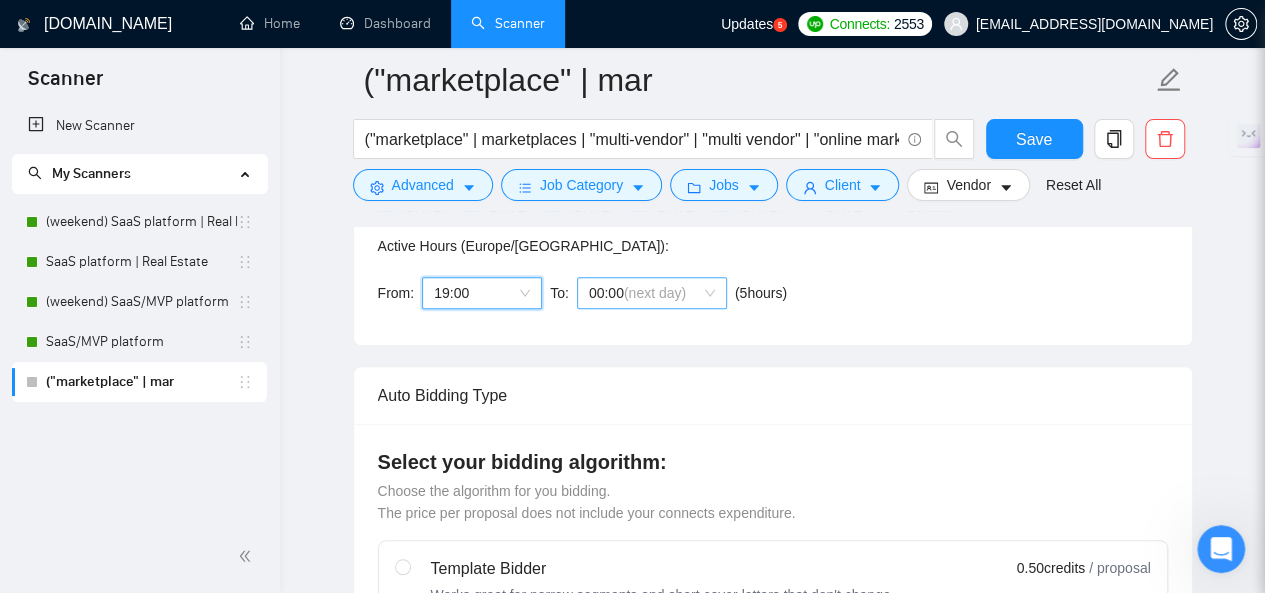 click on "(next day)" at bounding box center (655, 293) 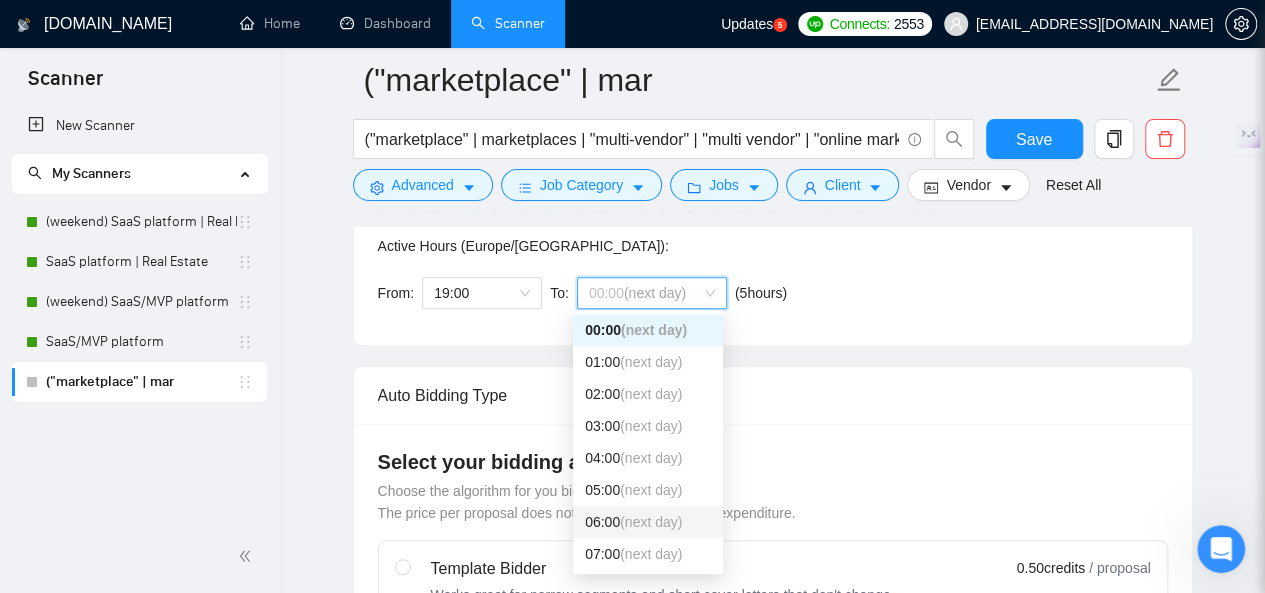 click on "(next day)" at bounding box center [651, 522] 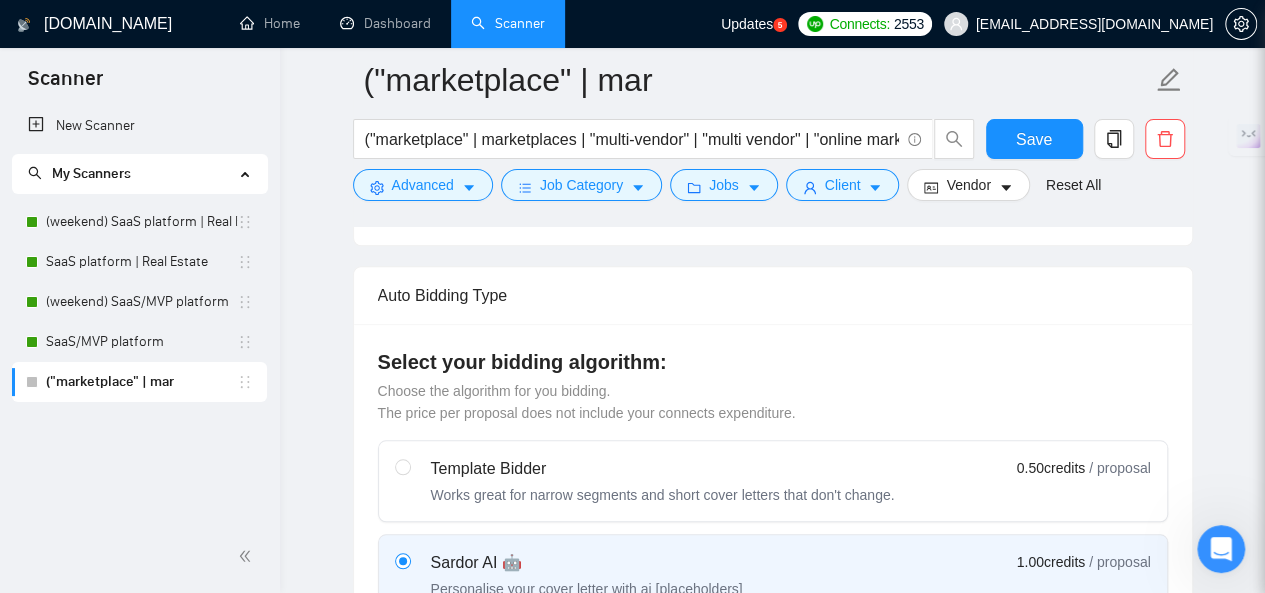 scroll, scrollTop: 884, scrollLeft: 0, axis: vertical 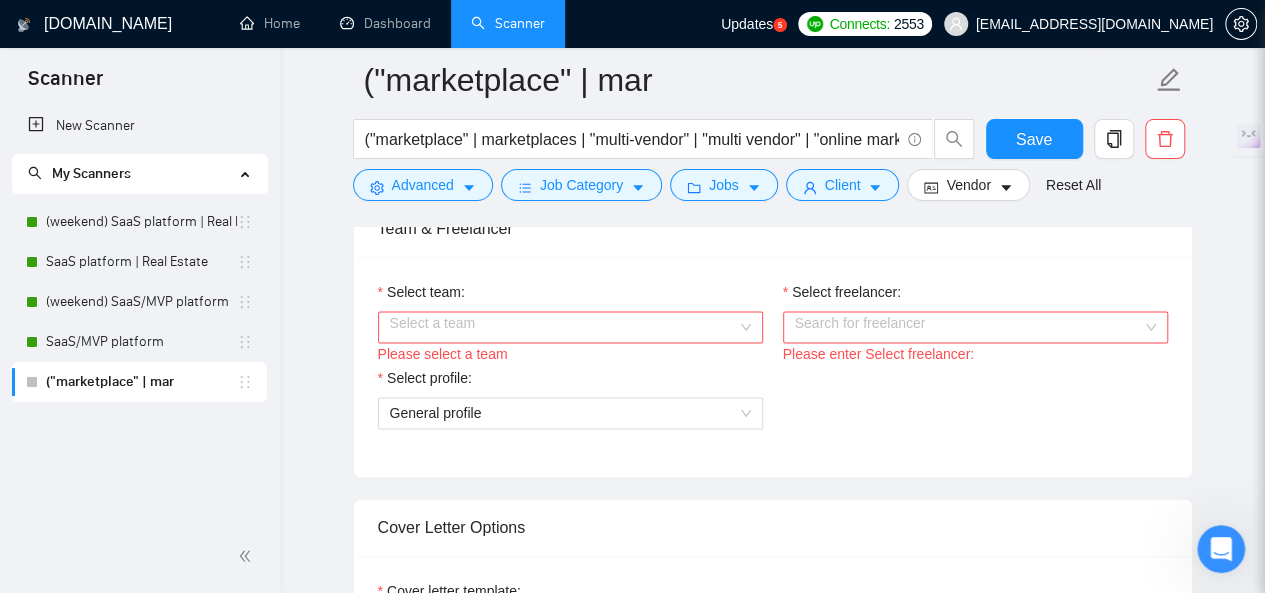 click on "Select team:" at bounding box center (563, 327) 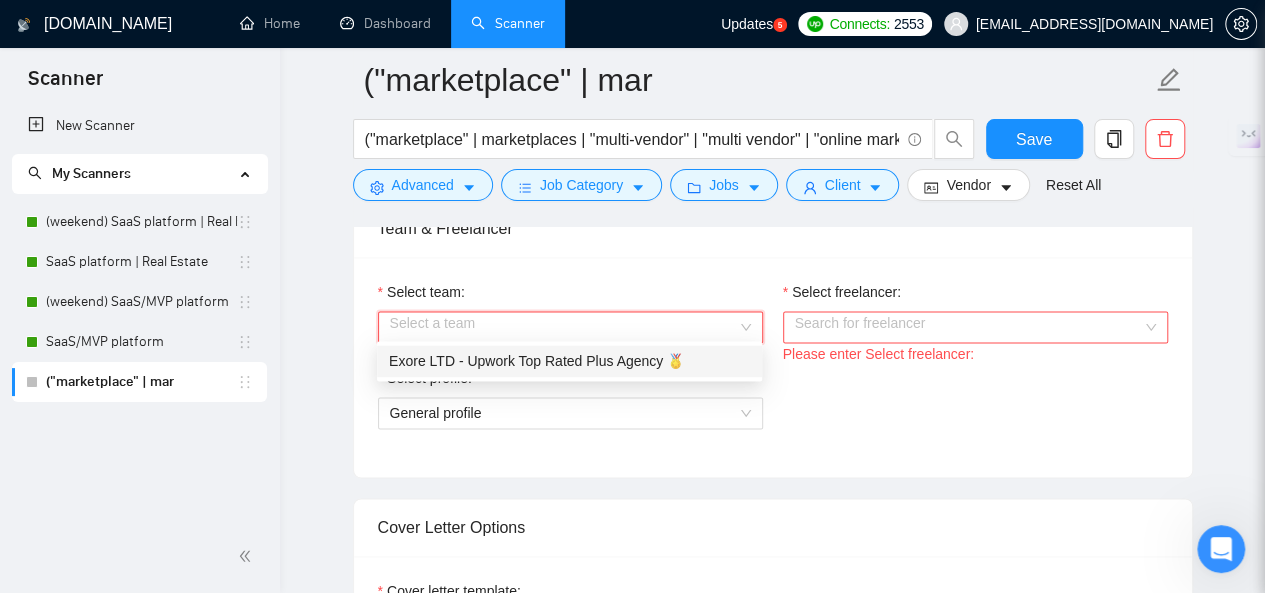 click on "Exore LTD - Upwork Top Rated Plus Agency 🏅" at bounding box center [569, 361] 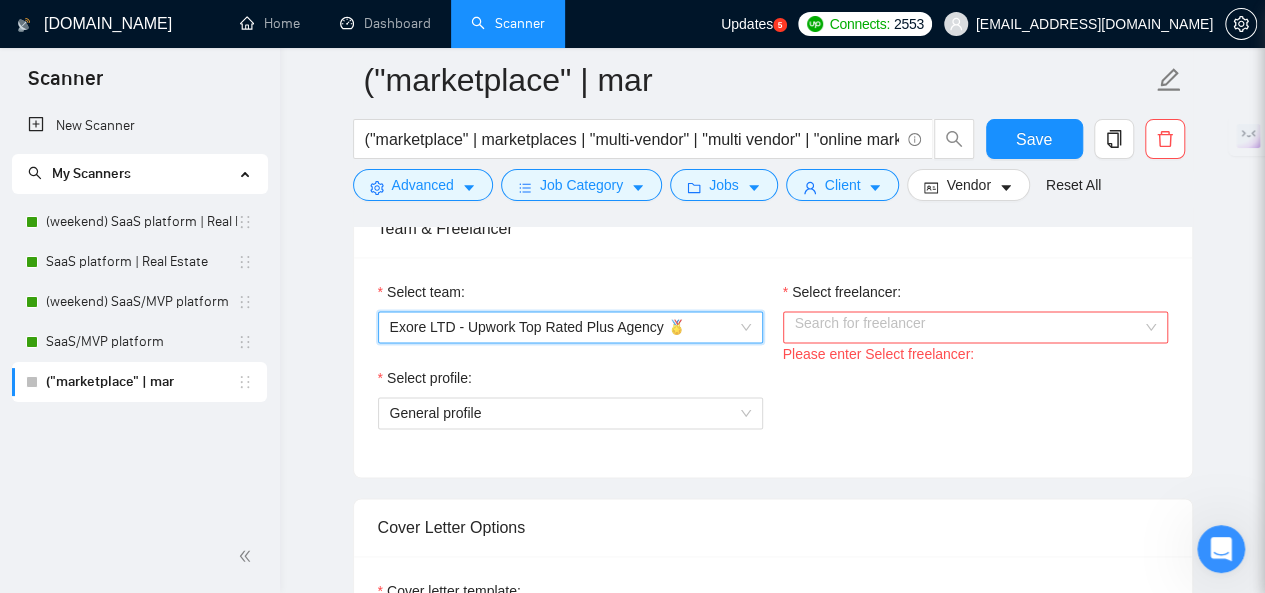 click on "Select freelancer:" at bounding box center [968, 327] 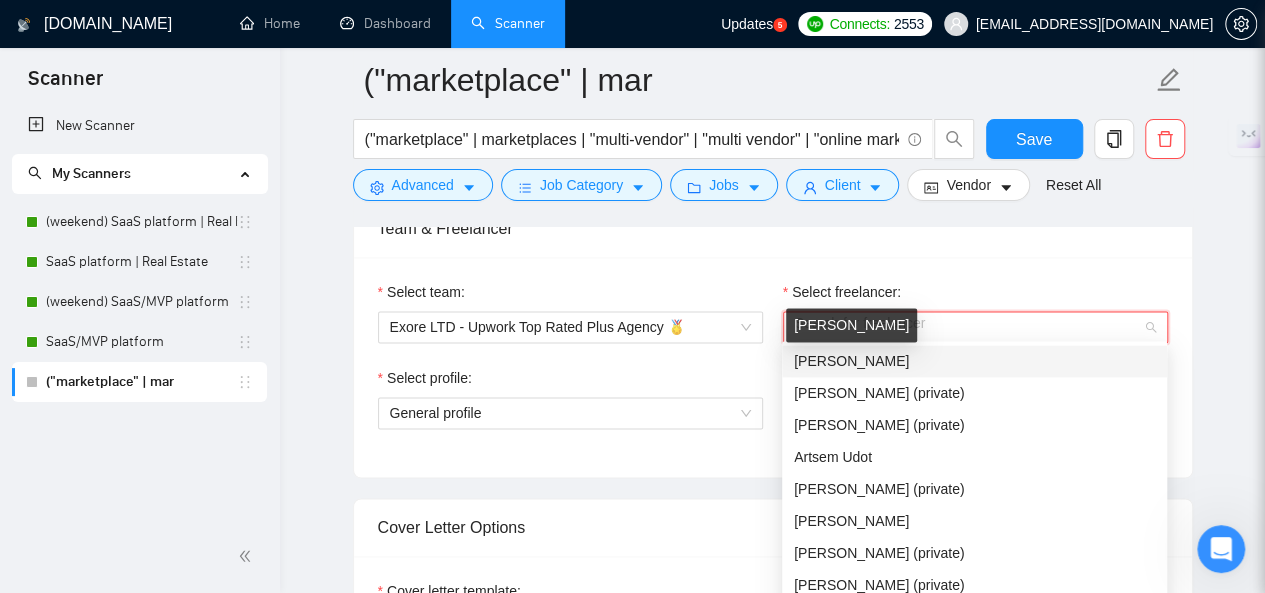 click on "[PERSON_NAME]" at bounding box center [851, 361] 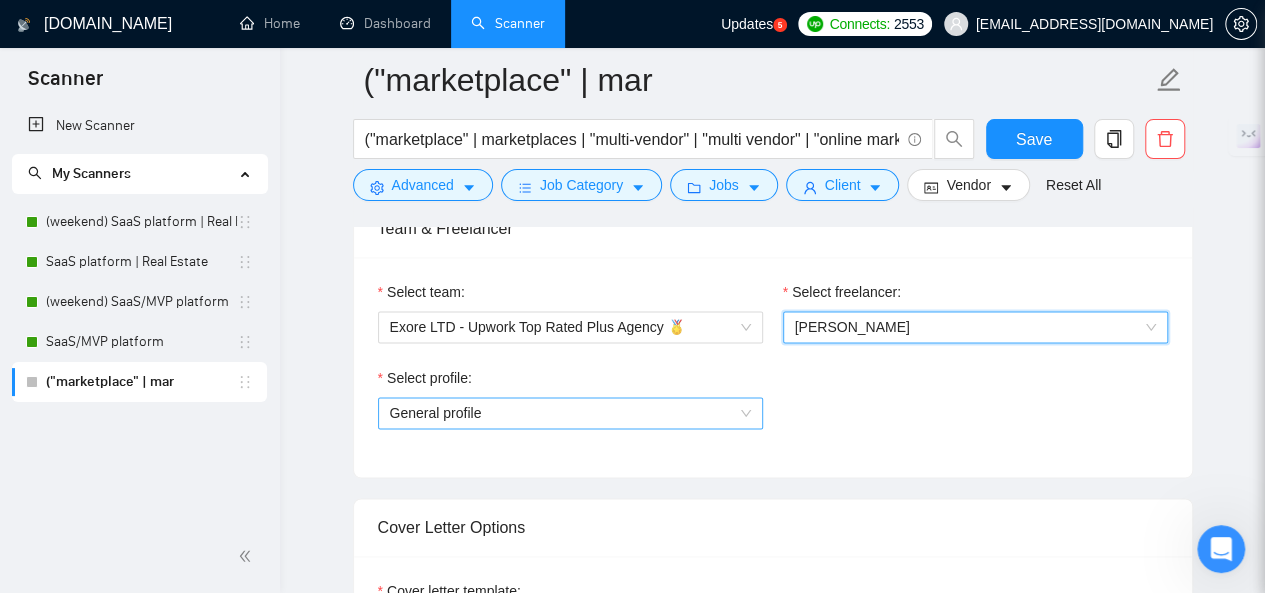 click on "General profile" at bounding box center (570, 413) 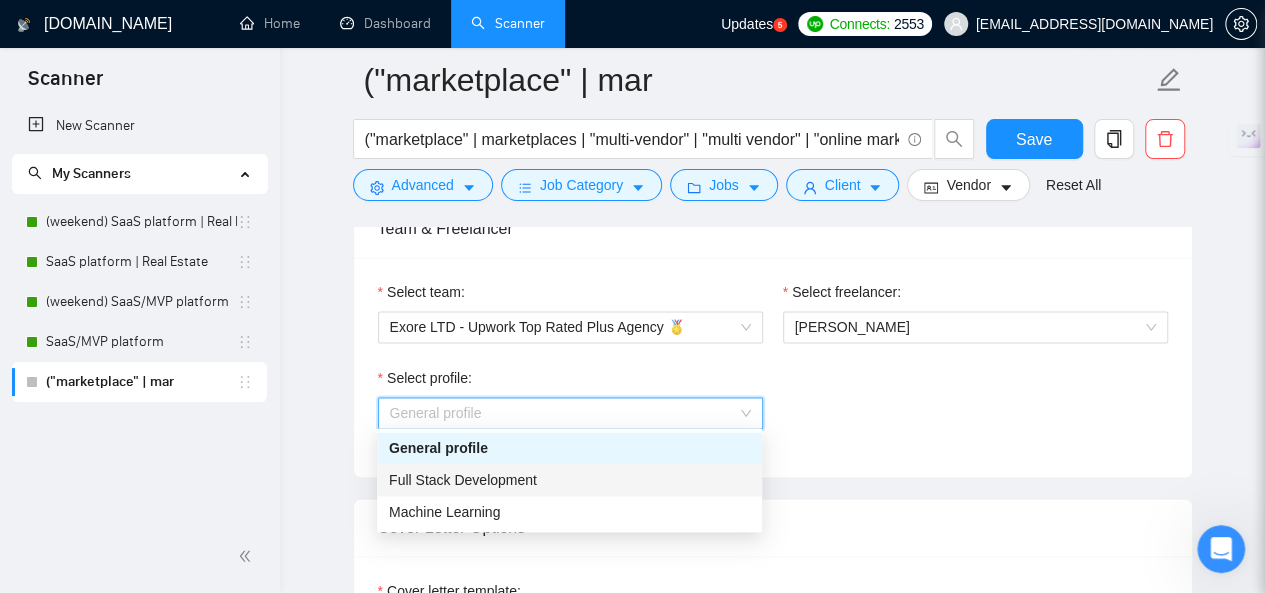 click on "Full Stack Development" at bounding box center (463, 480) 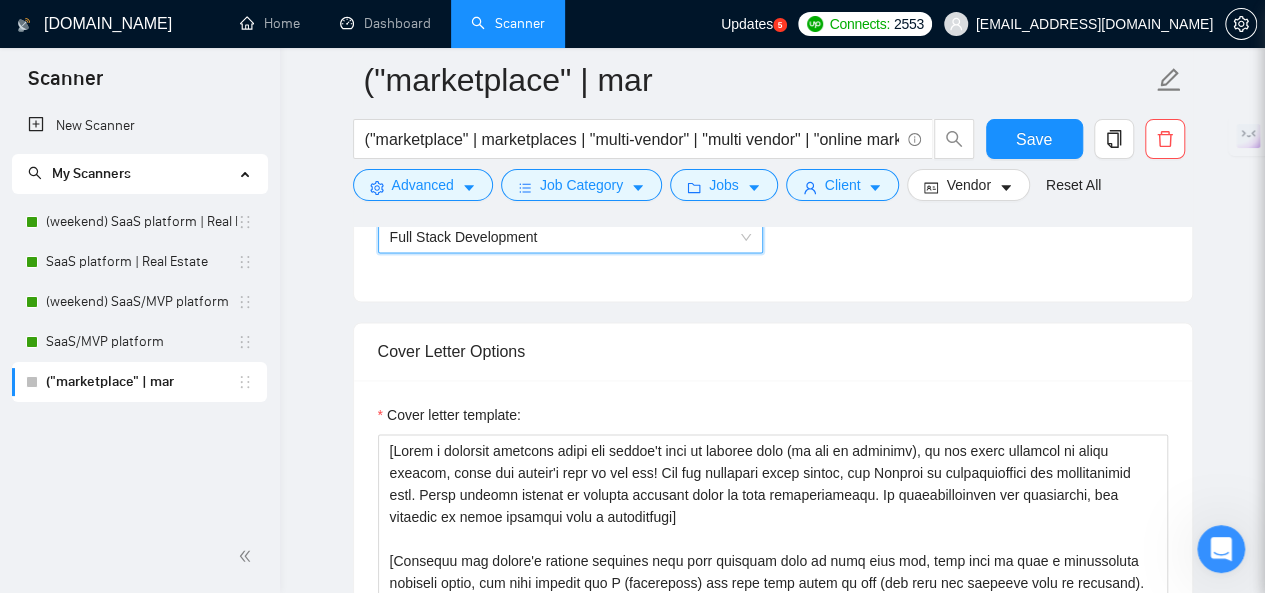 scroll, scrollTop: 1584, scrollLeft: 0, axis: vertical 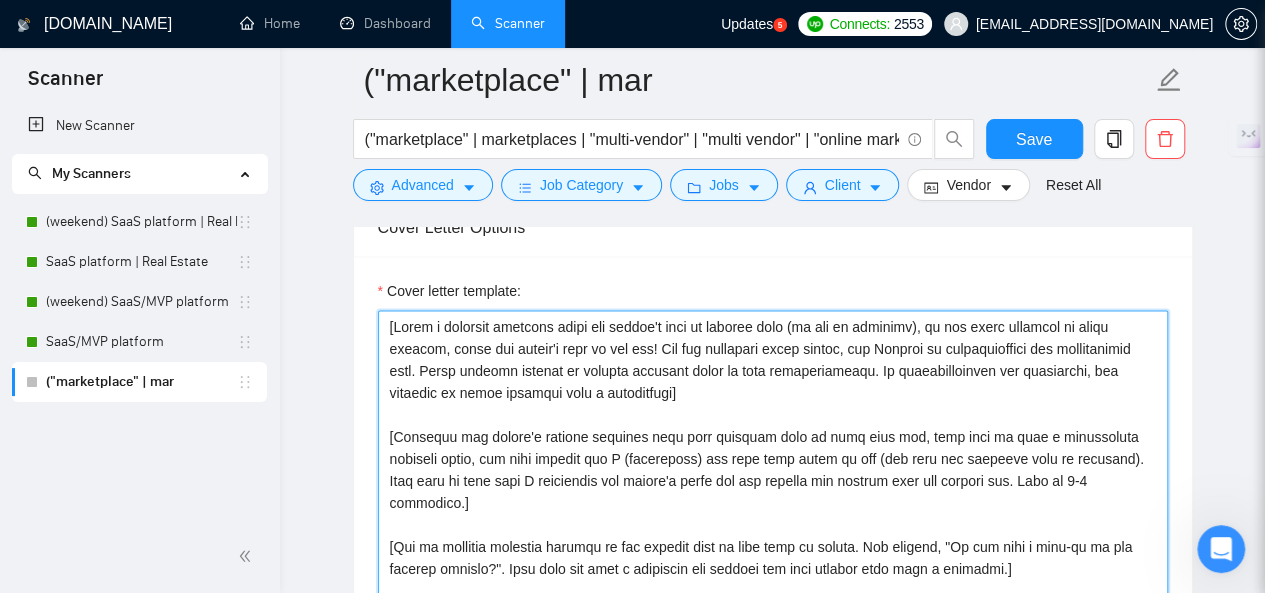 click on "Cover letter template:" at bounding box center [773, 535] 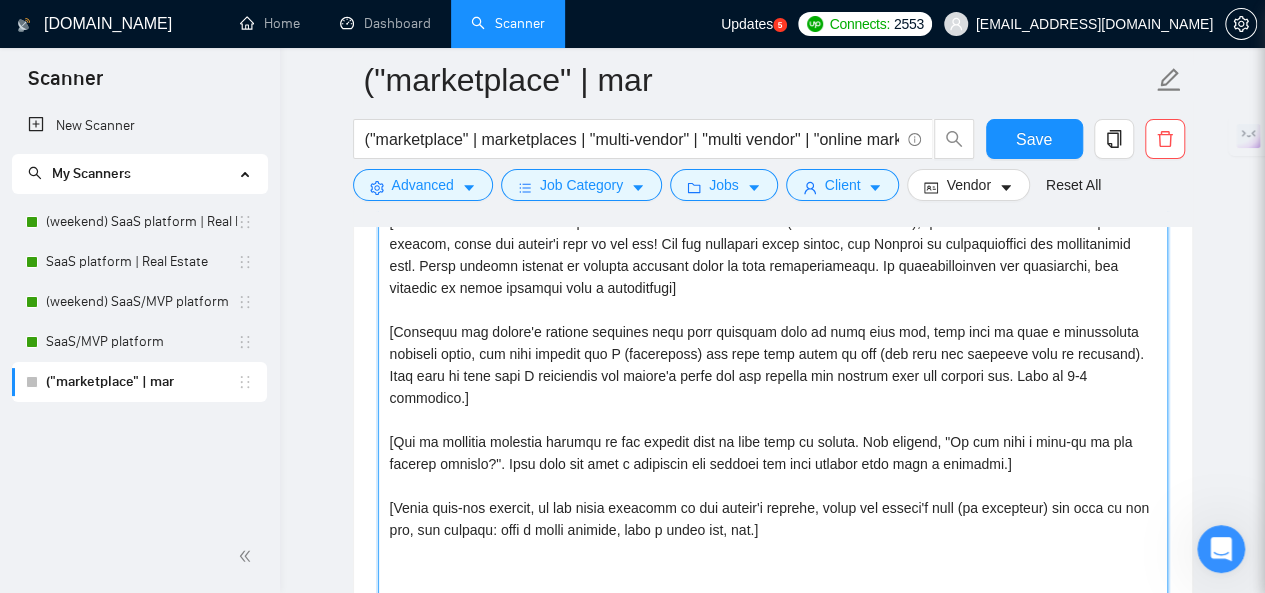 scroll, scrollTop: 1584, scrollLeft: 0, axis: vertical 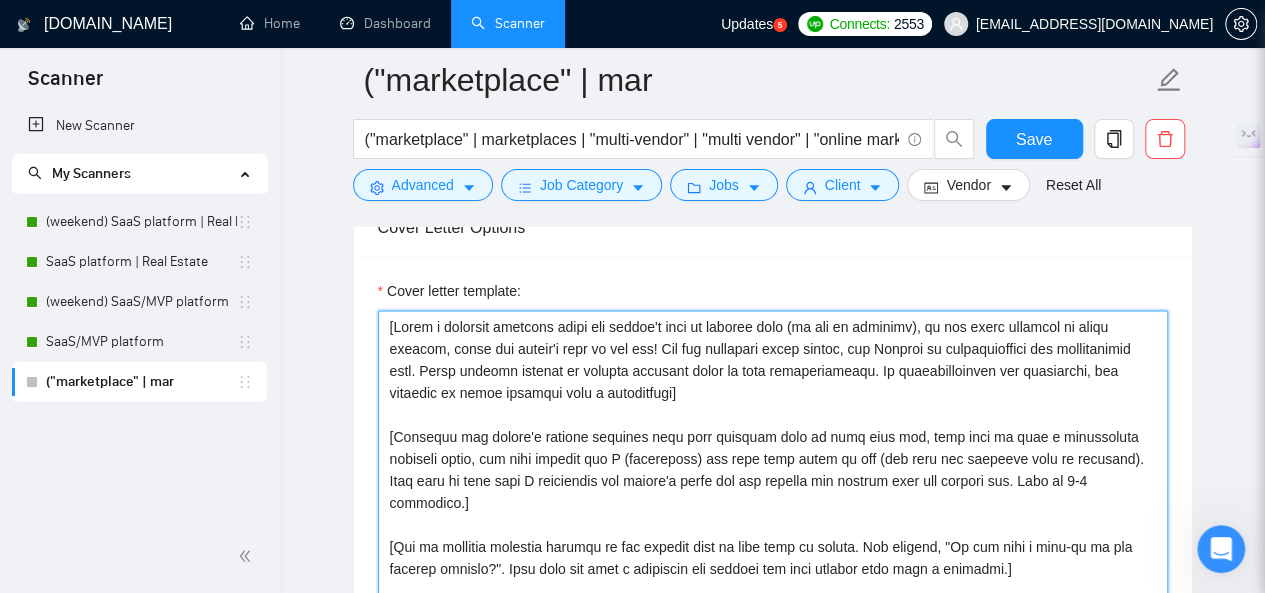 click on "Cover letter template:" at bounding box center [773, 535] 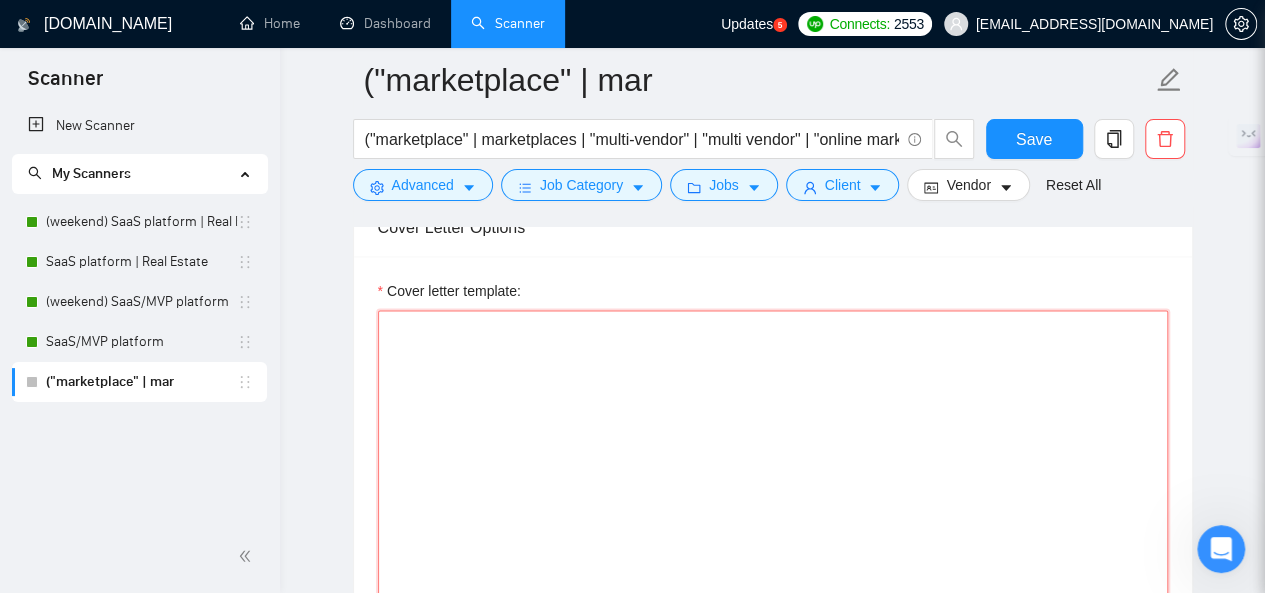paste on "[Write a personal greeting using the client’s name, use "Hey 👋" or "Hi 👋" if the job posting is more formal. Don't use company name (if provided), in their local language. If none are found, skip the name mention. Avoid "dear client" or overly formal tone.]
I've built a similar [ marketplace project, depends on what client mentioned in the description] you need to help with. This project had similar features to yours: [describe what a few features client wants to create from his functionality in 3-4 words]
Here are a few recent recent case studies:
[Add 2–3 portfolio only examples that best match the job in terms of features. Project name + 1–2 sentence summary. Never skip links.
Use the 3 of 6 projects with exact links:
🔧 AI Marketplace For French Antiques Market: https://exore.pro/cases/marketplace-for-french-antiques-market
🔧 Marketplace For Verified Breeders: https://exore.pro/cases/marketplace-for-verified-breeders
🔧 Auto Parts Marketplace: https://exore.pro/cases/auto-parts-marketplace
🔧 CRM / Mar..." 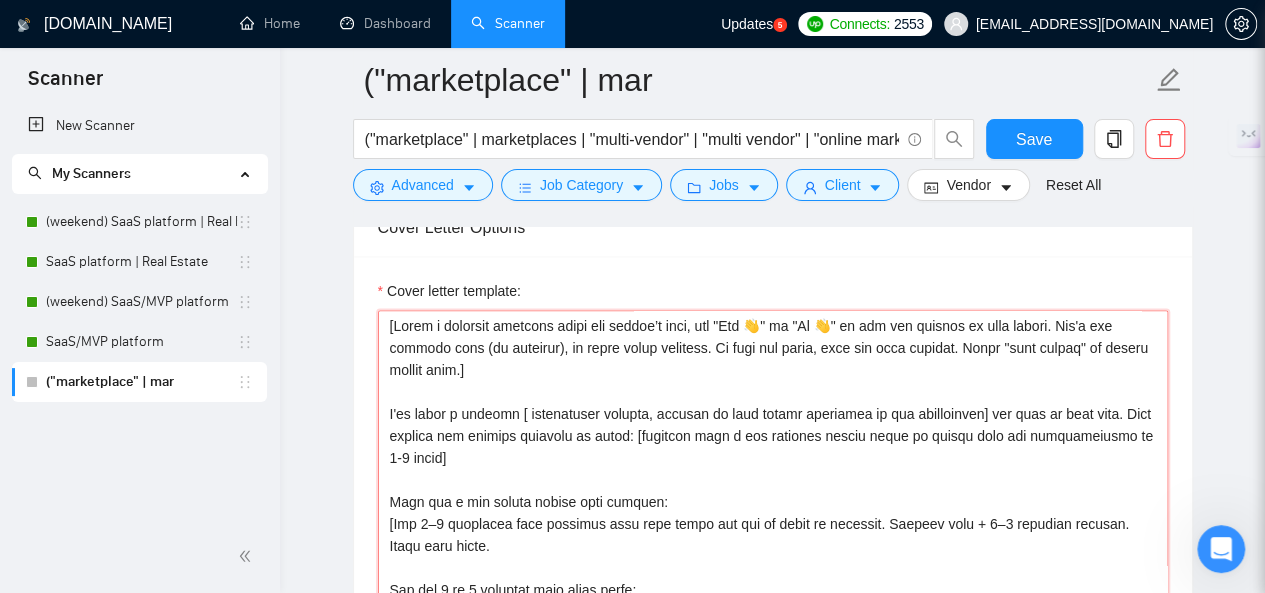 scroll, scrollTop: 302, scrollLeft: 0, axis: vertical 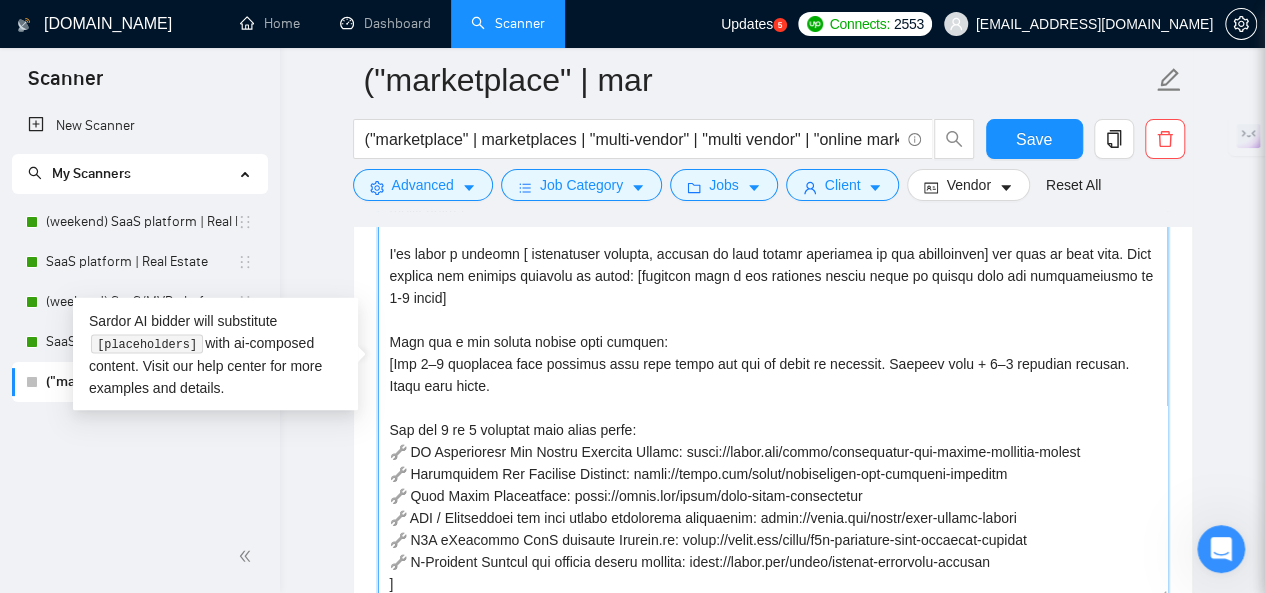 click on "Cover letter template:" at bounding box center [773, 375] 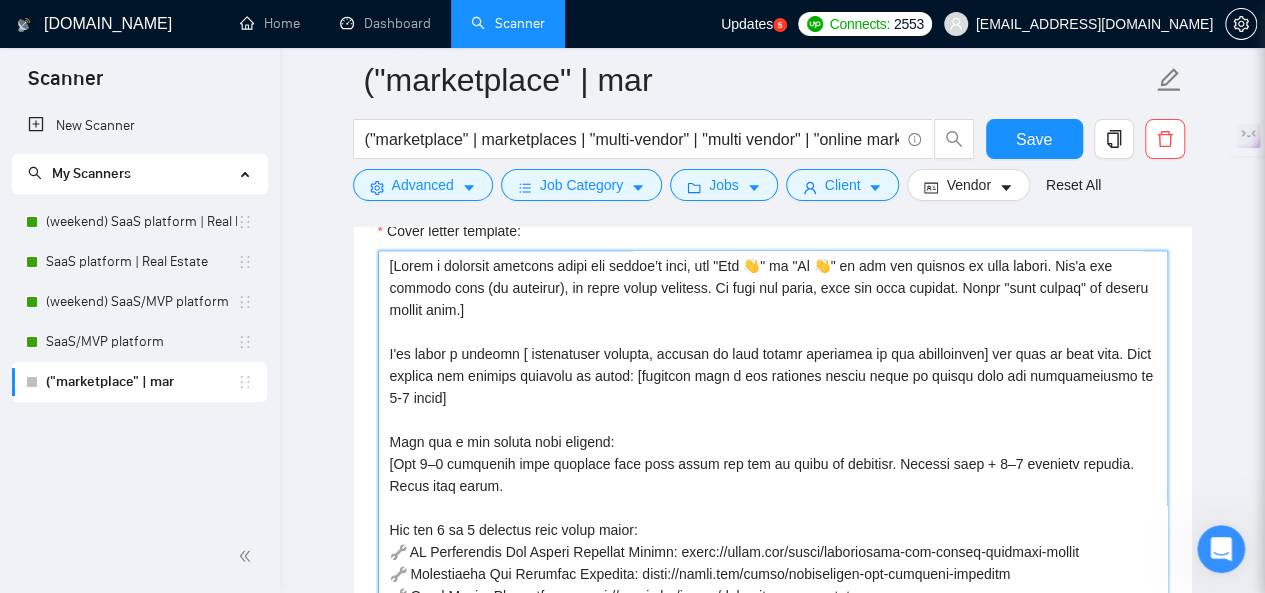scroll, scrollTop: 1544, scrollLeft: 0, axis: vertical 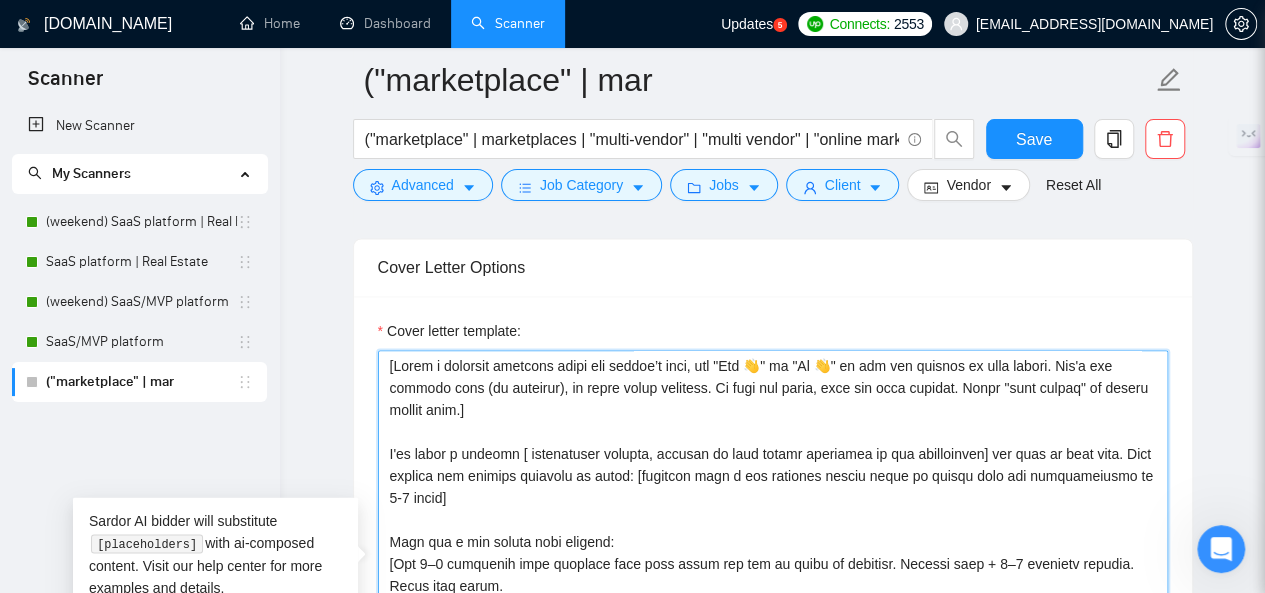 click on "Cover letter template:" at bounding box center (773, 575) 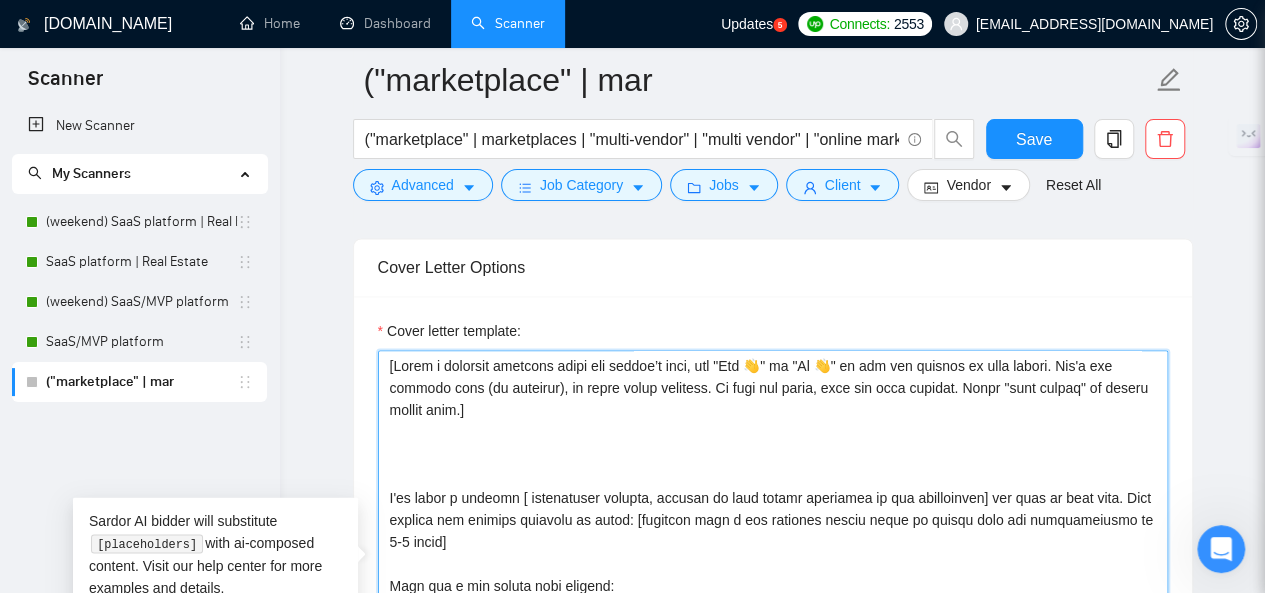 paste on "[choose on the following intros depends on the client type:
(для клиентов кому важно поместиться в бюджет, у кого ограниченный бюджет)
- In a recent {industry_name} project, I helped the client save ~17% of the budget by starting with a discovery phase at the right time.
(для клиентов кому важно очень быстро сделать MVP)
- we accelerated development by 2.5x in a recent {industry_name} platform by reusing modular components. A similar approach could work for your project - I just need to better understand your end goals to recommend the right solution.]" 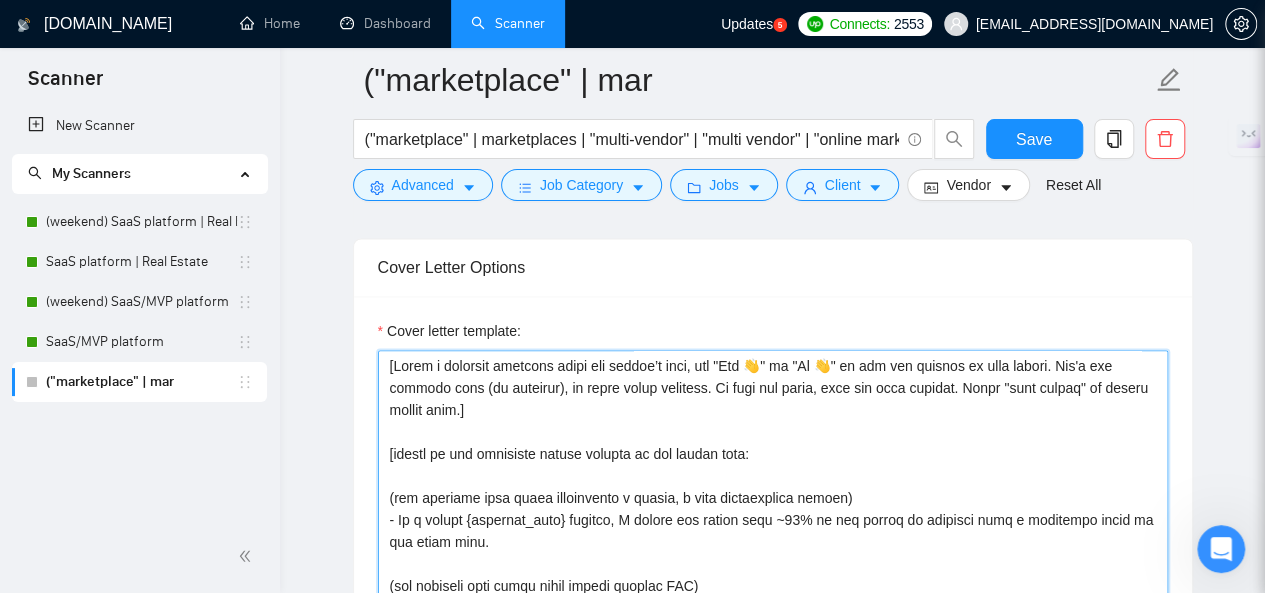 scroll, scrollTop: 1584, scrollLeft: 0, axis: vertical 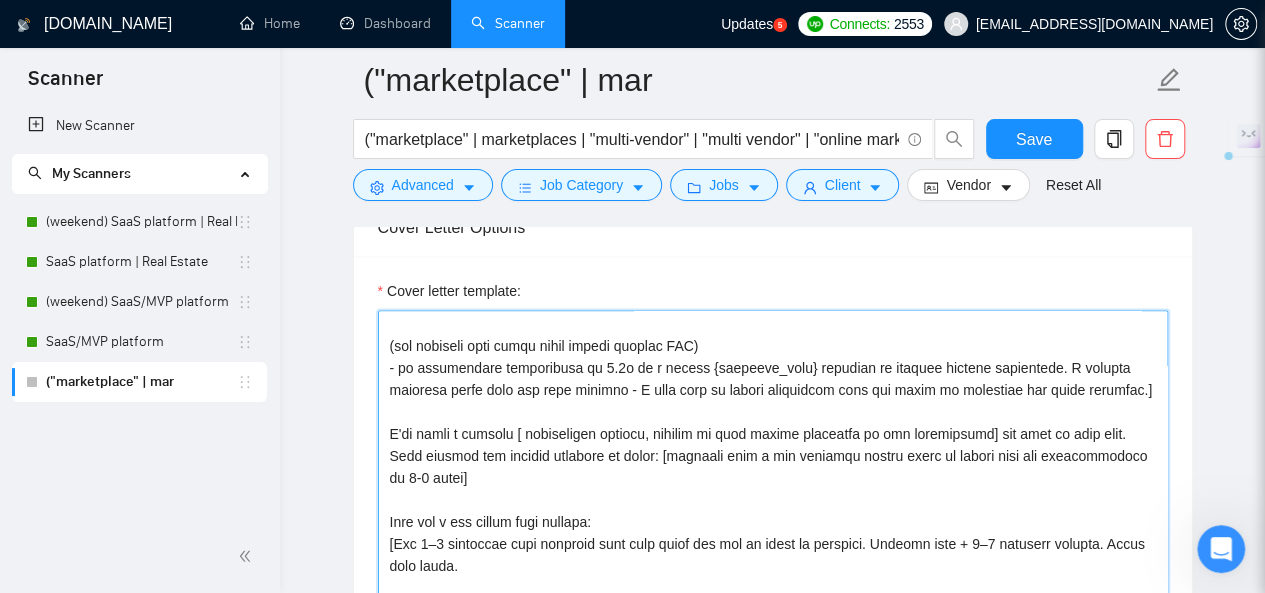 drag, startPoint x: 389, startPoint y: 402, endPoint x: 1154, endPoint y: 393, distance: 765.0529 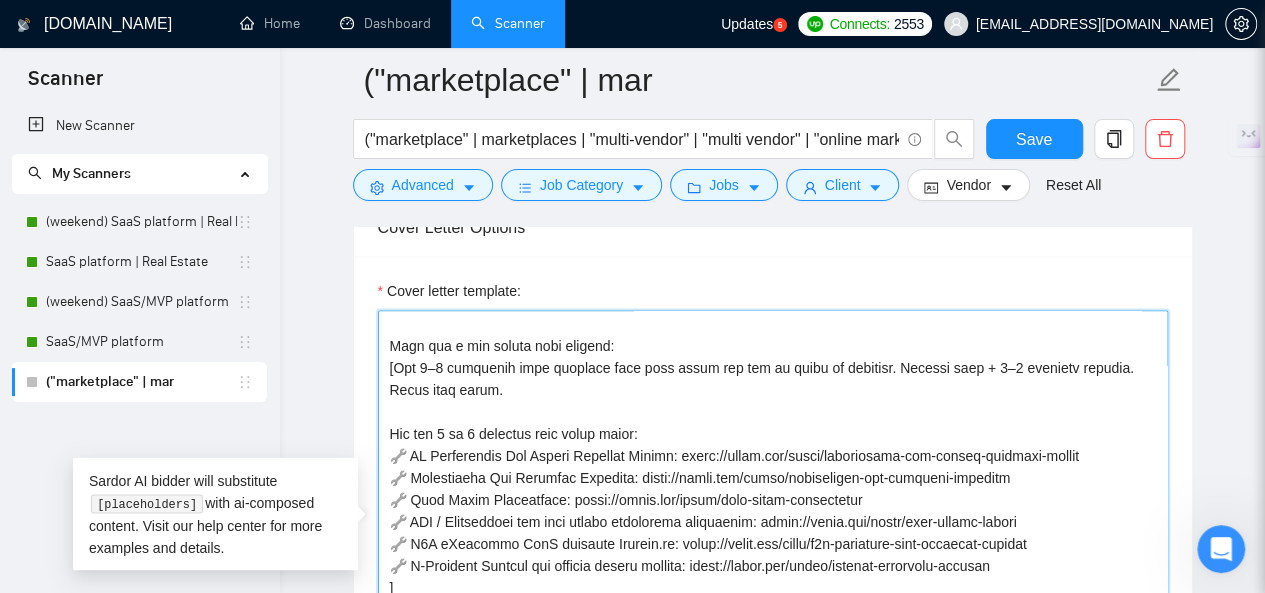 scroll, scrollTop: 24, scrollLeft: 0, axis: vertical 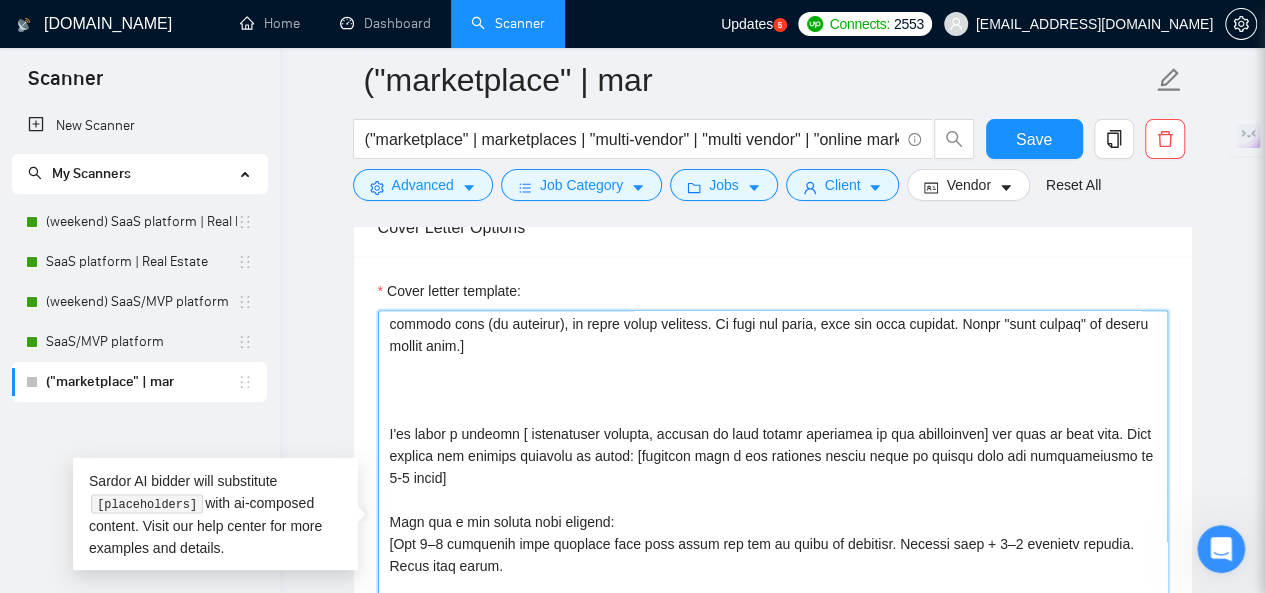 paste 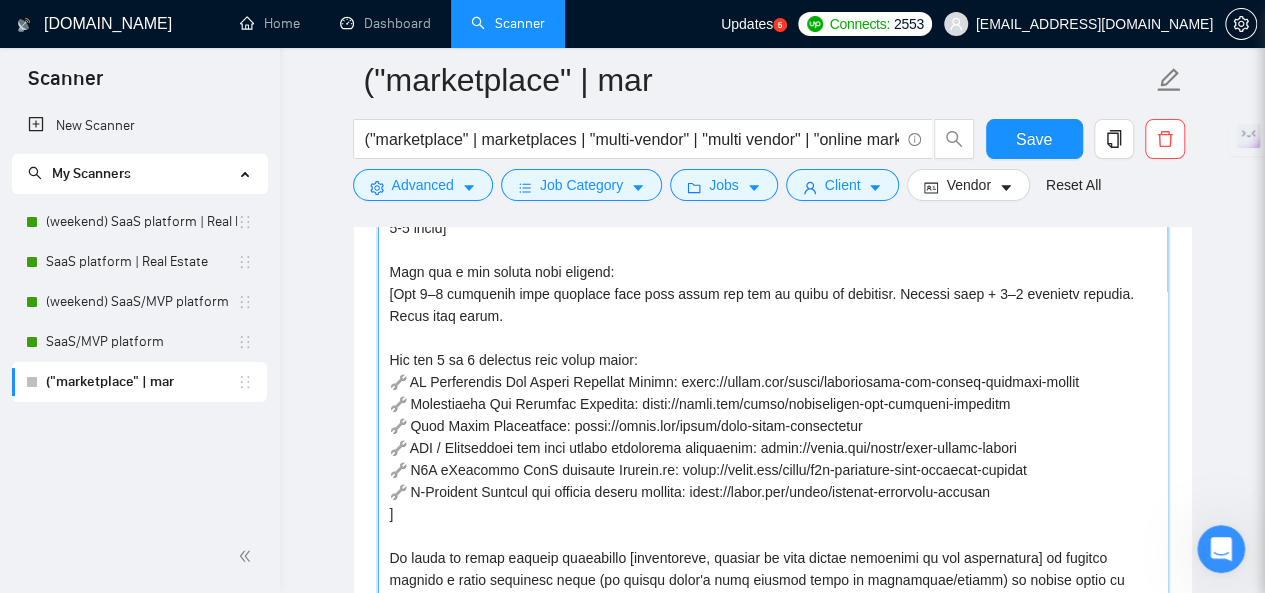 scroll, scrollTop: 0, scrollLeft: 0, axis: both 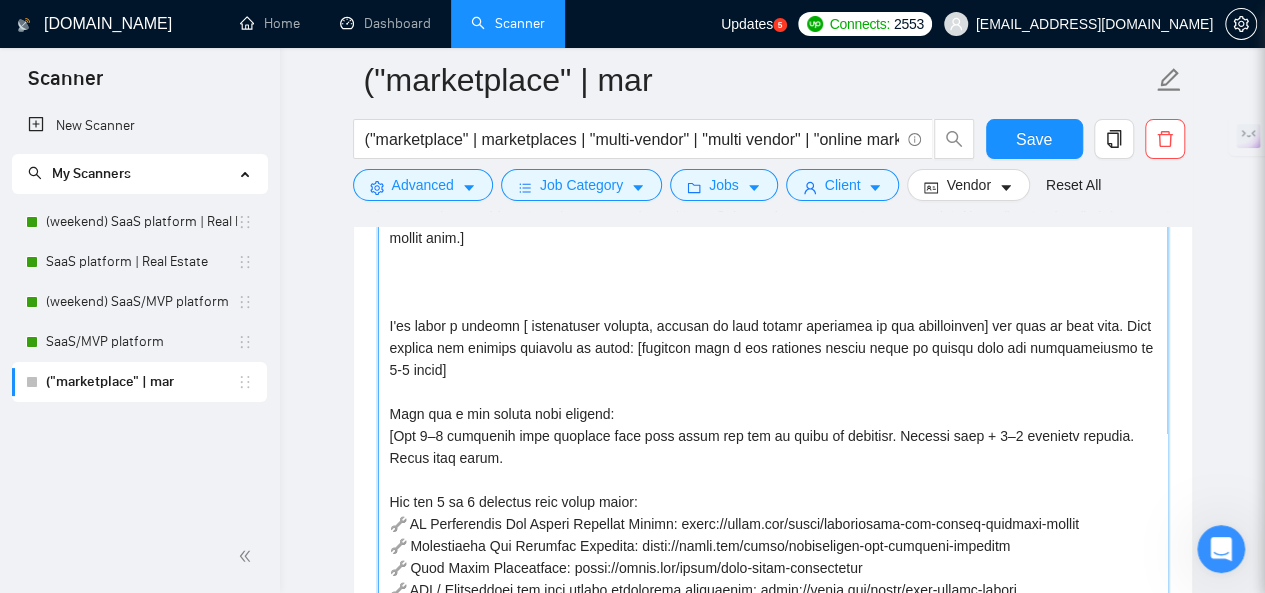 click on "Cover letter template:" at bounding box center (773, 403) 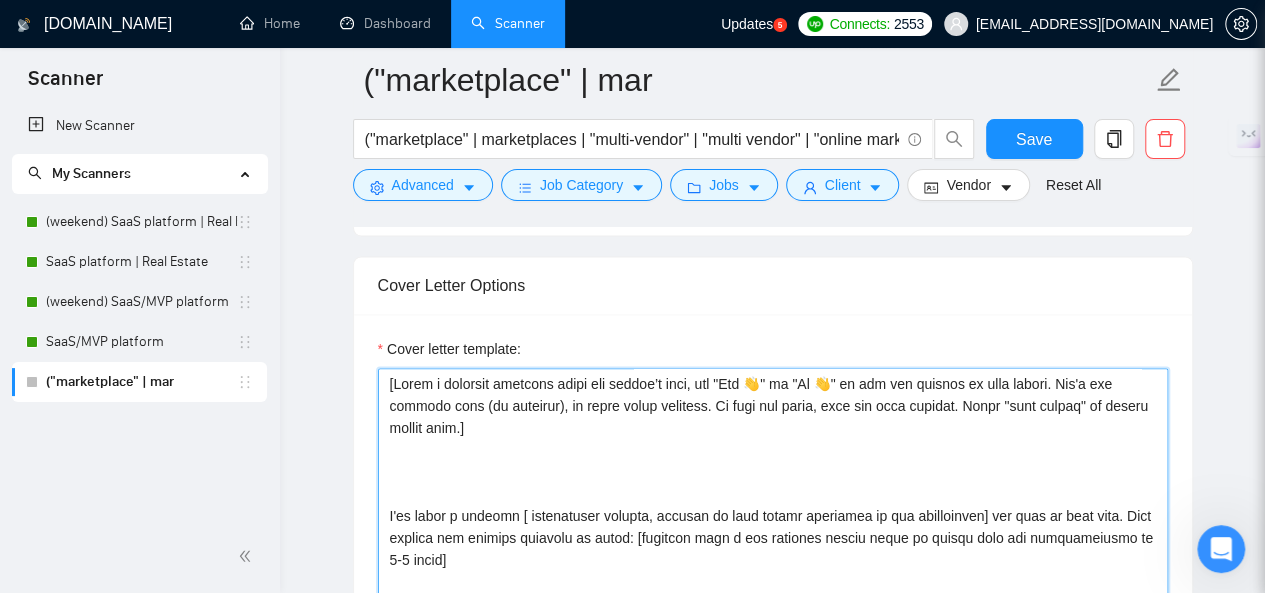 scroll, scrollTop: 1416, scrollLeft: 0, axis: vertical 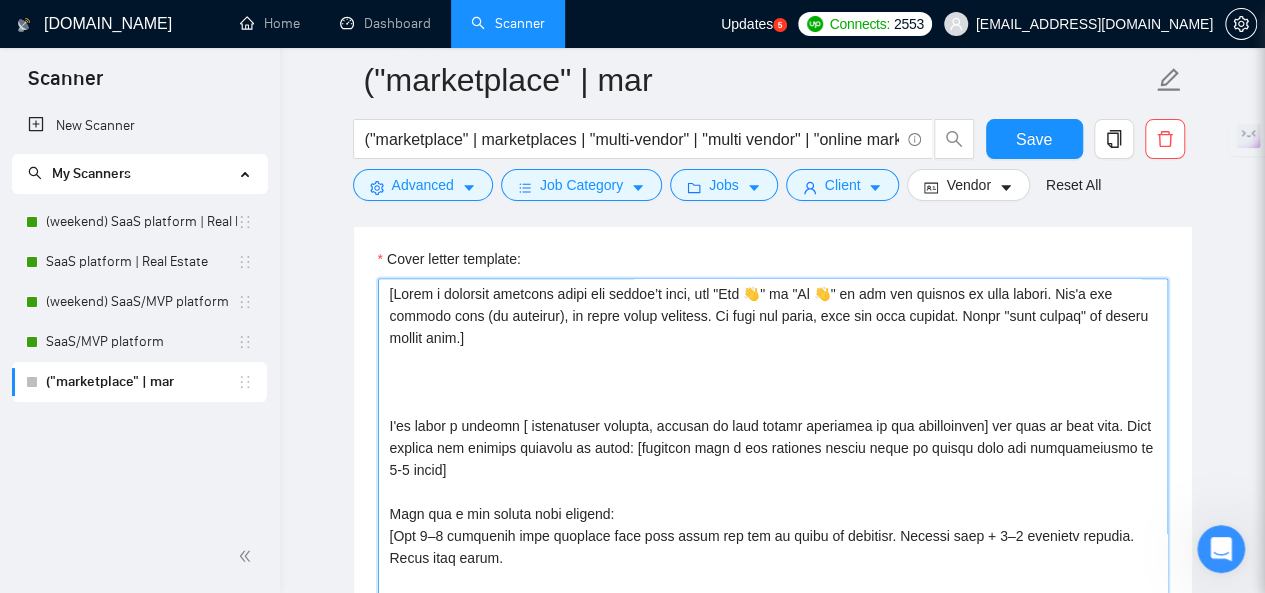 click on "Cover letter template:" at bounding box center [773, 503] 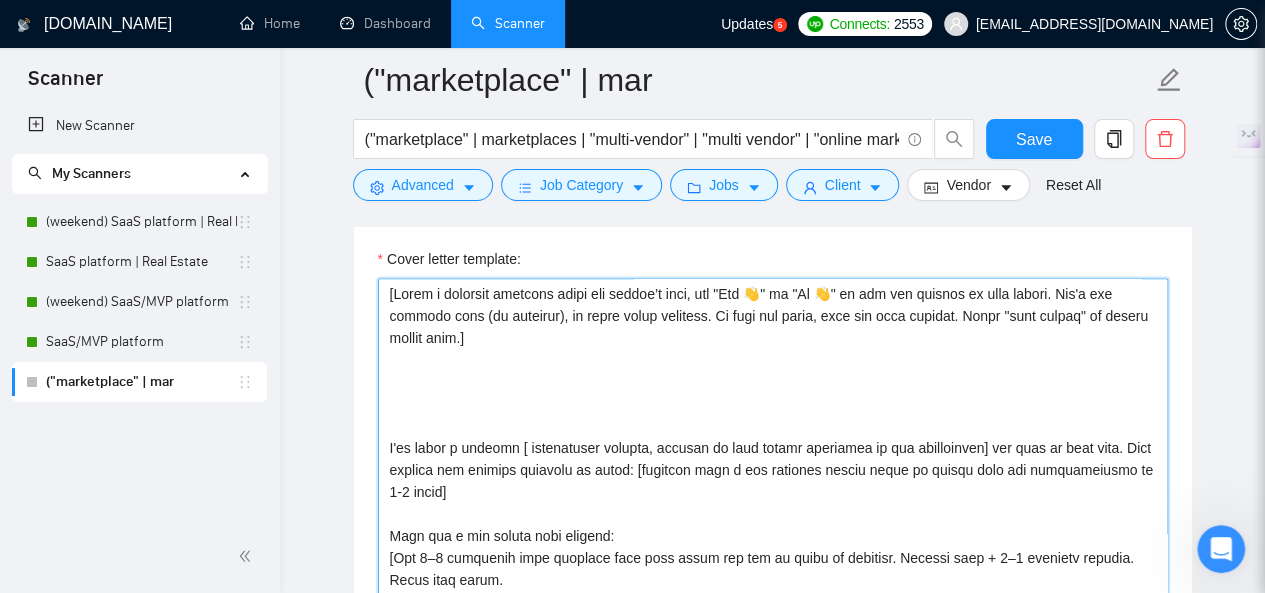 paste 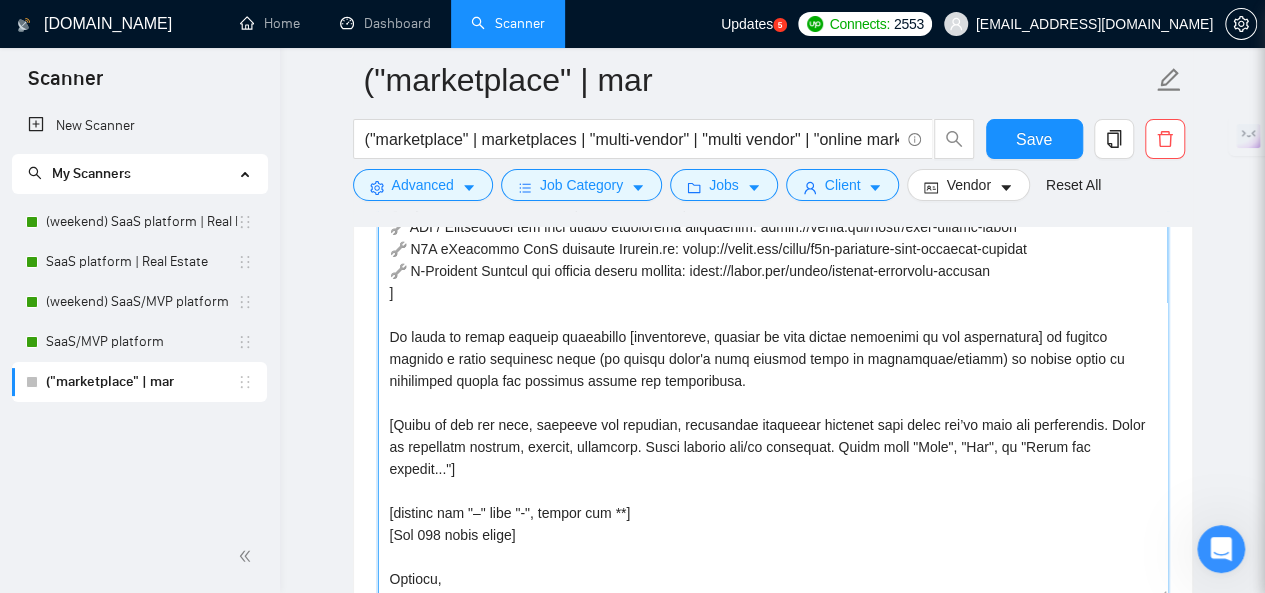 scroll, scrollTop: 374, scrollLeft: 0, axis: vertical 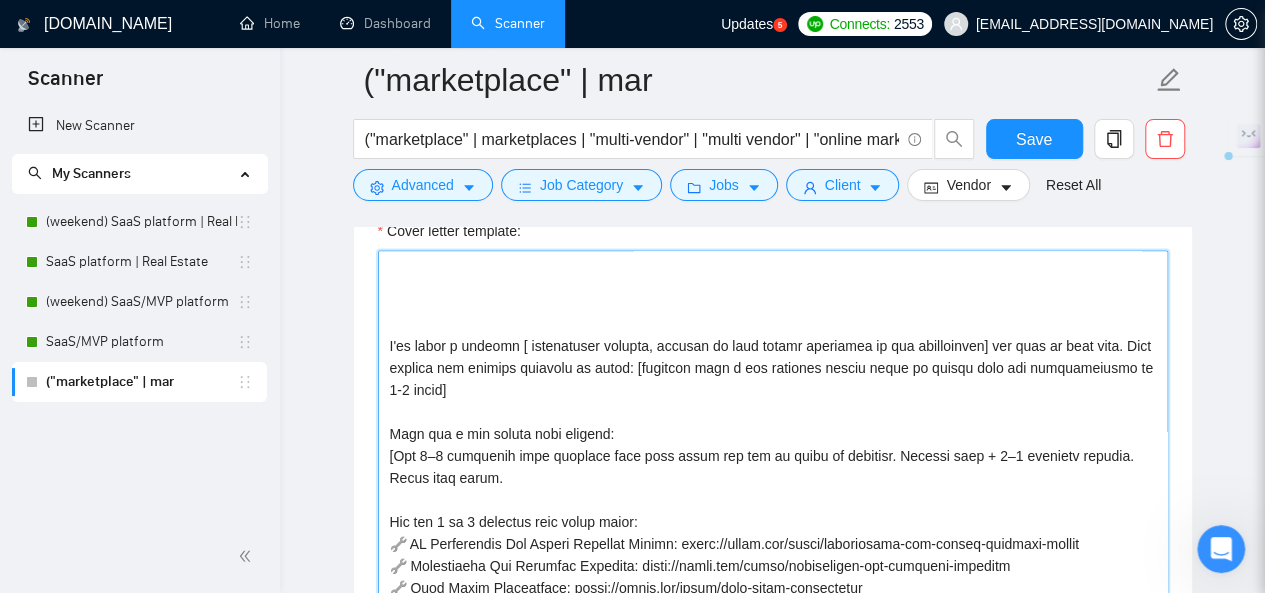 drag, startPoint x: 442, startPoint y: 383, endPoint x: 380, endPoint y: 339, distance: 76.02631 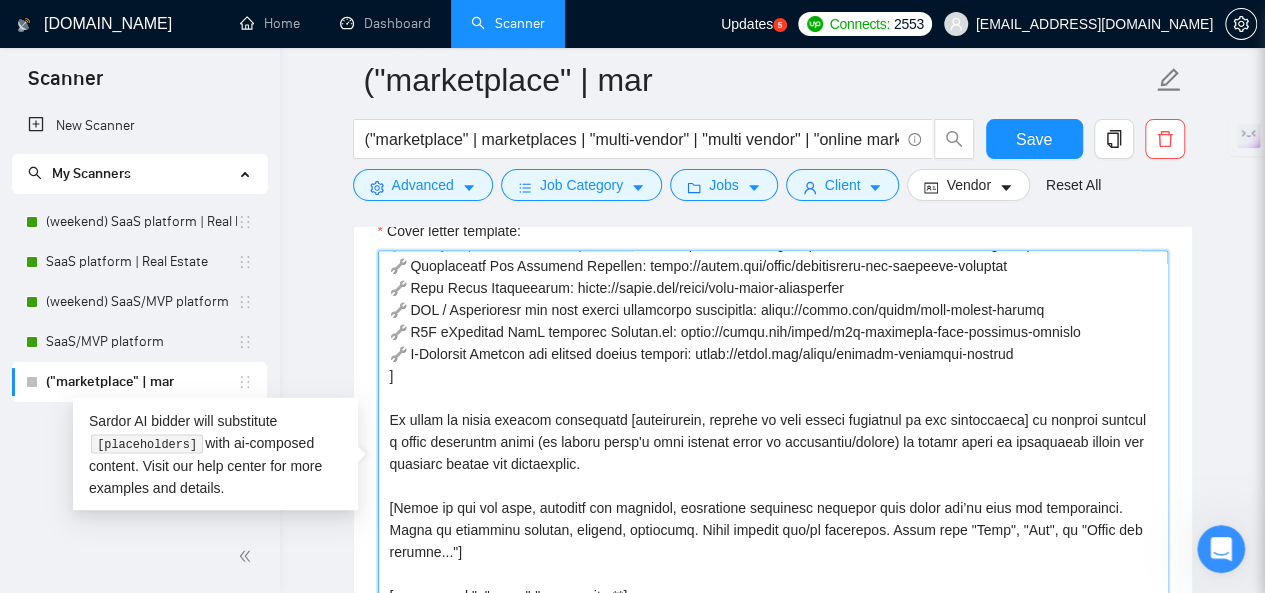 click on "Cover letter template:" at bounding box center (773, 475) 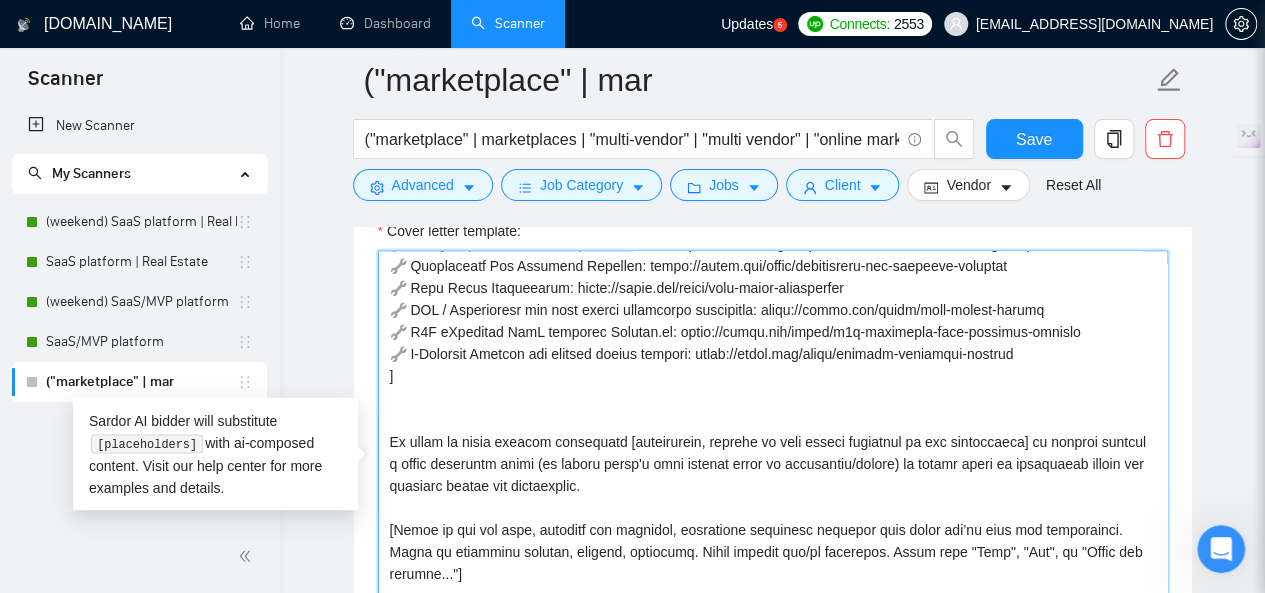 paste on "(для клиентов, кому важно поместиться в бюджет, у кого ограниченный бюджет)
In a recent {industry_name} project, I helped the client save ~17% of the budget by starting with a discovery phase at the right time.
(для клиентов, кому важно очень быстро сделать MVP)
We accelerated development by 2.5x in a recent {industry_name} platform by reusing modular components. A similar approach could work for your project — I just need to better understand your end goals to recommend the right solution.
(для клиентов, которые хотят масштабируемую платформу)
In a recent {industry_name} project, we built a scalable architecture supporting thousands of vendors and buyers simultaneously, ensuring smooth performance even during peak loads.
(для клиентов, которым важна безопасность и защита данных)
Security was a top priority in our recent {industry_name} platform, where we implemented advanced user authentication and data encryption to safeguard vendor and customer information...." 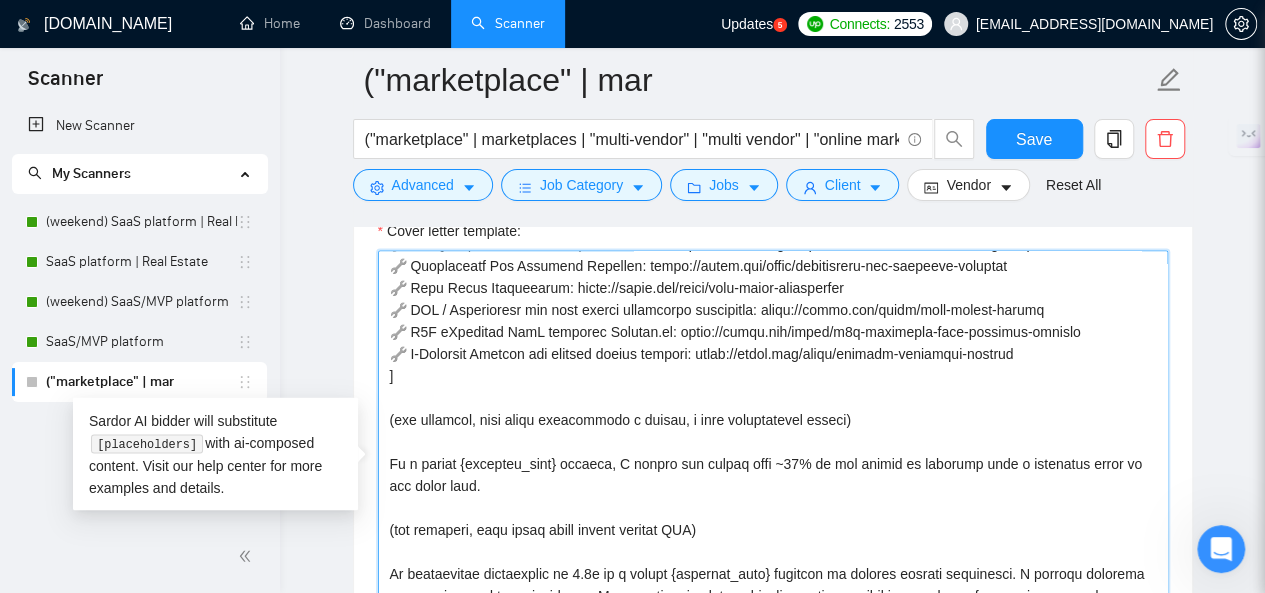 scroll, scrollTop: 390, scrollLeft: 0, axis: vertical 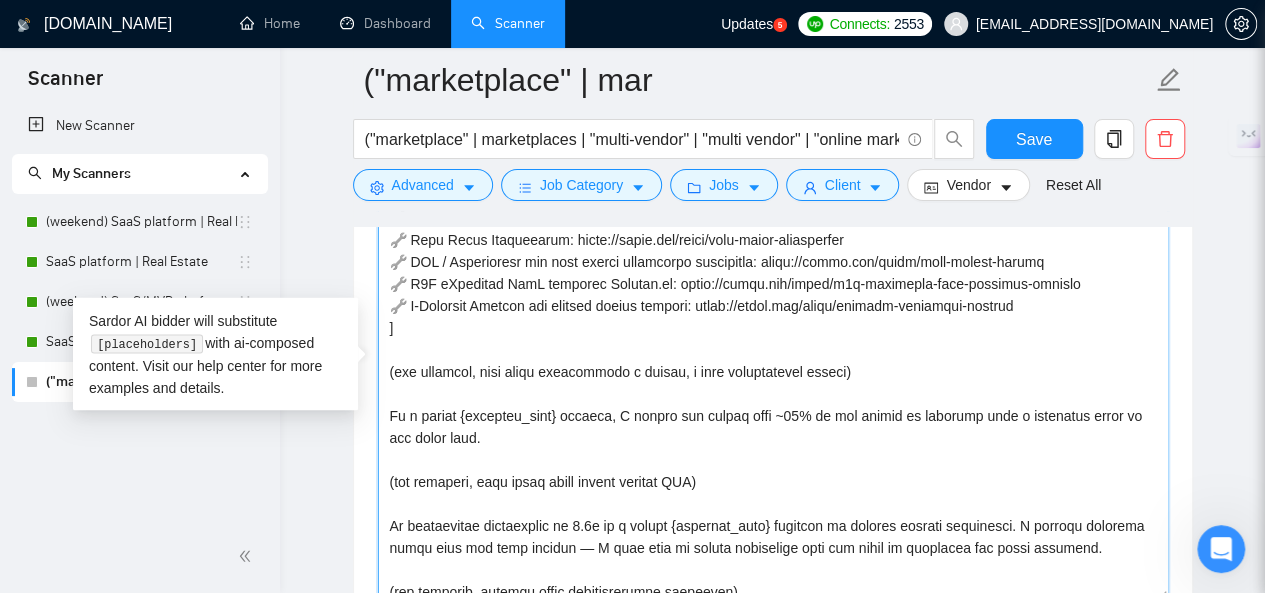 click on "Cover letter template:" at bounding box center (773, 375) 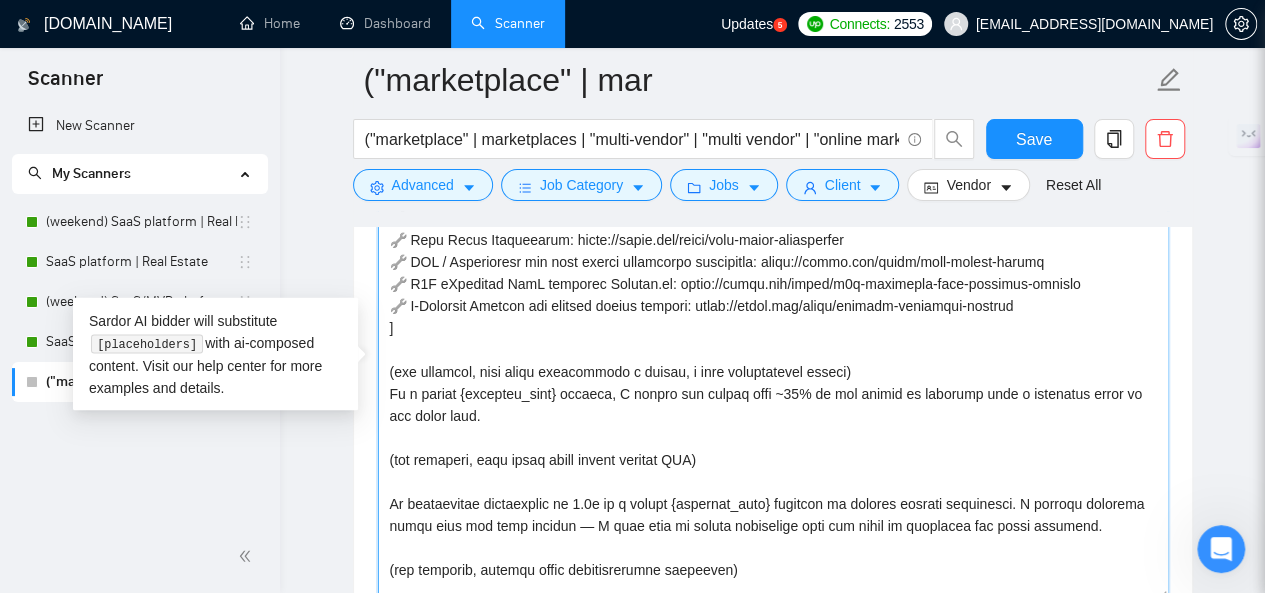 click on "Cover letter template:" at bounding box center (773, 375) 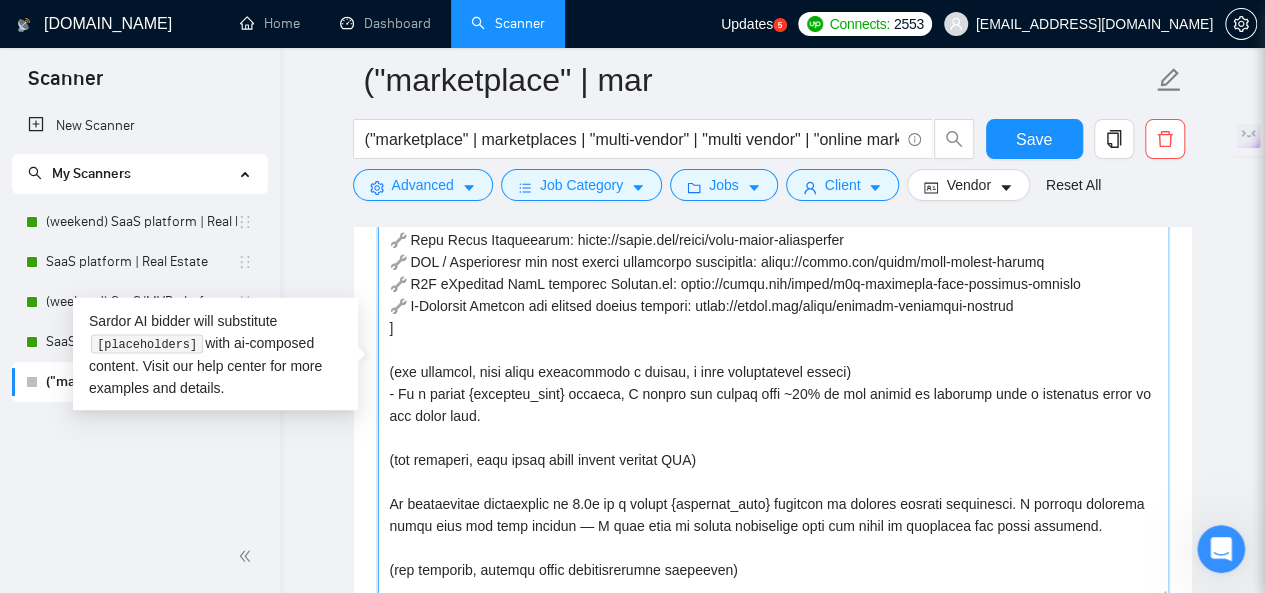 click on "Cover letter template:" at bounding box center (773, 375) 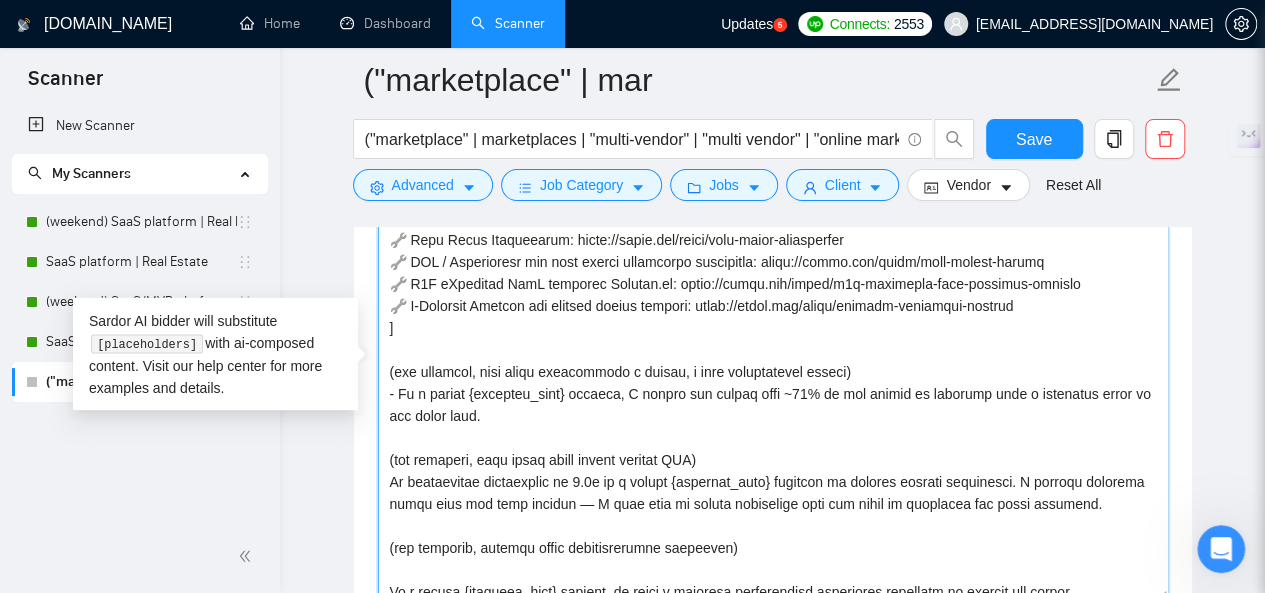 click on "Cover letter template:" at bounding box center (773, 375) 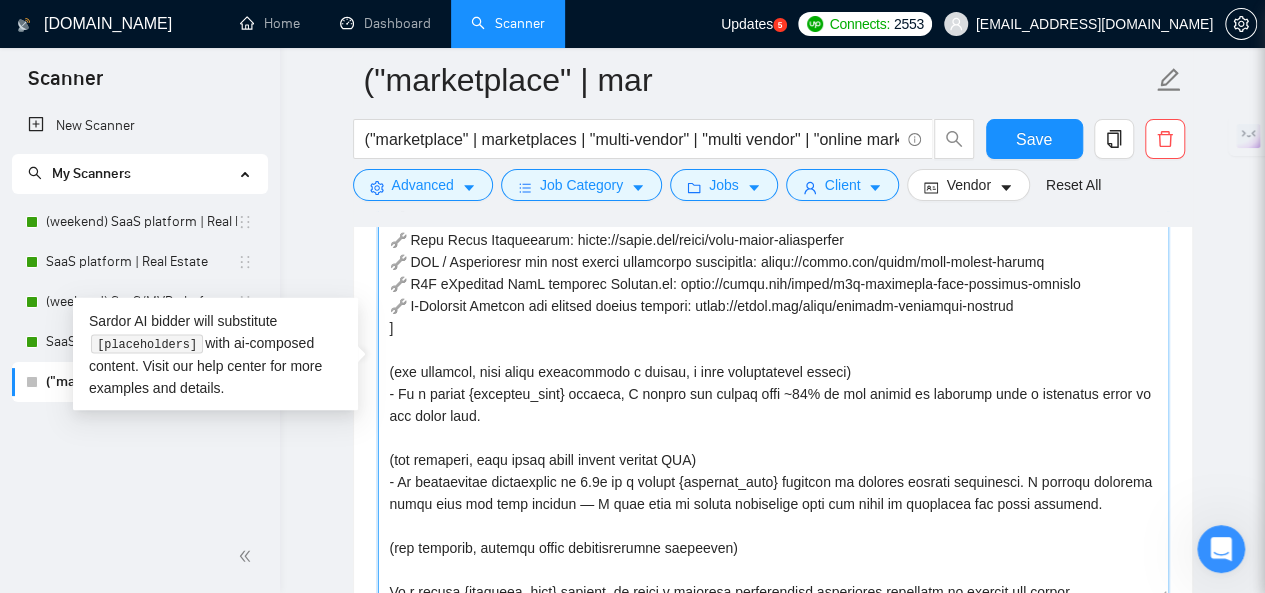 scroll, scrollTop: 290, scrollLeft: 0, axis: vertical 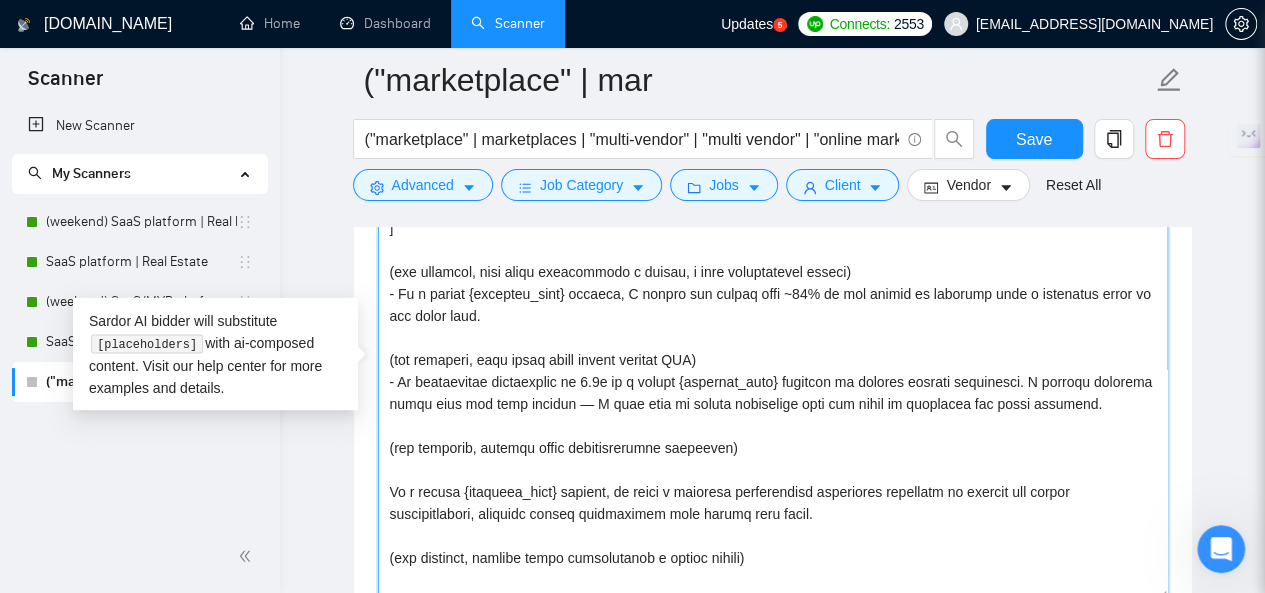 click on "Cover letter template:" at bounding box center (773, 375) 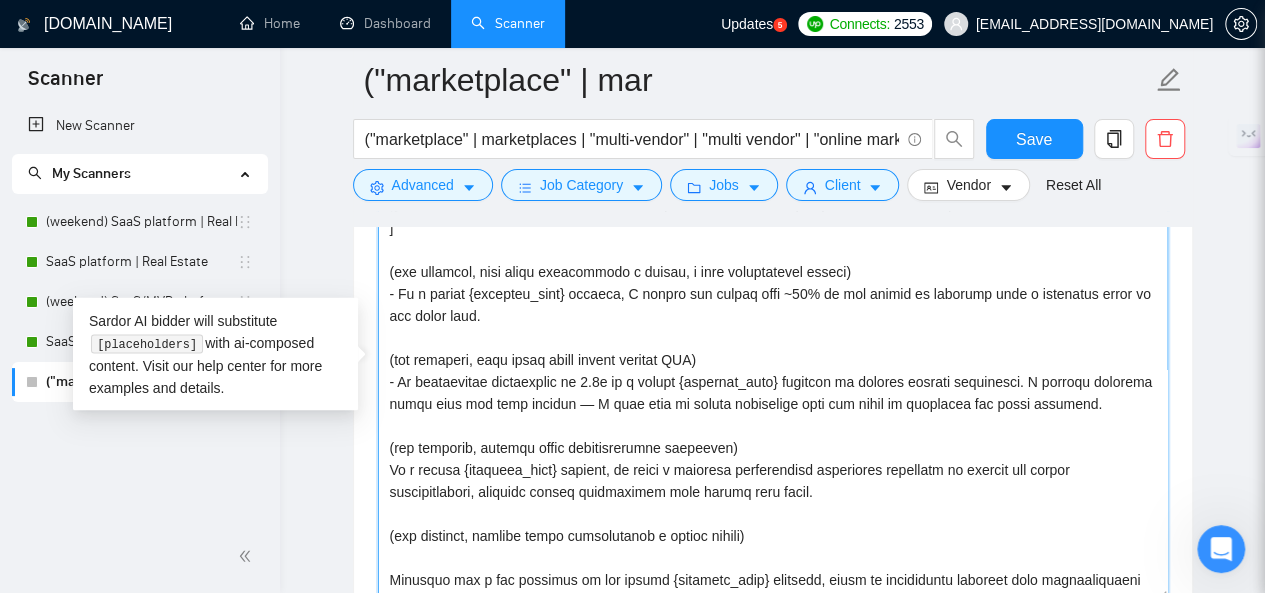 click on "Cover letter template:" at bounding box center [773, 375] 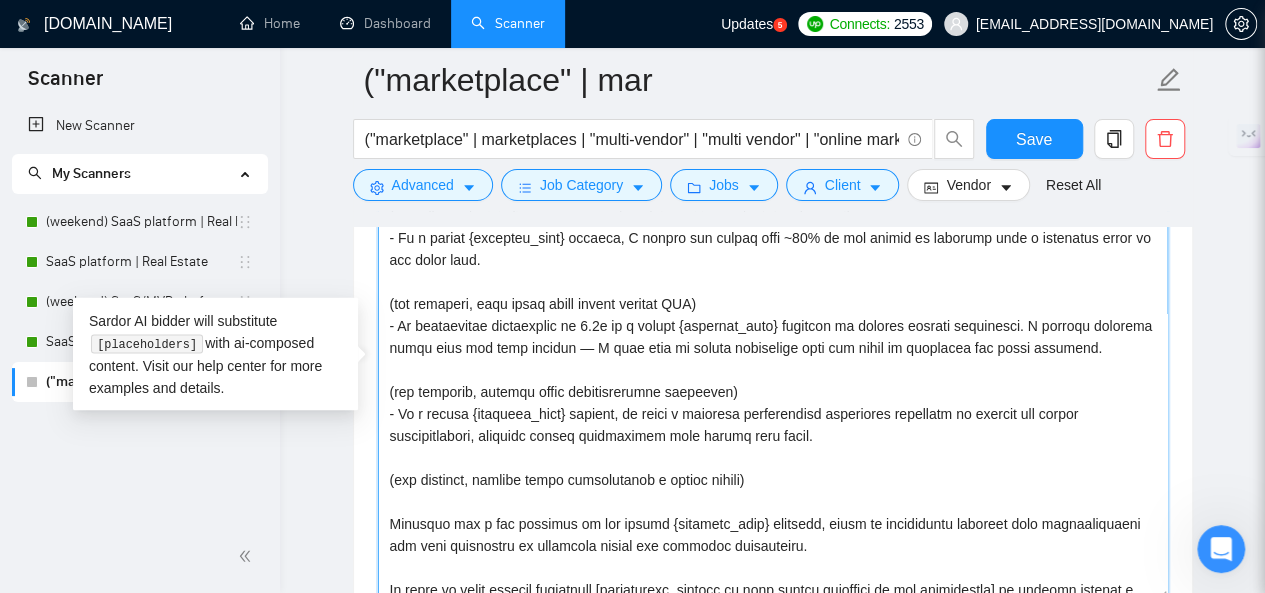 scroll, scrollTop: 390, scrollLeft: 0, axis: vertical 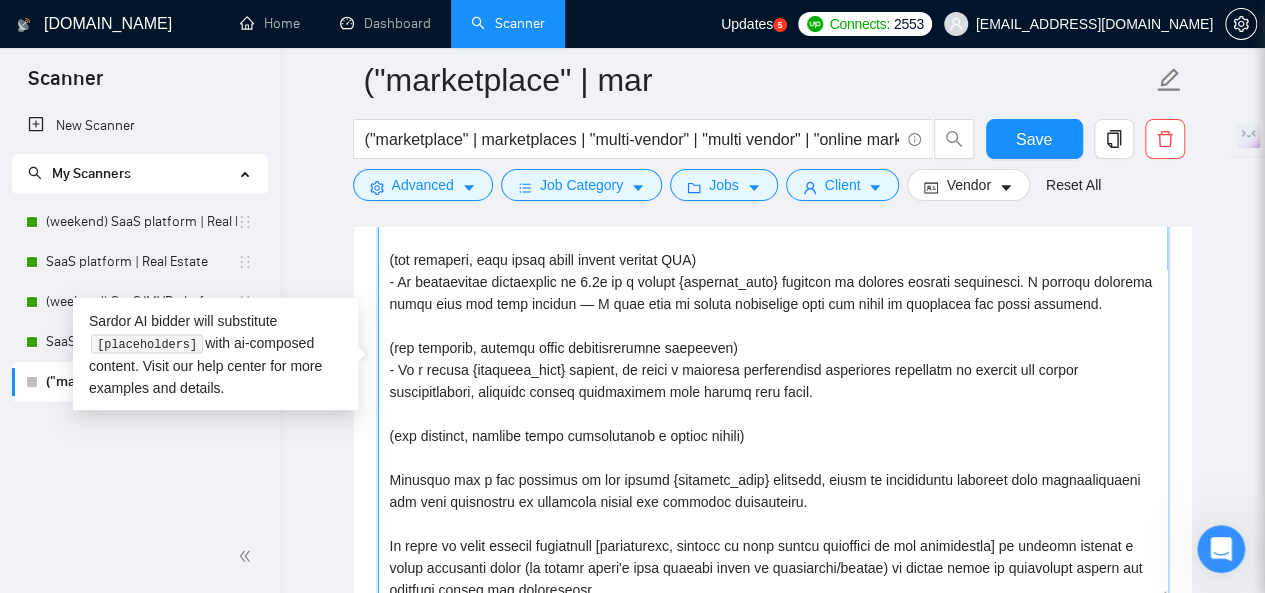 click on "Cover letter template:" at bounding box center (773, 375) 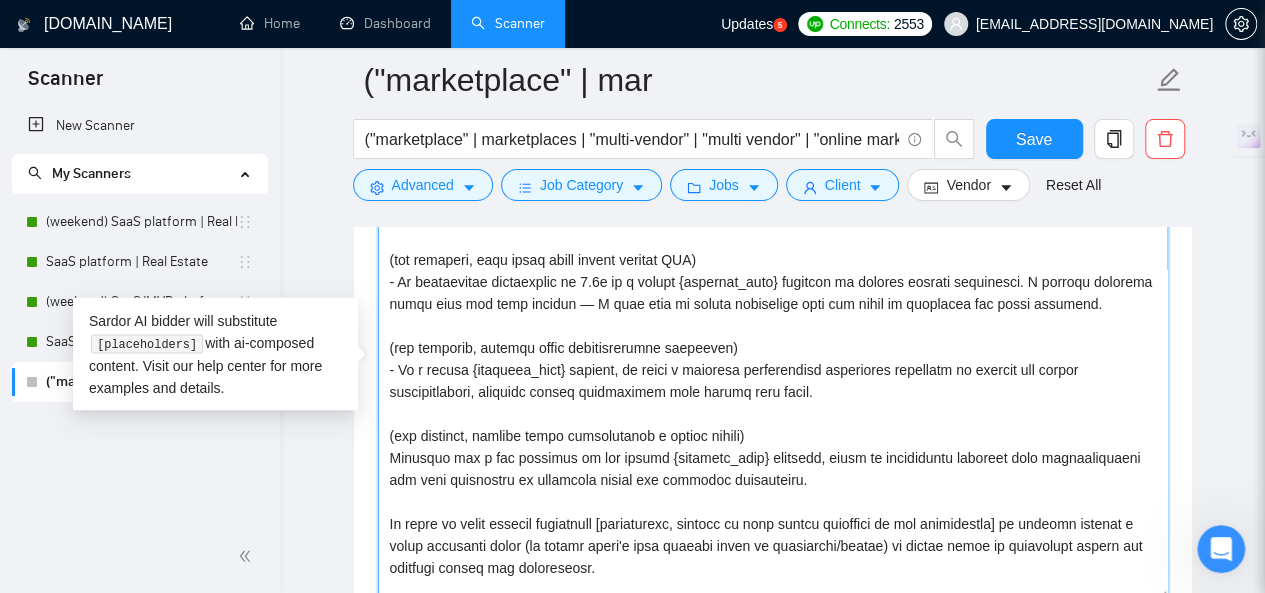click on "Cover letter template:" at bounding box center [773, 375] 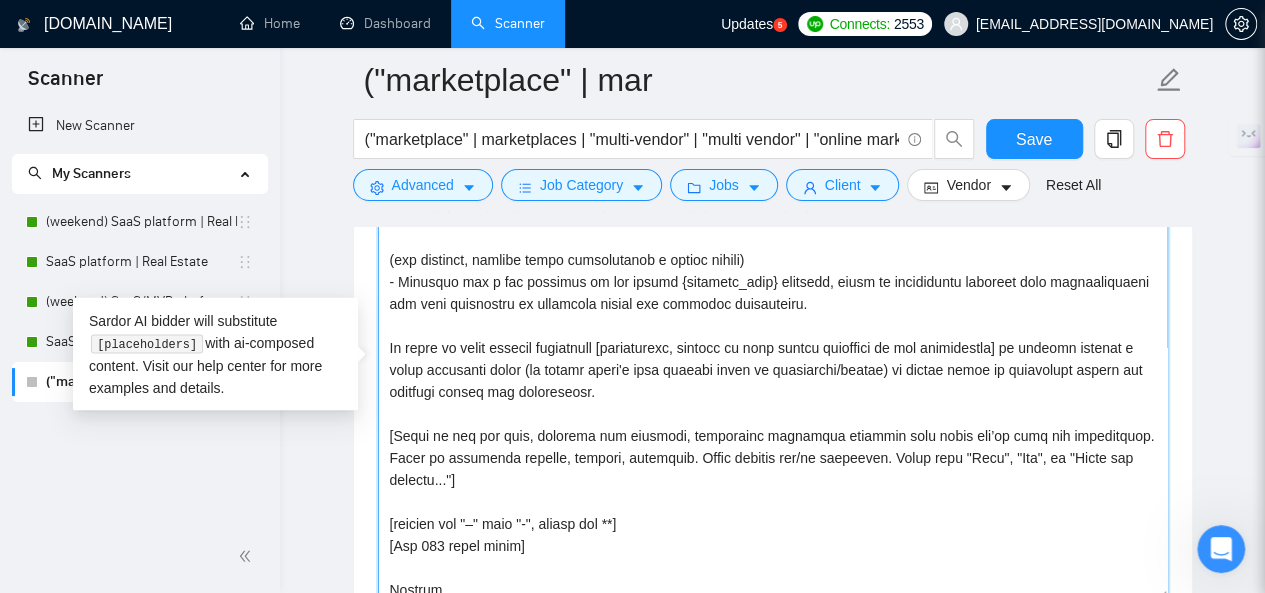 scroll, scrollTop: 616, scrollLeft: 0, axis: vertical 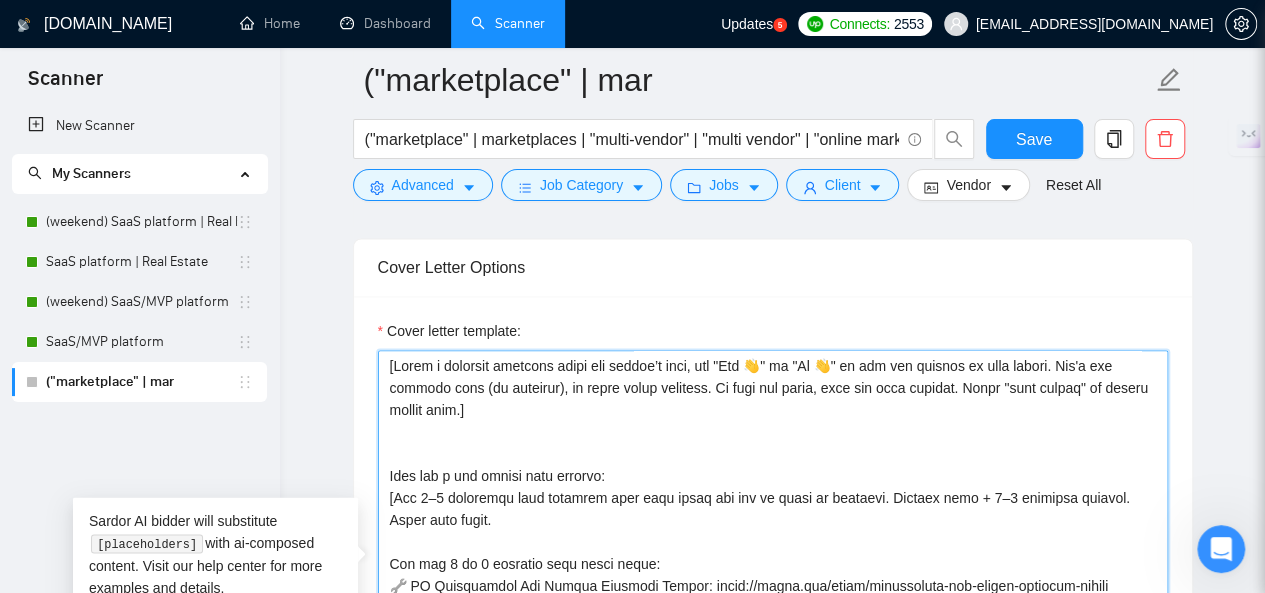click on "Cover letter template:" at bounding box center (773, 575) 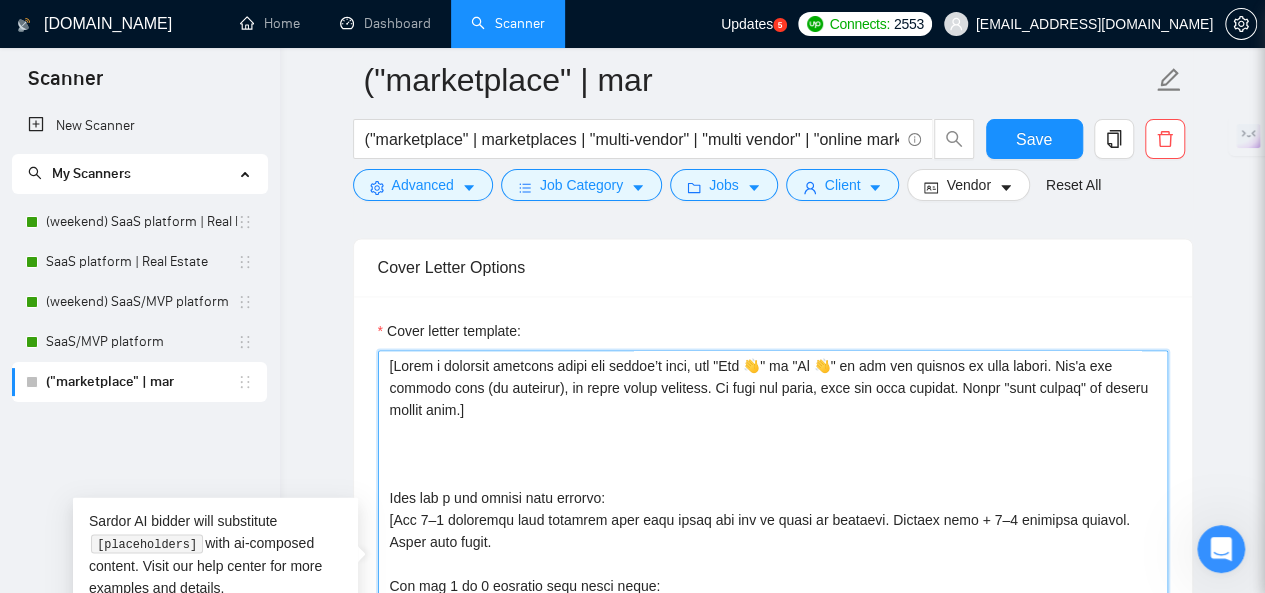 paste on "[choose on the following intros depends on the client type:" 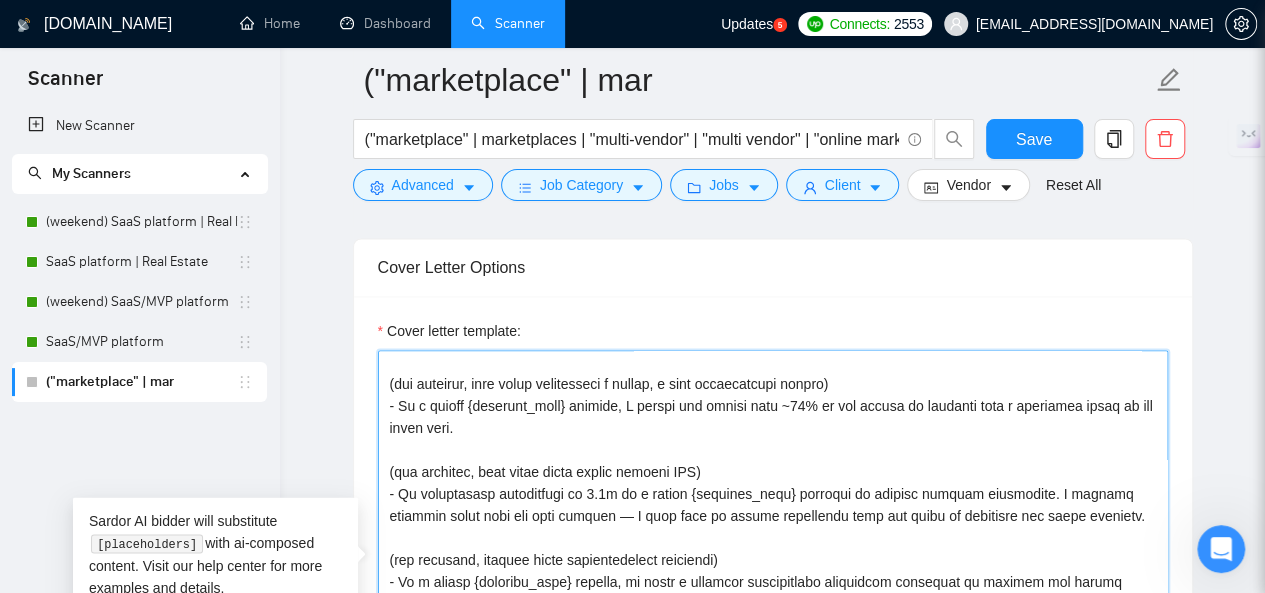 scroll, scrollTop: 638, scrollLeft: 0, axis: vertical 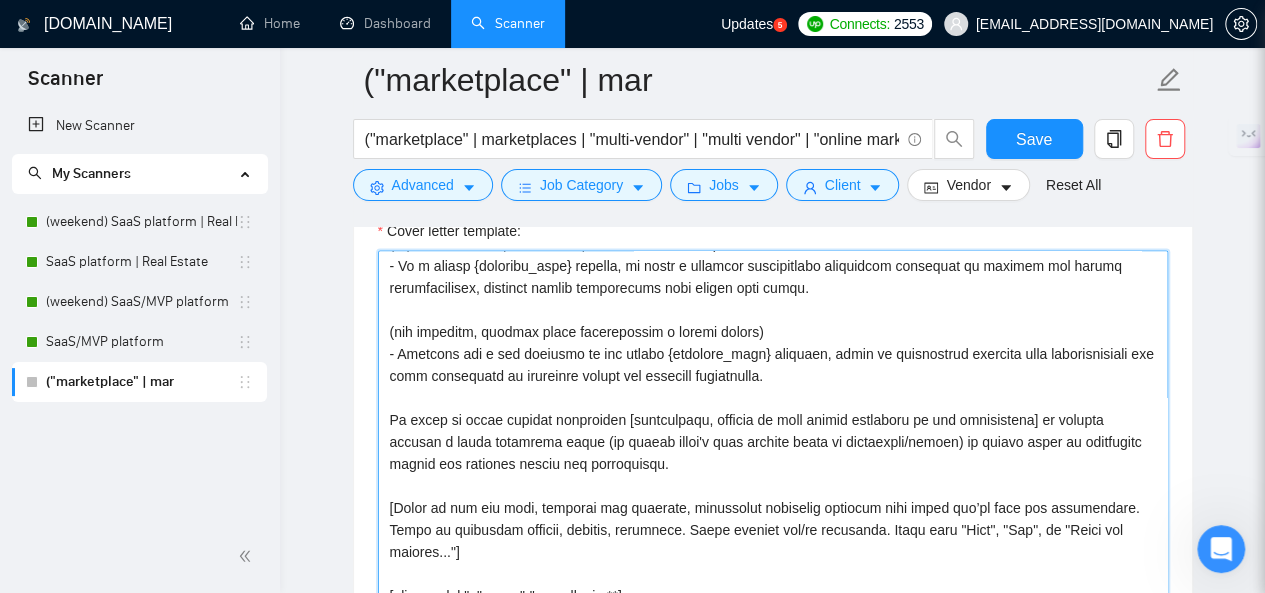 click on "Cover letter template:" at bounding box center [773, 475] 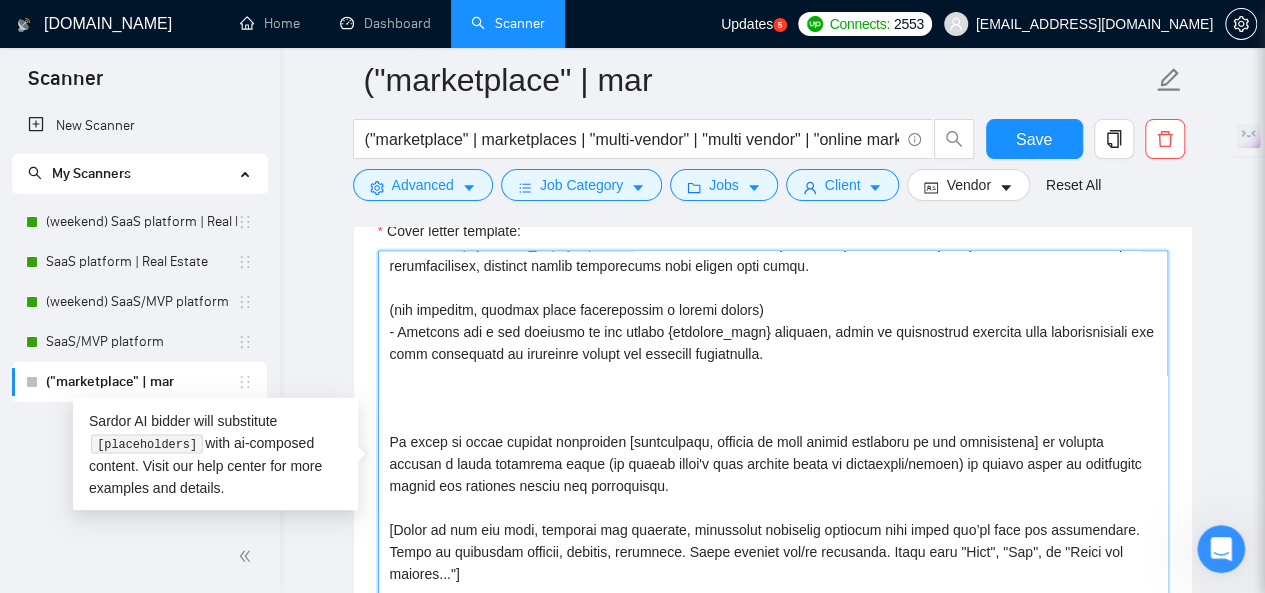 paste on "(для клиентов, ориентированных на быстрый выход на рынок)
By leveraging reusable components and agile development, we helped a client launch their {industry_name} MVP in just 8 weeks, allowing them to test market demand early." 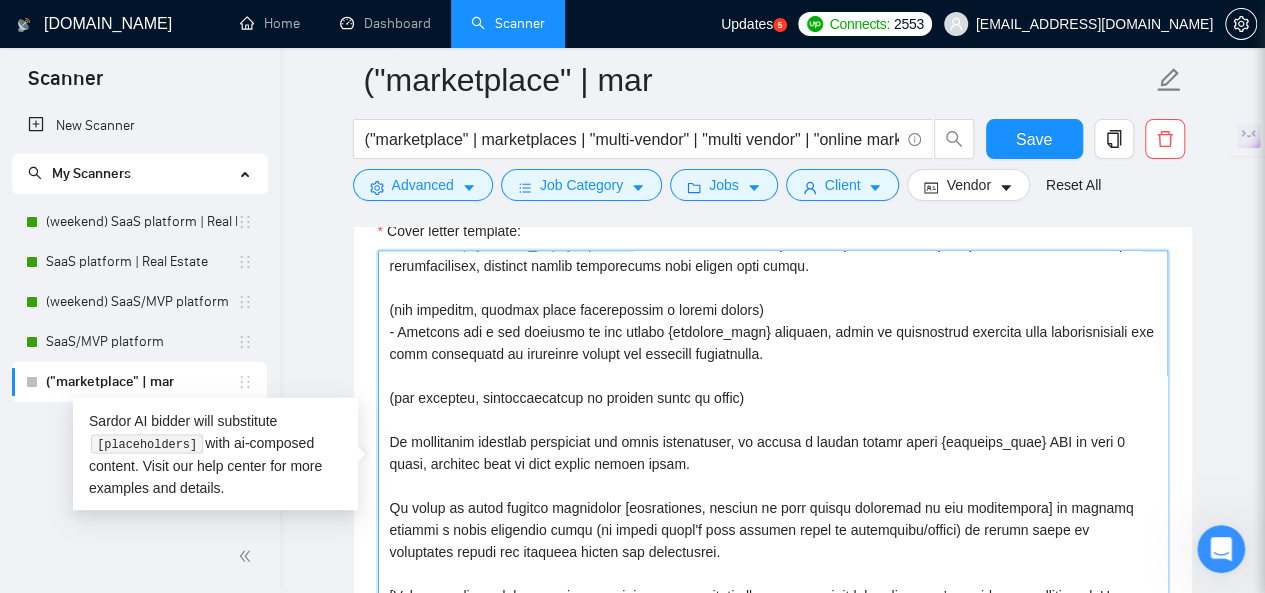 click on "Cover letter template:" at bounding box center [773, 475] 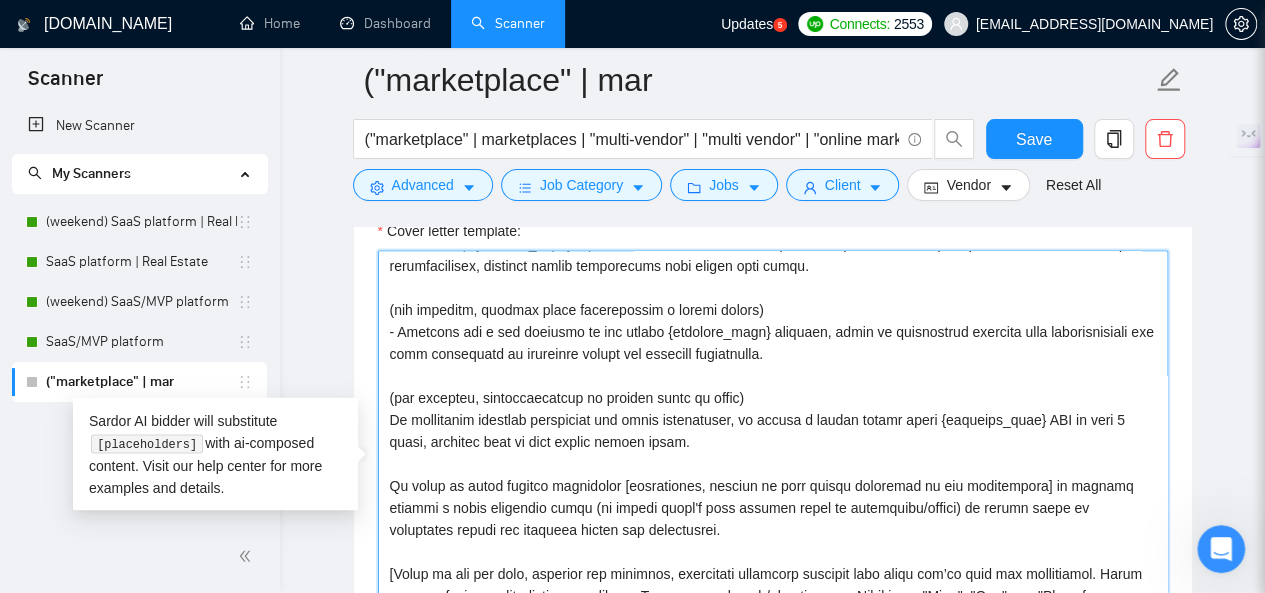 scroll, scrollTop: 726, scrollLeft: 0, axis: vertical 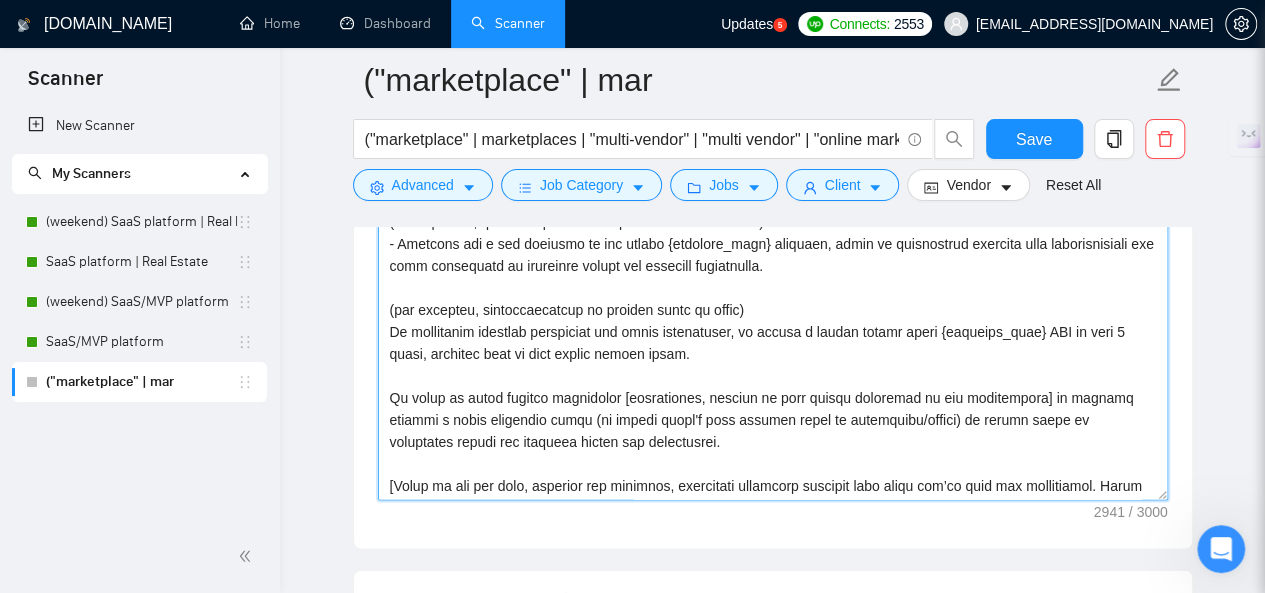 type on "[Write a personal greeting using the client’s name, use "Hey 👋" or "Hi 👋" if the job posting is more formal. Don't use company name (if provided), in their local language. If none are found, skip the name mention. Avoid "dear client" or overly formal tone.]
[choose on the following intros depends on the client type:
Here are a few recent case studies:
[Add 2–3 portfolio only examples that best match the job in terms of features. Project name + 1–2 sentence summary. Never skip links.
Use the 3 of 6 projects with exact links:
🔧 AI Marketplace For French Antiques Market: https://exore.pro/cases/marketplace-for-french-antiques-market
🔧 Marketplace For Verified Breeders: https://exore.pro/cases/marketplace-for-verified-breeders
🔧 Auto Parts Marketplace: https://exore.pro/cases/auto-parts-marketplace
🔧 CRM / Marketplace for real estate investment properties: https://exore.pro/cases/real-estate-portal
🔧 B2B eCommerce SaaS platform Markket.io: https://exore.pro/cases/b2b-ecommerce-saas-platform-markket
🔧 E-Comm..." 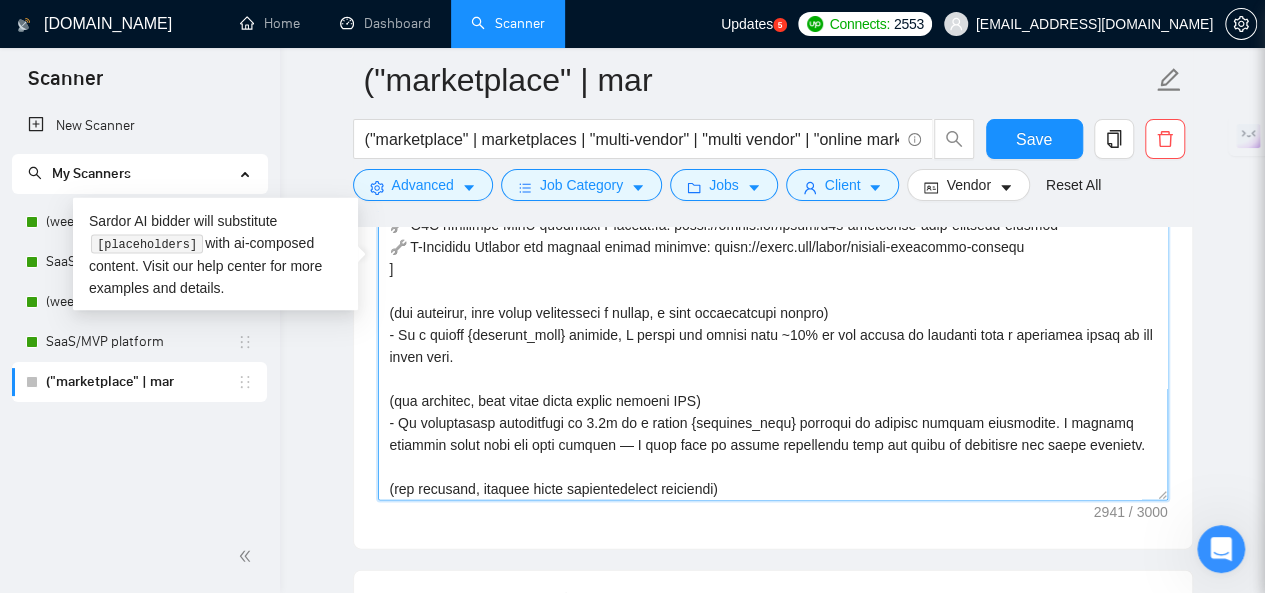scroll, scrollTop: 126, scrollLeft: 0, axis: vertical 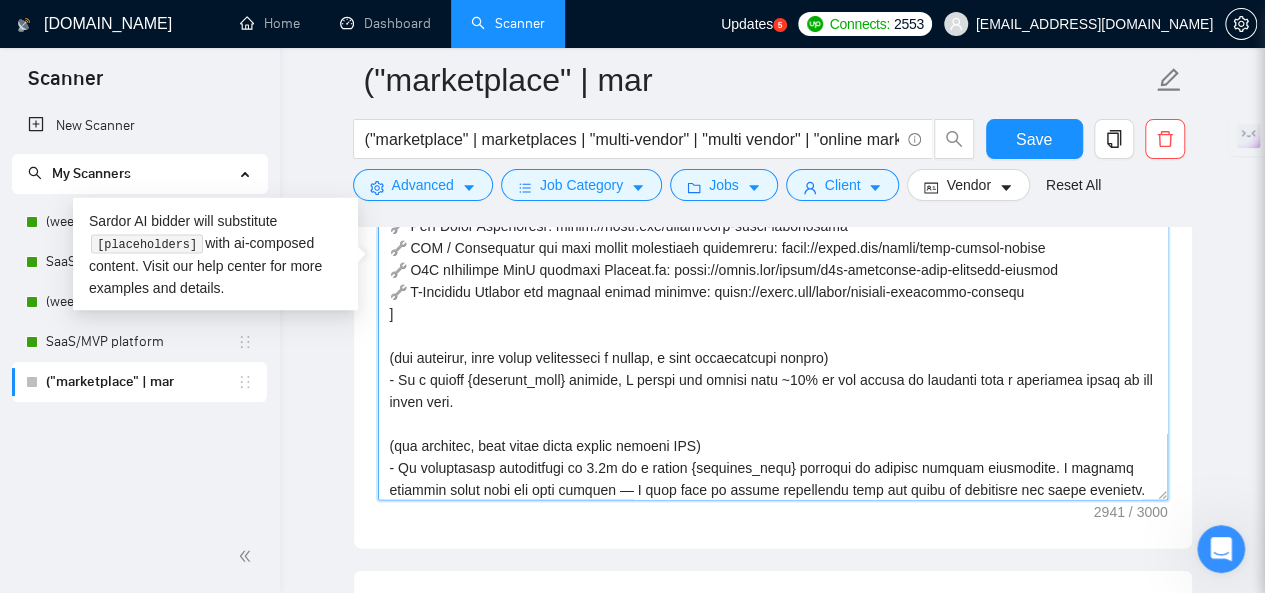 click on "Cover letter template:" at bounding box center (773, 275) 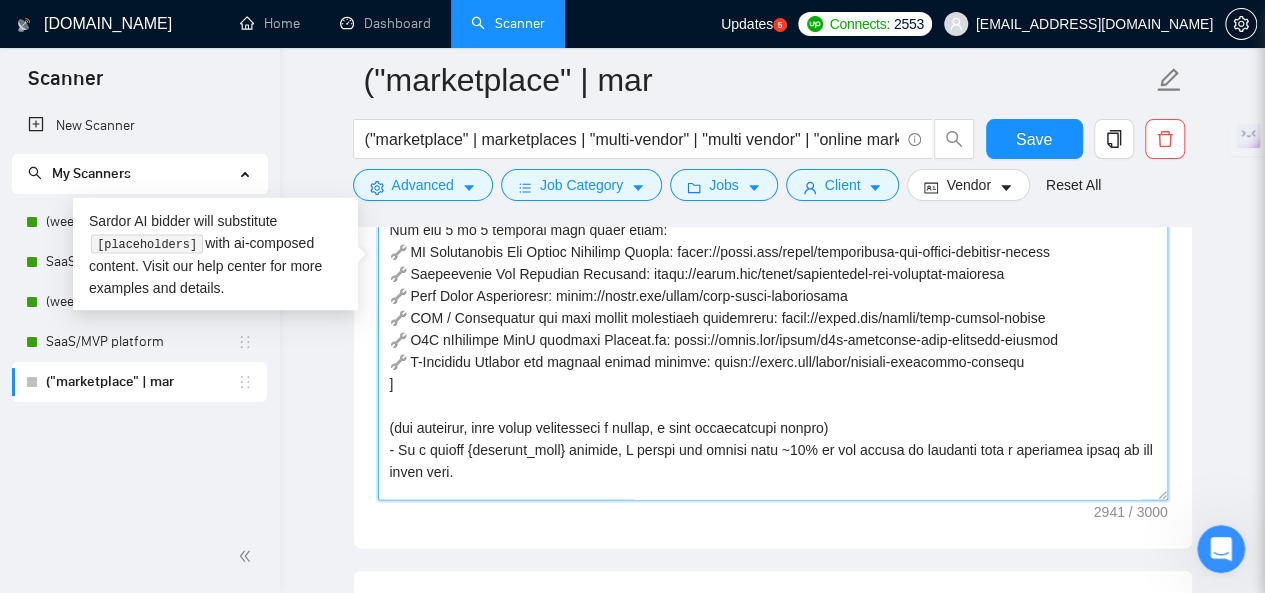 scroll, scrollTop: 0, scrollLeft: 0, axis: both 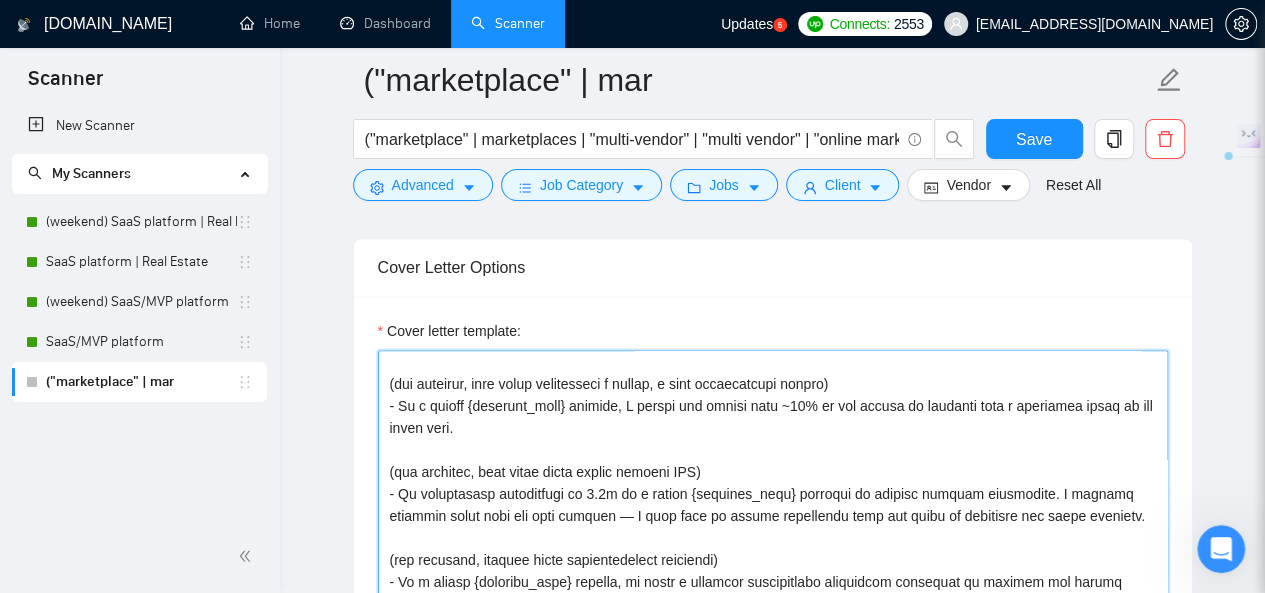 drag, startPoint x: 383, startPoint y: 384, endPoint x: 456, endPoint y: 390, distance: 73.24616 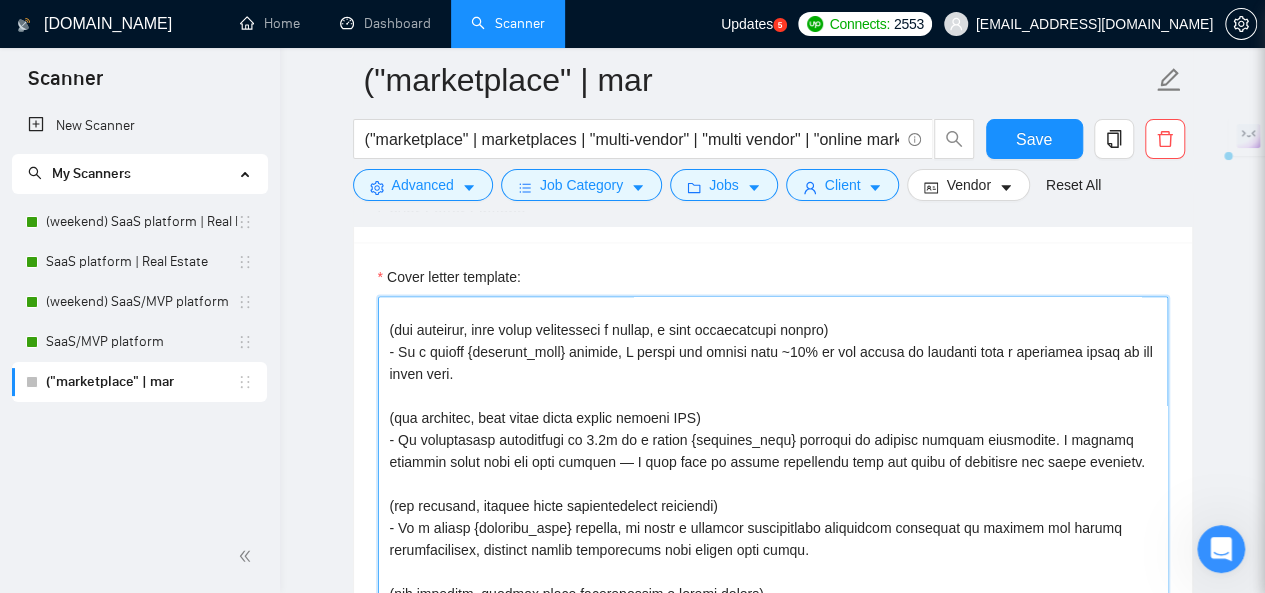 scroll, scrollTop: 1644, scrollLeft: 0, axis: vertical 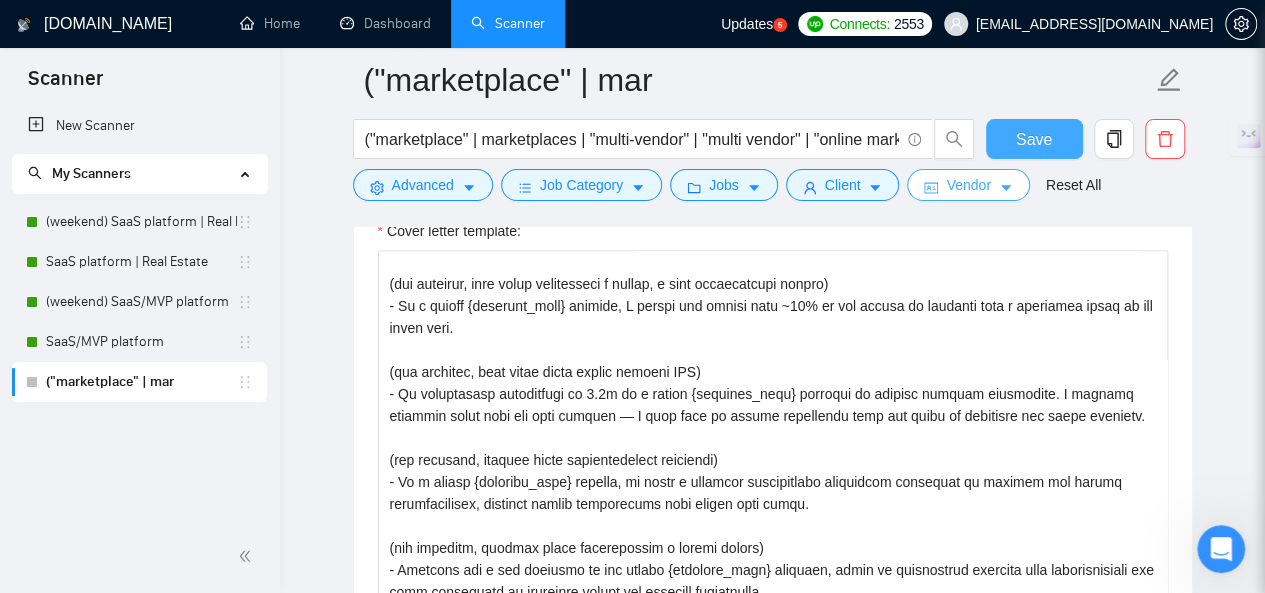 click on "Save" at bounding box center [1034, 139] 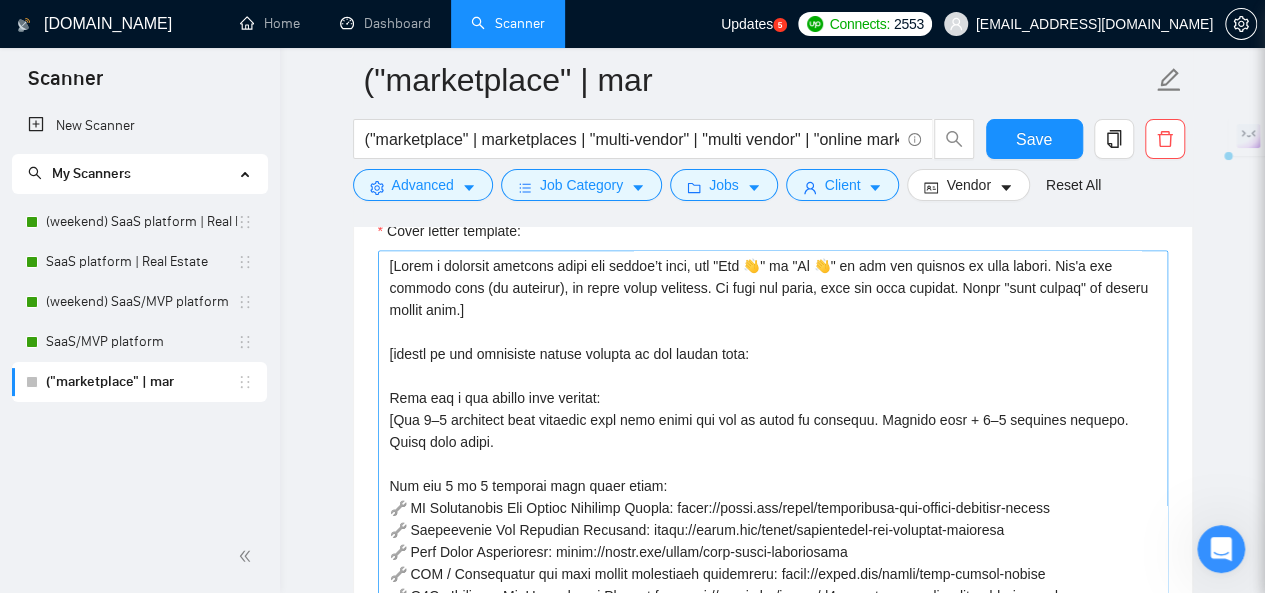 type 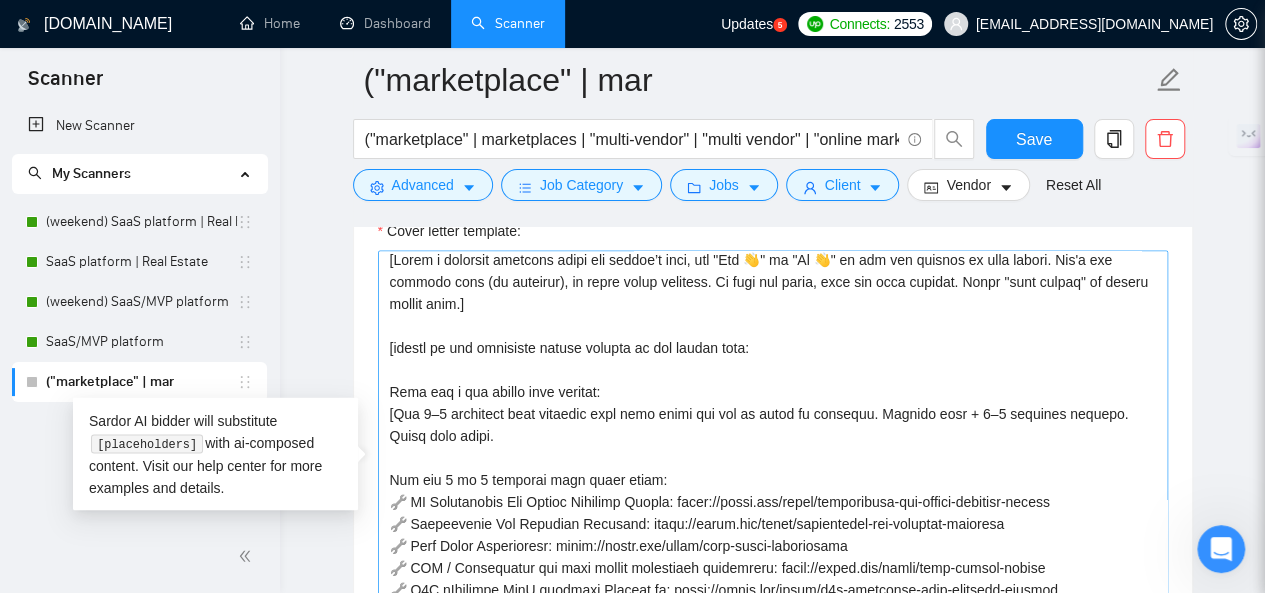 scroll, scrollTop: 0, scrollLeft: 0, axis: both 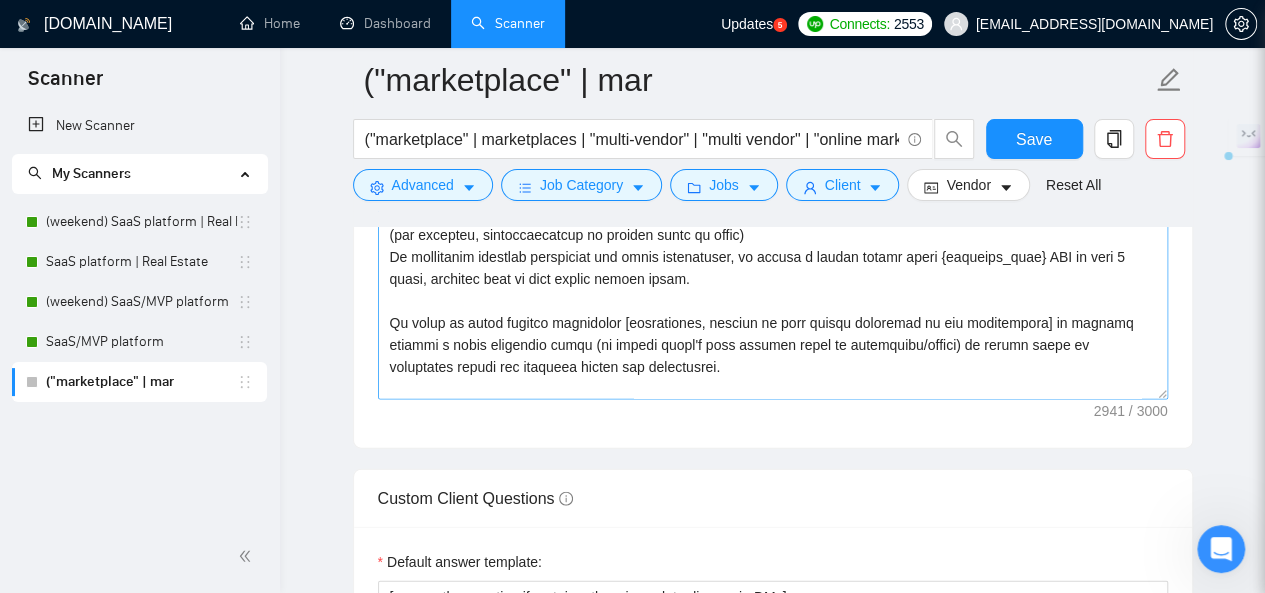 drag, startPoint x: 384, startPoint y: 277, endPoint x: 750, endPoint y: 297, distance: 366.54605 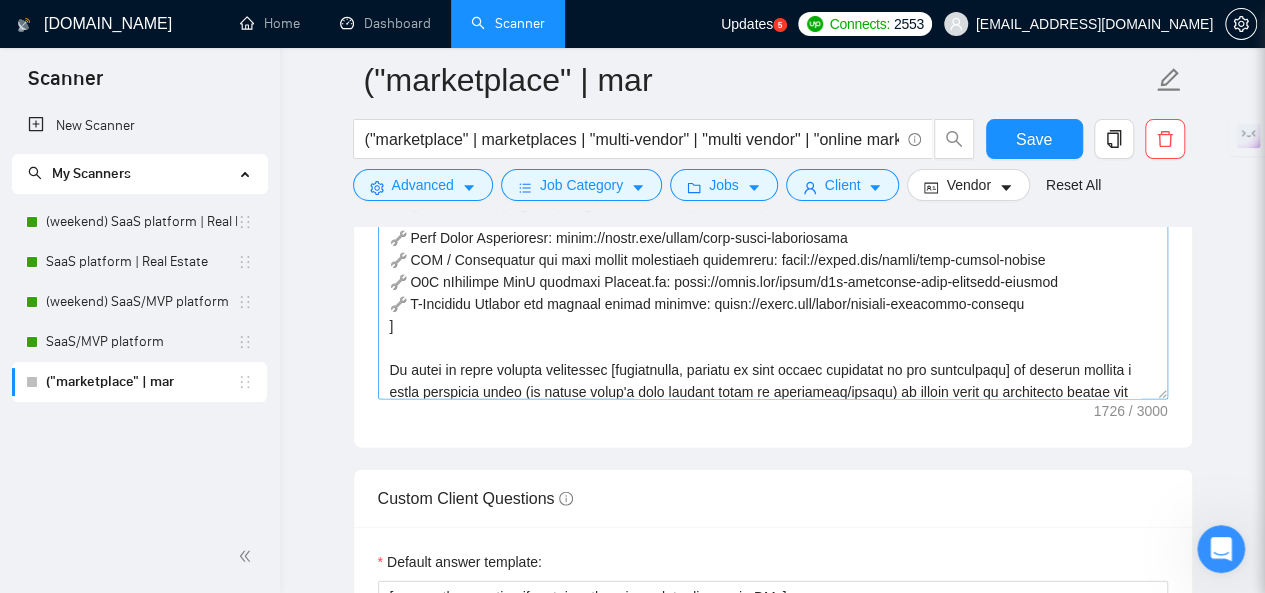 scroll, scrollTop: 0, scrollLeft: 0, axis: both 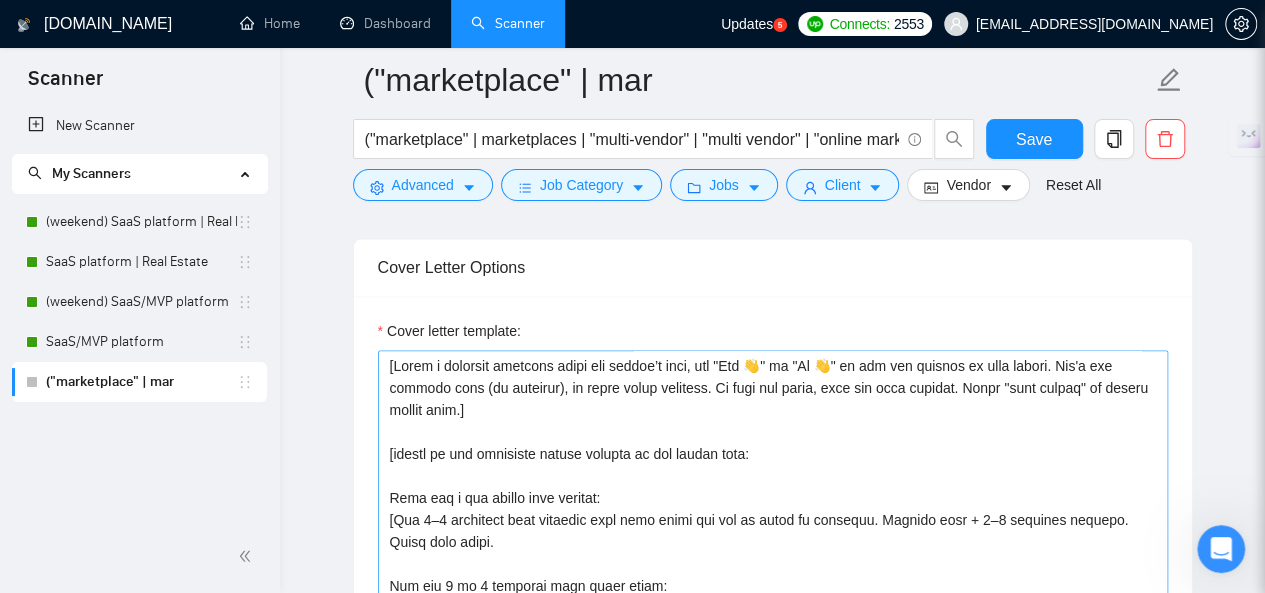 click on "Cover letter template:" at bounding box center (773, 575) 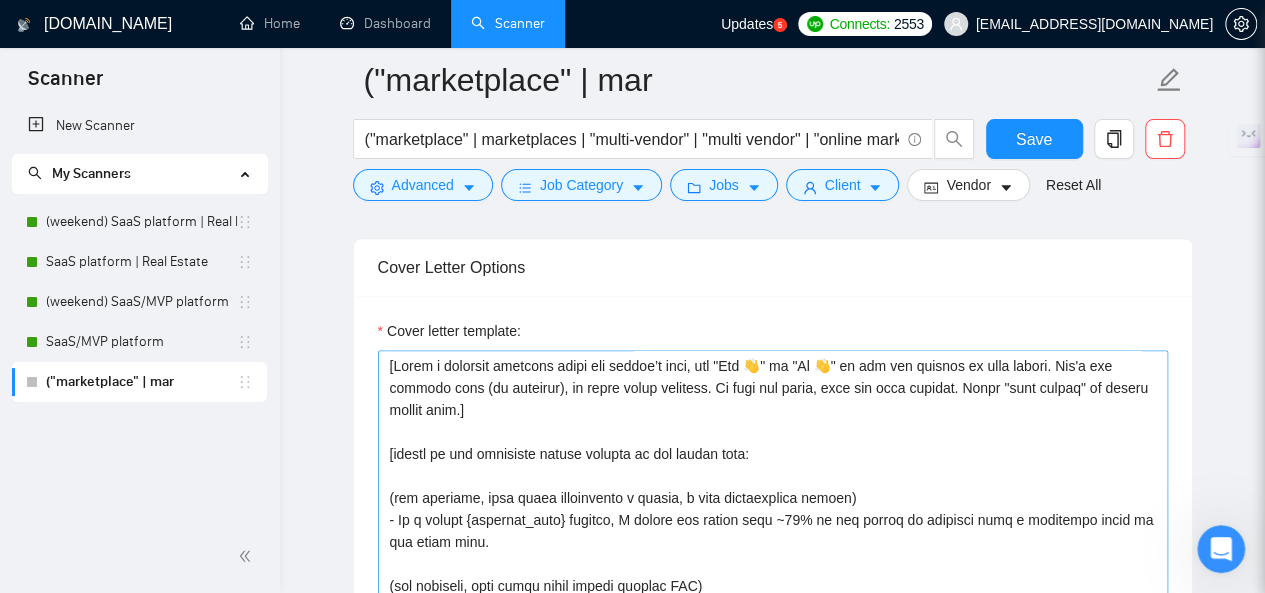 scroll, scrollTop: 126, scrollLeft: 0, axis: vertical 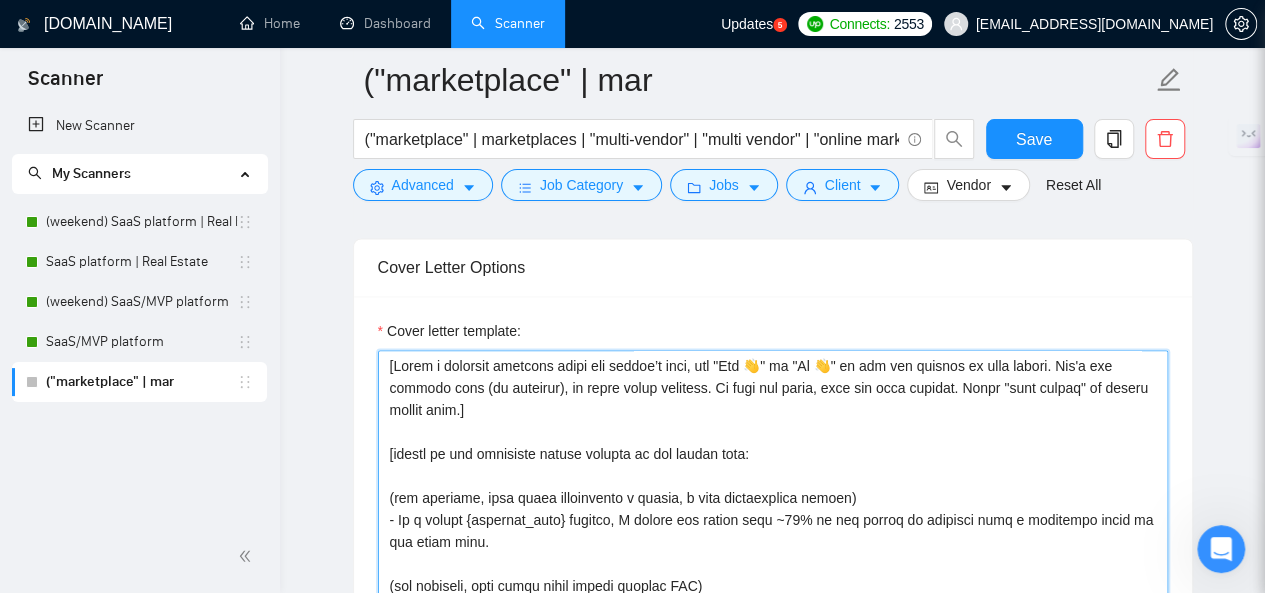 click on "Cover letter template:" at bounding box center [773, 575] 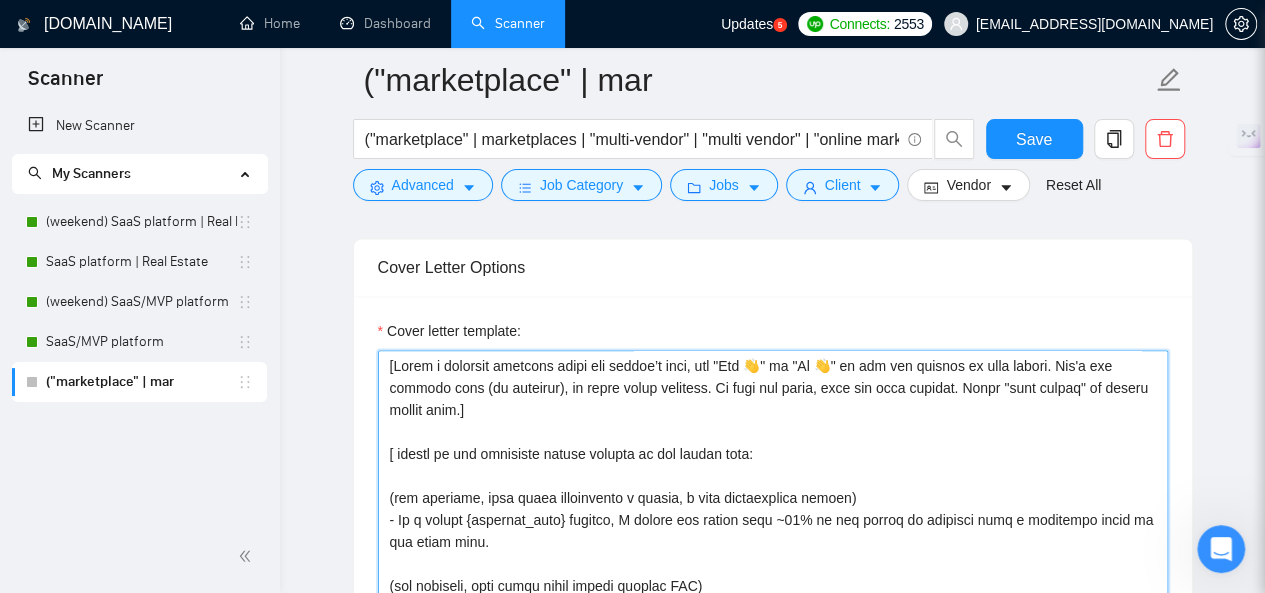 click on "Cover letter template:" at bounding box center [773, 575] 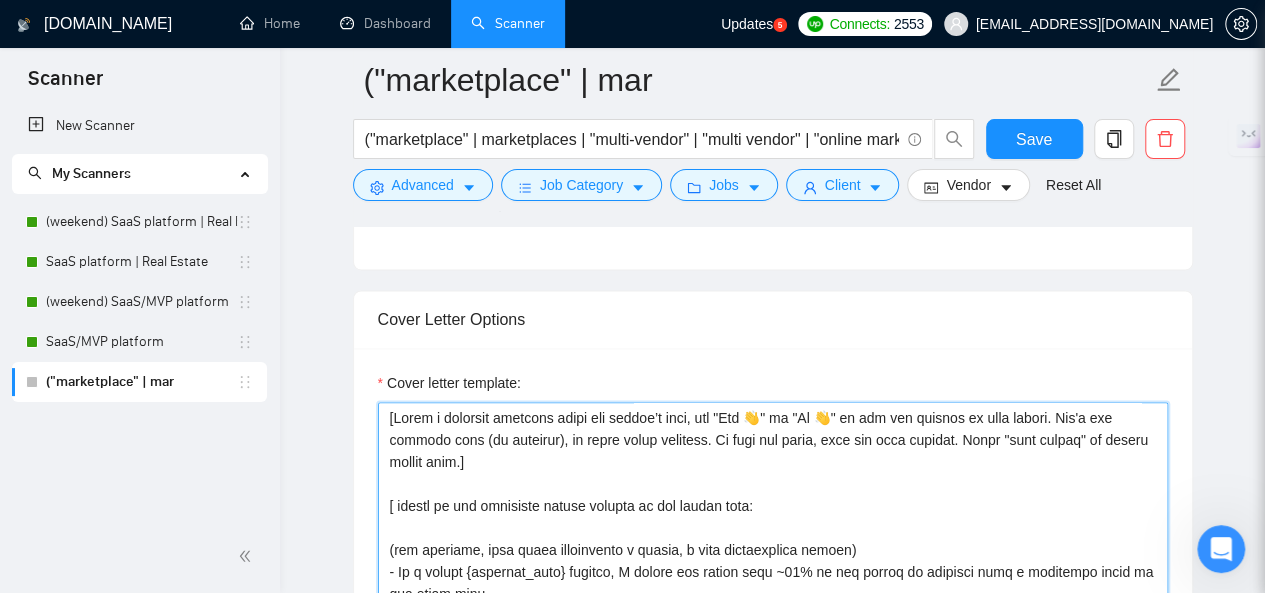 scroll, scrollTop: 1644, scrollLeft: 0, axis: vertical 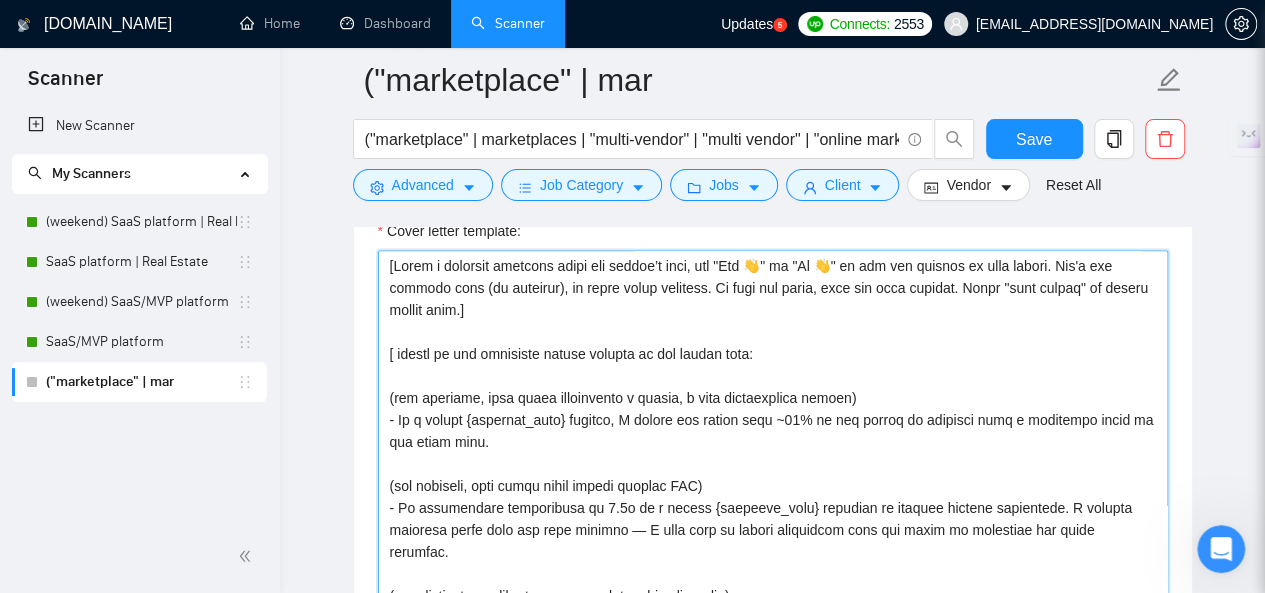 click on "Cover letter template:" at bounding box center [773, 475] 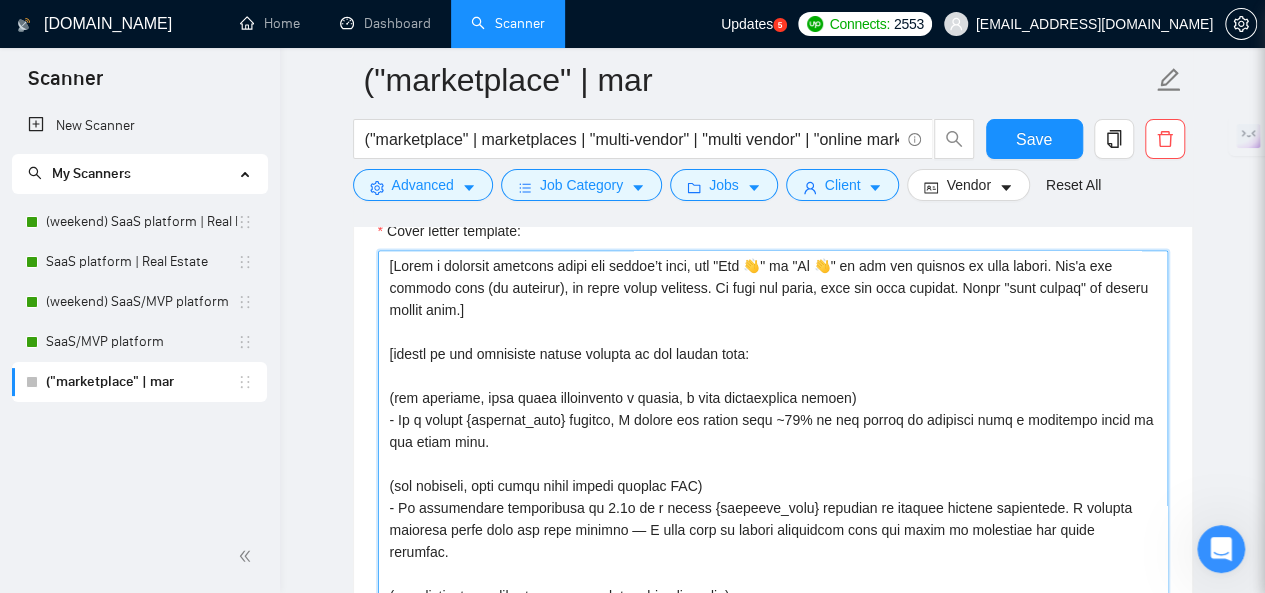 click on "Cover letter template:" at bounding box center [773, 475] 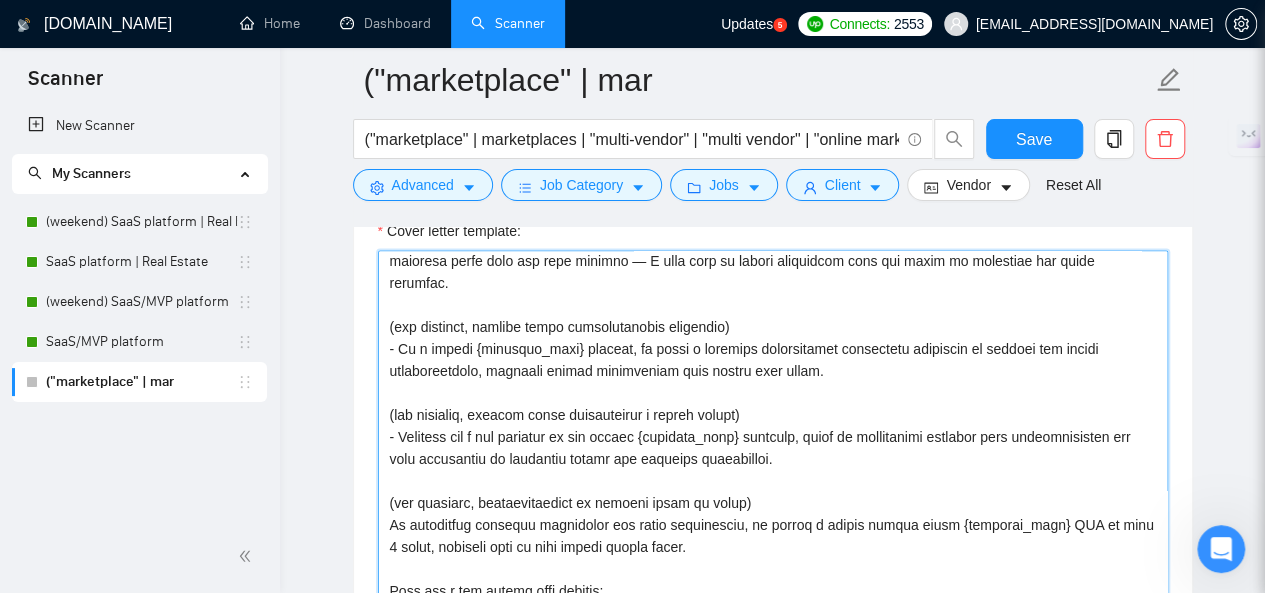 scroll, scrollTop: 300, scrollLeft: 0, axis: vertical 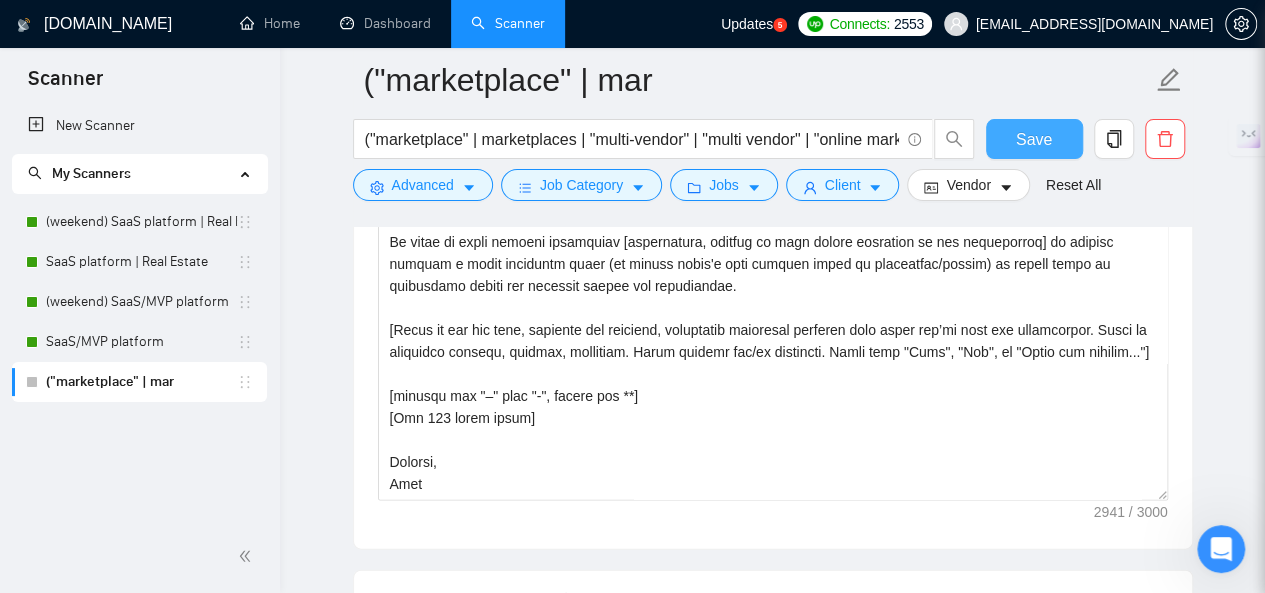 click on "Save" at bounding box center [1034, 139] 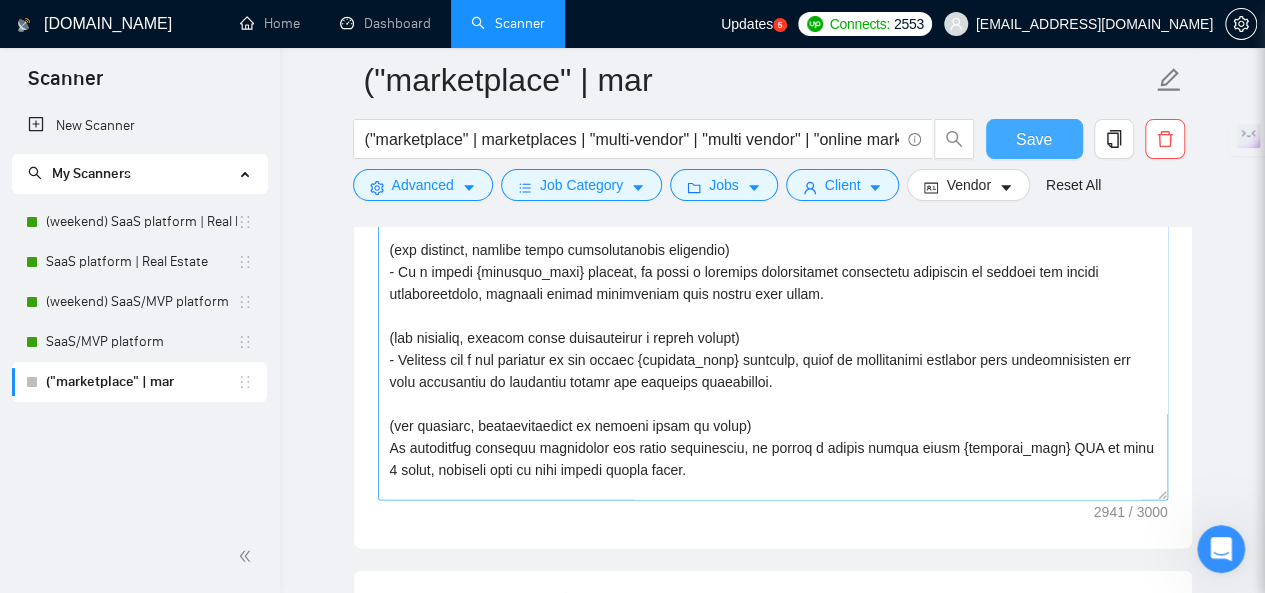 scroll, scrollTop: 0, scrollLeft: 0, axis: both 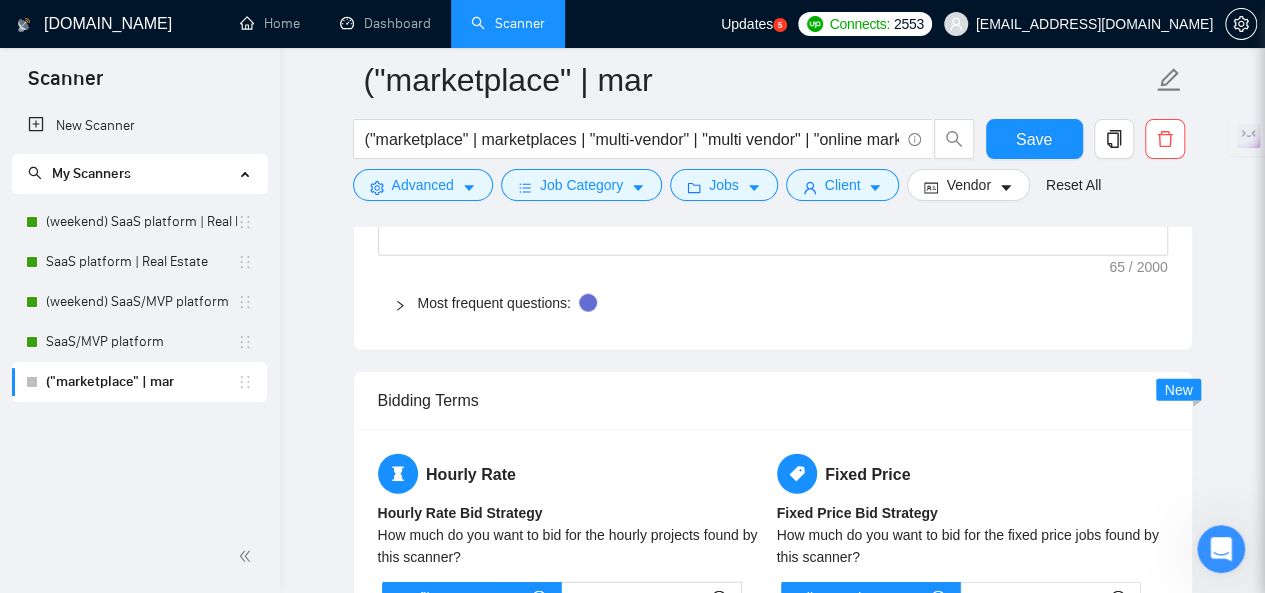 click at bounding box center (406, 303) 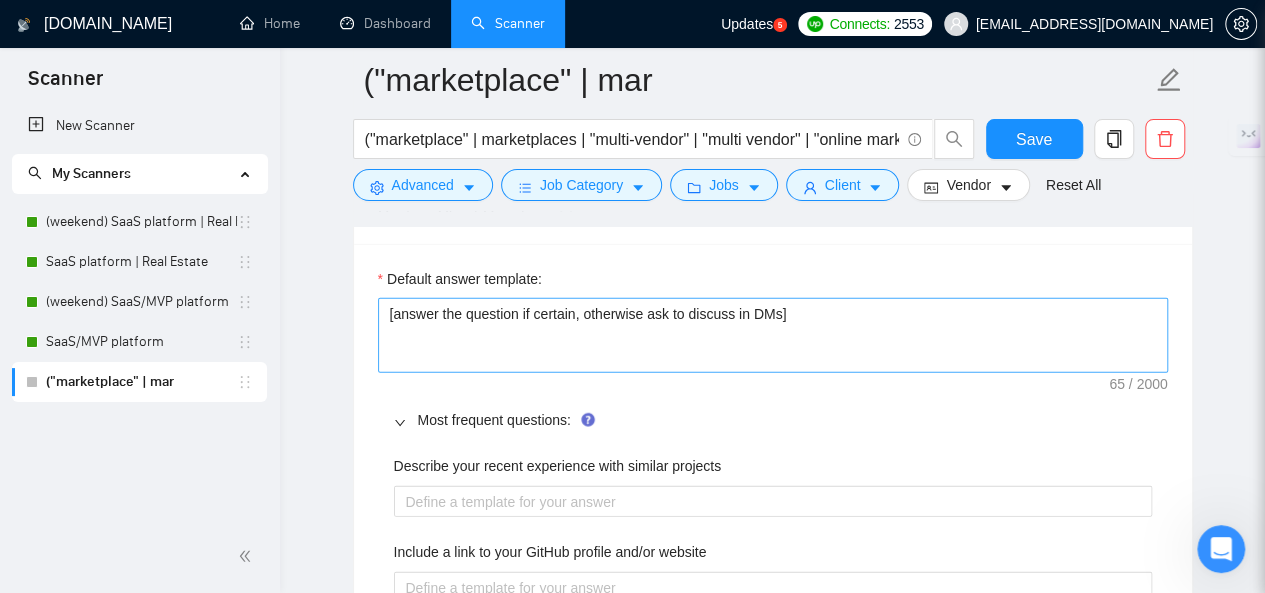 scroll, scrollTop: 2344, scrollLeft: 0, axis: vertical 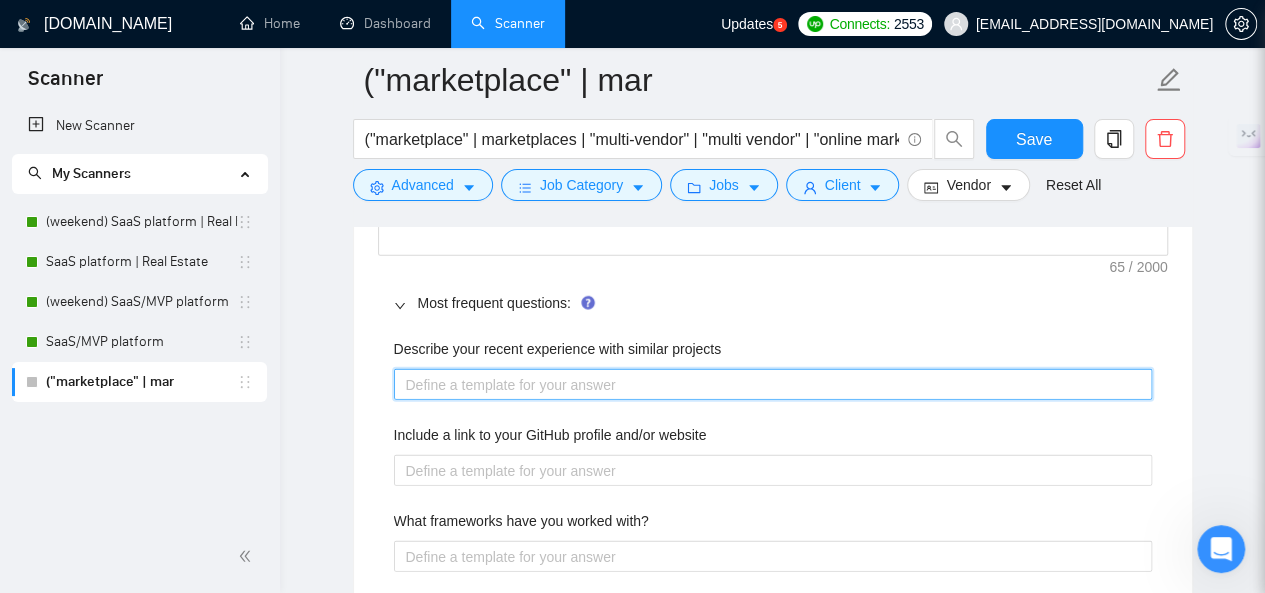 click on "Describe your recent experience with similar projects" at bounding box center (773, 384) 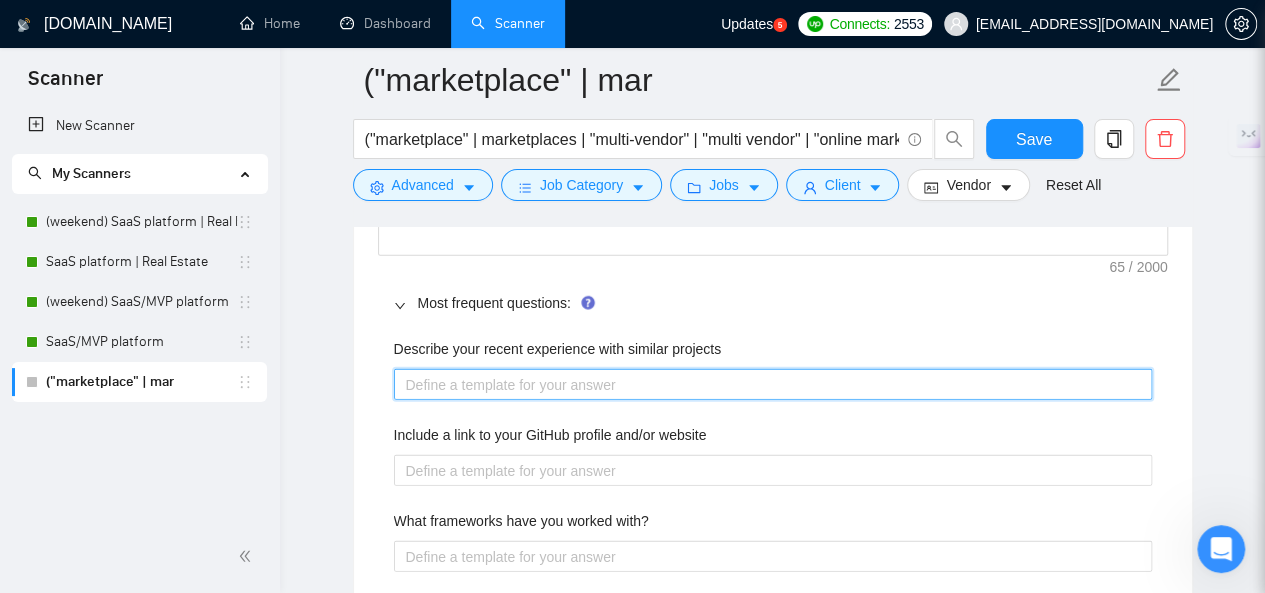 paste on "We’ve delivered multiple complex marketplace platforms with multi-vendor support, custom vendor dashboards, and seamless buyer-seller workflows. We know how to build scalable, secure marketplaces quickly and efficiently." 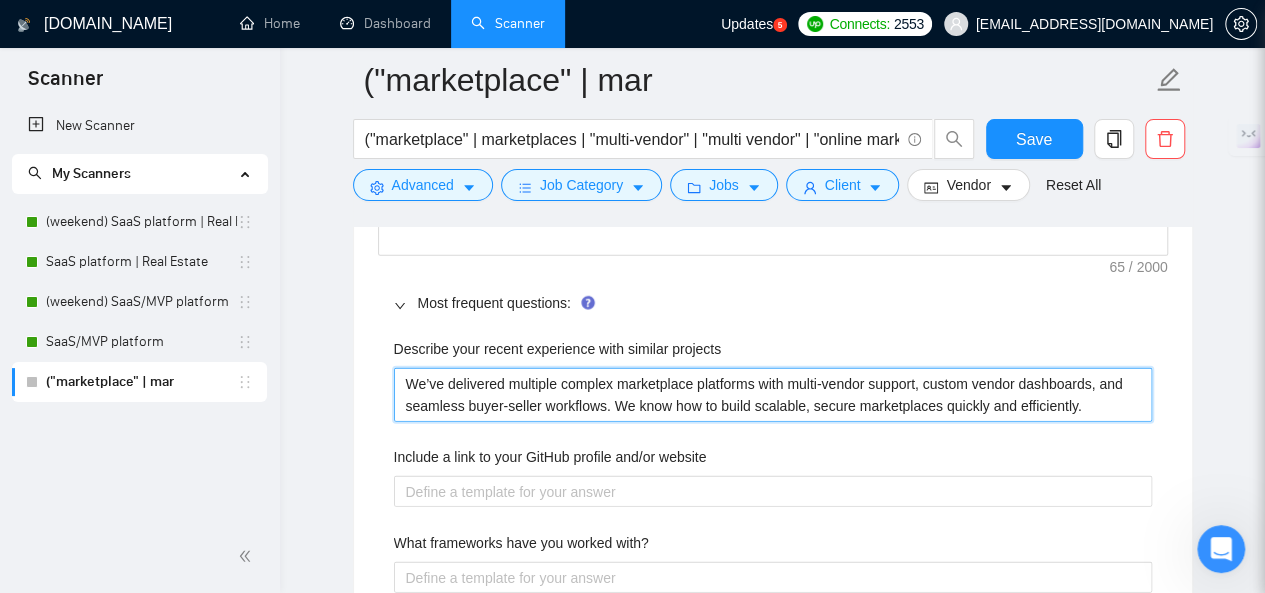 click on "We’ve delivered multiple complex marketplace platforms with multi-vendor support, custom vendor dashboards, and seamless buyer-seller workflows. We know how to build scalable, secure marketplaces quickly and efficiently." at bounding box center (773, 394) 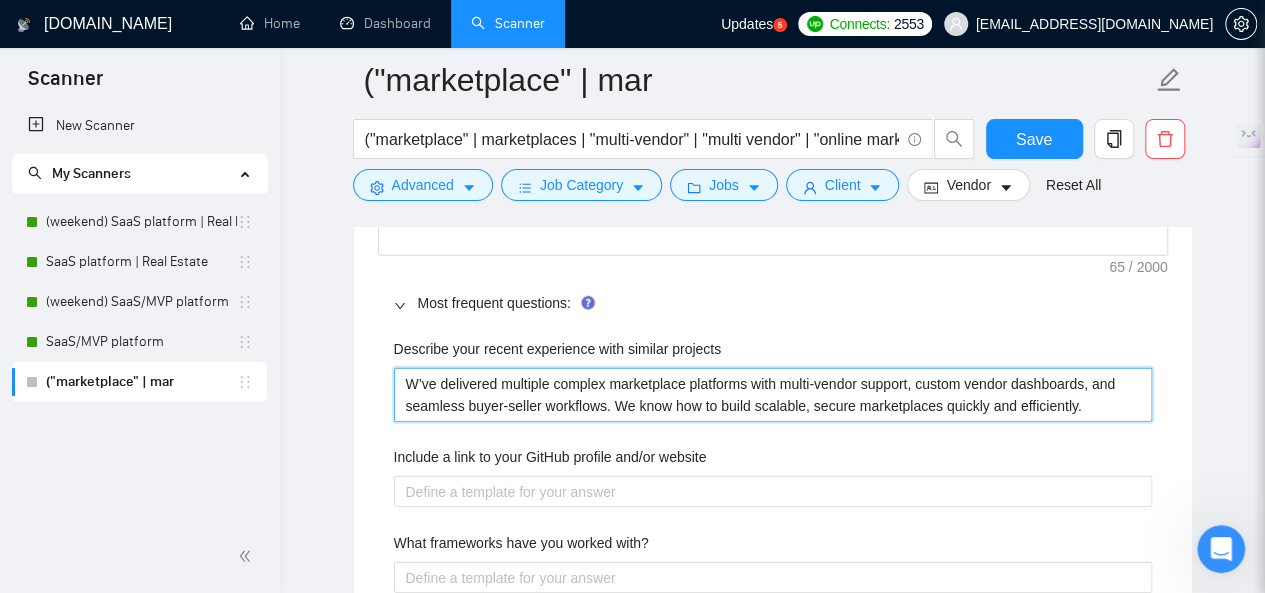 type 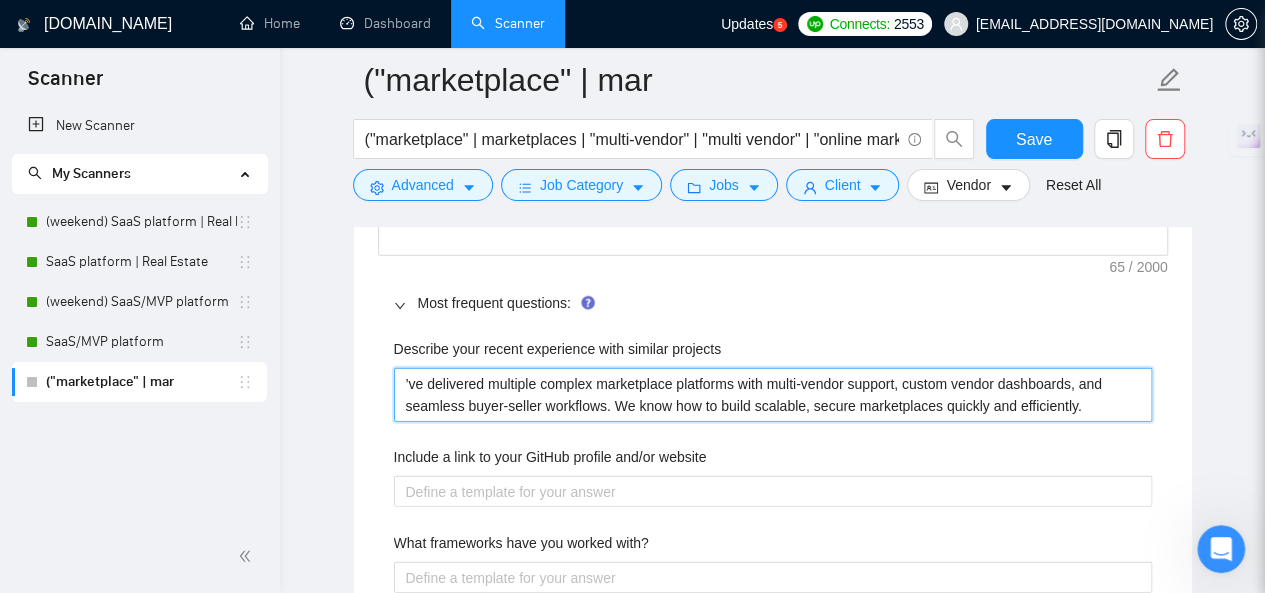 type 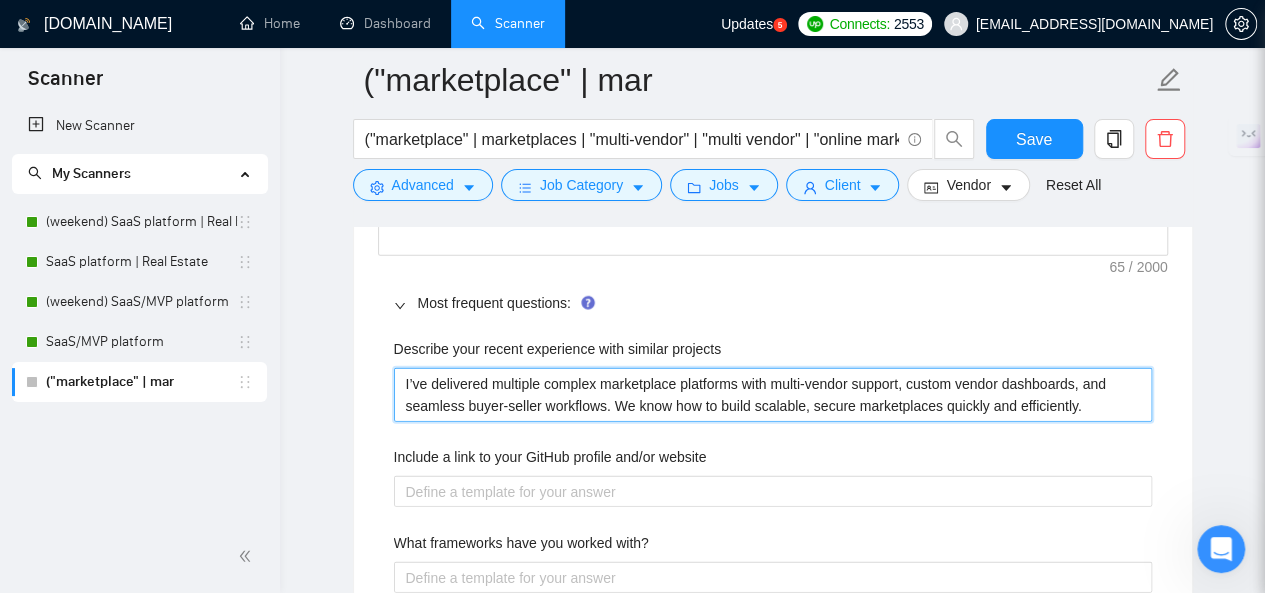 type on "I’ve delivered multiple complex marketplace platforms with multi-vendor support, custom vendor dashboards, and seamless buyer-seller workflows. We know how to build scalable, secure marketplaces quickly and efficiently." 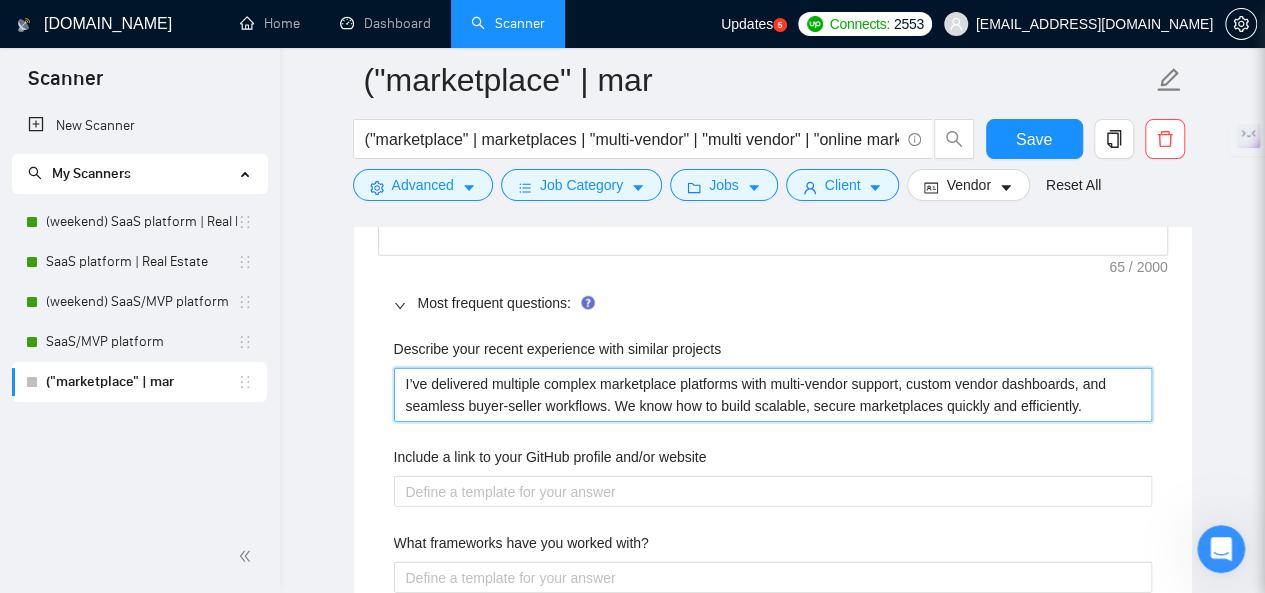 type 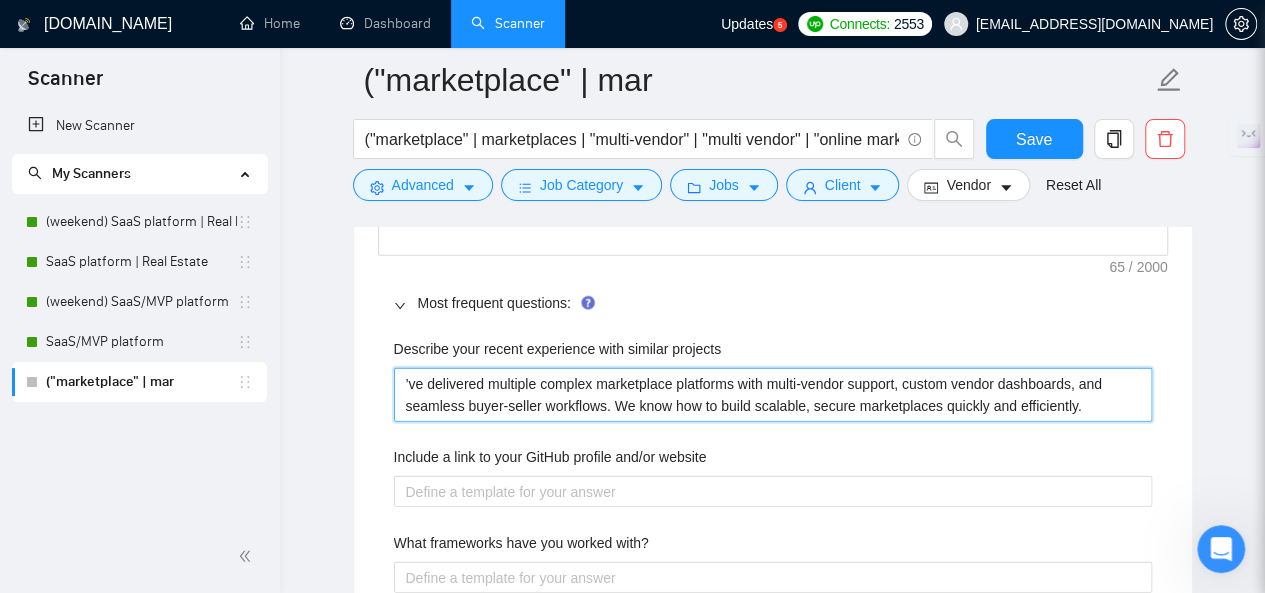 type 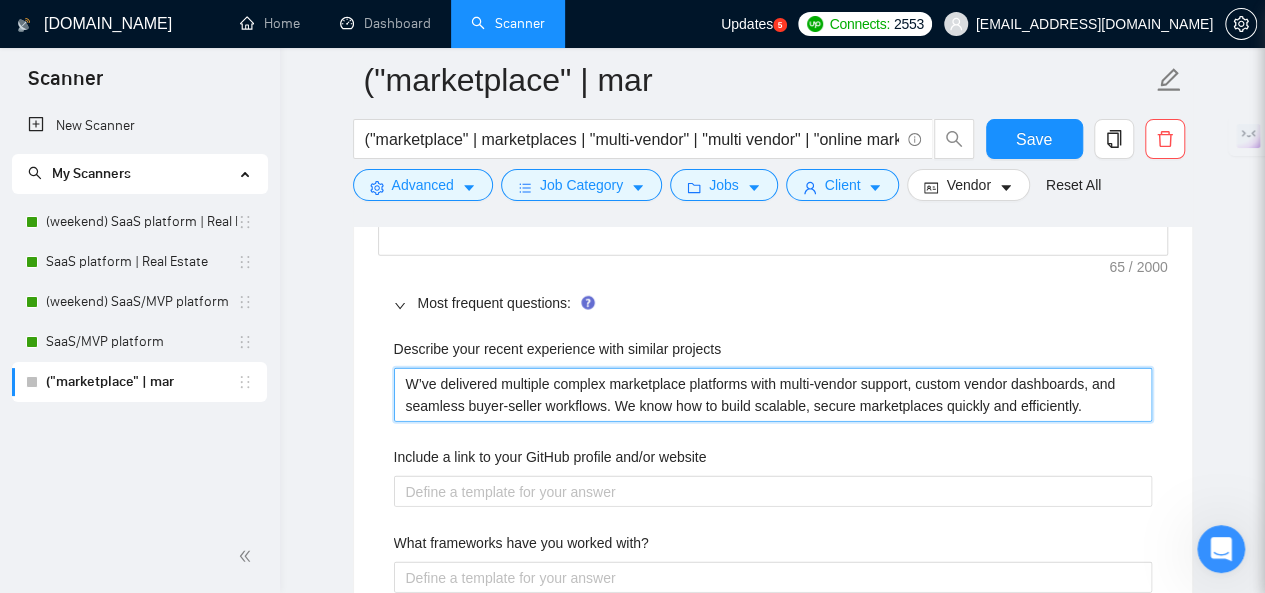 type 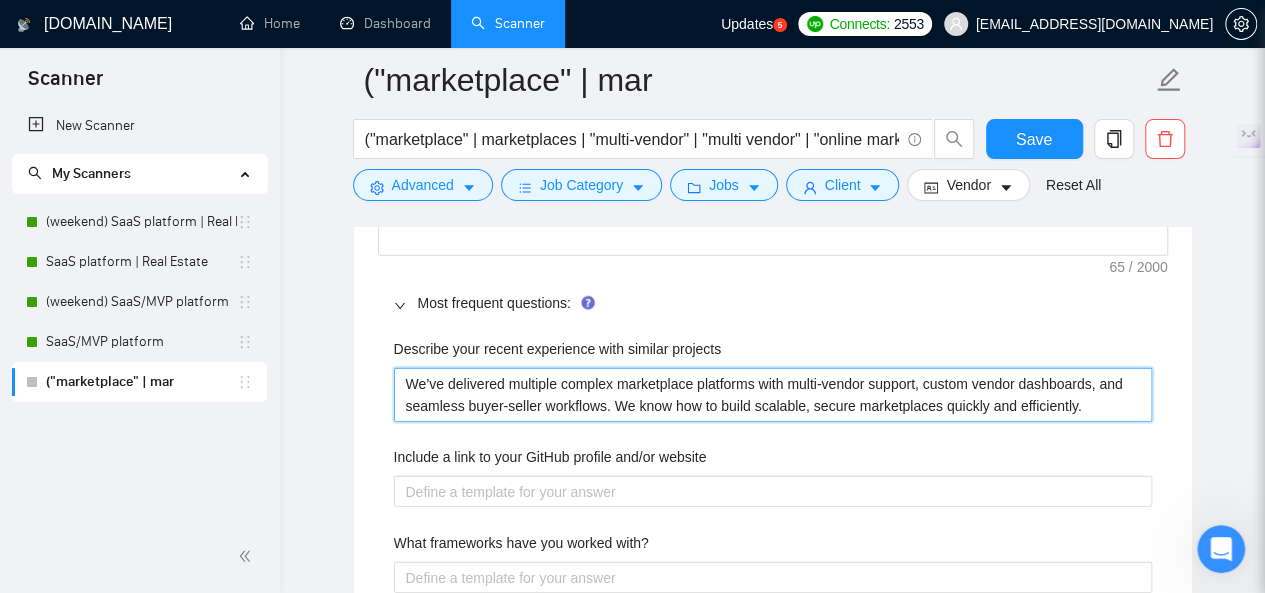 type on "We’ve delivered multiple complex marketplace platforms with multi-vendor support, custom vendor dashboards, and seamless buyer-seller workflows. We know how to build scalable, secure marketplaces quickly and efficiently." 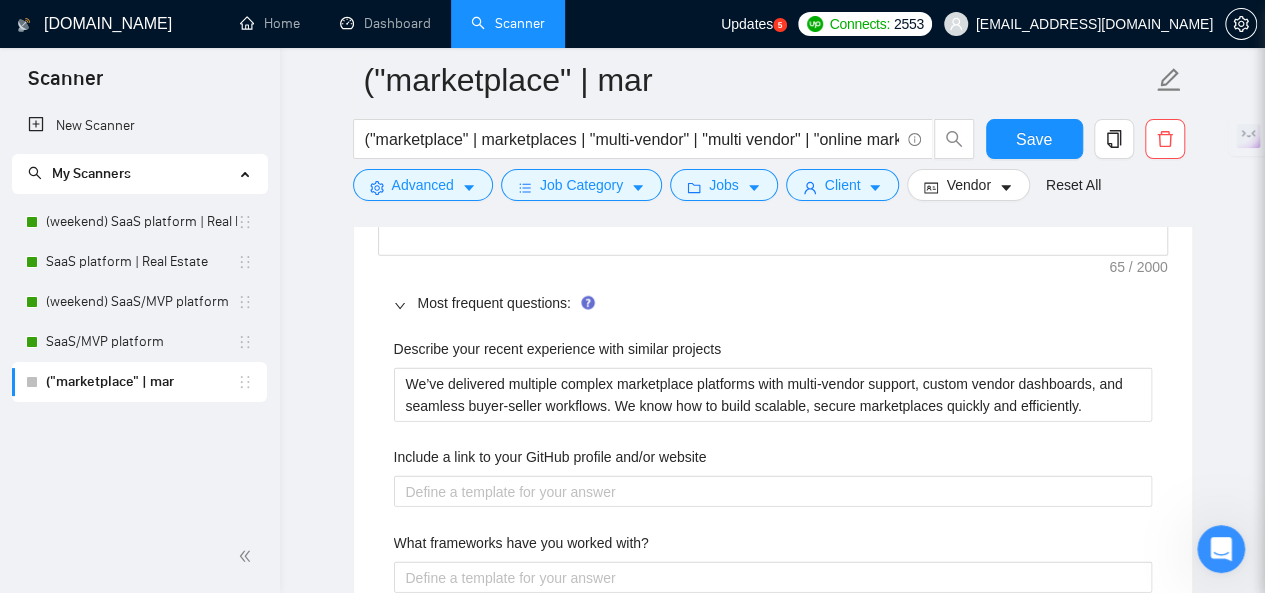 click on "Include a link to your GitHub profile and/or website" at bounding box center [773, 461] 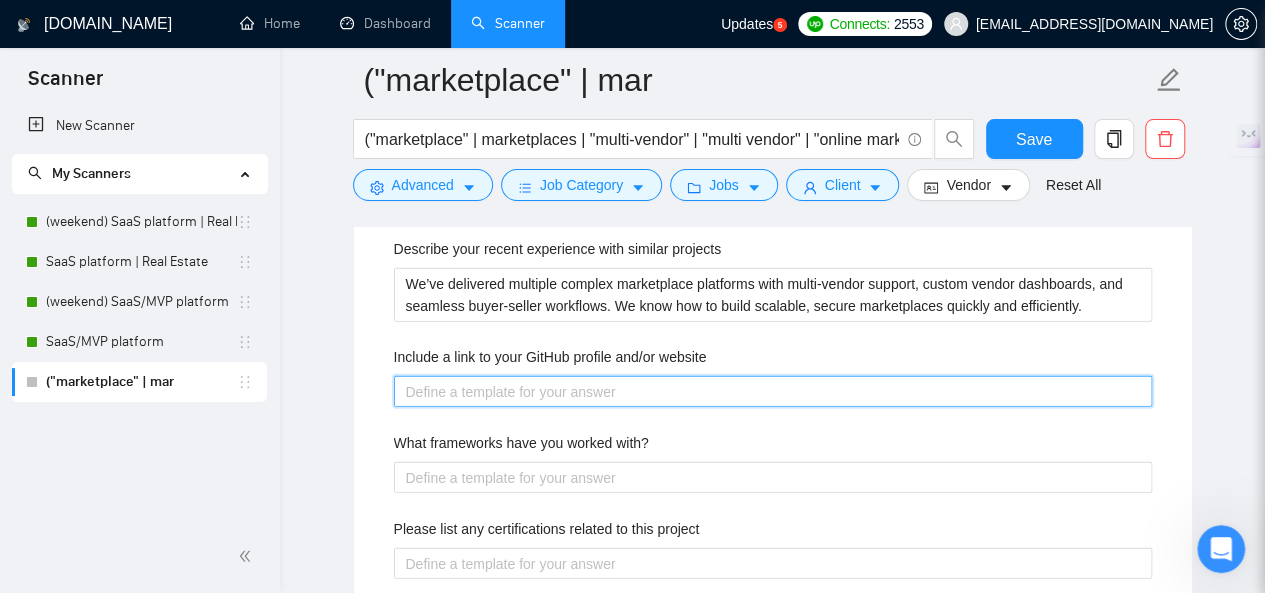 click on "Include a link to your GitHub profile and/or website" at bounding box center (773, 391) 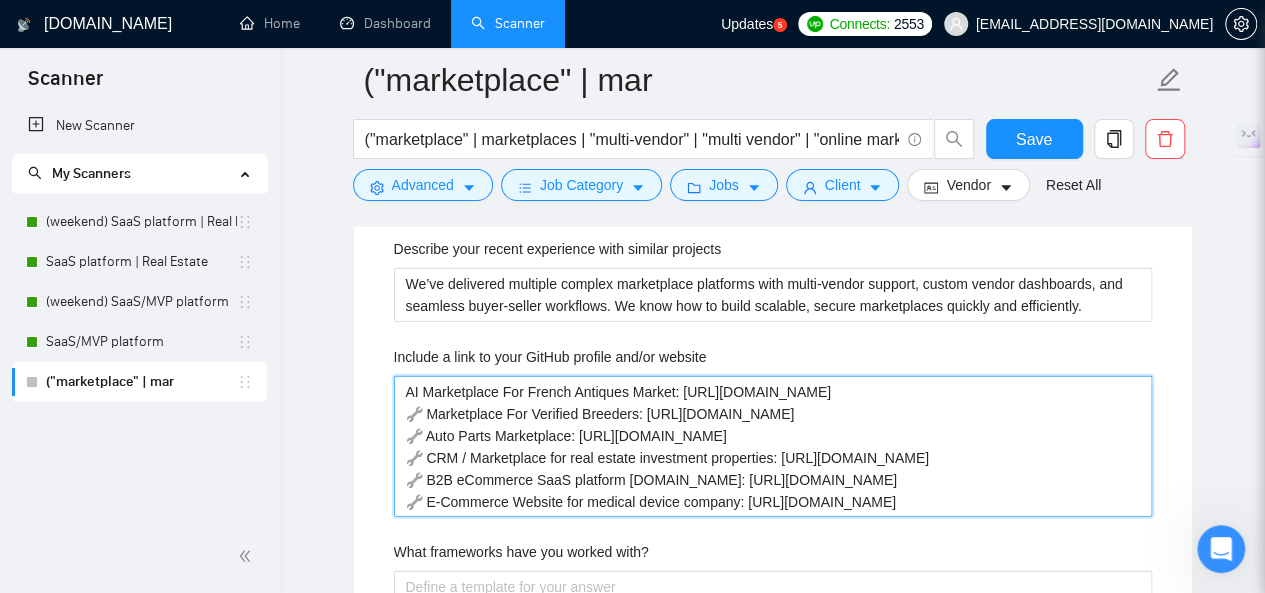 click on "AI Marketplace For French Antiques Market: https://exore.pro/cases/marketplace-for-french-antiques-market
🔧 Marketplace For Verified Breeders: https://exore.pro/cases/marketplace-for-verified-breeders
🔧 Auto Parts Marketplace: https://exore.pro/cases/auto-parts-marketplace
🔧 CRM / Marketplace for real estate investment properties: https://exore.pro/cases/real-estate-portal
🔧 B2B eCommerce SaaS platform Markket.io: https://exore.pro/cases/b2b-ecommerce-saas-platform-markket
🔧 E-Commerce Website for medical device company: https://exore.pro/cases/medical-ecommerce-website" at bounding box center [773, 446] 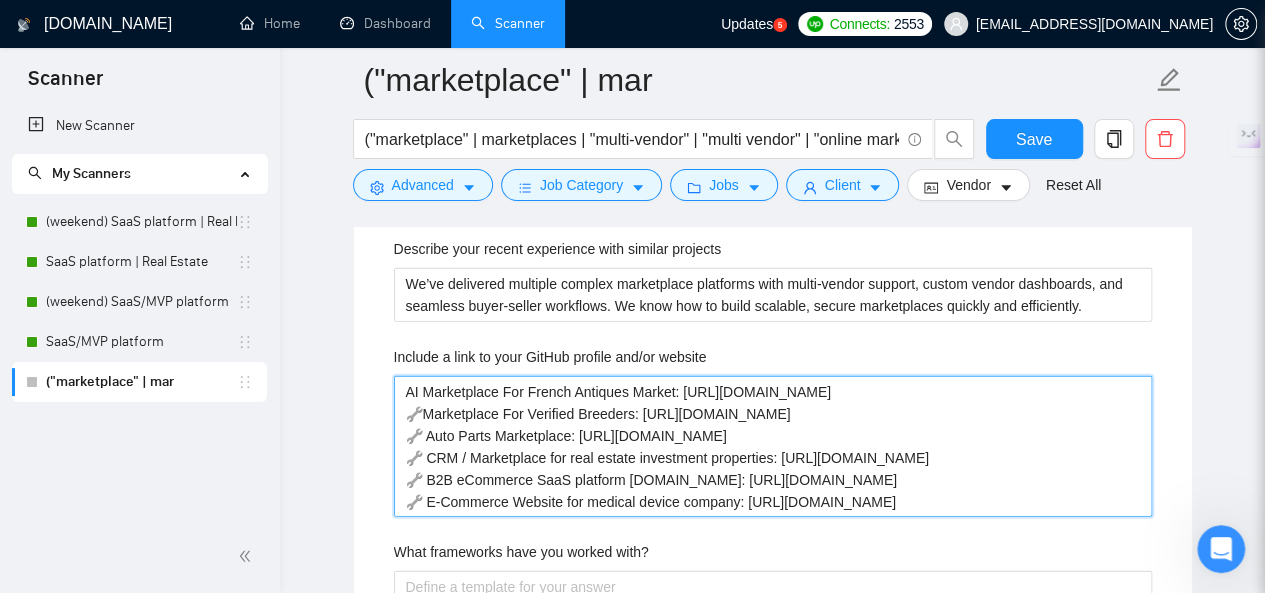 type 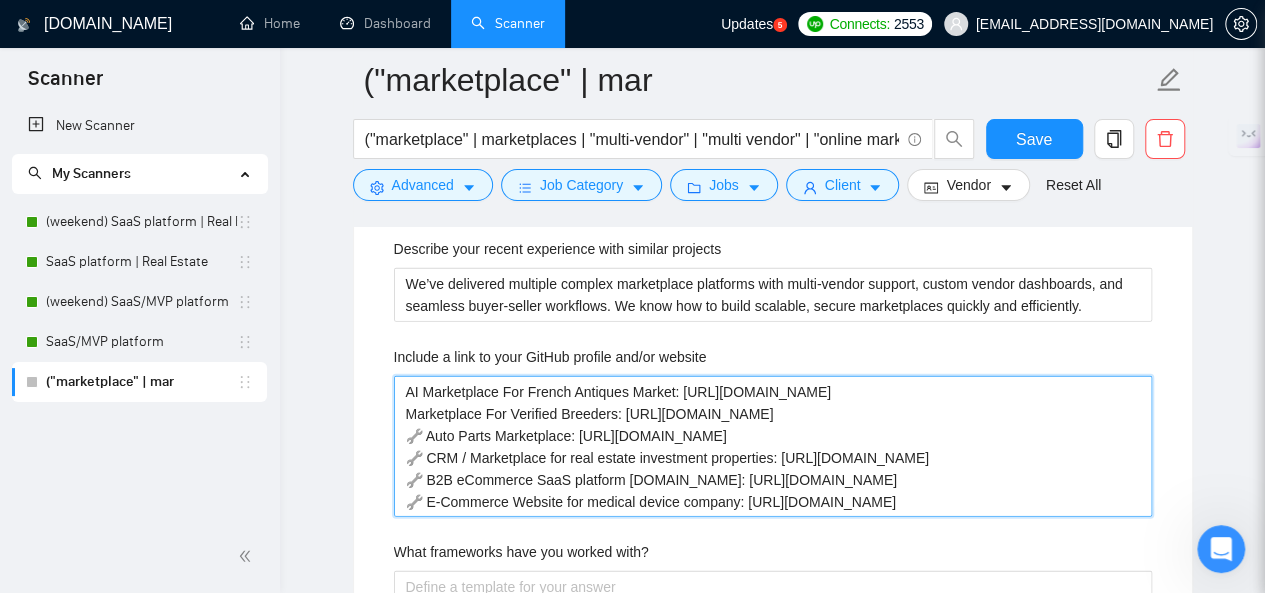 click on "AI Marketplace For French Antiques Market: https://exore.pro/cases/marketplace-for-french-antiques-market
Marketplace For Verified Breeders: https://exore.pro/cases/marketplace-for-verified-breeders
🔧 Auto Parts Marketplace: https://exore.pro/cases/auto-parts-marketplace
🔧 CRM / Marketplace for real estate investment properties: https://exore.pro/cases/real-estate-portal
🔧 B2B eCommerce SaaS platform Markket.io: https://exore.pro/cases/b2b-ecommerce-saas-platform-markket
🔧 E-Commerce Website for medical device company: https://exore.pro/cases/medical-ecommerce-website" at bounding box center [773, 446] 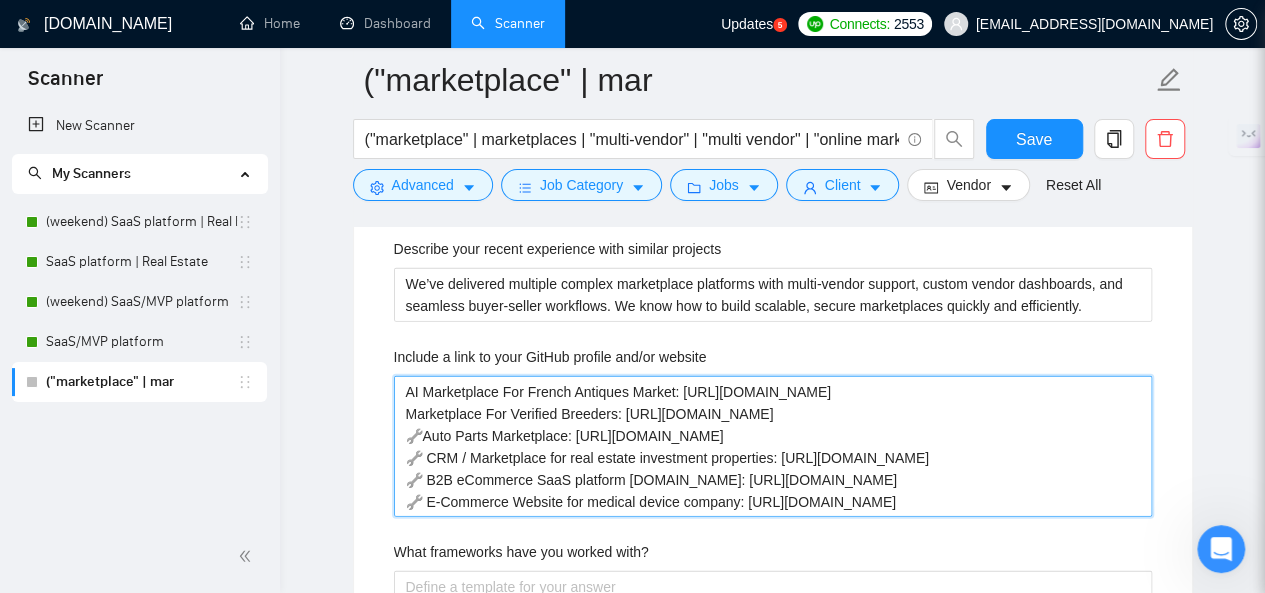 type 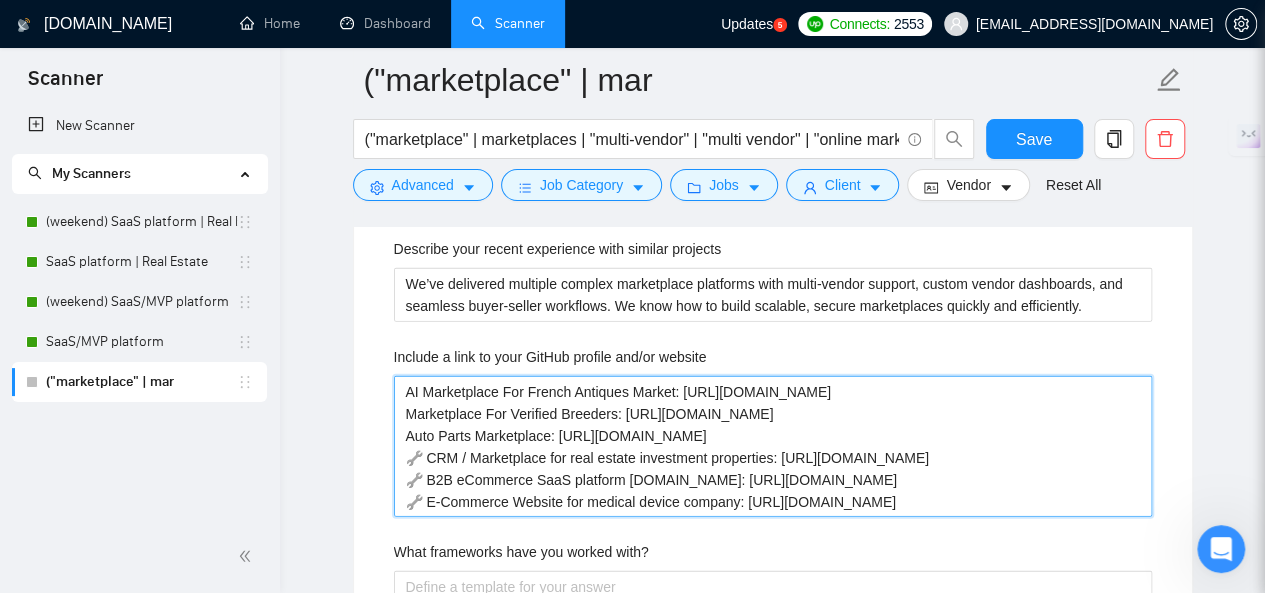 click on "AI Marketplace For French Antiques Market: https://exore.pro/cases/marketplace-for-french-antiques-market
Marketplace For Verified Breeders: https://exore.pro/cases/marketplace-for-verified-breeders
Auto Parts Marketplace: https://exore.pro/cases/auto-parts-marketplace
🔧 CRM / Marketplace for real estate investment properties: https://exore.pro/cases/real-estate-portal
🔧 B2B eCommerce SaaS platform Markket.io: https://exore.pro/cases/b2b-ecommerce-saas-platform-markket
🔧 E-Commerce Website for medical device company: https://exore.pro/cases/medical-ecommerce-website" at bounding box center (773, 446) 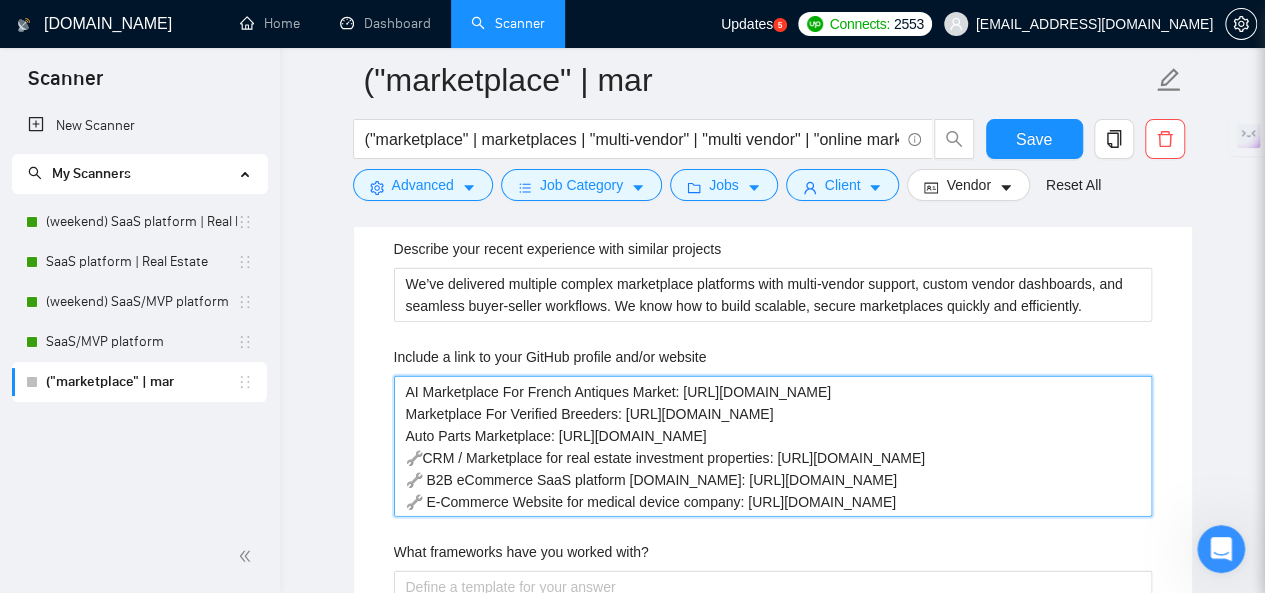 type 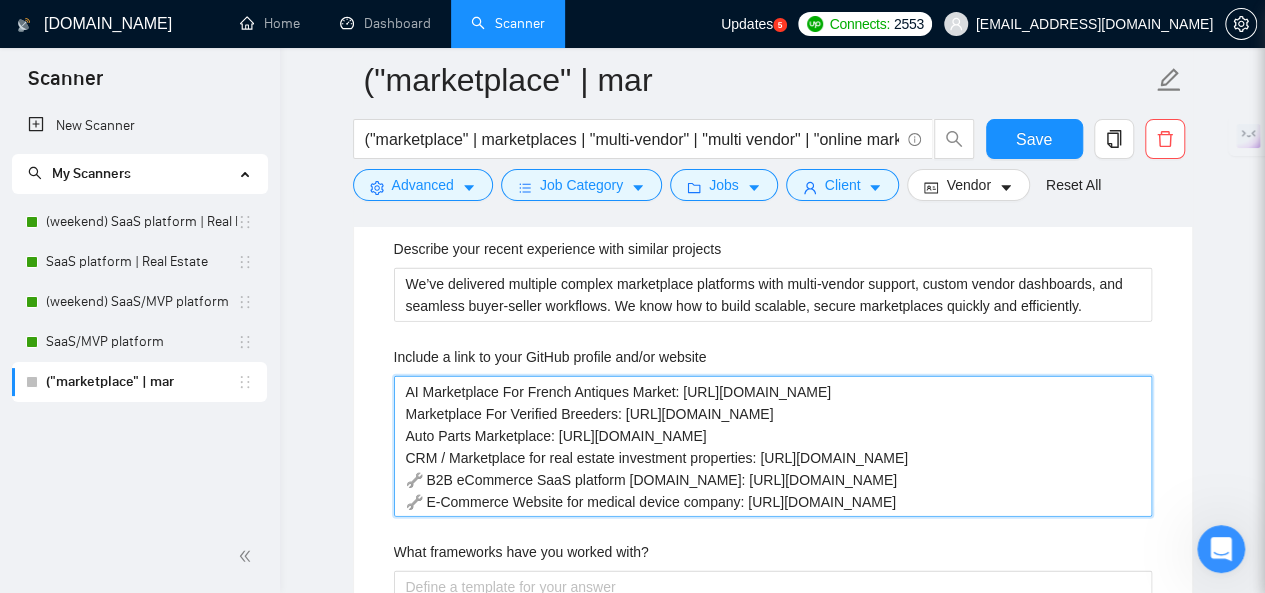 click on "AI Marketplace For French Antiques Market: https://exore.pro/cases/marketplace-for-french-antiques-market
Marketplace For Verified Breeders: https://exore.pro/cases/marketplace-for-verified-breeders
Auto Parts Marketplace: https://exore.pro/cases/auto-parts-marketplace
CRM / Marketplace for real estate investment properties: https://exore.pro/cases/real-estate-portal
🔧 B2B eCommerce SaaS platform Markket.io: https://exore.pro/cases/b2b-ecommerce-saas-platform-markket
🔧 E-Commerce Website for medical device company: https://exore.pro/cases/medical-ecommerce-website" at bounding box center [773, 446] 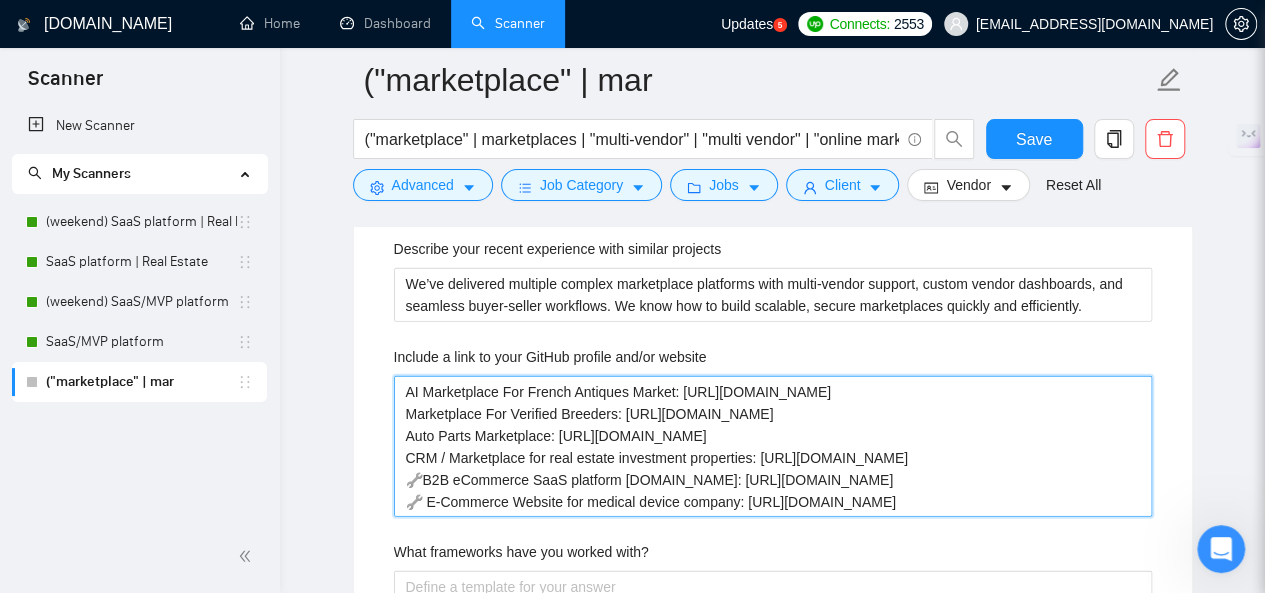 type on "AI Marketplace For French Antiques Market: https://exore.pro/cases/marketplace-for-french-antiques-market
Marketplace For Verified Breeders: https://exore.pro/cases/marketplace-for-verified-breeders
Auto Parts Marketplace: https://exore.pro/cases/auto-parts-marketplace
CRM / Marketplace for real estate investment properties: https://exore.pro/cases/real-estate-portal
B2B eCommerce SaaS platform Markket.io: https://exore.pro/cases/b2b-ecommerce-saas-platform-markket
🔧 E-Commerce Website for medical device company: https://exore.pro/cases/medical-ecommerce-website" 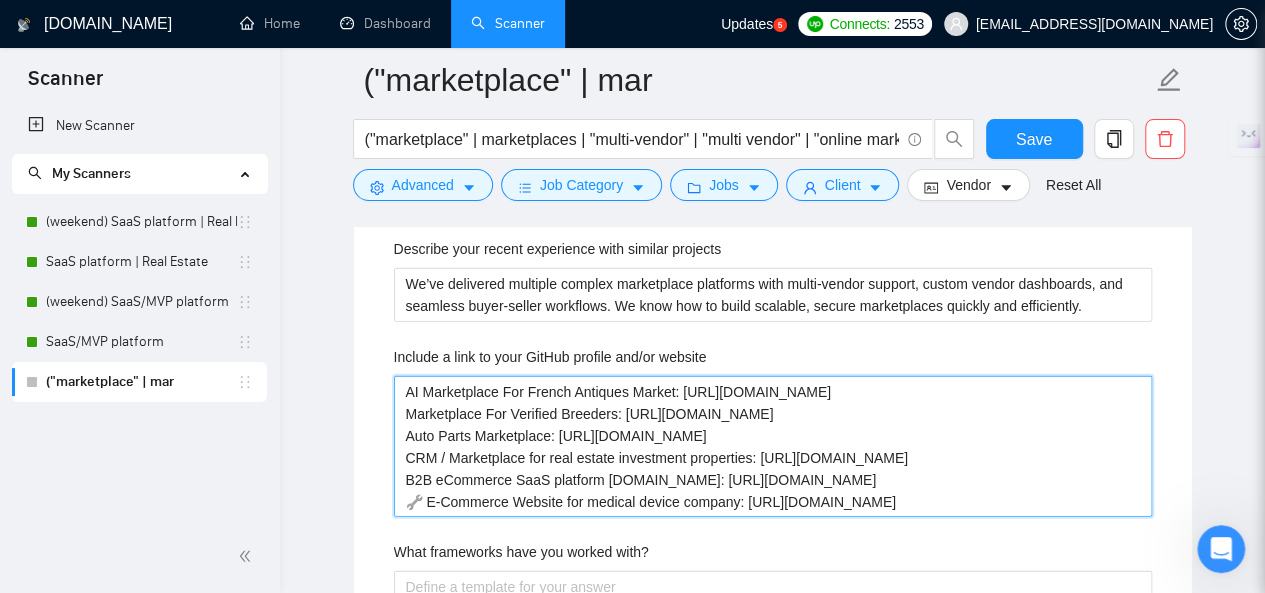 click on "AI Marketplace For French Antiques Market: https://exore.pro/cases/marketplace-for-french-antiques-market
Marketplace For Verified Breeders: https://exore.pro/cases/marketplace-for-verified-breeders
Auto Parts Marketplace: https://exore.pro/cases/auto-parts-marketplace
CRM / Marketplace for real estate investment properties: https://exore.pro/cases/real-estate-portal
B2B eCommerce SaaS platform Markket.io: https://exore.pro/cases/b2b-ecommerce-saas-platform-markket
🔧 E-Commerce Website for medical device company: https://exore.pro/cases/medical-ecommerce-website" at bounding box center [773, 446] 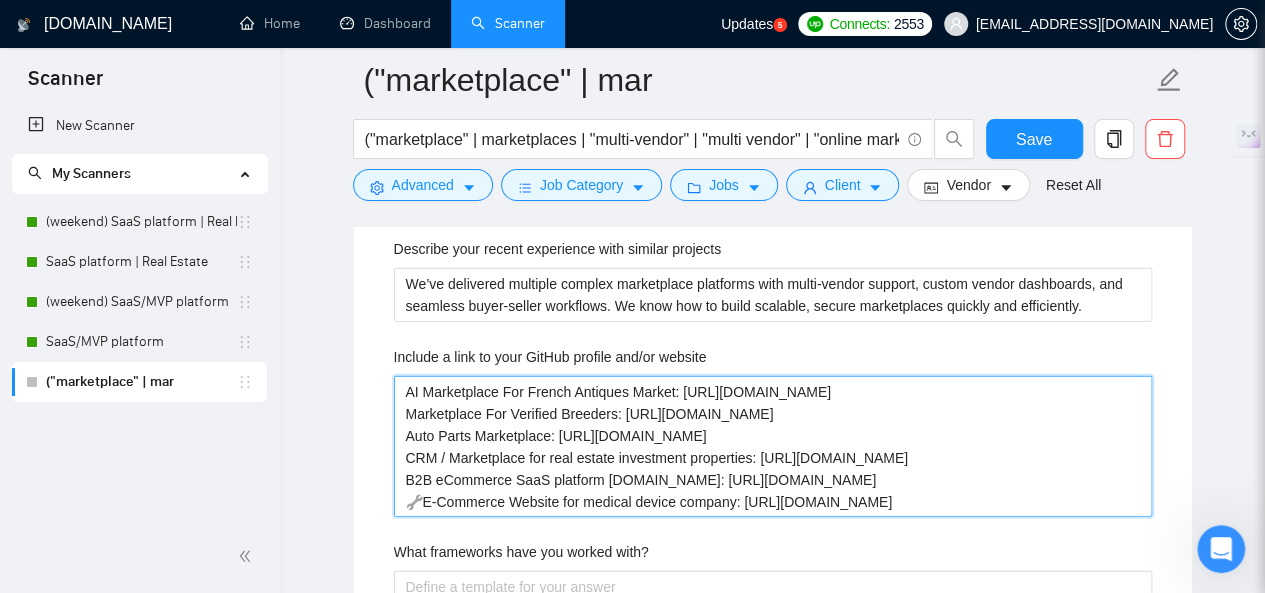 type 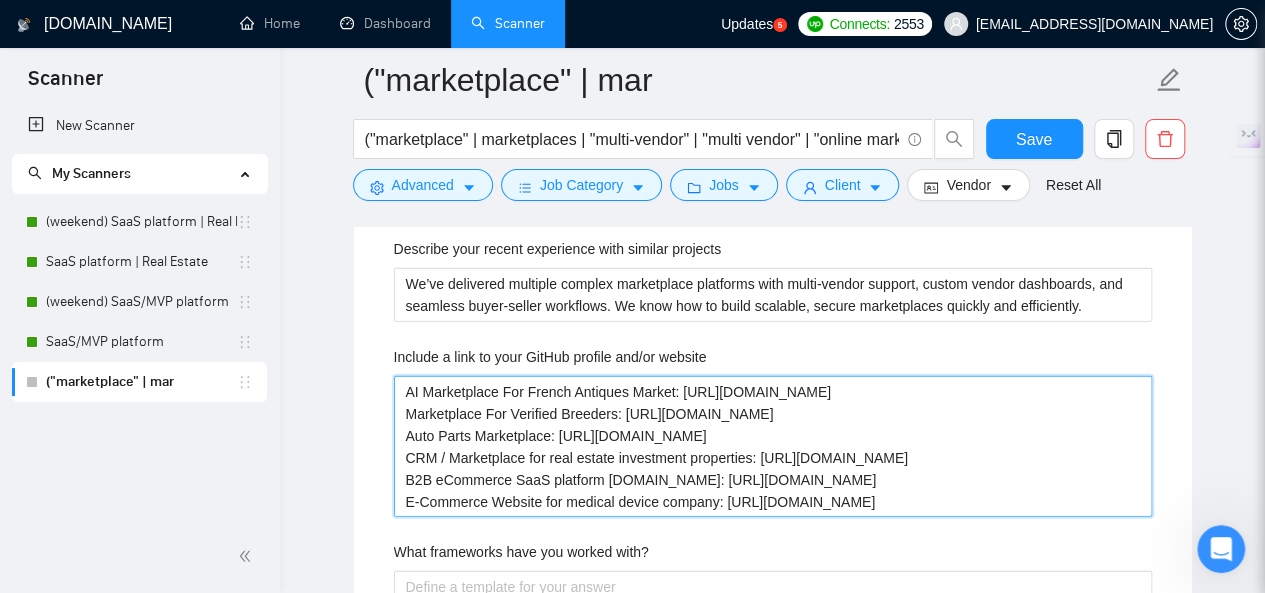 type on "AI Marketplace For French Antiques Market: https://exore.pro/cases/marketplace-for-french-antiques-market
Marketplace For Verified Breeders: https://exore.pro/cases/marketplace-for-verified-breeders
Auto Parts Marketplace: https://exore.pro/cases/auto-parts-marketplace
CRM / Marketplace for real estate investment properties: https://exore.pro/cases/real-estate-portal
B2B eCommerce SaaS platform Markket.io: https://exore.pro/cases/b2b-ecommerce-saas-platform-markket
E-Commerce Website for medical device company: https://exore.pro/cases/medical-ecommerce-website" 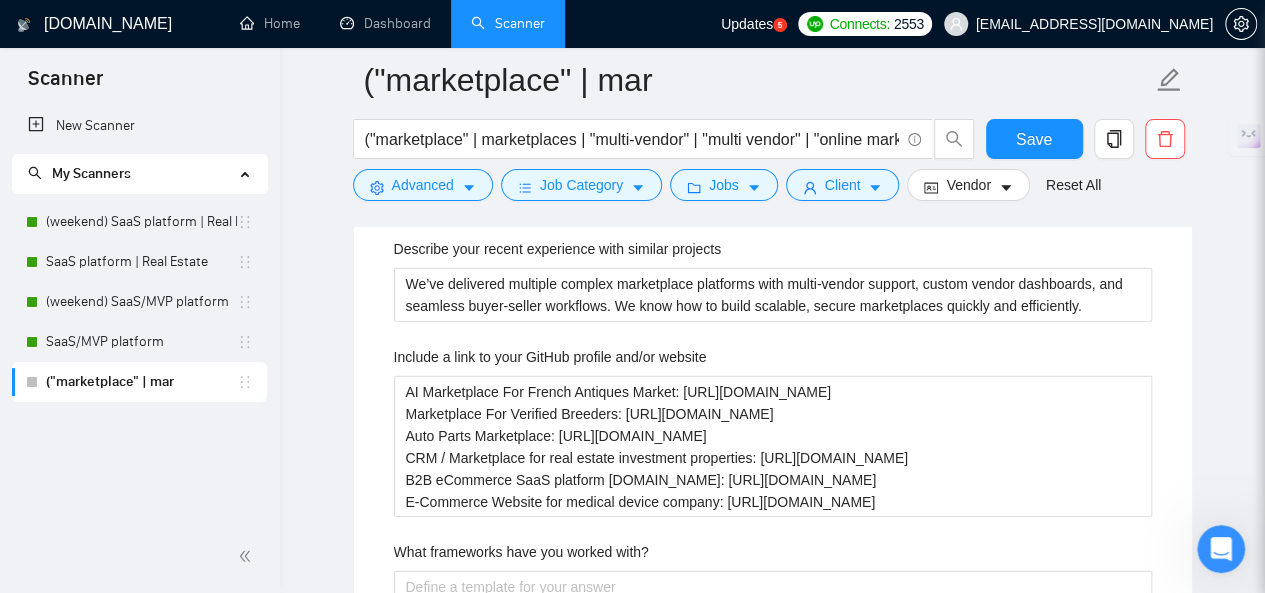 click on "Default answer template: [answer the question if certain, otherwise ask to discuss in DMs] Most frequent questions:  Describe your recent experience with similar projects We’ve delivered multiple complex marketplace platforms with multi-vendor support, custom vendor dashboards, and seamless buyer-seller workflows. We know how to build scalable, secure marketplaces quickly and efficiently. Include a link to your GitHub profile and/or website AI Marketplace For French Antiques Market: https://exore.pro/cases/marketplace-for-french-antiques-market
Marketplace For Verified Breeders: https://exore.pro/cases/marketplace-for-verified-breeders
Auto Parts Marketplace: https://exore.pro/cases/auto-parts-marketplace
CRM / Marketplace for real estate investment properties: https://exore.pro/cases/real-estate-portal
B2B eCommerce SaaS platform Markket.io: https://exore.pro/cases/b2b-ecommerce-saas-platform-markket
E-Commerce Website for medical device company: https://exore.pro/cases/medical-ecommerce-website" at bounding box center [773, 431] 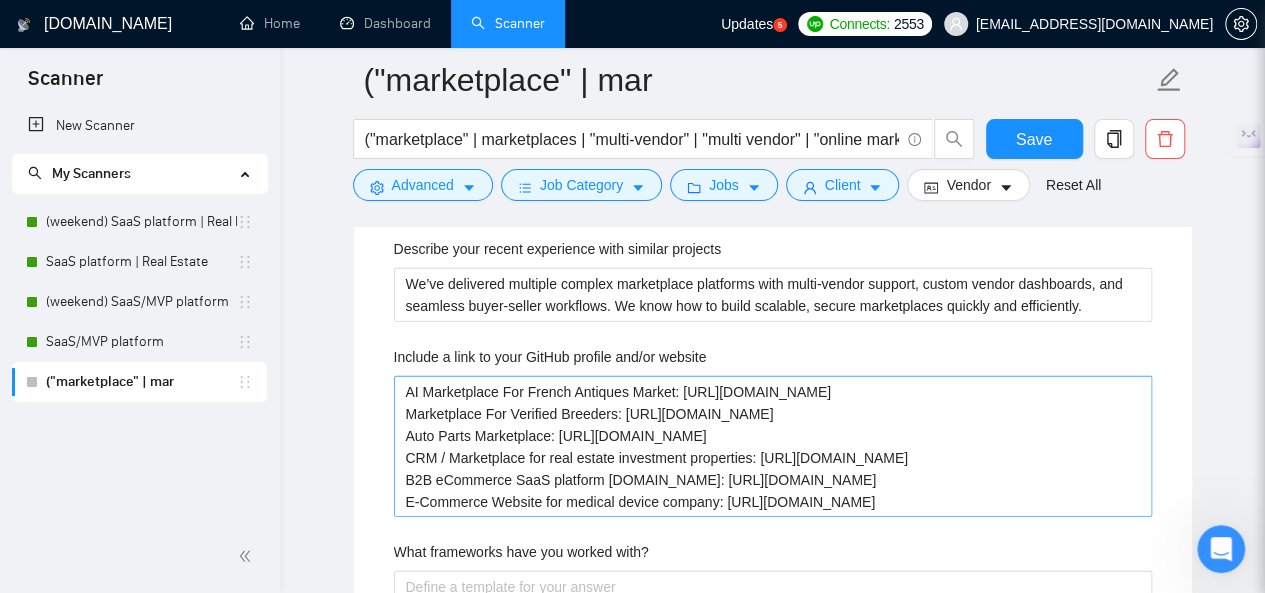 scroll, scrollTop: 2544, scrollLeft: 0, axis: vertical 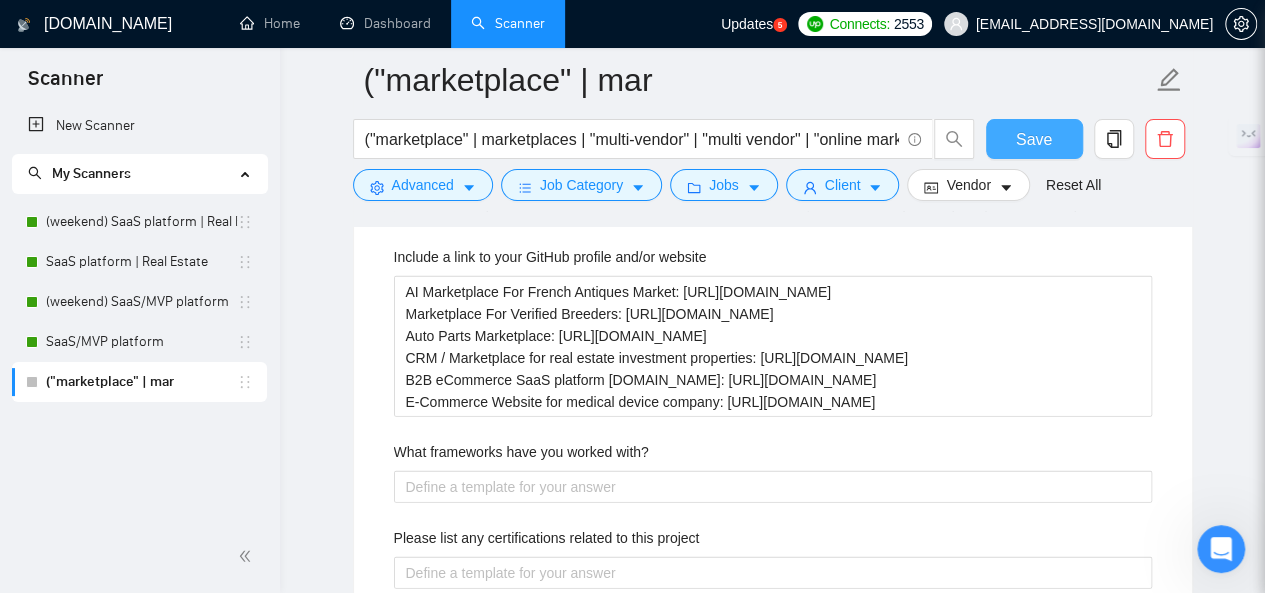click on "Save" at bounding box center [1034, 139] 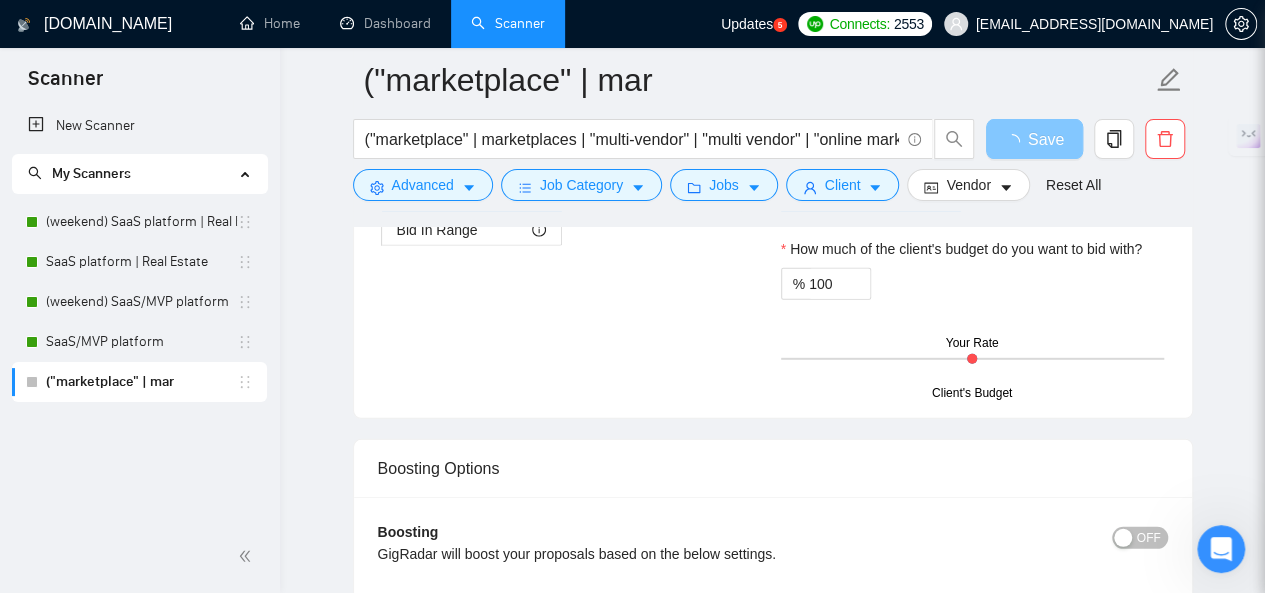 scroll, scrollTop: 3126, scrollLeft: 0, axis: vertical 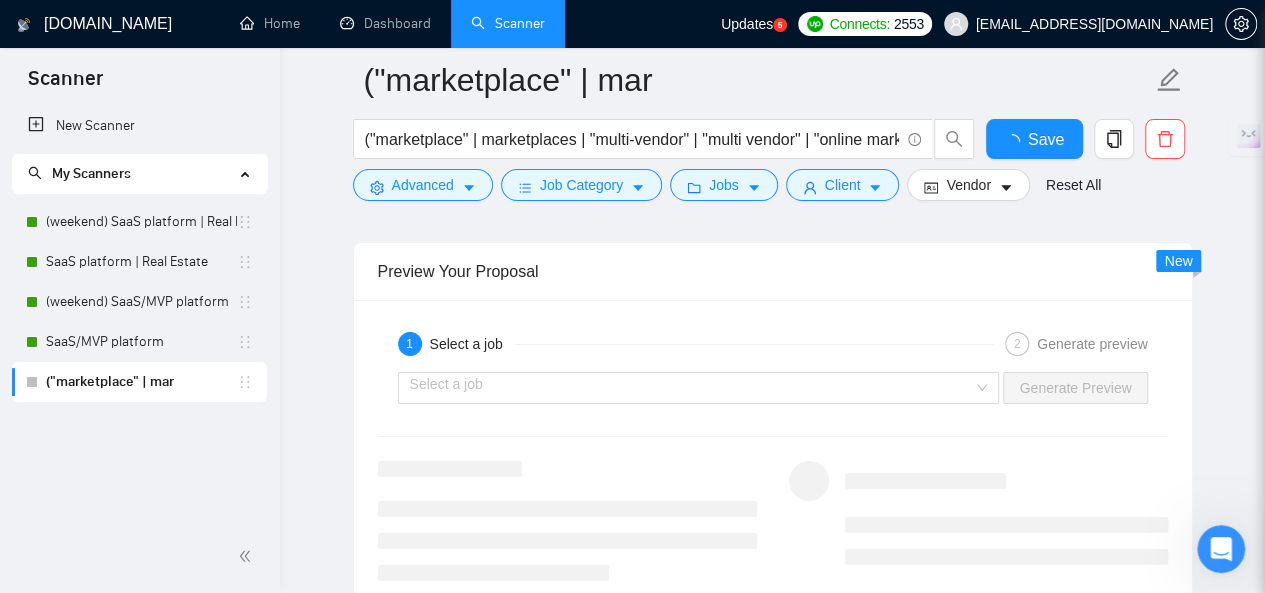 click on "Most frequent questions:" at bounding box center [494, -479] 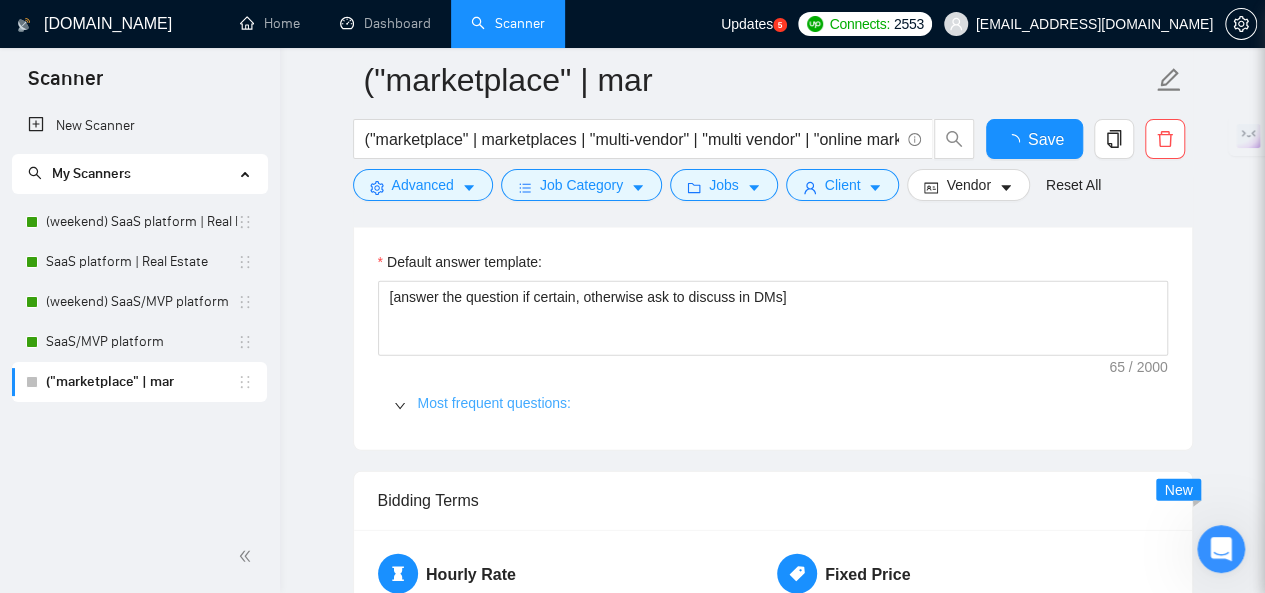 type 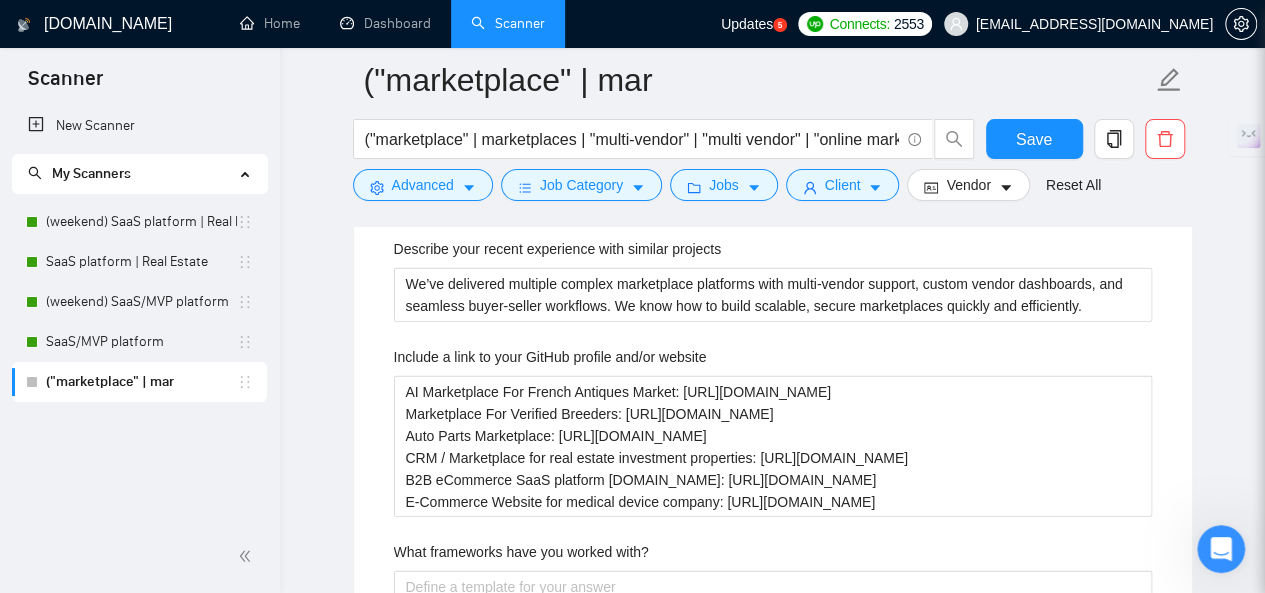 scroll, scrollTop: 2644, scrollLeft: 0, axis: vertical 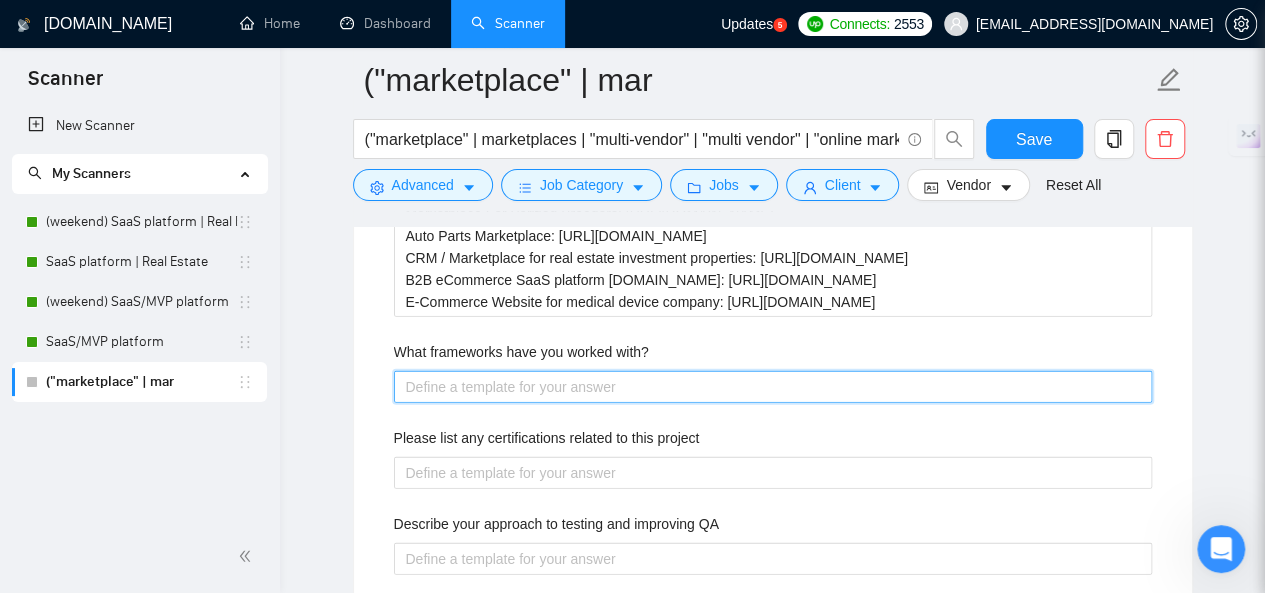click on "What frameworks have you worked with?" at bounding box center [773, 386] 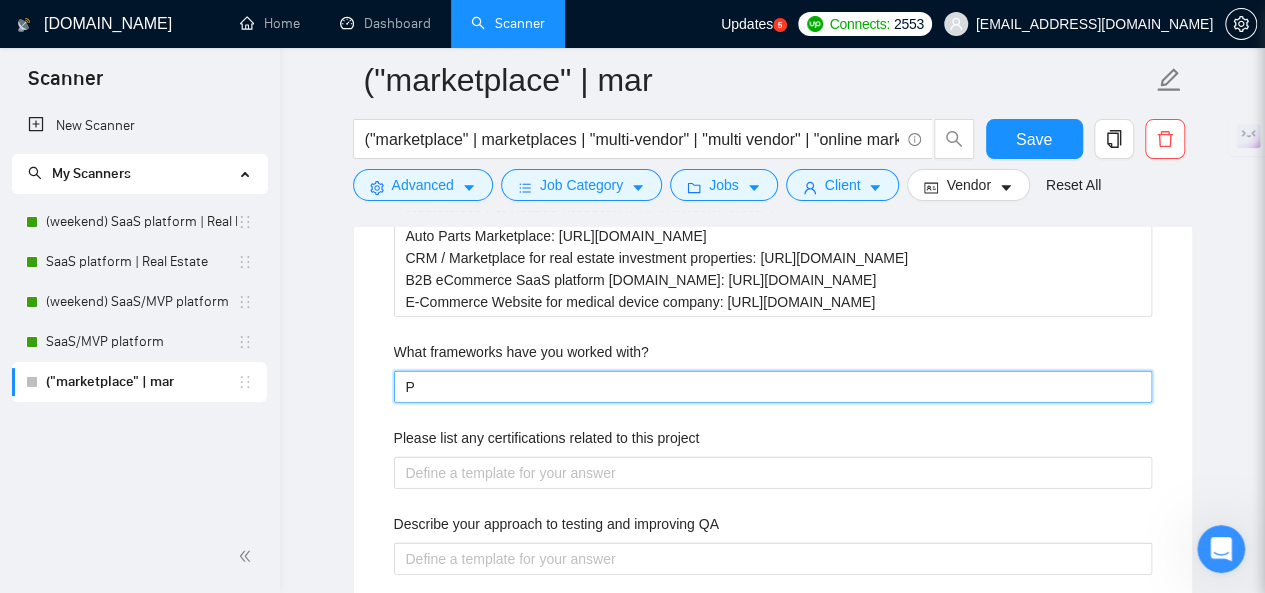 type 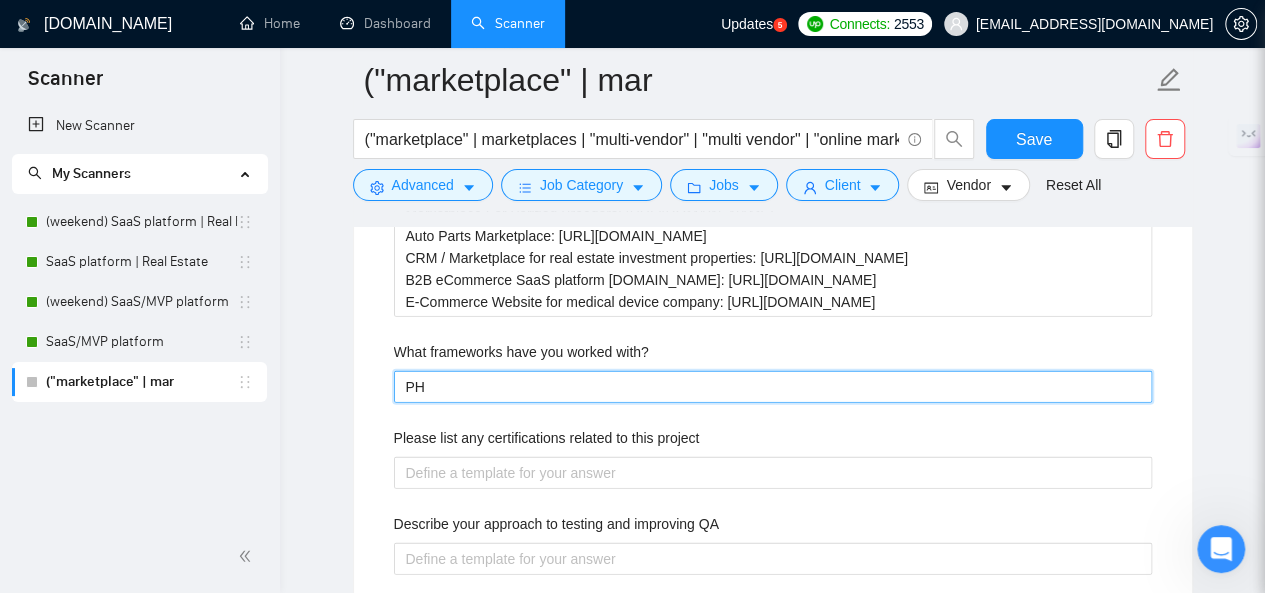 type on "PHP" 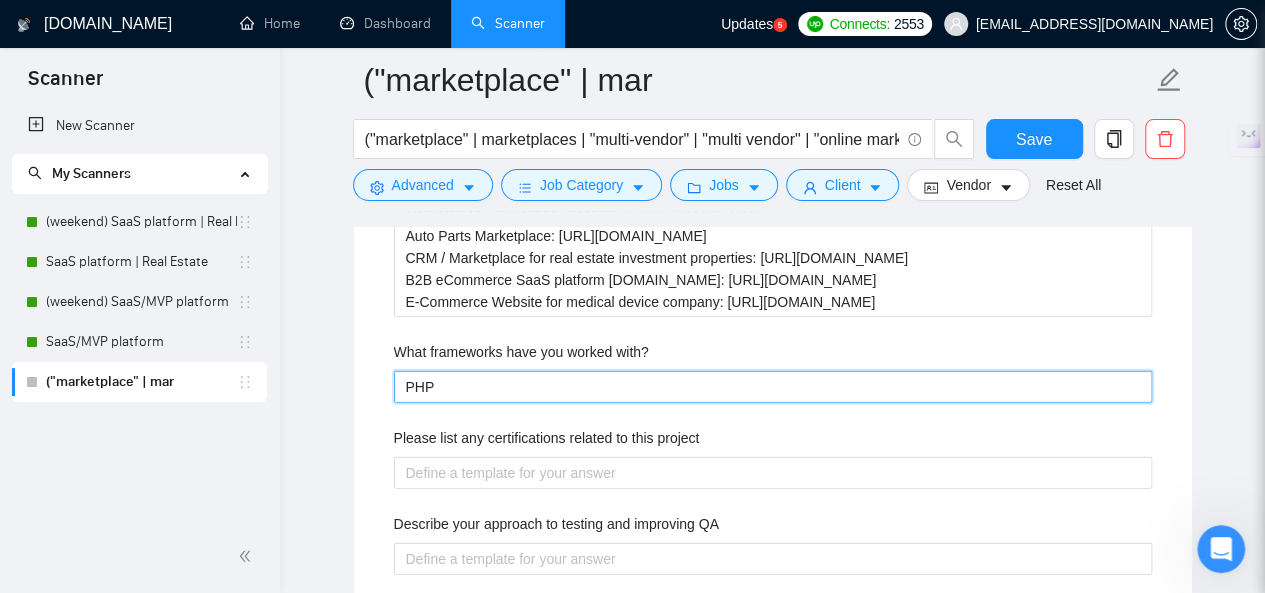 type 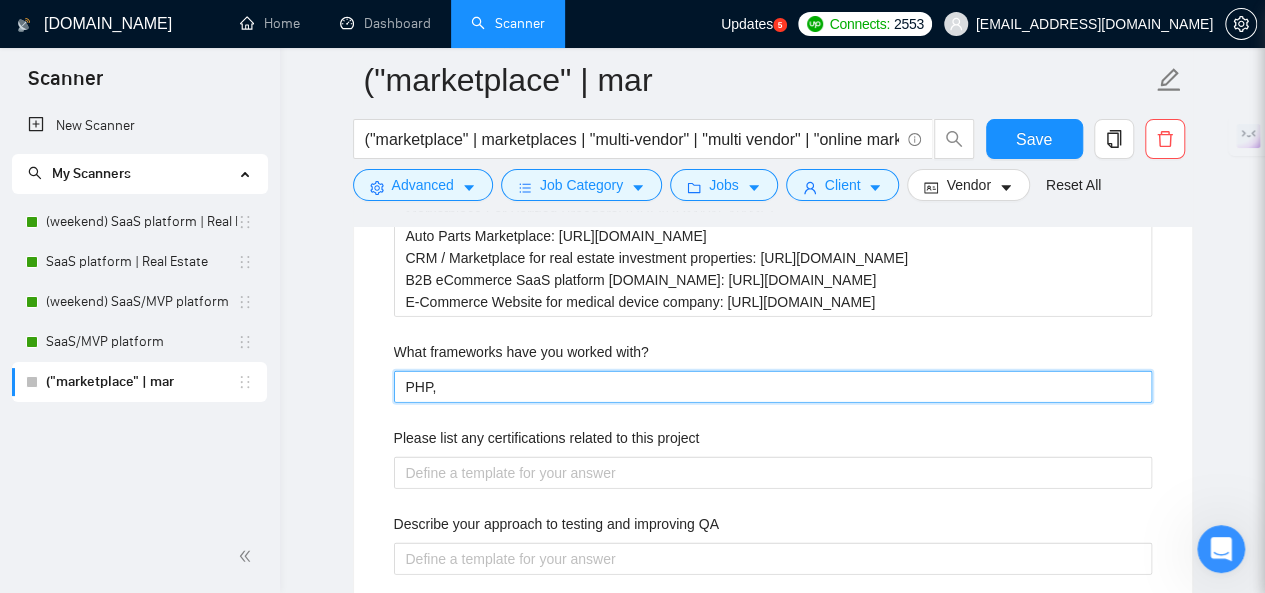 type 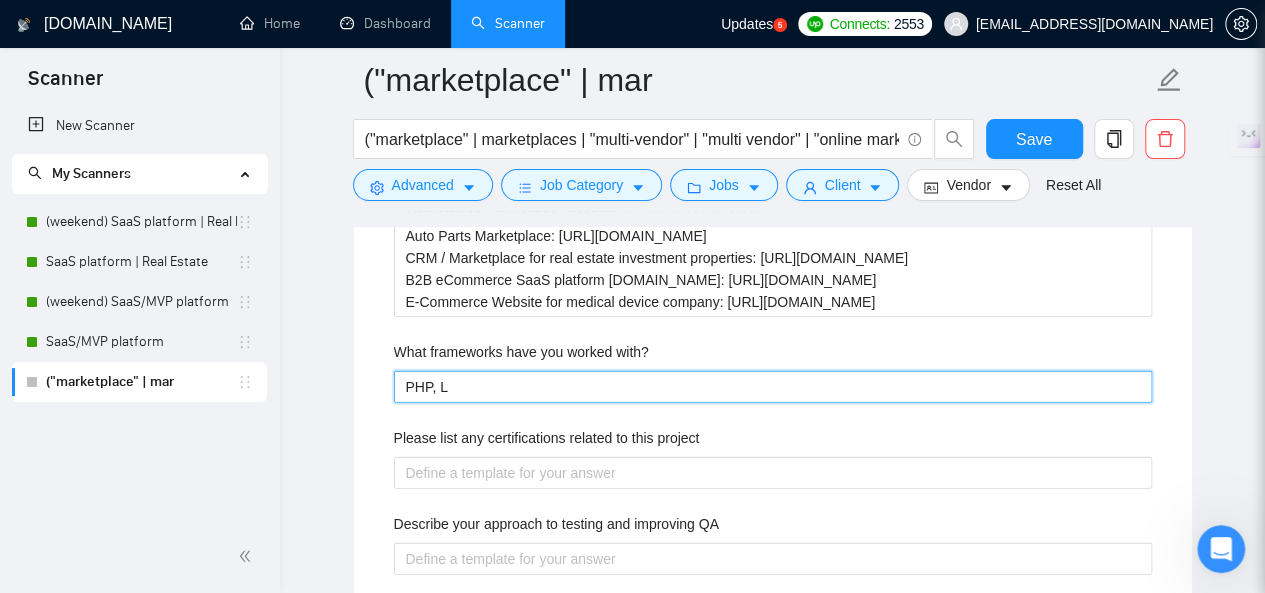 type 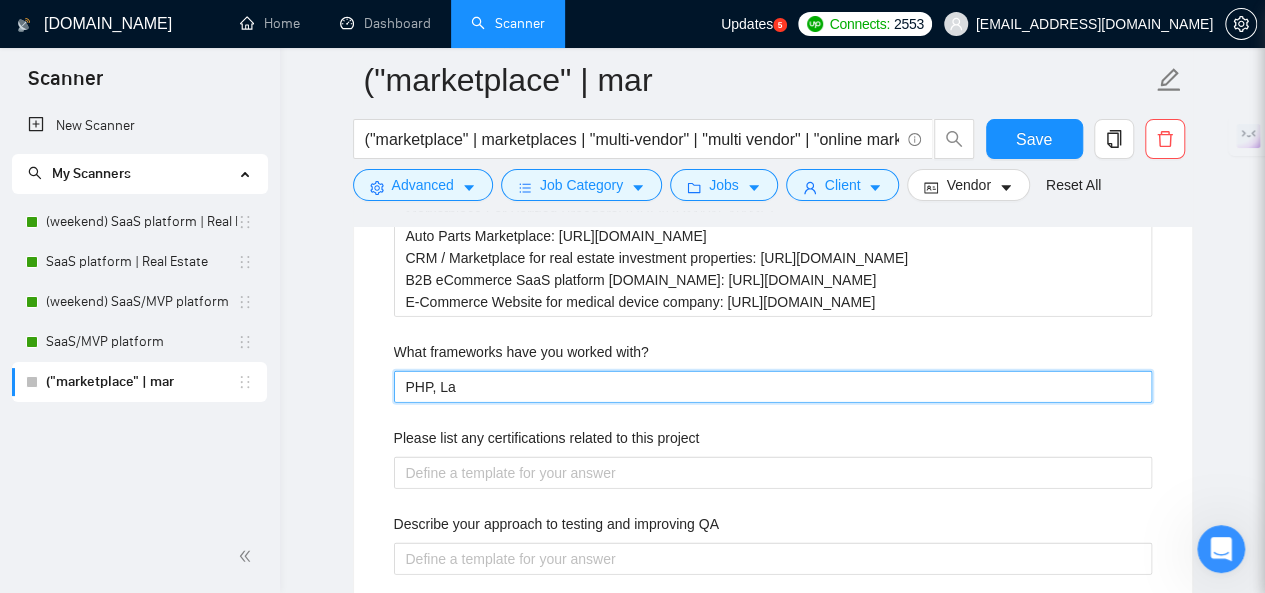 type 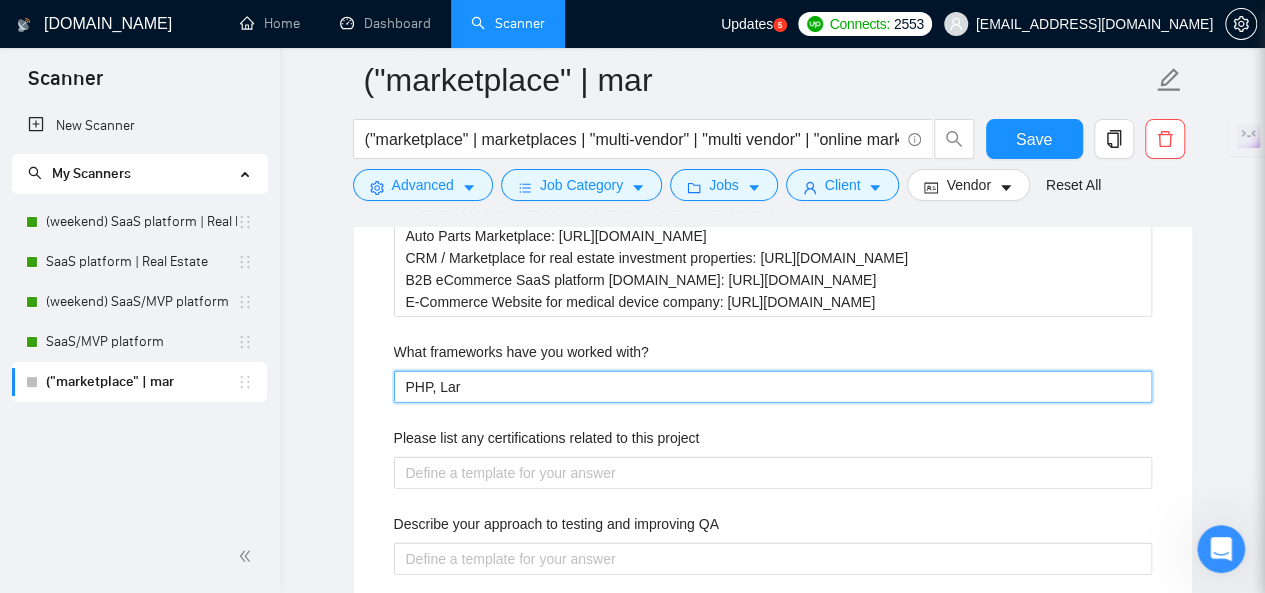 type 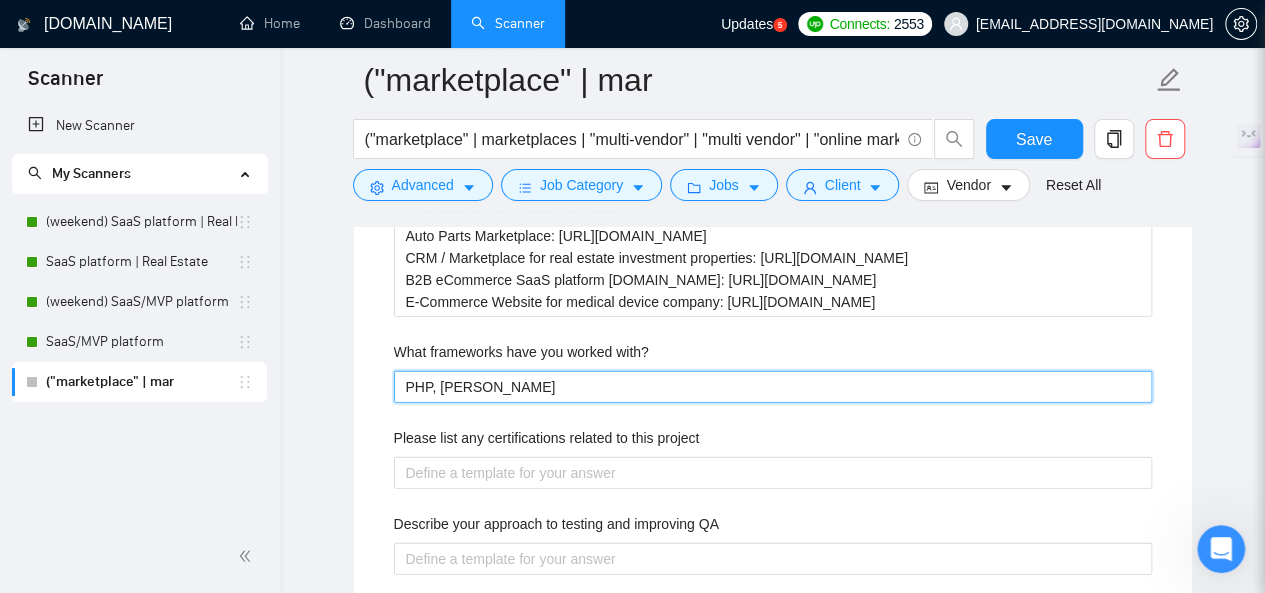 type 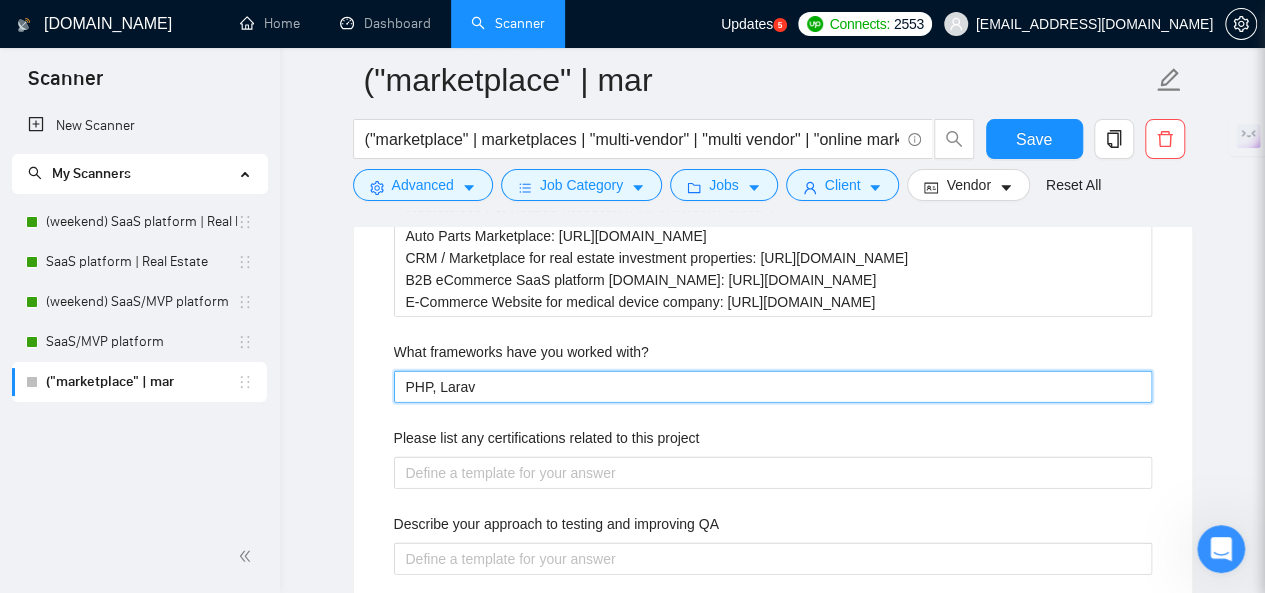 type 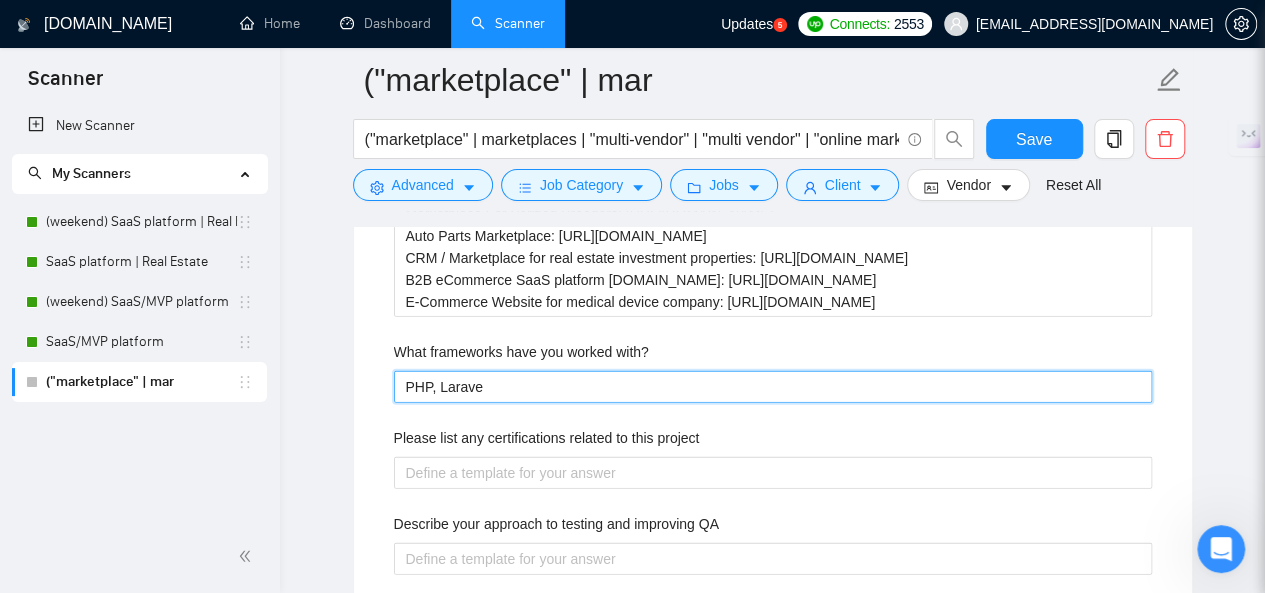 type 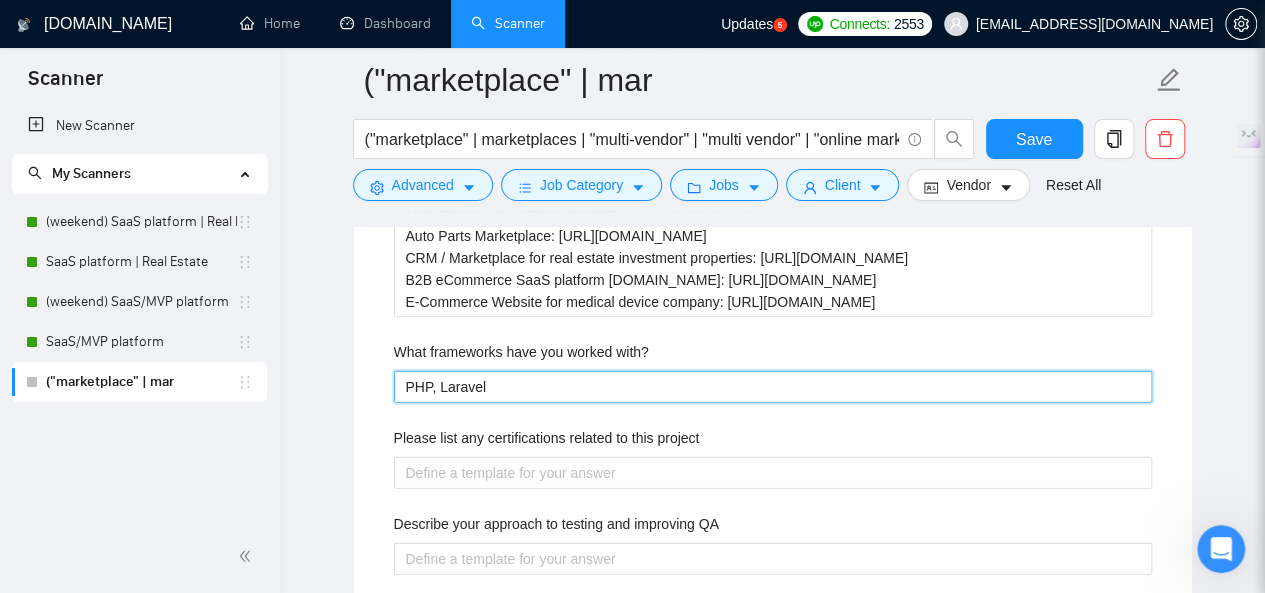 type 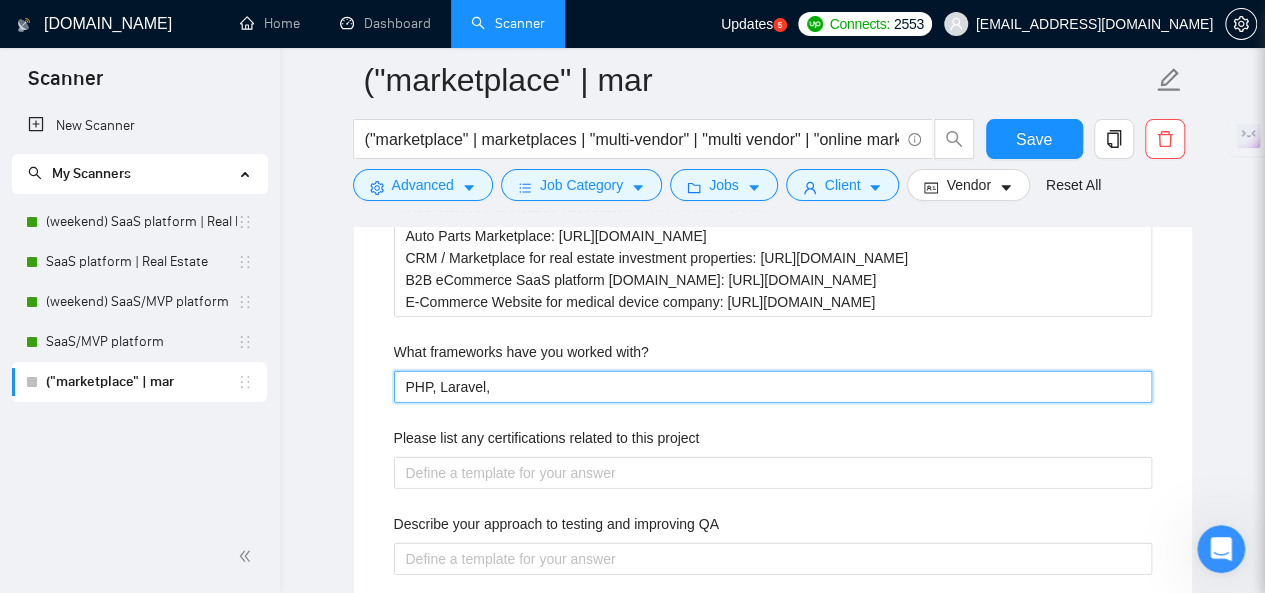 type 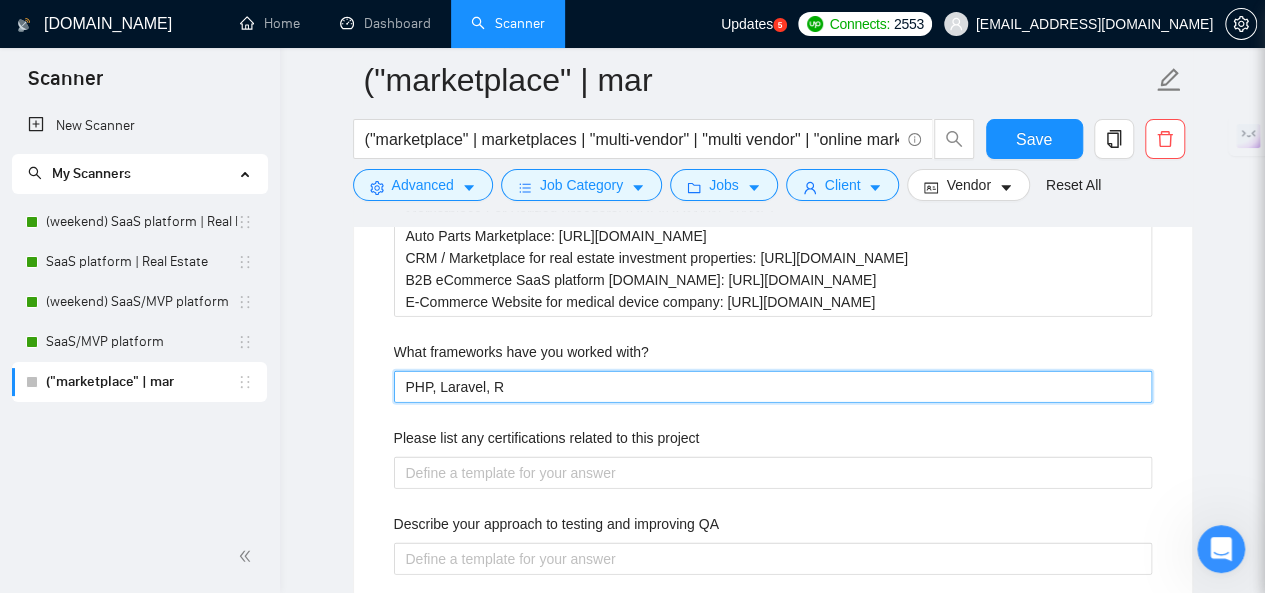 type 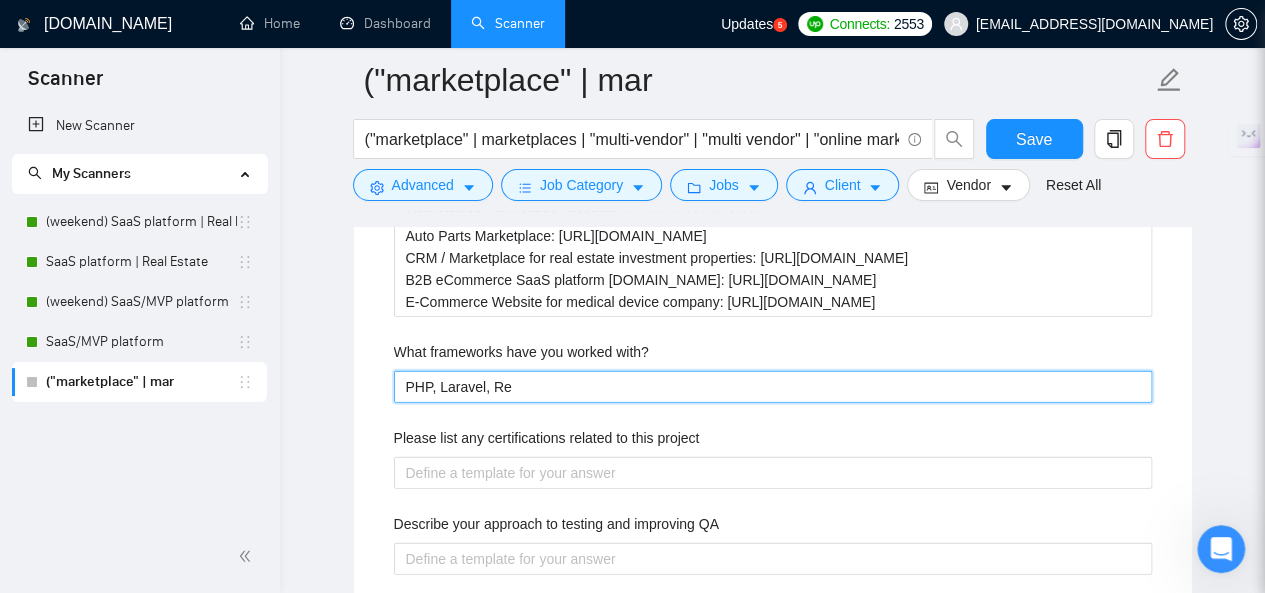 type 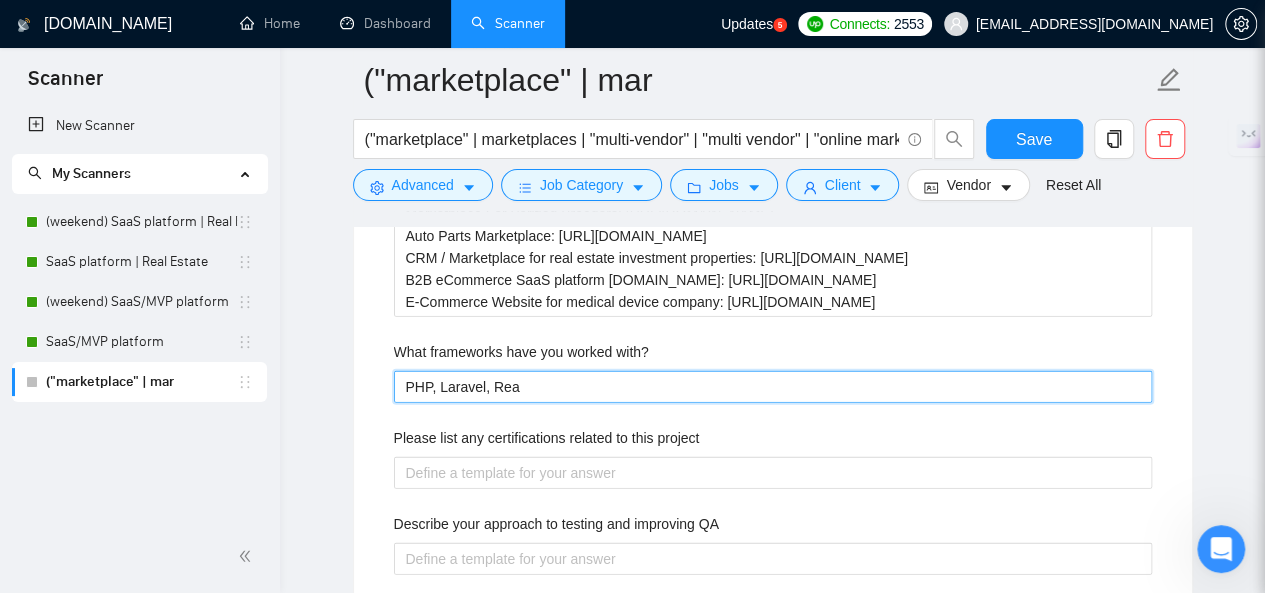 type 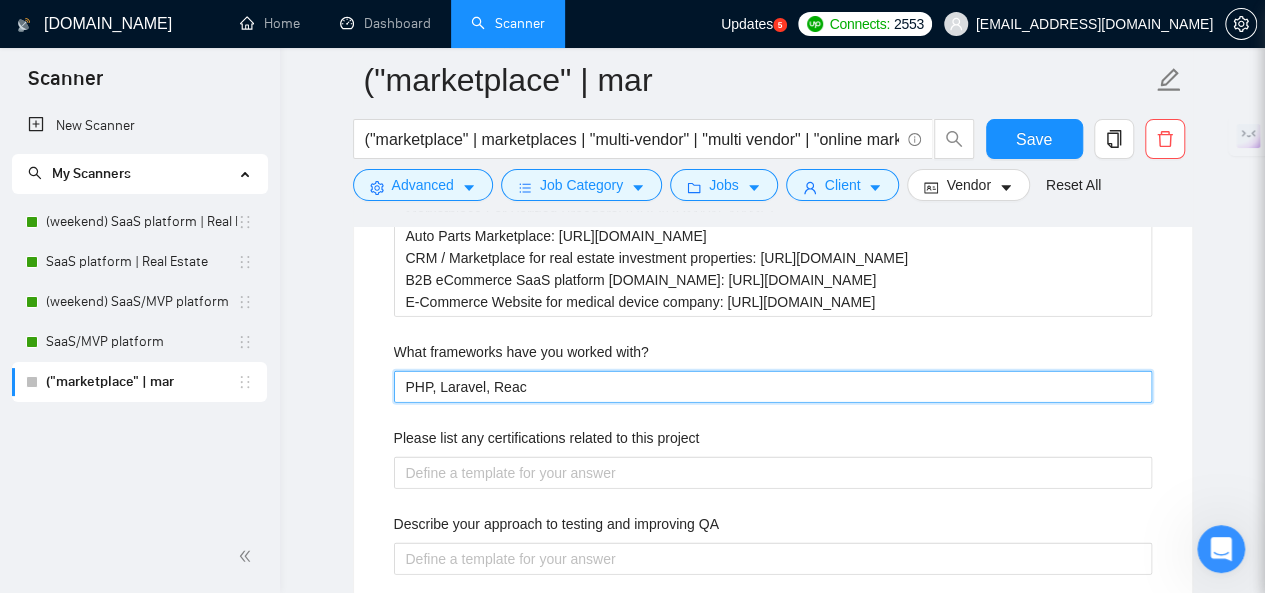type 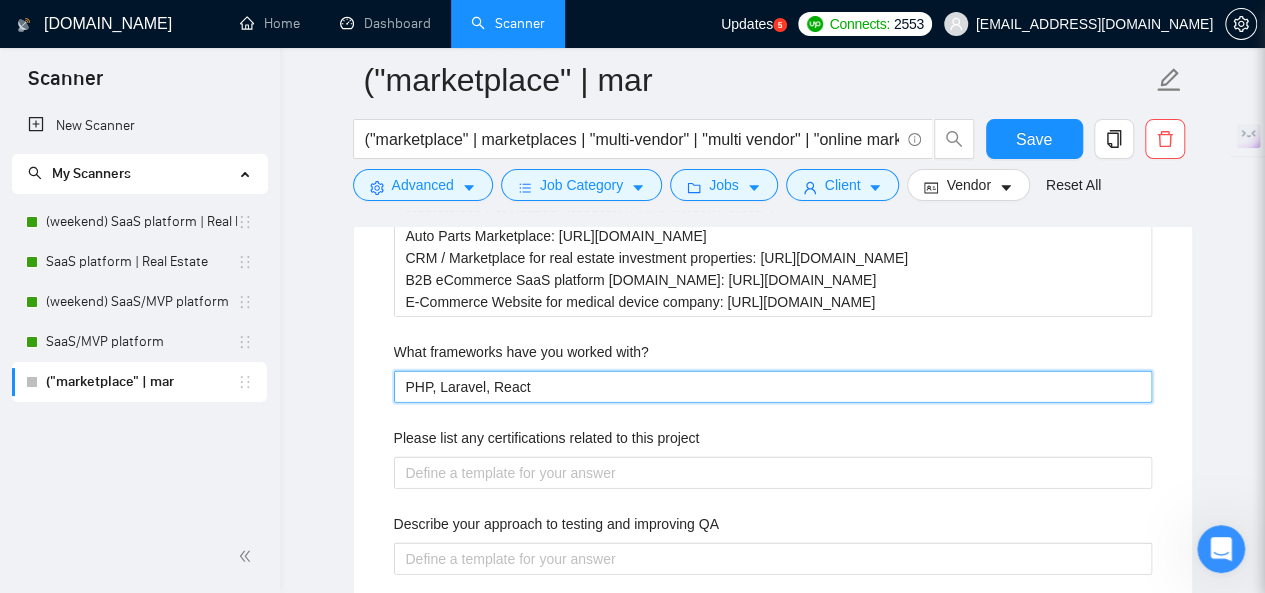 type 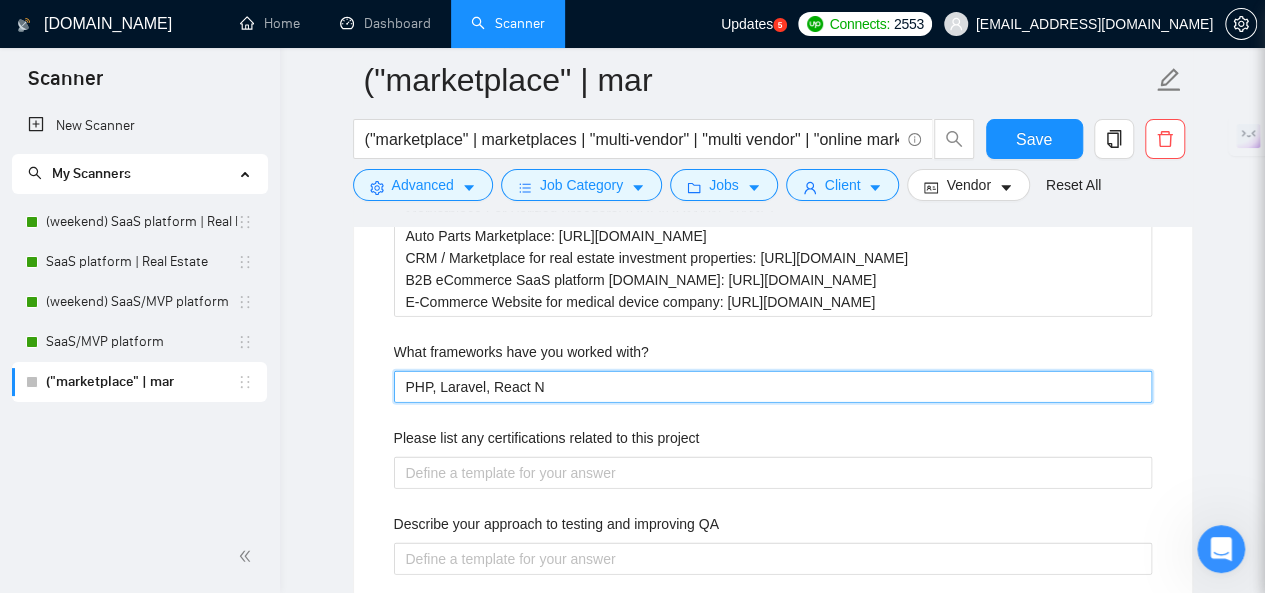 type 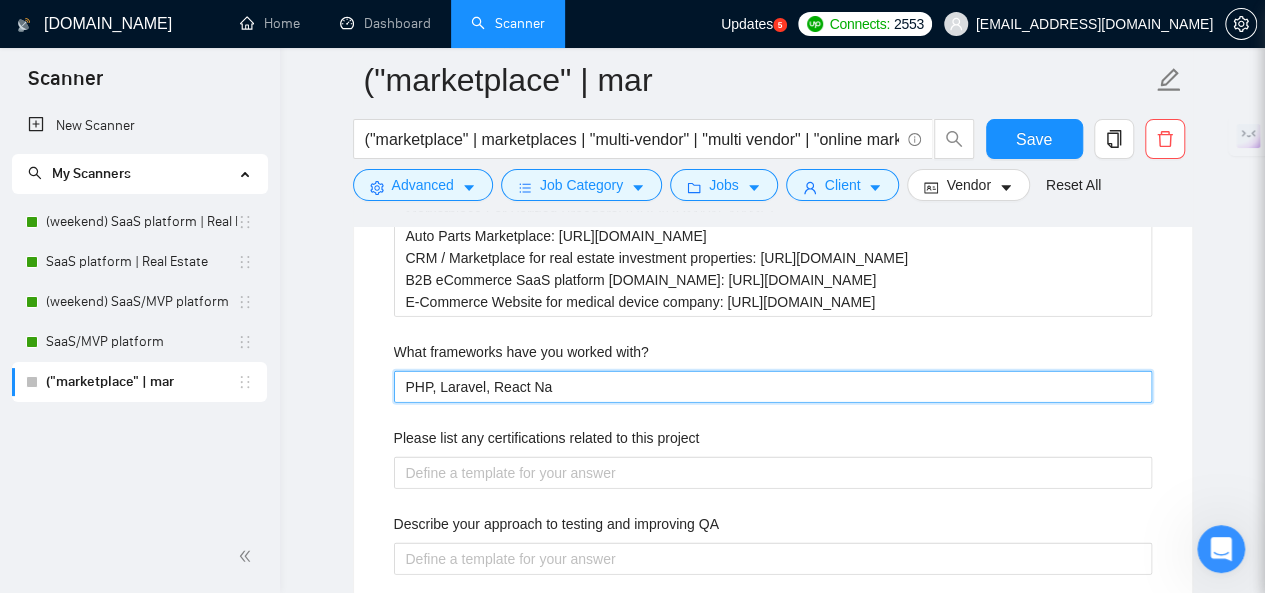 type on "PHP, Laravel, React Nat" 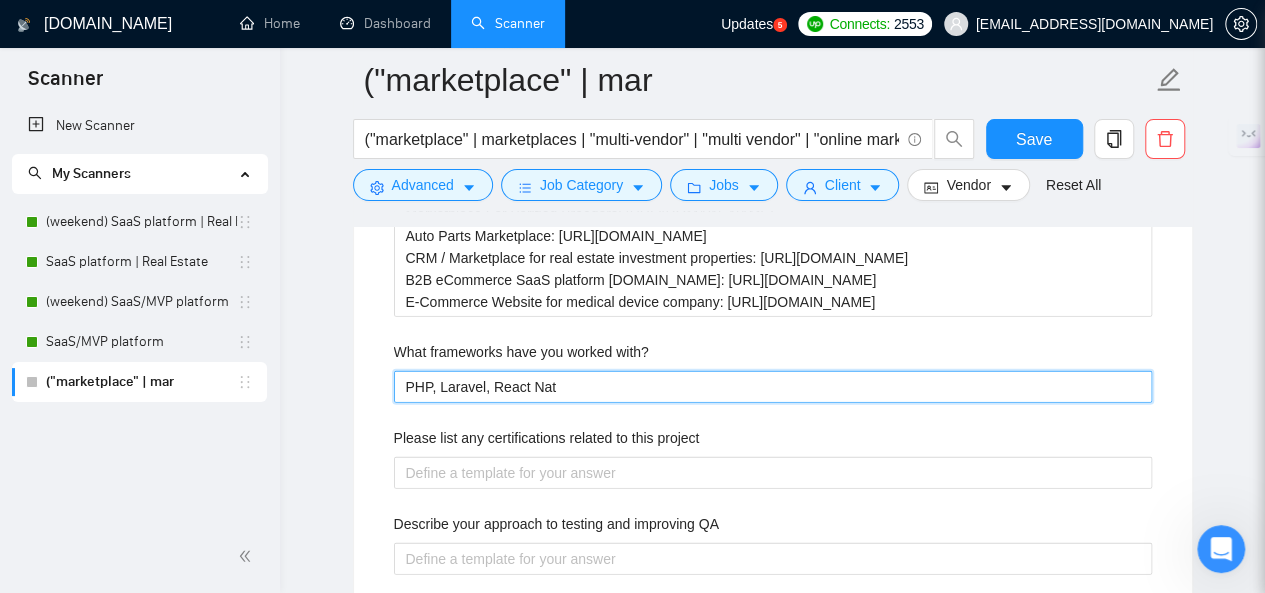 type 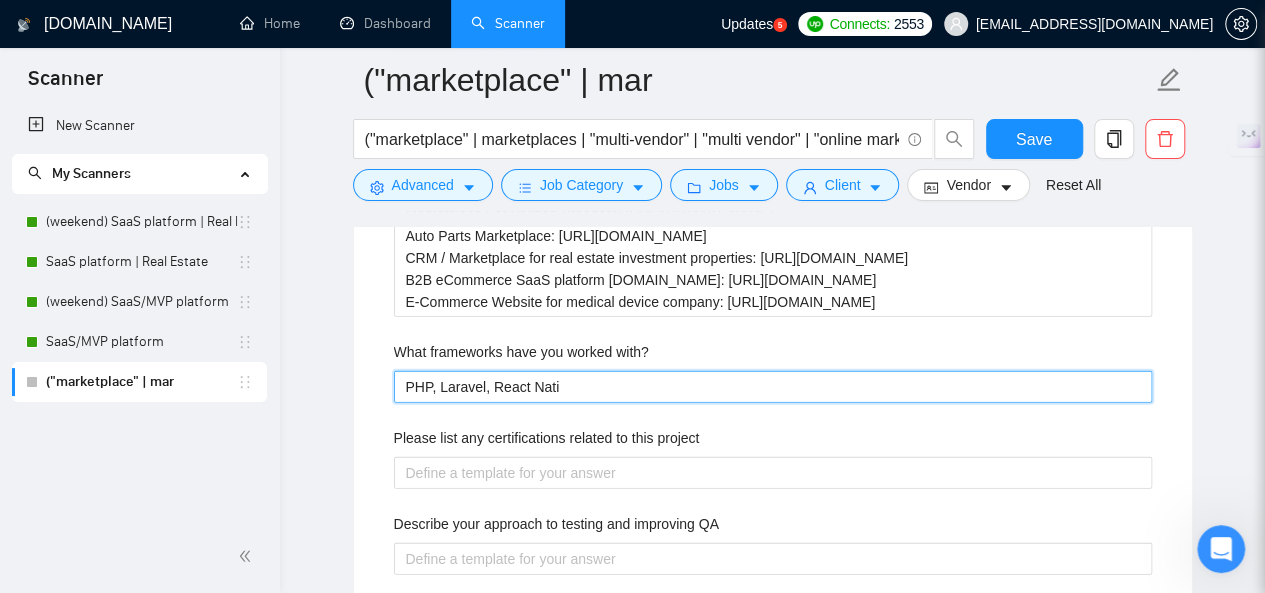 type 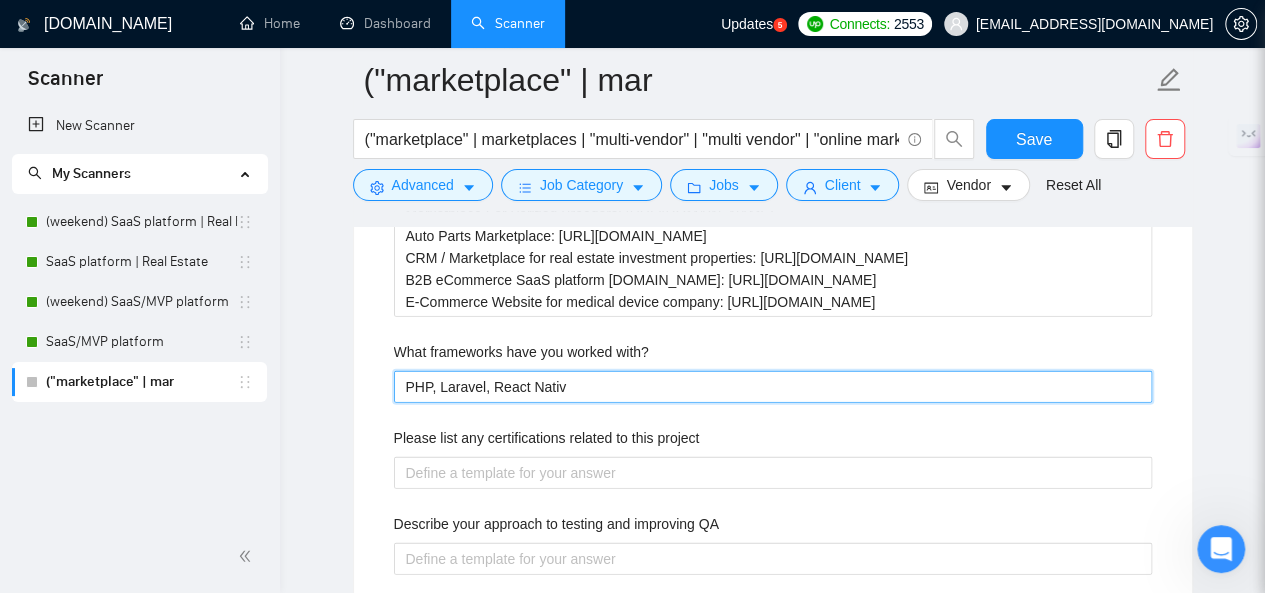 type 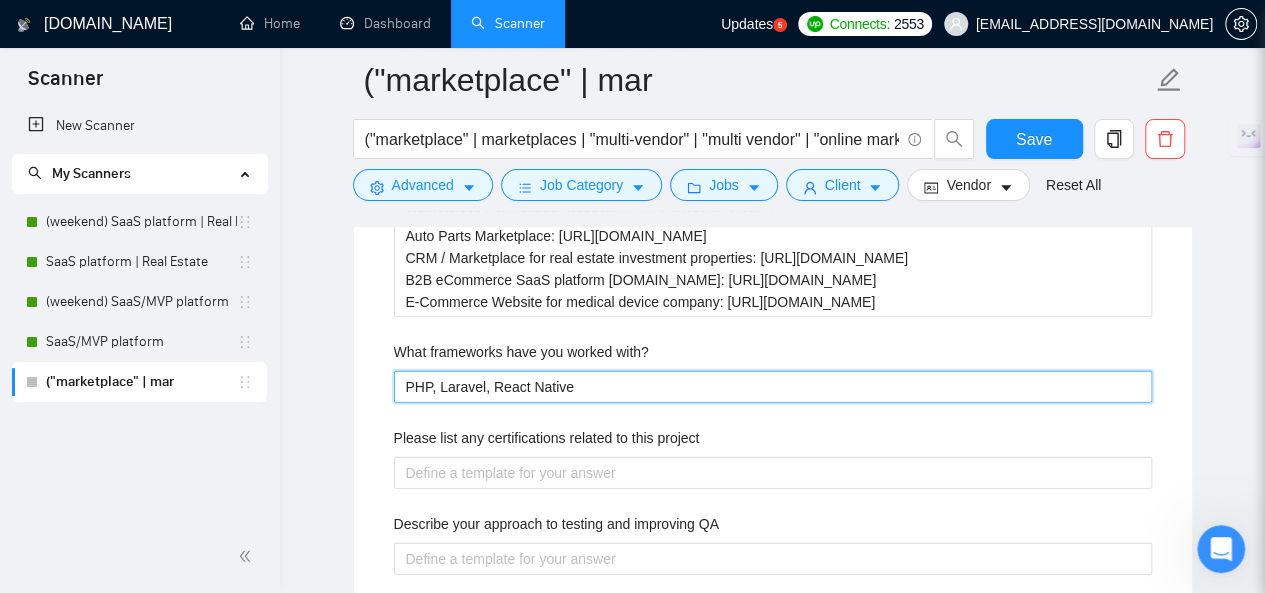 type 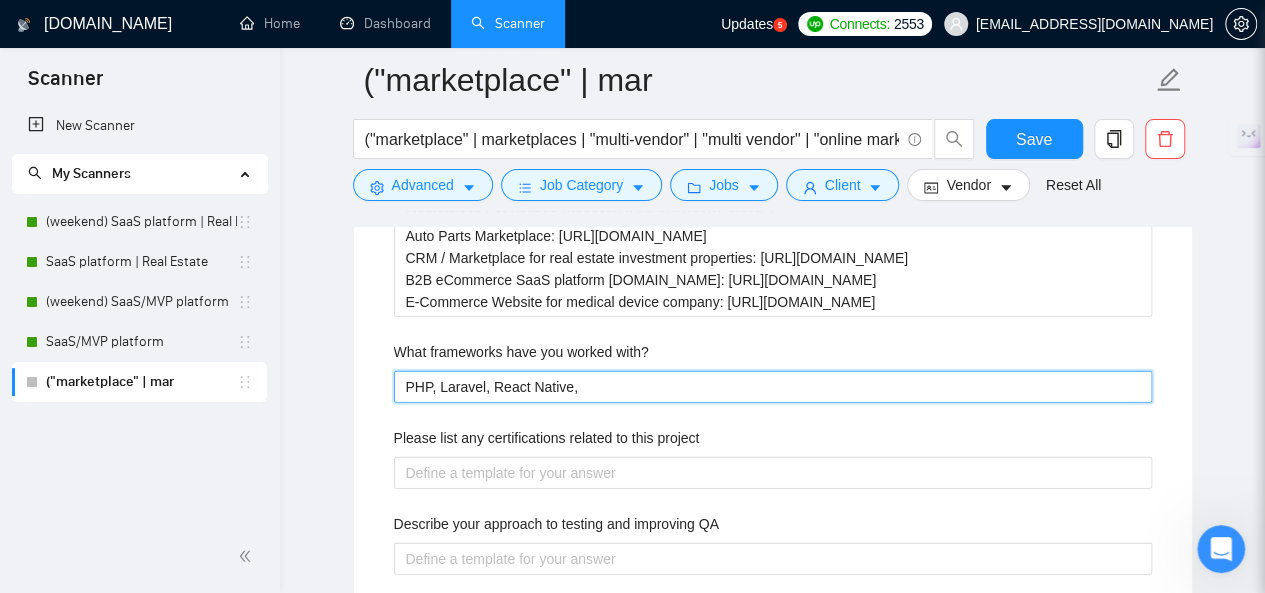 type 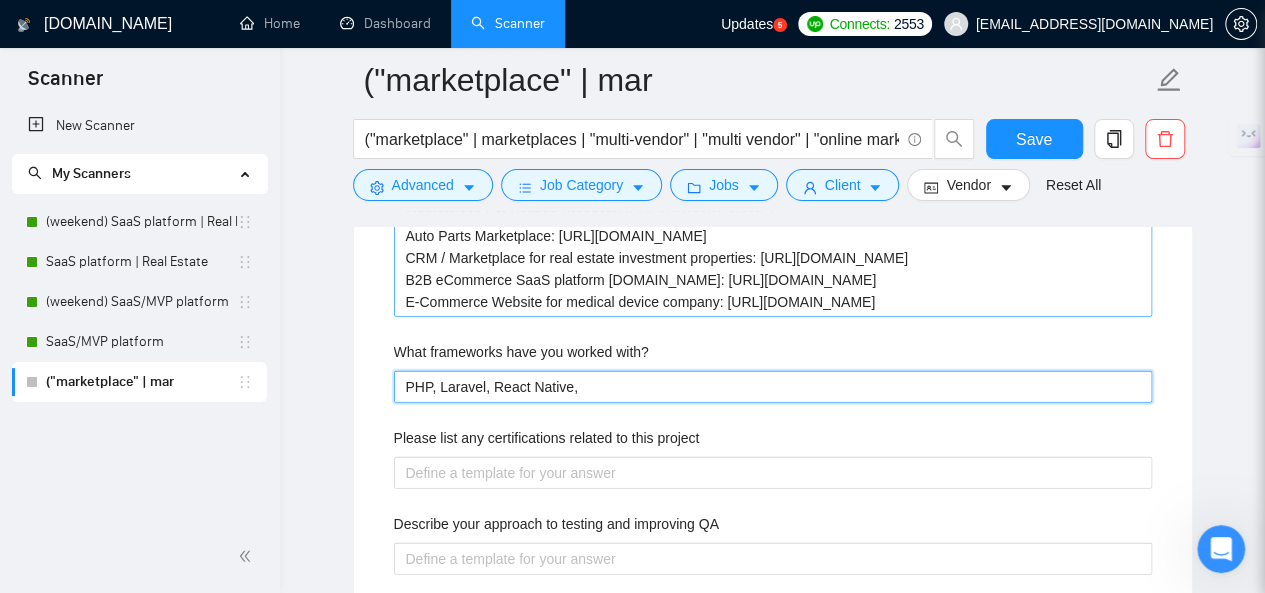 type 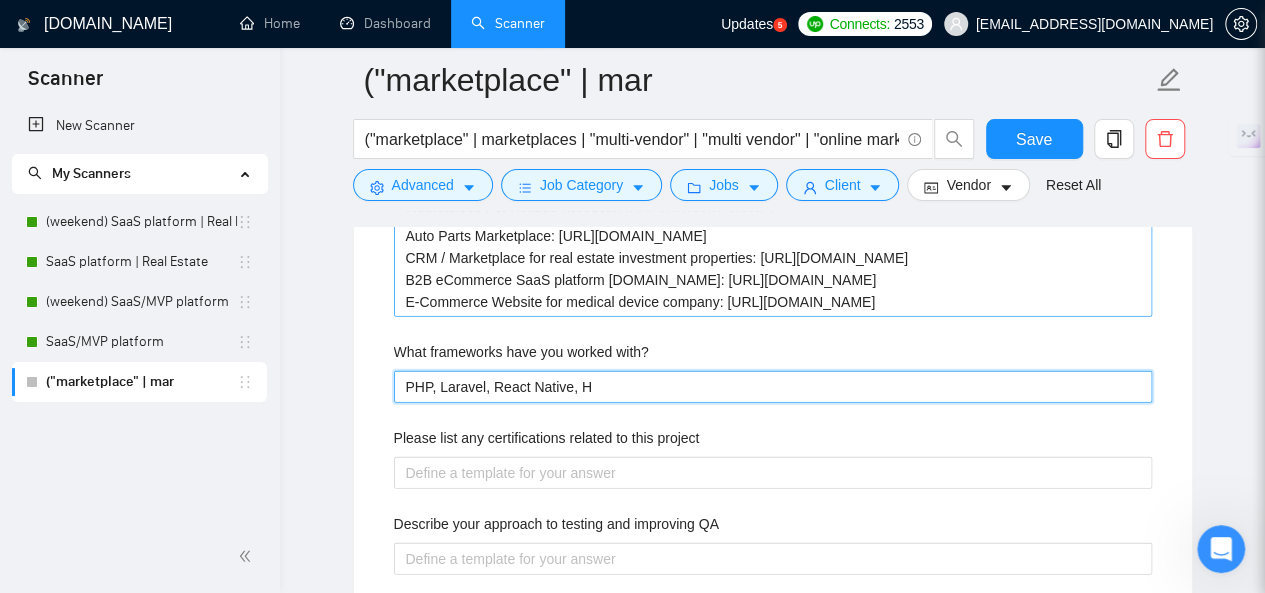 type 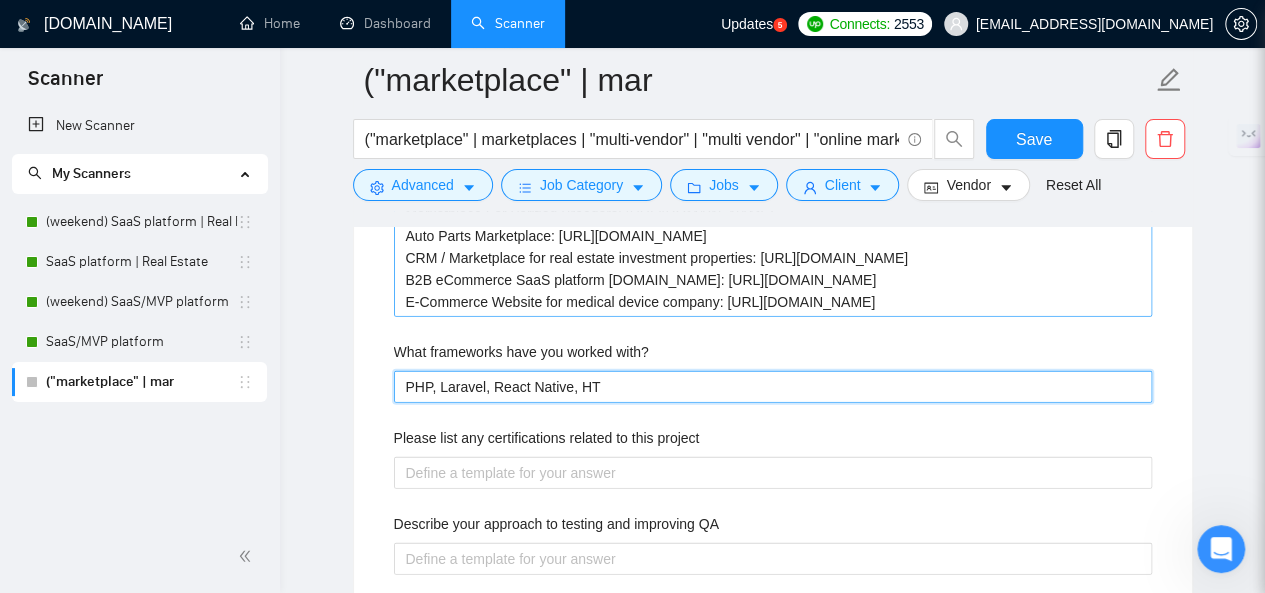 type 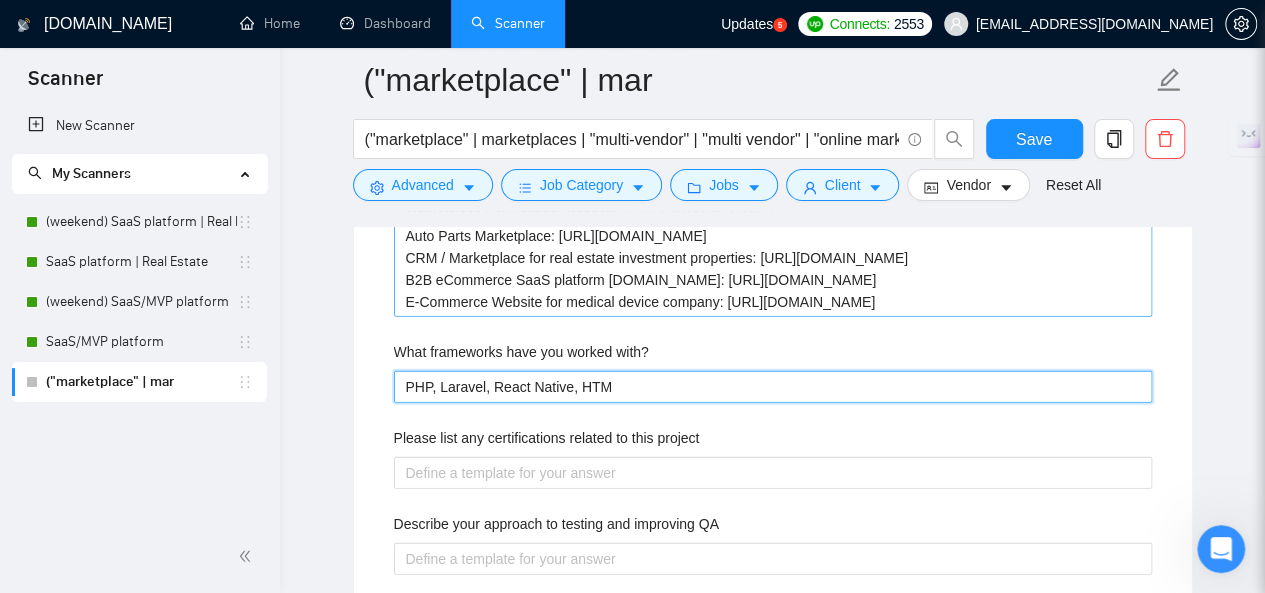 type 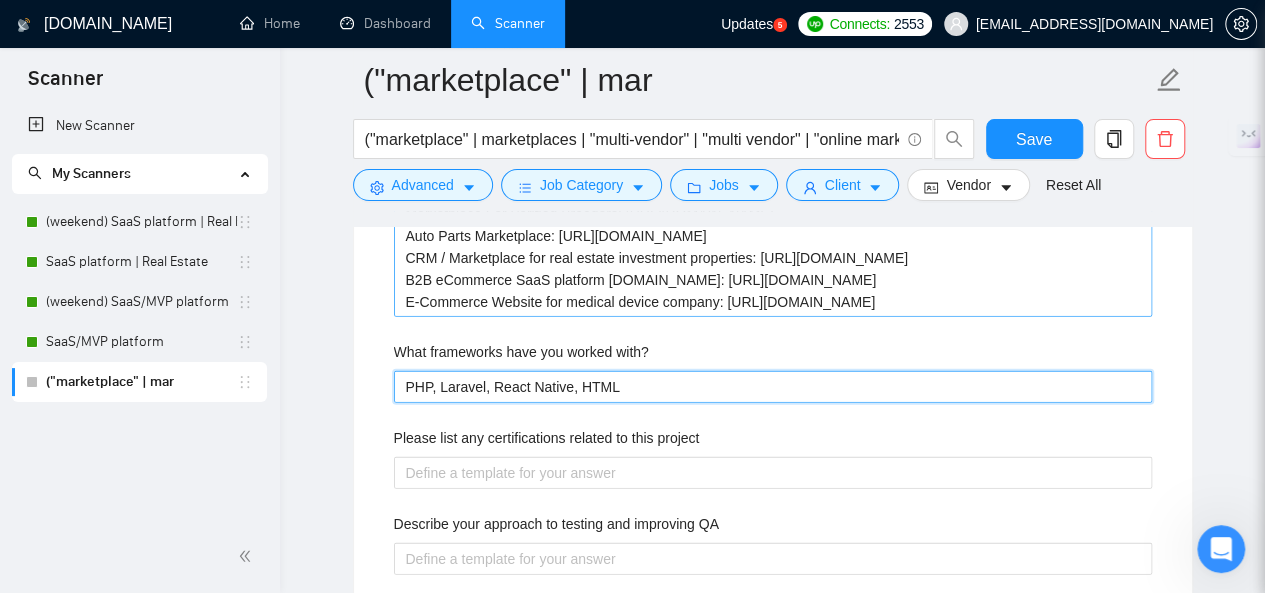 type 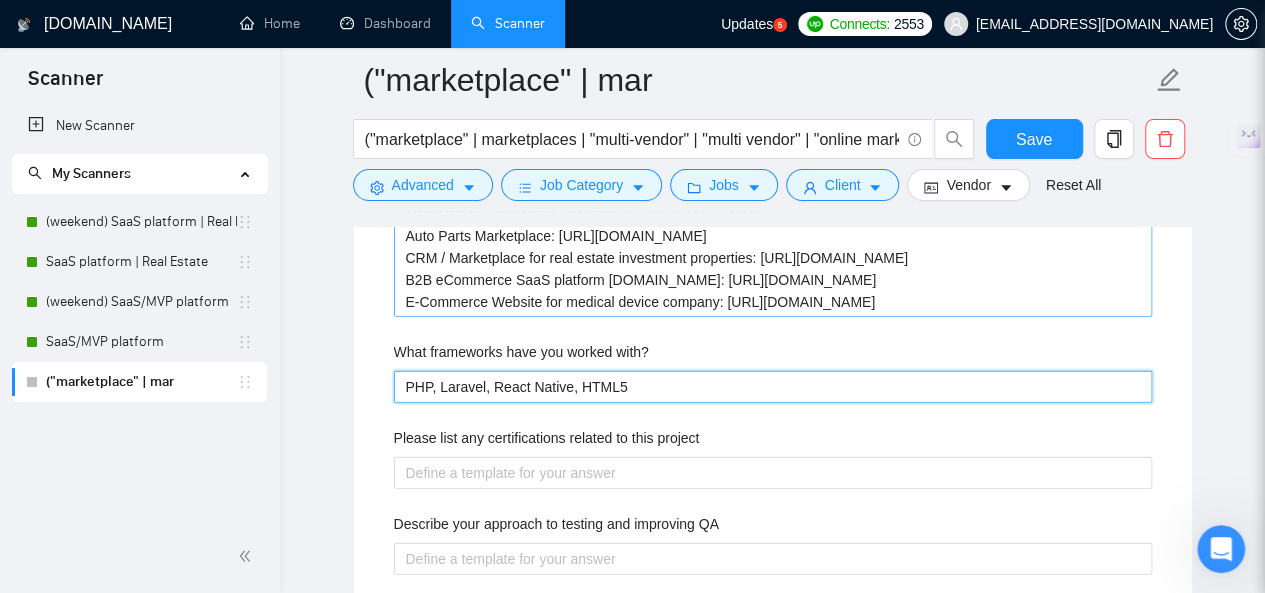 type 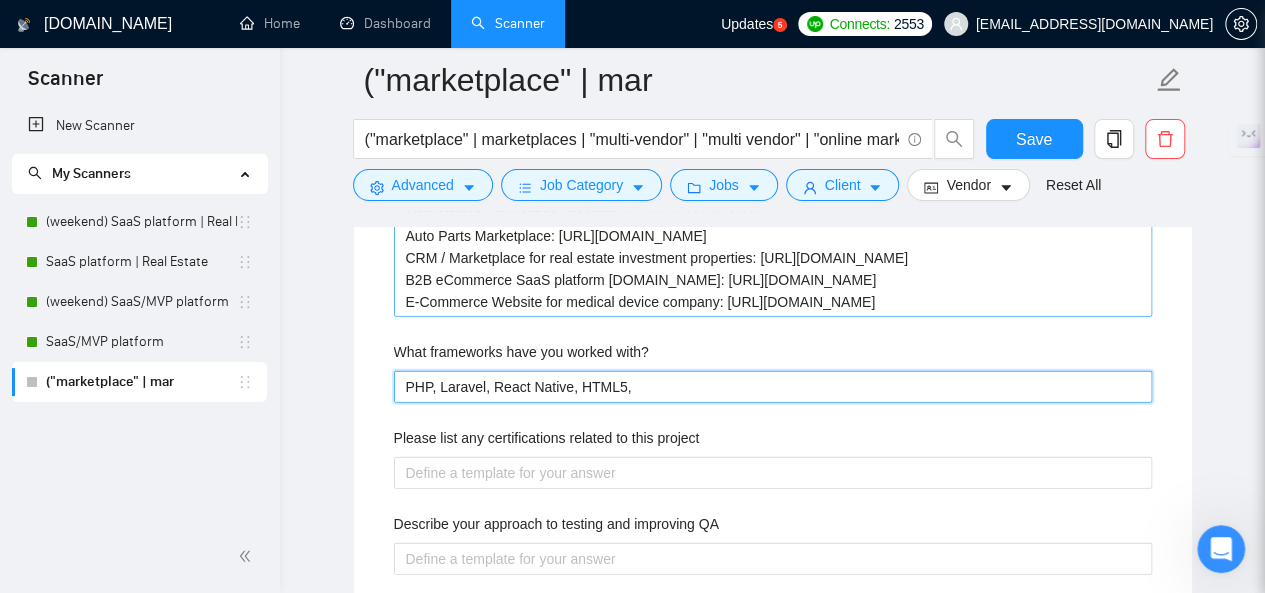 type 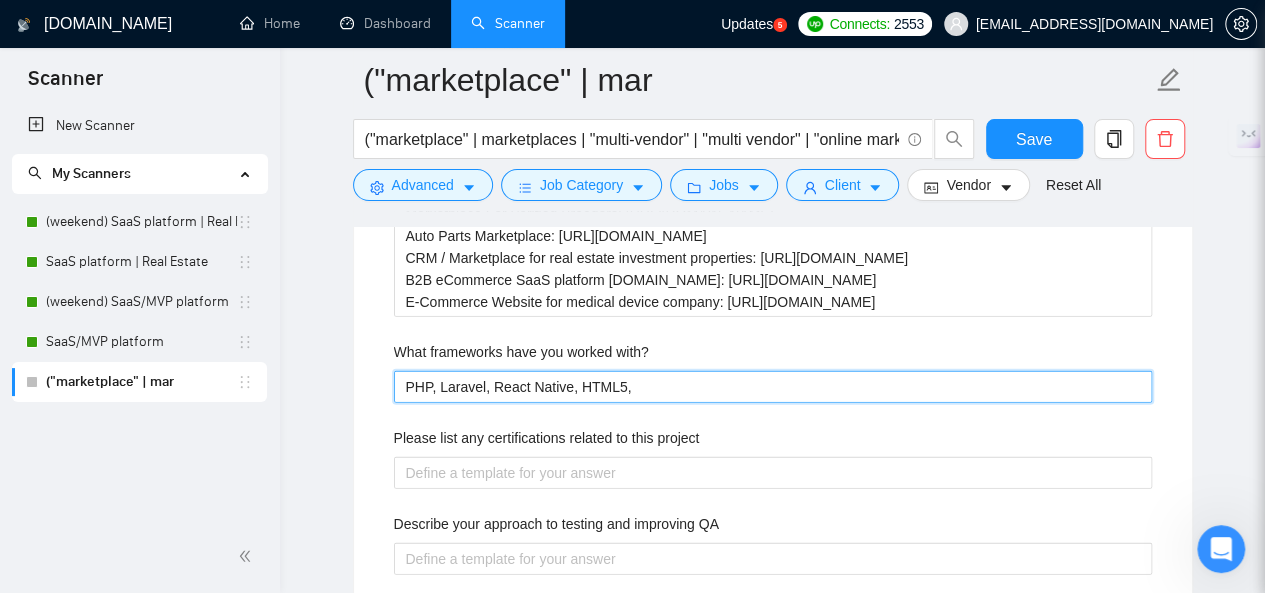 type on "PHP, Laravel, React Native, HTML5," 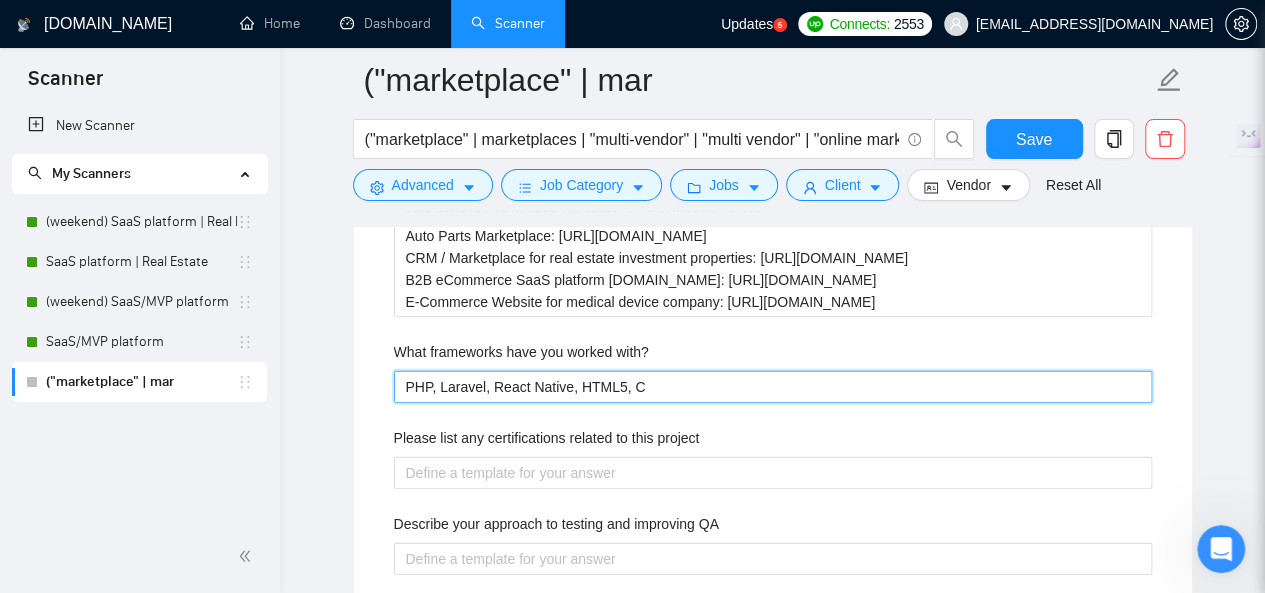 type 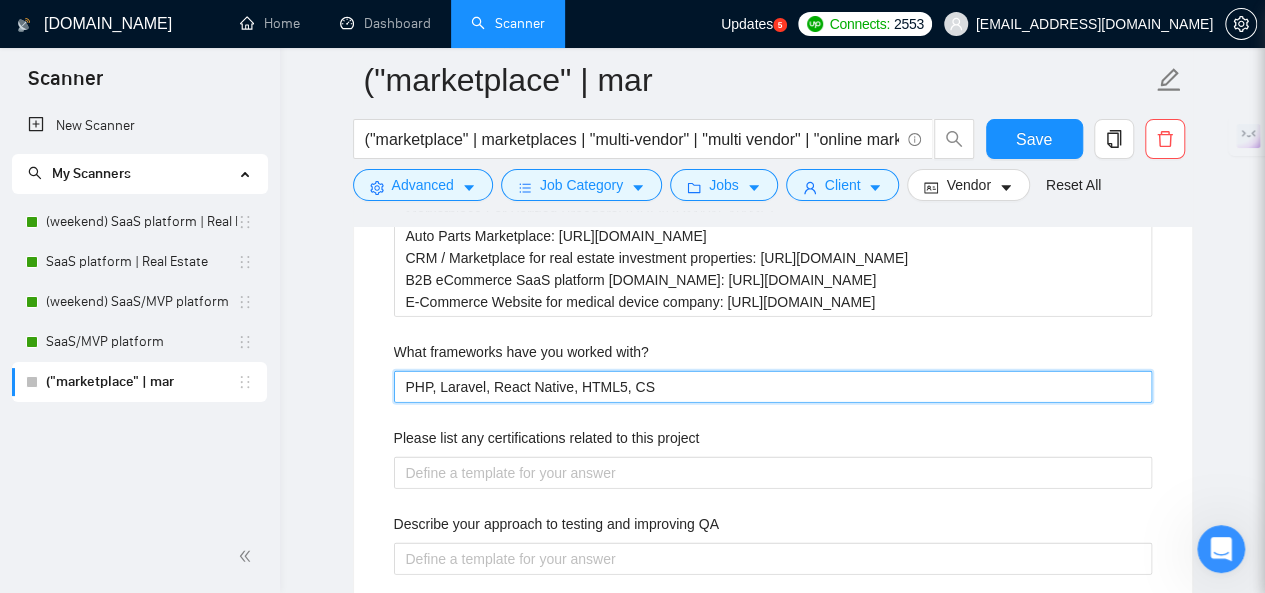 type 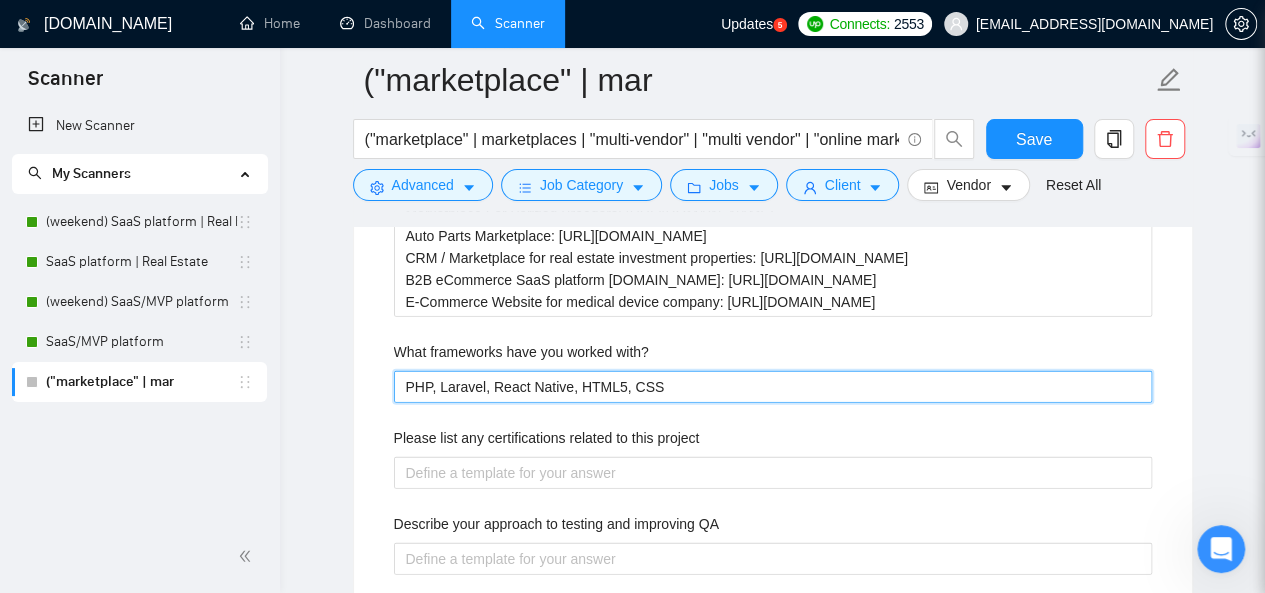 type 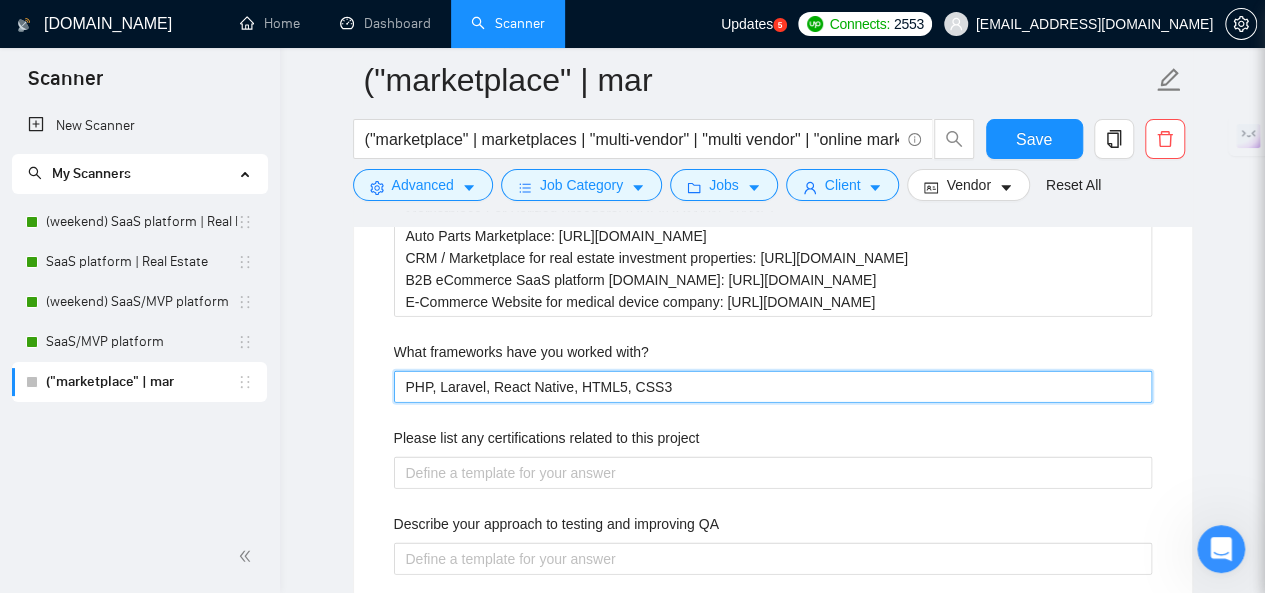 type 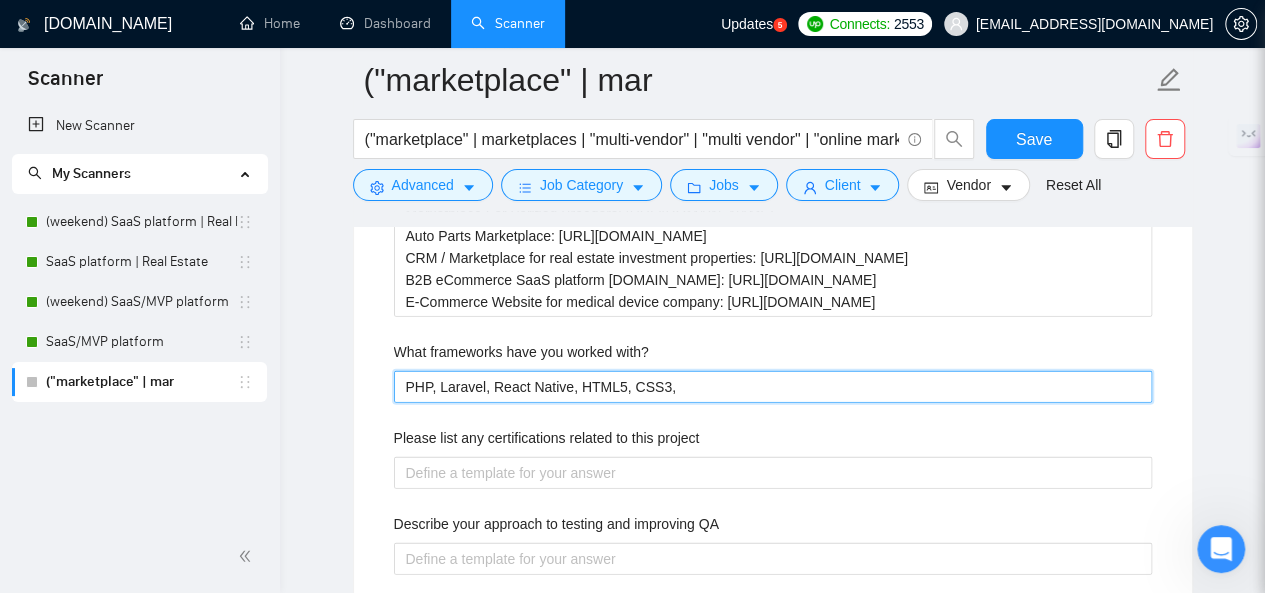 type 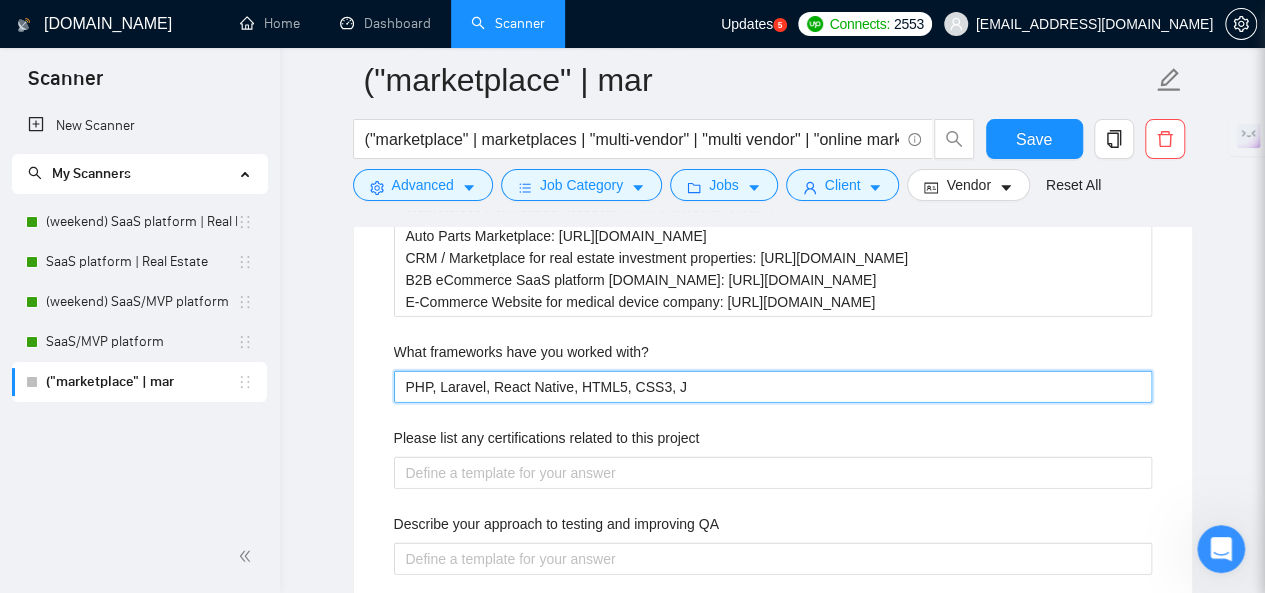 type 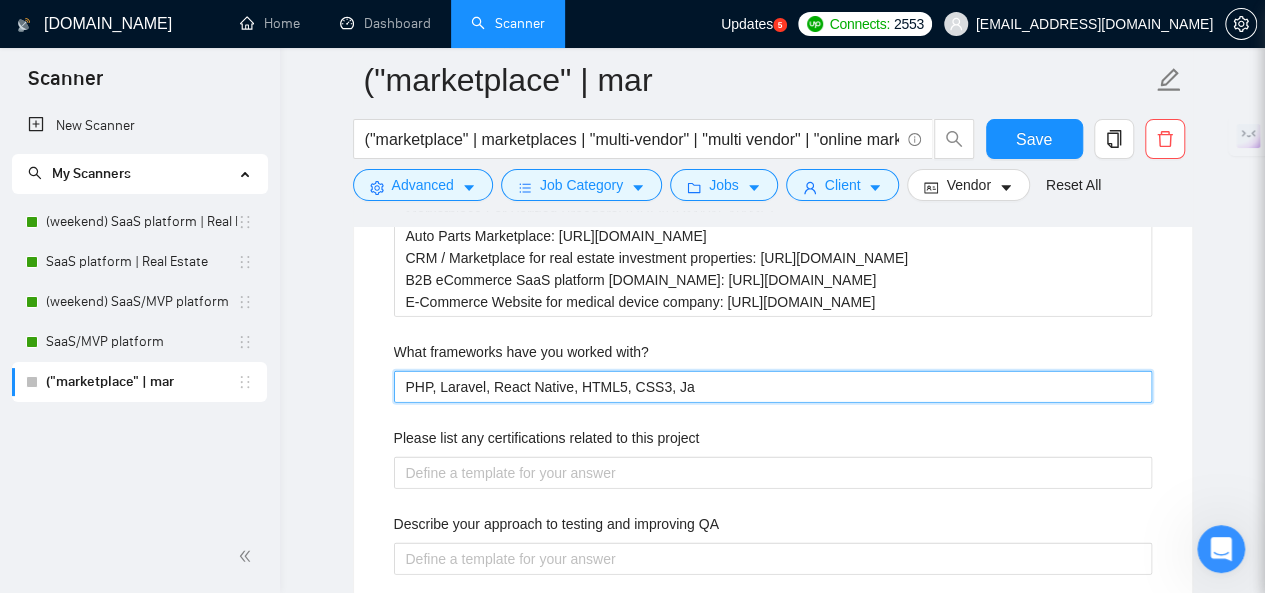 type 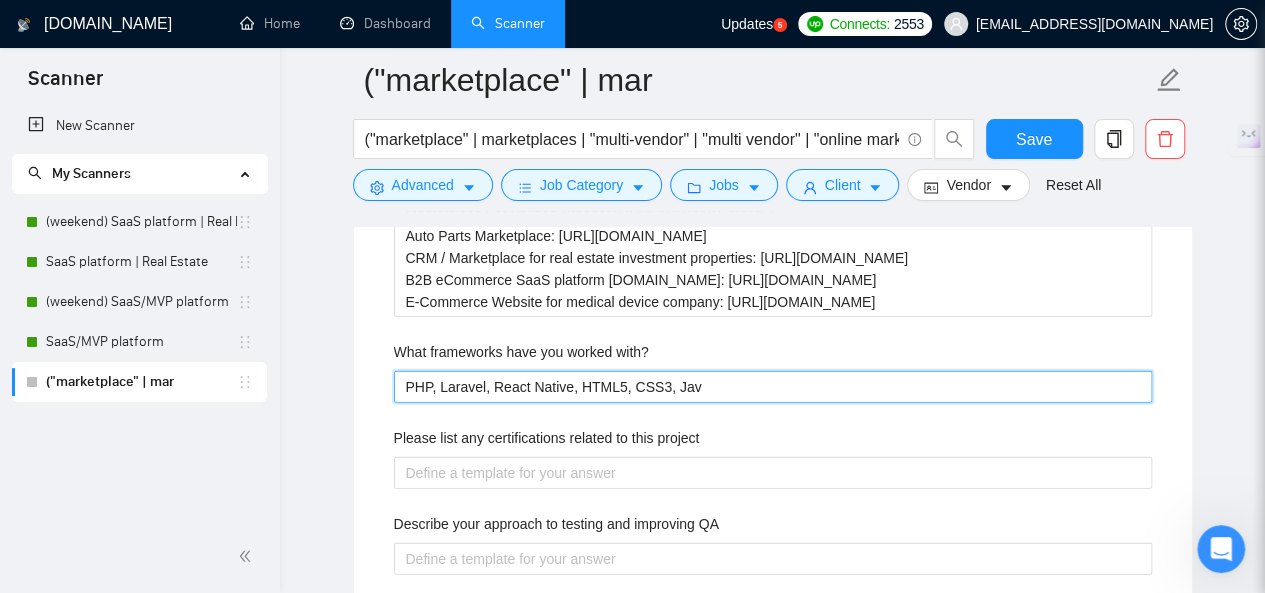 type 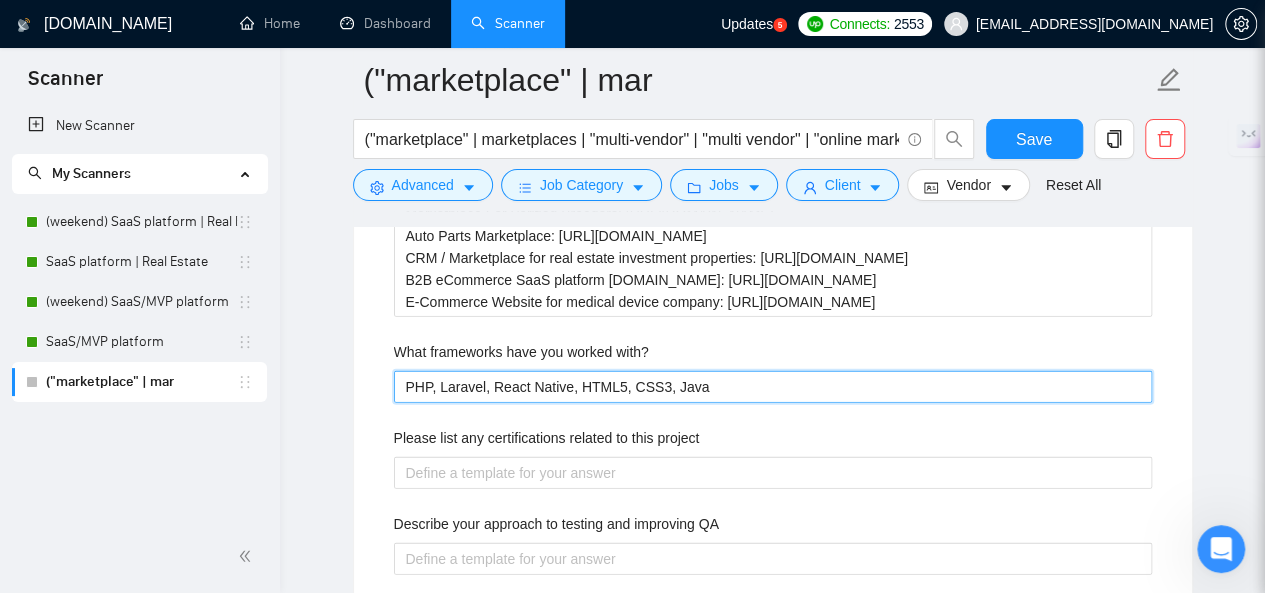 type 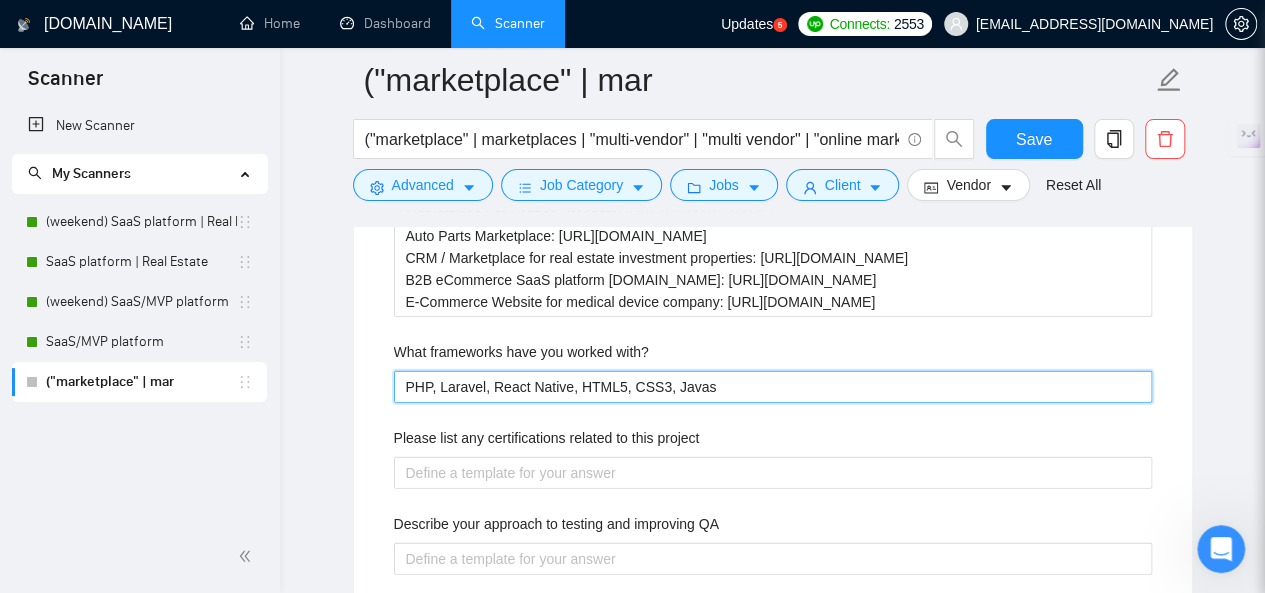 type 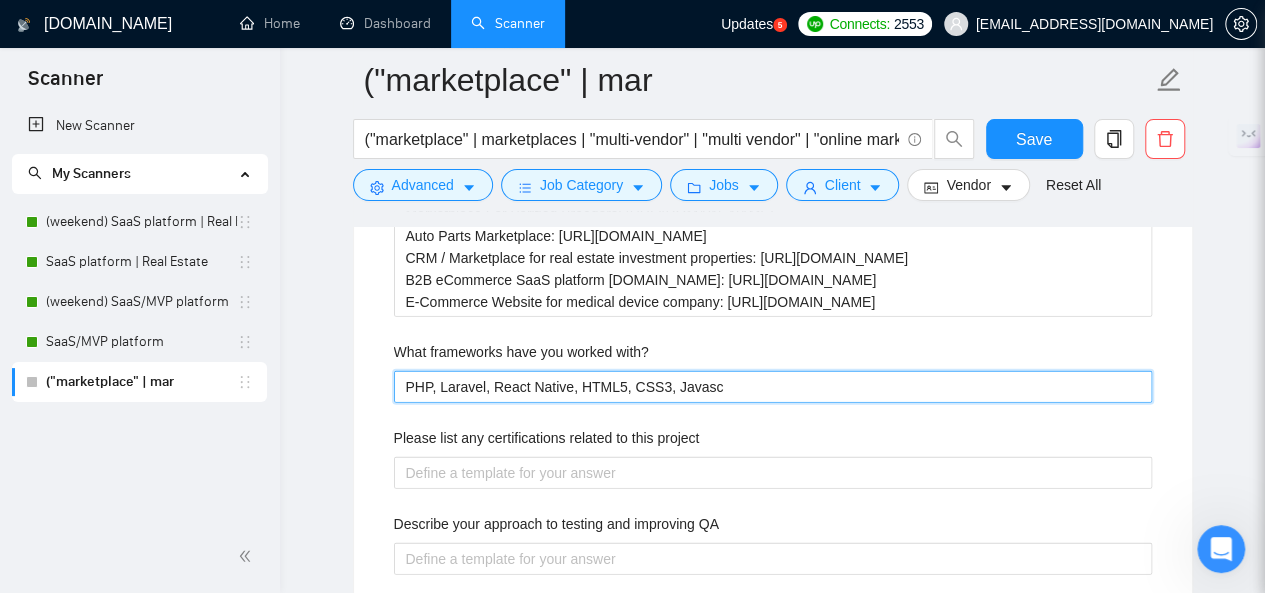 type 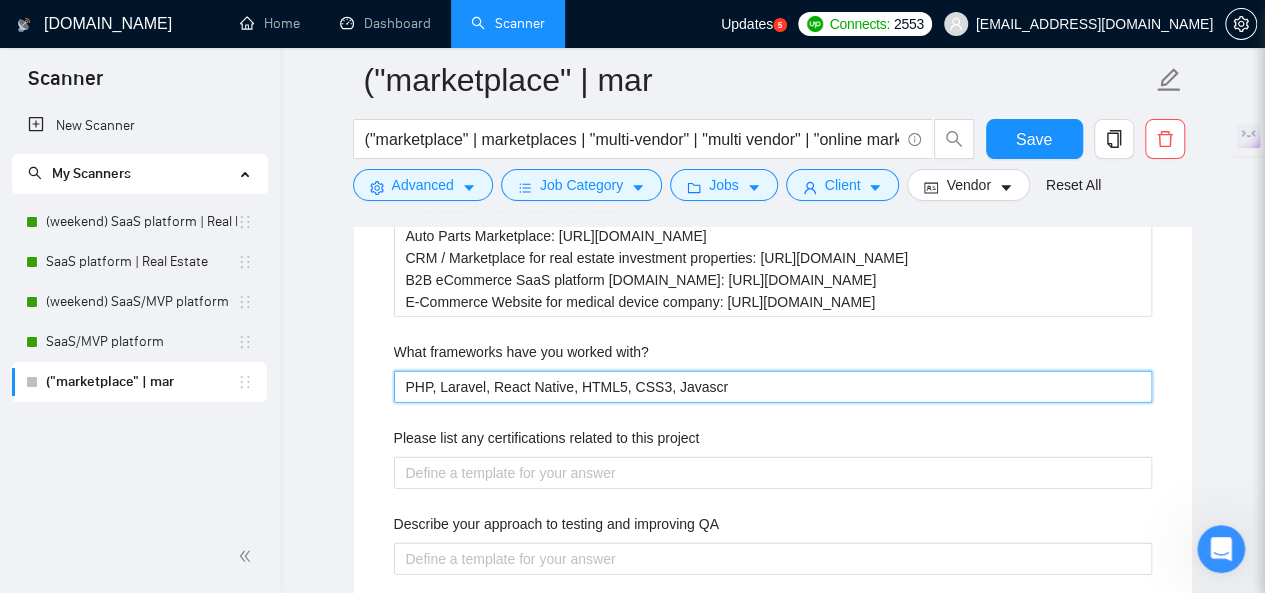 type 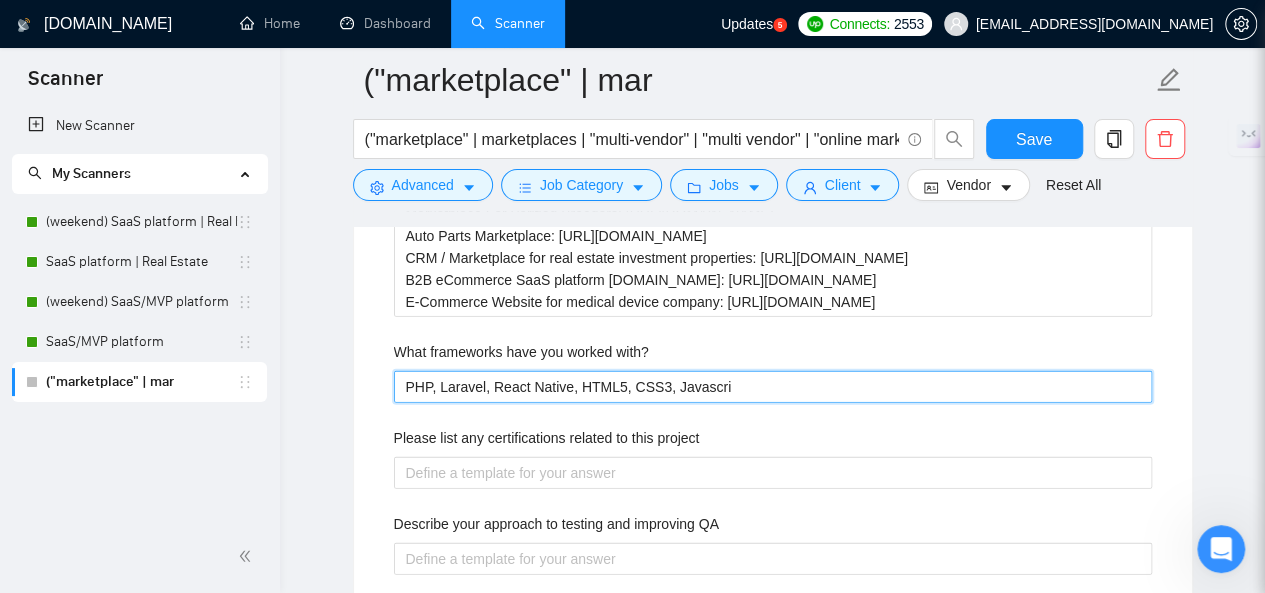 type 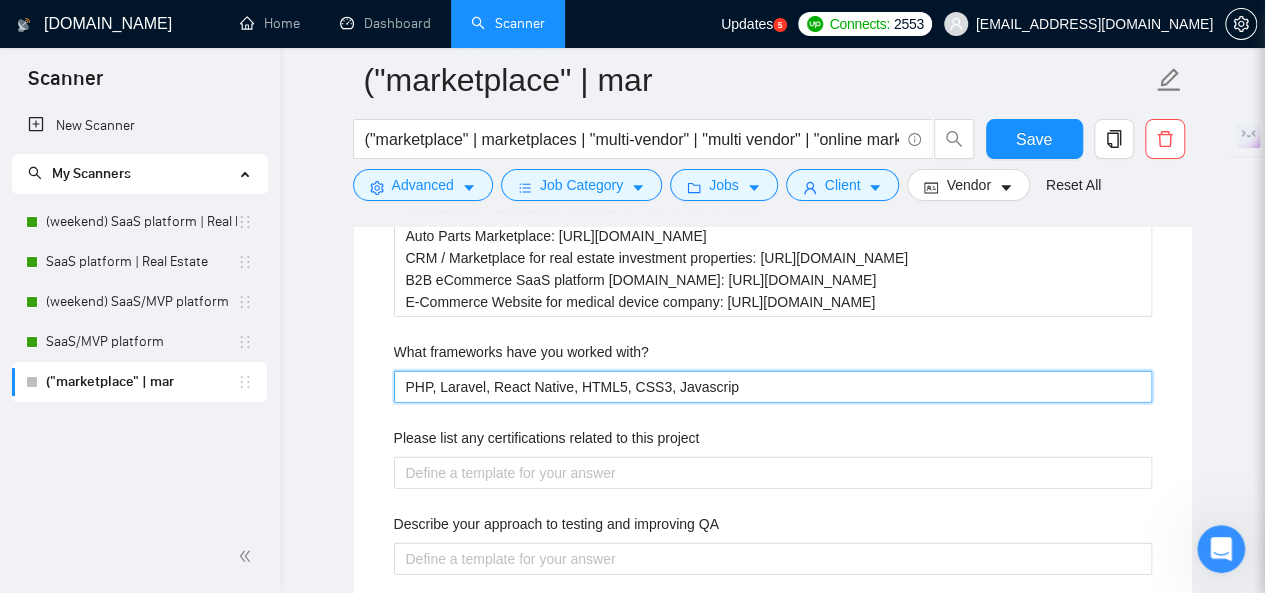 type 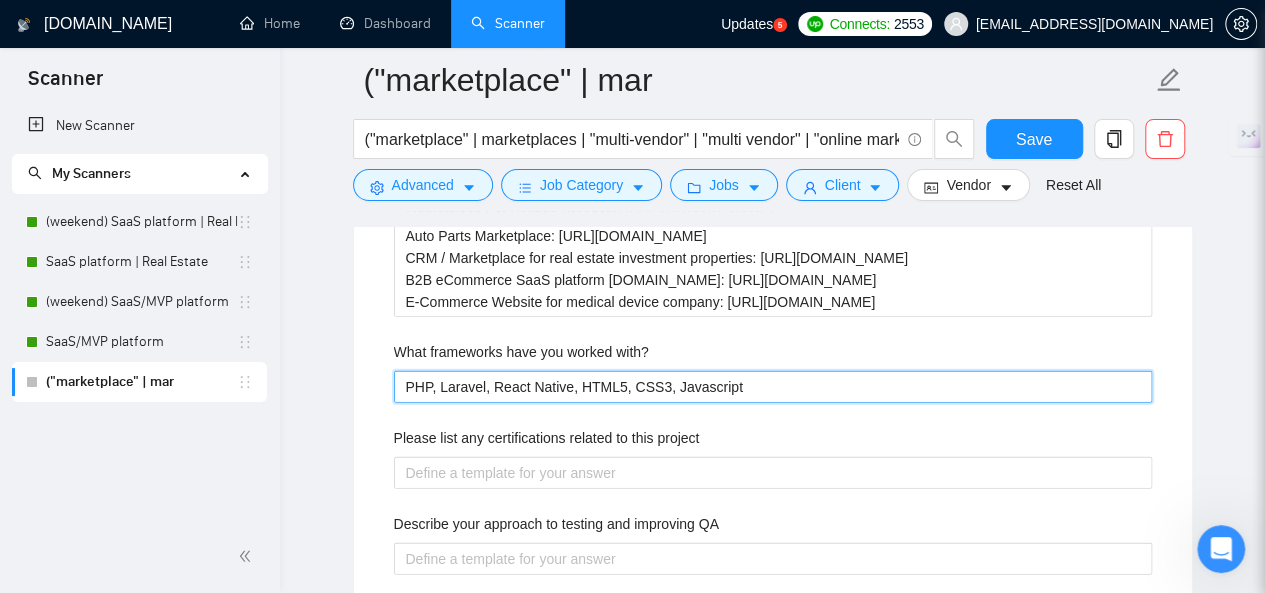 type on "PHP, Laravel, React Native, HTML5, CSS3, Javascript," 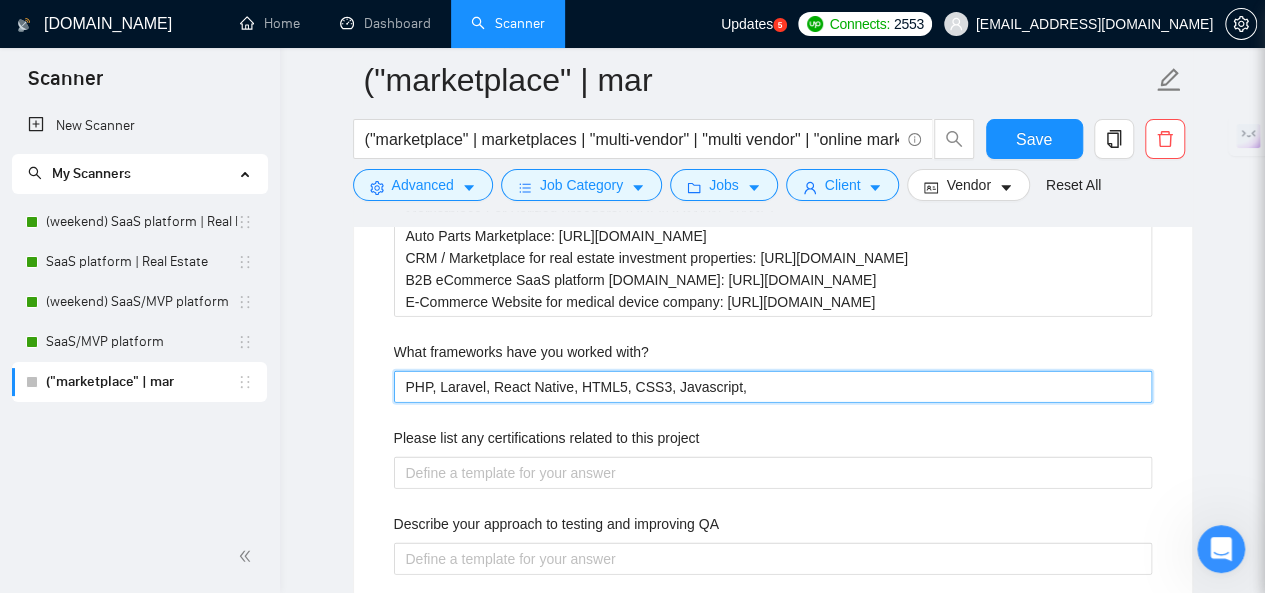 type 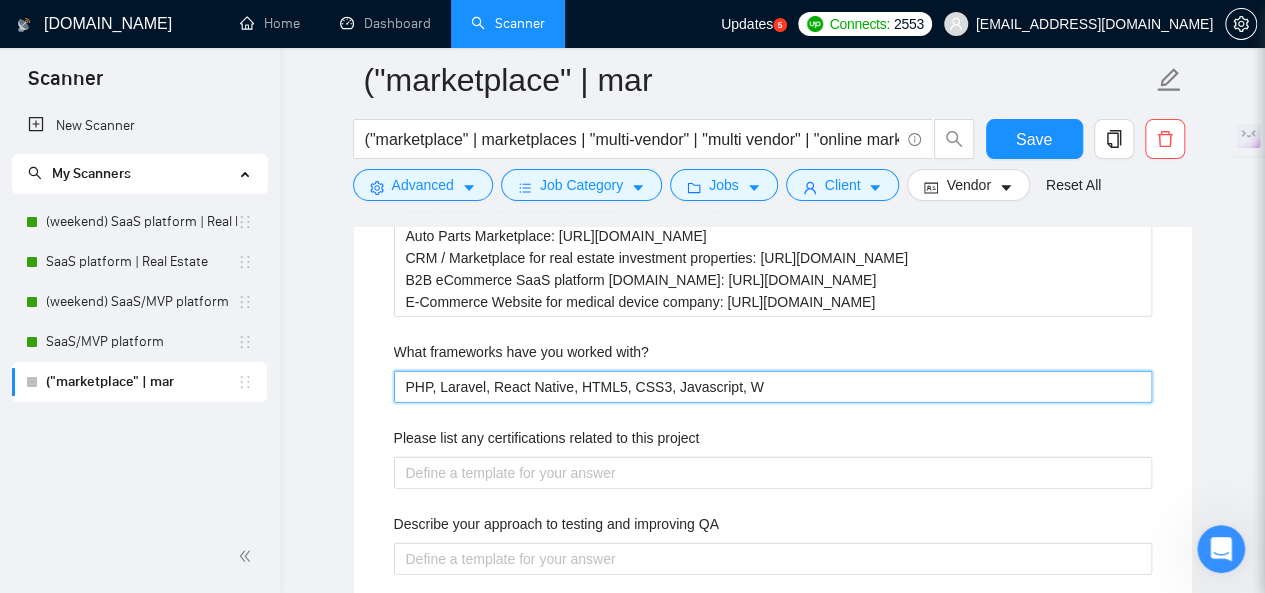 type 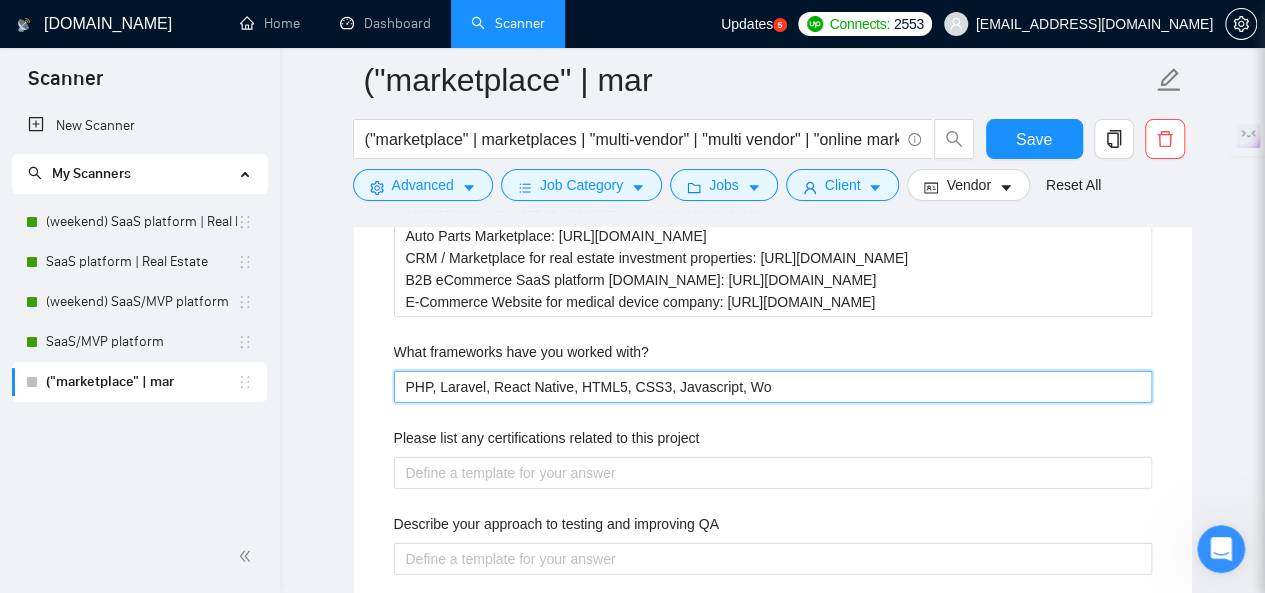 type 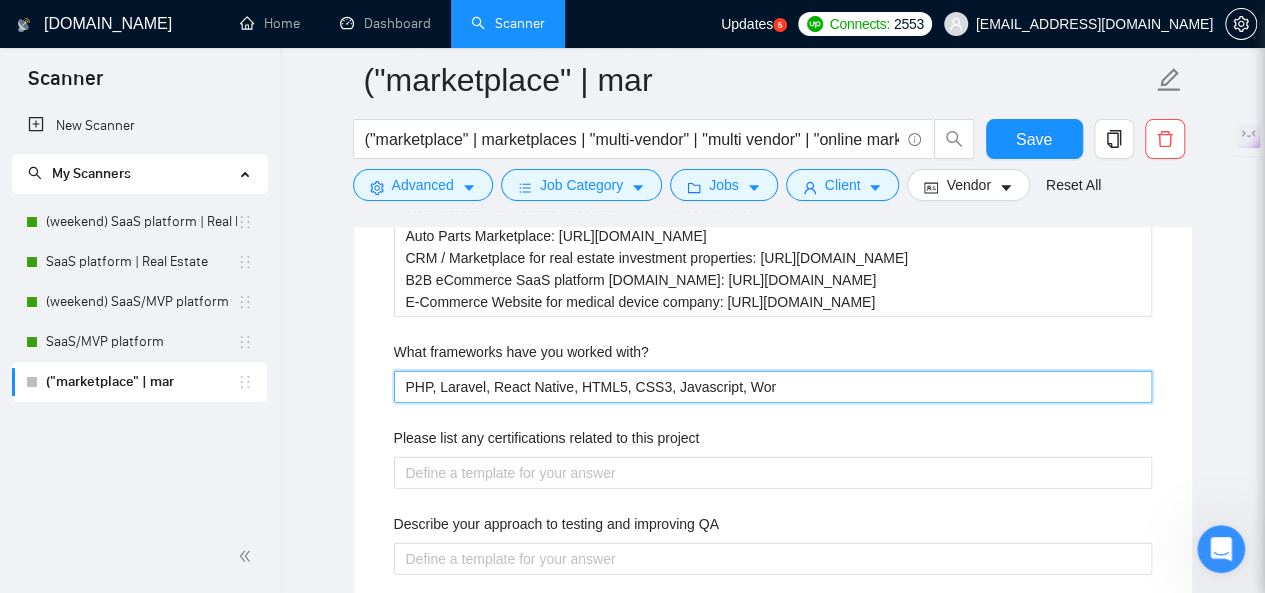 type 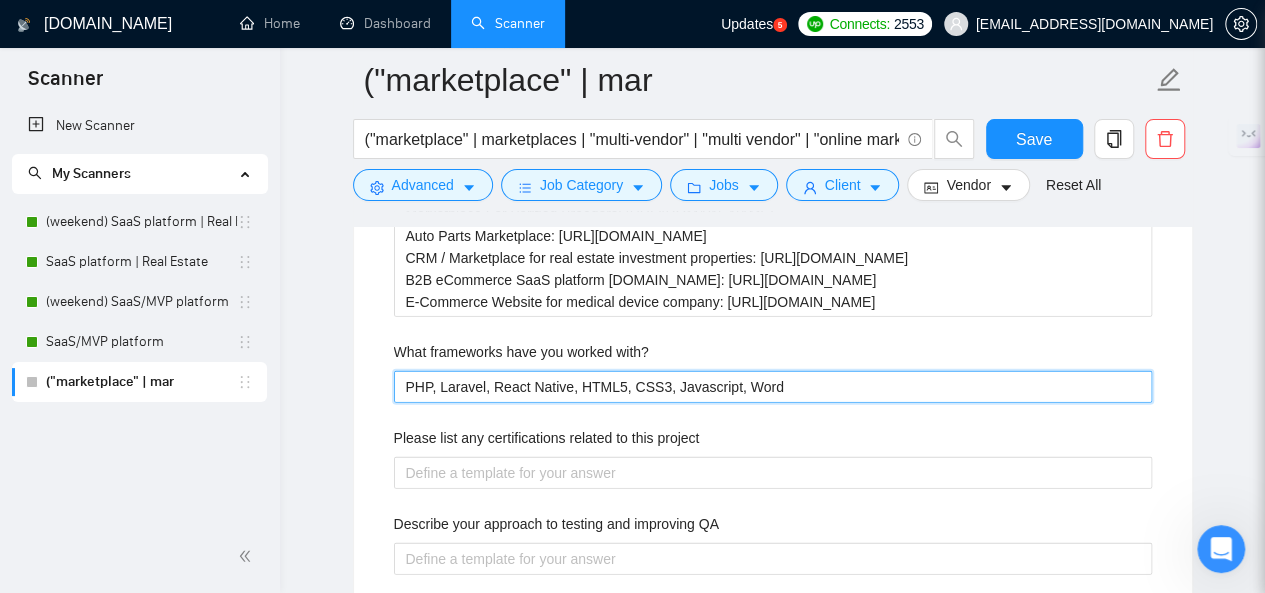 type 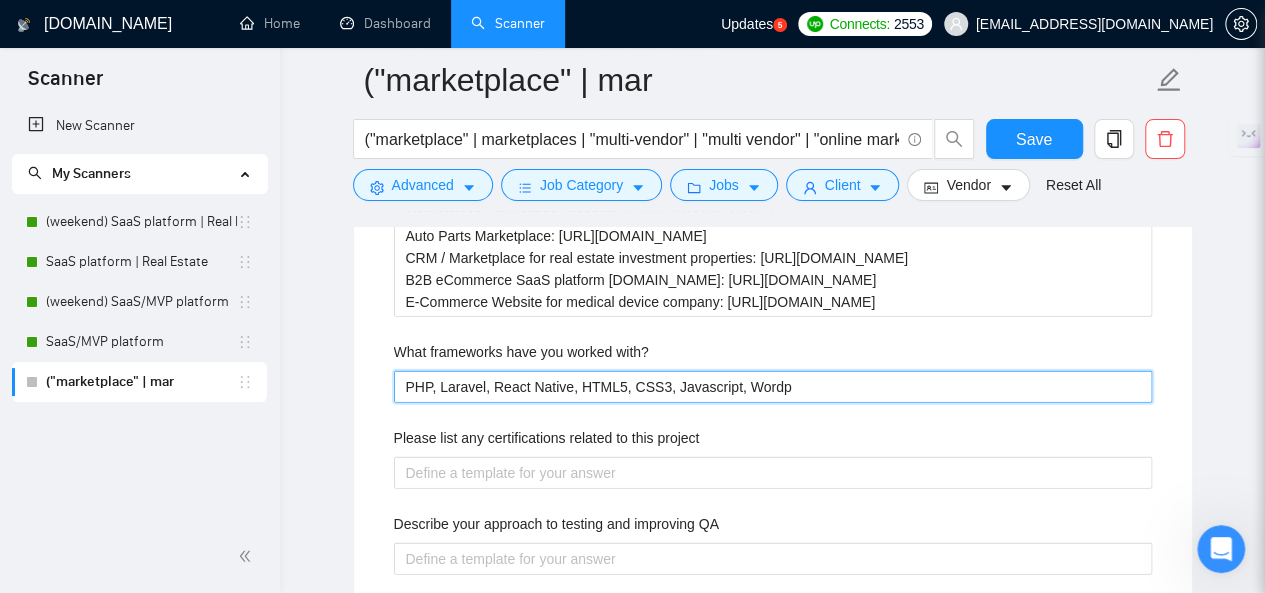 type 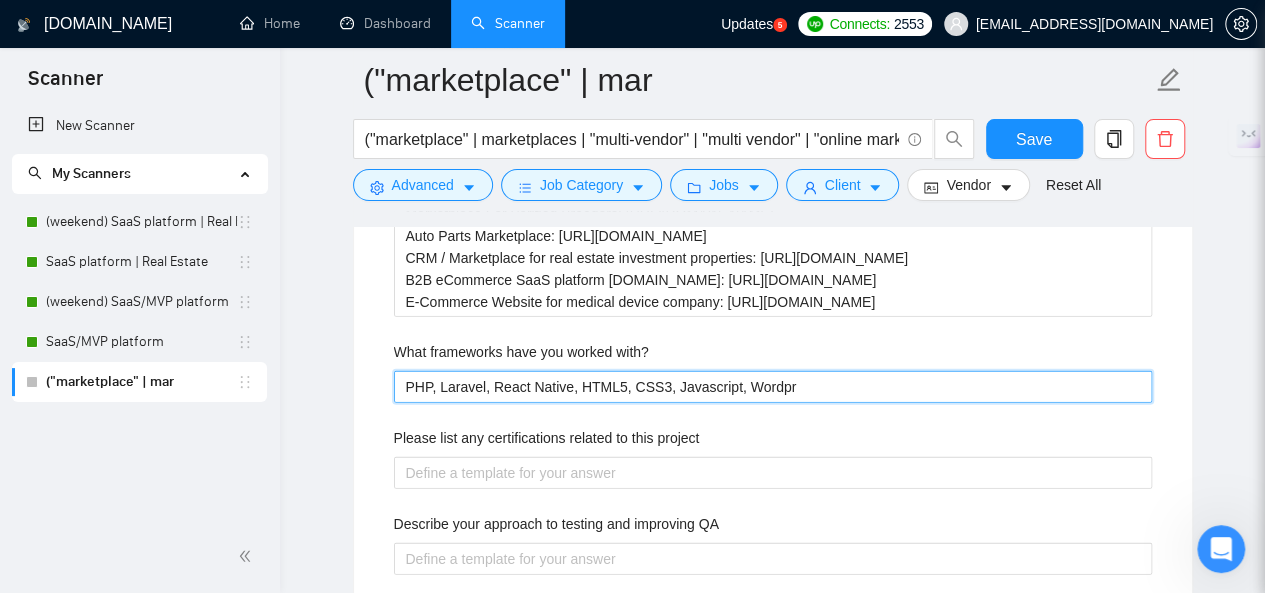 type 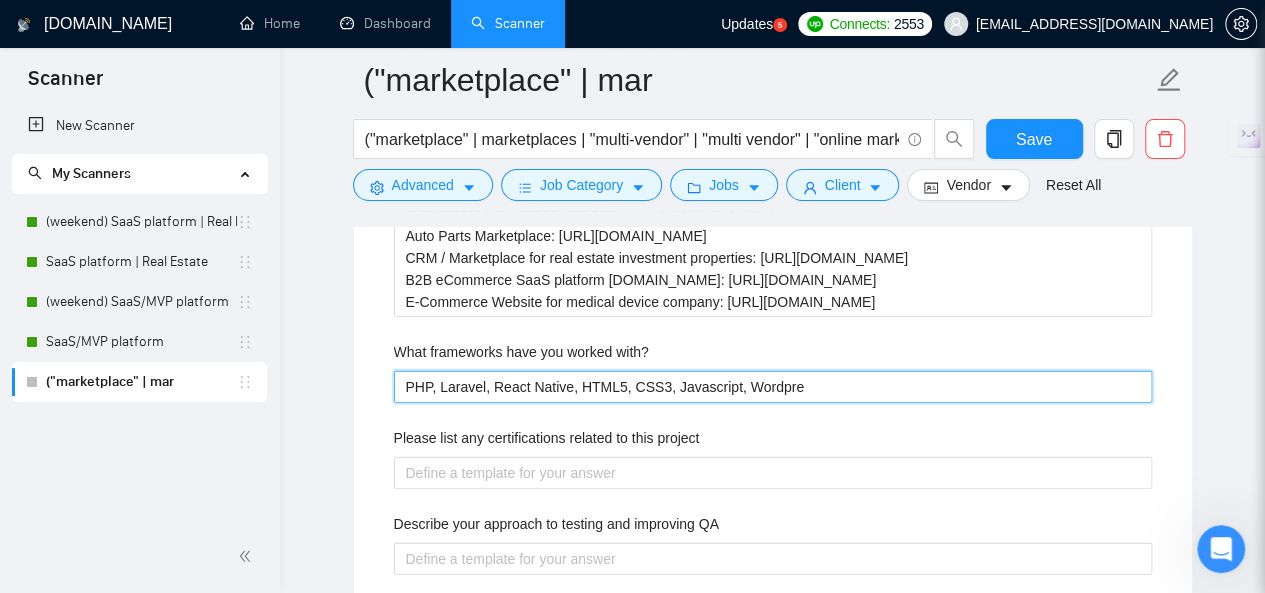 type 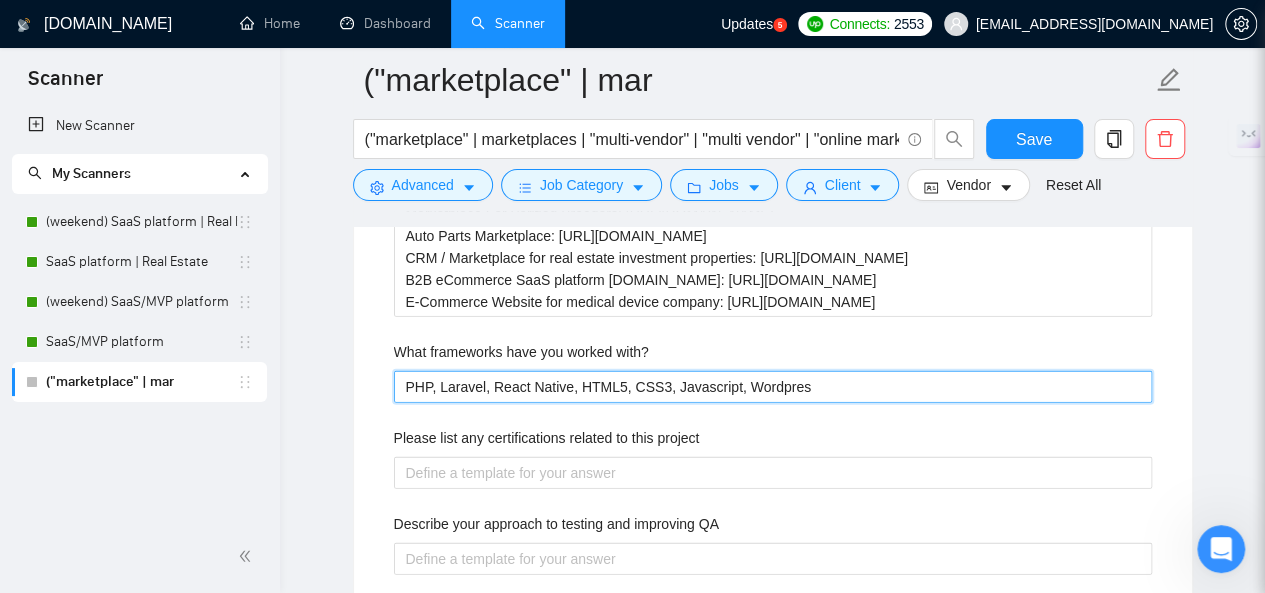 type 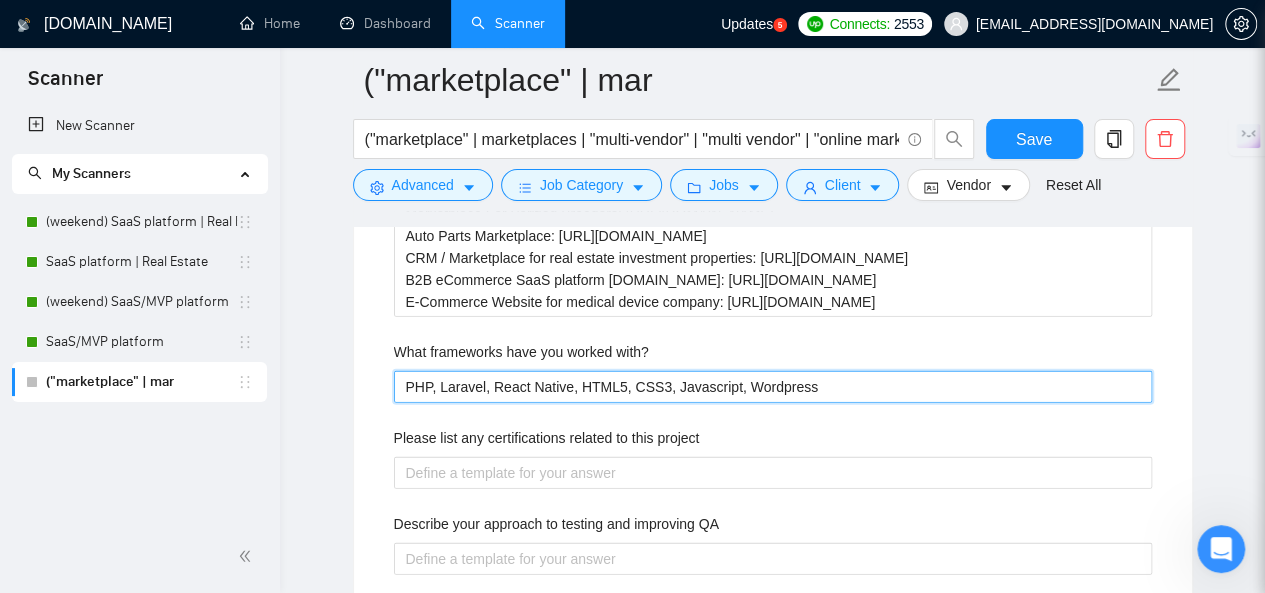 type on "PHP, Laravel, React Native, HTML5, CSS3, Javascript, Wordpress" 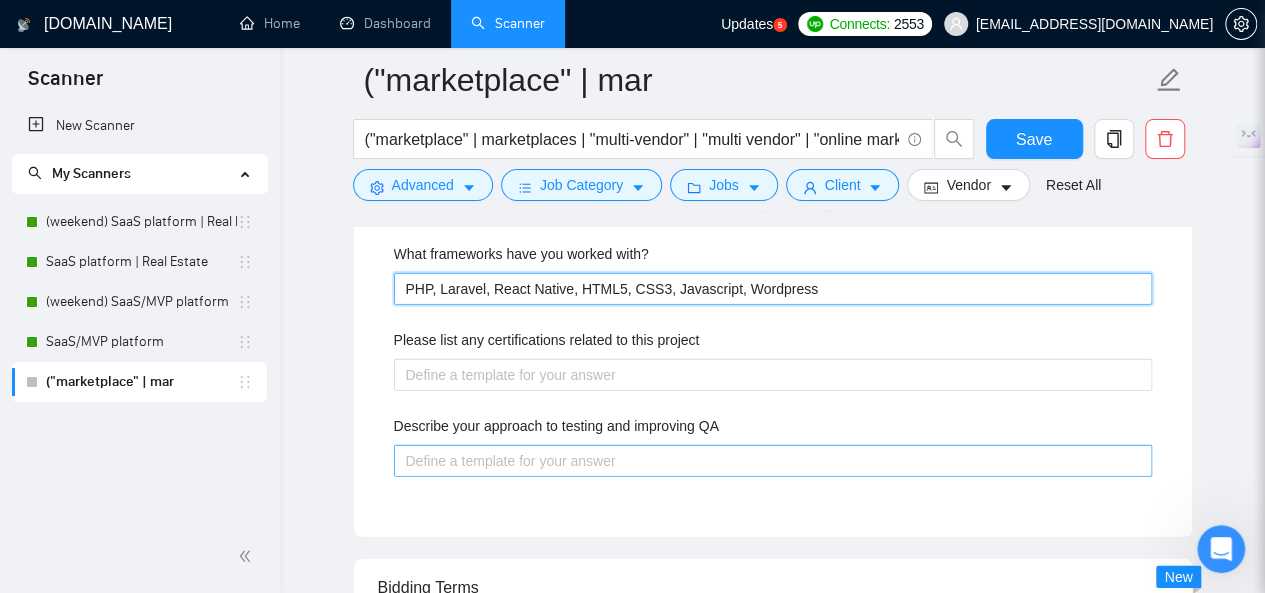 scroll, scrollTop: 2844, scrollLeft: 0, axis: vertical 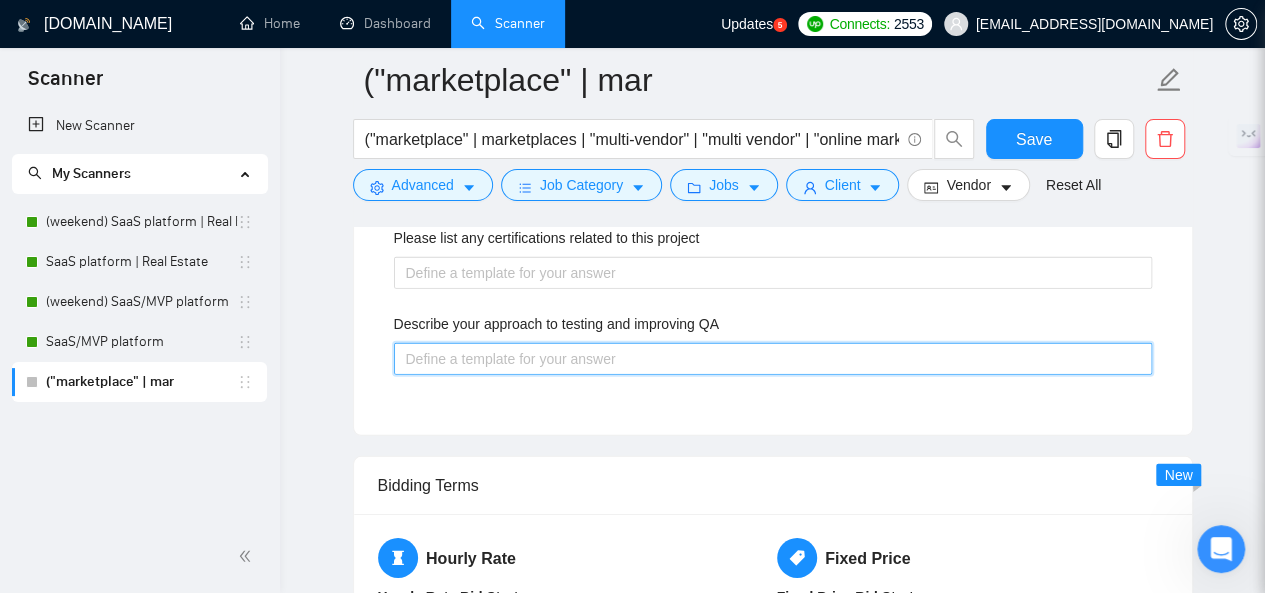 click on "Describe your approach to testing and improving QA" at bounding box center (773, 358) 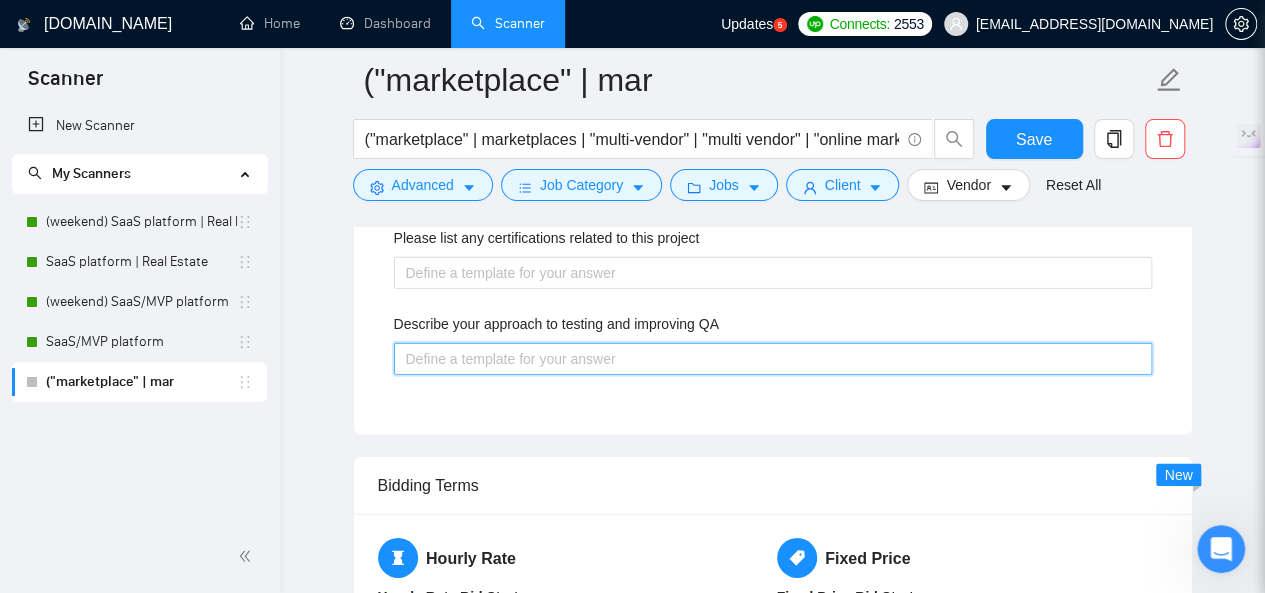 paste on "Our QA process looks the following way:
1. We ask a client to fill out the detailed matrix of testing, which includes a list of browsers with specific versions and versions of operating systems. Also, this file includes information on what support level for features the project needs to choose the approach for testing.
2. Onboarding for QA engineer. Show the project, and project specification, describe the technology stack, and show production and test environments.
3. Estimate the difficulty of user-cases
4. Discuss a plan for QA testing with a client (how many hours we should allocate for testing before release, reports format, etc.)
If you still have questions, feel free to reach out, and we will show them on a real project." 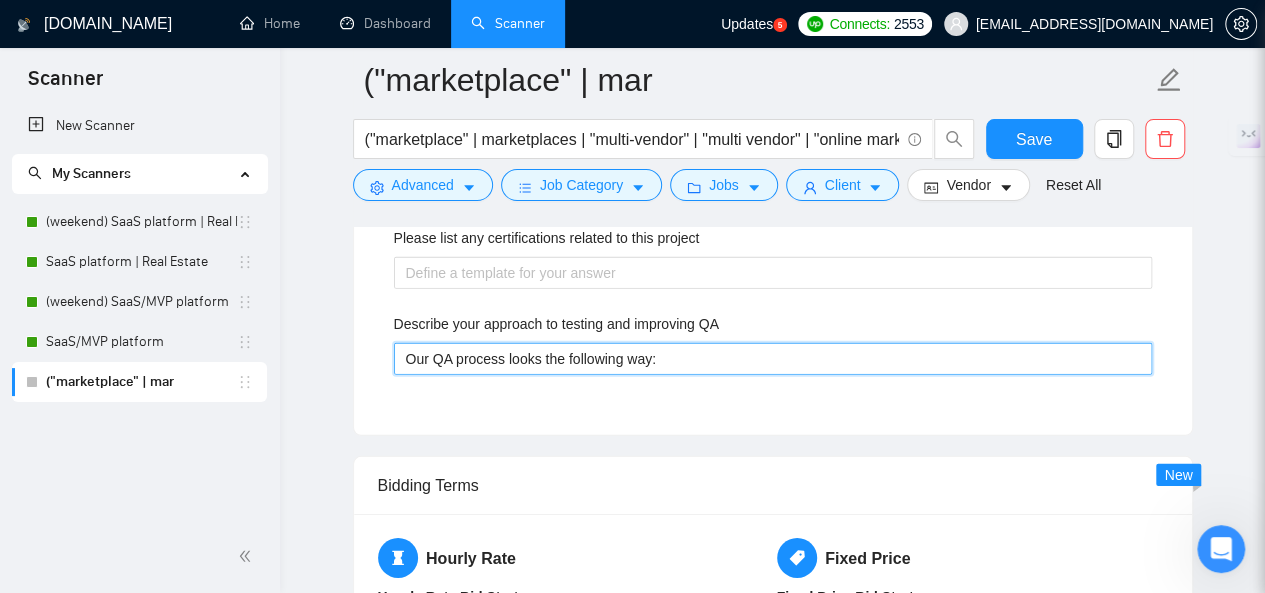 type 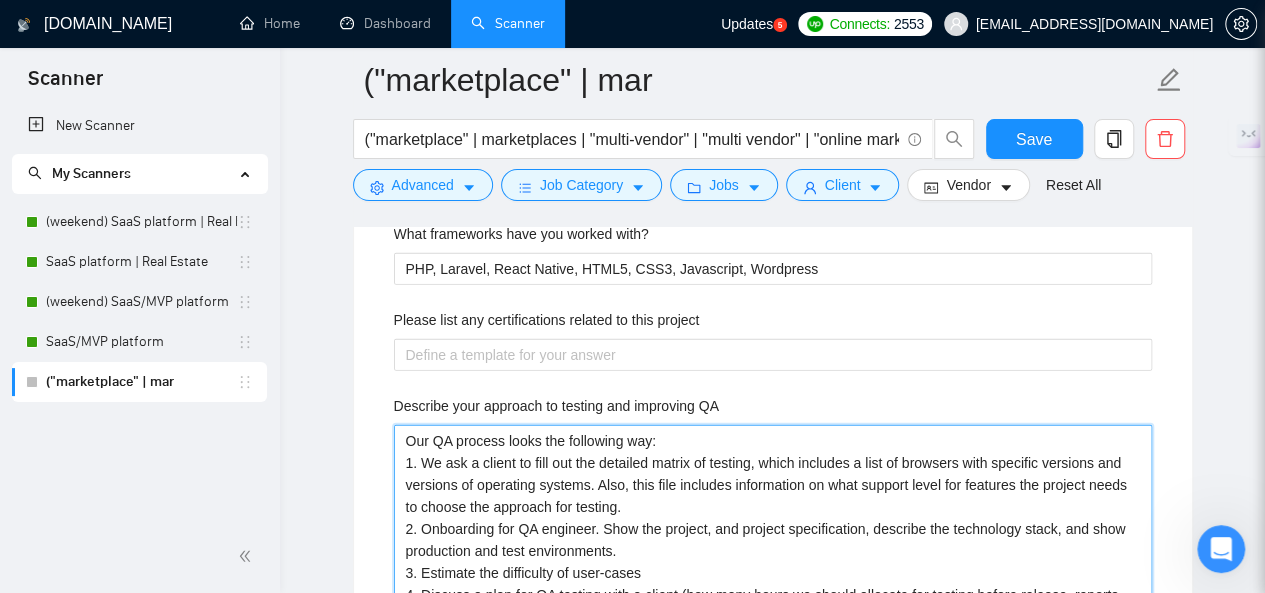 scroll, scrollTop: 2744, scrollLeft: 0, axis: vertical 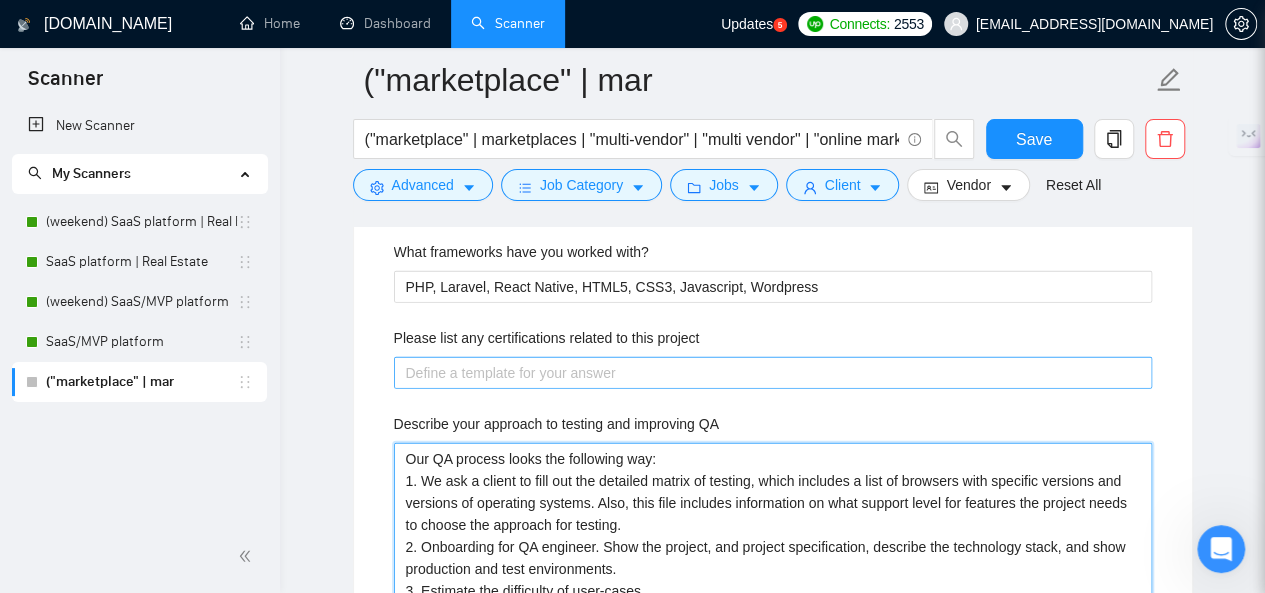 type on "Our QA process looks the following way:
1. We ask a client to fill out the detailed matrix of testing, which includes a list of browsers with specific versions and versions of operating systems. Also, this file includes information on what support level for features the project needs to choose the approach for testing.
2. Onboarding for QA engineer. Show the project, and project specification, describe the technology stack, and show production and test environments.
3. Estimate the difficulty of user-cases
4. Discuss a plan for QA testing with a client (how many hours we should allocate for testing before release, reports format, etc.)
If you still have questions, feel free to reach out, and we will show them on a real project." 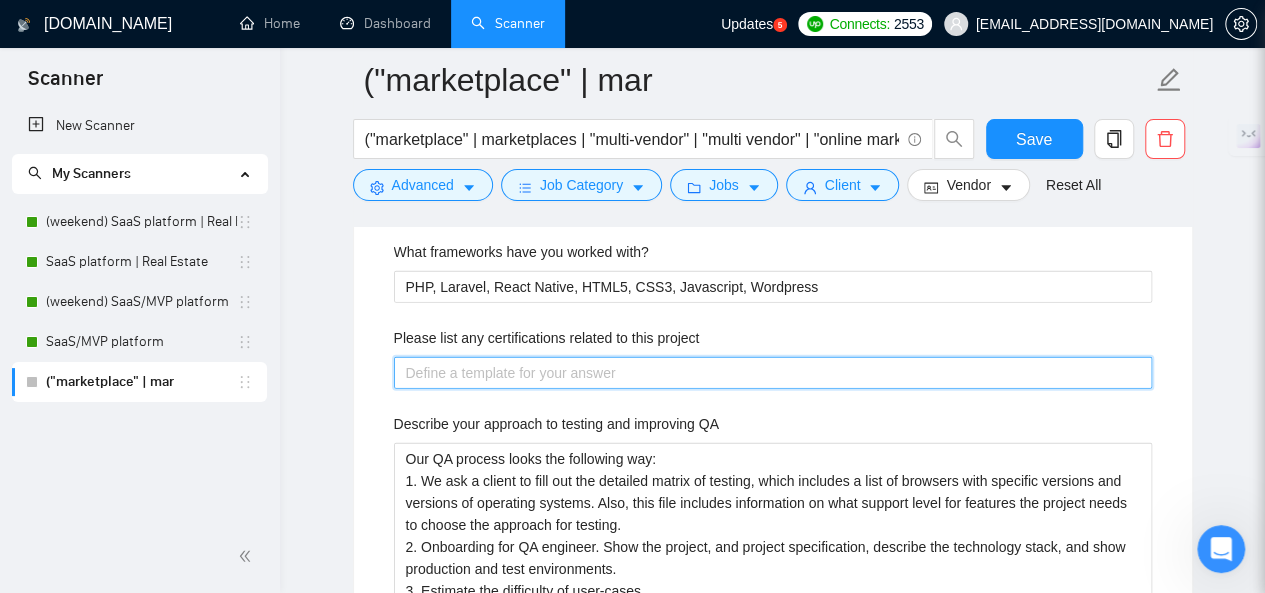 click on "Please list any certifications related to this project" at bounding box center (773, 372) 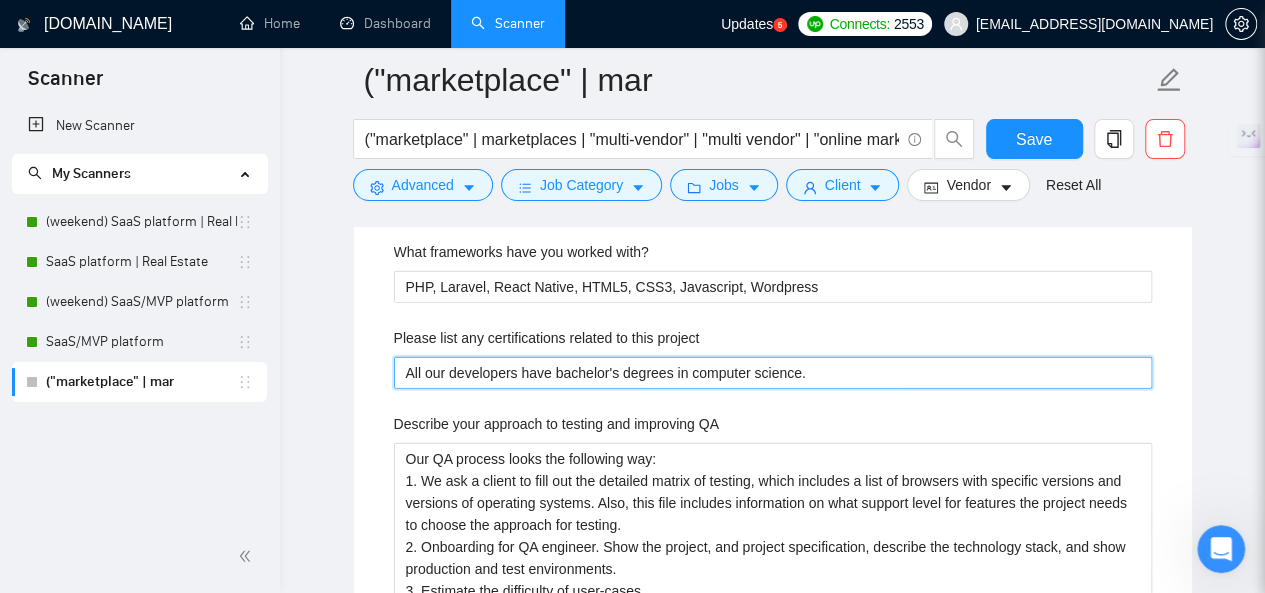 type 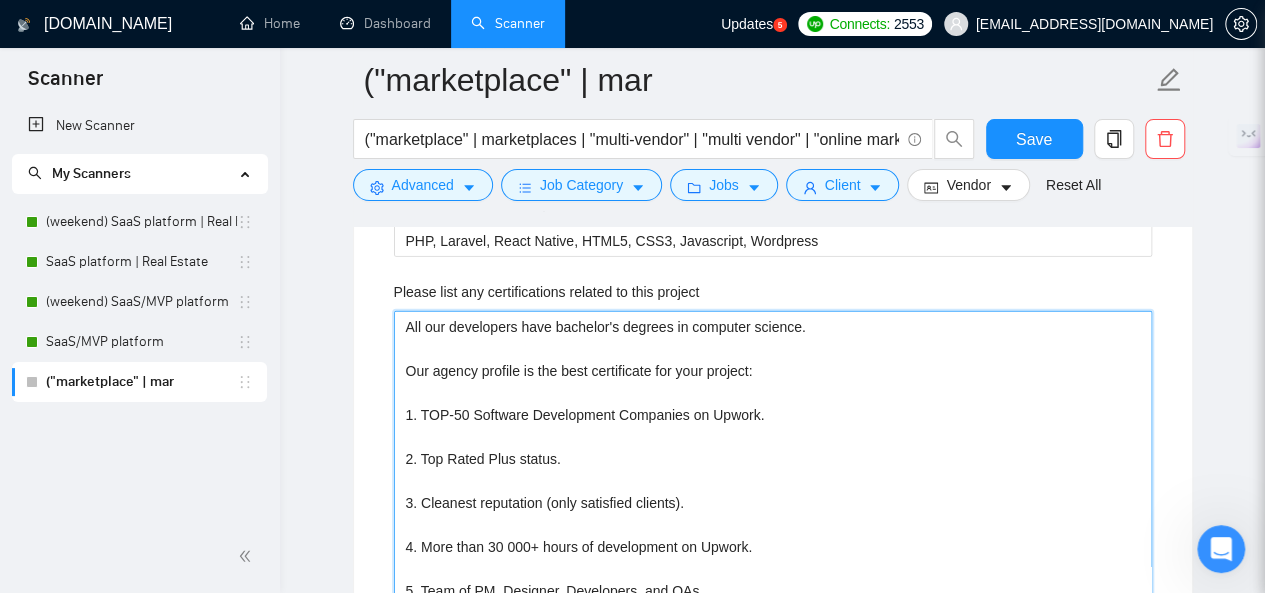 type on "All our developers have bachelor's degrees in computer science.
Our agency profile is the best certificate for your project:
1. TOP-50 Software Development Companies on Upwork.
2. Top Rated Plus status.
3. Cleanest reputation (only satisfied clients).
4. More than 30 000+ hours of development on Upwork.
5. Team of PM, Designer, Developers, and QAs." 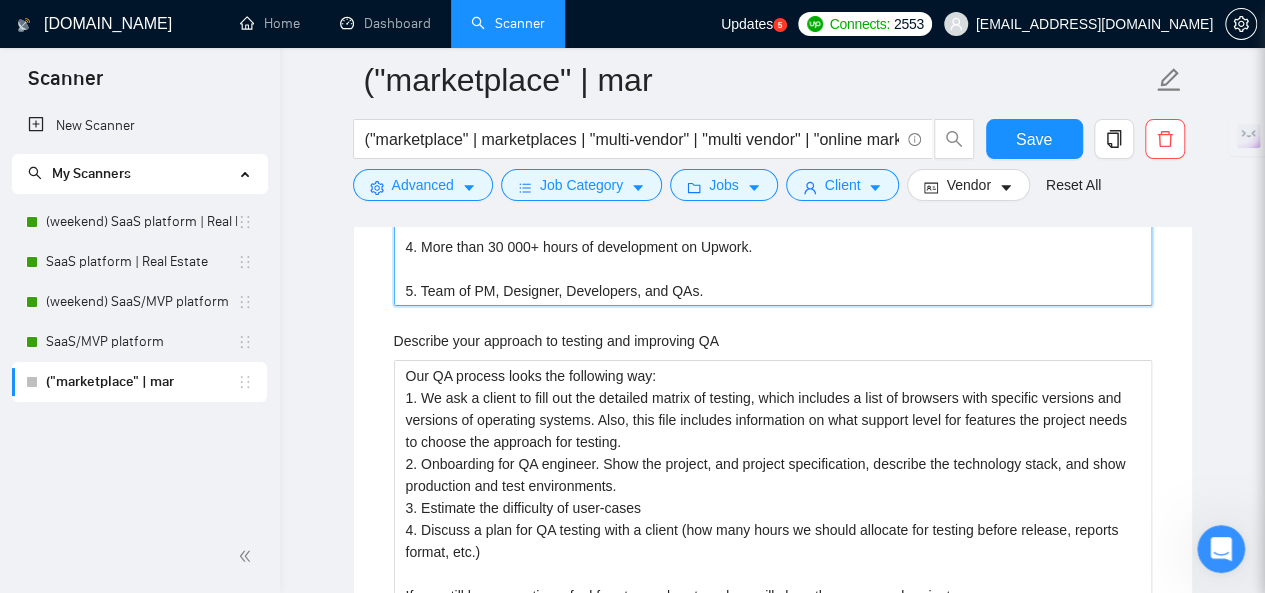 scroll, scrollTop: 3390, scrollLeft: 0, axis: vertical 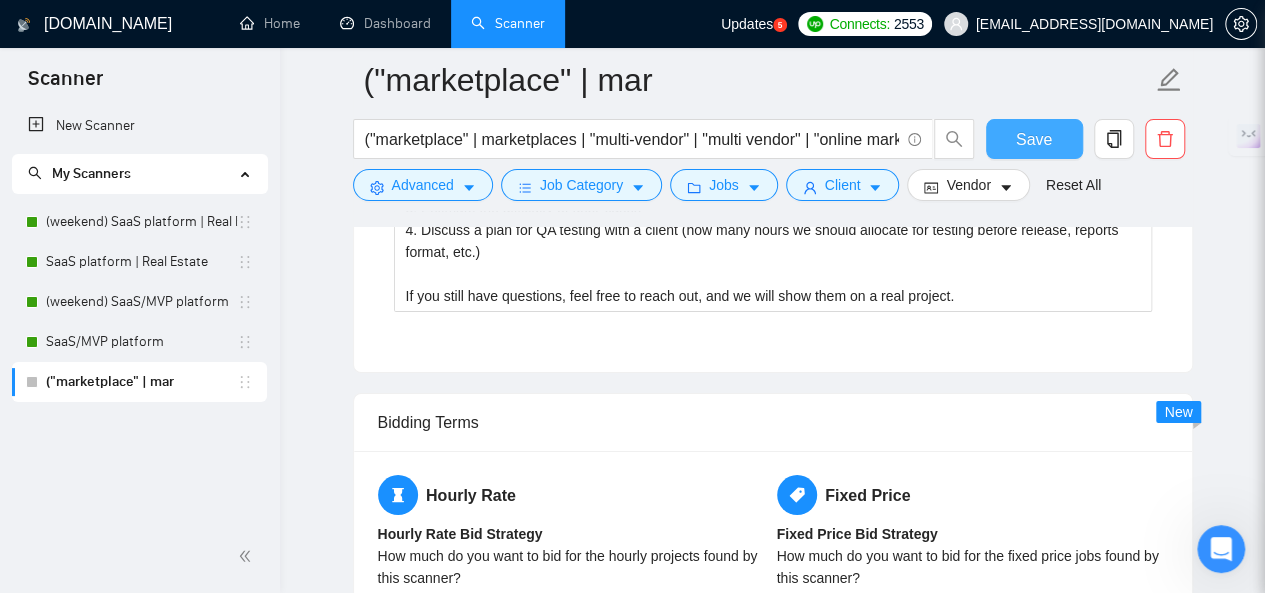 click on "Save" at bounding box center (1034, 139) 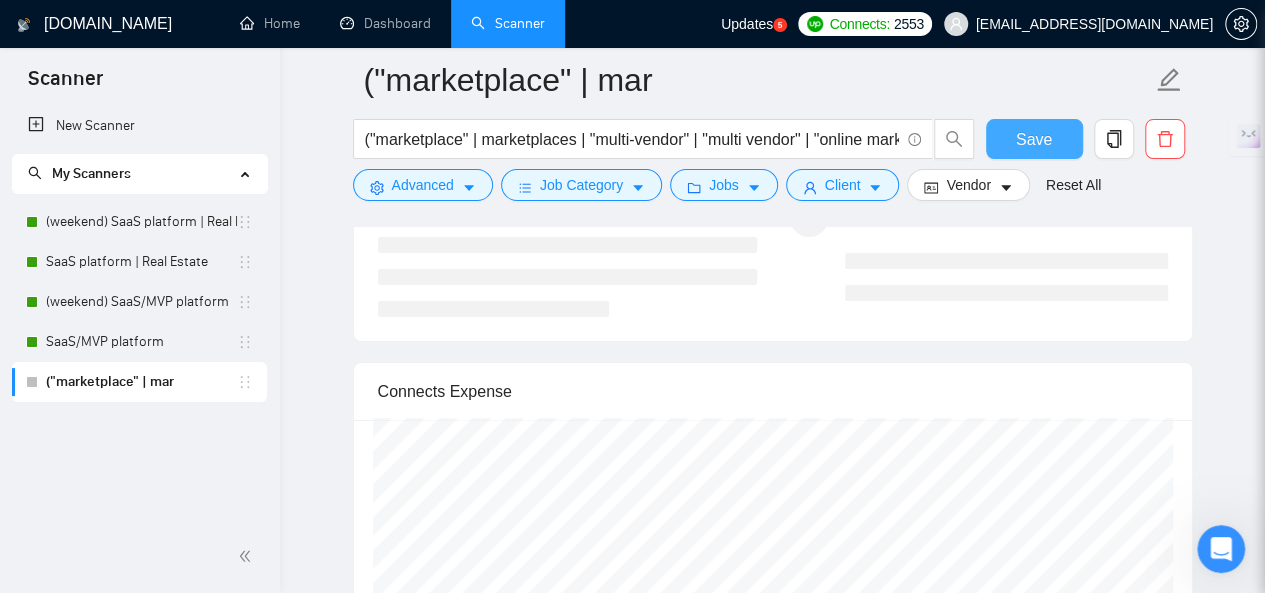 type 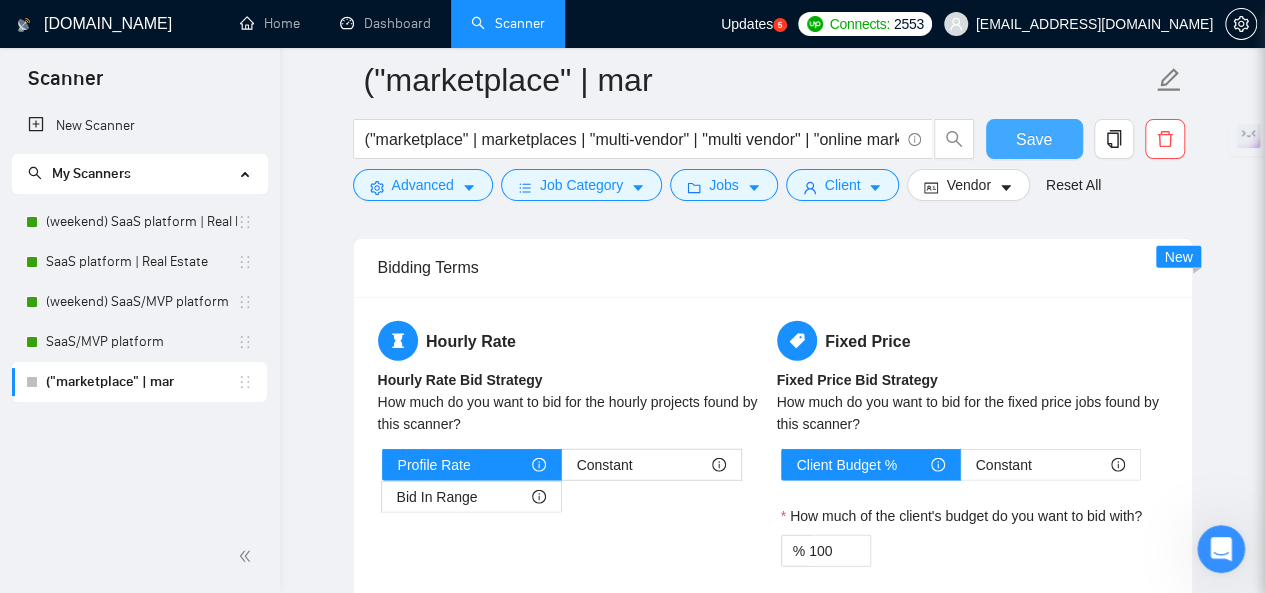 scroll, scrollTop: 2590, scrollLeft: 0, axis: vertical 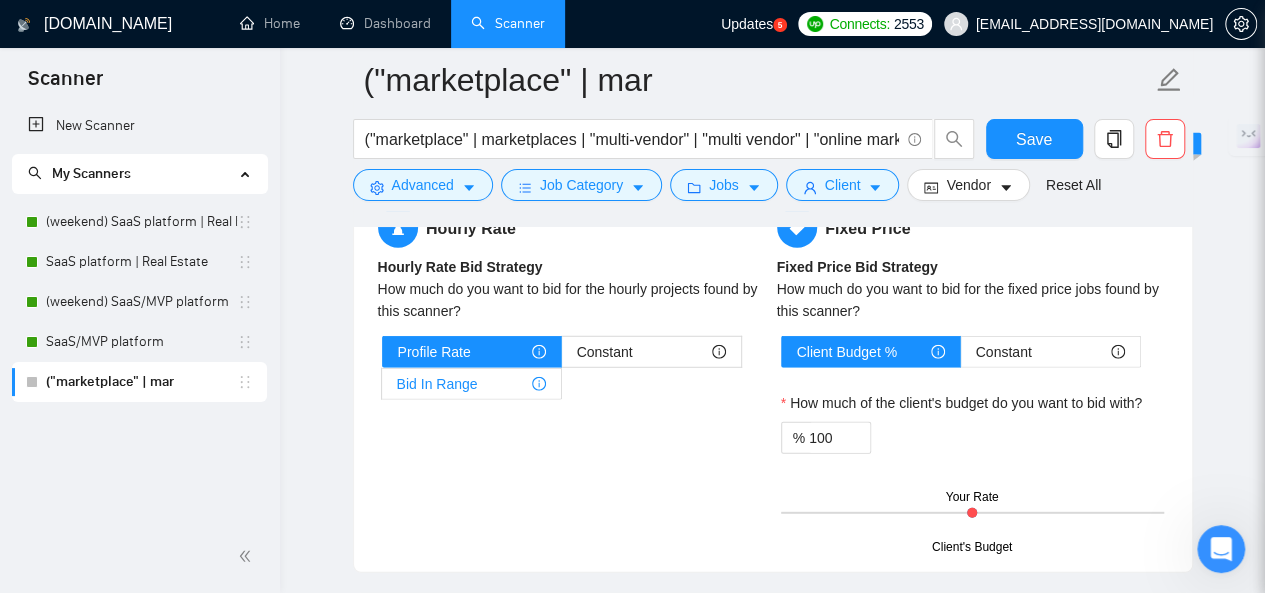 click on "Bid In Range" at bounding box center (471, 384) 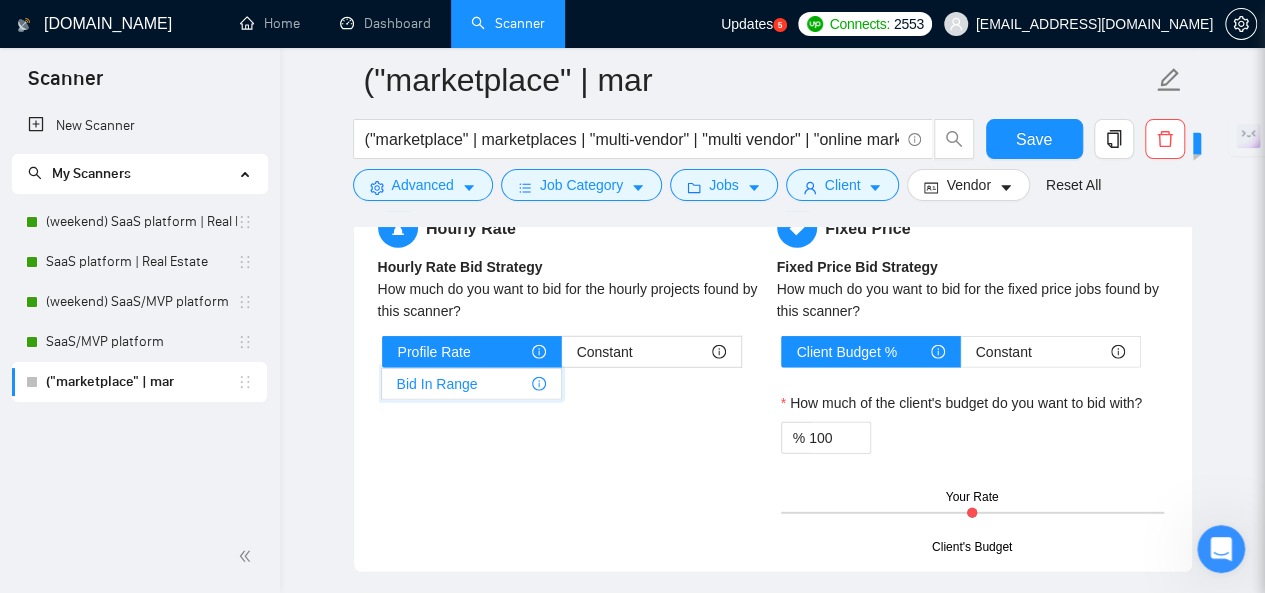 click on "Bid In Range" at bounding box center (382, 389) 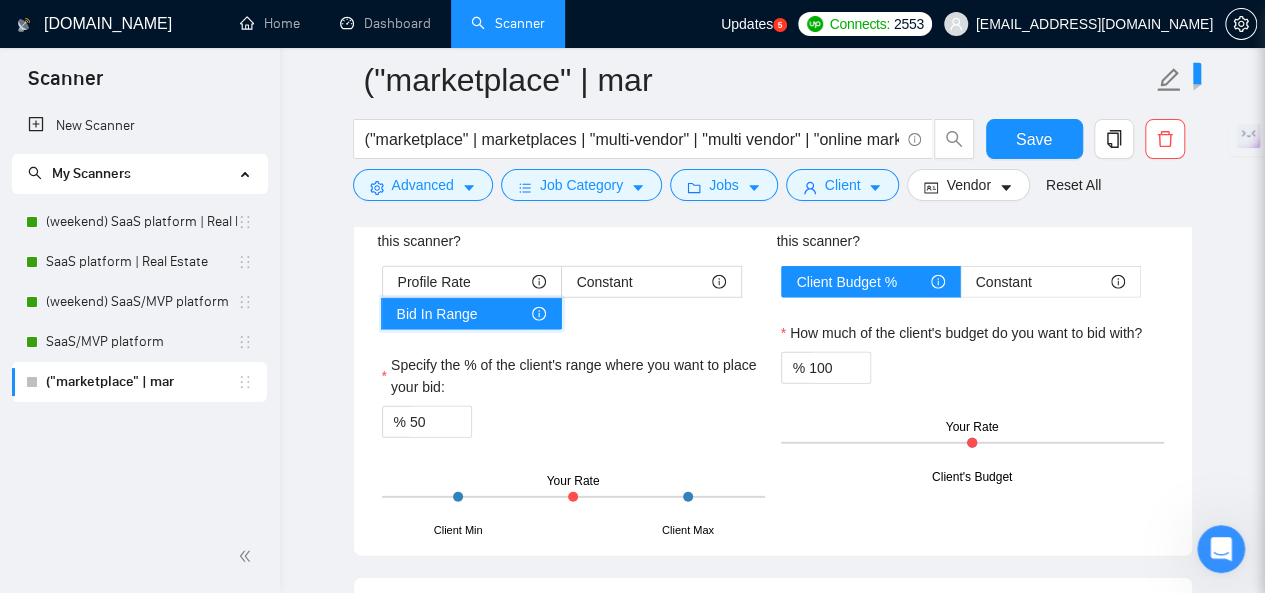scroll, scrollTop: 2690, scrollLeft: 0, axis: vertical 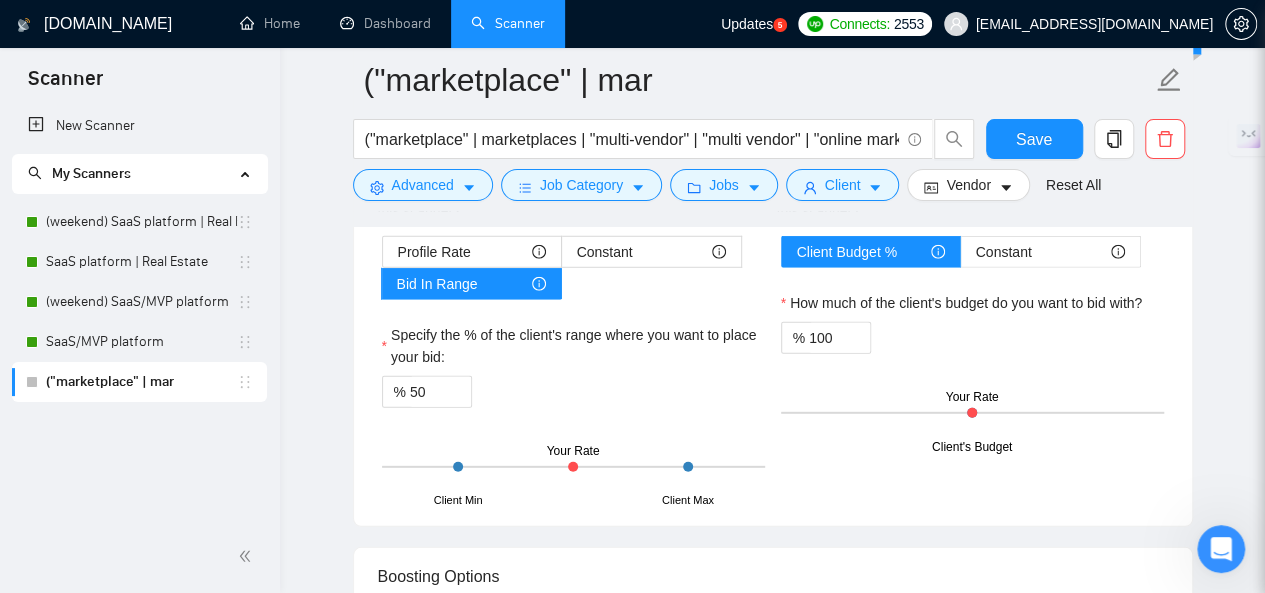 drag, startPoint x: 572, startPoint y: 459, endPoint x: 658, endPoint y: 457, distance: 86.023254 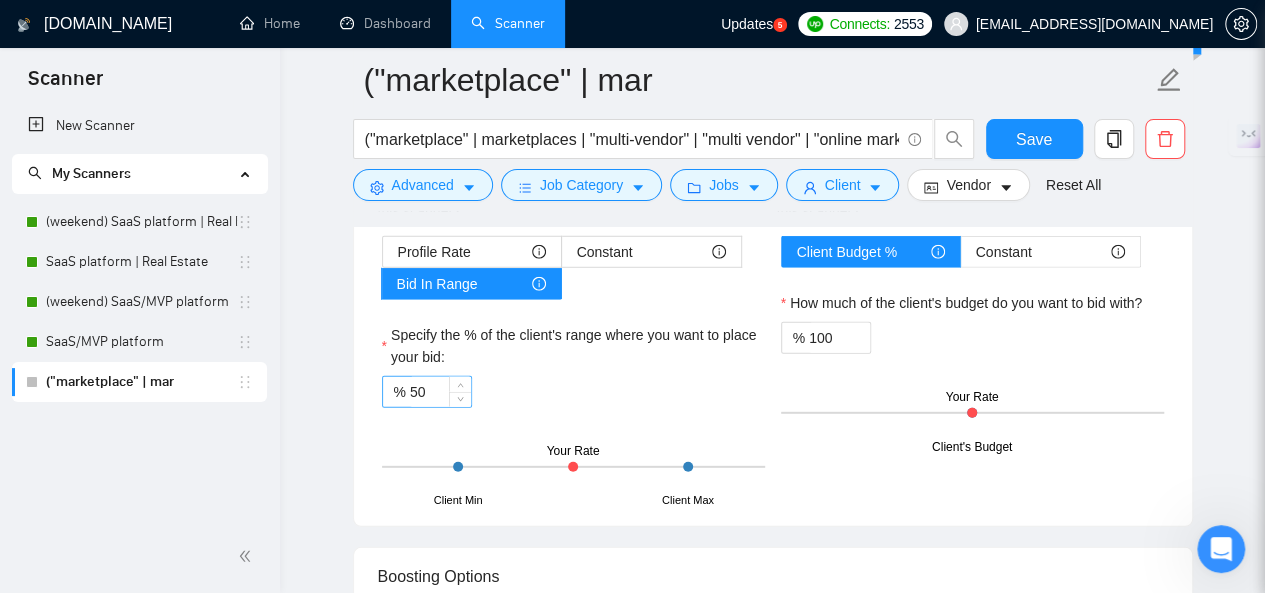 click on "50" at bounding box center (440, 392) 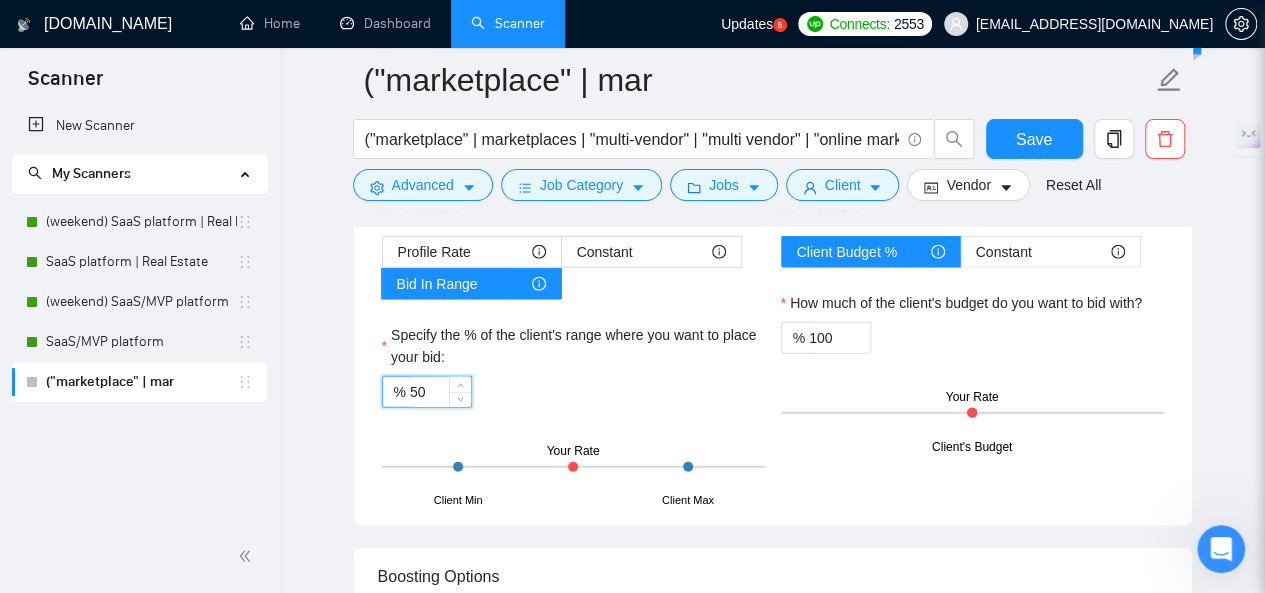 type on "5" 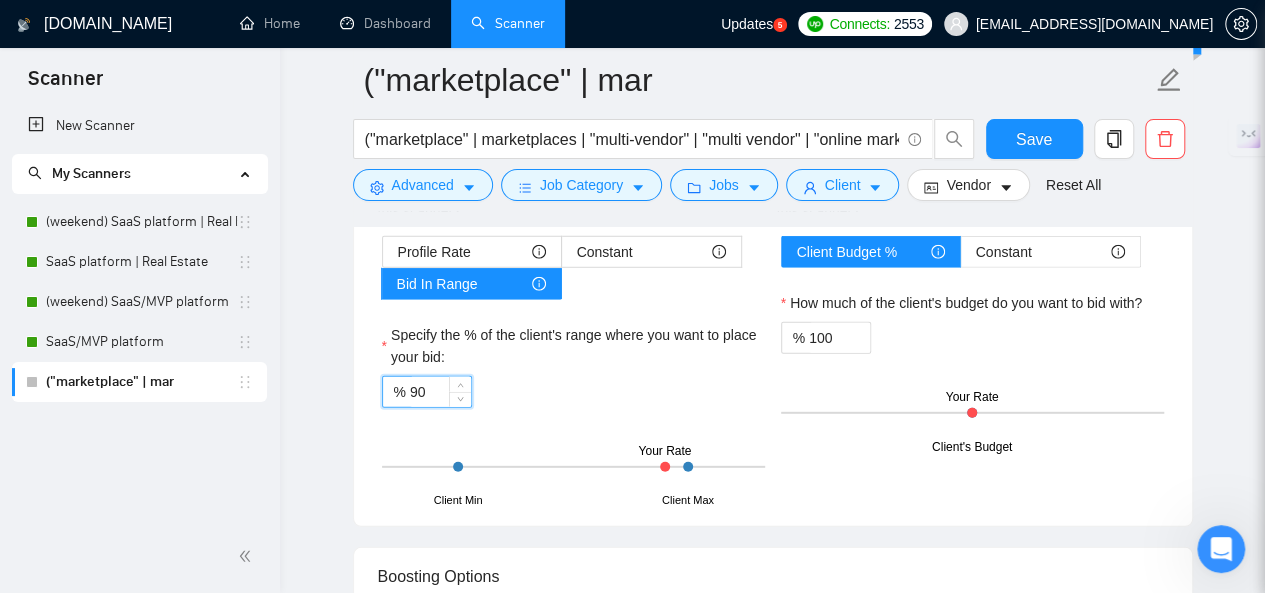 type on "90" 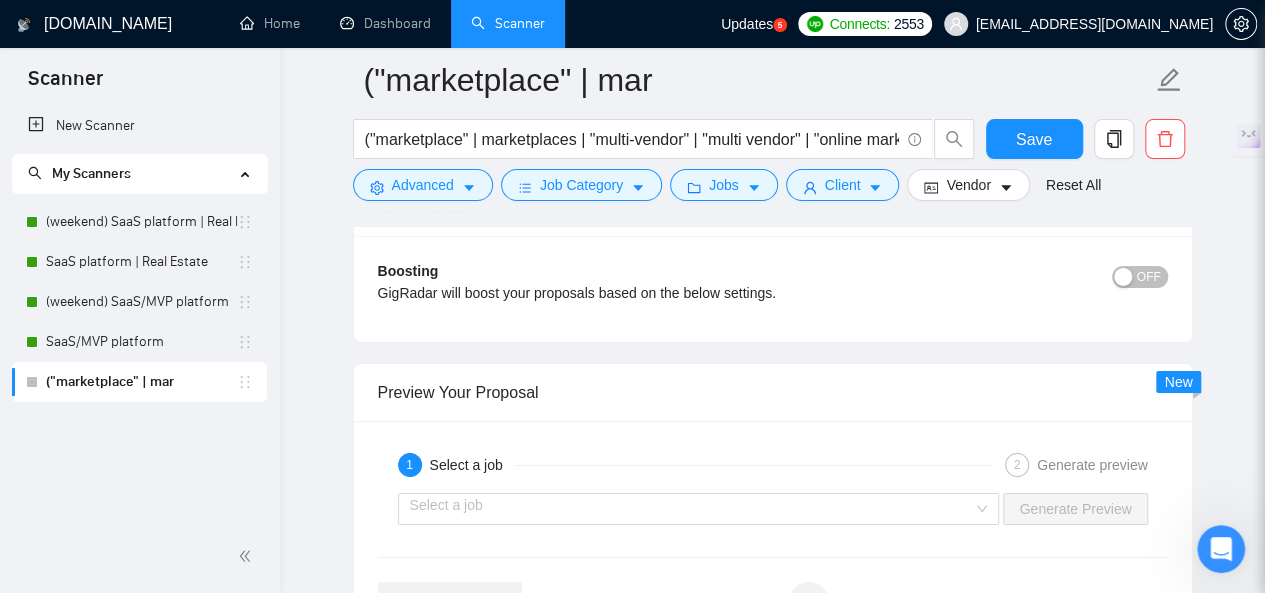 scroll, scrollTop: 3090, scrollLeft: 0, axis: vertical 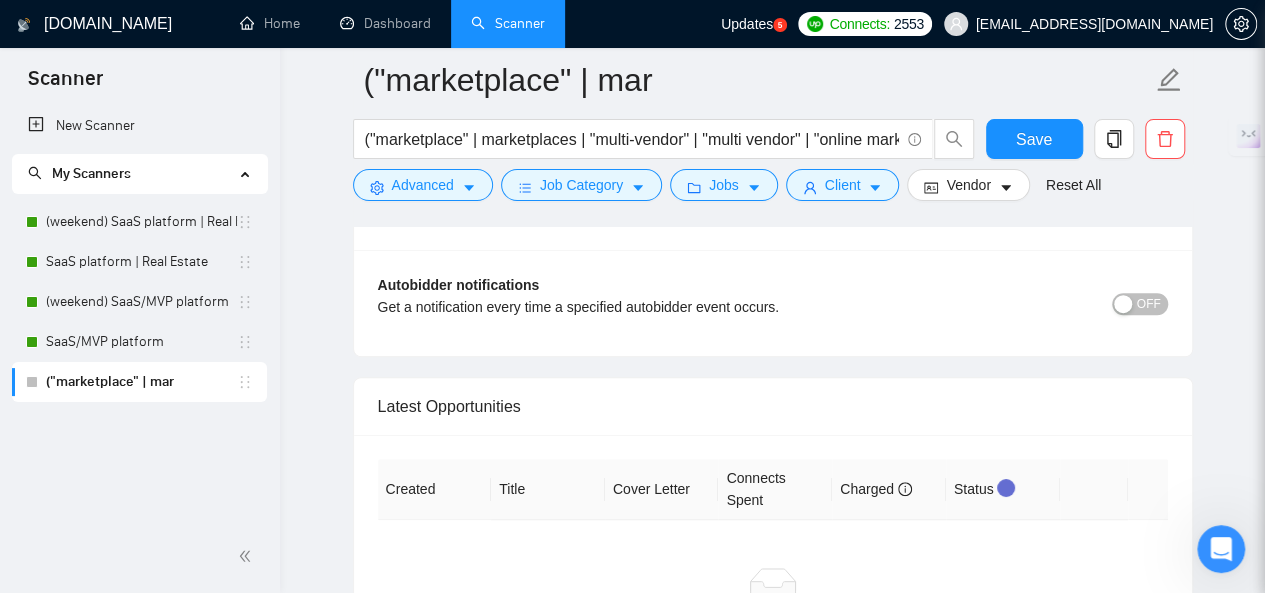 click on "OFF" at bounding box center (1149, 304) 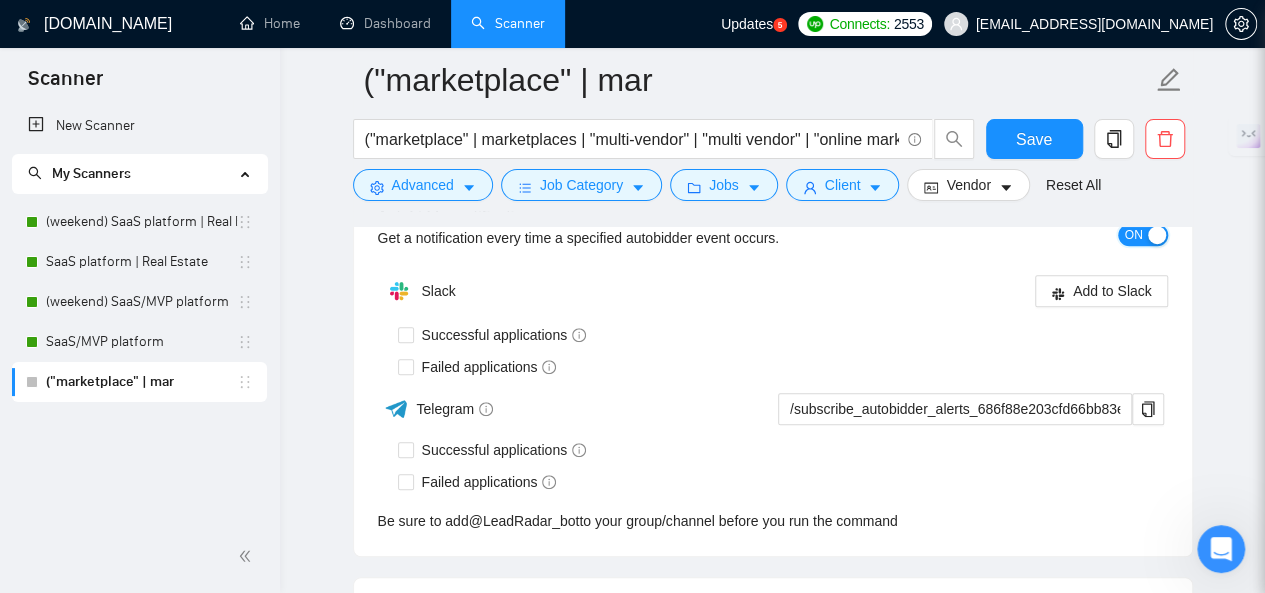 scroll, scrollTop: 4290, scrollLeft: 0, axis: vertical 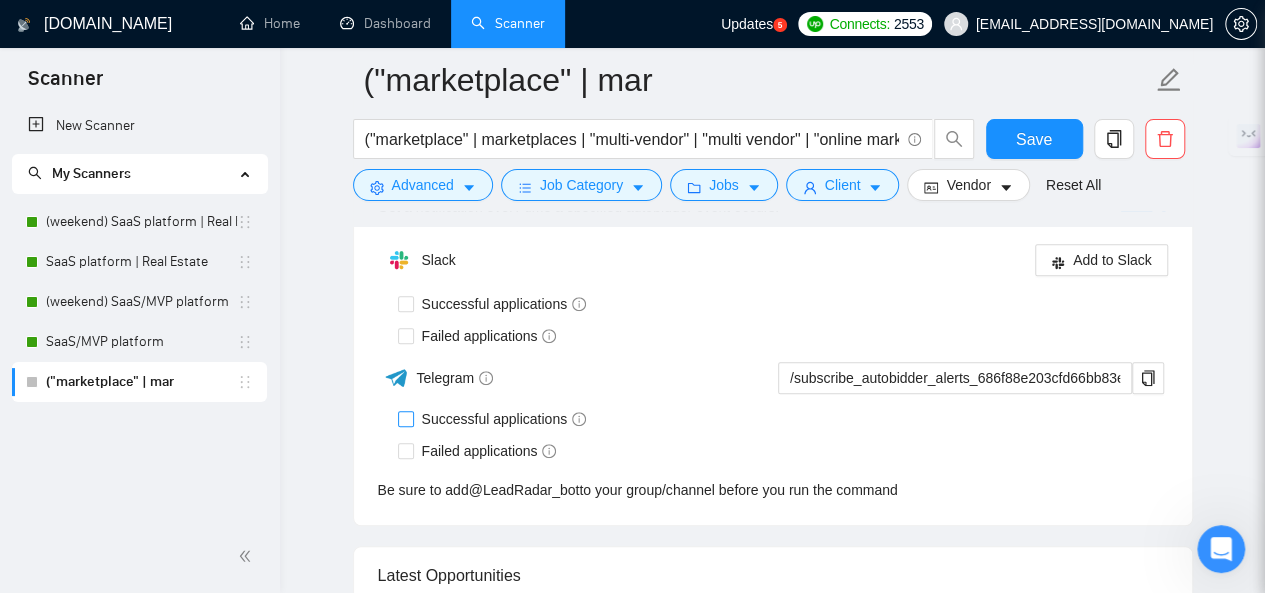 click on "Successful applications" at bounding box center [405, 418] 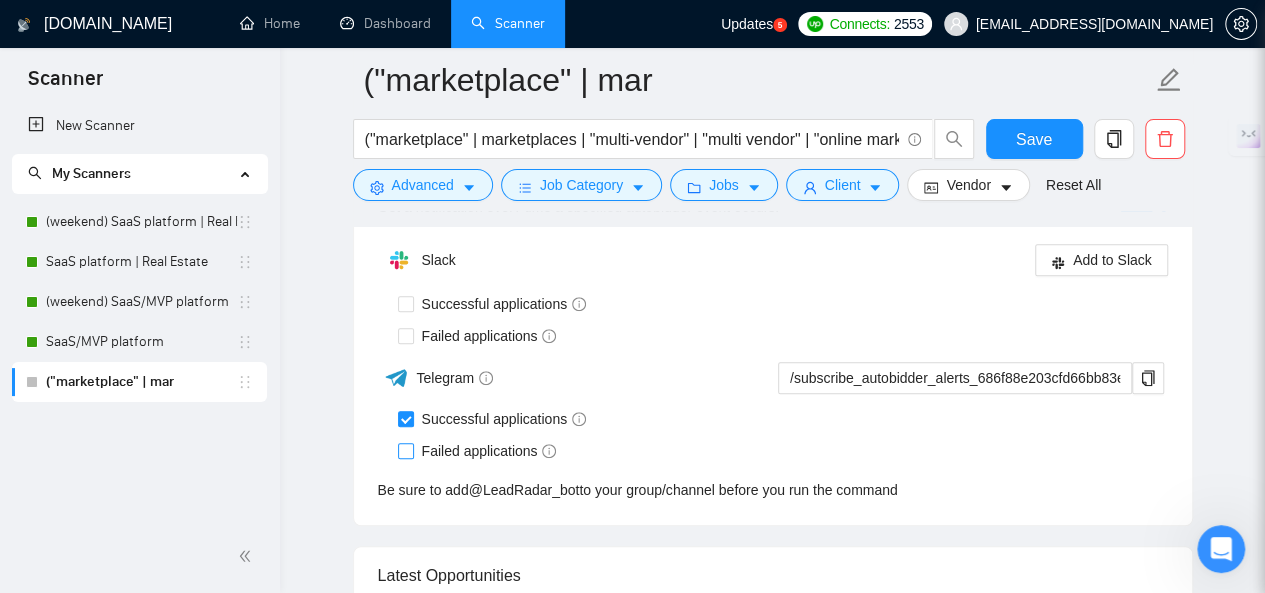click on "Failed applications" at bounding box center (405, 450) 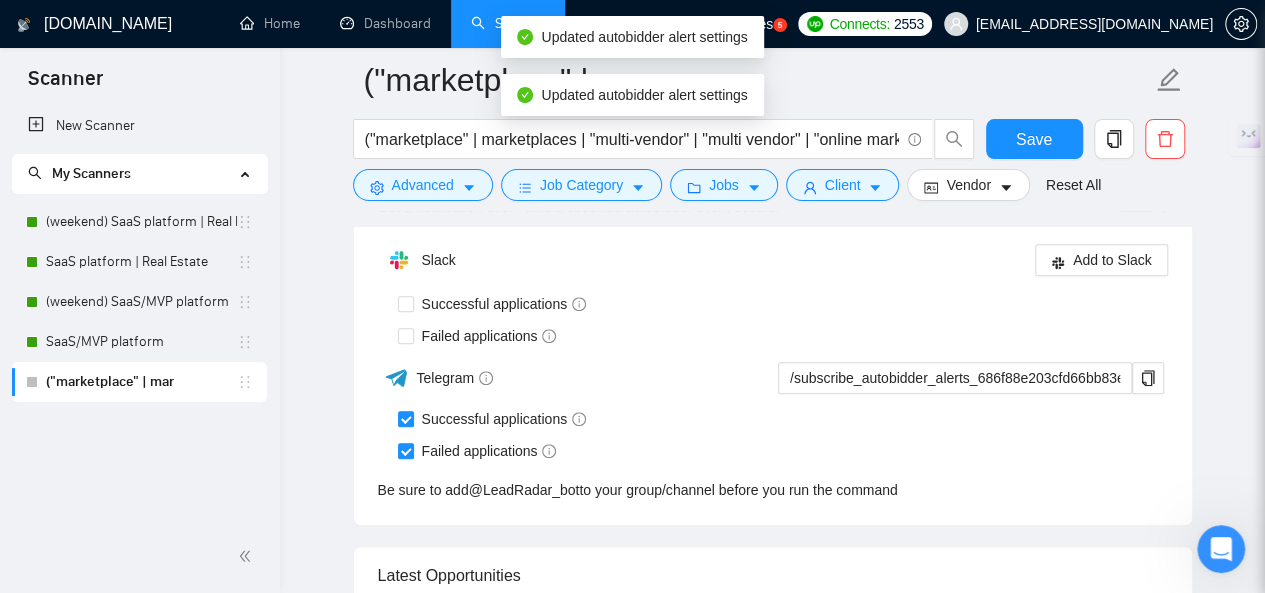 scroll, scrollTop: 4590, scrollLeft: 0, axis: vertical 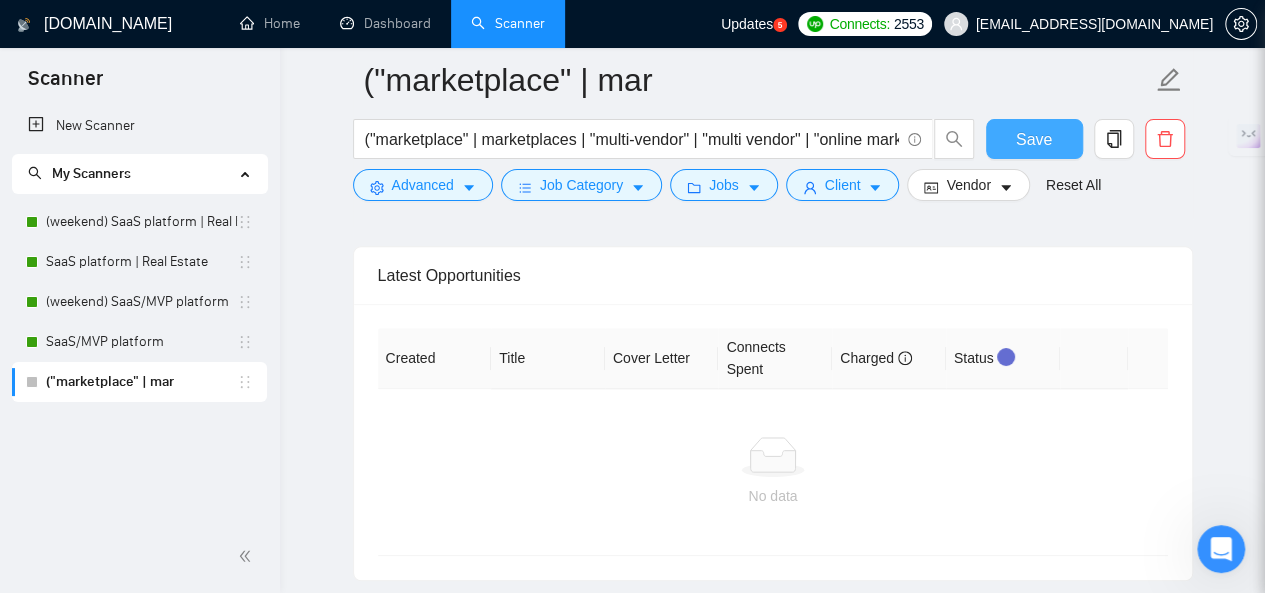click on "Save" at bounding box center (1034, 139) 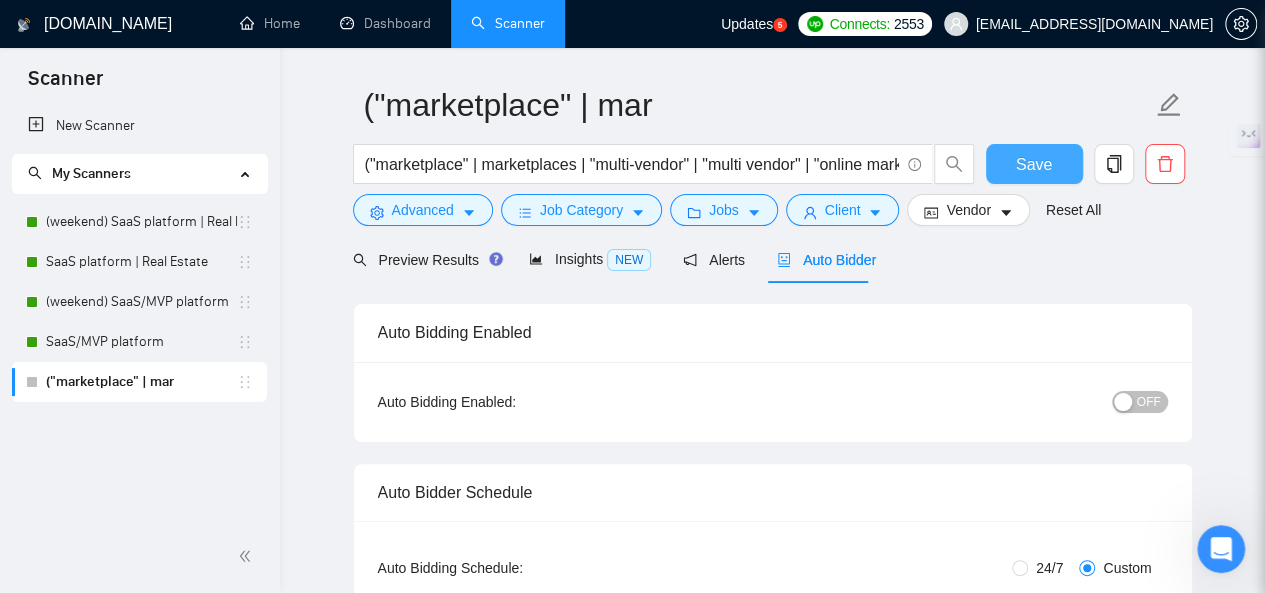 scroll, scrollTop: 0, scrollLeft: 0, axis: both 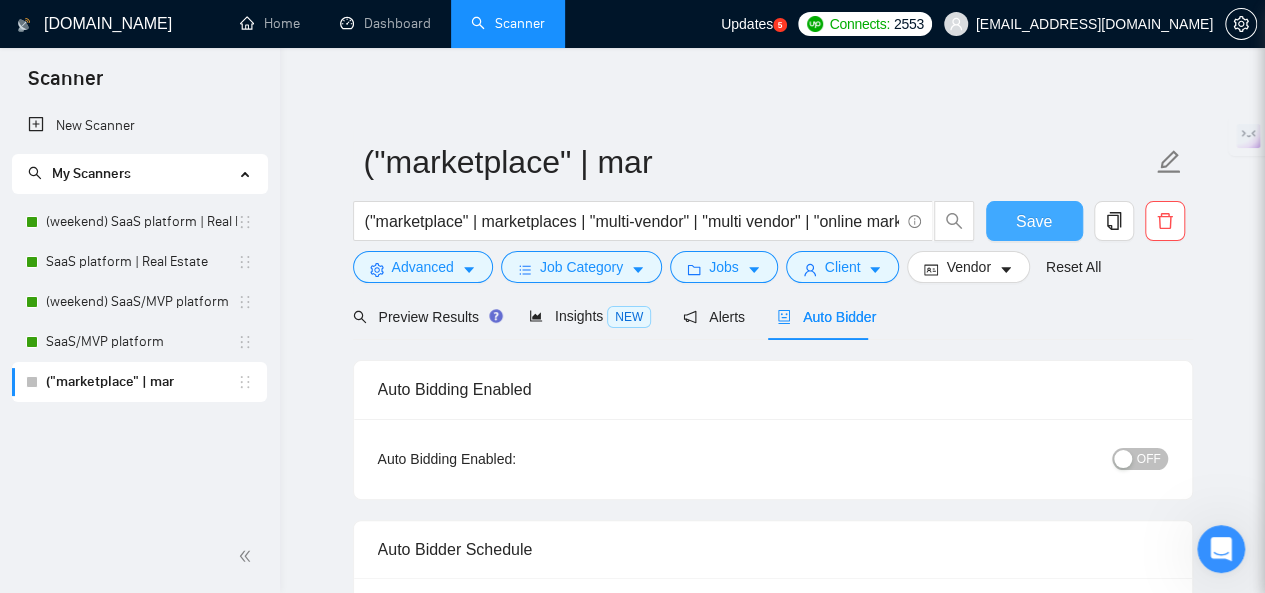 click on "Save" at bounding box center (1034, 221) 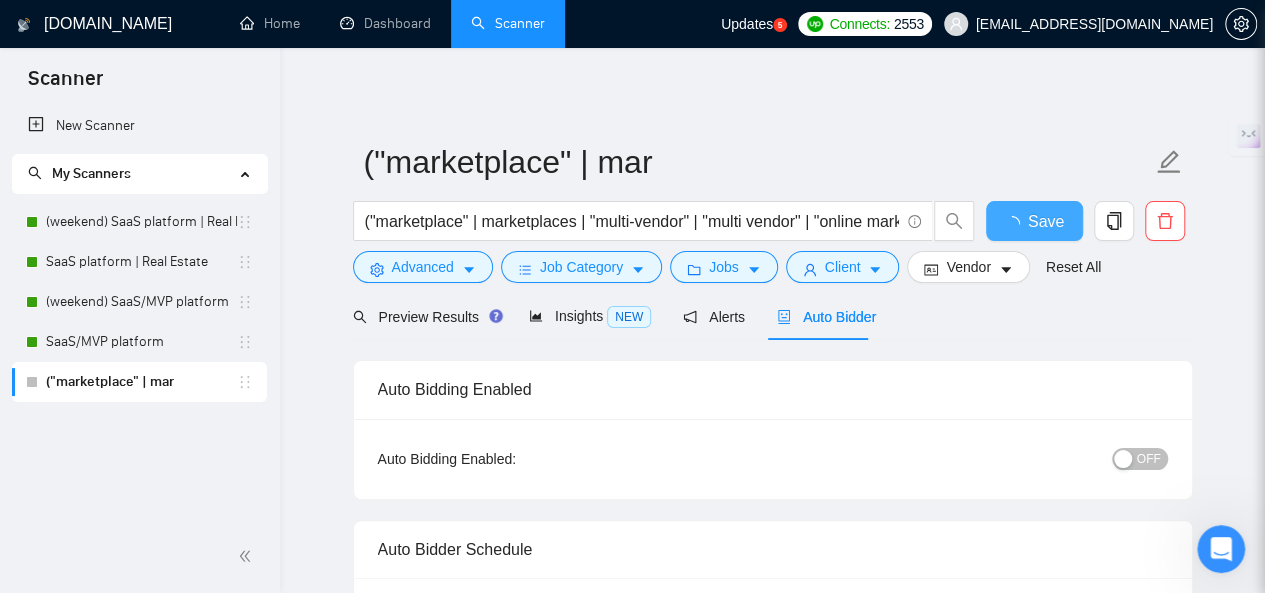 type 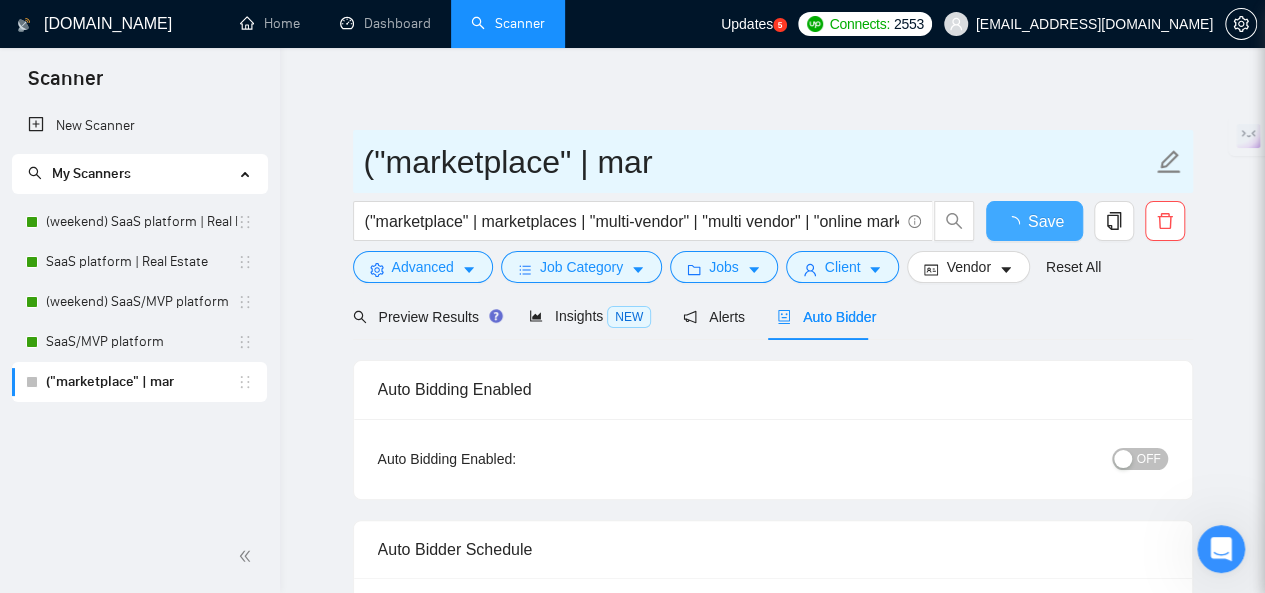 checkbox on "true" 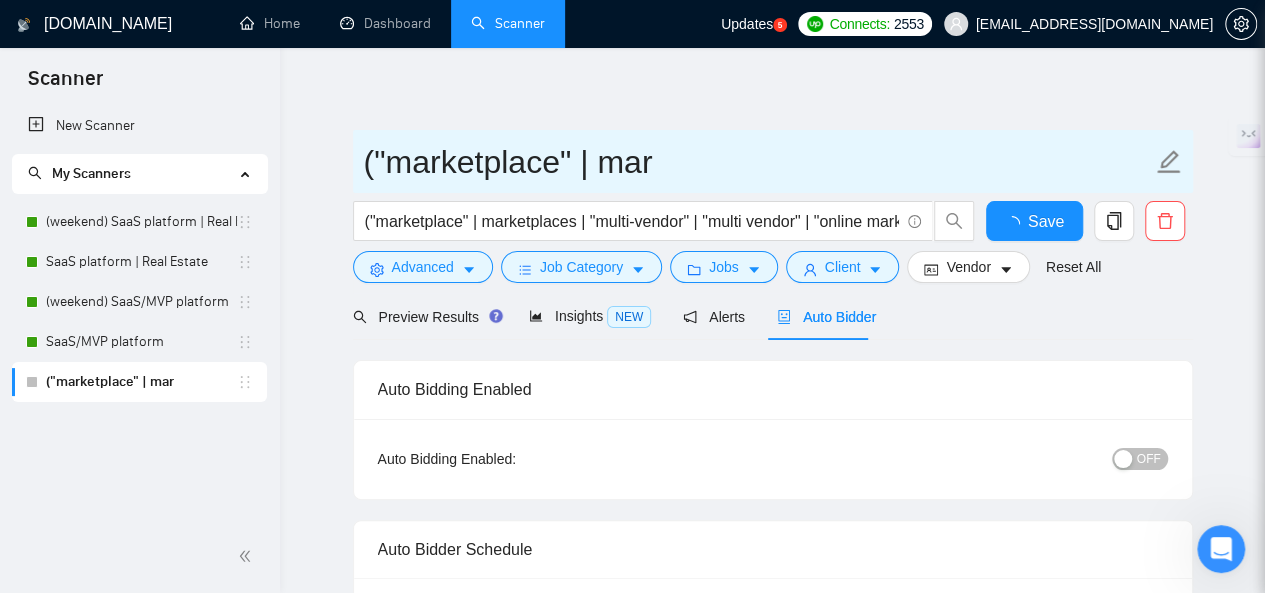 click on "("marketplace" | mar" at bounding box center (758, 162) 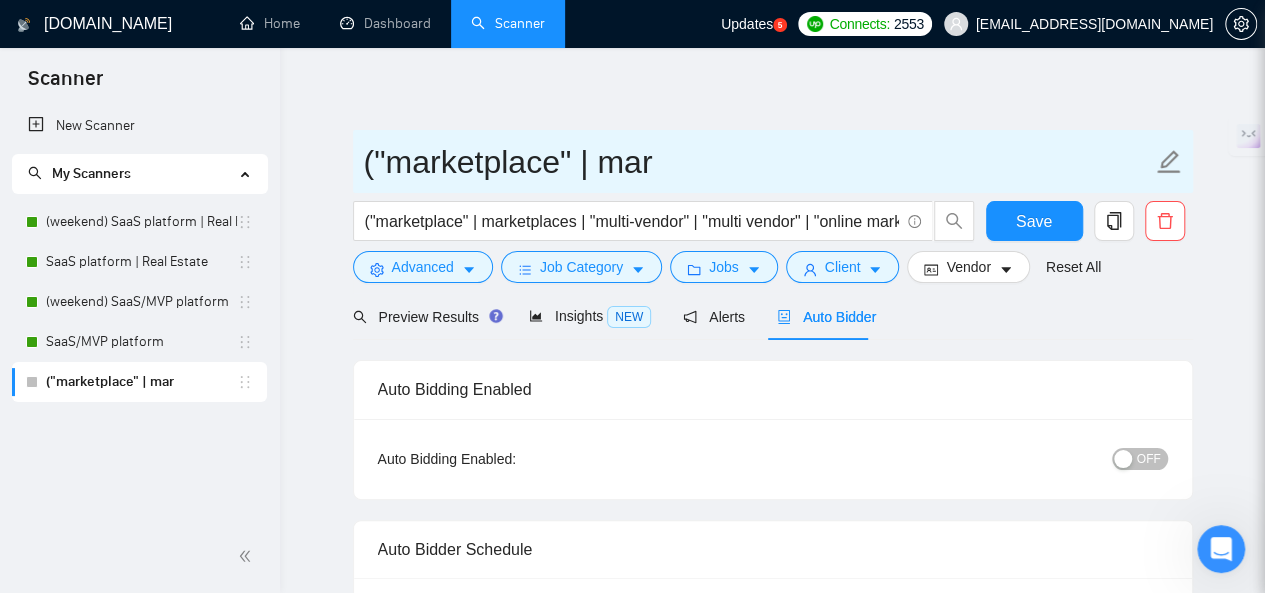 type 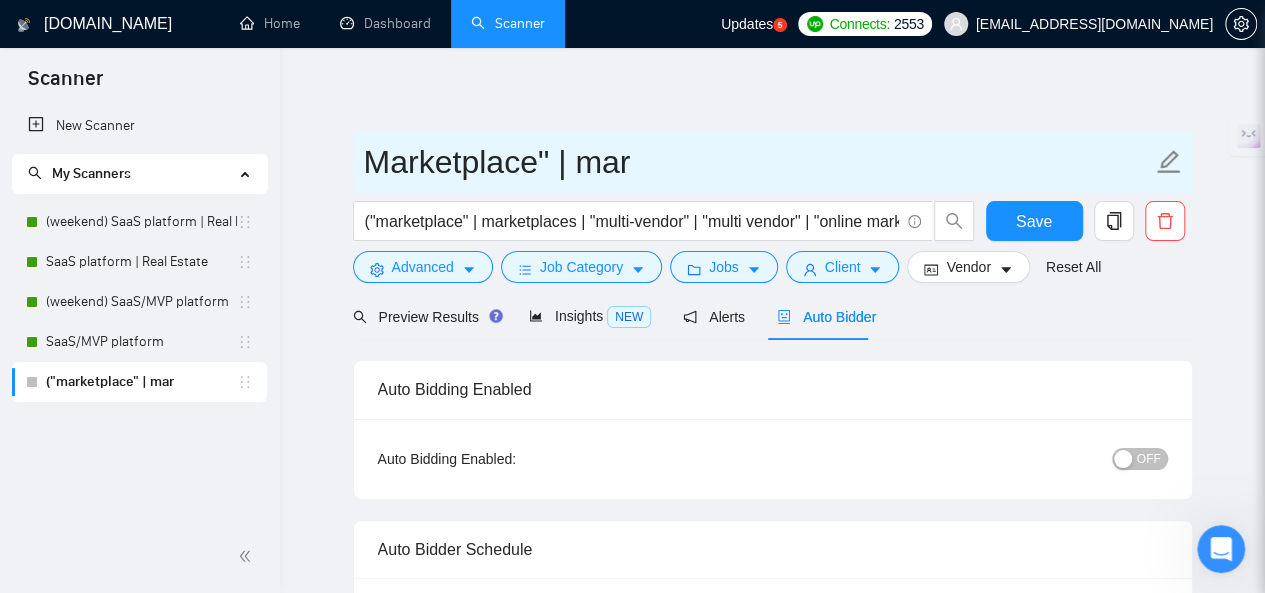 click on "Marketplace" | mar" at bounding box center [758, 162] 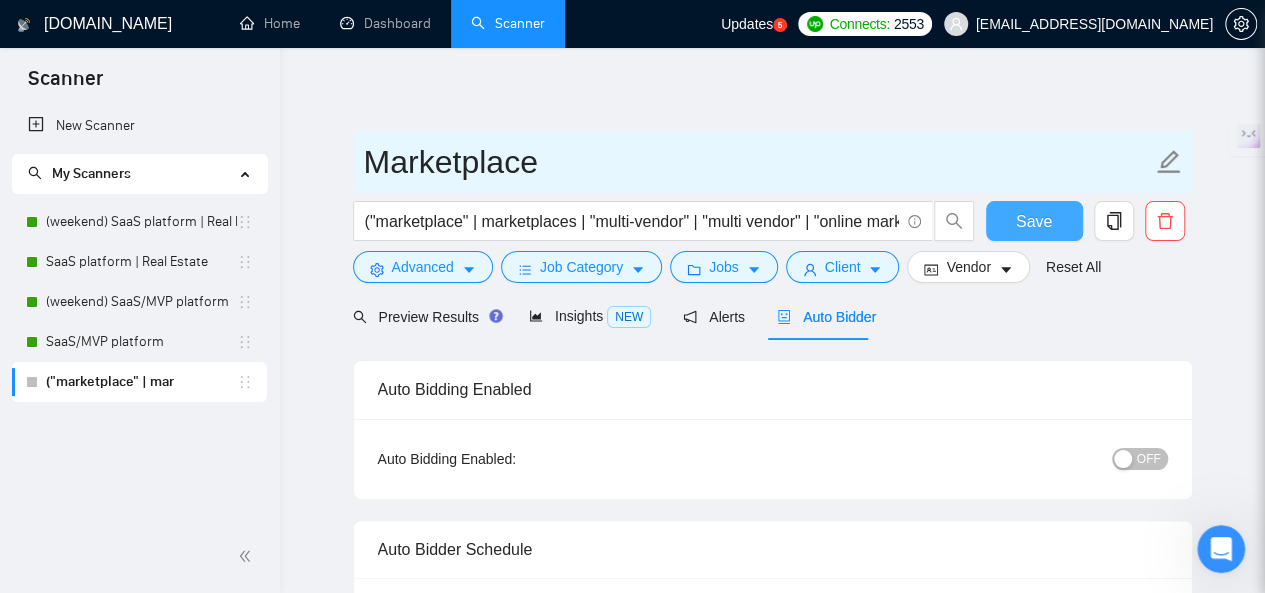 type on "Marketplace" 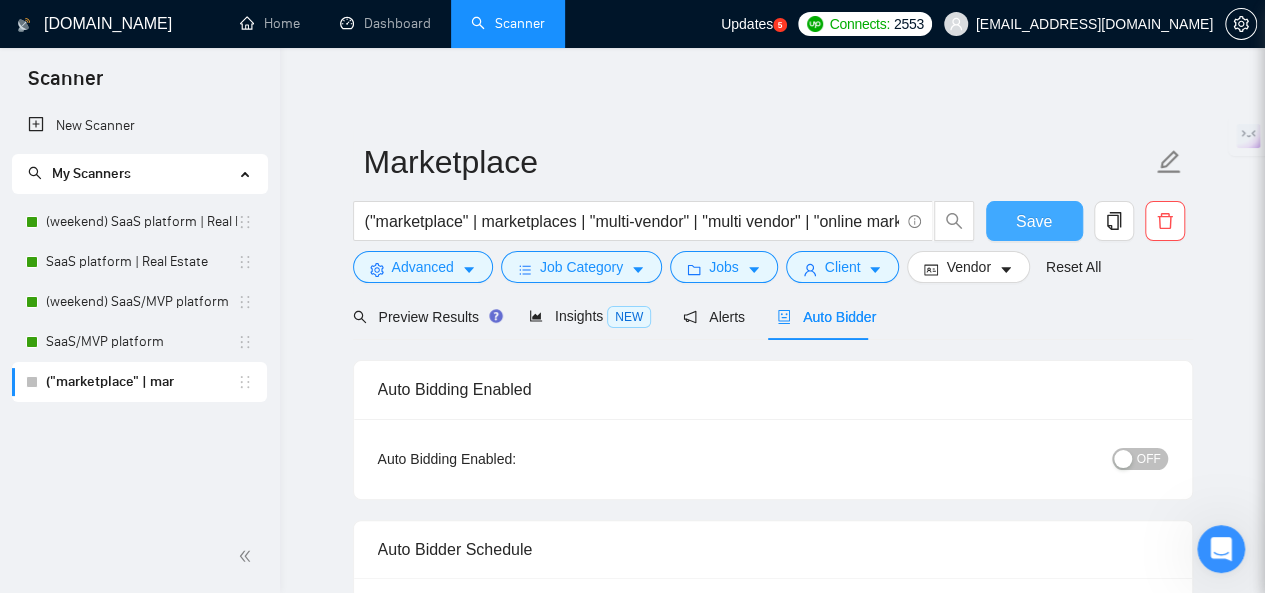 click on "Save" at bounding box center [1034, 221] 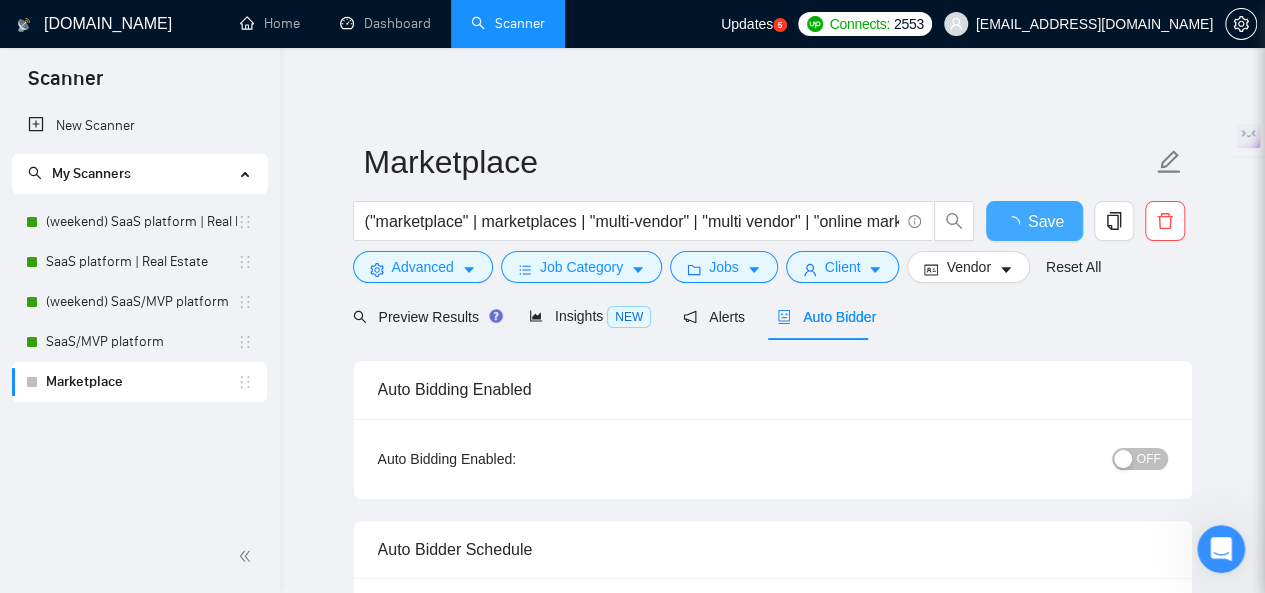 type 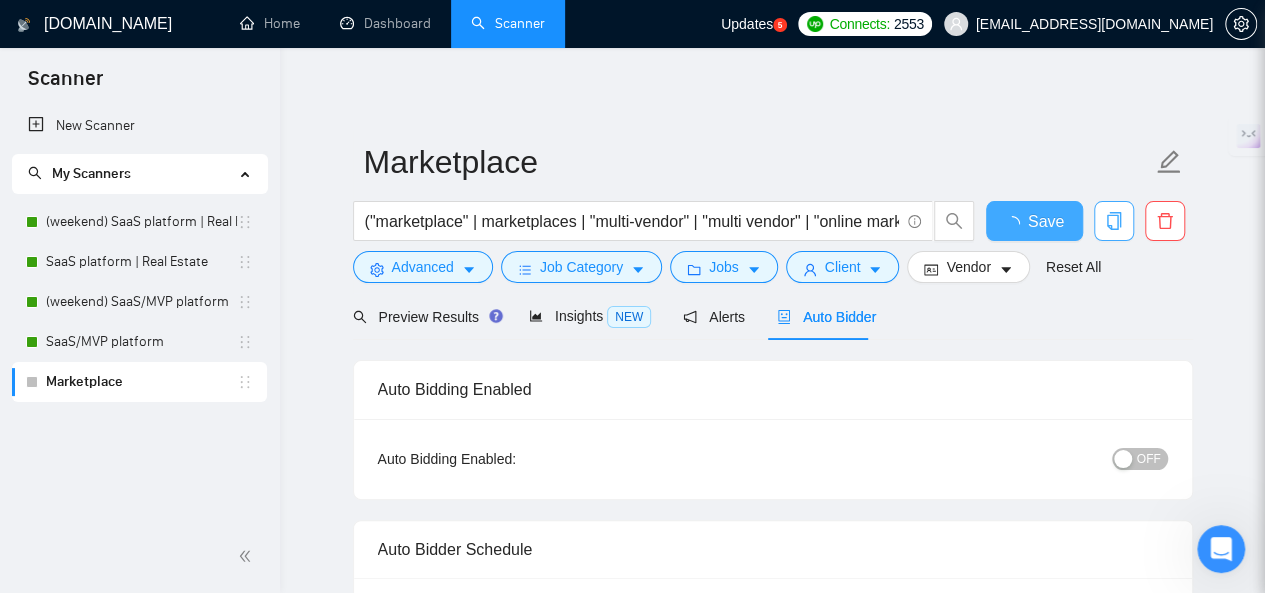 checkbox on "true" 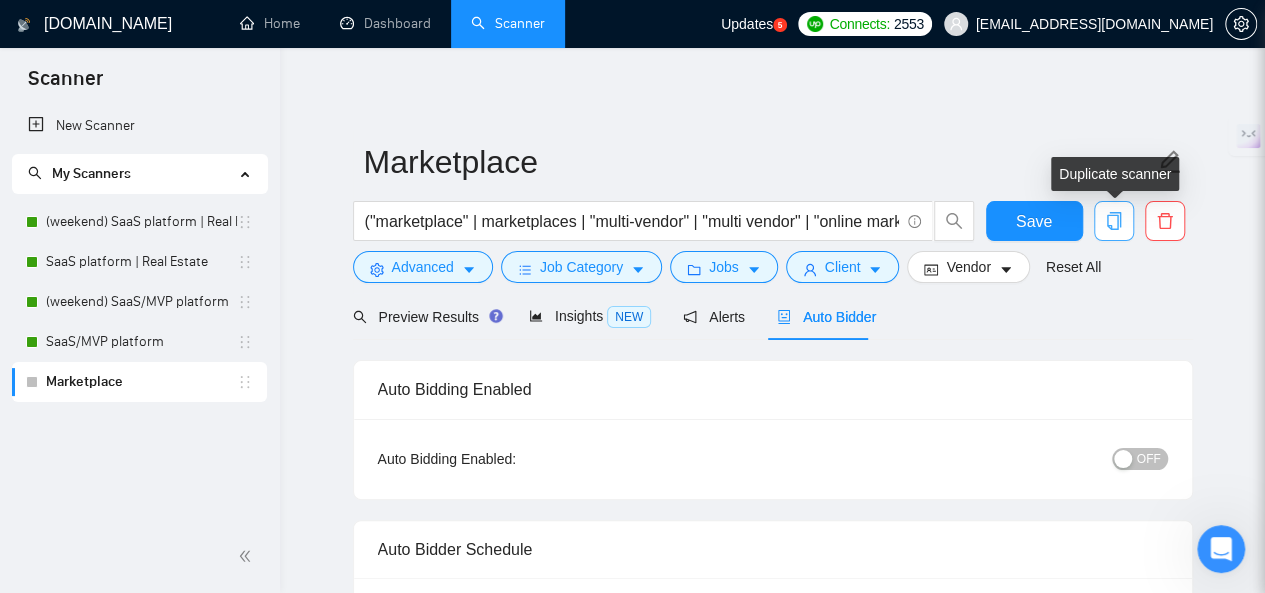 click 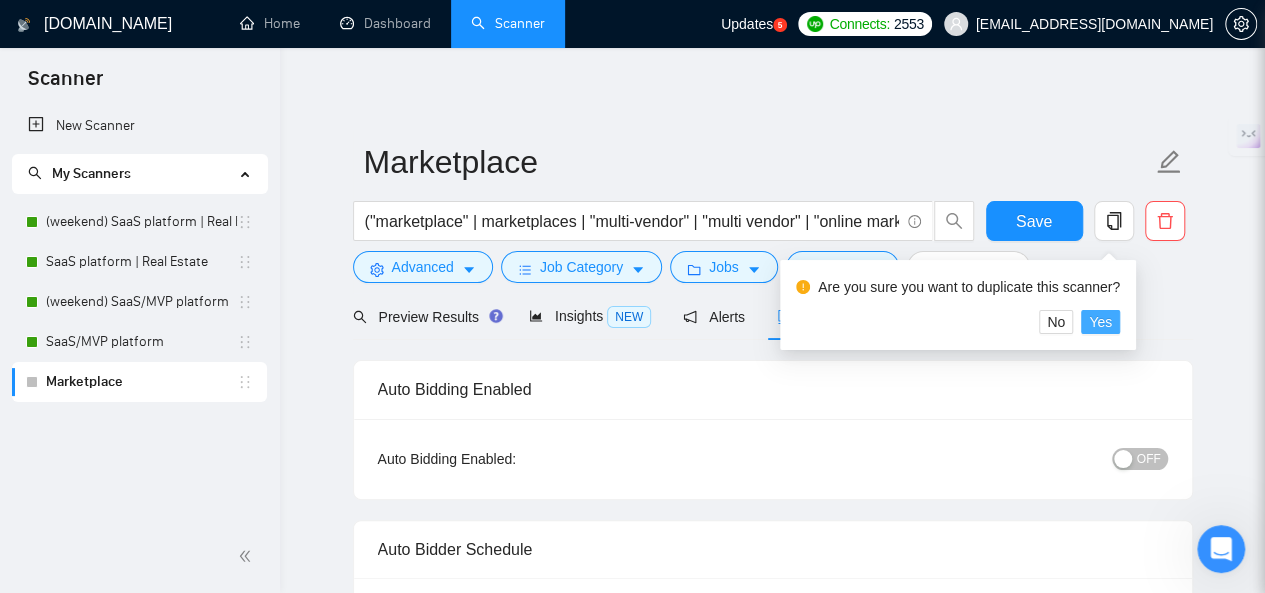 click on "Yes" at bounding box center (1100, 322) 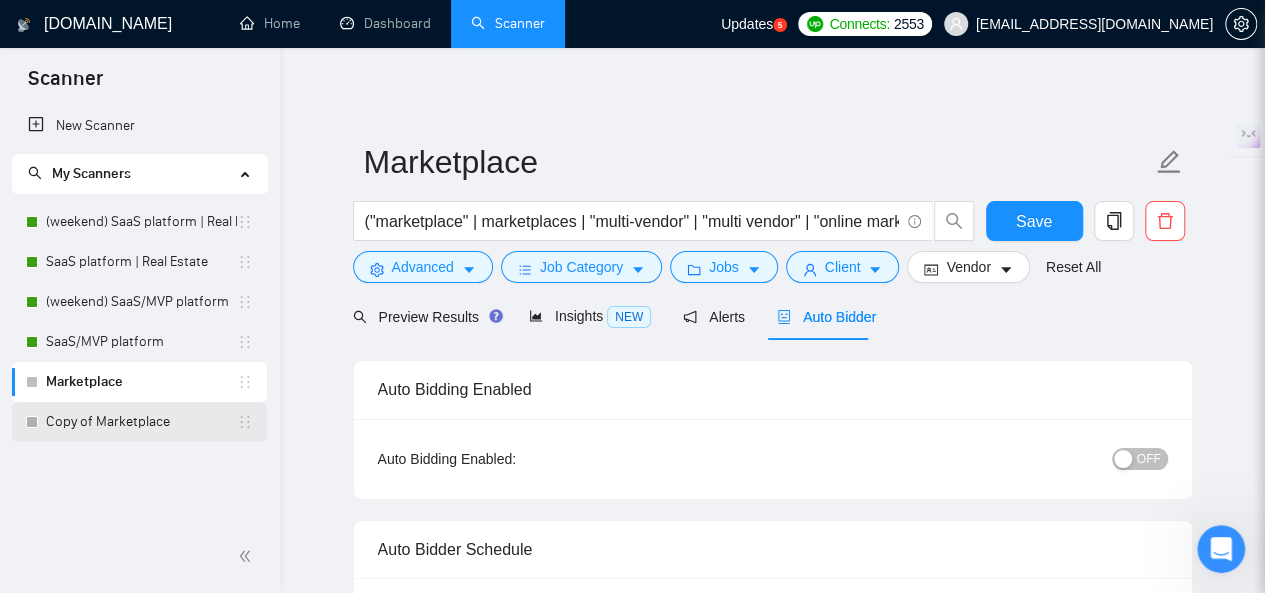click on "Copy of Marketplace" at bounding box center (141, 422) 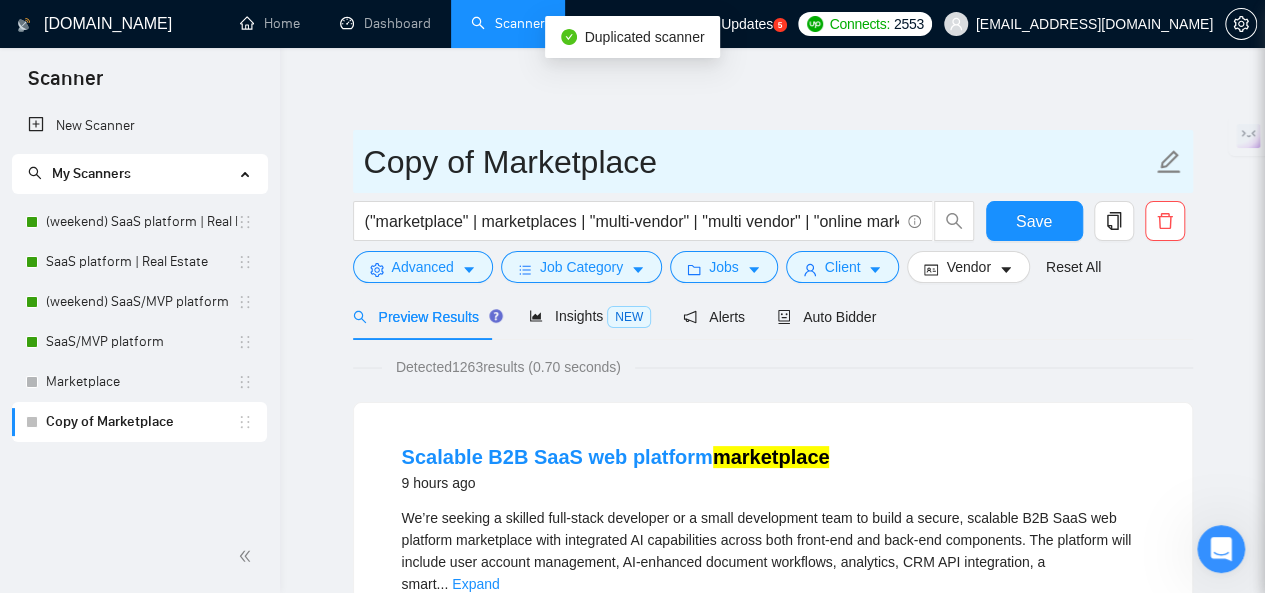 scroll, scrollTop: 0, scrollLeft: 0, axis: both 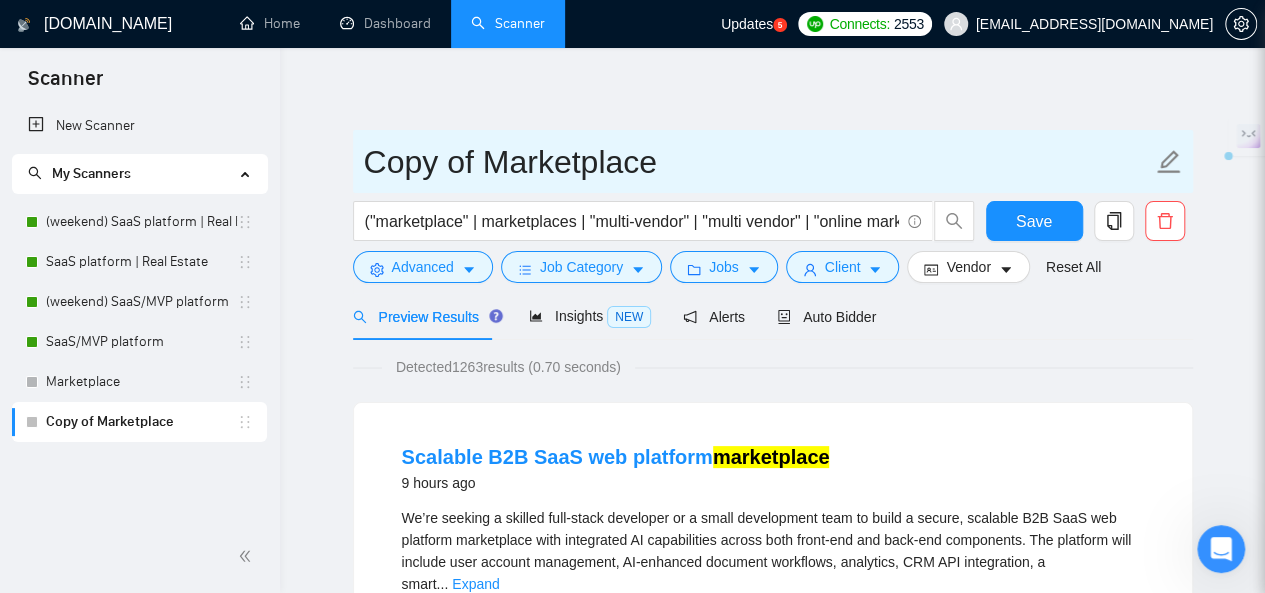 drag, startPoint x: 480, startPoint y: 158, endPoint x: 372, endPoint y: 160, distance: 108.01852 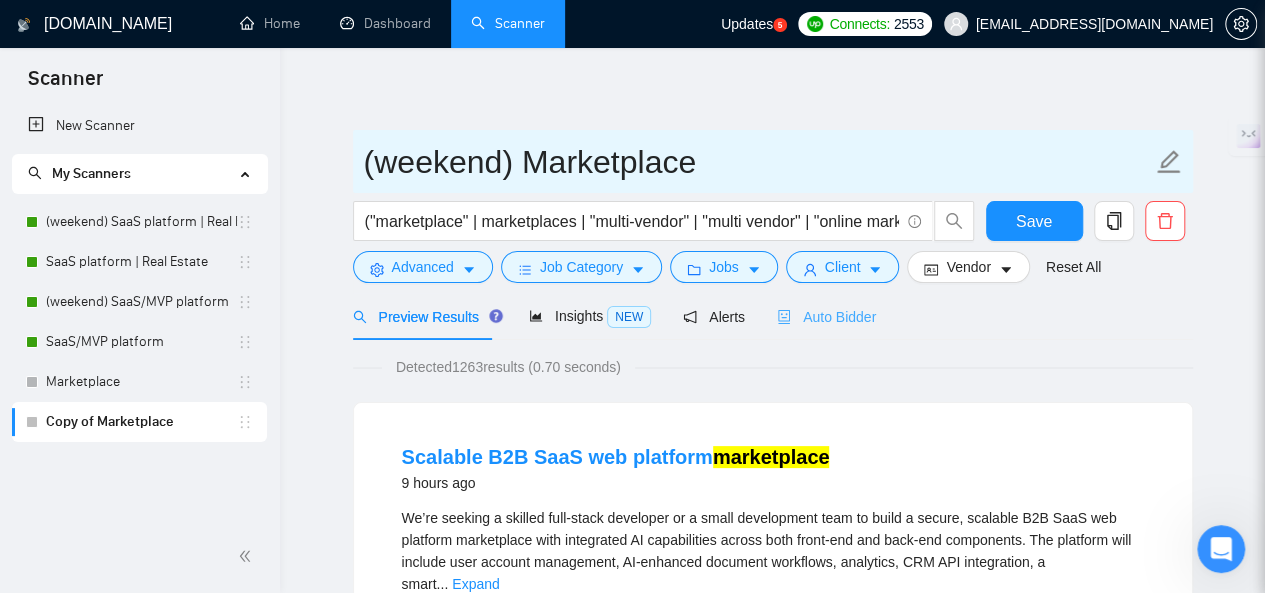 type on "(weekend) Marketplace" 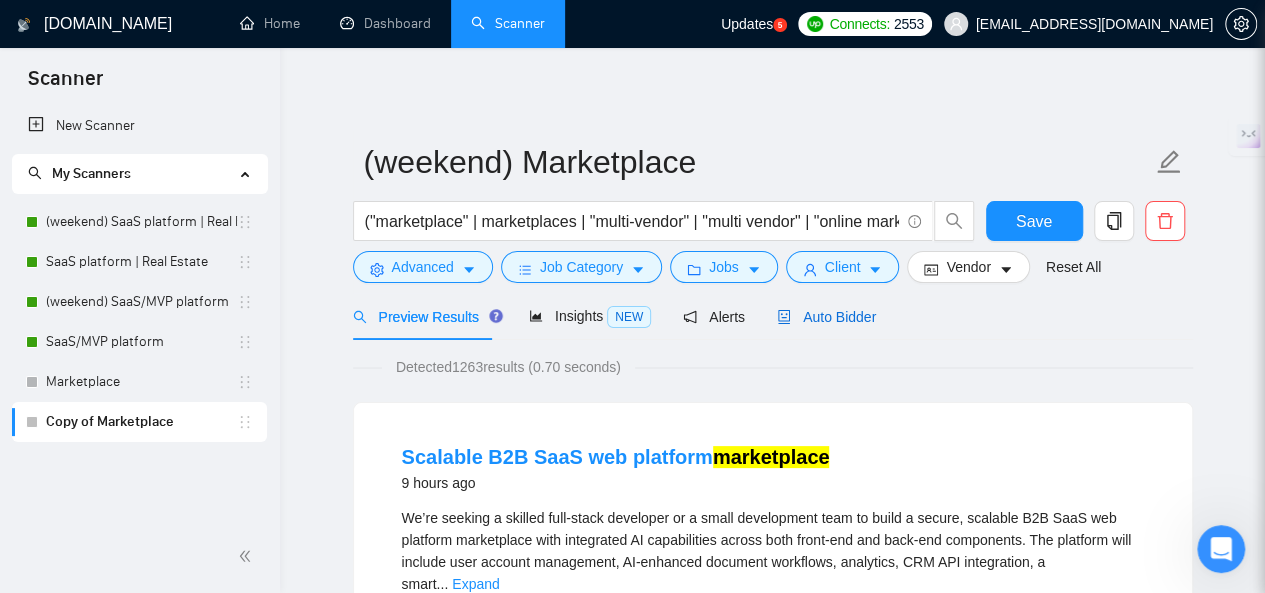 click on "Auto Bidder" at bounding box center [826, 317] 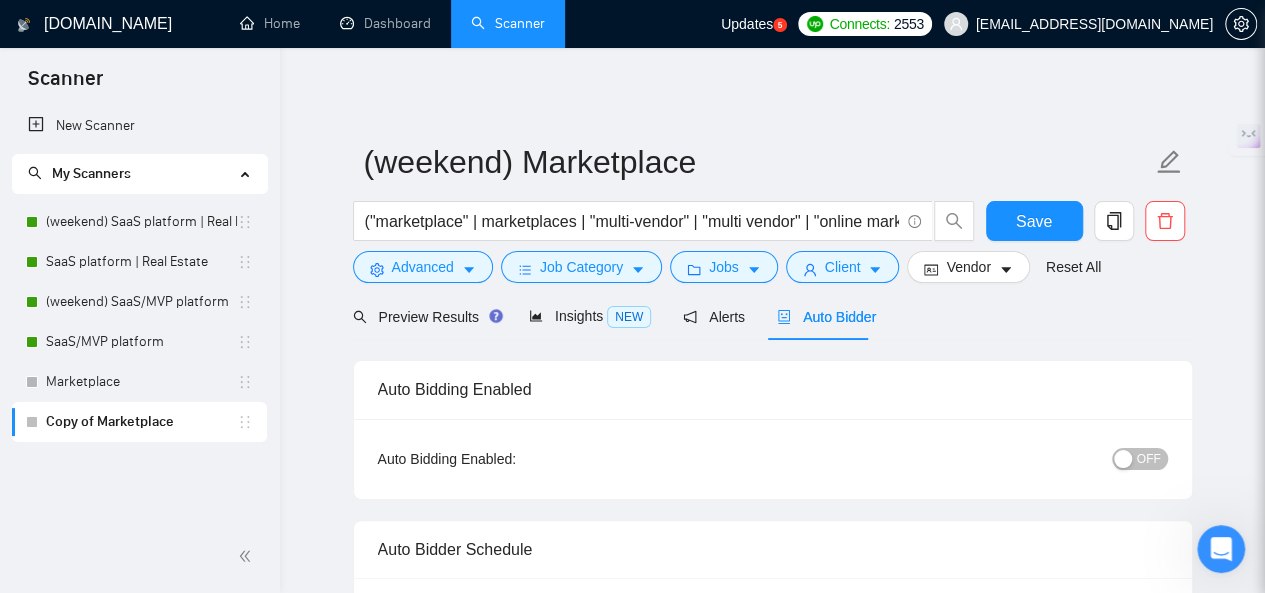 type 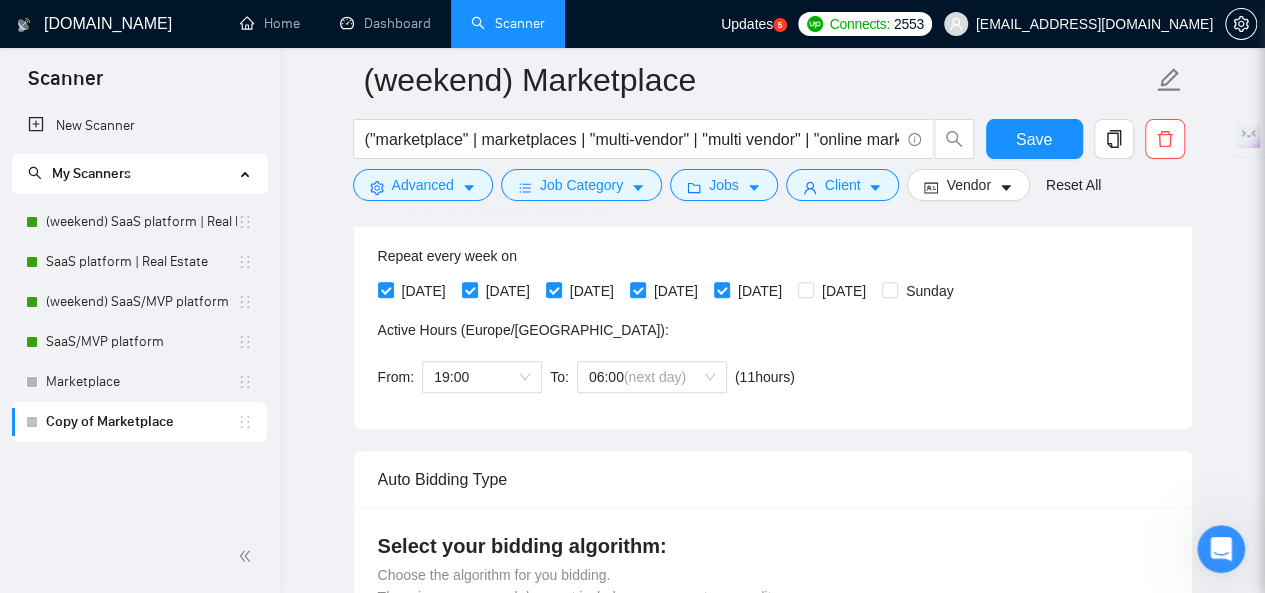 scroll, scrollTop: 400, scrollLeft: 0, axis: vertical 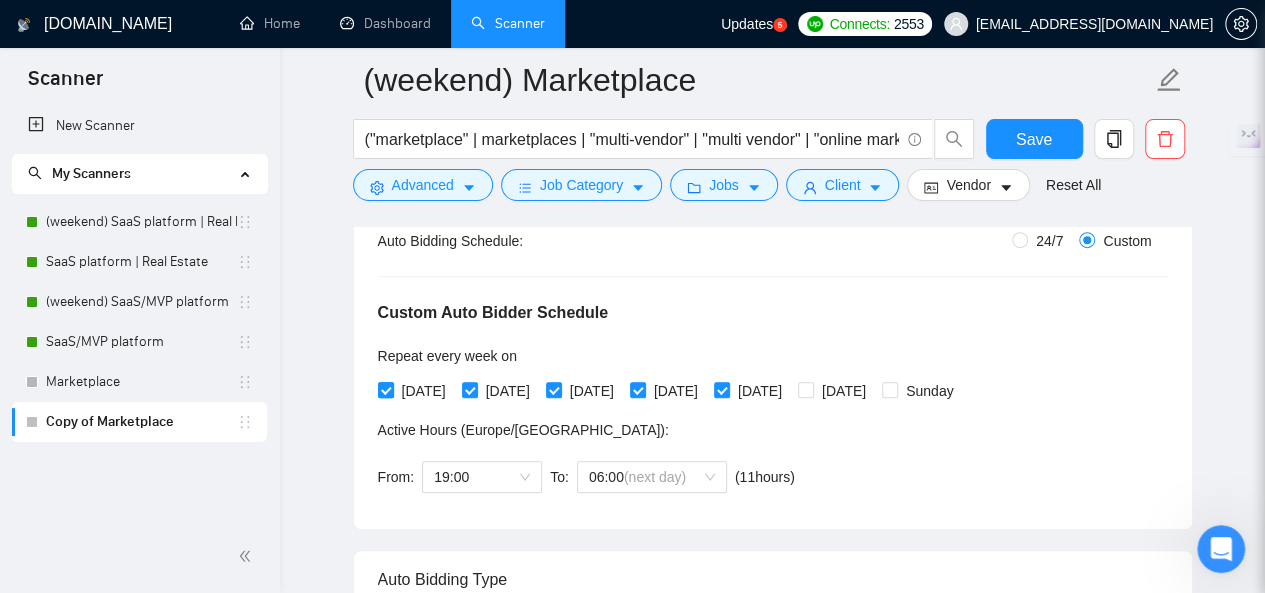 click on "[DATE]" at bounding box center [385, 389] 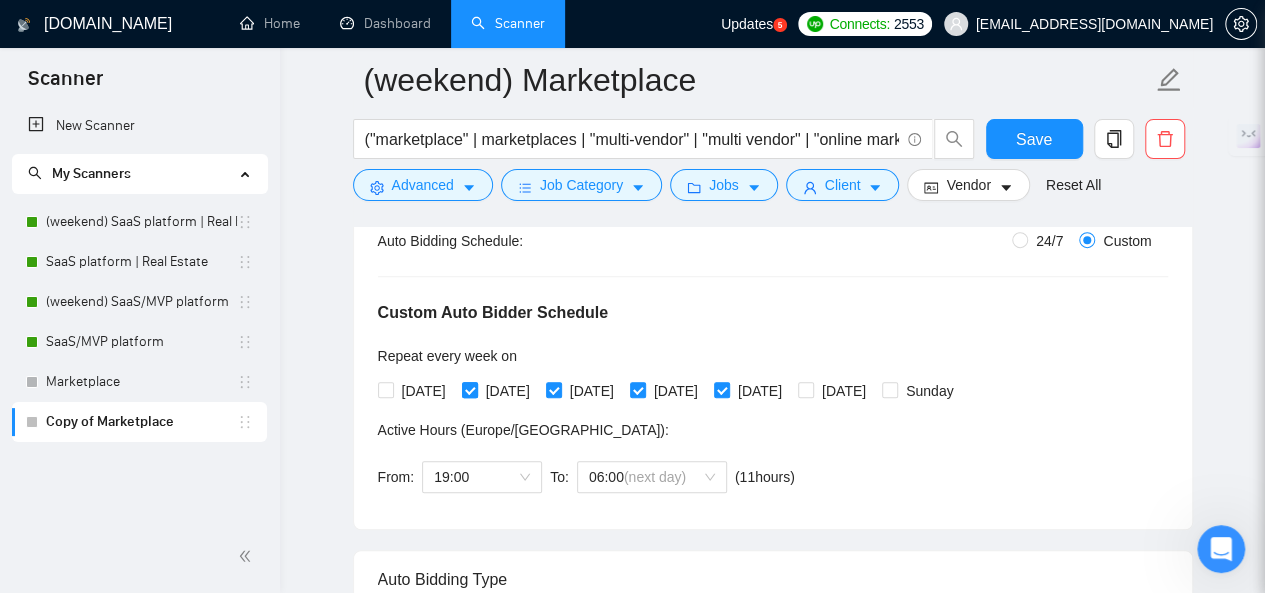 click on "[DATE]" at bounding box center (469, 389) 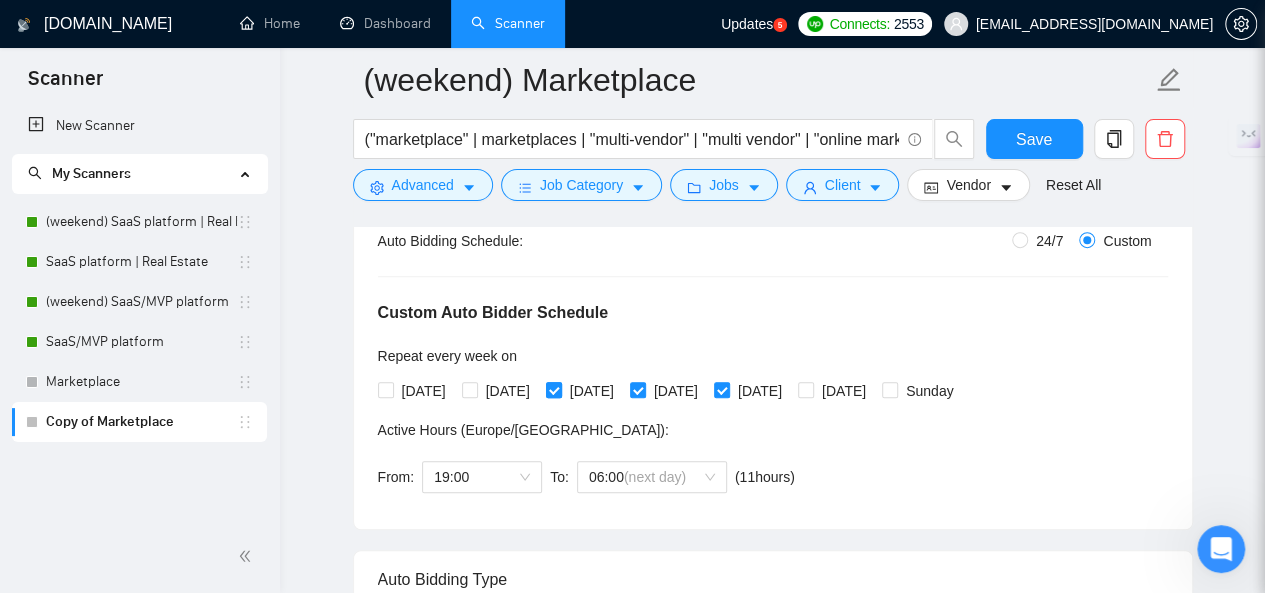 click on "[DATE]" at bounding box center [553, 389] 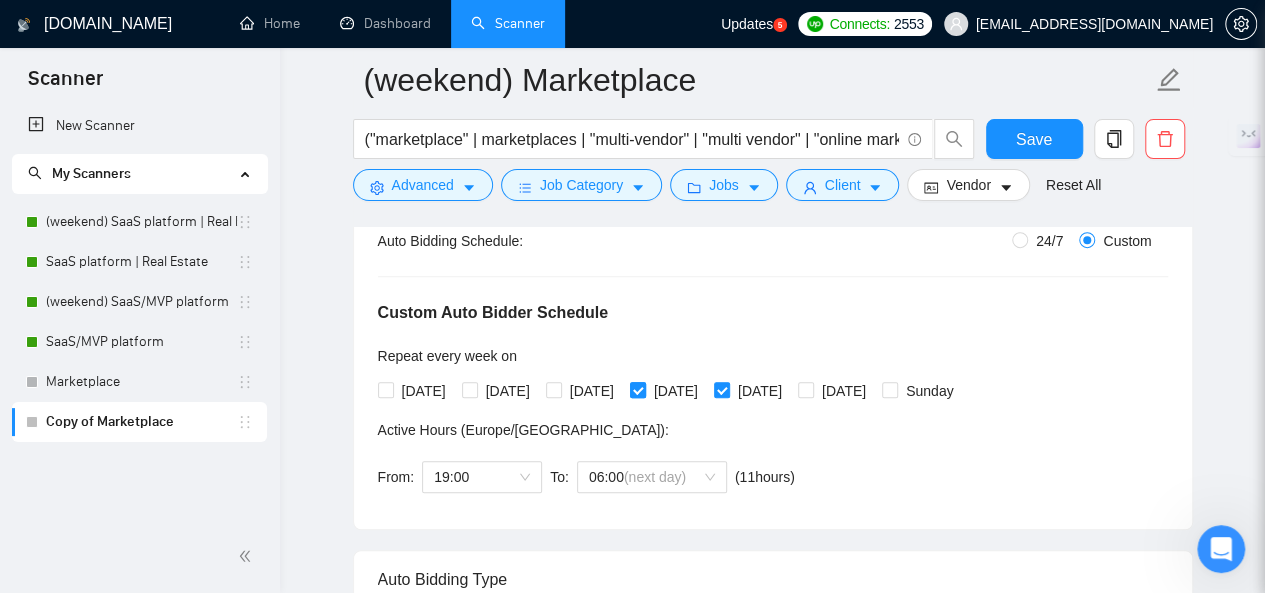 click on "[DATE]" at bounding box center (676, 391) 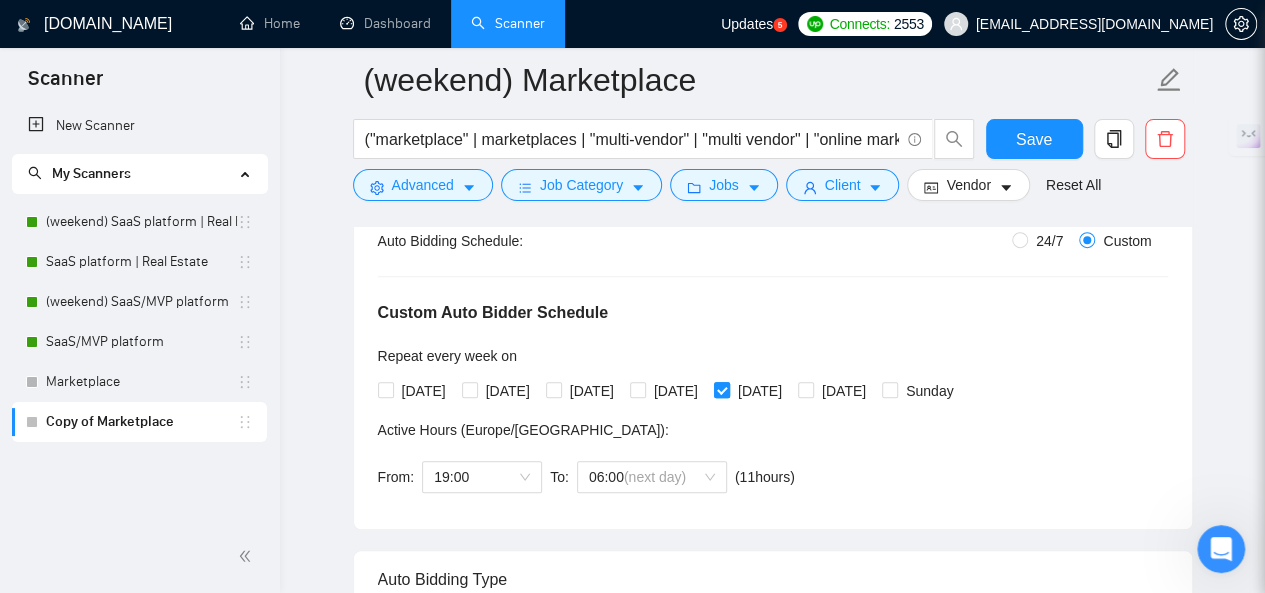click on "[DATE]" at bounding box center [721, 389] 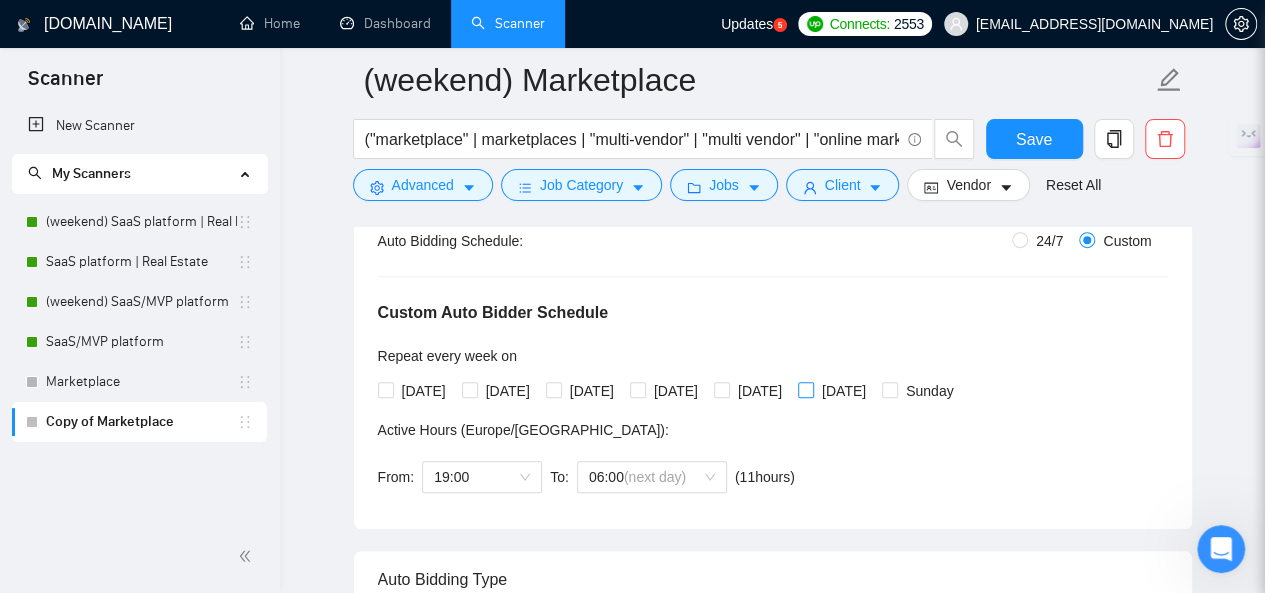 click on "[DATE]" at bounding box center [844, 391] 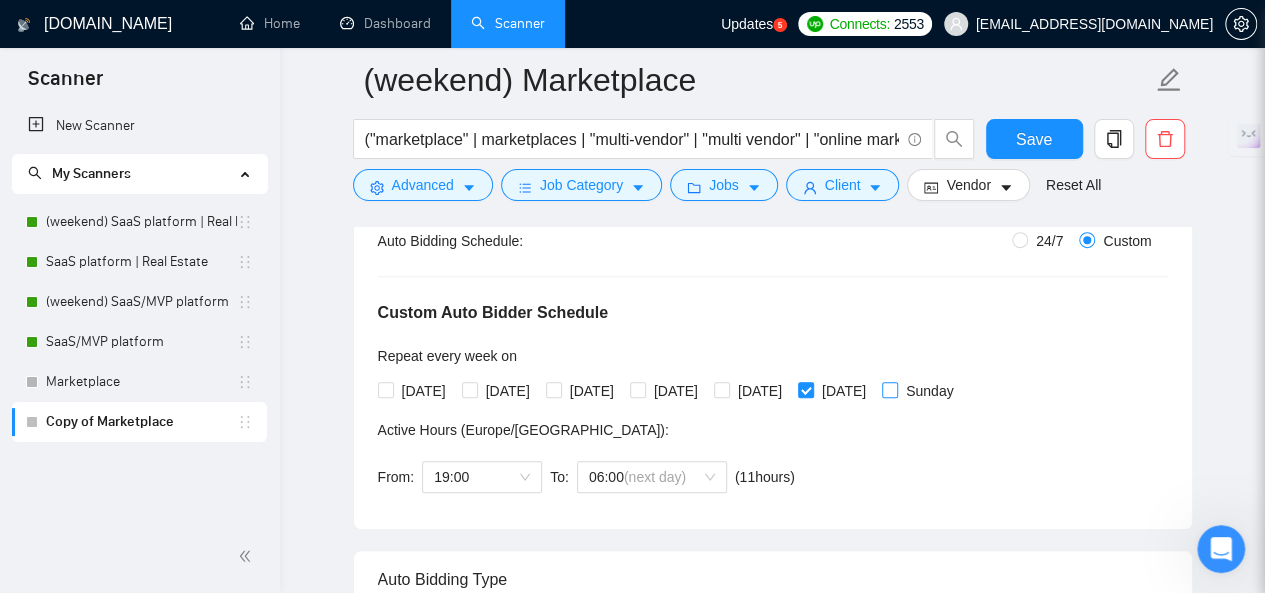 click on "Sunday" at bounding box center [929, 391] 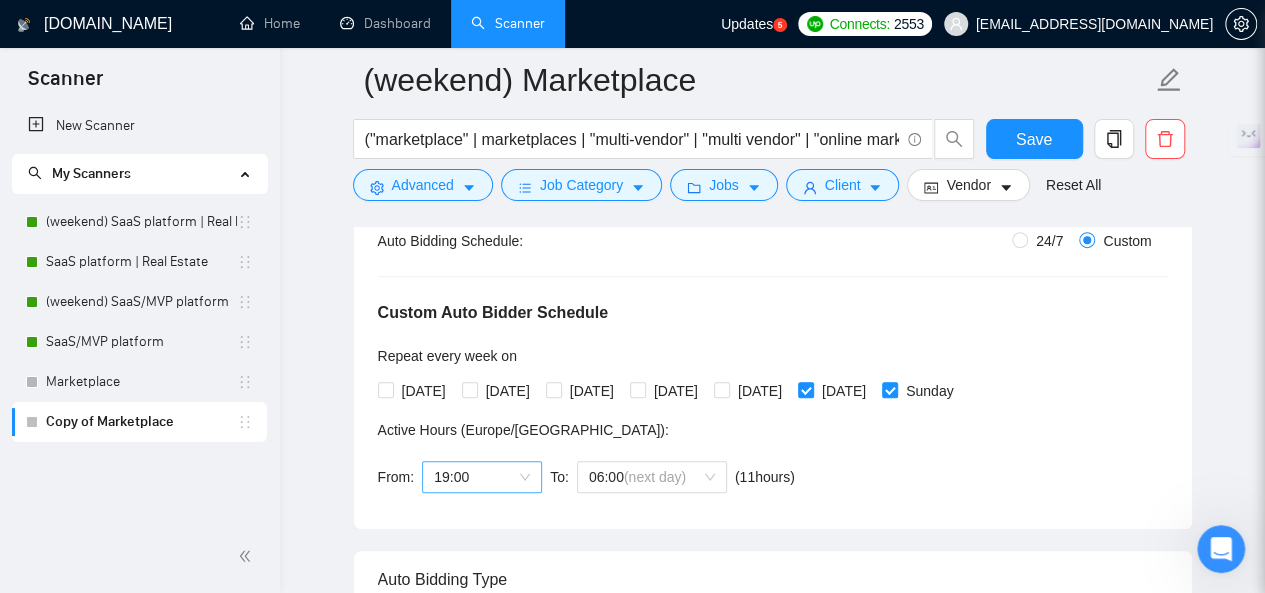 click on "19:00" at bounding box center (482, 477) 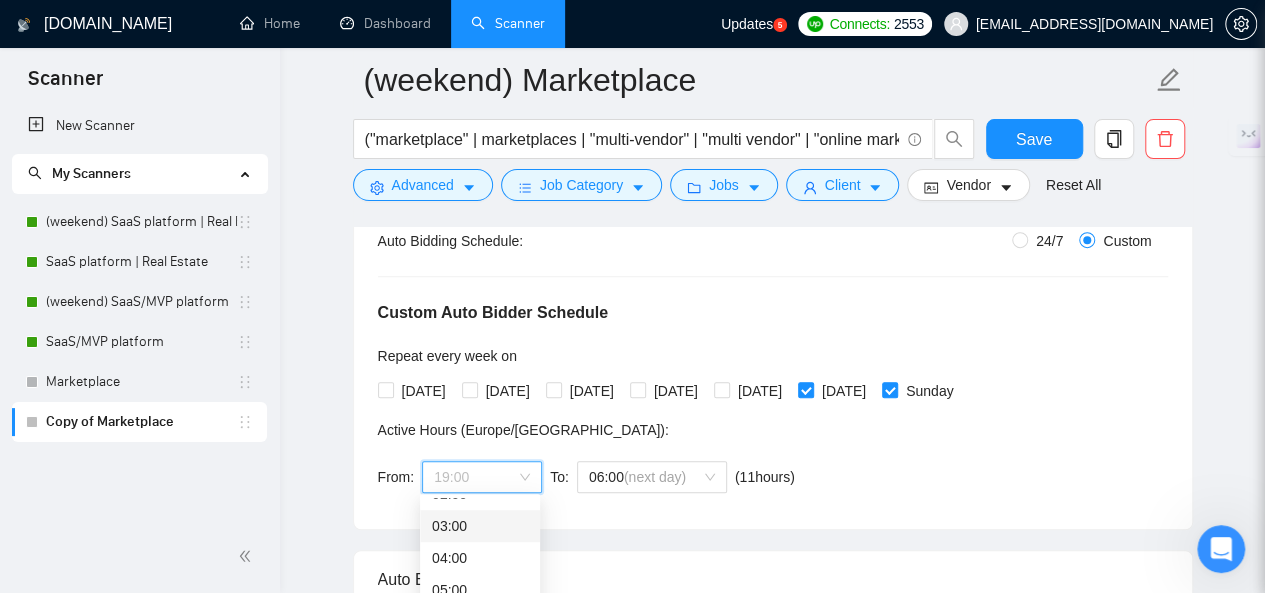 scroll, scrollTop: 0, scrollLeft: 0, axis: both 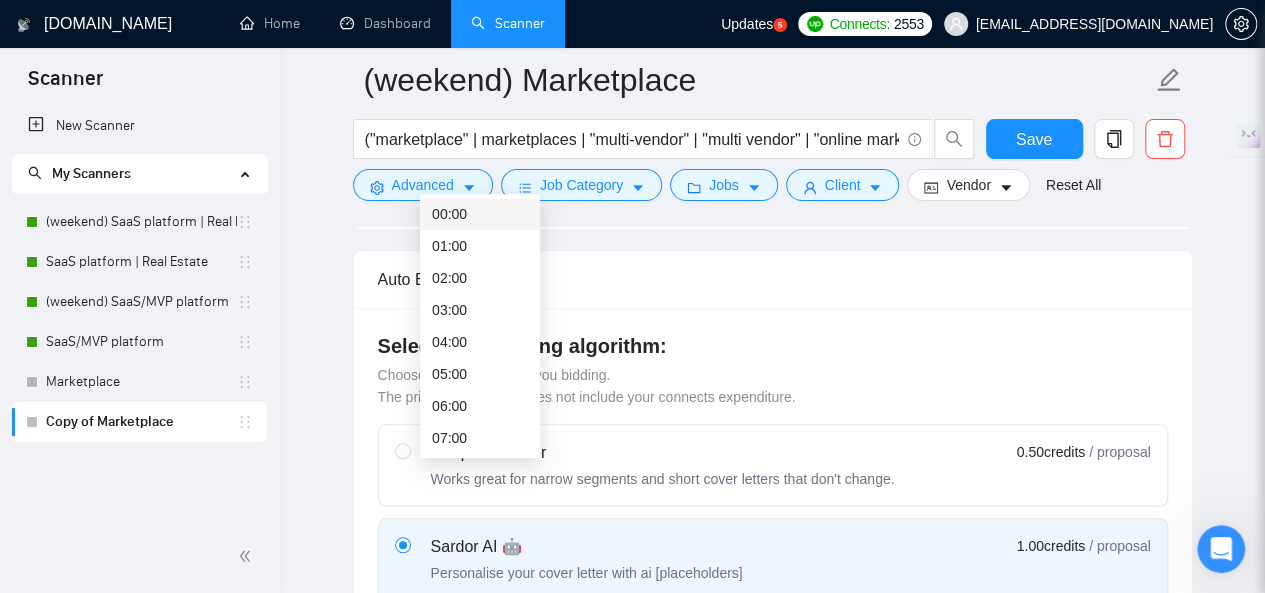 click on "00:00" at bounding box center (480, 214) 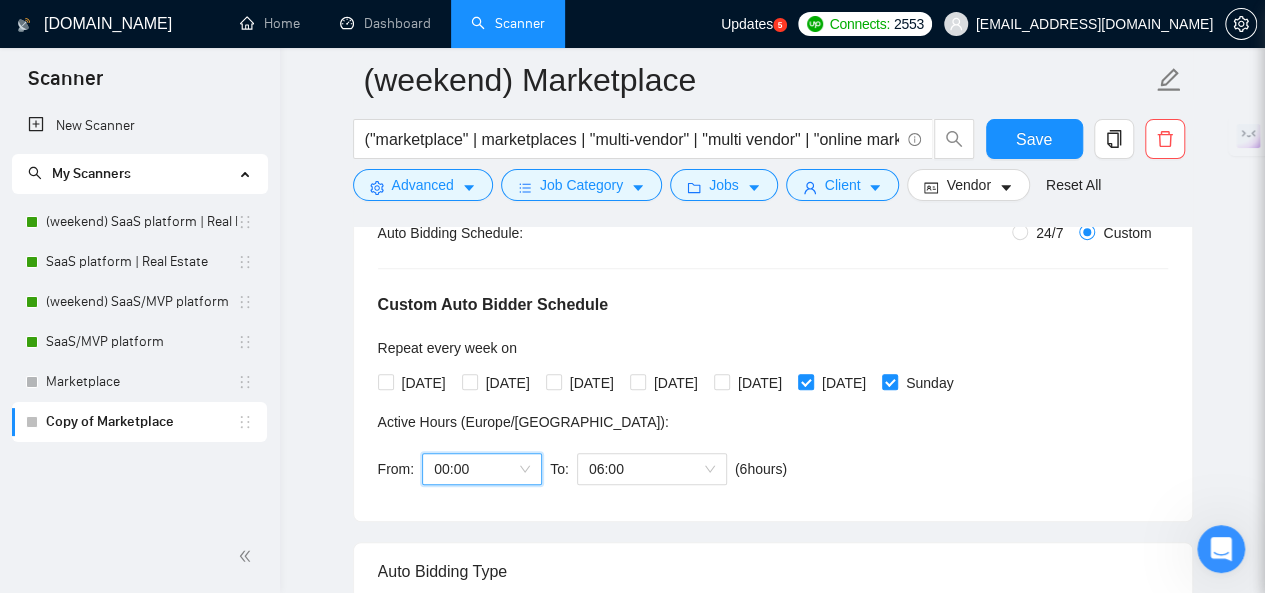scroll, scrollTop: 500, scrollLeft: 0, axis: vertical 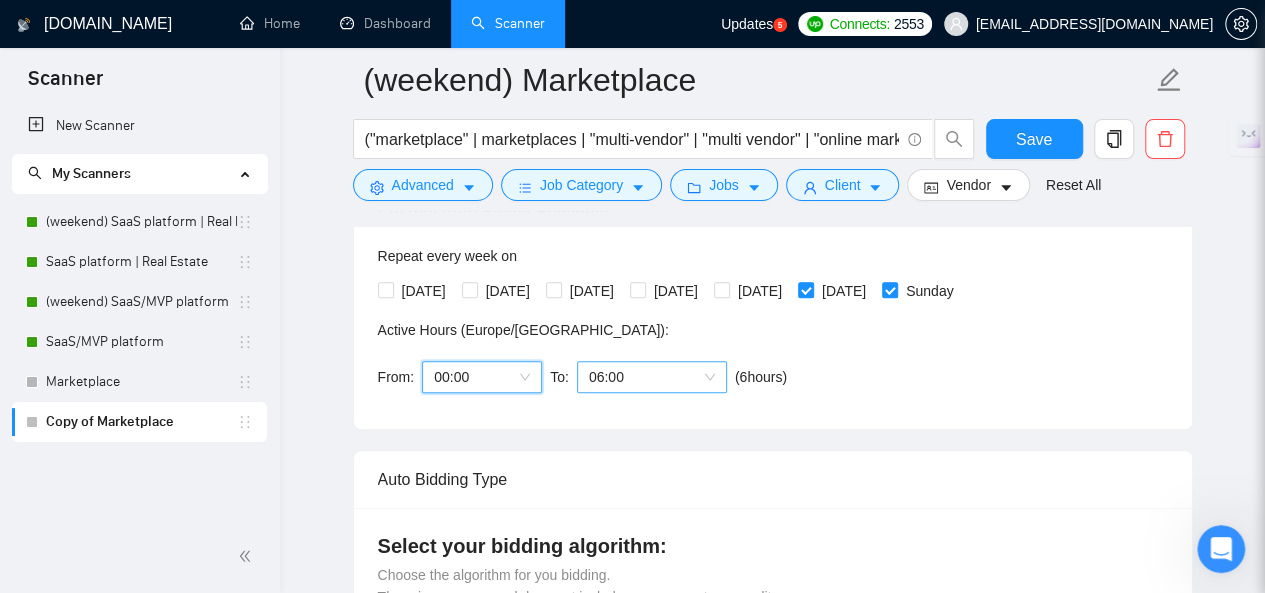 click on "06:00" at bounding box center [652, 377] 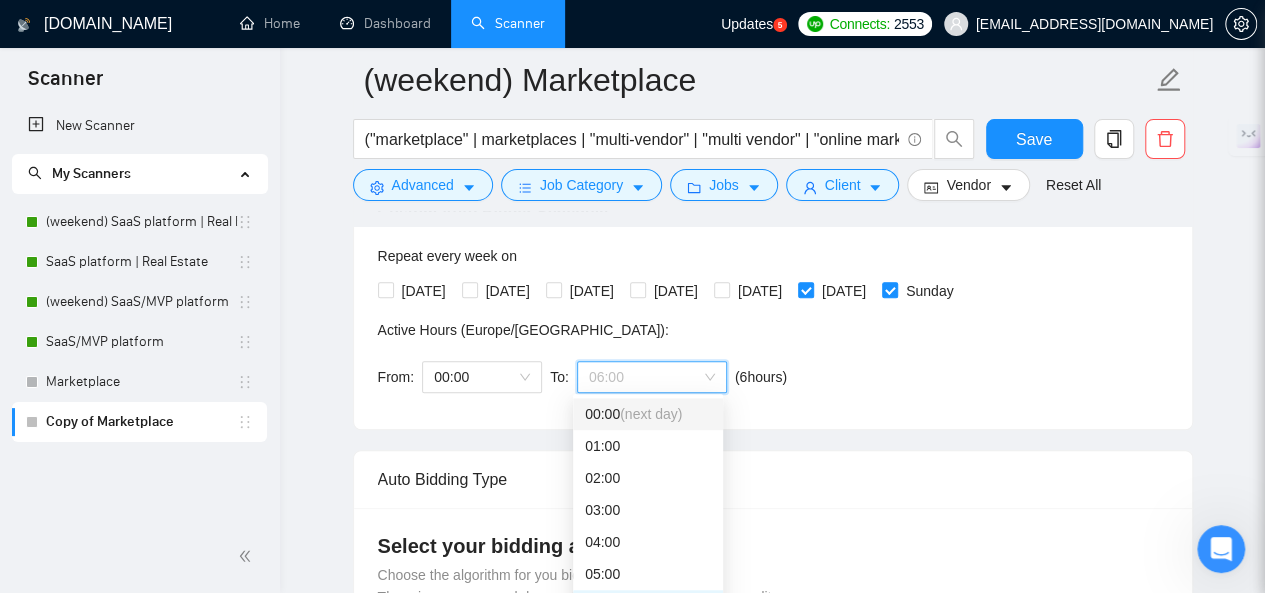 click on "(next day)" at bounding box center [651, 414] 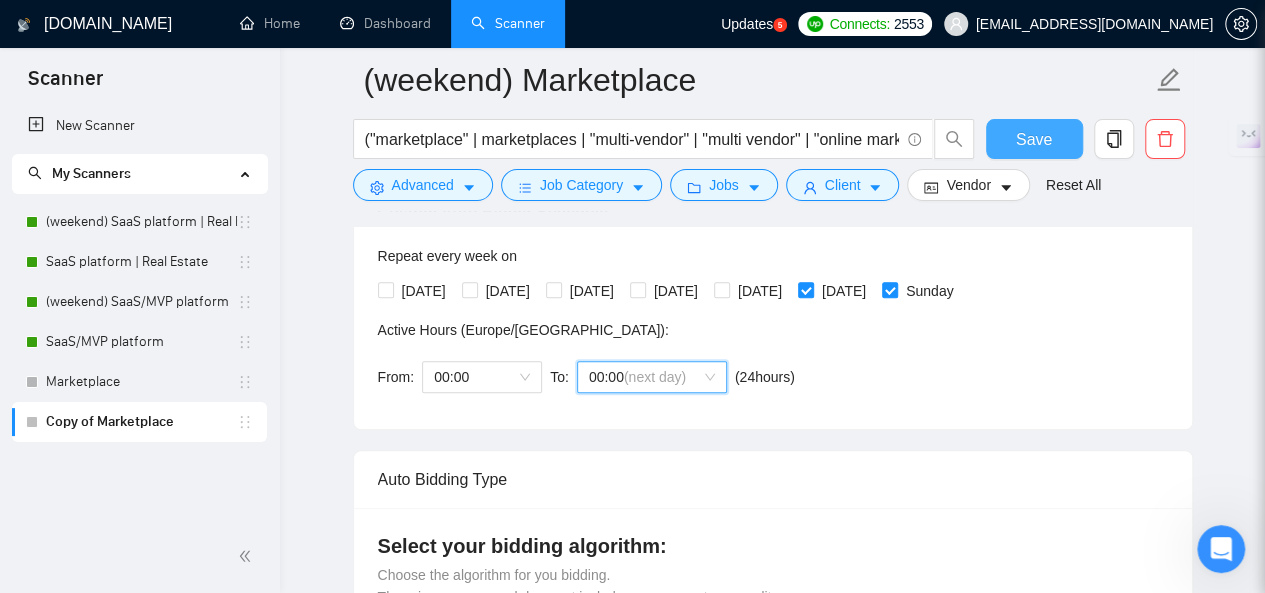 click on "Save" at bounding box center [1034, 139] 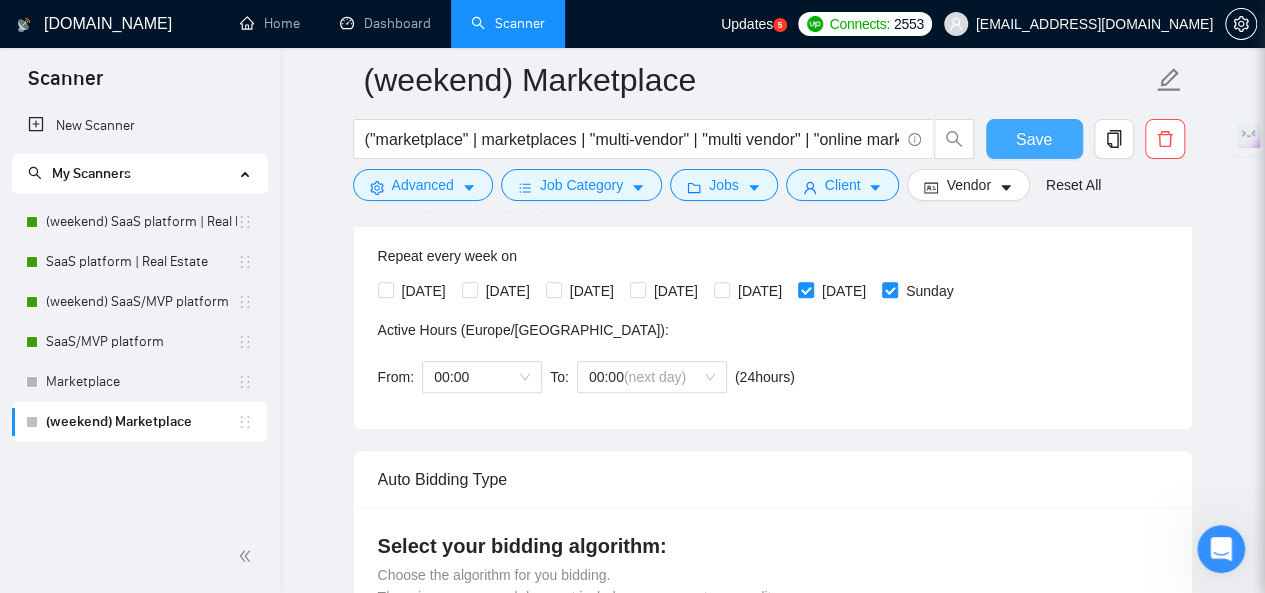 type 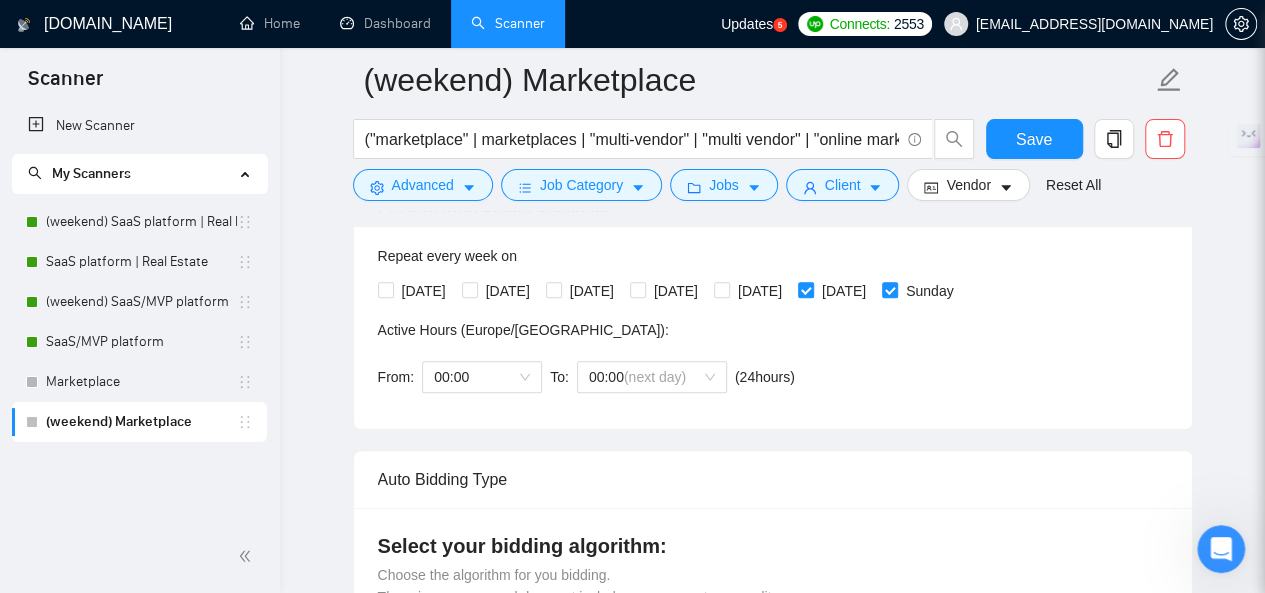 click on "(weekend) Marketplace ("marketplace" | marketplaces | "multi-vendor" | "multi vendor" | "online marketplace" | "ecommerce marketplace" | "platform for sellers" | "platform for buyers" | "two-sided platform" | "B2B marketplace" | "B2C marketplace" | "C2C marketplace" | "marketplace MVP" | "build a marketplace" | "create marketplace" | "custom marketplace" | "marketplace SaaS" | "vendor portal" | "vendor dashboard" | "product listing platform" | "digital marketplace") Save Advanced   Job Category   Jobs   Client   Vendor   Reset All Preview Results Insights NEW Alerts Auto Bidder Auto Bidding Enabled Auto Bidding Enabled: OFF Auto Bidder Schedule Auto Bidding Type: Automated (recommended) Semi-automated Auto Bidding Schedule: 24/7 Custom Custom Auto Bidder Schedule Repeat every week on Monday Tuesday Wednesday Thursday Friday Saturday Sunday Active Hours ( Europe/Moscow ): From: 00:00 To: 00:00  (next day) ( 24  hours) Europe/Moscow Auto Bidding Type Select your bidding algorithm: Template Bidder 0.50  credits" at bounding box center (772, 1991) 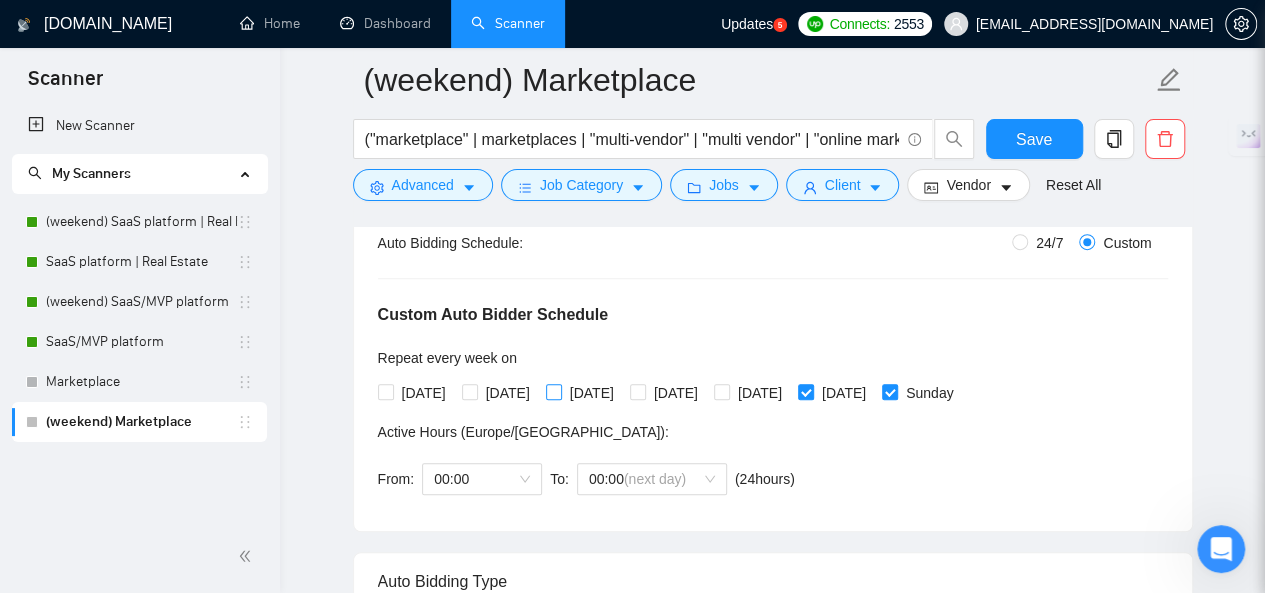 scroll, scrollTop: 300, scrollLeft: 0, axis: vertical 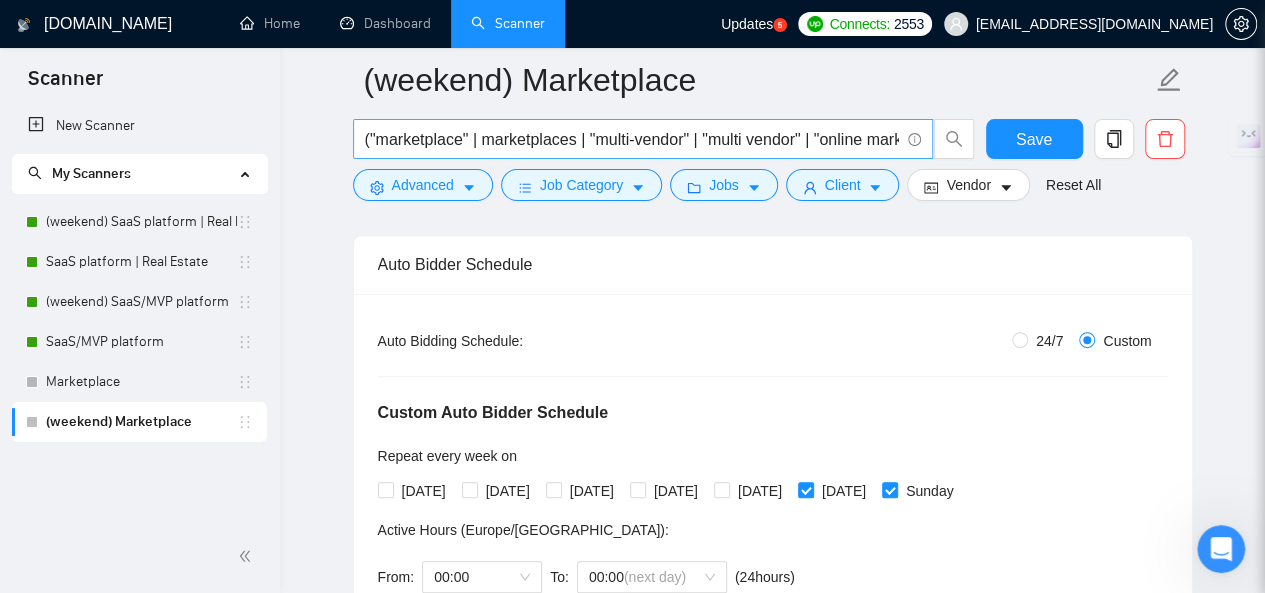 click on "("marketplace" | marketplaces | "multi-vendor" | "multi vendor" | "online marketplace" | "ecommerce marketplace" | "platform for sellers" | "platform for buyers" | "two-sided platform" | "B2B marketplace" | "B2C marketplace" | "C2C marketplace" | "marketplace MVP" | "build a marketplace" | "create marketplace" | "custom marketplace" | "marketplace SaaS" | "vendor portal" | "vendor dashboard" | "product listing platform" | "digital marketplace")" at bounding box center [632, 139] 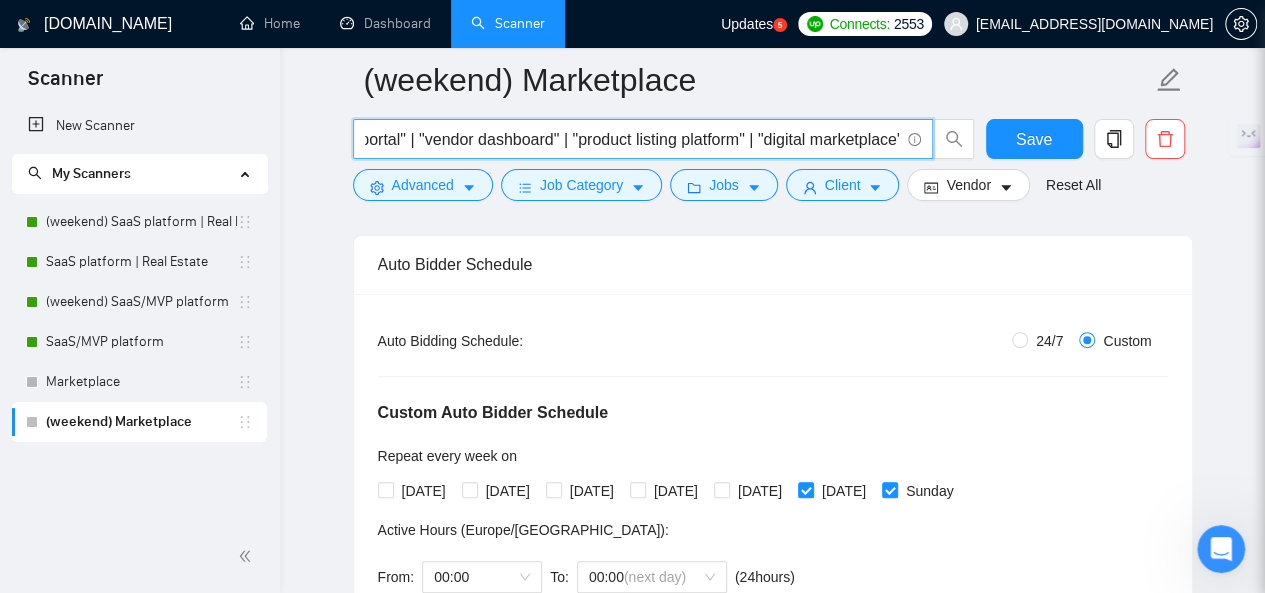 scroll, scrollTop: 0, scrollLeft: 2597, axis: horizontal 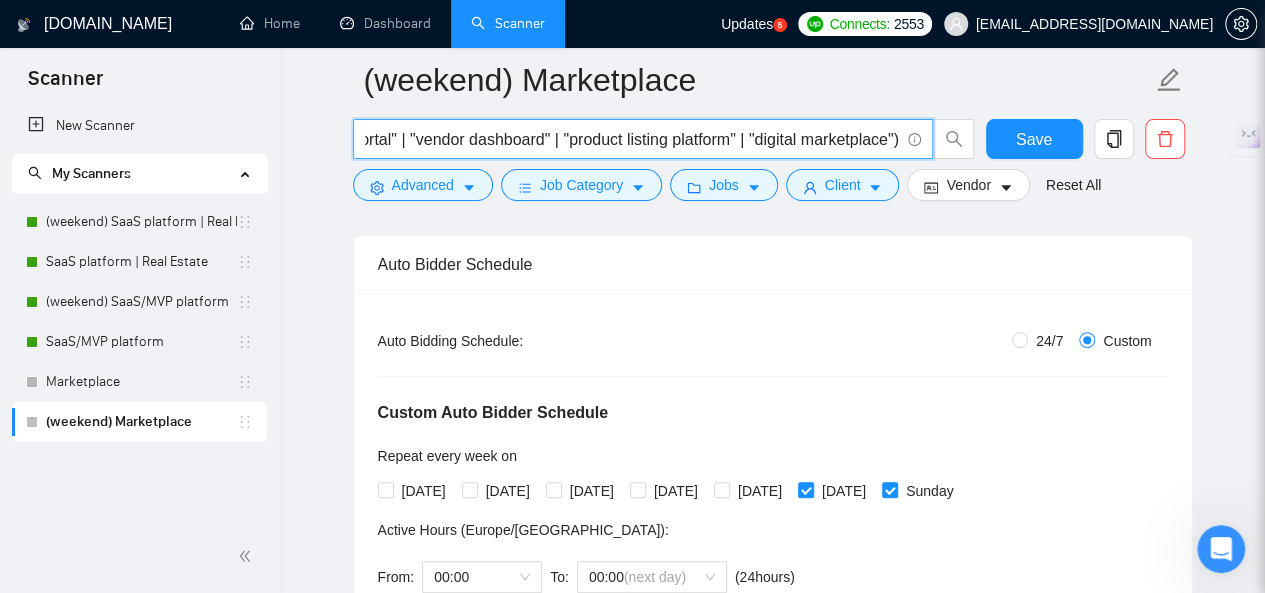 click on "("marketplace" | marketplaces | "multi-vendor" | "multi vendor" | "online marketplace" | "ecommerce marketplace" | "platform for sellers" | "platform for buyers" | "two-sided platform" | "B2B marketplace" | "B2C marketplace" | "C2C marketplace" | "marketplace MVP" | "build a marketplace" | "create marketplace" | "custom marketplace" | "marketplace SaaS" | "vendor portal" | "vendor dashboard" | "product listing platform" | "digital marketplace")" at bounding box center (632, 139) 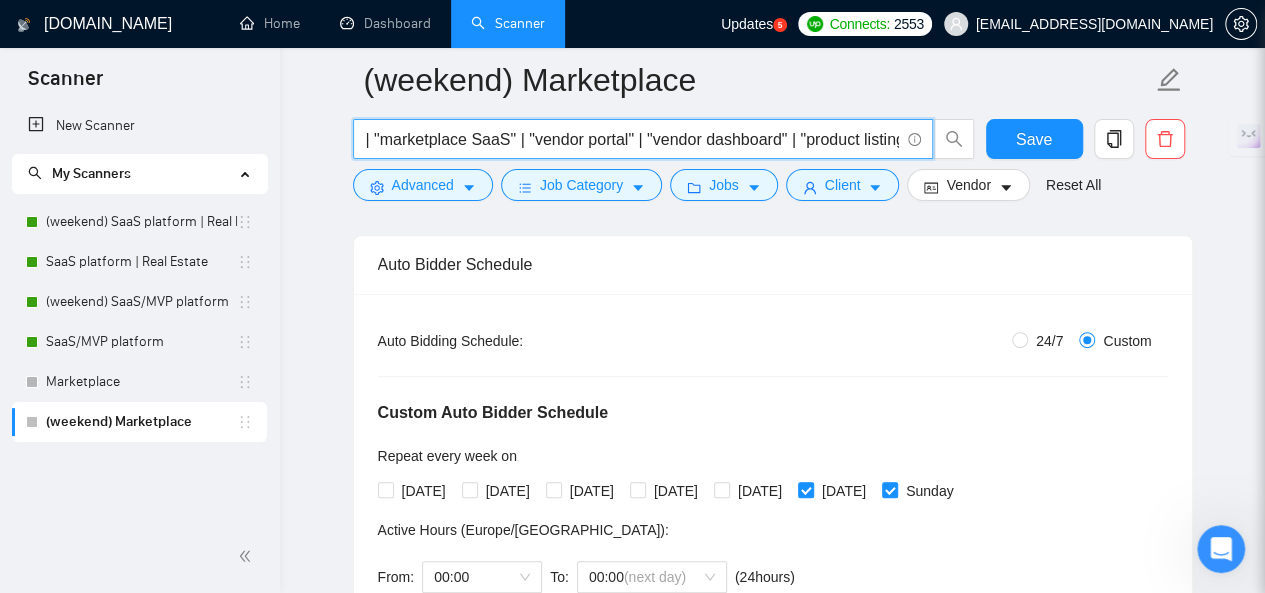 scroll, scrollTop: 0, scrollLeft: 2292, axis: horizontal 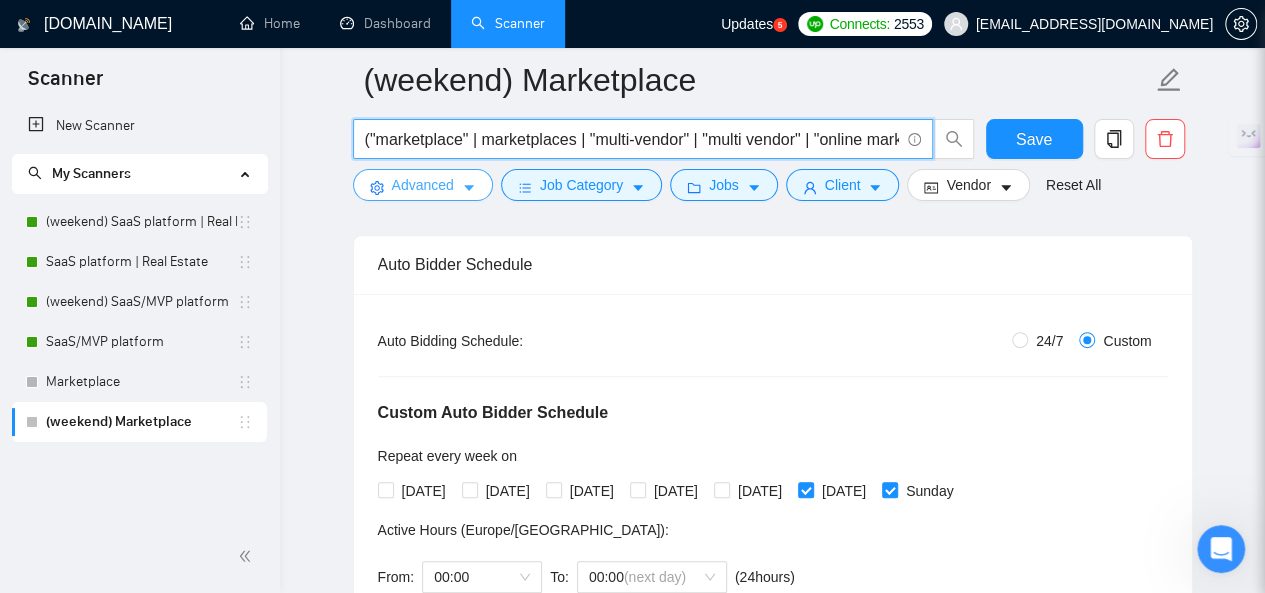 click on "Advanced" at bounding box center [423, 185] 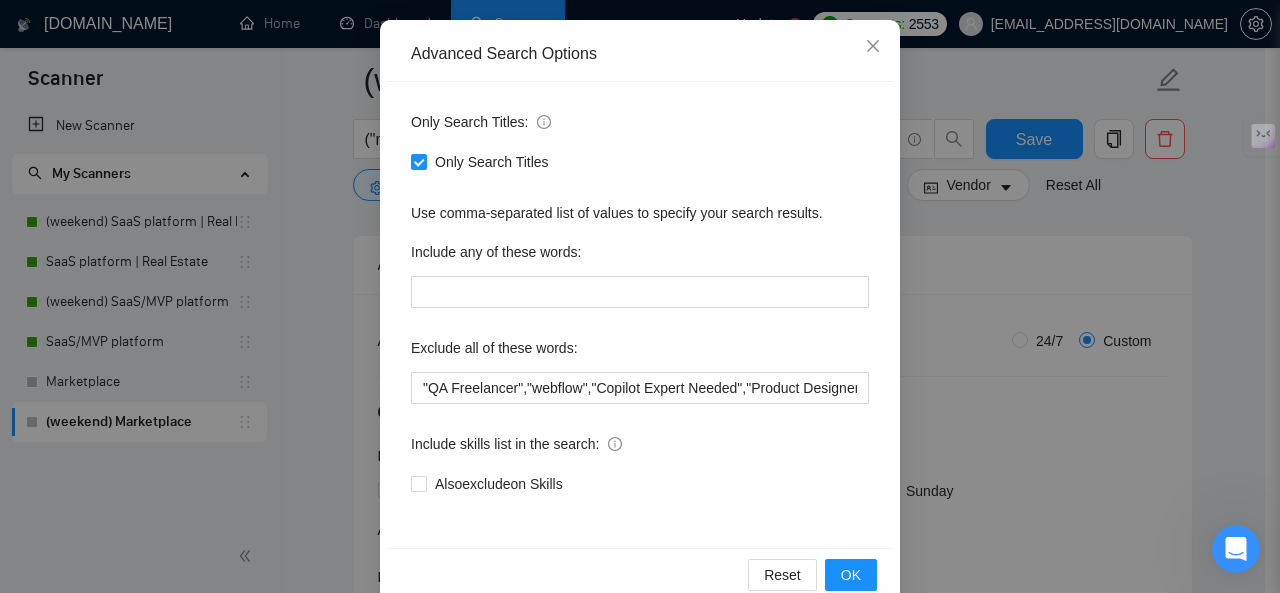 scroll, scrollTop: 100, scrollLeft: 0, axis: vertical 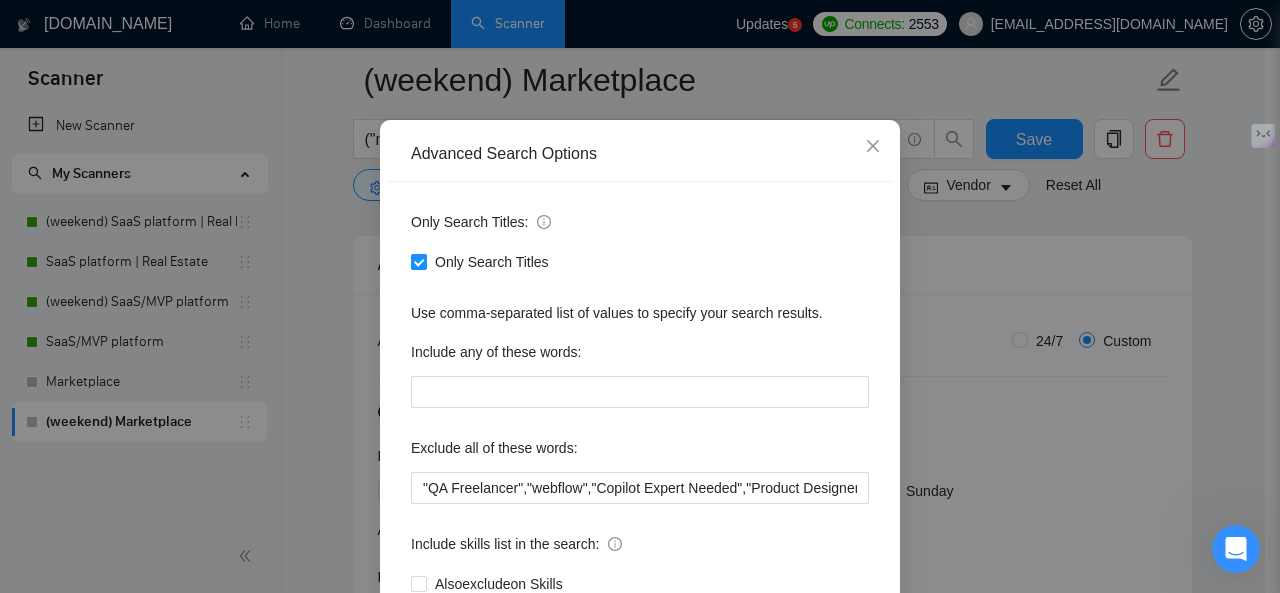click on "Only Search Titles" at bounding box center (418, 261) 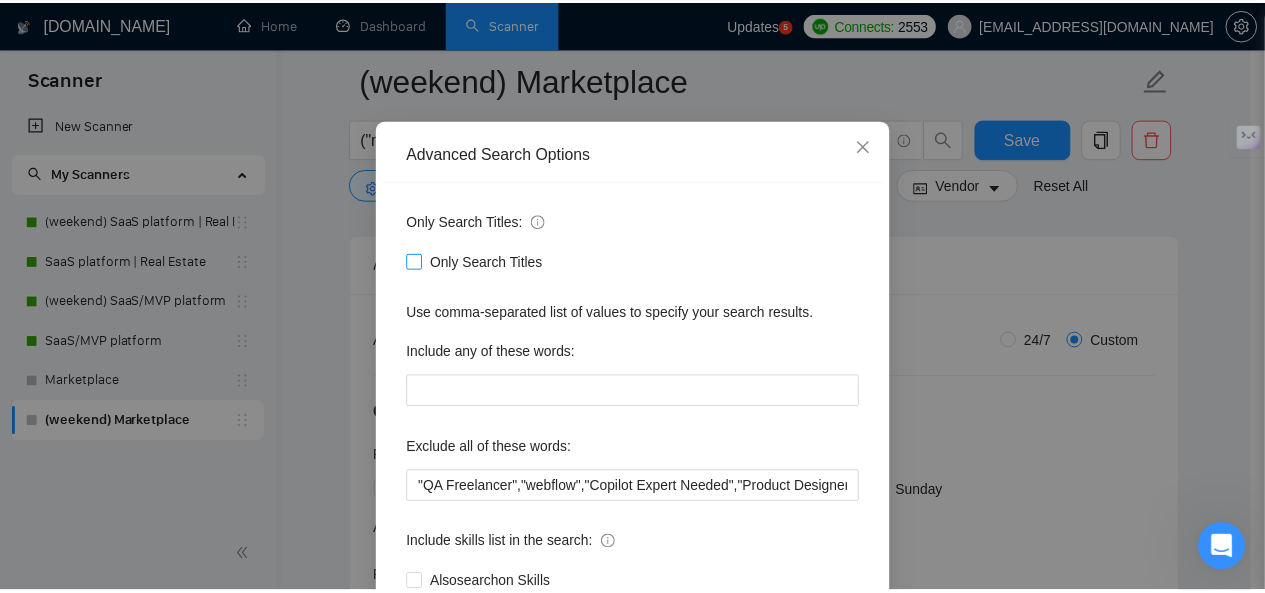 scroll, scrollTop: 238, scrollLeft: 0, axis: vertical 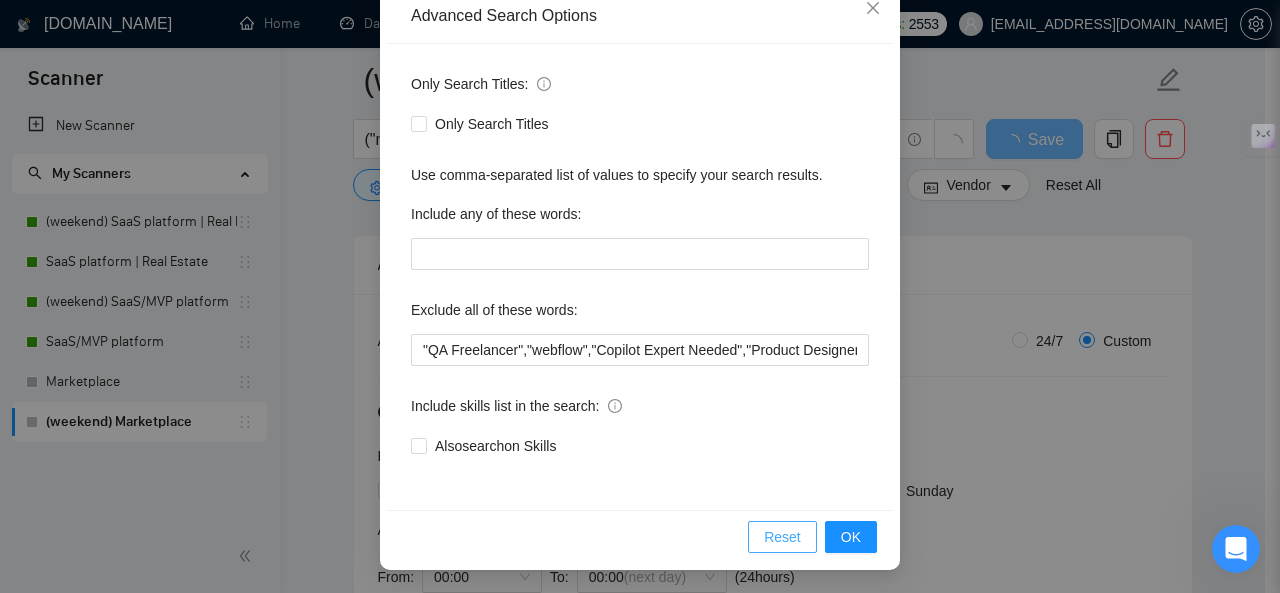 click on "Reset" at bounding box center (782, 537) 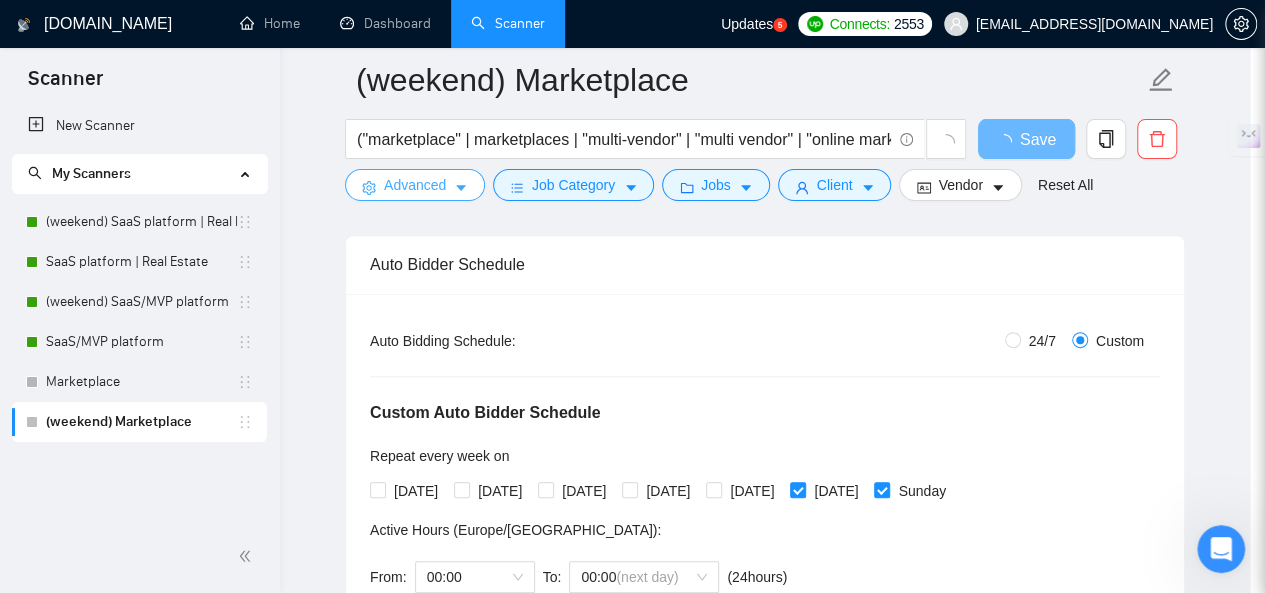 scroll, scrollTop: 0, scrollLeft: 0, axis: both 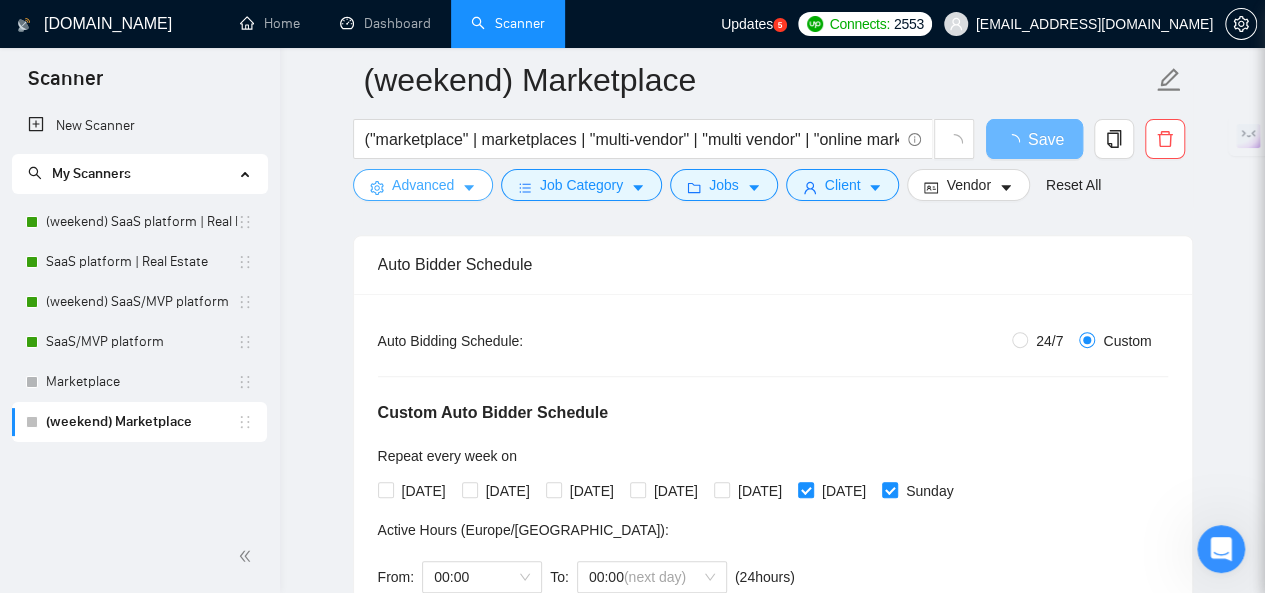 click on "Advanced" at bounding box center (423, 185) 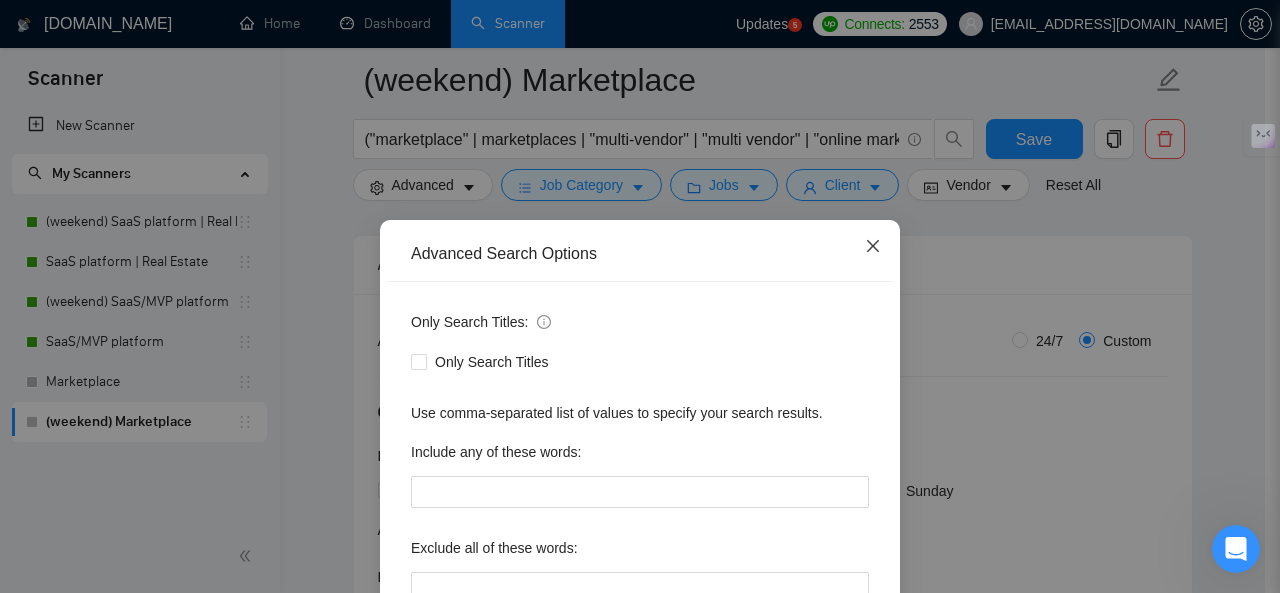 click 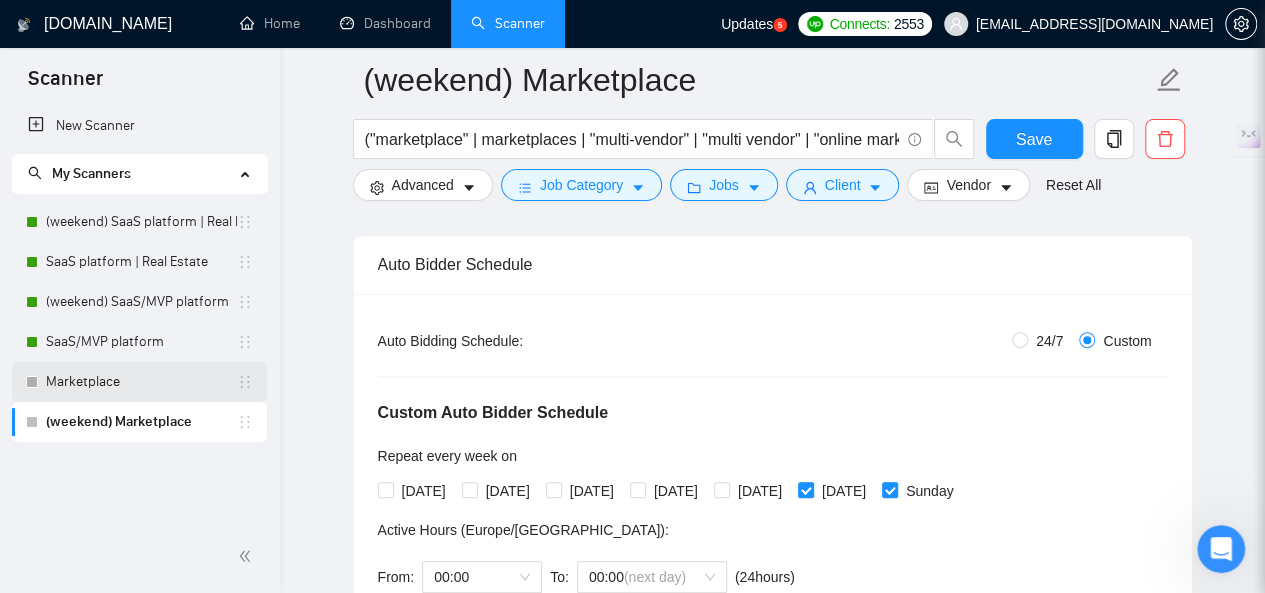 click on "Marketplace" at bounding box center (141, 382) 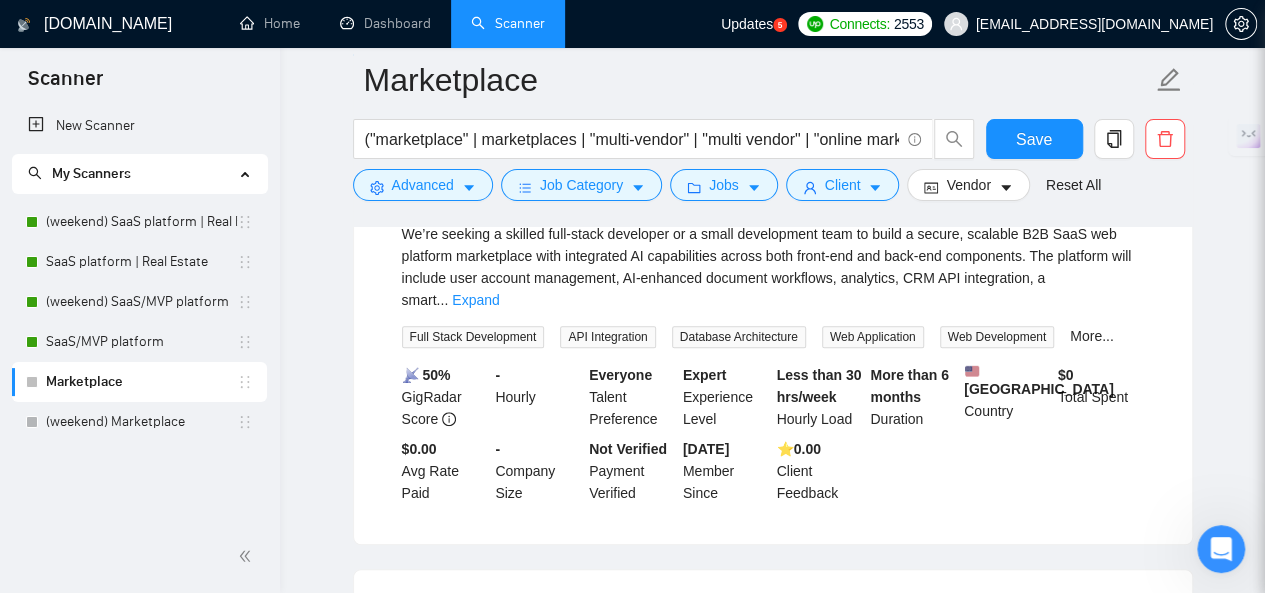 scroll, scrollTop: 100, scrollLeft: 0, axis: vertical 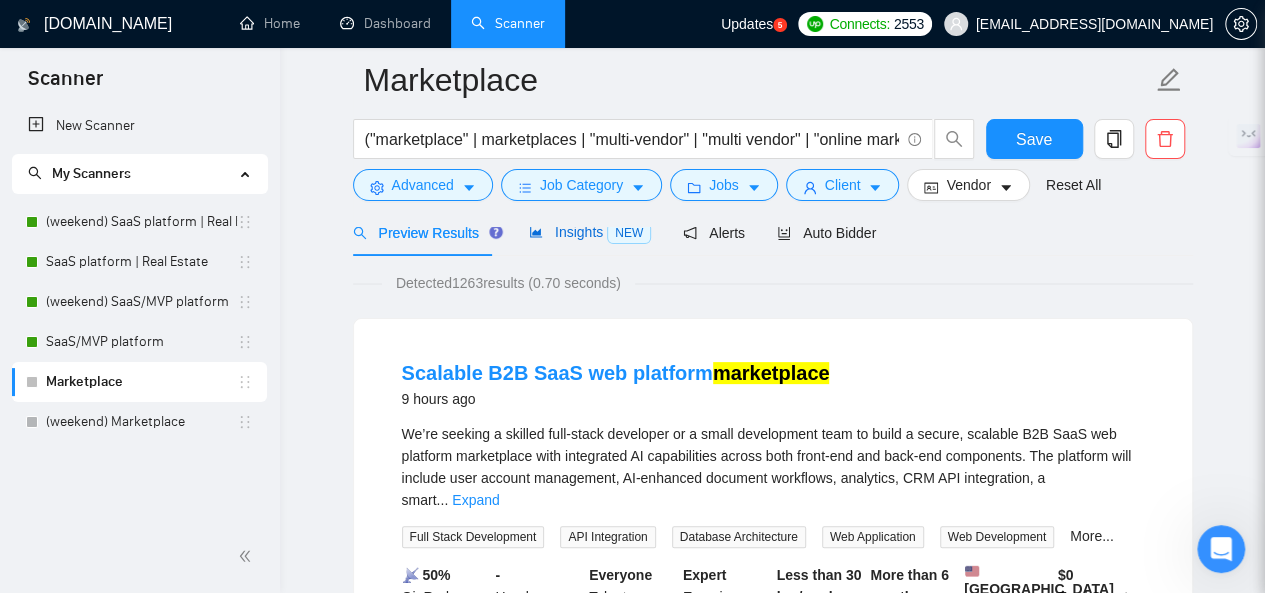 click on "Insights NEW" at bounding box center [590, 232] 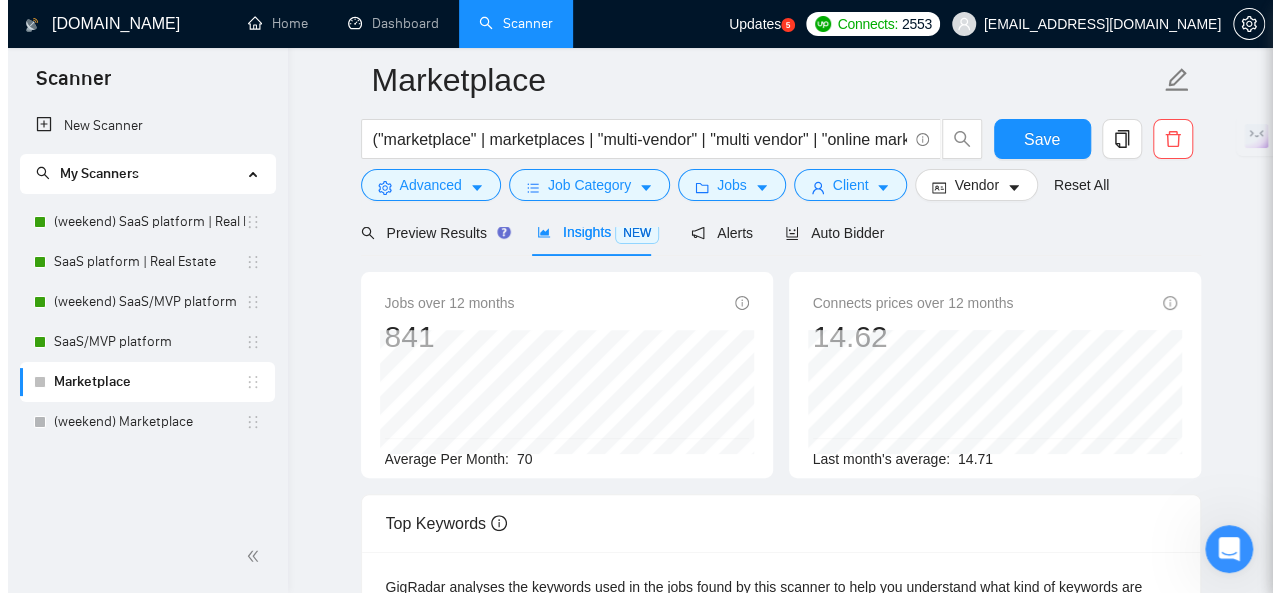 scroll, scrollTop: 0, scrollLeft: 0, axis: both 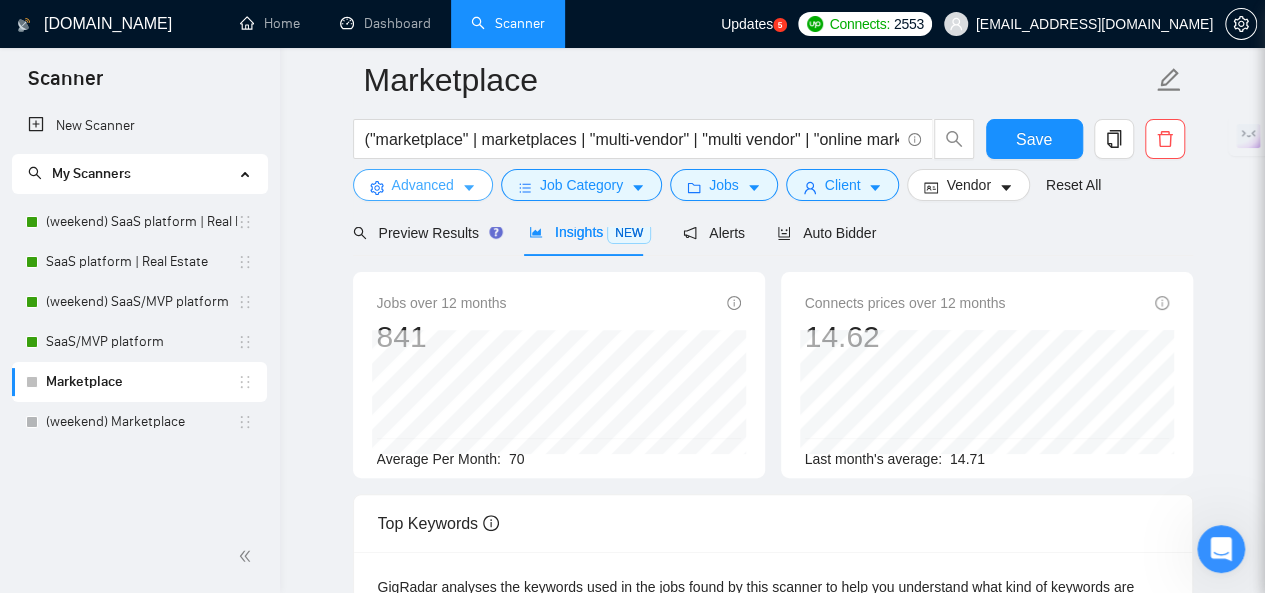 click on "Advanced" at bounding box center [423, 185] 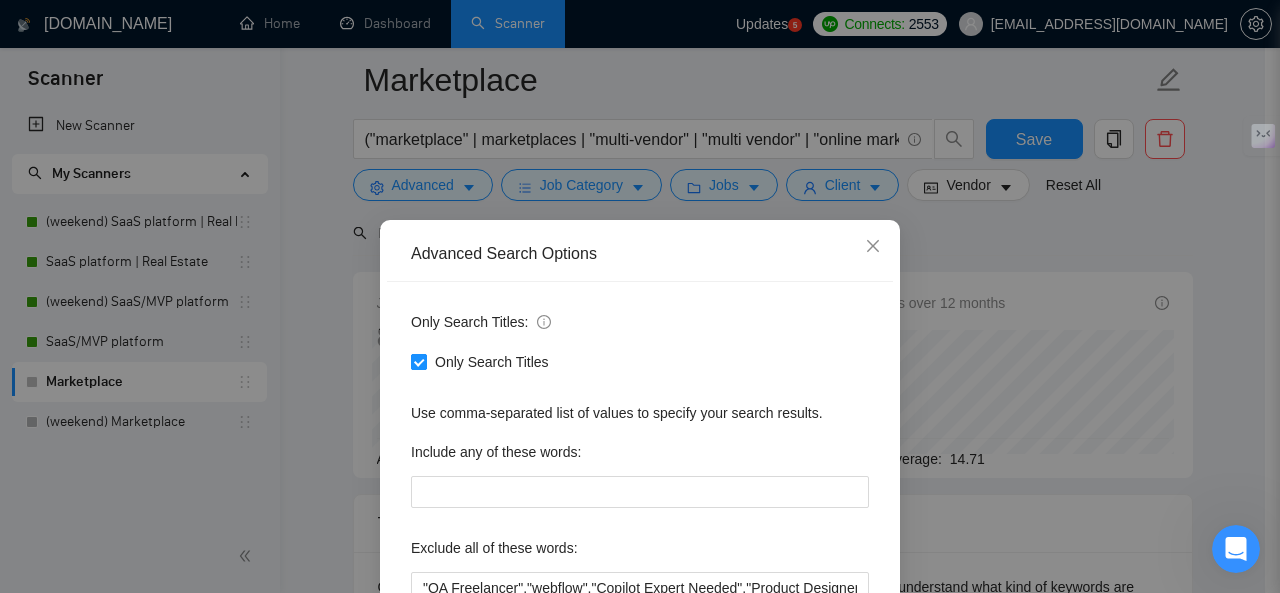 click on "Only Search Titles" at bounding box center [492, 362] 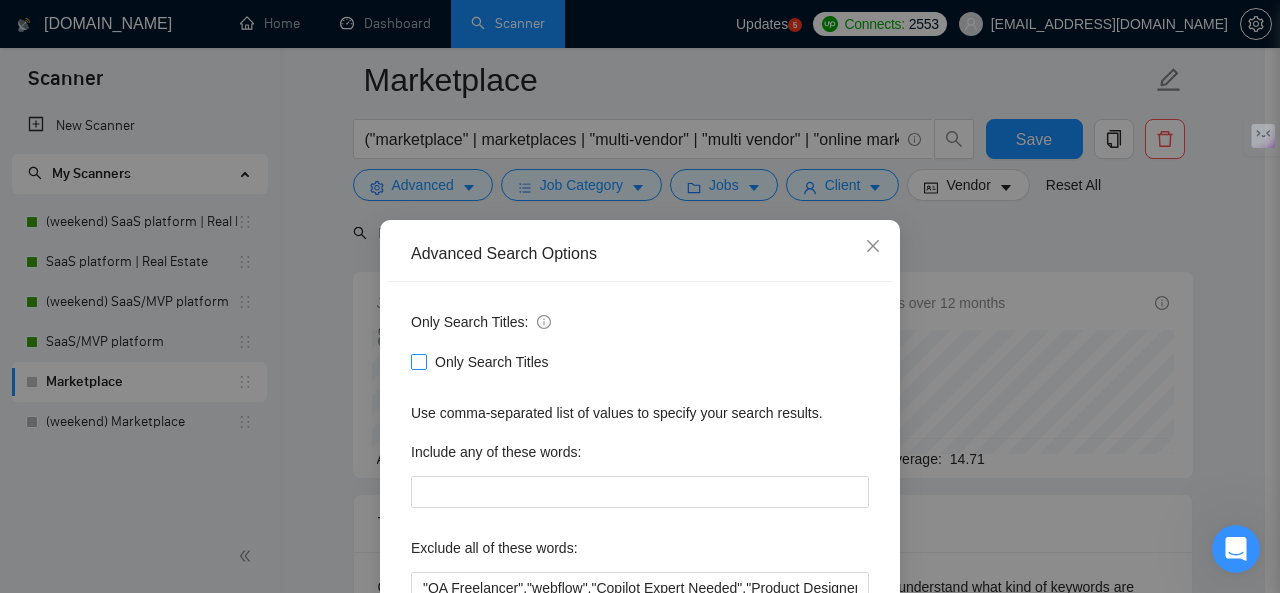 scroll, scrollTop: 238, scrollLeft: 0, axis: vertical 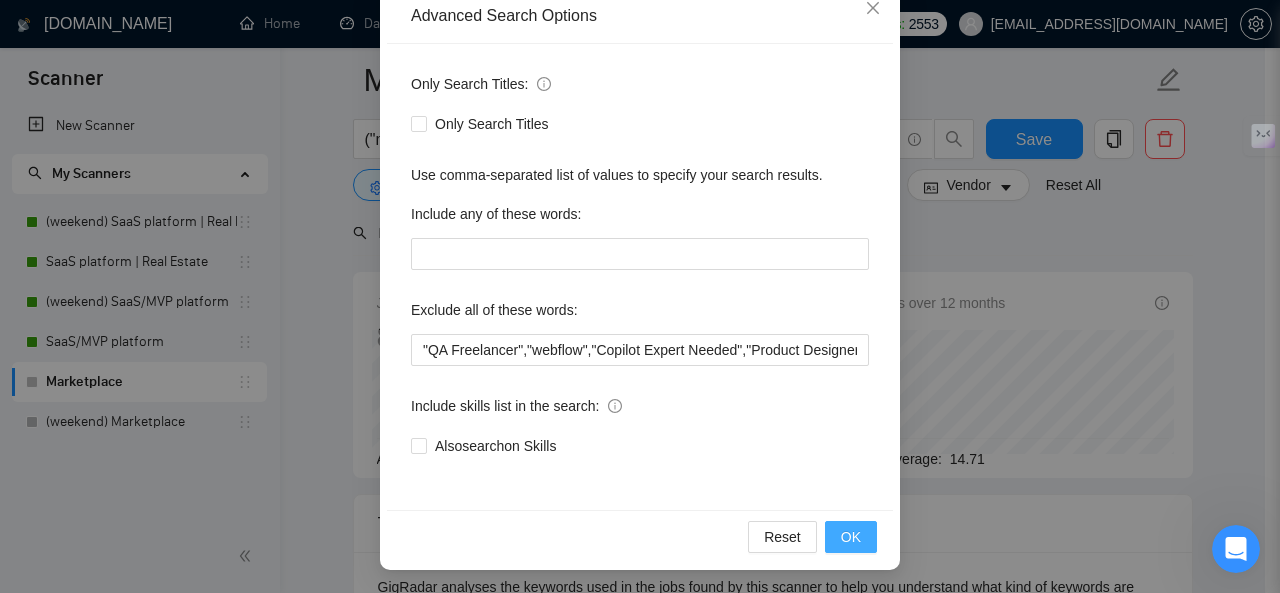 click on "OK" at bounding box center (851, 537) 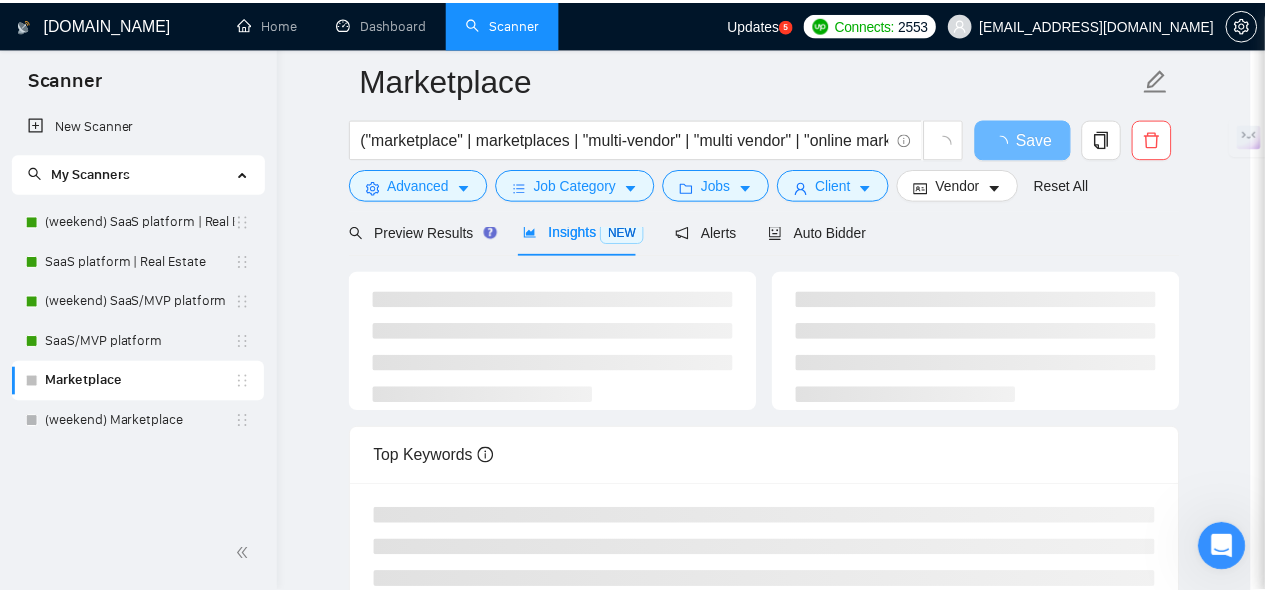 scroll, scrollTop: 138, scrollLeft: 0, axis: vertical 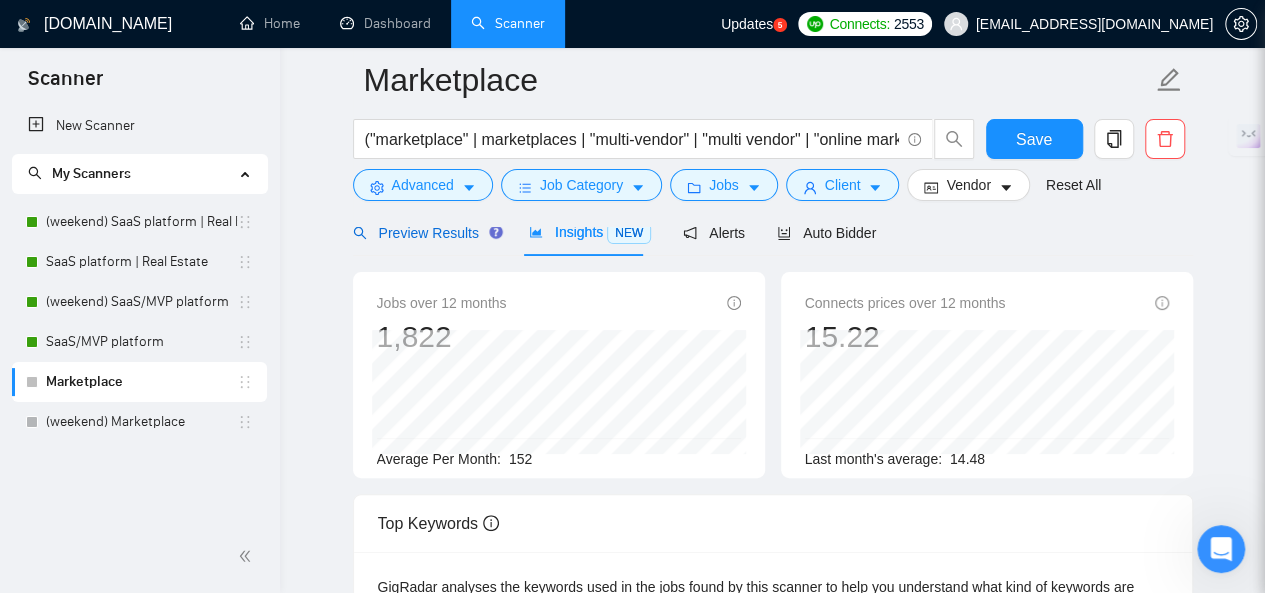 click on "Preview Results" at bounding box center [425, 233] 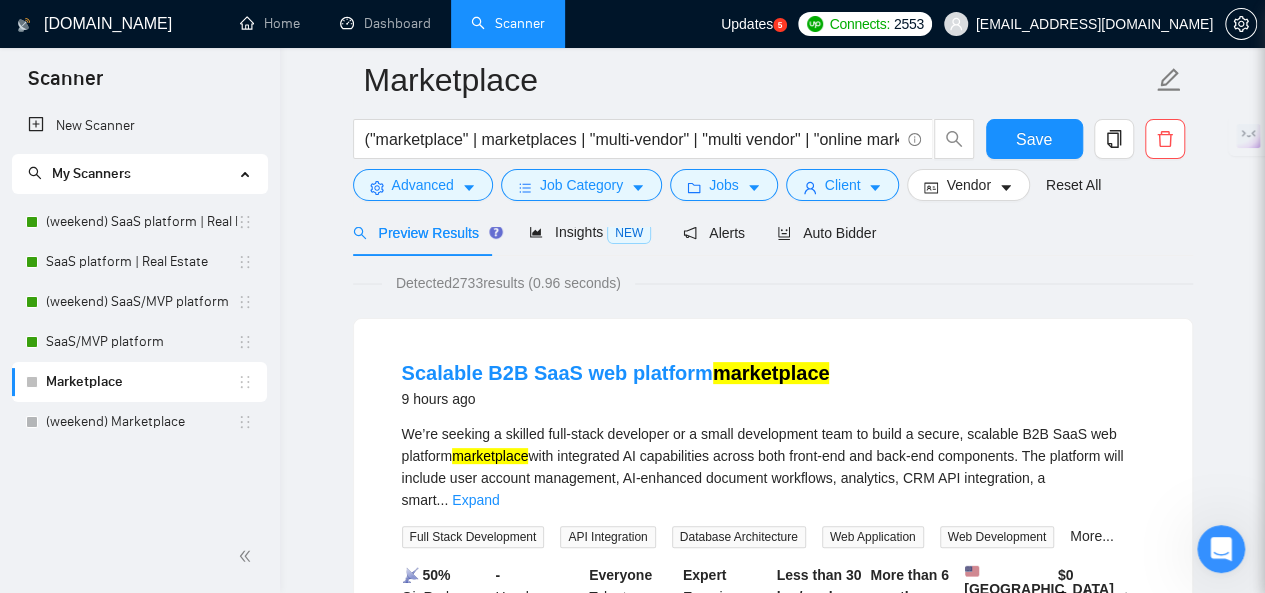 scroll, scrollTop: 0, scrollLeft: 0, axis: both 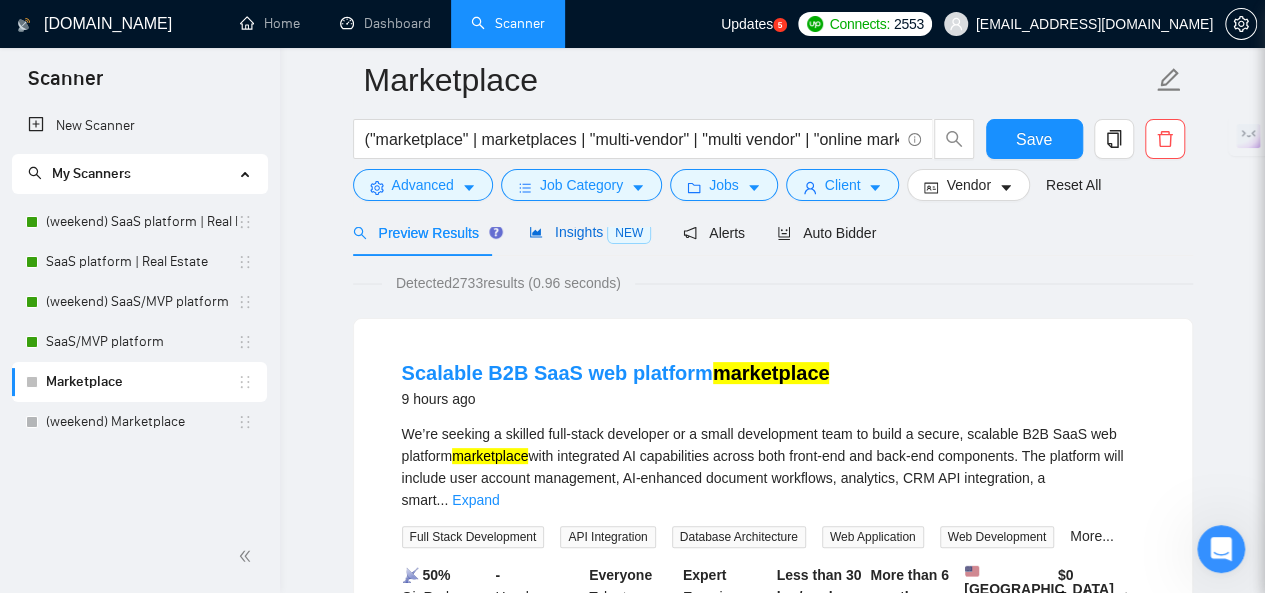 click on "Insights NEW" at bounding box center [590, 232] 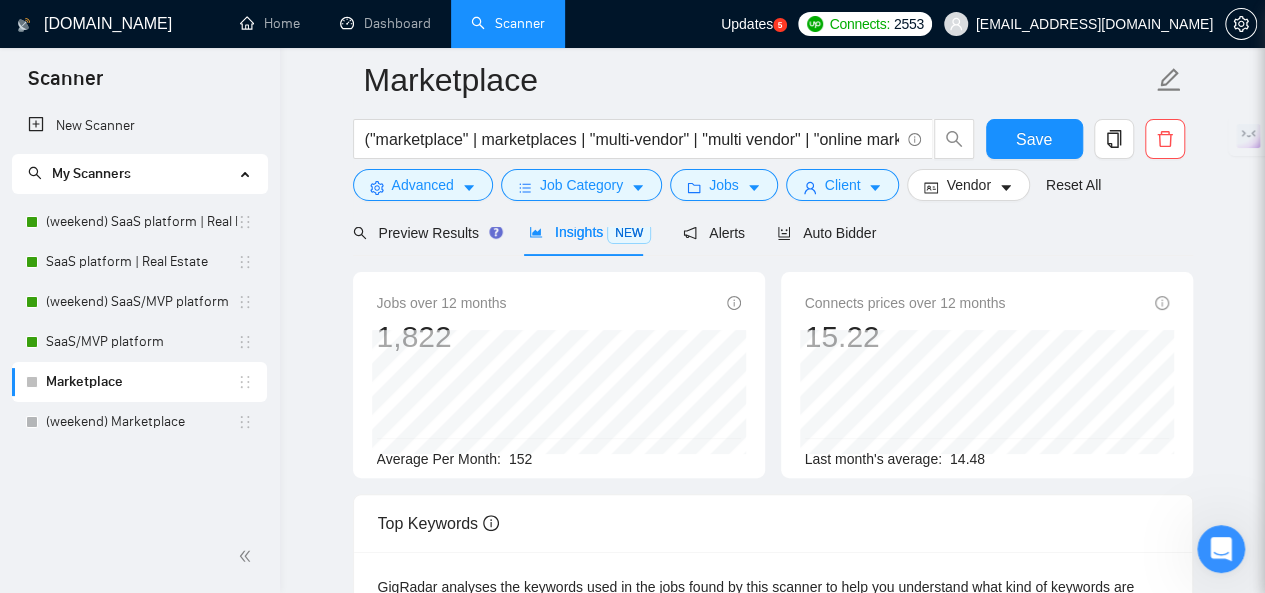 scroll, scrollTop: 0, scrollLeft: 0, axis: both 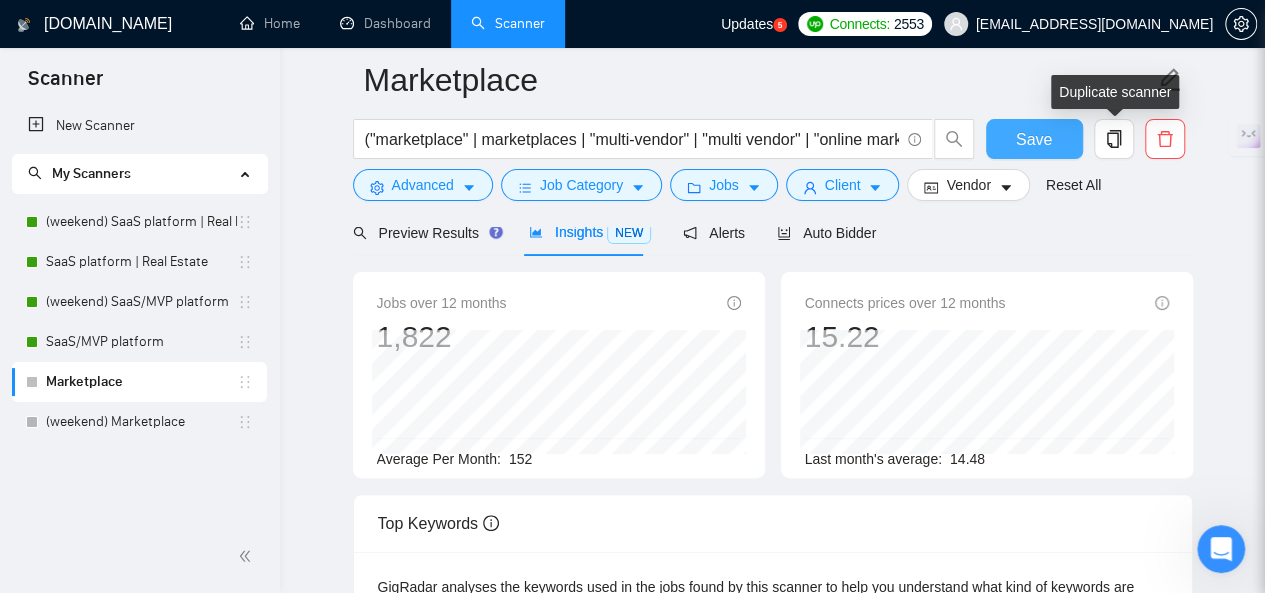 click on "Save" at bounding box center [1034, 139] 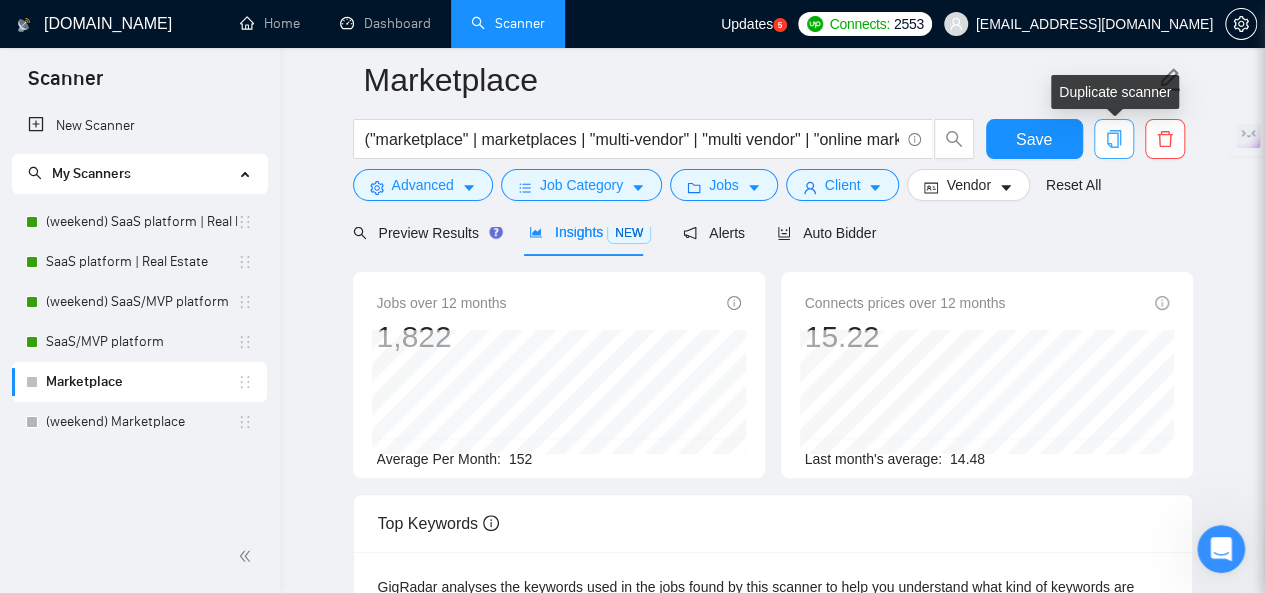 click at bounding box center (1114, 139) 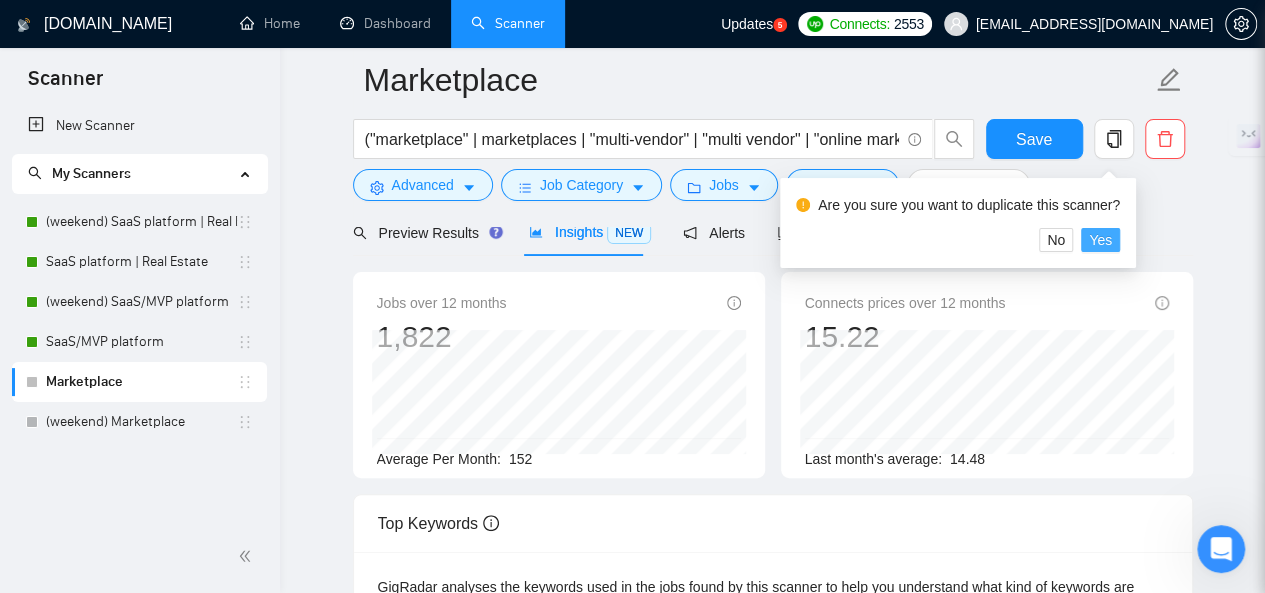 click on "Yes" at bounding box center (1100, 240) 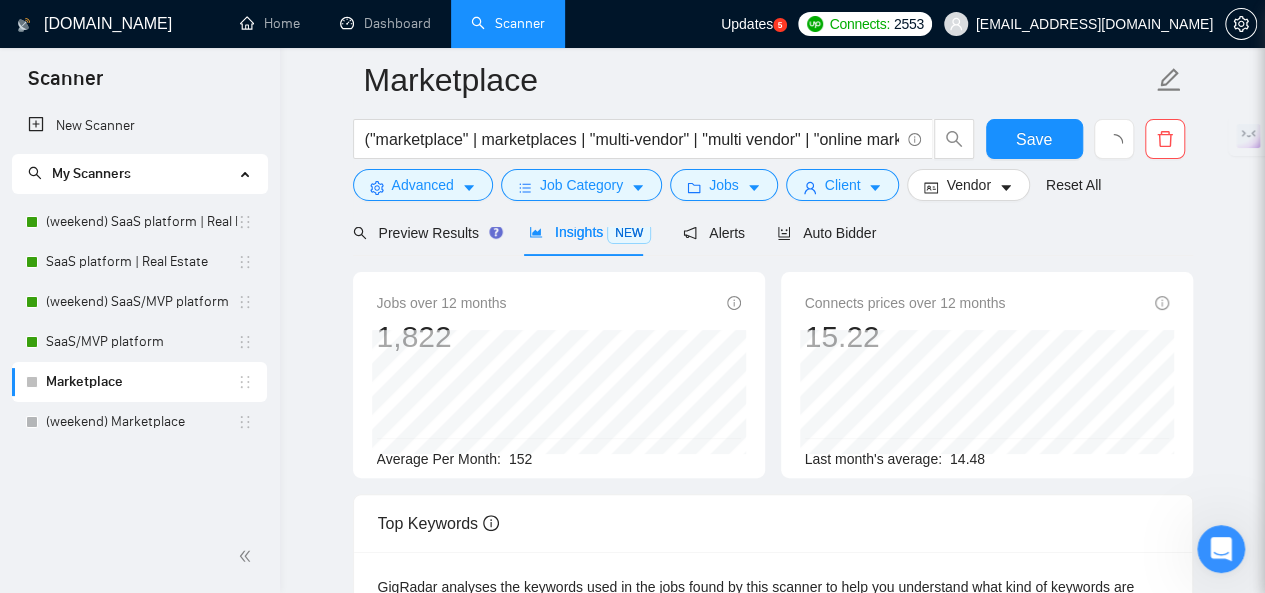 scroll, scrollTop: 0, scrollLeft: 0, axis: both 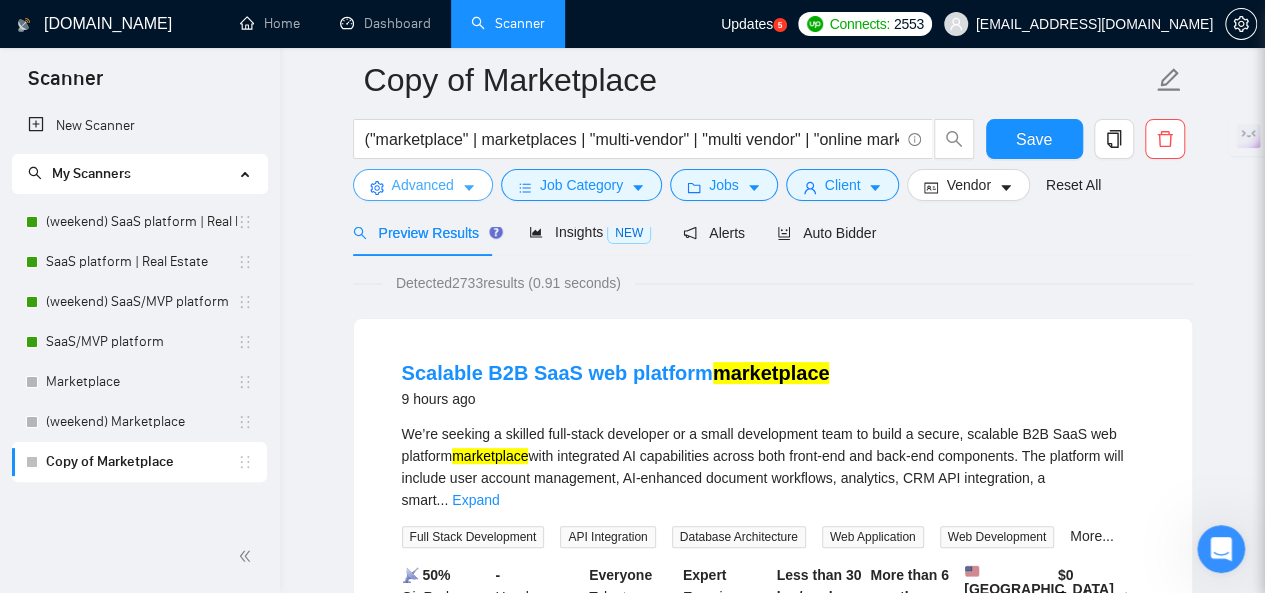 click on "Advanced" at bounding box center (423, 185) 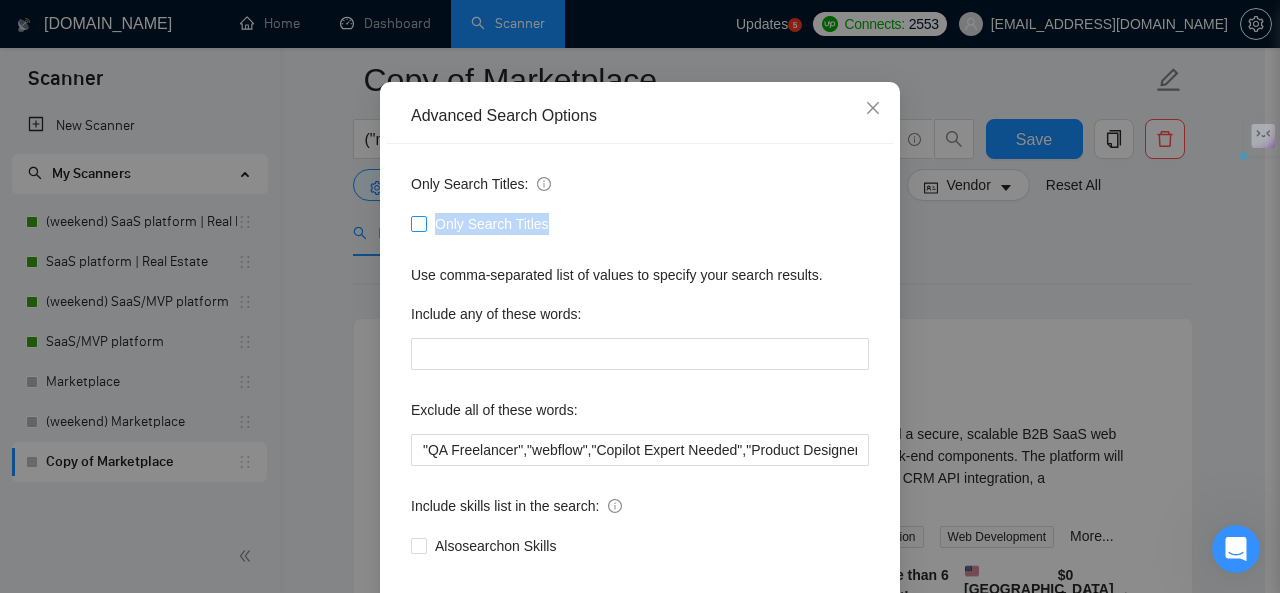 drag, startPoint x: 546, startPoint y: 362, endPoint x: 432, endPoint y: 356, distance: 114.15778 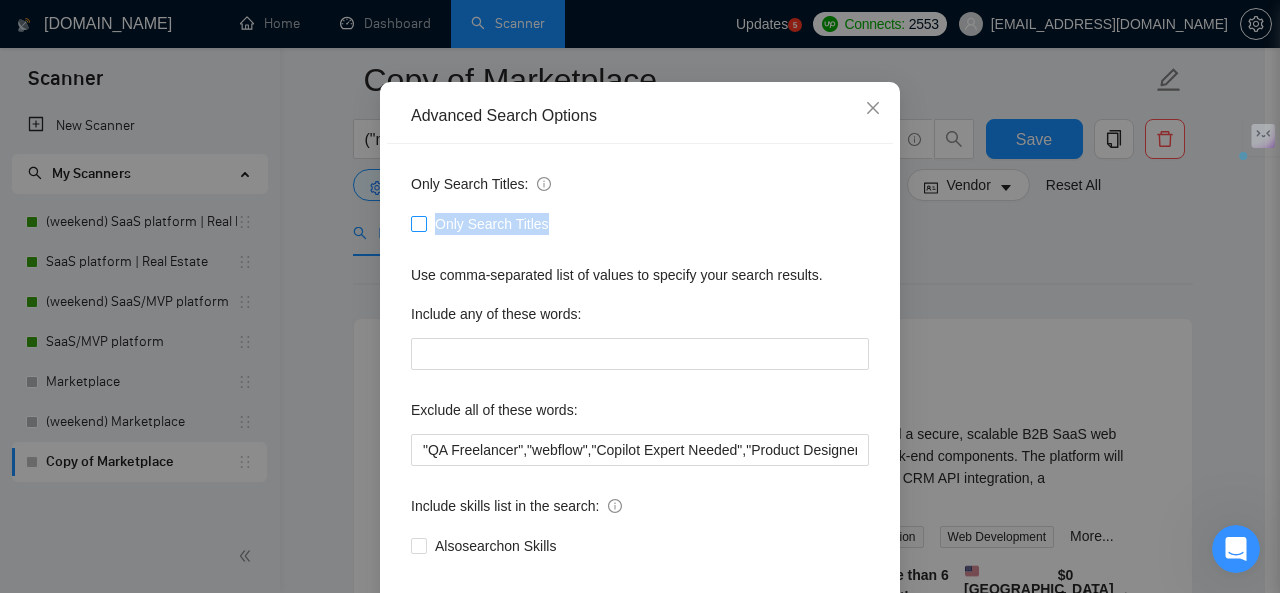 copy on "Only Search Titles" 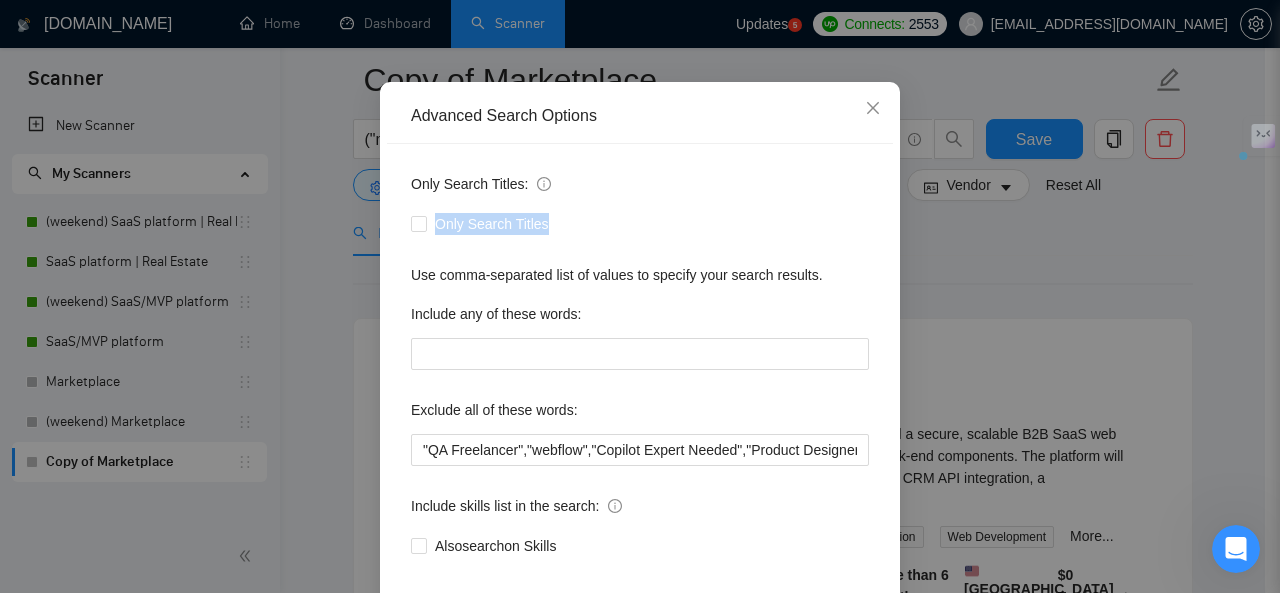click on "Advanced Search Options Only Search Titles:   Only Search Titles Use comma-separated list of values to specify your search results. Include any of these words: Exclude all of these words: "QA Freelancer","webflow","Copilot Expert Needed","Product Designer","no-code", "equity", "bubble*", "Landing Page Design", "No Development Required", "airtable", "make.com", "UX Designer Needed", "part time designer", "experienced QA Engineer", "Graphic Designer Needed", "AR visualization", "to join our team", "teach me","Shopify", "zapier", "job", "template", "plugin", "wordpress", "theme", "wordpress theme", "shopify plugin", "woocommerce", "crypto", "blockchain", "NFT", "token", "bitcoin", "bitcoin wallet", "ICO", "initial coin offering", "game", "gaming", "casino", "gambling", "adult", "porn", "escort", "dating", "torrent", "torrent site", "resume", "CV", "writing", "translation" Include skills list in the search:   Also  search  on Skills Reset OK" at bounding box center [640, 296] 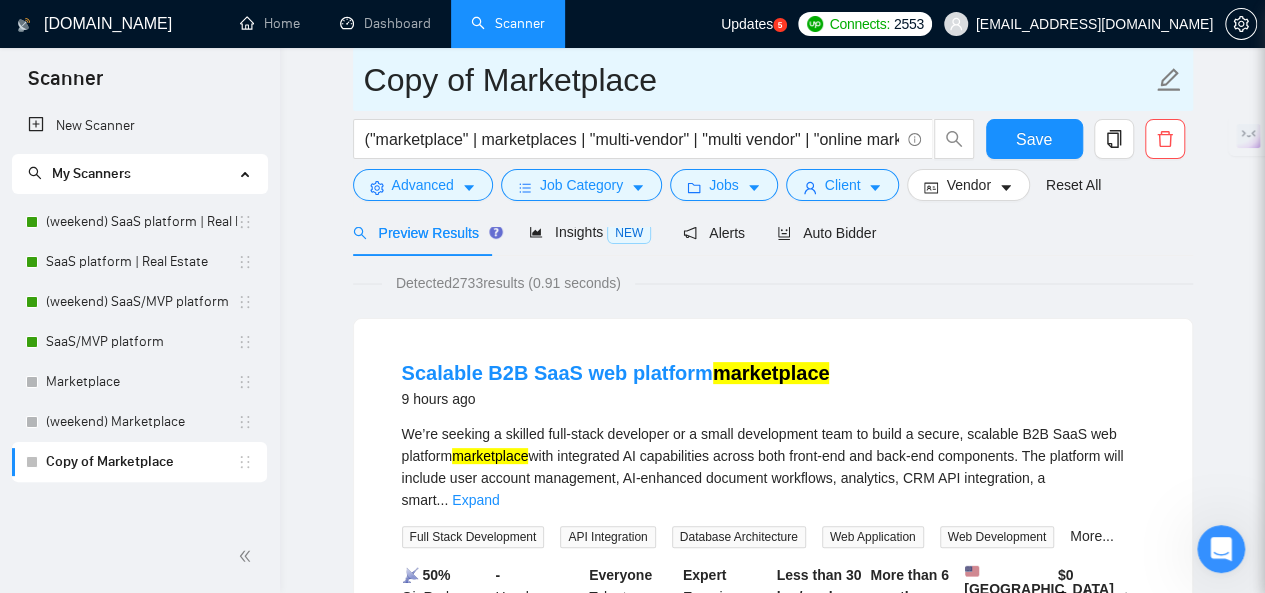 click on "Copy of Marketplace" at bounding box center (758, 80) 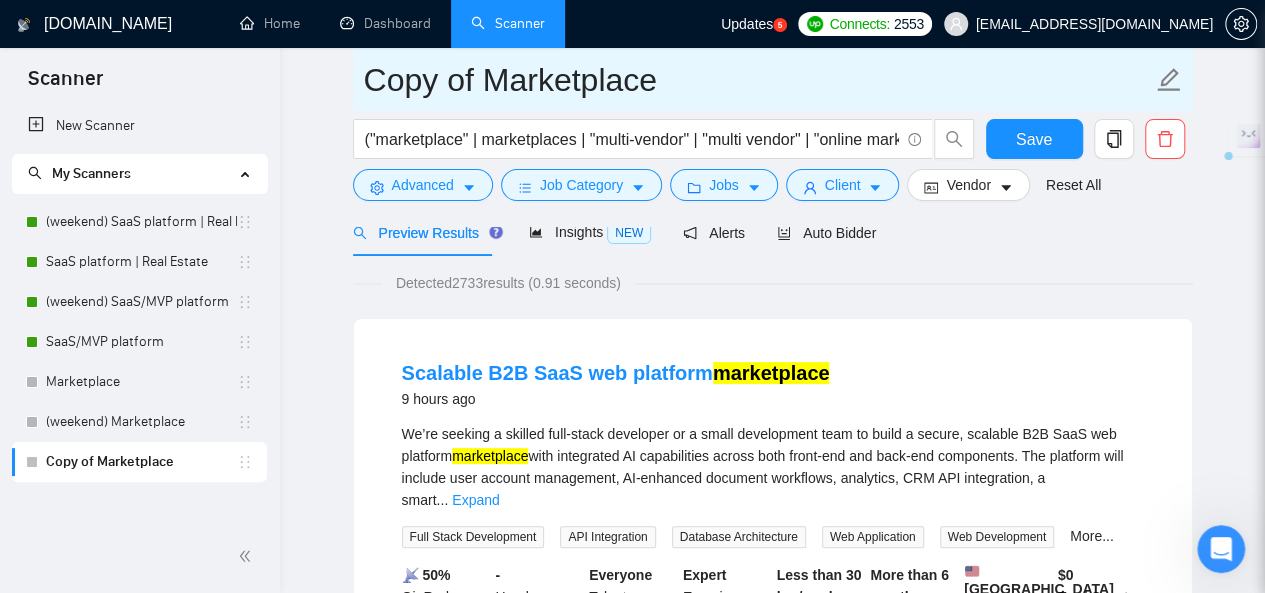 drag, startPoint x: 473, startPoint y: 81, endPoint x: 347, endPoint y: 73, distance: 126.253716 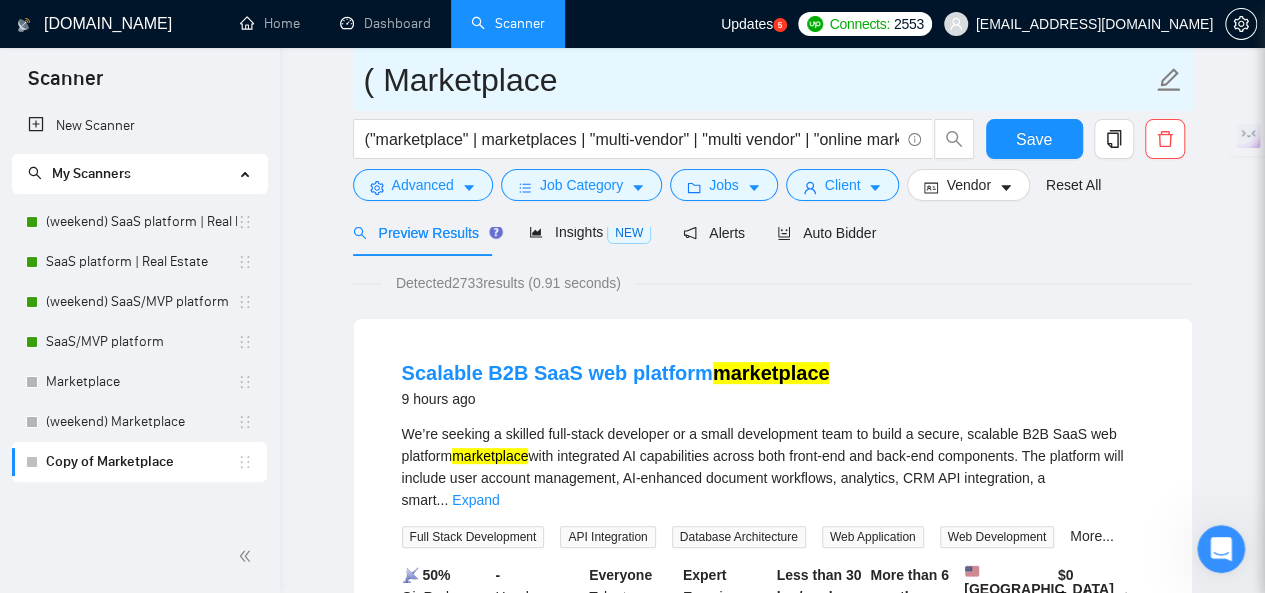 paste on "Only Search Titles" 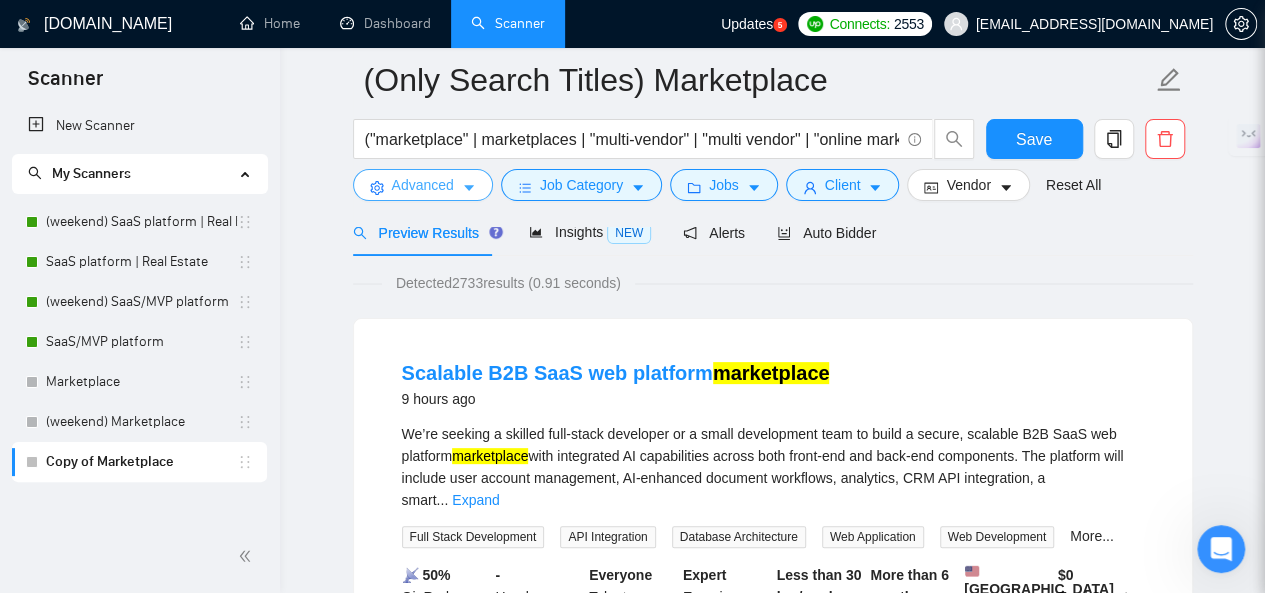 click on "Advanced" at bounding box center [423, 185] 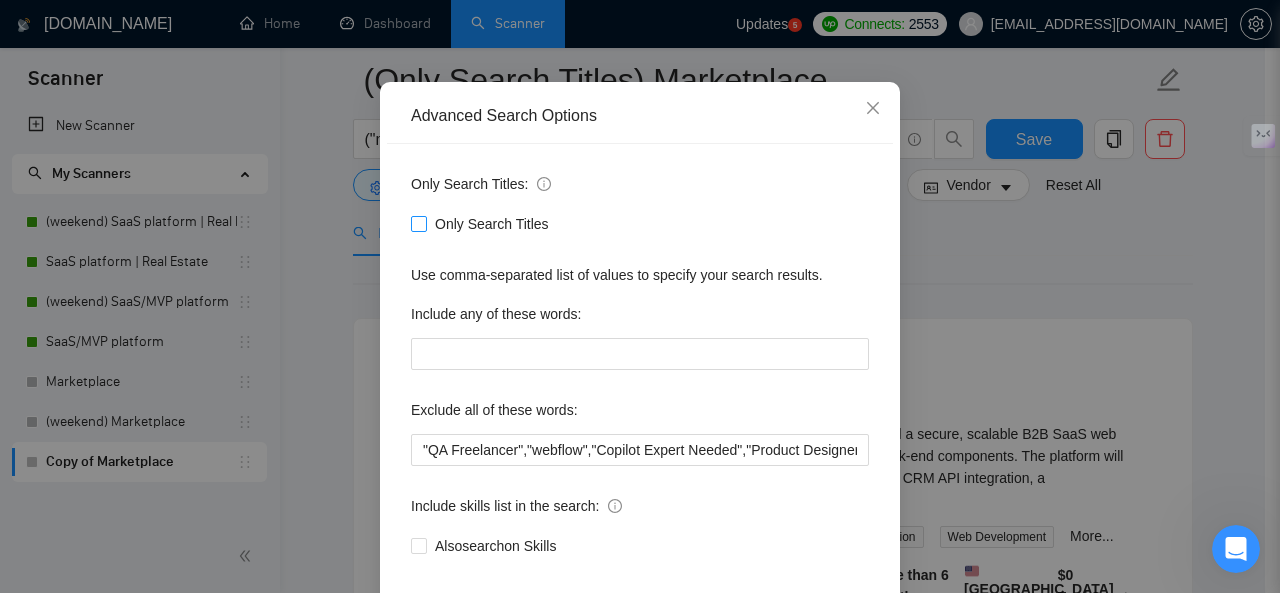 click on "Only Search Titles" at bounding box center [418, 223] 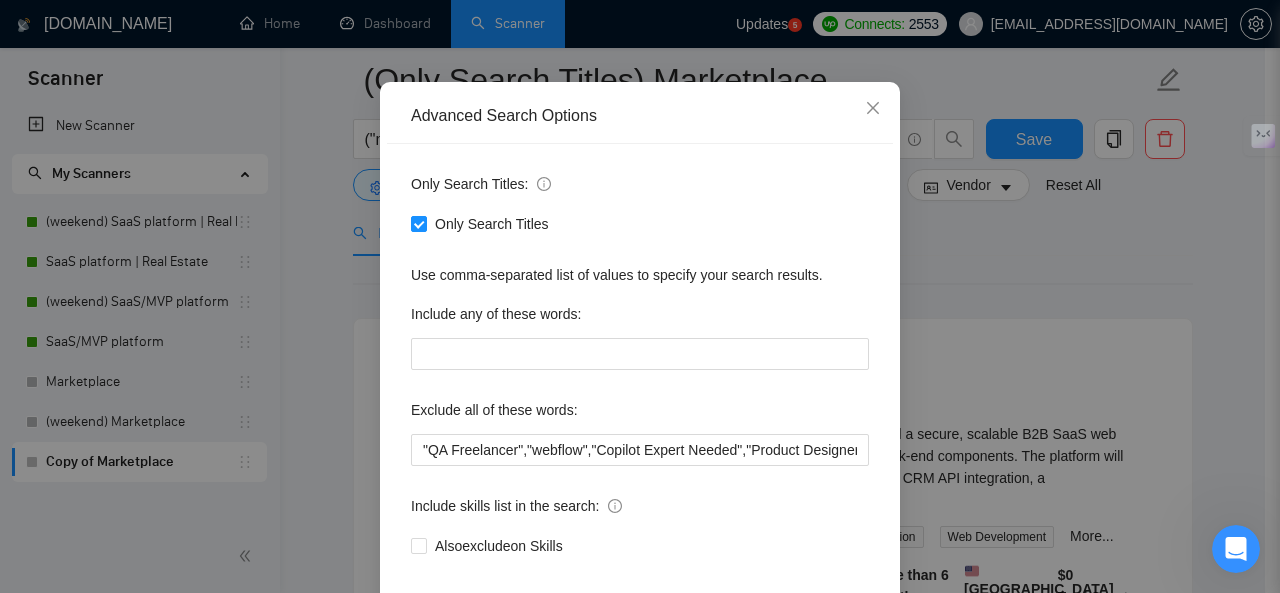 scroll, scrollTop: 238, scrollLeft: 0, axis: vertical 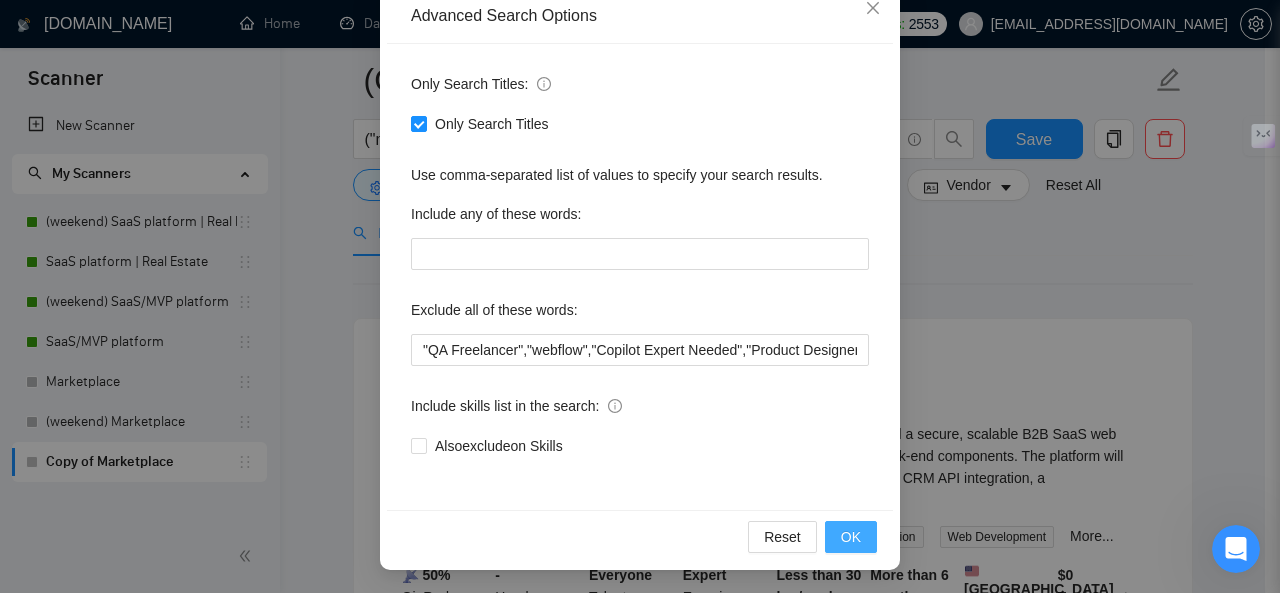 click on "OK" at bounding box center (851, 537) 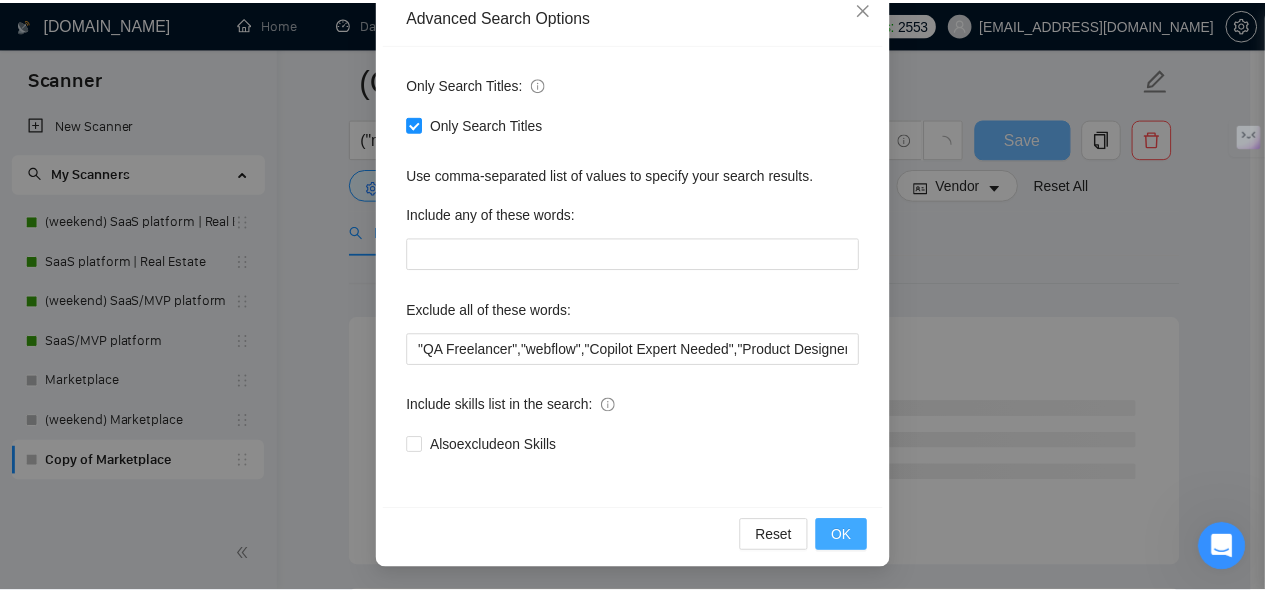 scroll, scrollTop: 138, scrollLeft: 0, axis: vertical 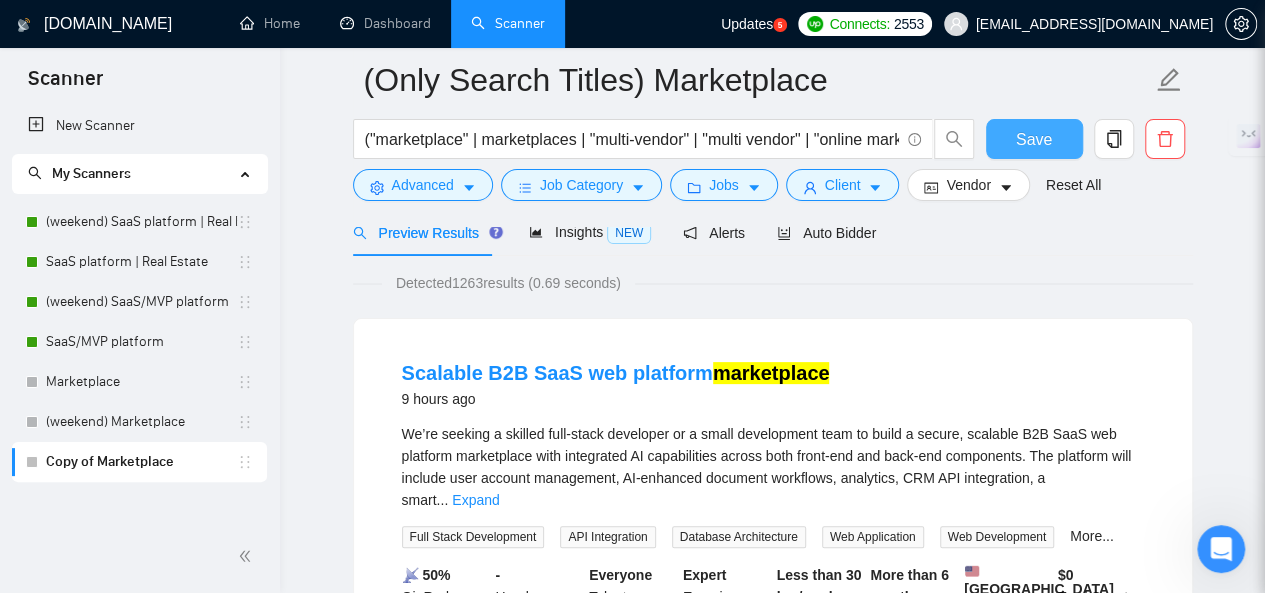 click on "Save" at bounding box center [1034, 139] 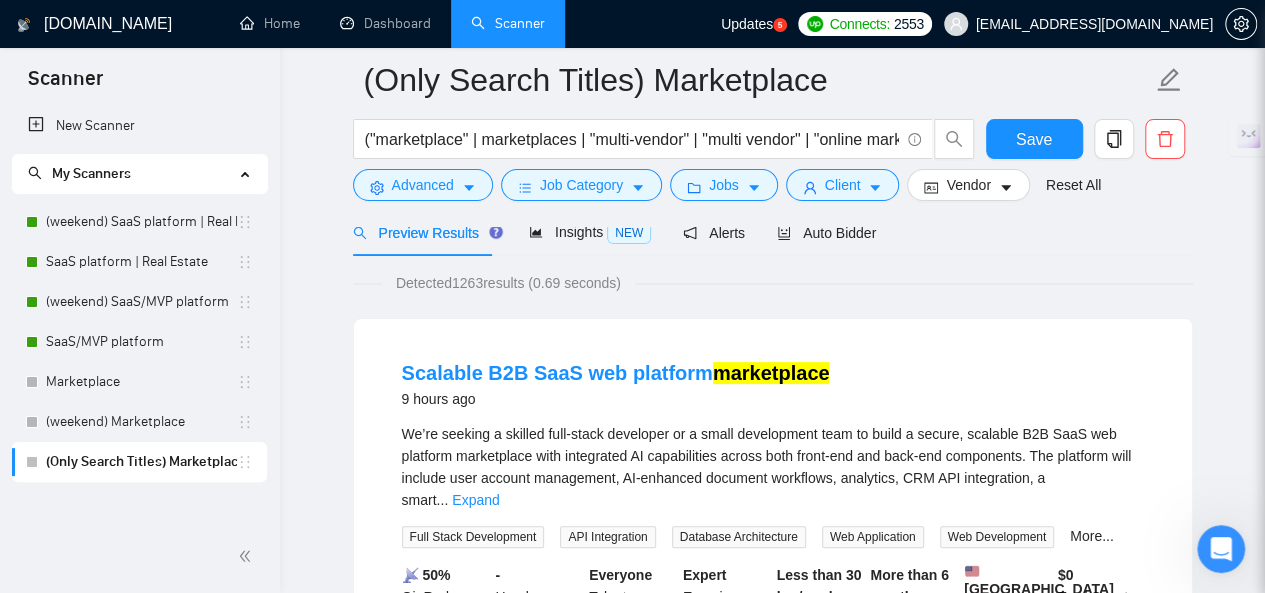 click on "New Scanner My Scanners (weekend) SaaS platform | Real Estate SaaS platform | Real Estate (weekend) SaaS/MVP platform SaaS/MVP platform Marketplace (weekend) Marketplace (Only Search Titles) Marketplace" at bounding box center [140, 313] 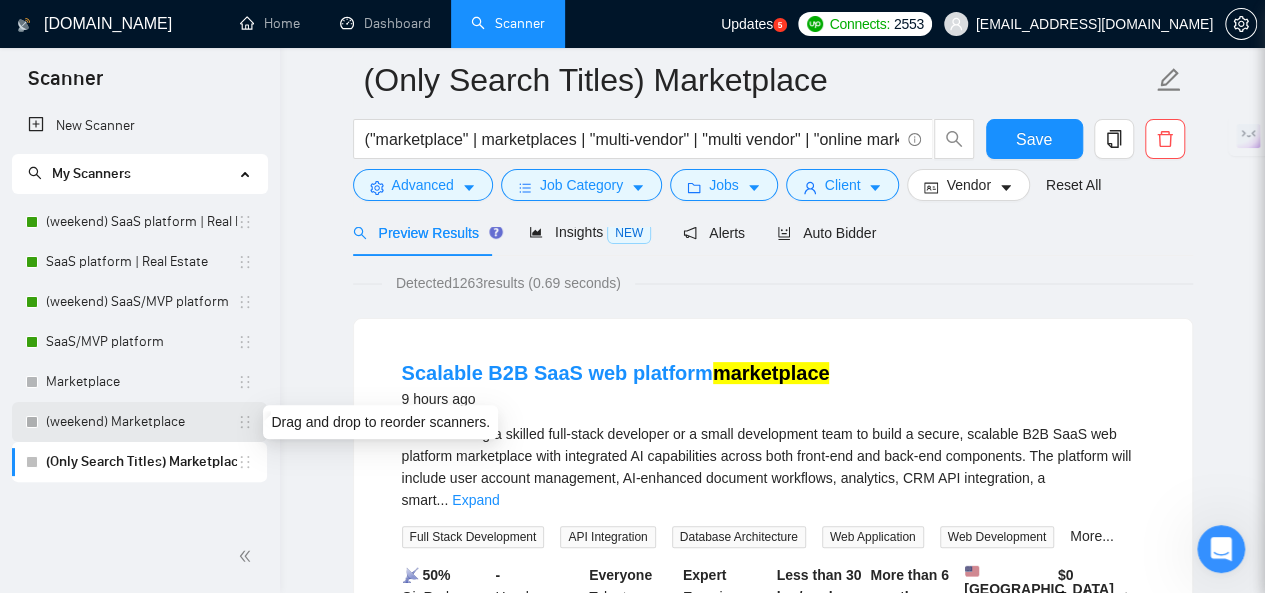 click 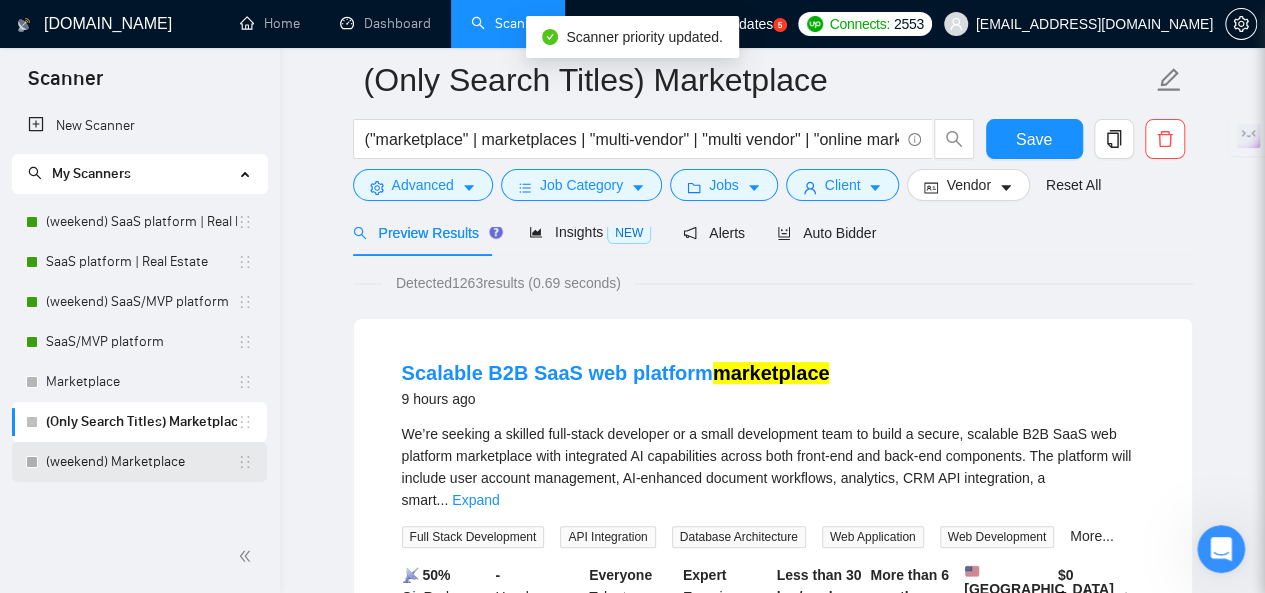click on "(weekend) Marketplace" at bounding box center (141, 462) 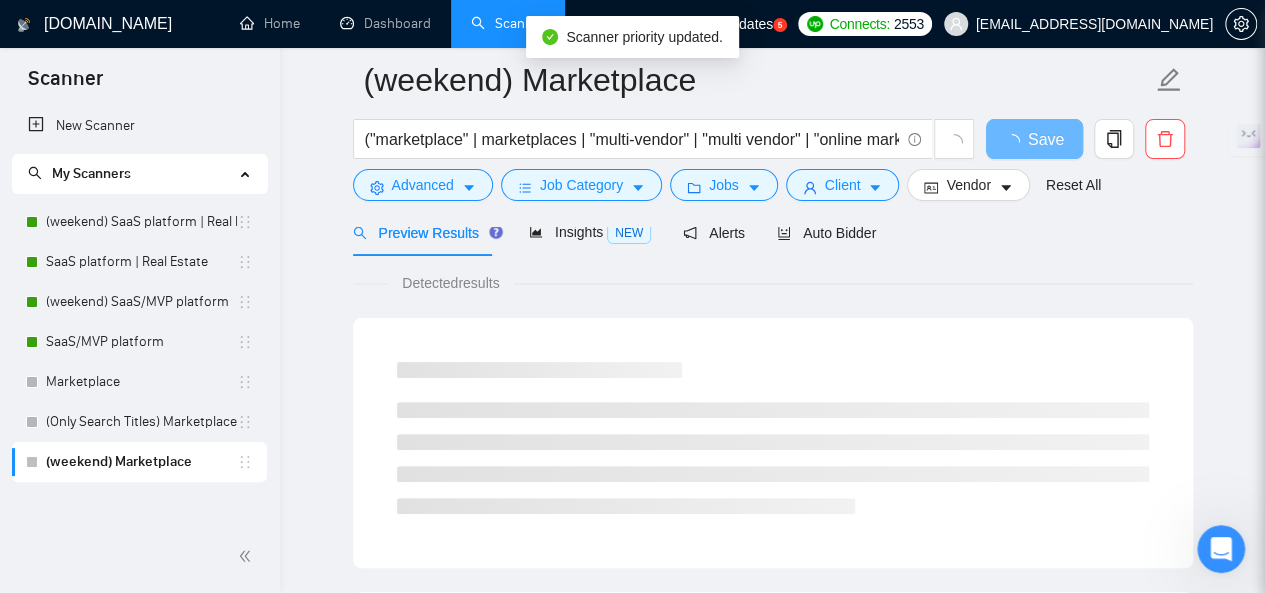scroll, scrollTop: 0, scrollLeft: 0, axis: both 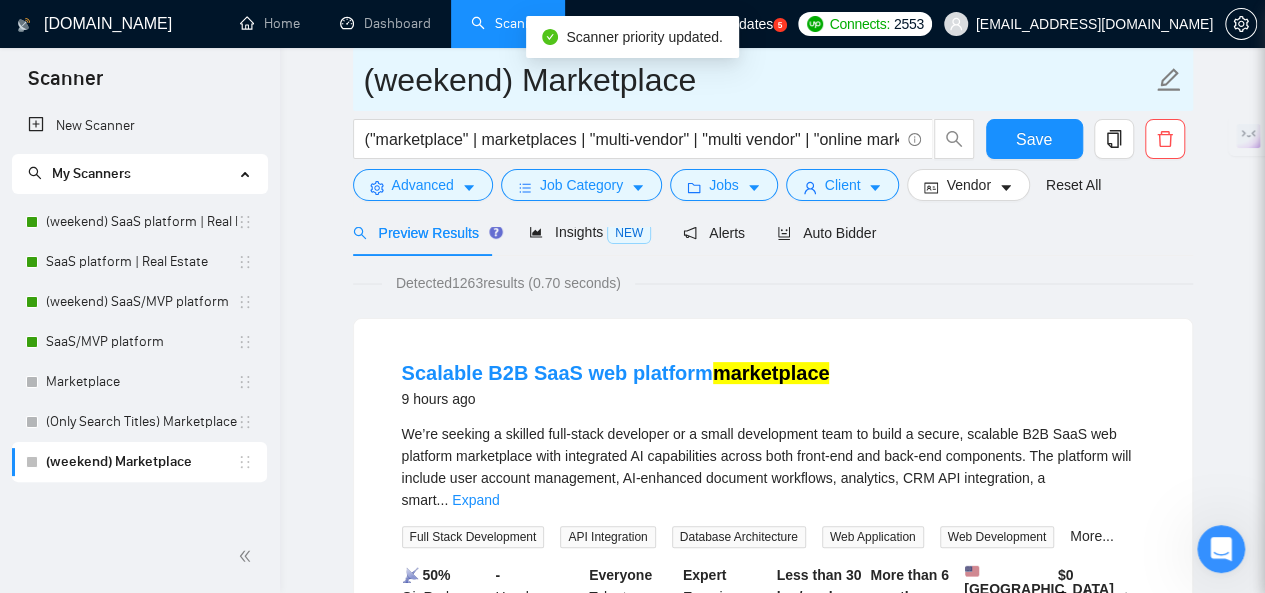 click on "(weekend) Marketplace" at bounding box center [758, 80] 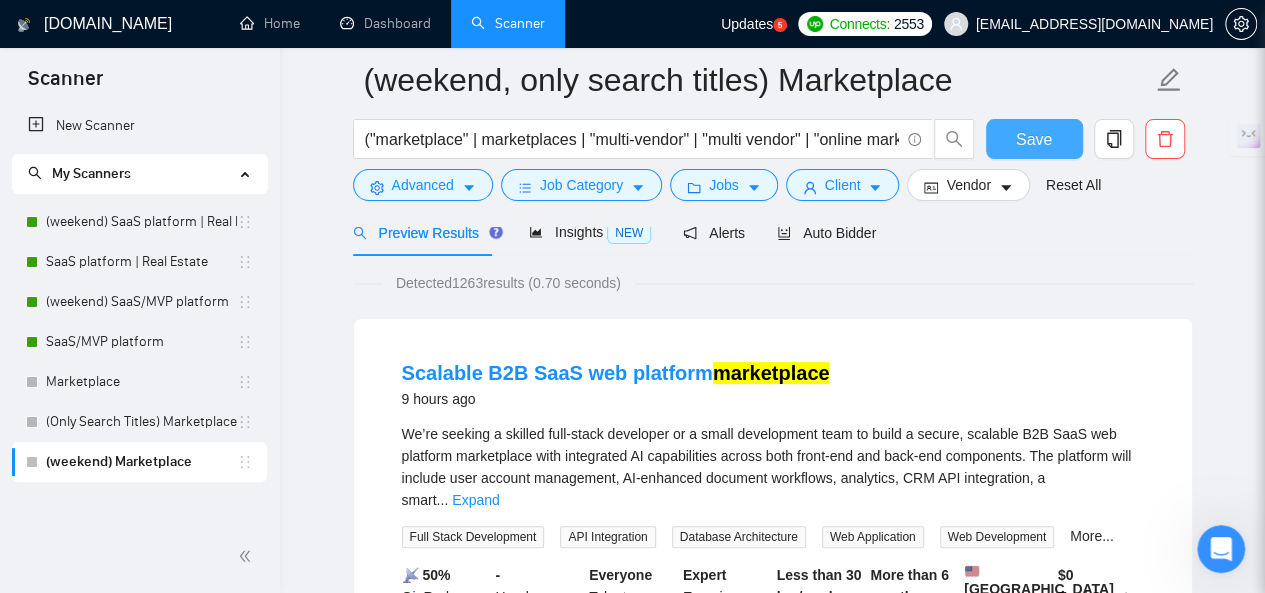 click on "Save" at bounding box center (1034, 139) 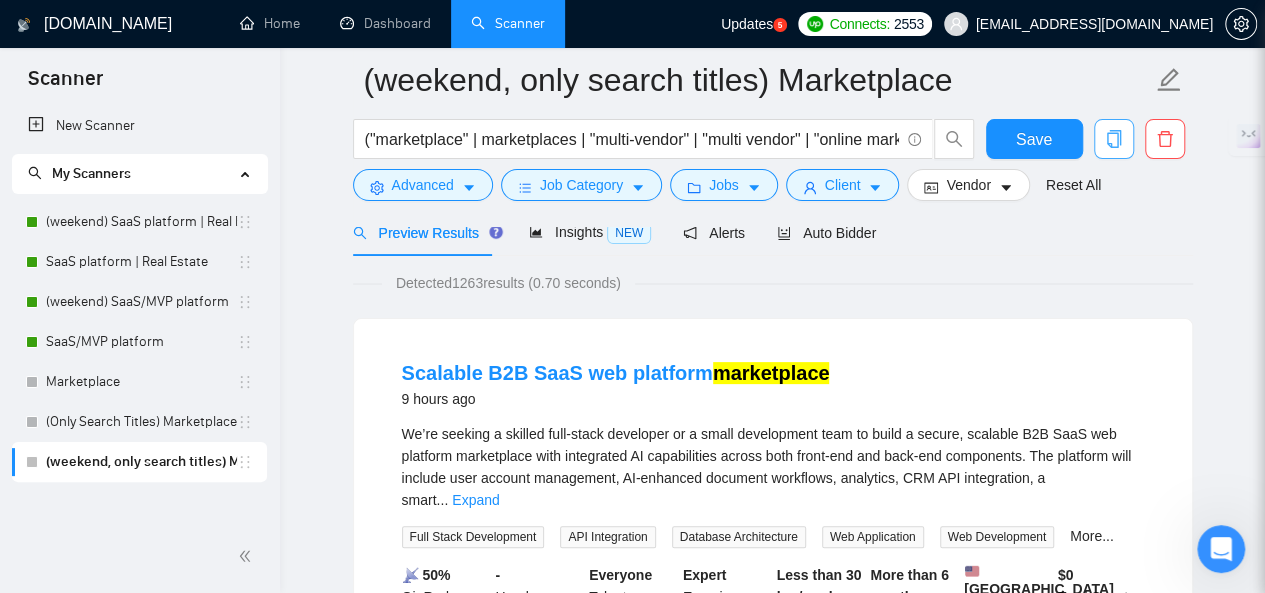 click 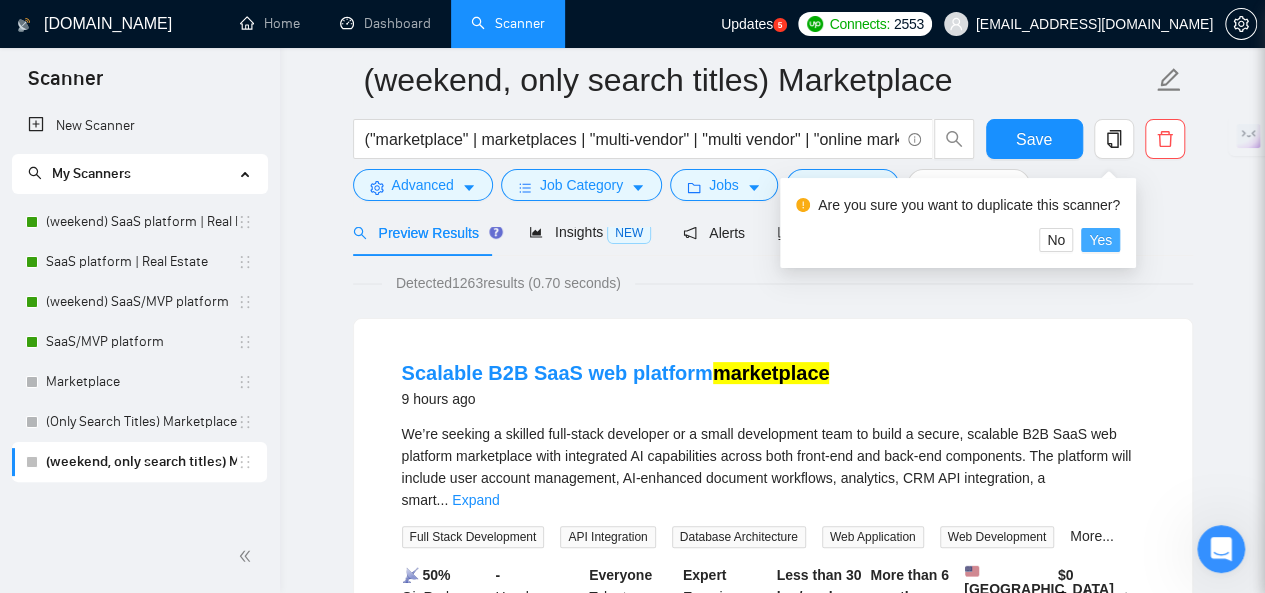 click on "Yes" at bounding box center [1100, 240] 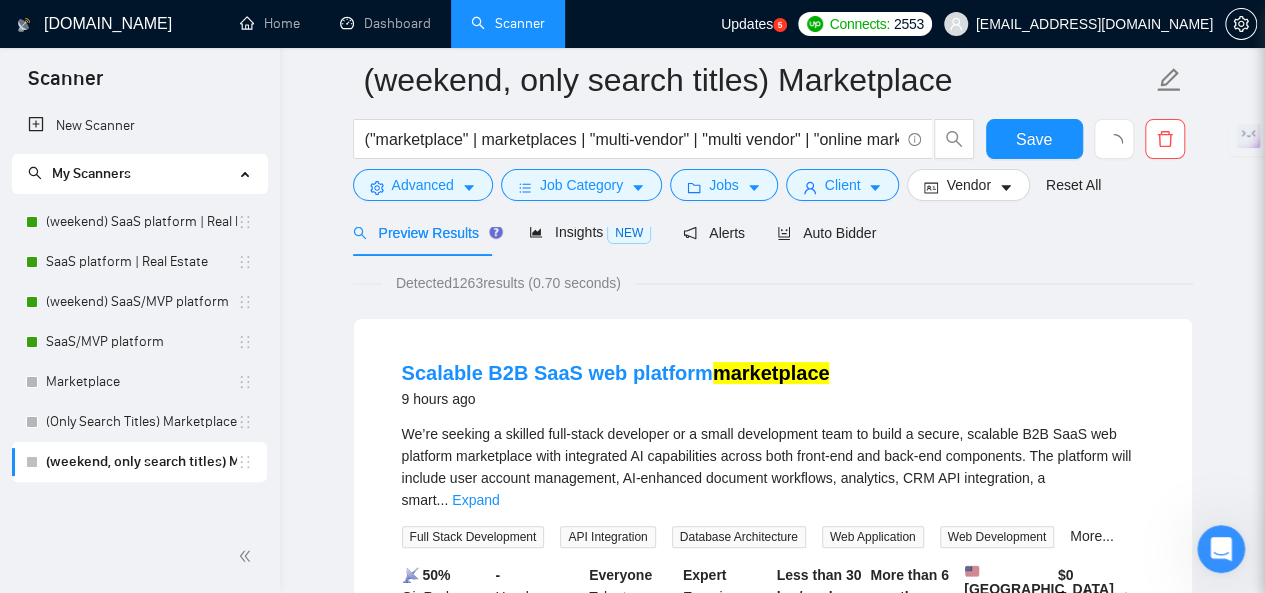 scroll, scrollTop: 0, scrollLeft: 0, axis: both 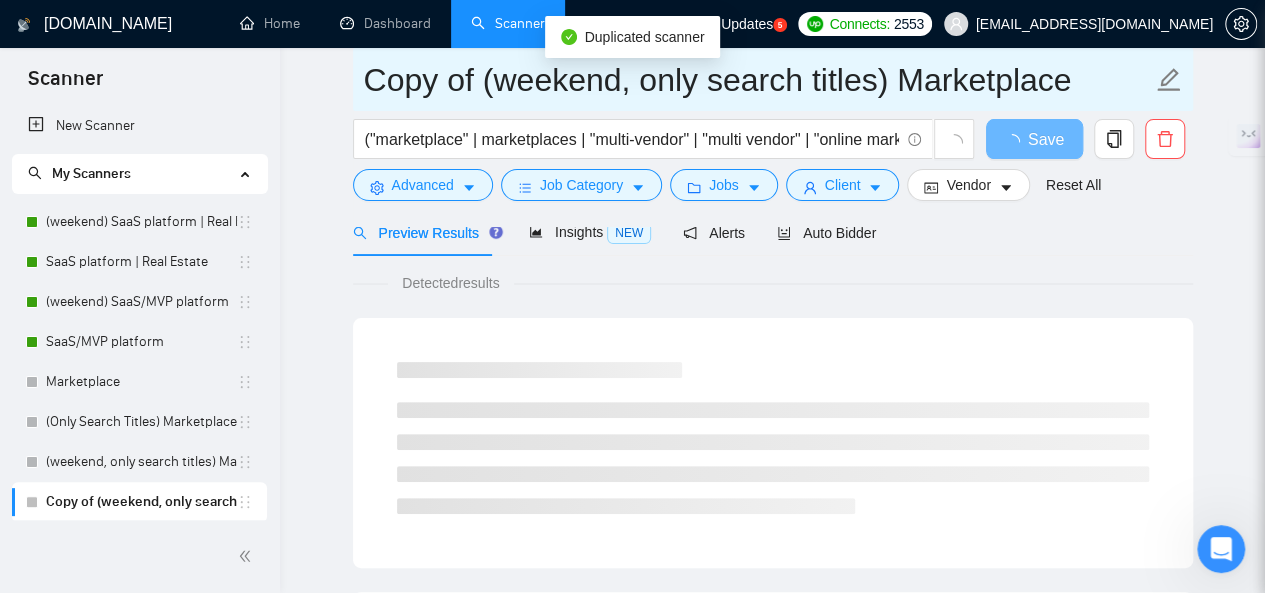 click on "Copy of (weekend, only search titles) Marketplace" at bounding box center (758, 80) 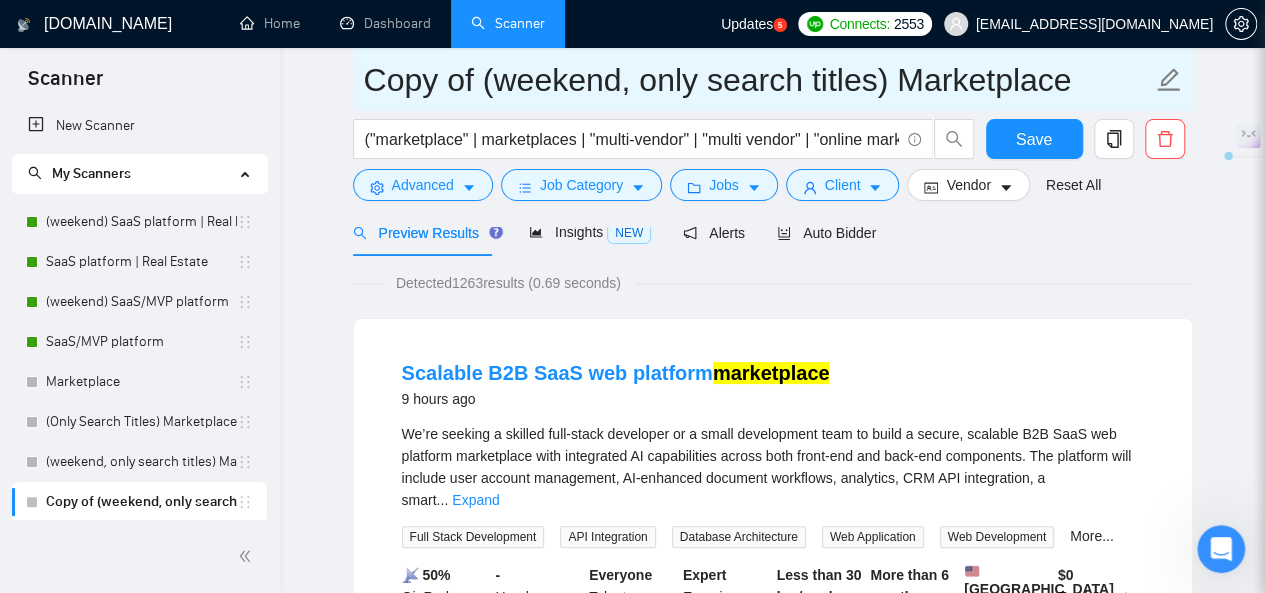 drag, startPoint x: 903, startPoint y: 81, endPoint x: 353, endPoint y: 89, distance: 550.05817 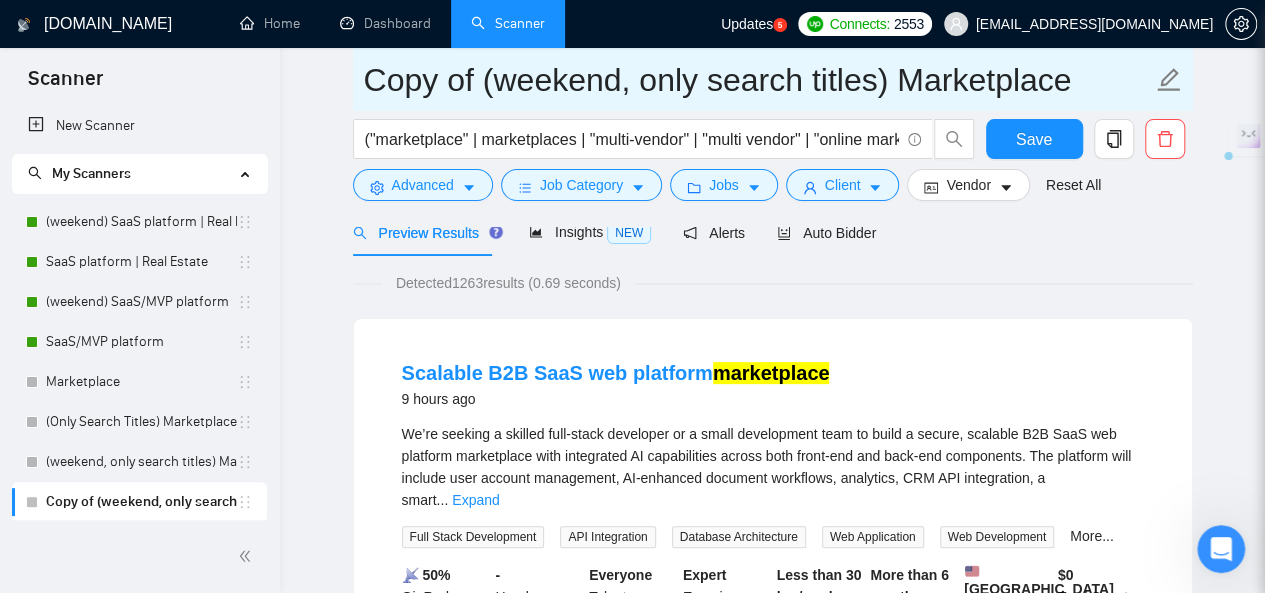 click on "Copy of (weekend, only search titles) Marketplace" at bounding box center (773, 79) 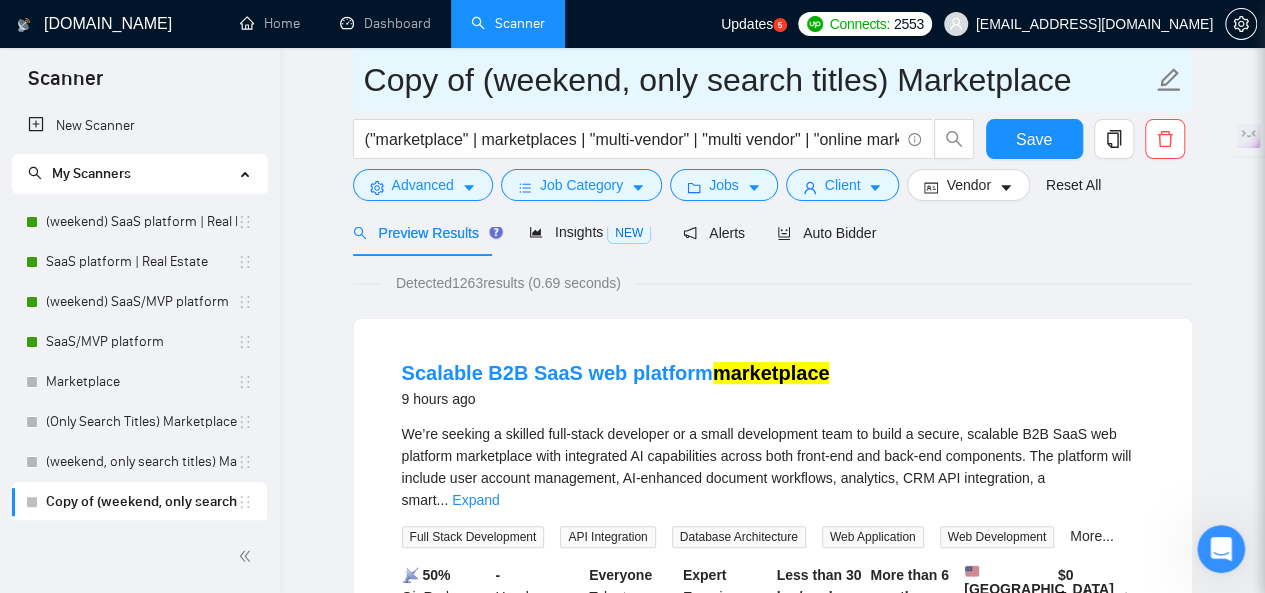 click on "Copy of (weekend, only search titles) Marketplace" at bounding box center (758, 80) 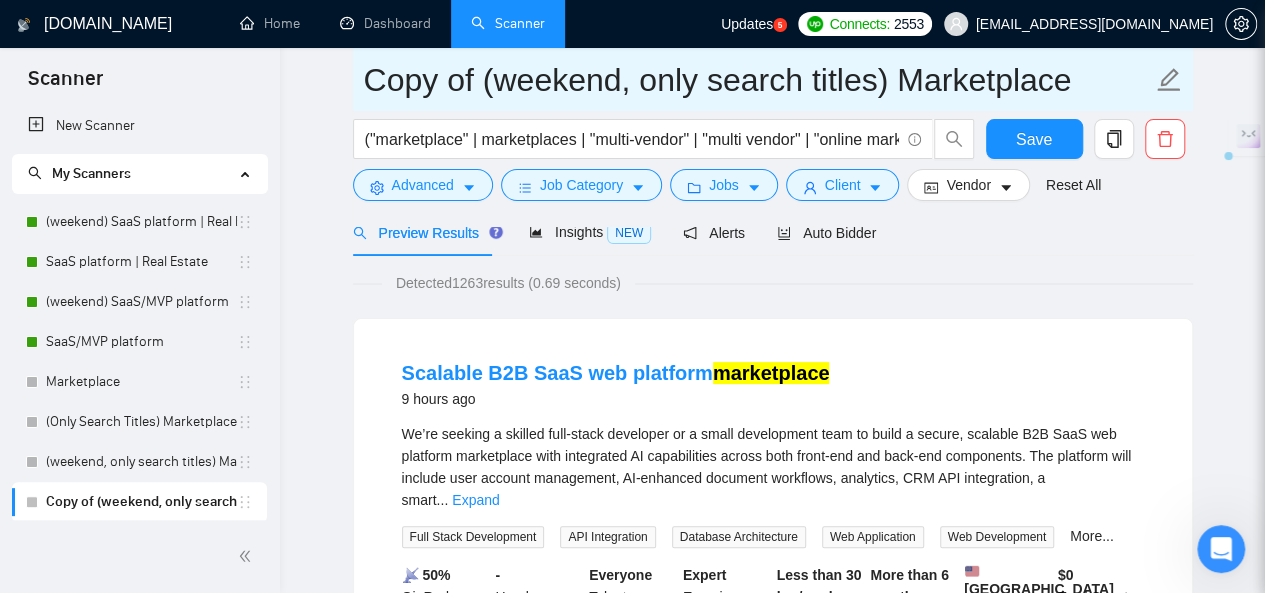 drag, startPoint x: 887, startPoint y: 83, endPoint x: 643, endPoint y: 79, distance: 244.03279 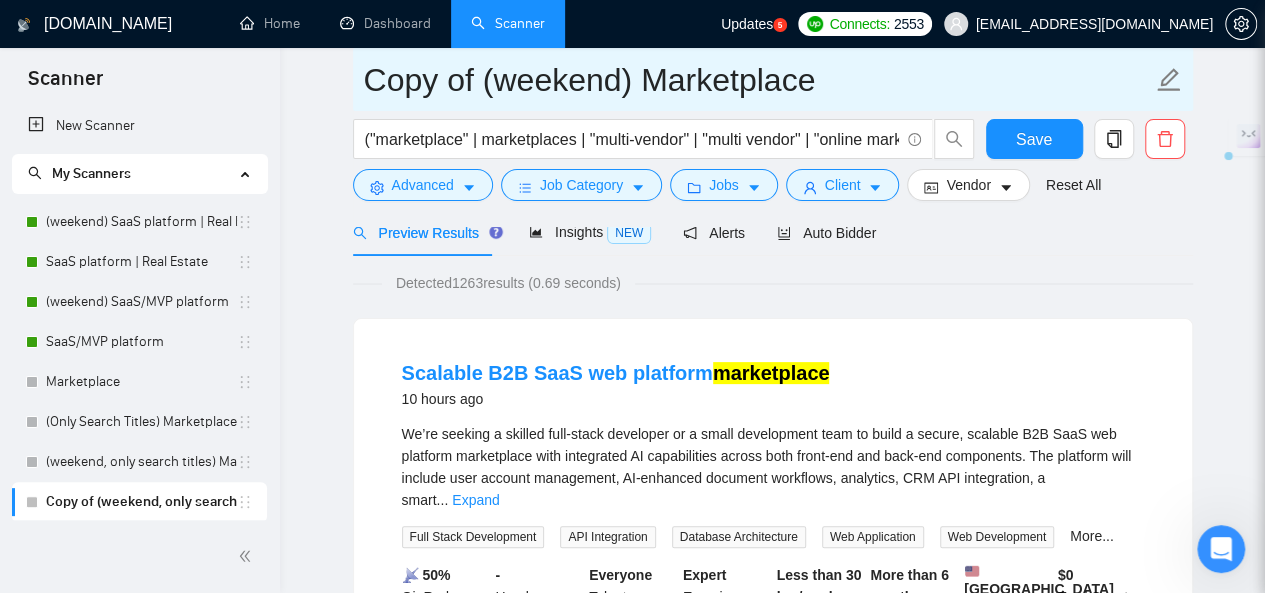 drag, startPoint x: 482, startPoint y: 85, endPoint x: 350, endPoint y: 85, distance: 132 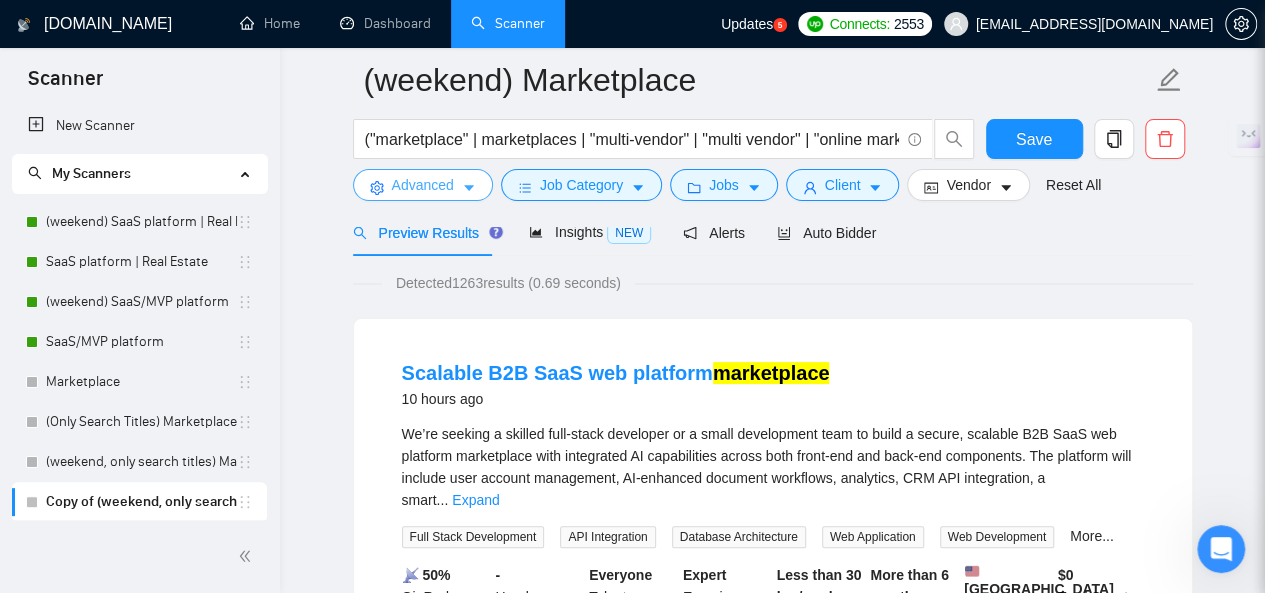 click on "Advanced" at bounding box center [423, 185] 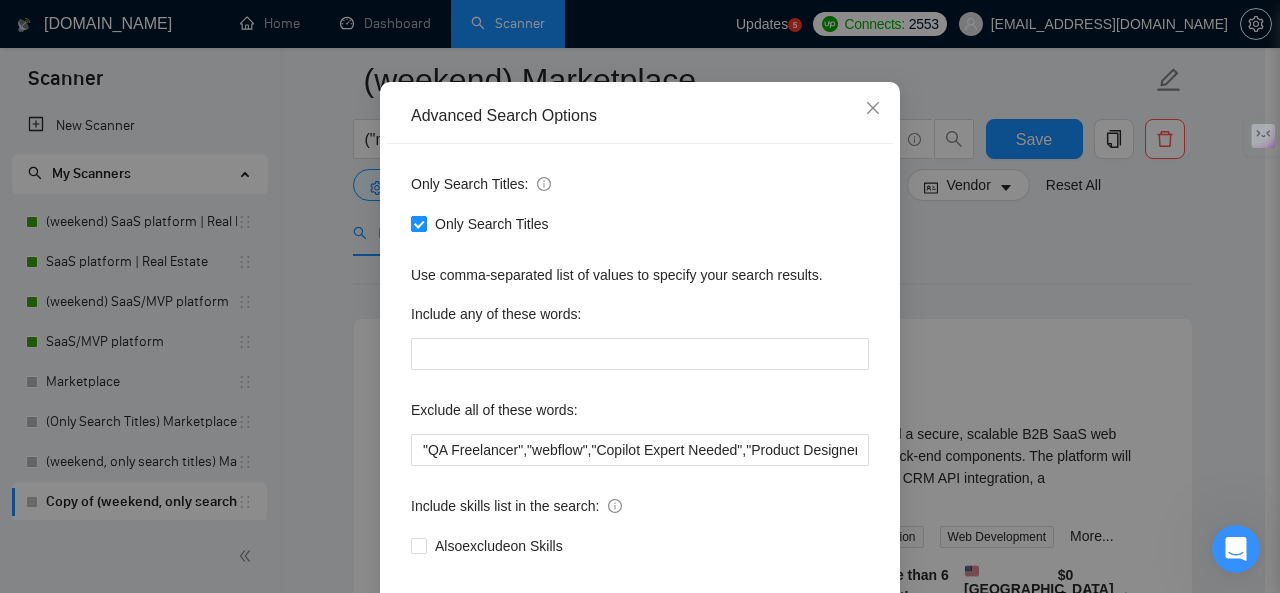 click at bounding box center [419, 224] 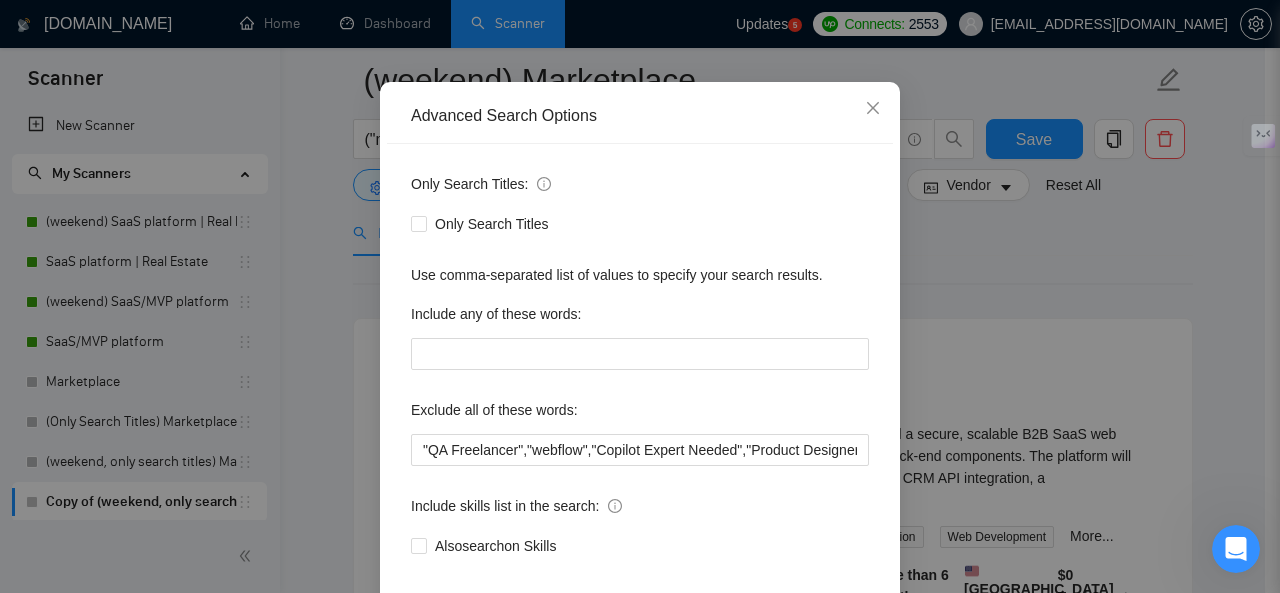 click on "Advanced Search Options Only Search Titles:   Only Search Titles Use comma-separated list of values to specify your search results. Include any of these words: Exclude all of these words: "QA Freelancer","webflow","Copilot Expert Needed","Product Designer","no-code", "equity", "bubble*", "Landing Page Design", "No Development Required", "airtable", "make.com", "UX Designer Needed", "part time designer", "experienced QA Engineer", "Graphic Designer Needed", "AR visualization", "to join our team", "teach me","Shopify", "zapier", "job", "template", "plugin", "wordpress", "theme", "wordpress theme", "shopify plugin", "woocommerce", "crypto", "blockchain", "NFT", "token", "bitcoin", "bitcoin wallet", "ICO", "initial coin offering", "game", "gaming", "casino", "gambling", "adult", "porn", "escort", "dating", "torrent", "torrent site", "resume", "CV", "writing", "translation" Include skills list in the search:   Also  search  on Skills Reset OK" at bounding box center [640, 296] 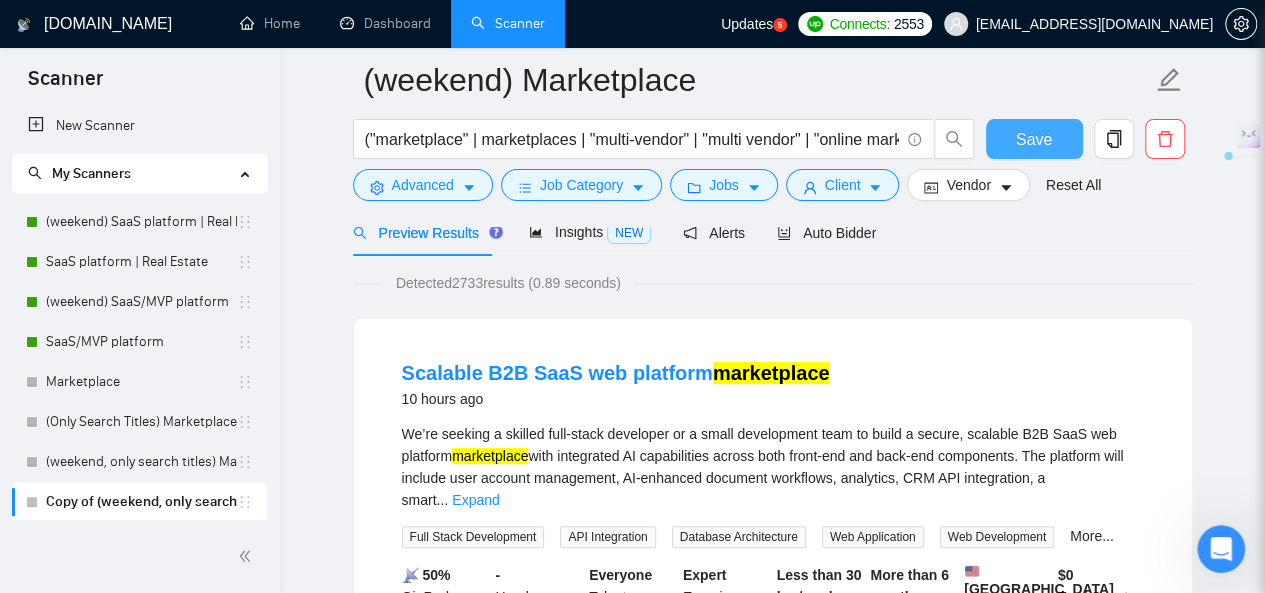 click on "Save" at bounding box center [1034, 139] 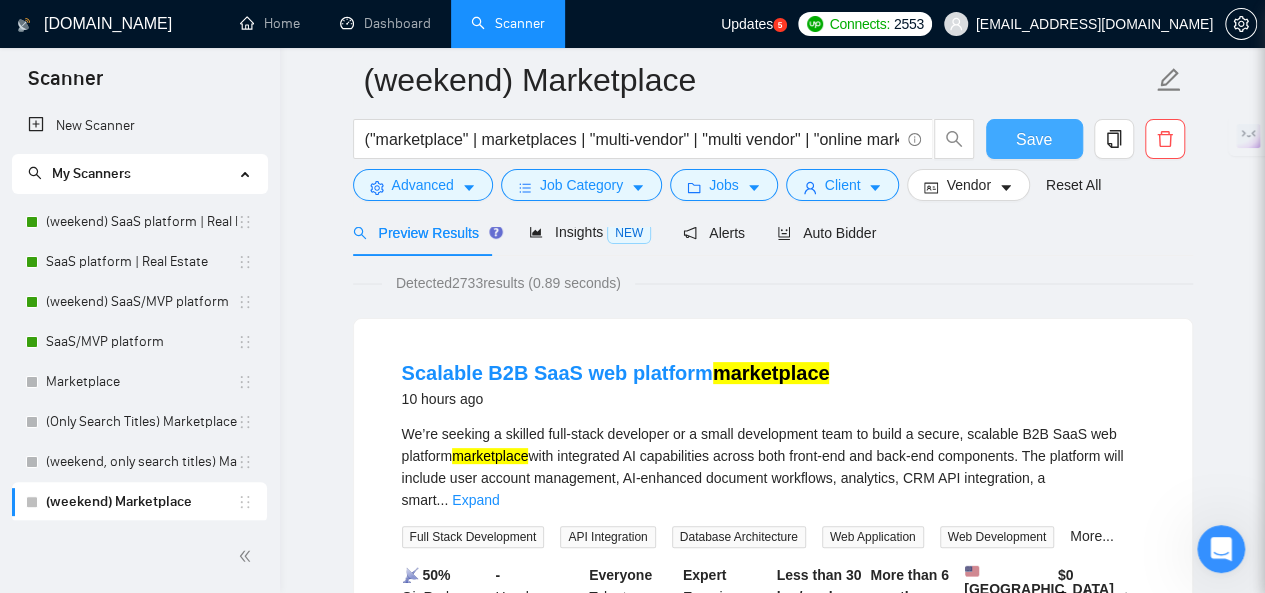 click on "Save" at bounding box center [1034, 139] 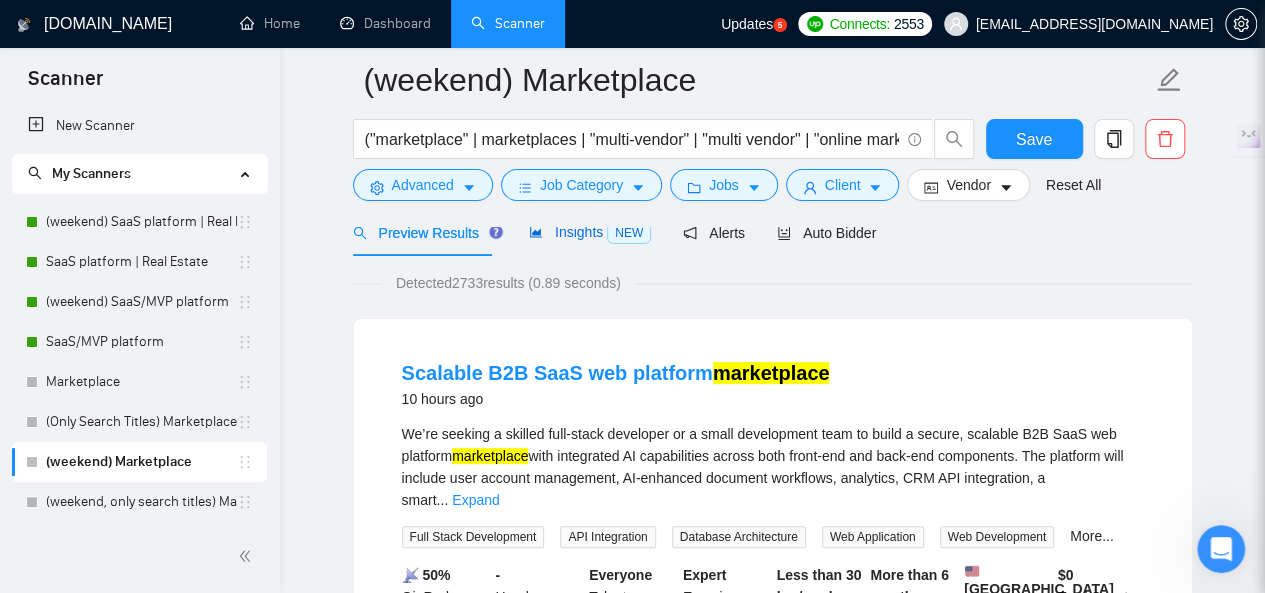 click on "Insights NEW" at bounding box center (590, 232) 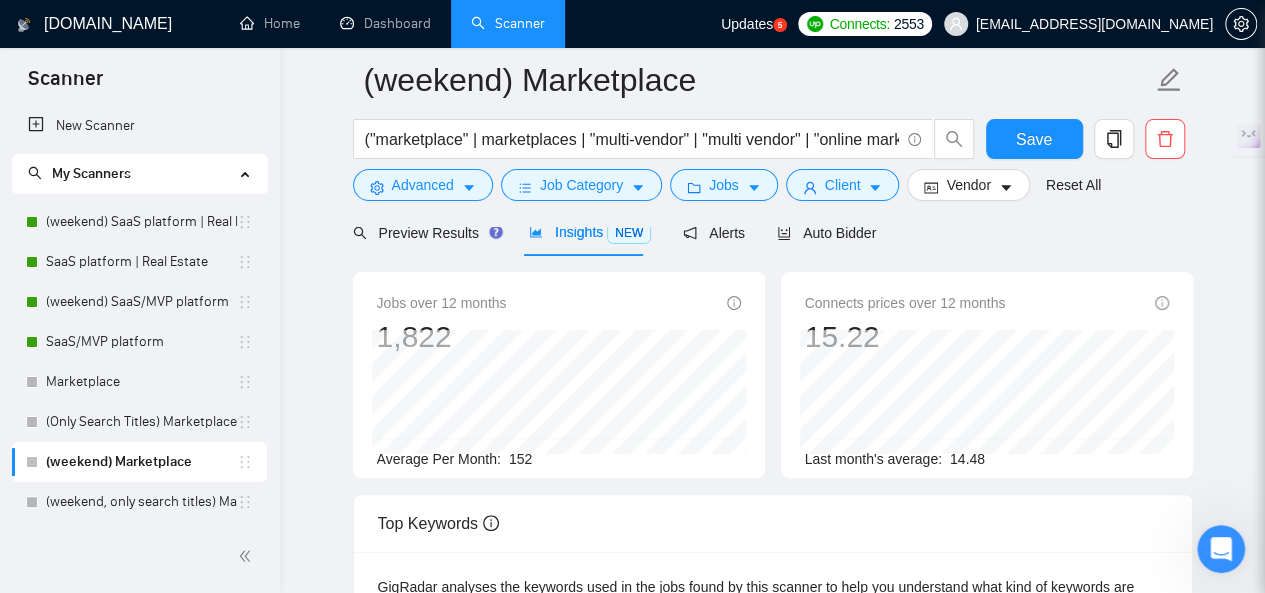 scroll, scrollTop: 0, scrollLeft: 0, axis: both 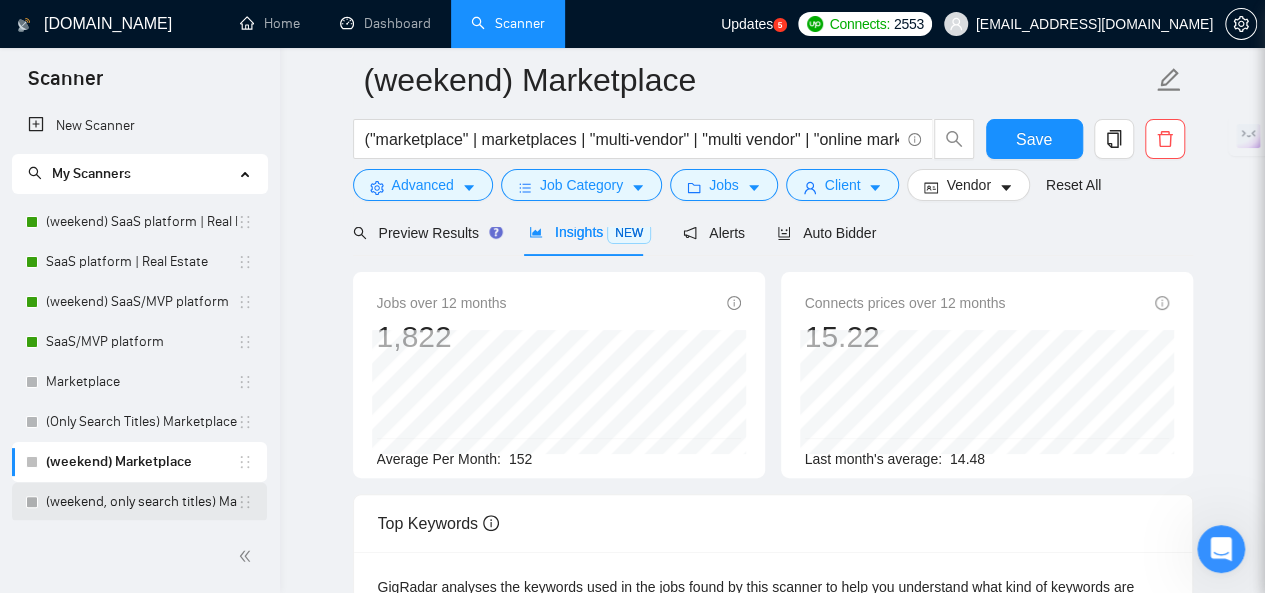 click on "(weekend, only search titles) Marketplace" at bounding box center (141, 502) 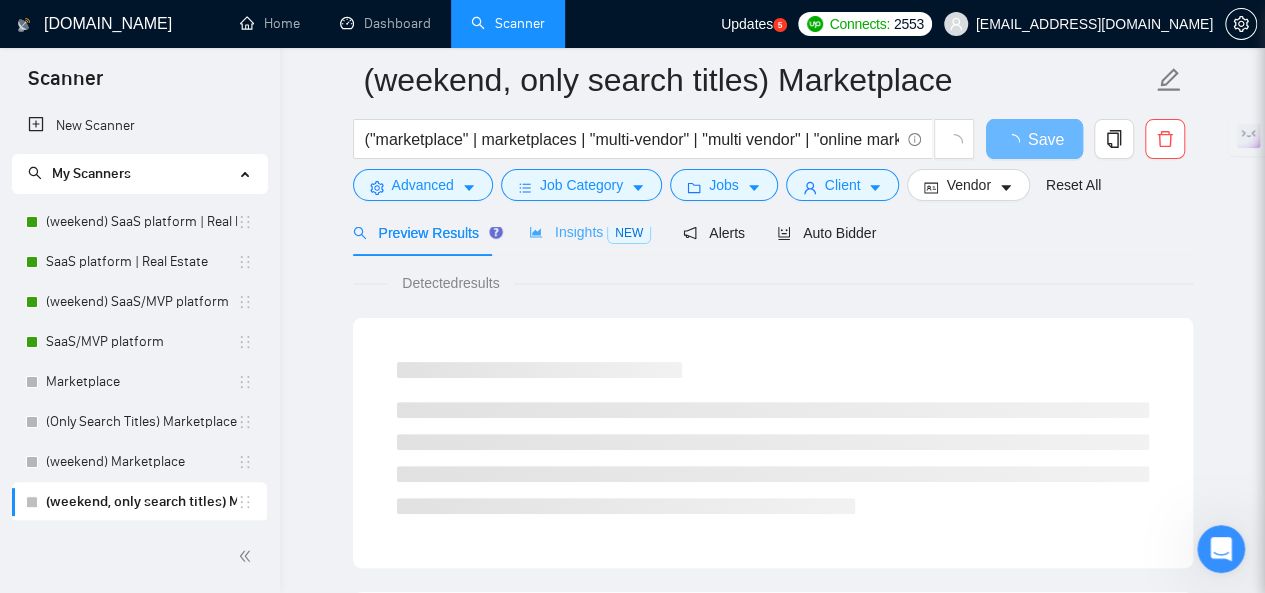 scroll, scrollTop: 0, scrollLeft: 0, axis: both 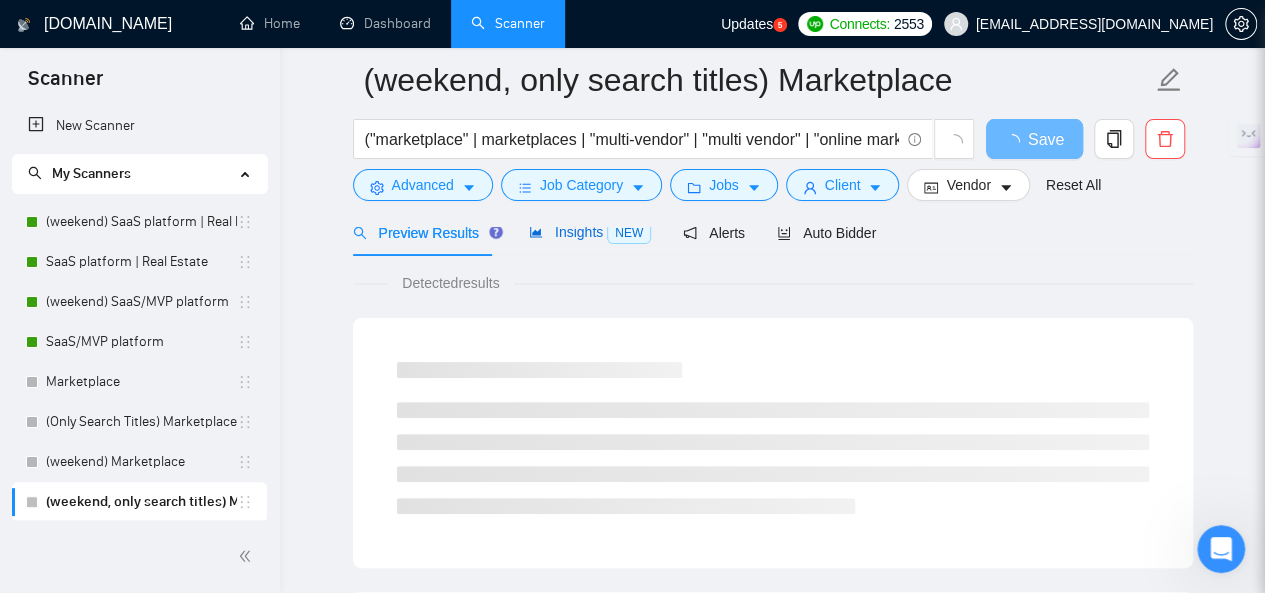 click on "Insights NEW" at bounding box center (590, 232) 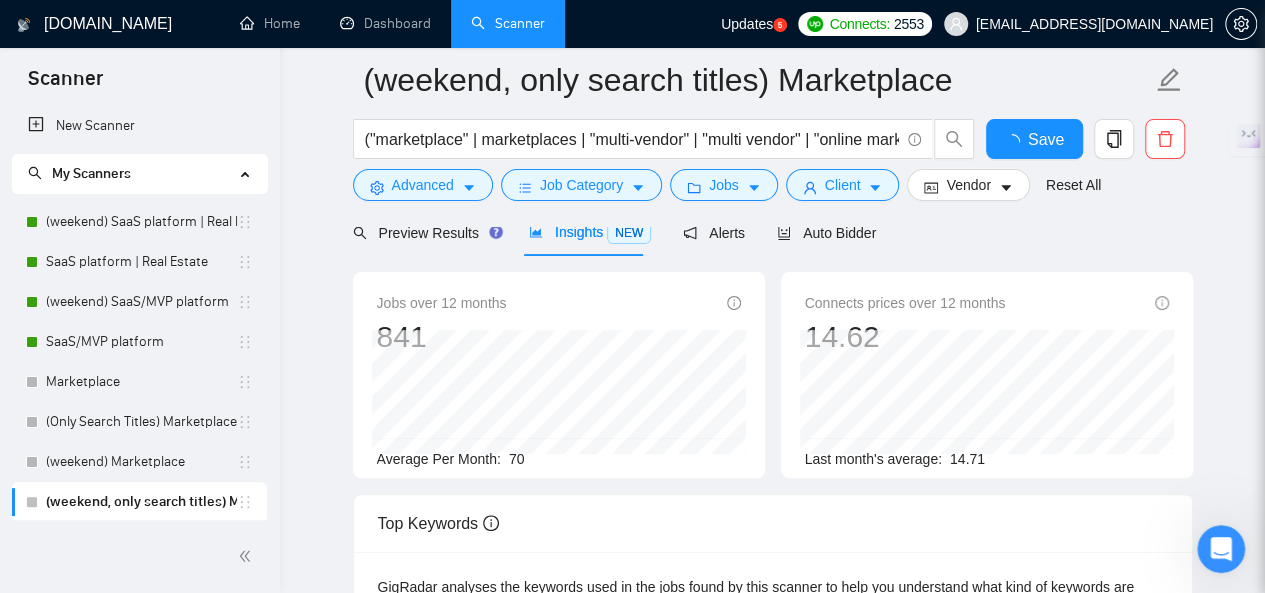 scroll, scrollTop: 0, scrollLeft: 0, axis: both 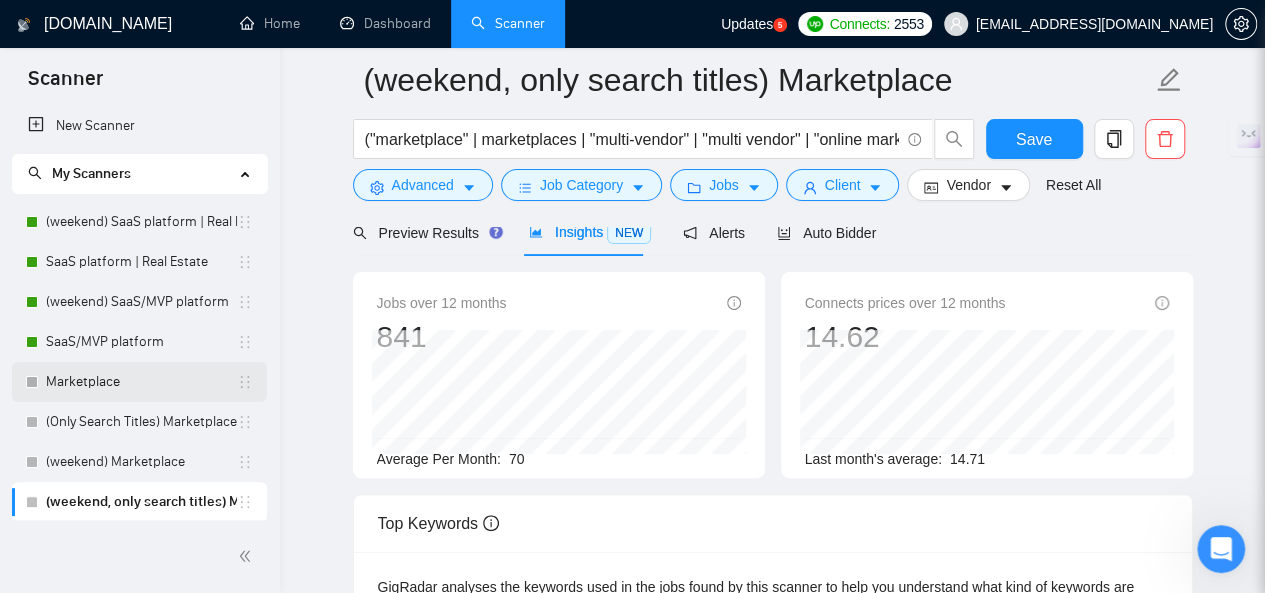 click on "Marketplace" at bounding box center (141, 382) 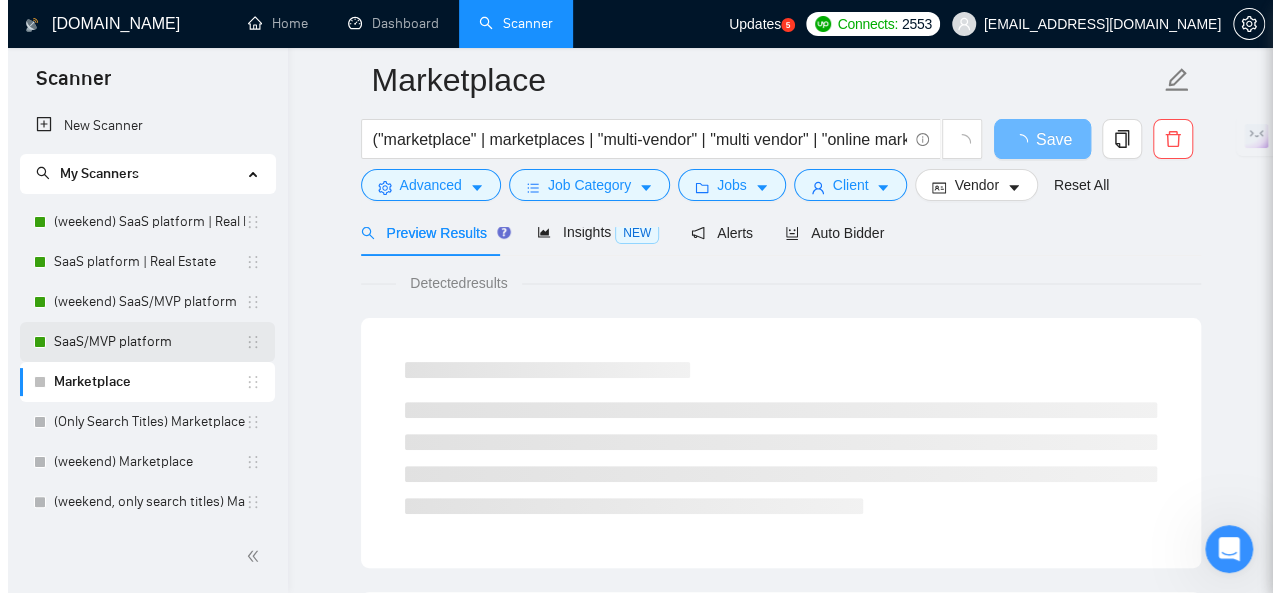 scroll, scrollTop: 0, scrollLeft: 0, axis: both 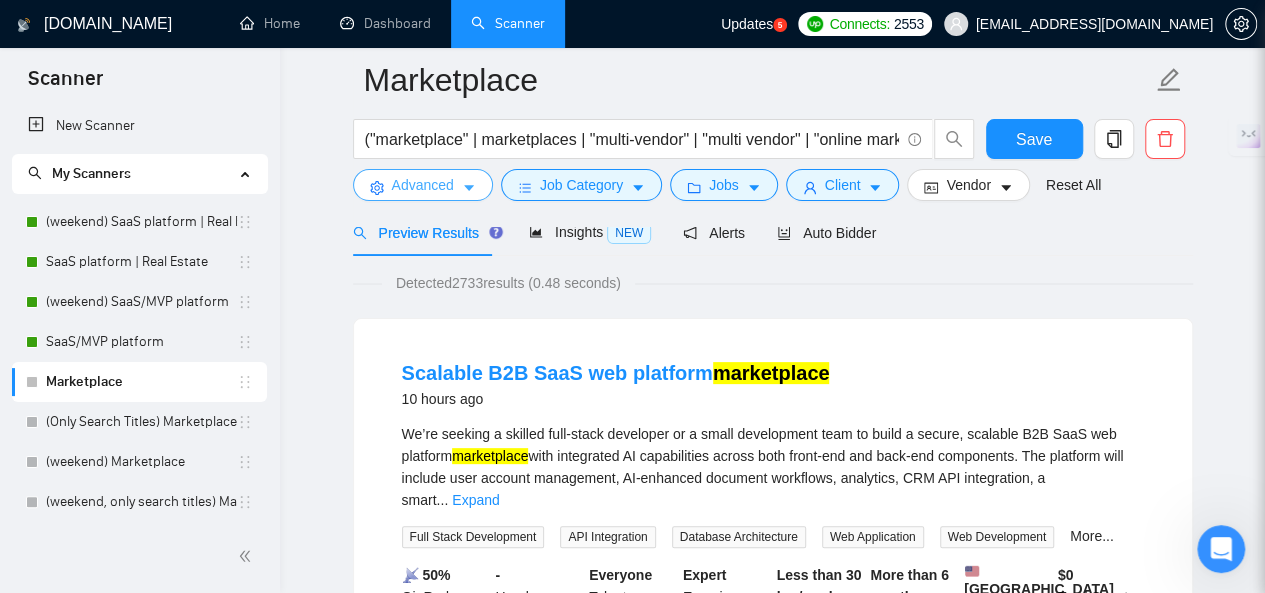 click on "Advanced" at bounding box center [423, 185] 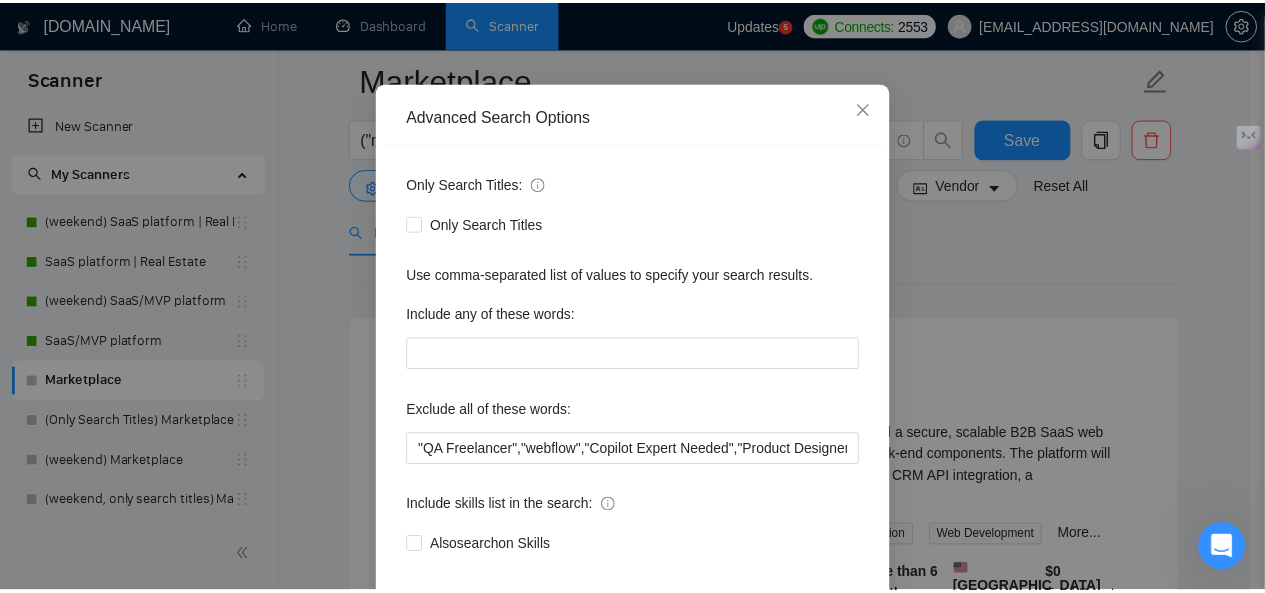 scroll, scrollTop: 100, scrollLeft: 0, axis: vertical 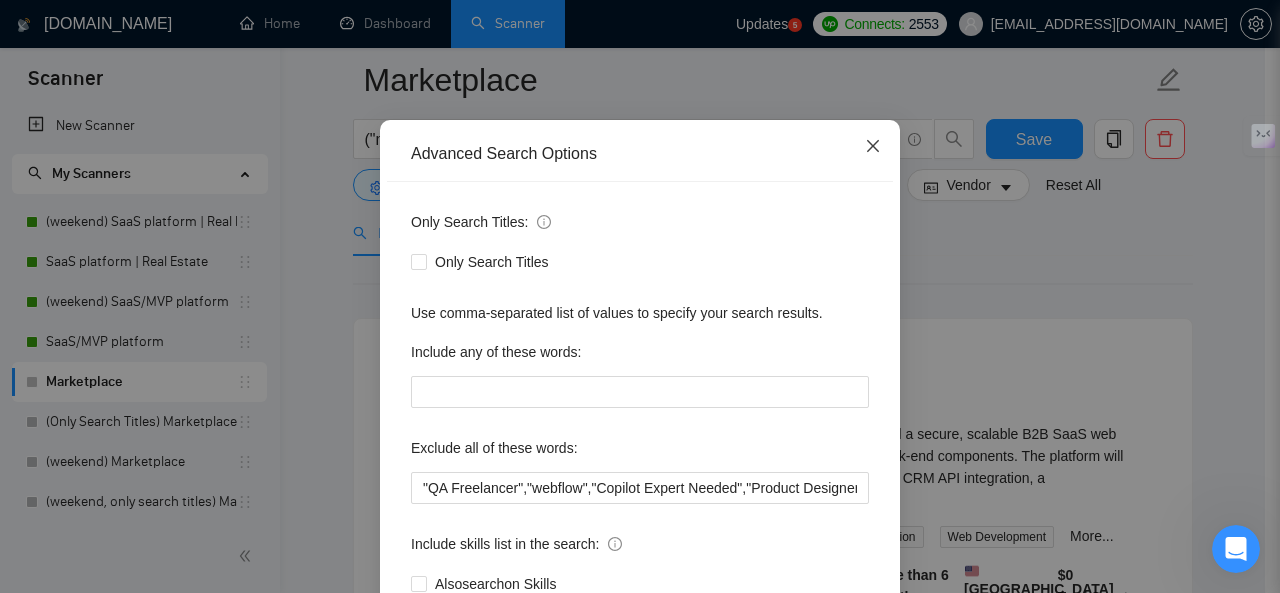 click 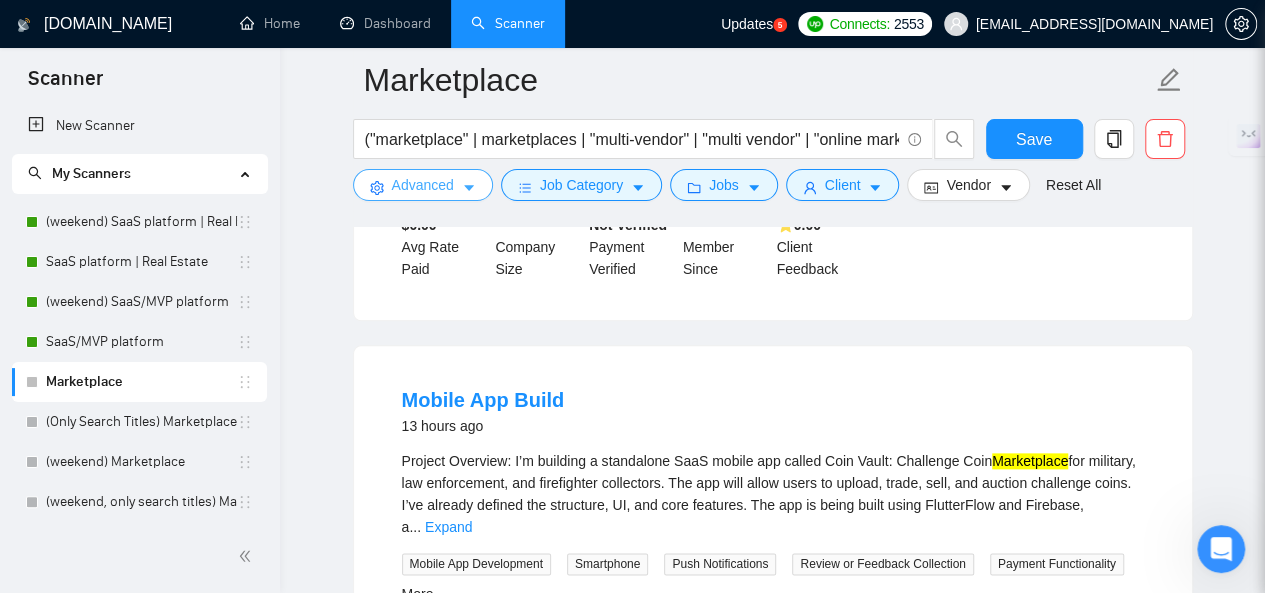 scroll, scrollTop: 1100, scrollLeft: 0, axis: vertical 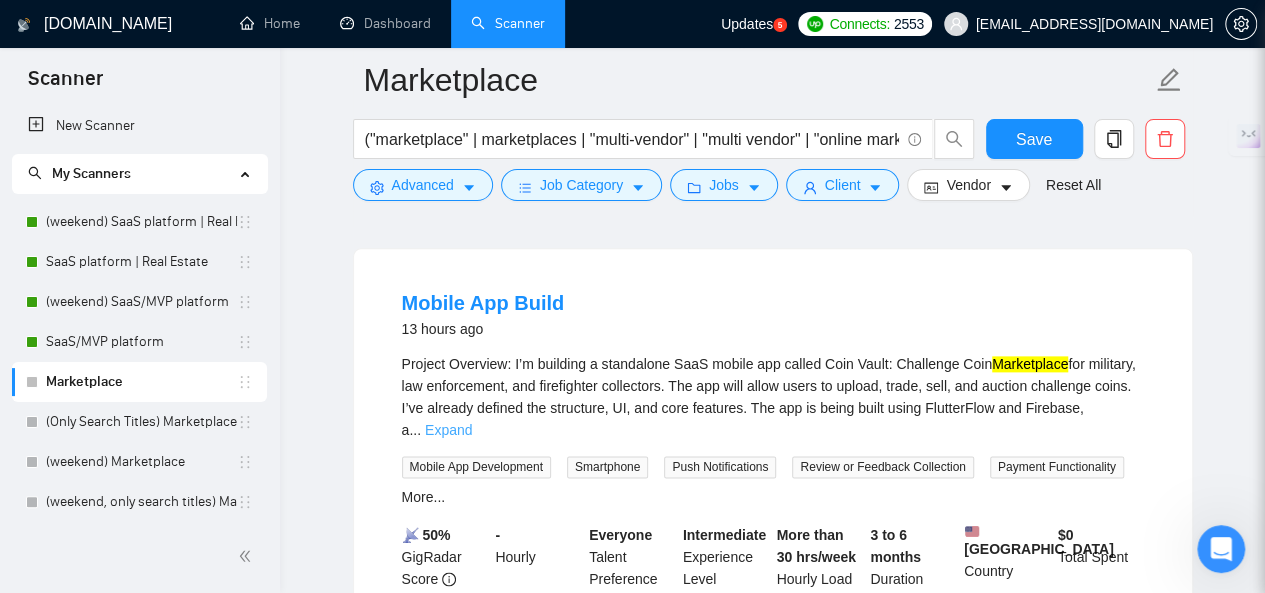 click on "Expand" at bounding box center (448, 430) 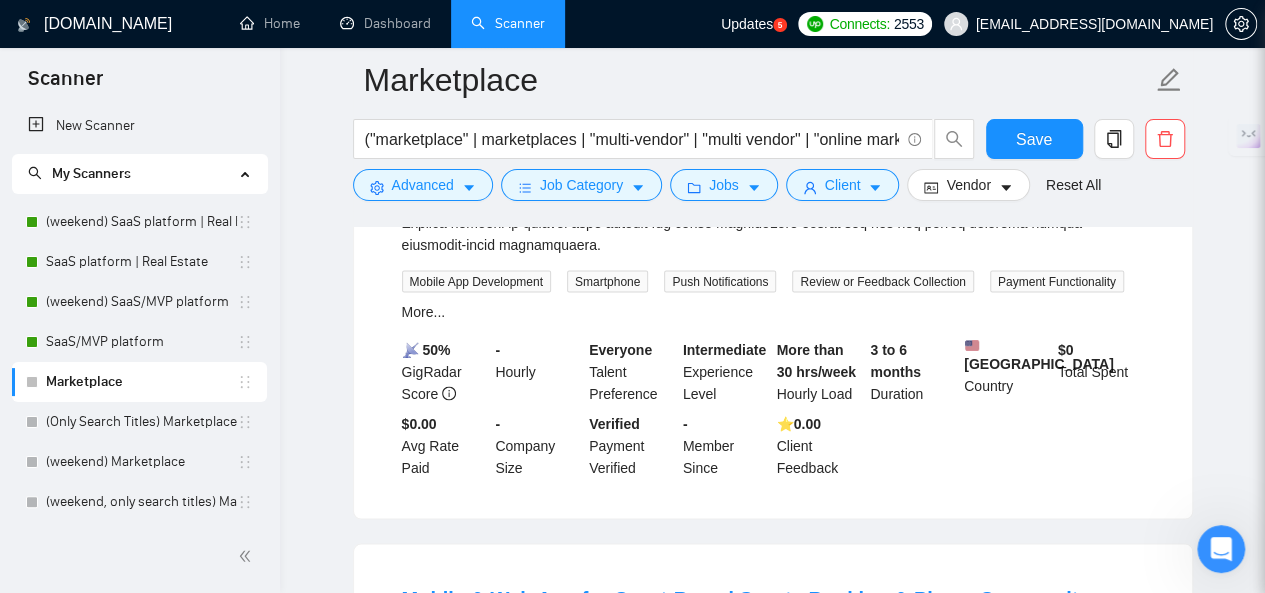 scroll, scrollTop: 1600, scrollLeft: 0, axis: vertical 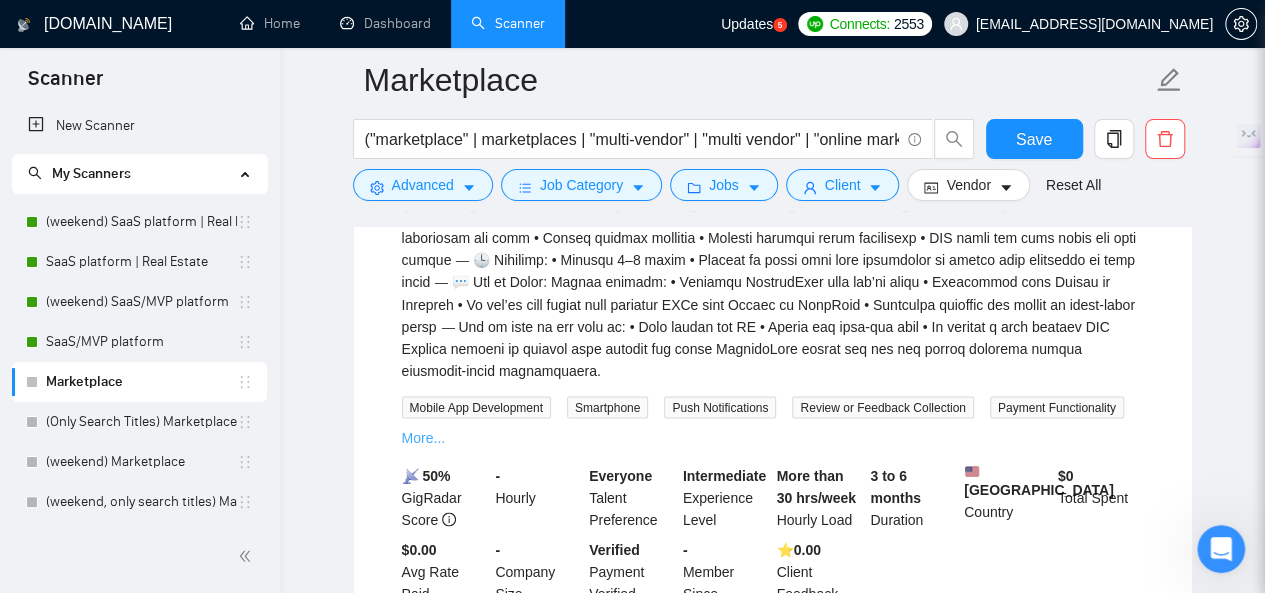 click on "More..." at bounding box center (424, 437) 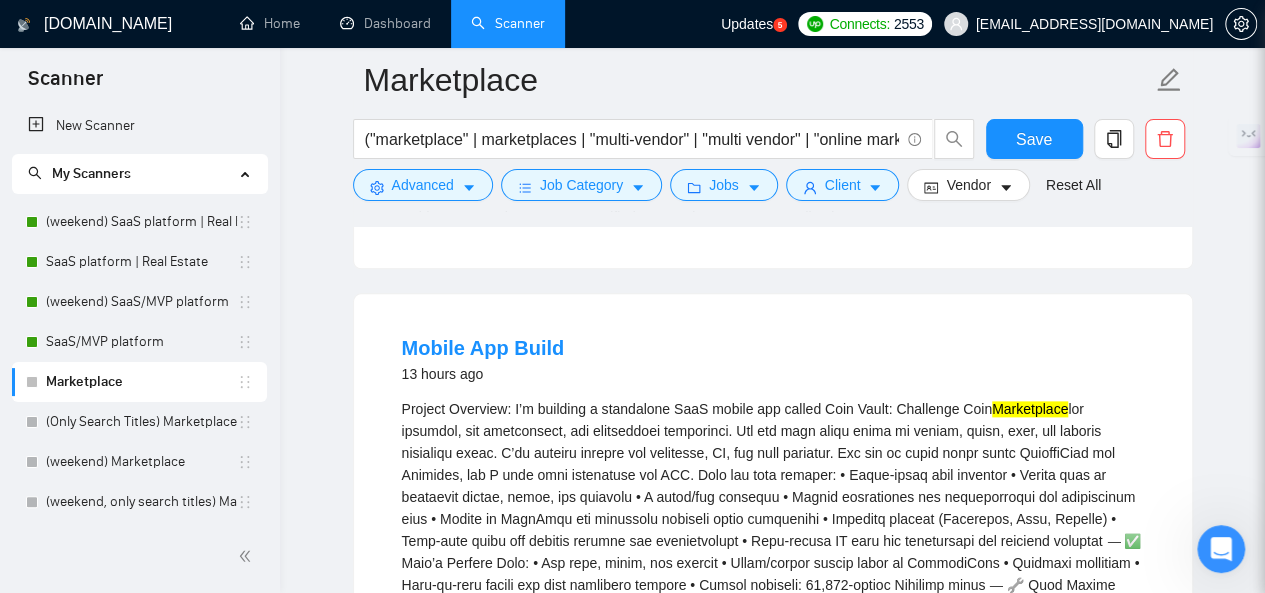 scroll, scrollTop: 1000, scrollLeft: 0, axis: vertical 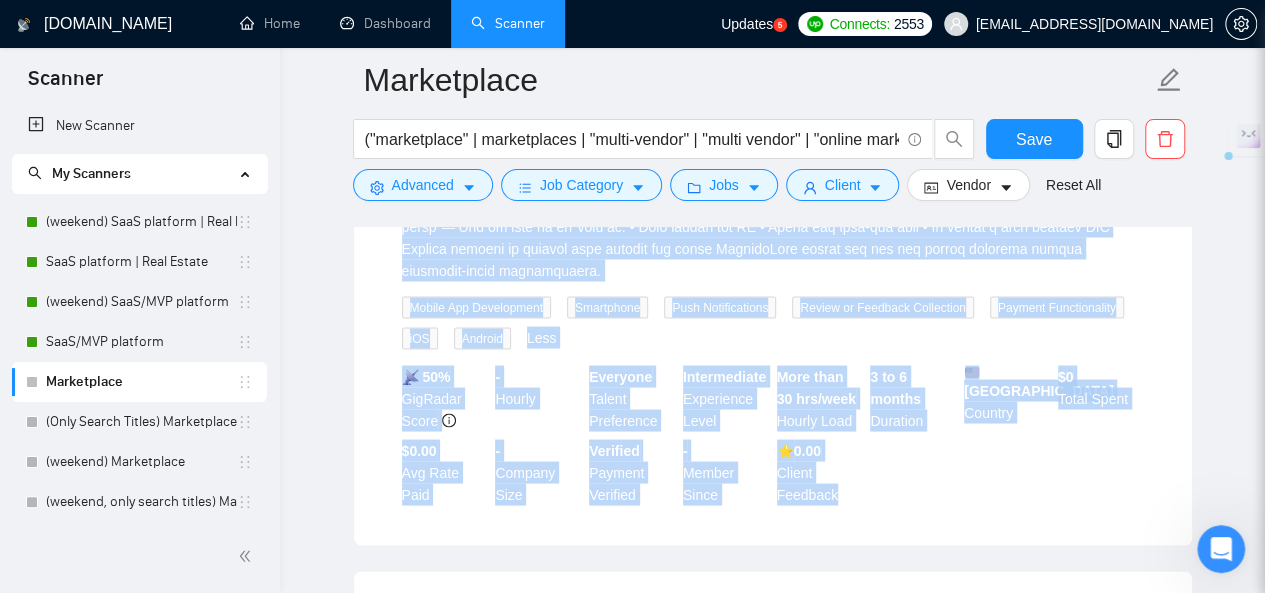 drag, startPoint x: 392, startPoint y: 357, endPoint x: 882, endPoint y: 470, distance: 502.8608 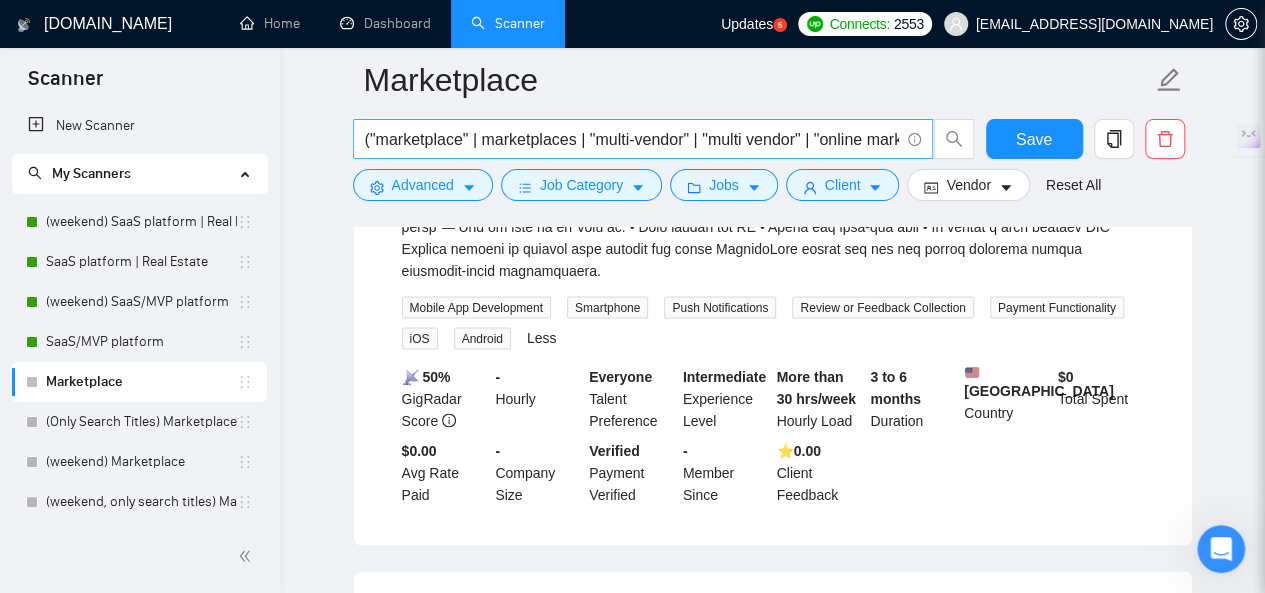 click on "("marketplace" | marketplaces | "multi-vendor" | "multi vendor" | "online marketplace" | "ecommerce marketplace" | "platform for sellers" | "platform for buyers" | "two-sided platform" | "B2B marketplace" | "B2C marketplace" | "C2C marketplace" | "marketplace MVP" | "build a marketplace" | "create marketplace" | "custom marketplace" | "marketplace SaaS" | "vendor portal" | "vendor dashboard" | "product listing platform" | "digital marketplace")" at bounding box center (632, 139) 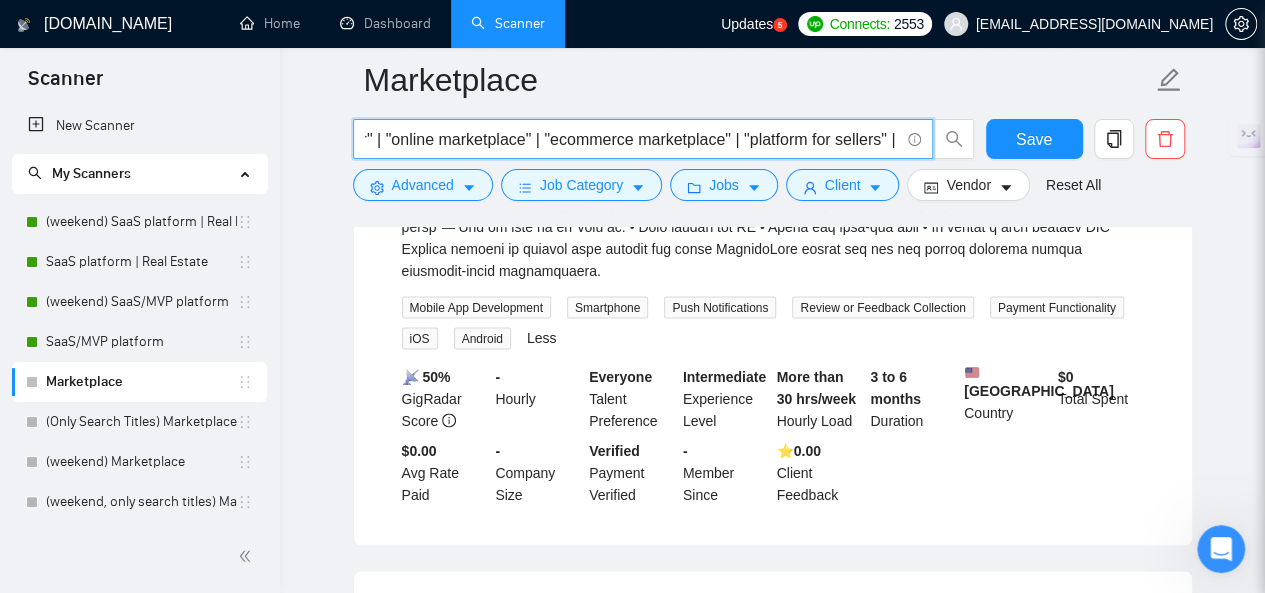 scroll, scrollTop: 0, scrollLeft: 436, axis: horizontal 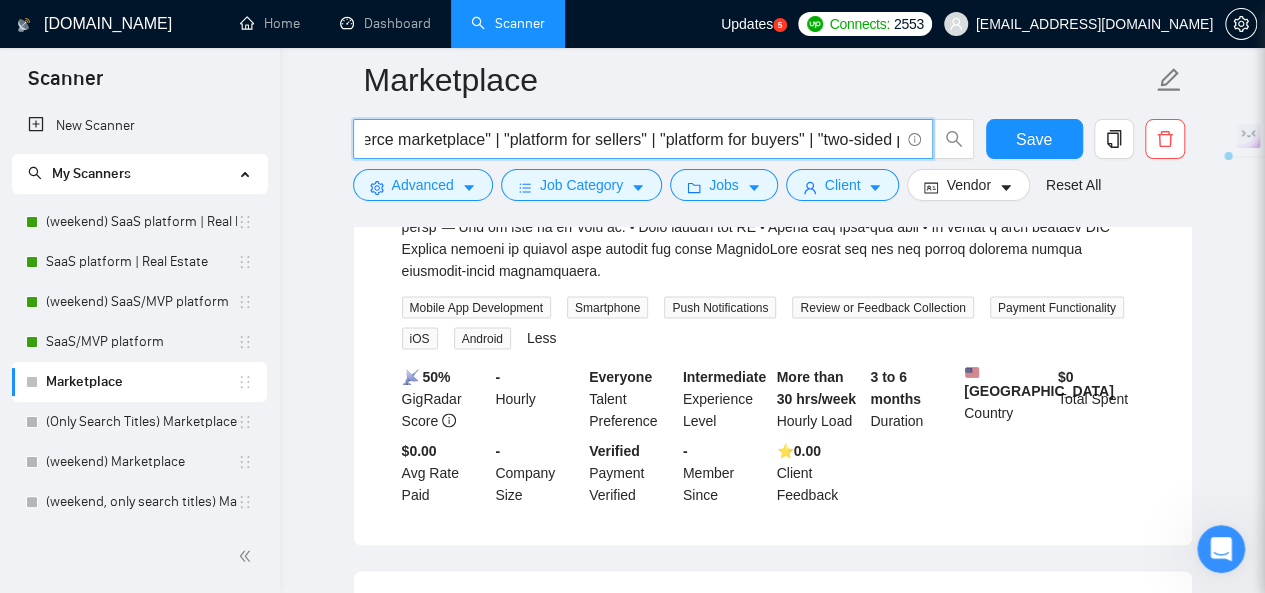 drag, startPoint x: 738, startPoint y: 139, endPoint x: 668, endPoint y: 150, distance: 70.85902 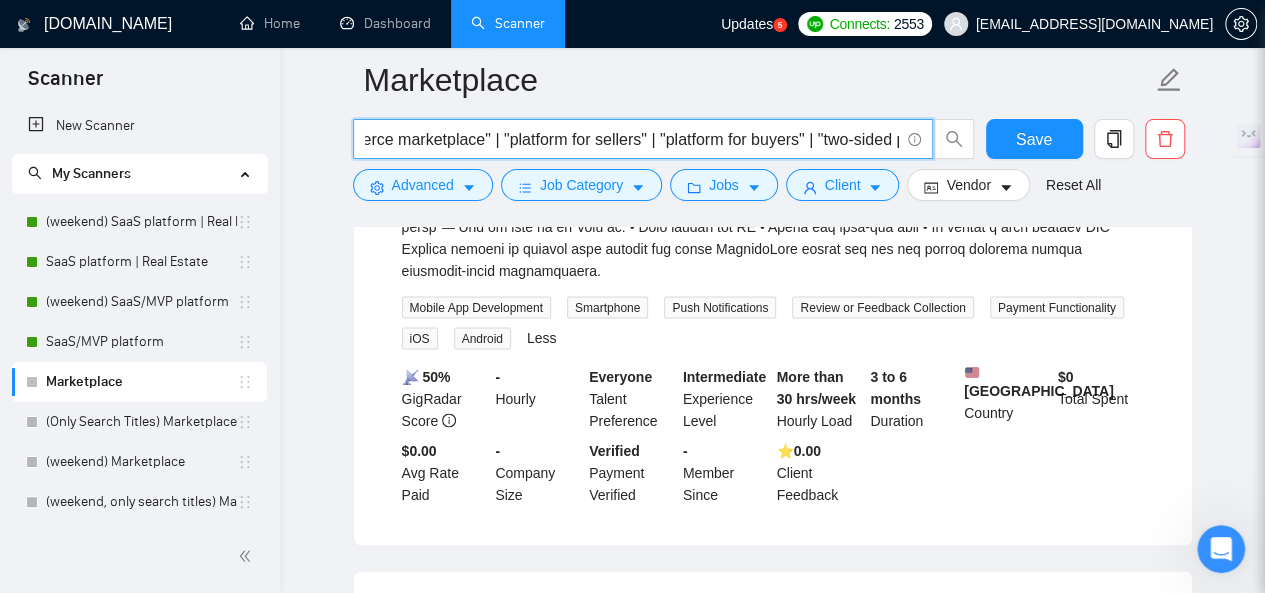 paste on "sellers" | "platform for" 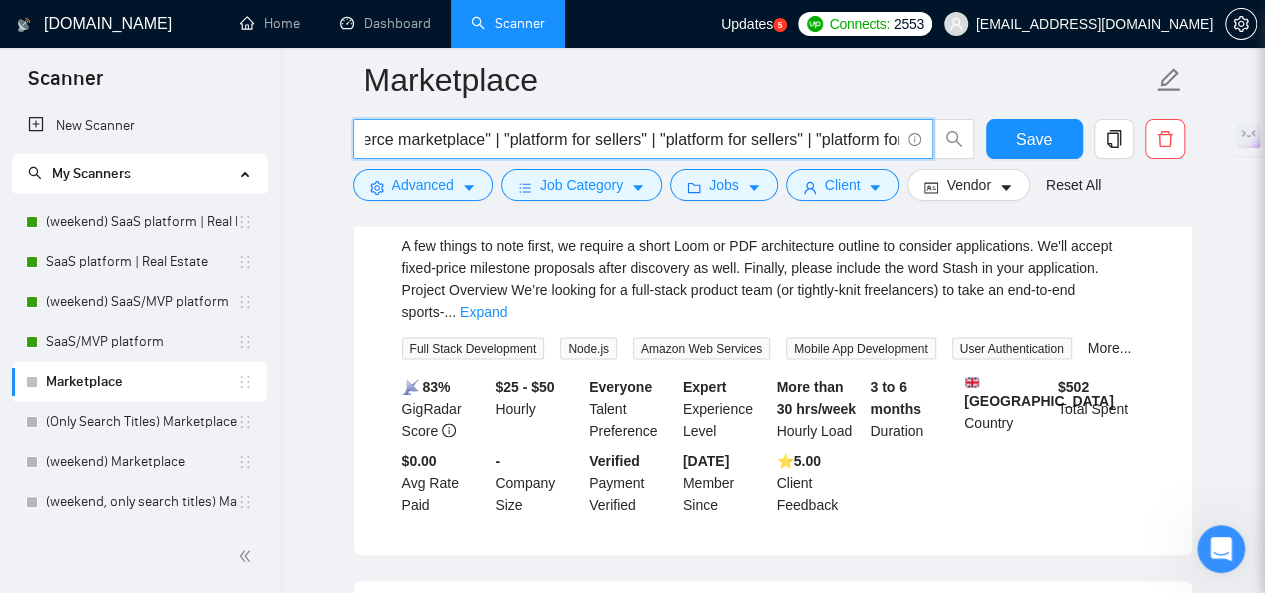 click on "("marketplace" | marketplaces | "multi-vendor" | "multi vendor" | "online marketplace" | "ecommerce marketplace" | "platform for sellers" | "platform for sellers" | "platform for buyers" | "two-sided platform" | "B2B marketplace" | "B2C marketplace" | "C2C marketplace" | "marketplace MVP" | "build a marketplace" | "create marketplace" | "custom marketplace" | "marketplace SaaS" | "vendor portal" | "vendor dashboard" | "product listing platform" | "digital marketplace")" at bounding box center [632, 139] 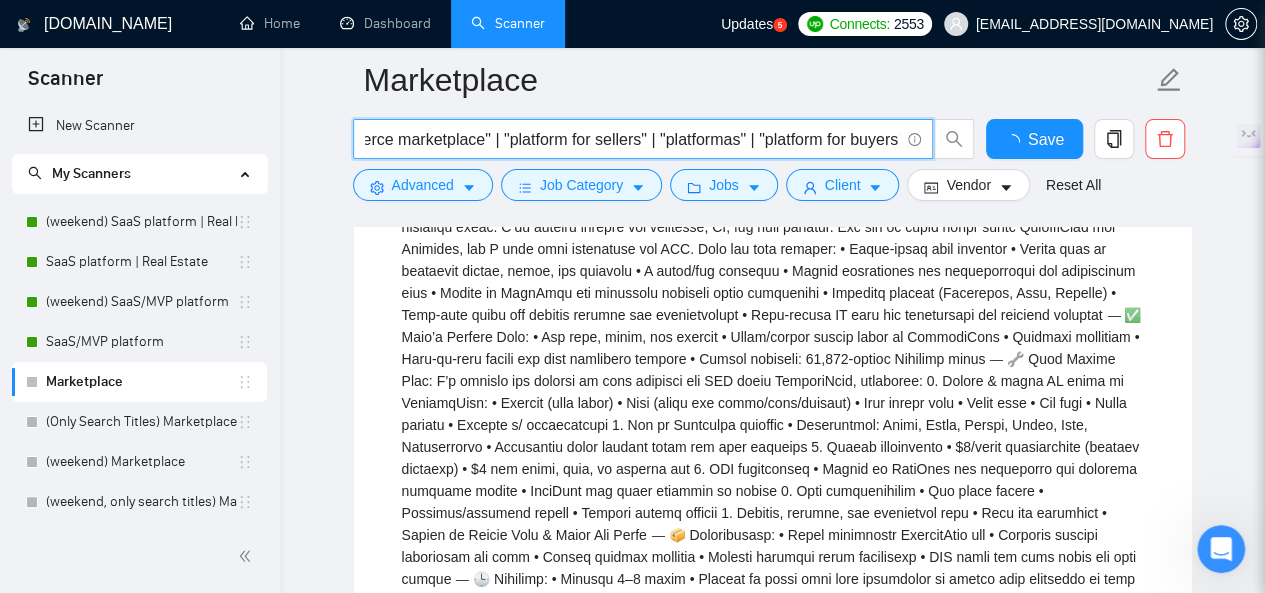 scroll, scrollTop: 0, scrollLeft: 0, axis: both 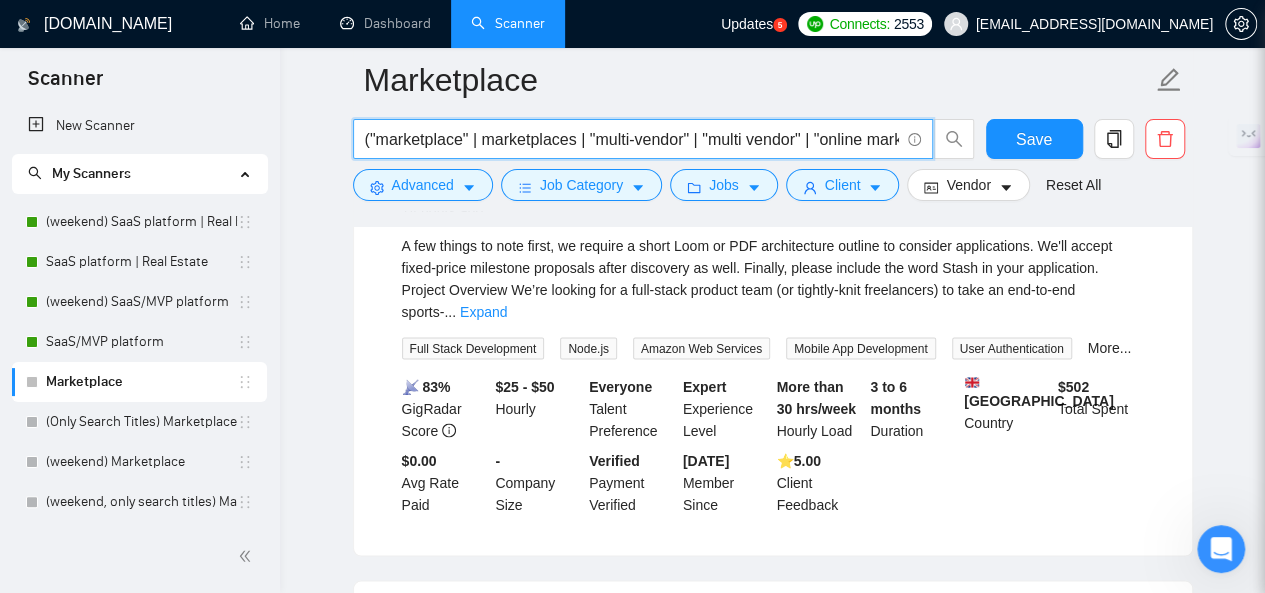 click on "("marketplace" | marketplaces | "multi-vendor" | "multi vendor" | "online marketplace" | "ecommerce marketplace" | "platform for sellers" | "platformas" | "platform for buyers" | "two-sided platform" | "B2B marketplace" | "B2C marketplace" | "C2C marketplace" | "marketplace MVP" | "build a marketplace" | "create marketplace" | "custom marketplace" | "marketplace SaaS" | "vendor portal" | "vendor dashboard" | "product listing platform" | "digital marketplace")" at bounding box center (632, 139) 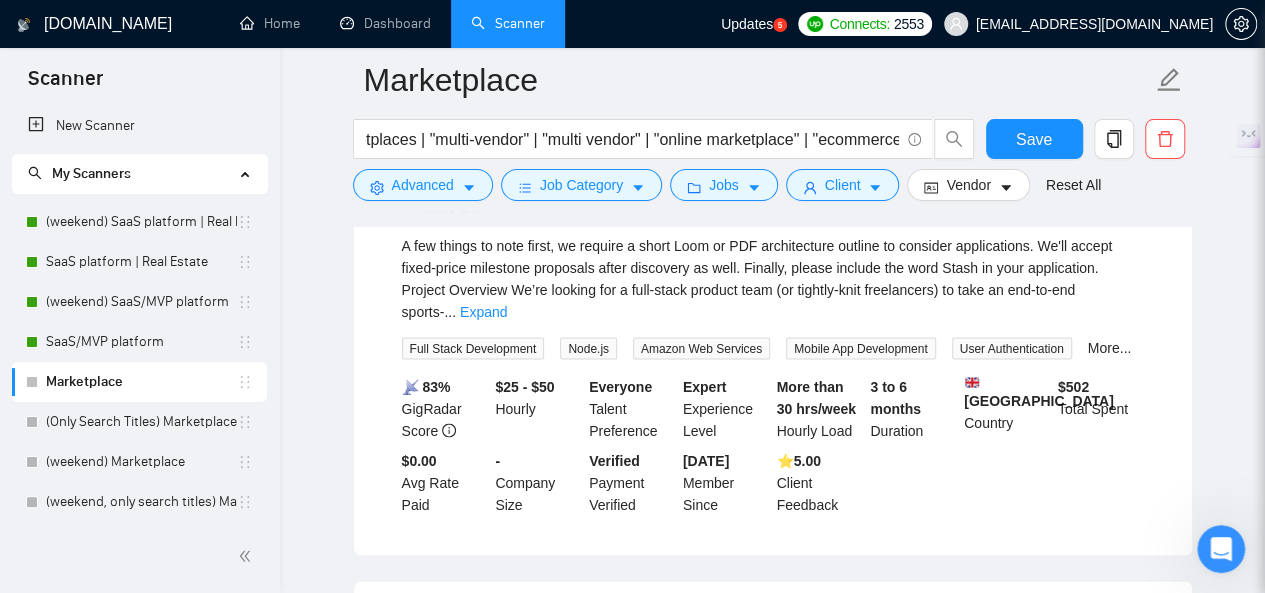 scroll, scrollTop: 0, scrollLeft: 0, axis: both 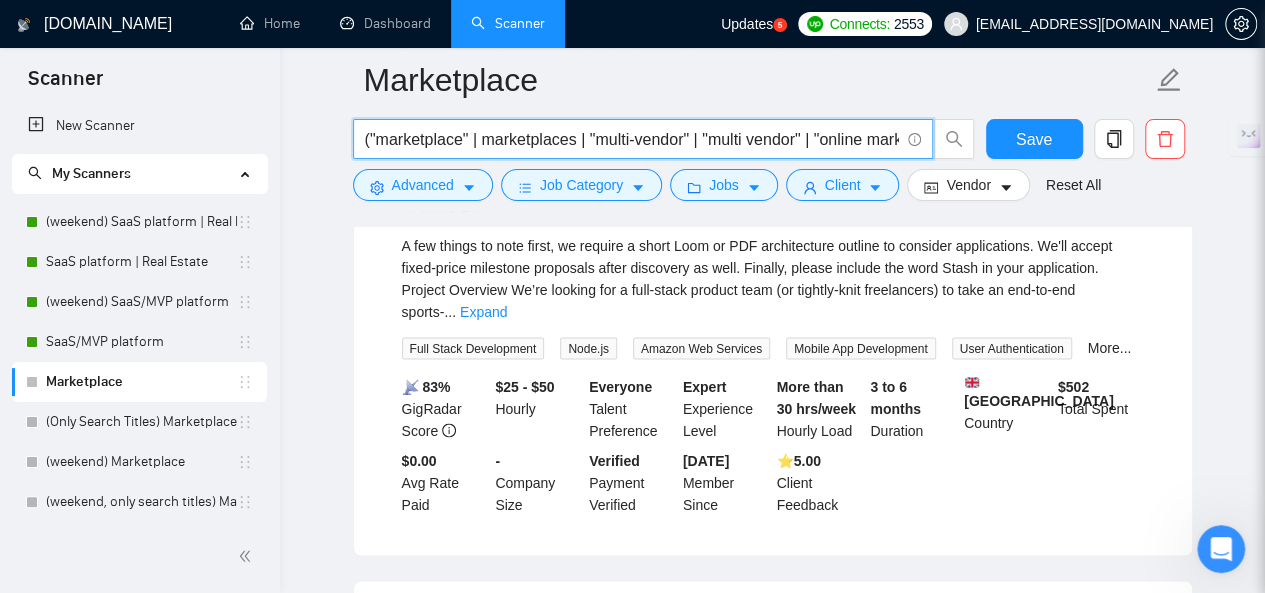 click on "("marketplace" | marketplaces | "multi-vendor" | "multi vendor" | "online marketplace" | "ecommerce marketplace" | "platform for sellers" | "platformas" | "platform for buyers" | "two-sided platform" | "B2B marketplace" | "B2C marketplace" | "C2C marketplace" | "marketplace MVP" | "build a marketplace" | "create marketplace" | "custom marketplace" | "marketplace SaaS" | "vendor portal" | "vendor dashboard" | "product listing platform" | "digital marketplace")" at bounding box center (632, 139) 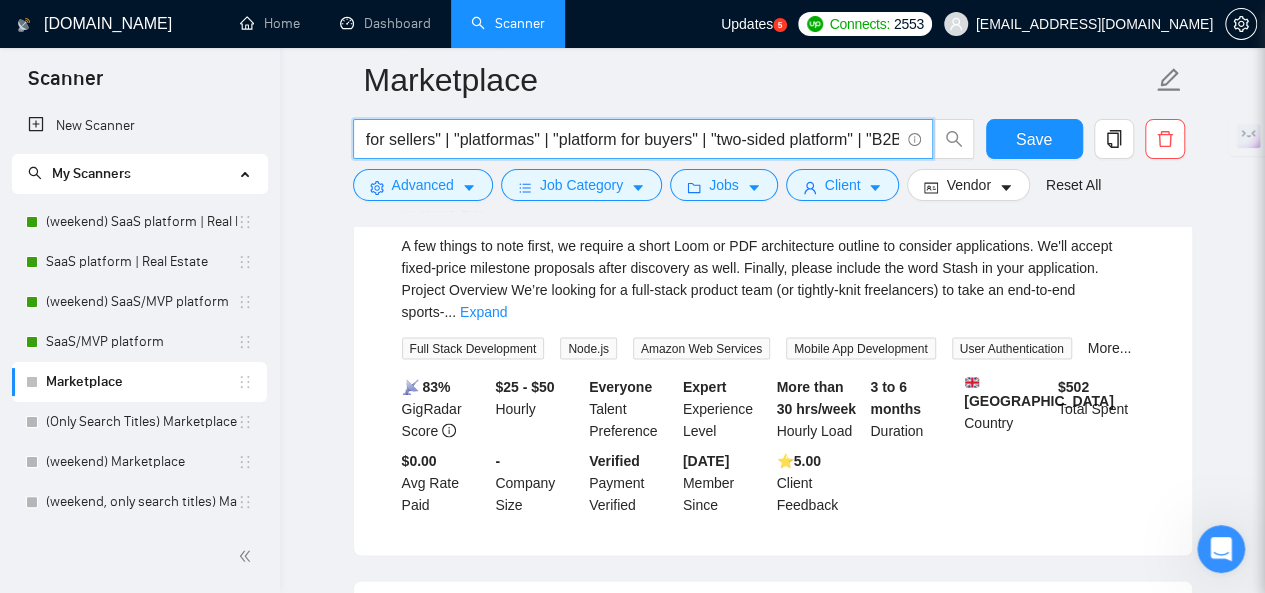 scroll, scrollTop: 0, scrollLeft: 910, axis: horizontal 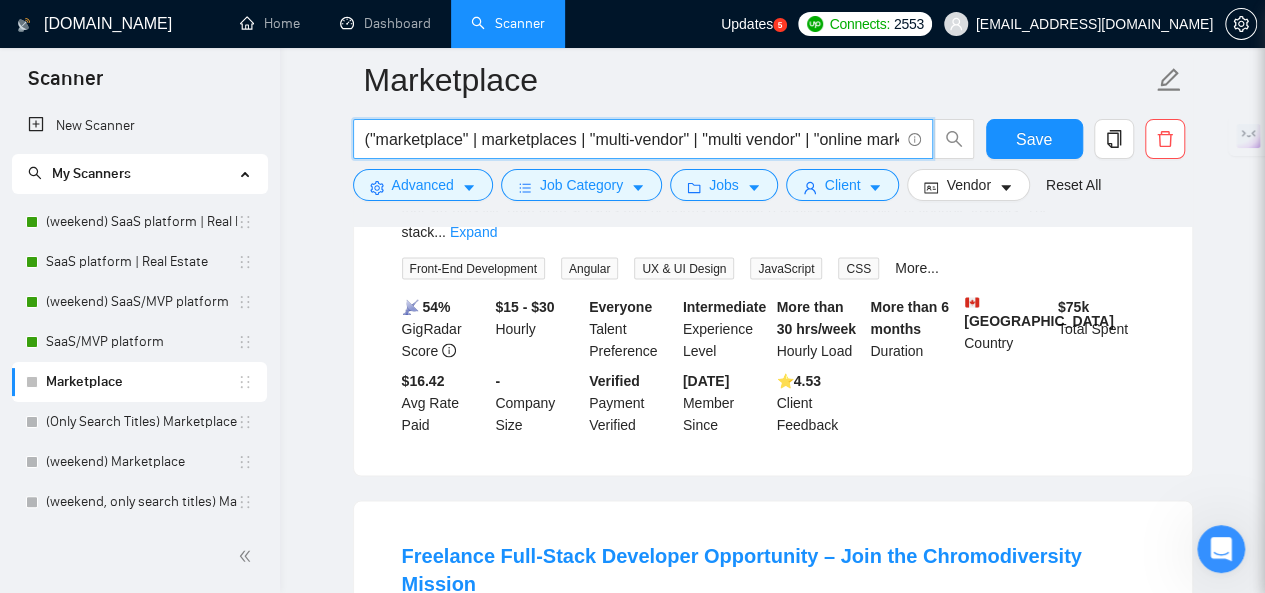 click on "("marketplace" | marketplaces | "multi-vendor" | "multi vendor" | "online marketplace" | "ecommerce marketplace" | "platform for sellers" | "platform " | "platform for buyers" | "two-sided platform" | "B2B marketplace" | "B2C marketplace" | "C2C marketplace" | "marketplace MVP" | "build a marketplace" | "create marketplace" | "custom marketplace" | "marketplace SaaS" | "vendor portal" | "vendor dashboard" | "product listing platform" | "digital marketplace")" at bounding box center [632, 139] 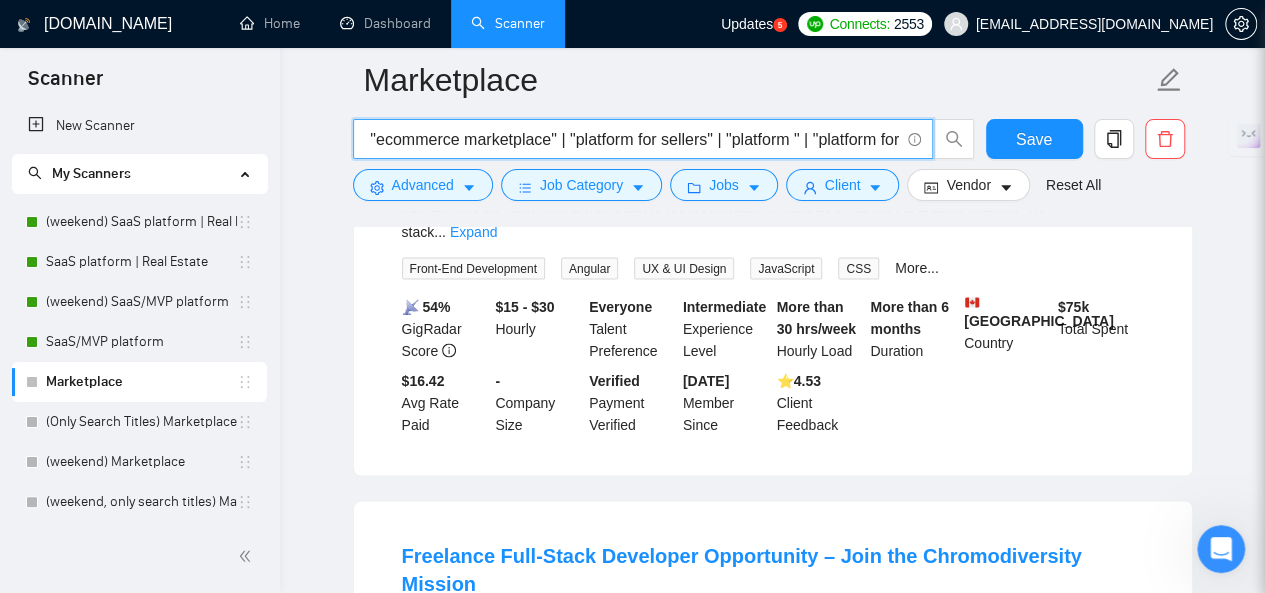 scroll, scrollTop: 0, scrollLeft: 631, axis: horizontal 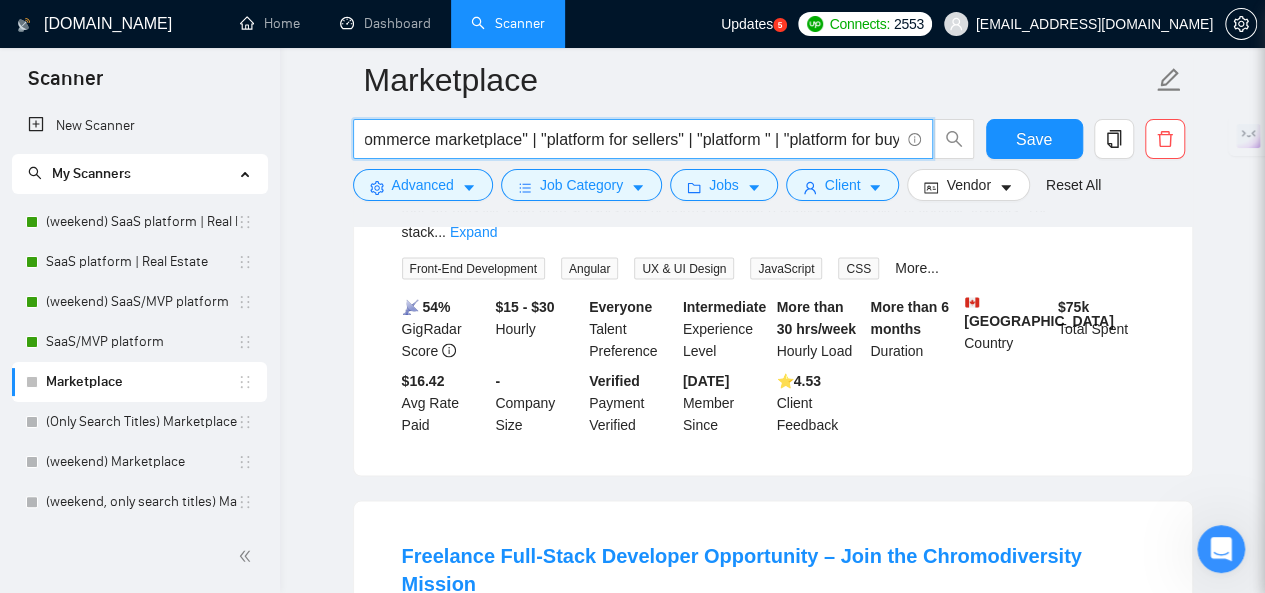 click on "("marketplace" | marketplaces | "multi-vendor" | "multi vendor" | "online marketplace" | "ecommerce marketplace" | "platform for sellers" | "platform " | "platform for buyers" | "two-sided platform" | "B2B marketplace" | "B2C marketplace" | "C2C marketplace" | "marketplace MVP" | "build a marketplace" | "create marketplace" | "custom marketplace" | "marketplace SaaS" | "vendor portal" | "vendor dashboard" | "product listing platform" | "digital marketplace")" at bounding box center (632, 139) 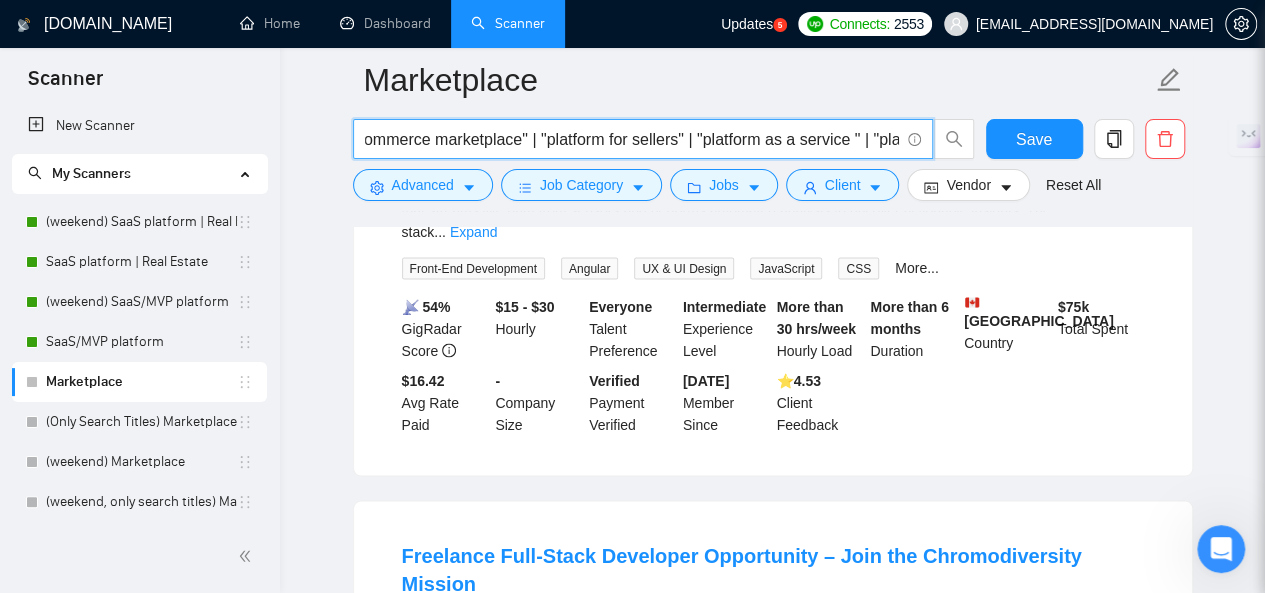 click on "("marketplace" | marketplaces | "multi-vendor" | "multi vendor" | "online marketplace" | "ecommerce marketplace" | "platform for sellers" | "platform as a service " | "platform for buyers" | "two-sided platform" | "B2B marketplace" | "B2C marketplace" | "C2C marketplace" | "marketplace MVP" | "build a marketplace" | "create marketplace" | "custom marketplace" | "marketplace SaaS" | "vendor portal" | "vendor dashboard" | "product listing platform" | "digital marketplace")" at bounding box center (632, 139) 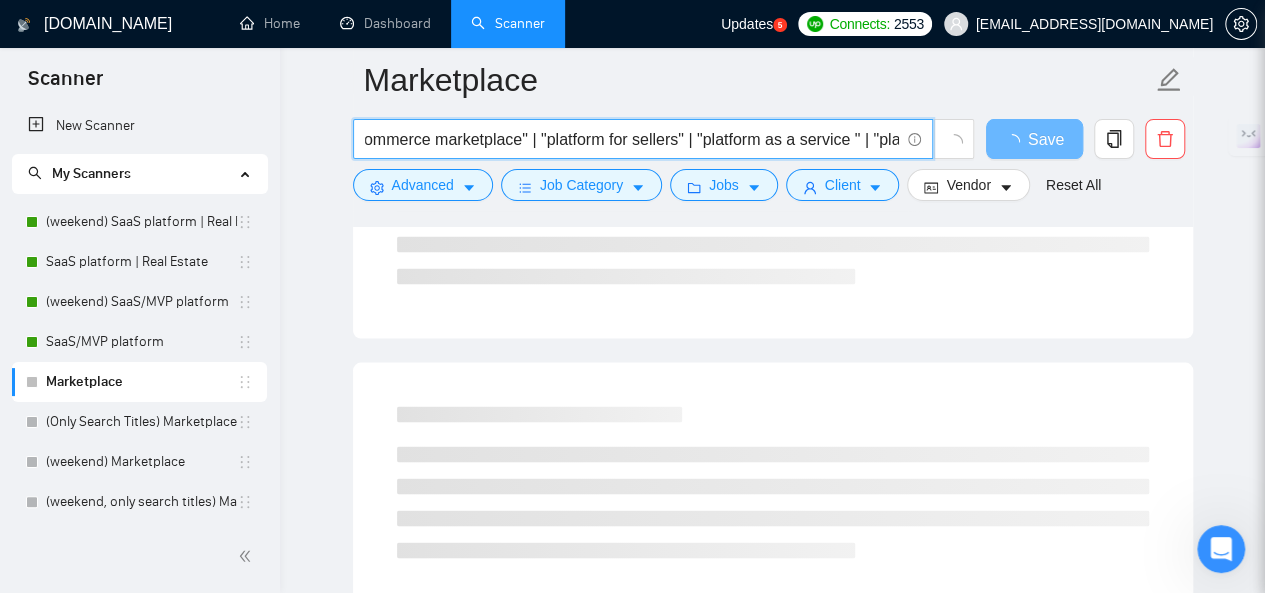 click on "("marketplace" | marketplaces | "multi-vendor" | "multi vendor" | "online marketplace" | "ecommerce marketplace" | "platform for sellers" | "platform as a service " | "platform for buyers" | "two-sided platform" | "B2B marketplace" | "B2C marketplace" | "C2C marketplace" | "marketplace MVP" | "build a marketplace" | "create marketplace" | "custom marketplace" | "marketplace SaaS" | "vendor portal" | "vendor dashboard" | "product listing platform" | "digital marketplace")" at bounding box center [632, 139] 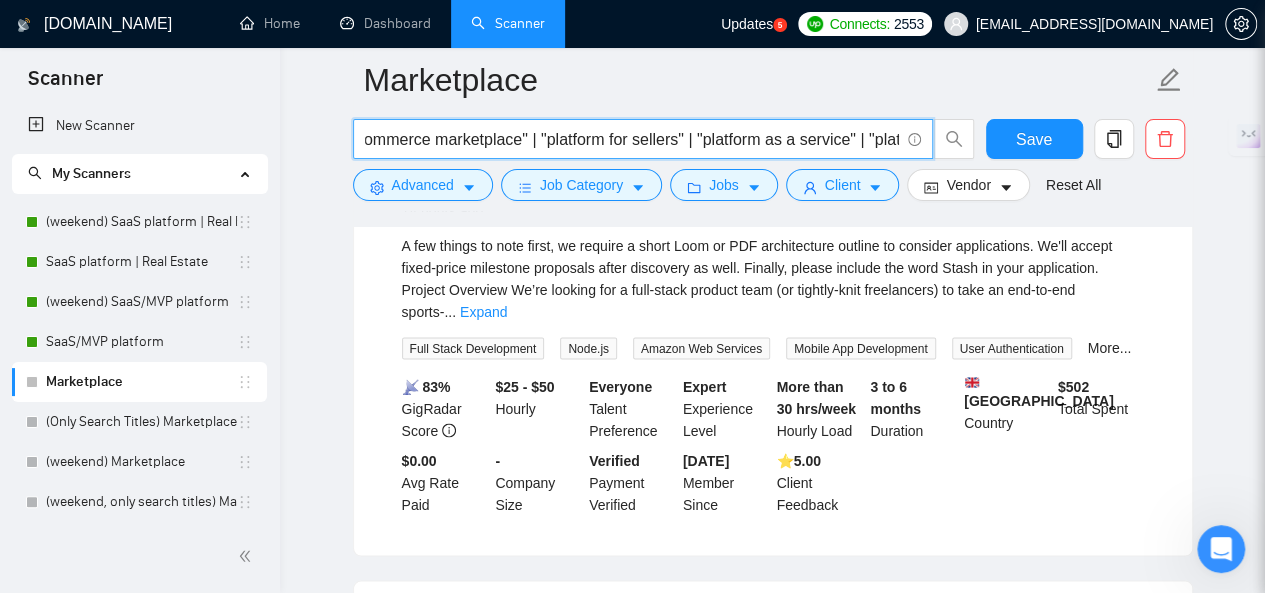 scroll, scrollTop: 0, scrollLeft: 0, axis: both 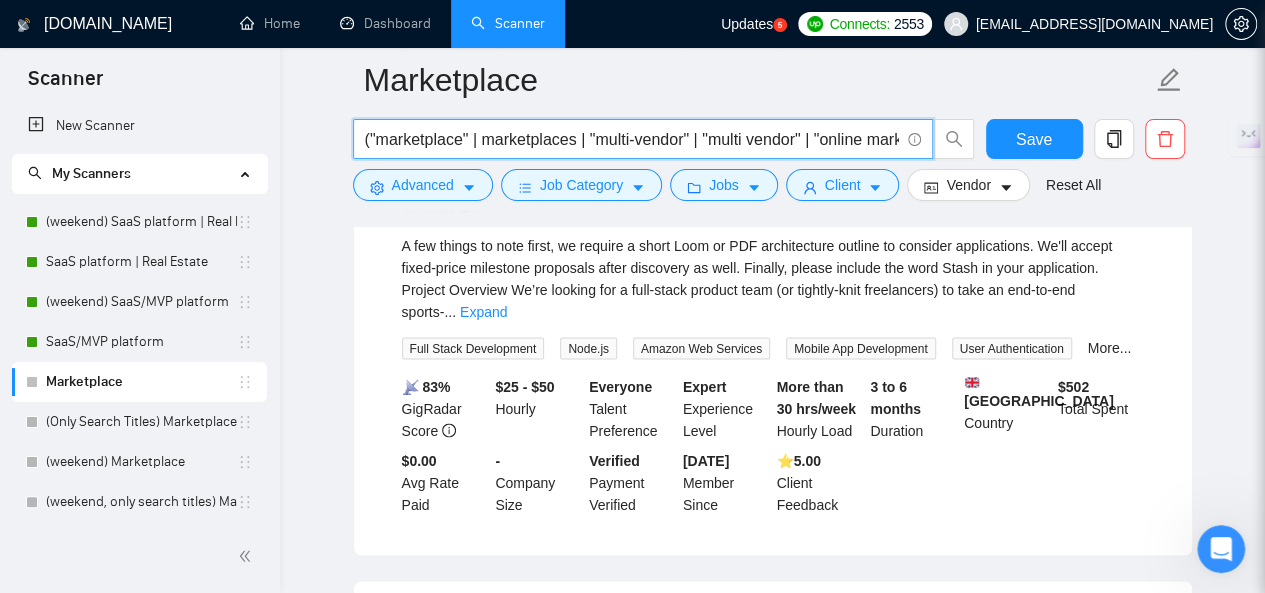 click on "("marketplace" | marketplaces | "multi-vendor" | "multi vendor" | "online marketplace" | "ecommerce marketplace" | "platform for sellers" | "platform as a service" | "platform for buyers" | "two-sided platform" | "B2B marketplace" | "B2C marketplace" | "C2C marketplace" | "marketplace MVP" | "build a marketplace" | "create marketplace" | "custom marketplace" | "marketplace SaaS" | "vendor portal" | "vendor dashboard" | "product listing platform" | "digital marketplace")" at bounding box center [632, 139] 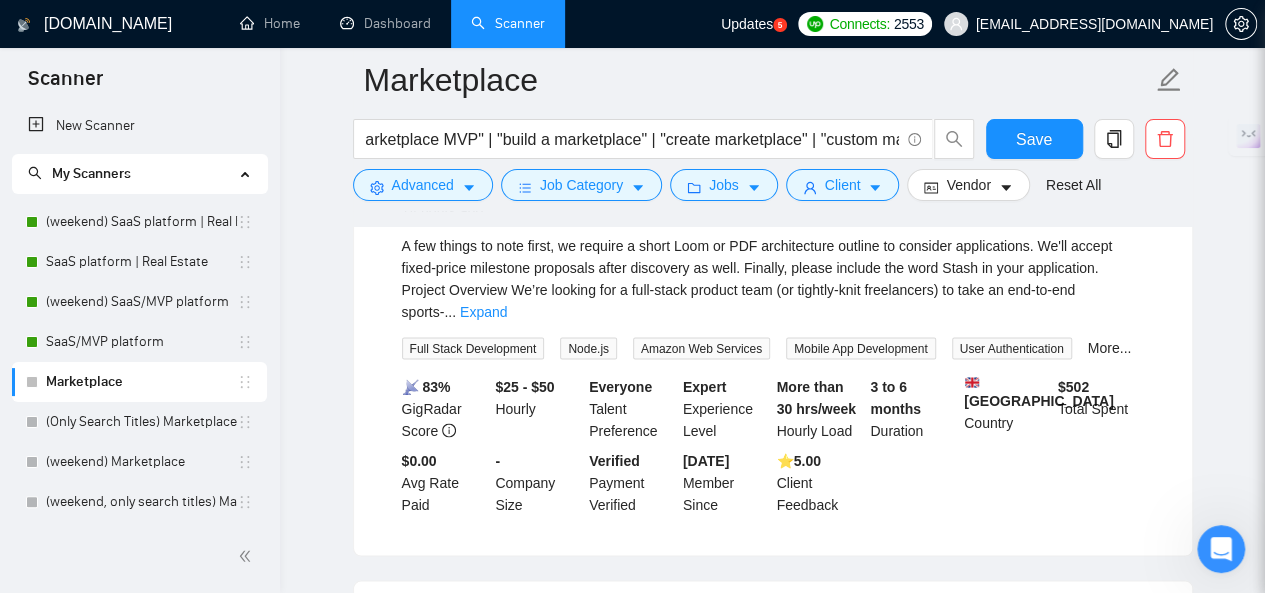scroll, scrollTop: 0, scrollLeft: 0, axis: both 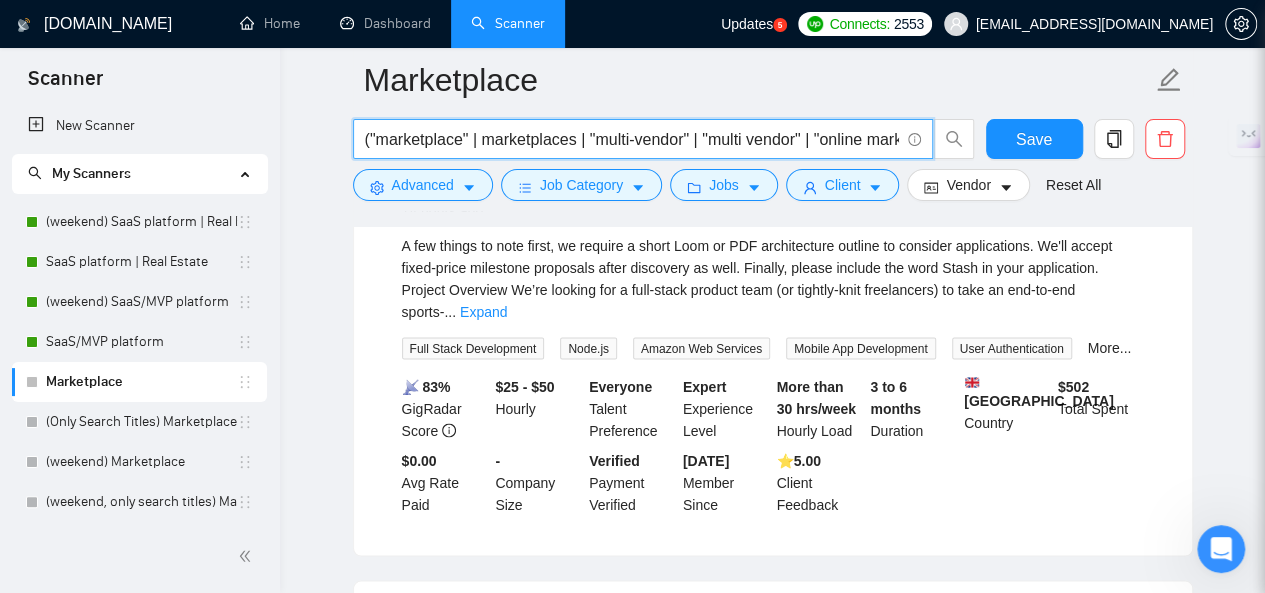 click on "("marketplace" | marketplaces | "multi-vendor" | "multi vendor" | "online marketplace" | "ecommerce marketplace" | "platform for sellers" | "platform as a service" | "platform for buyers" | "two-sided platform" | "B2B marketplace" | "B2C marketplace" | "C2C marketplace" | "marketplace MVP" | "build a marketplace" | "create marketplace" | "custom marketplace" | "marketplace SaaS" | "vendor portal" | "vendor dashboard" | "product listing platform" | "digital marketplace")" at bounding box center (632, 139) 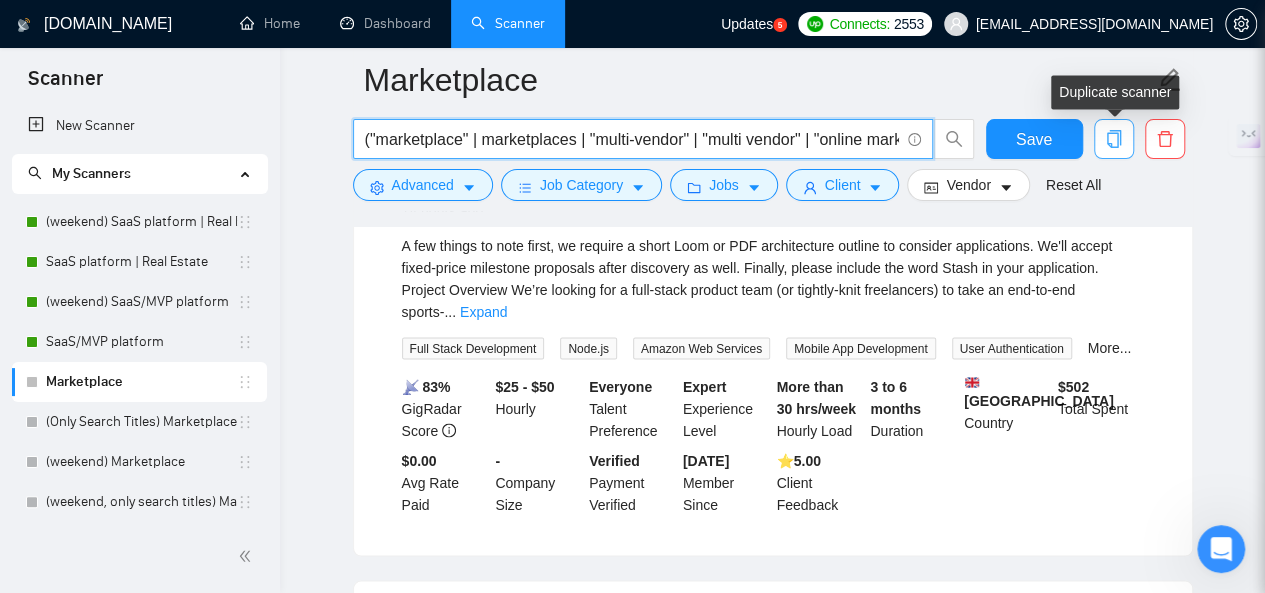 click 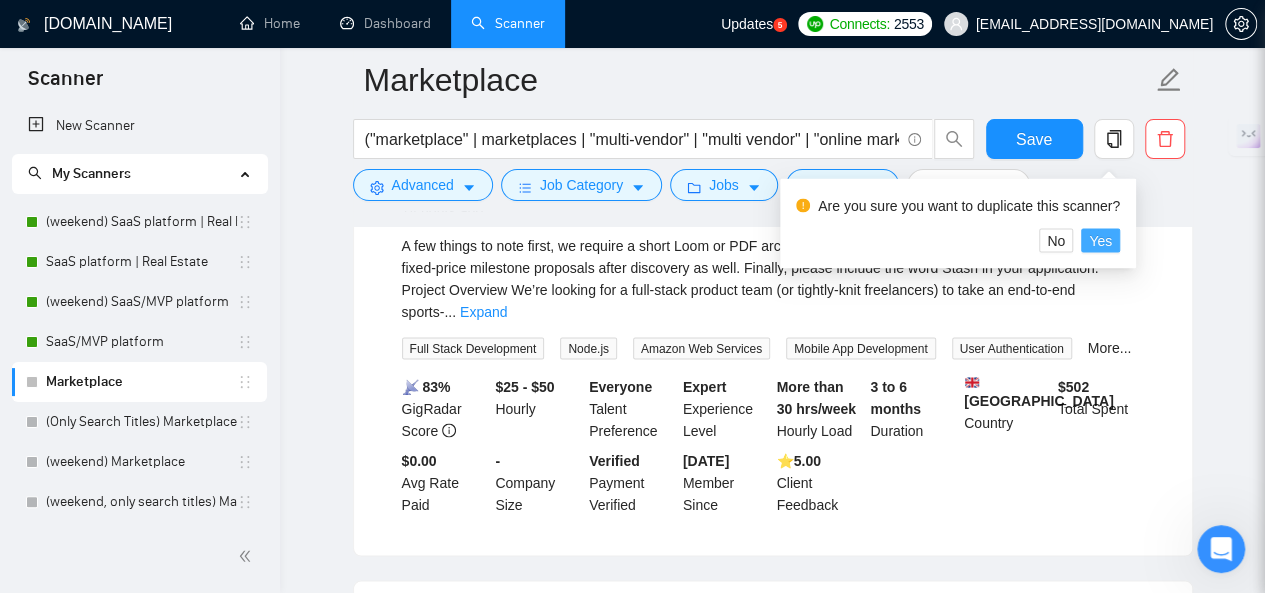 click on "Yes" at bounding box center [1100, 240] 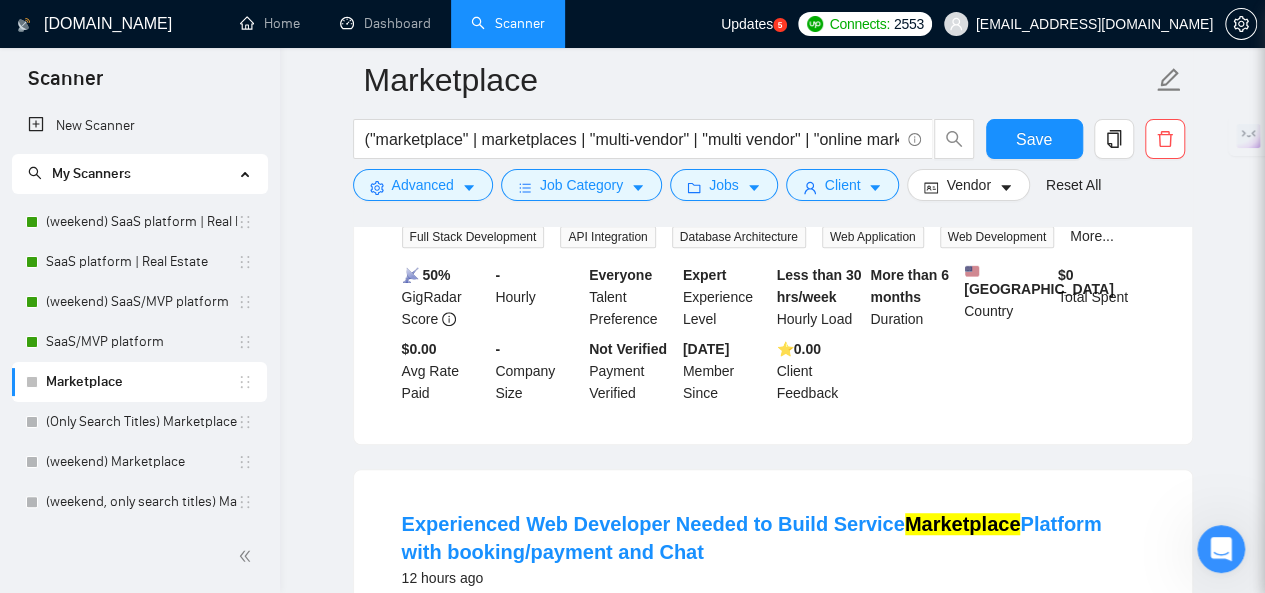 scroll, scrollTop: 226, scrollLeft: 0, axis: vertical 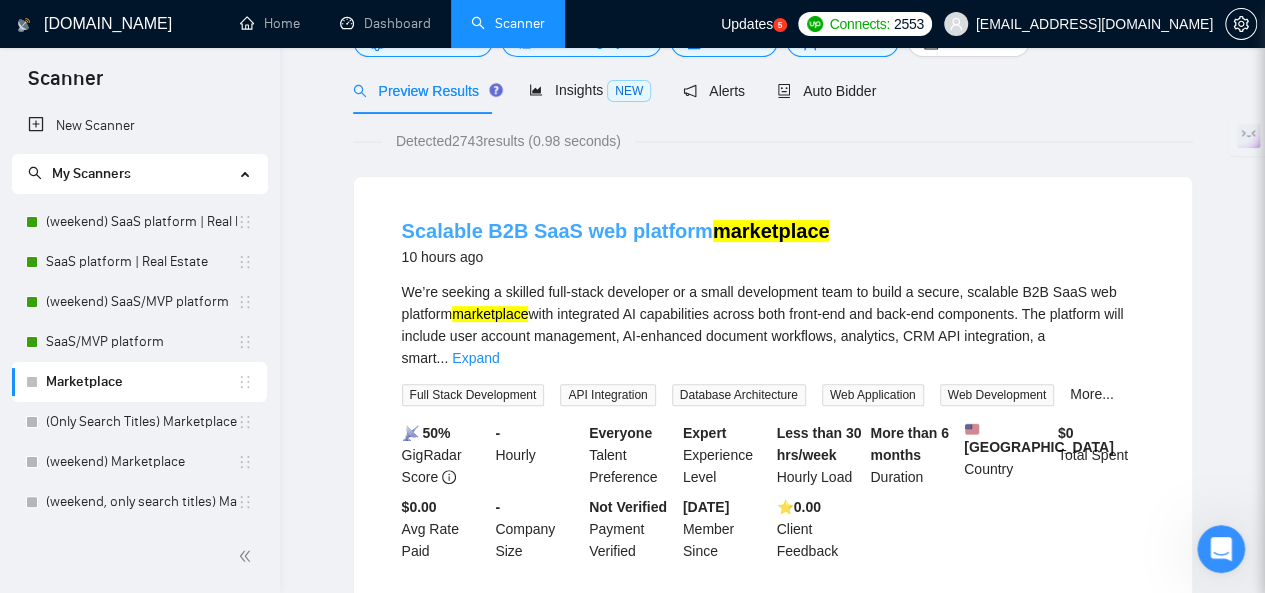 click on "Scalable B2B SaaS web platform  marketplace" at bounding box center [616, 231] 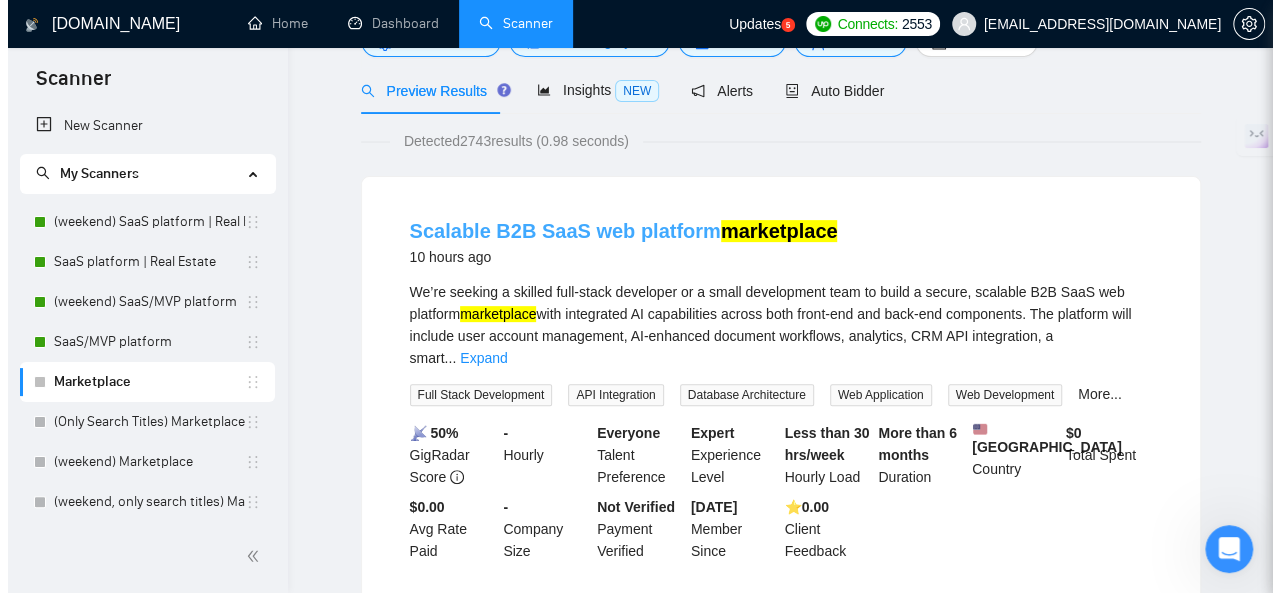 scroll, scrollTop: 0, scrollLeft: 0, axis: both 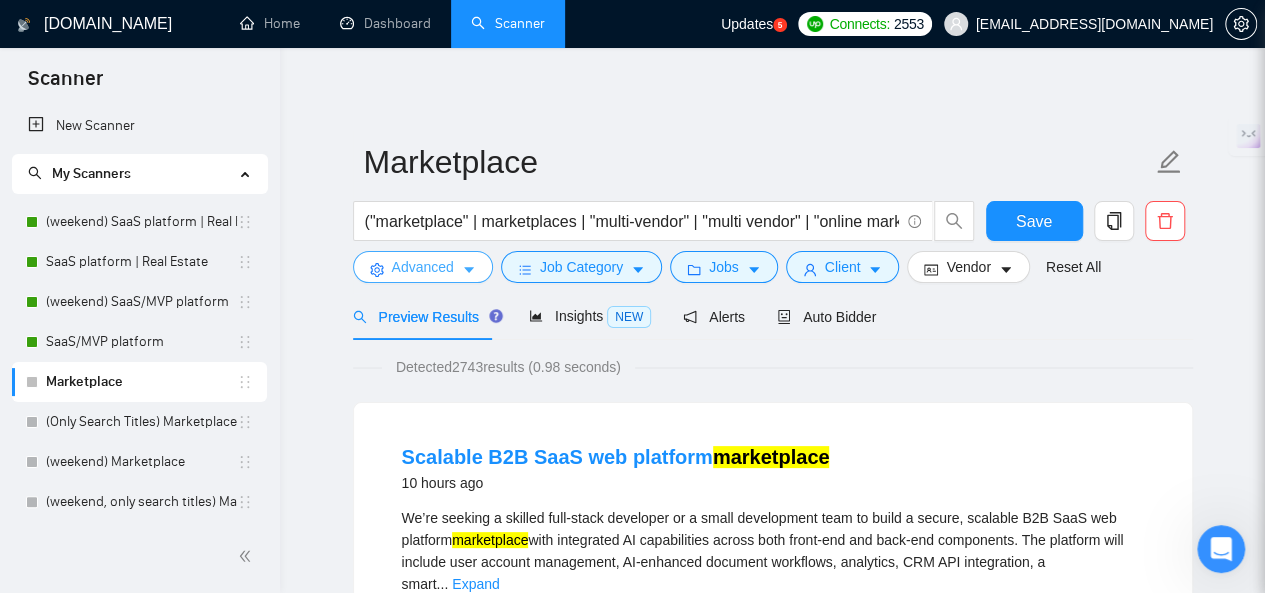 click 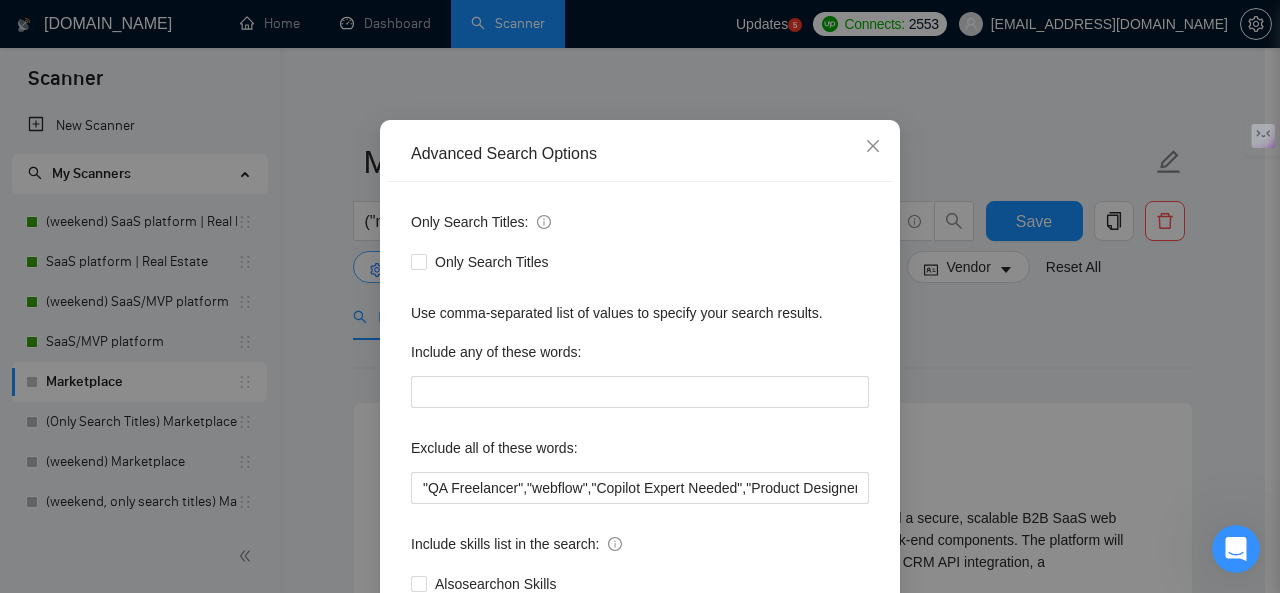 scroll, scrollTop: 238, scrollLeft: 0, axis: vertical 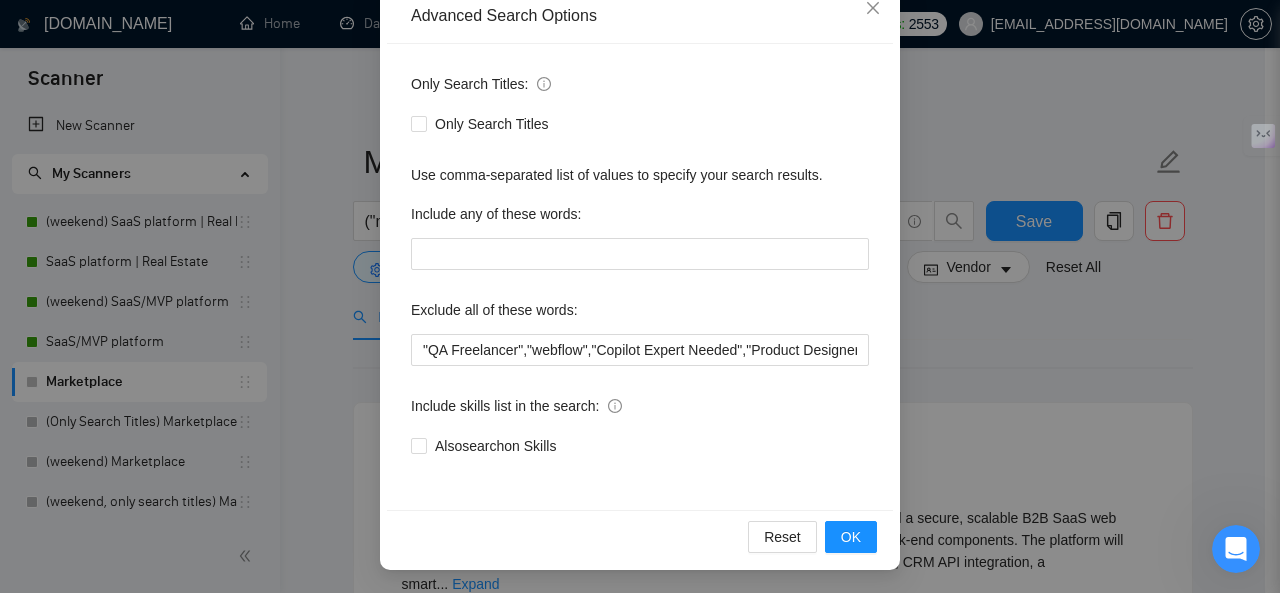 click on "Advanced Search Options Only Search Titles:   Only Search Titles Use comma-separated list of values to specify your search results. Include any of these words: Exclude all of these words: "QA Freelancer","webflow","Copilot Expert Needed","Product Designer","no-code", "equity", "bubble*", "Landing Page Design", "No Development Required", "airtable", "make.com", "UX Designer Needed", "part time designer", "experienced QA Engineer", "Graphic Designer Needed", "AR visualization", "to join our team", "teach me","Shopify", "zapier", "job", "template", "plugin", "wordpress", "theme", "wordpress theme", "shopify plugin", "woocommerce", "crypto", "blockchain", "NFT", "token", "bitcoin", "bitcoin wallet", "ICO", "initial coin offering", "game", "gaming", "casino", "gambling", "adult", "porn", "escort", "dating", "torrent", "torrent site", "resume", "CV", "writing", "translation" Include skills list in the search:   Also  search  on Skills Reset OK" at bounding box center [640, 296] 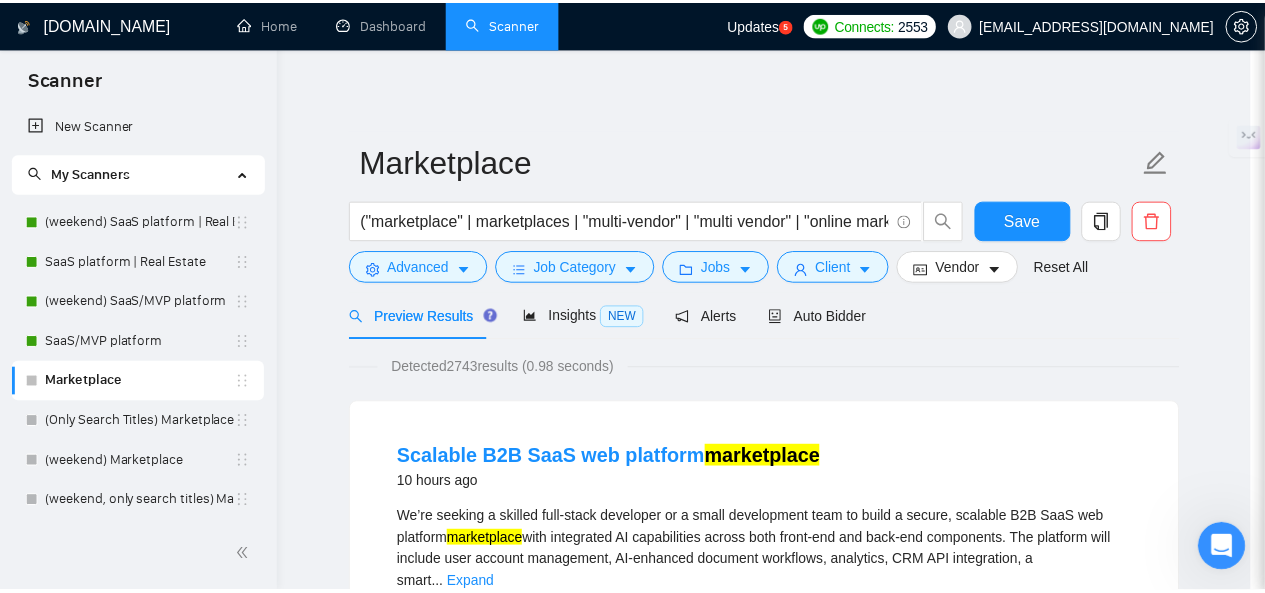 scroll, scrollTop: 138, scrollLeft: 0, axis: vertical 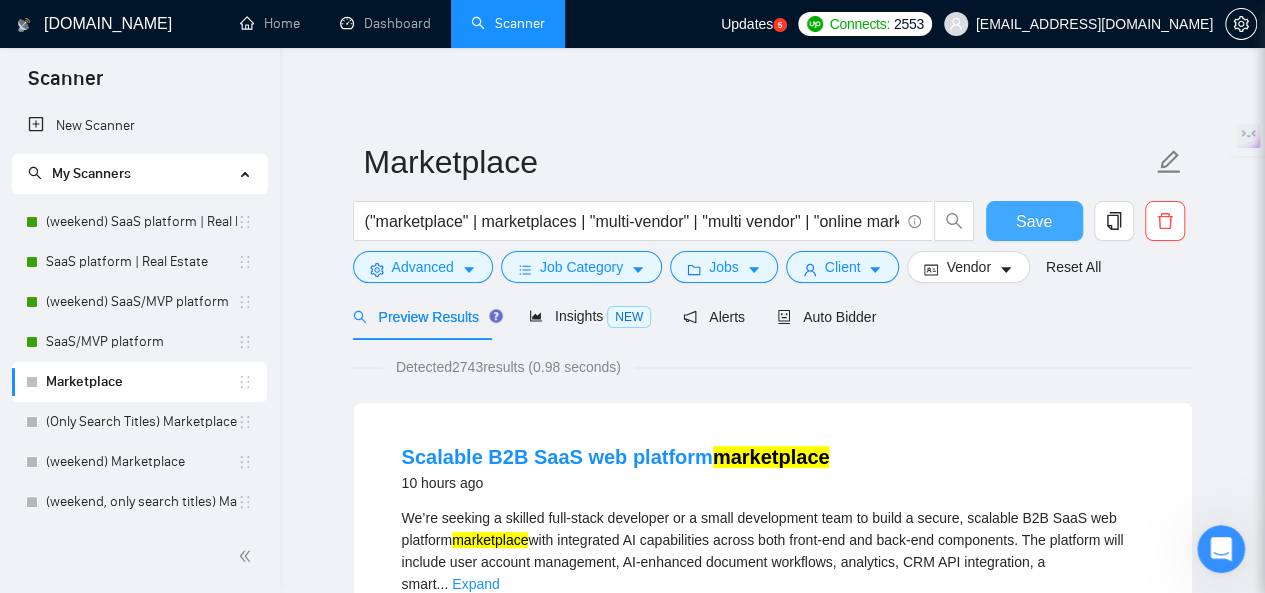 click on "Save" at bounding box center (1034, 221) 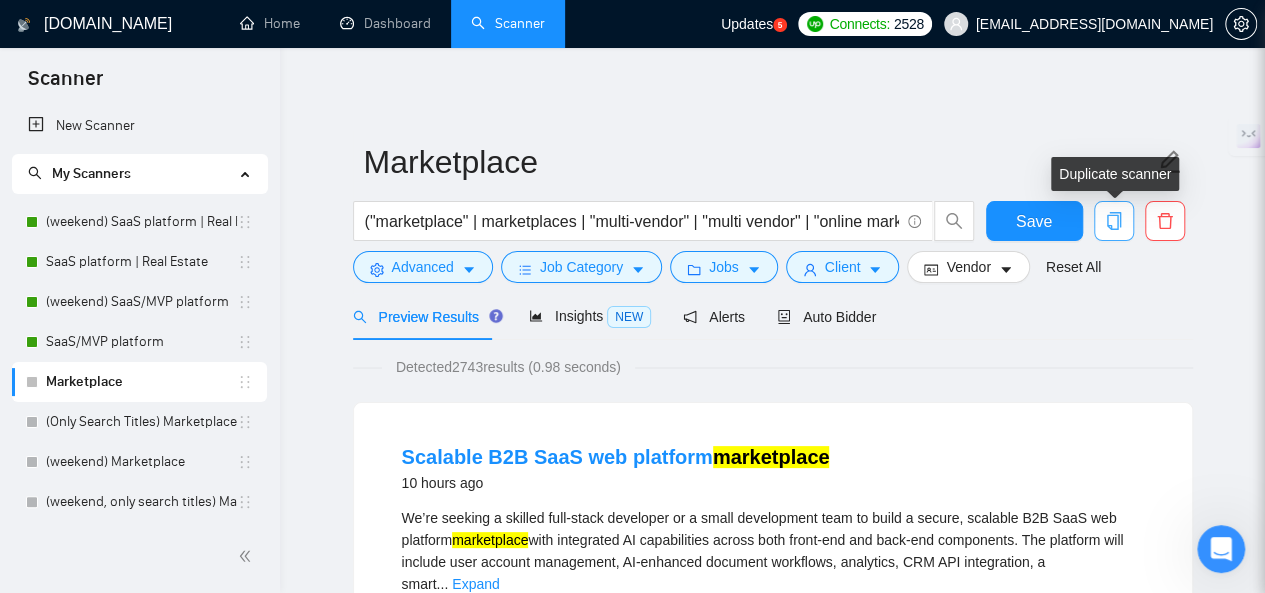 click 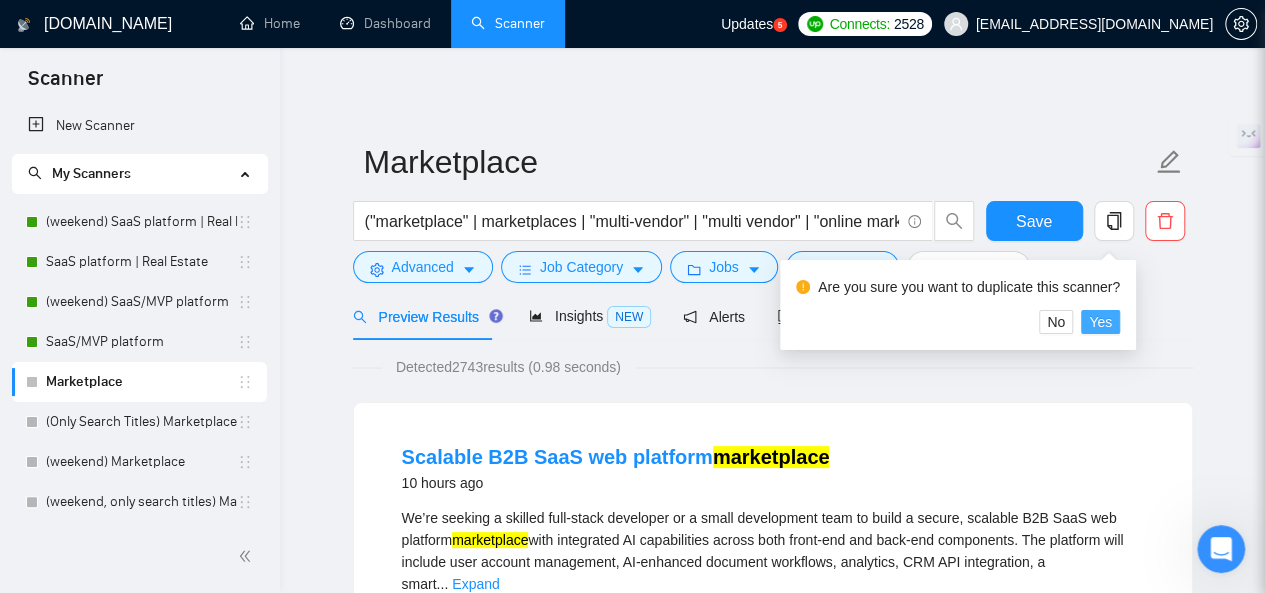click on "Yes" at bounding box center [1100, 322] 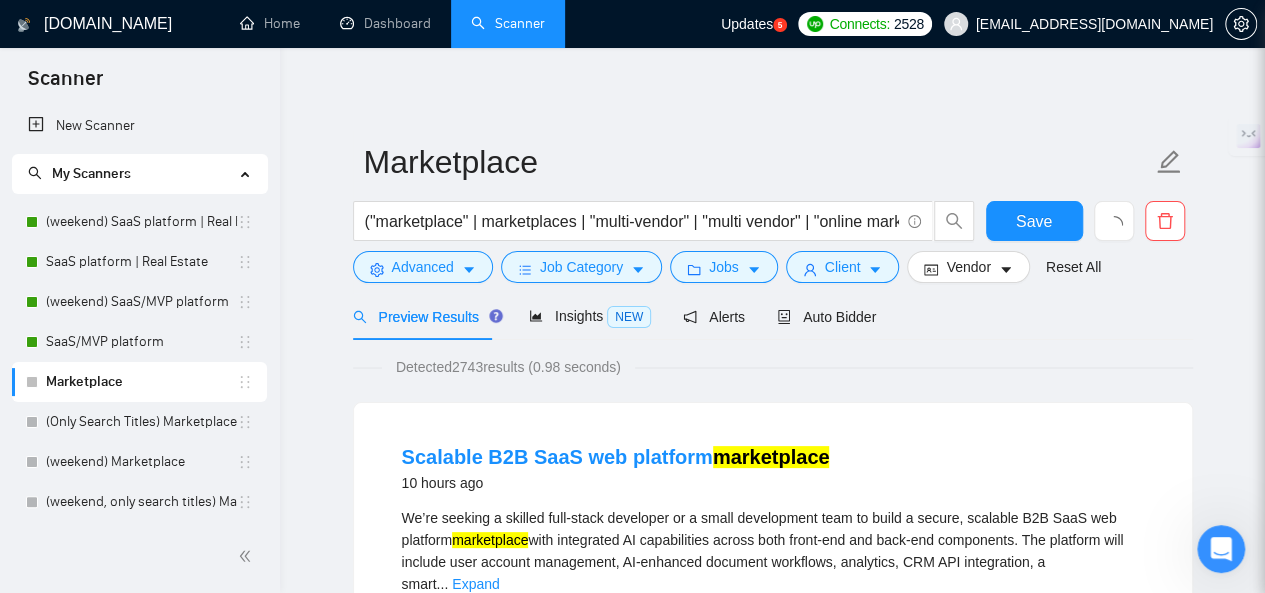 scroll, scrollTop: 0, scrollLeft: 0, axis: both 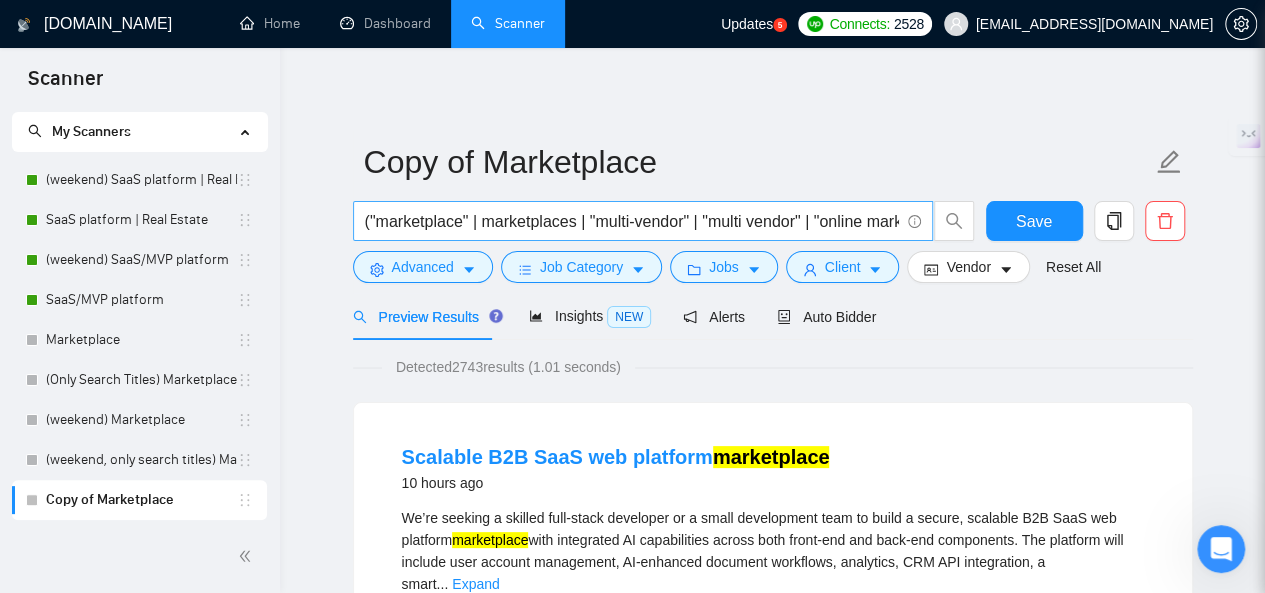 click on "("marketplace" | marketplaces | "multi-vendor" | "multi vendor" | "online marketplace" | "ecommerce marketplace" | "platform for sellers" | "platform as a service" | "platform for buyers" | "two-sided platform" | "B2B marketplace" | "B2C marketplace" | "C2C marketplace" | "marketplace MVP" | "build a marketplace" | "create marketplace" | "custom marketplace" | "marketplace SaaS" | "vendor portal" | "vendor dashboard" | "product listing platform" | "digital marketplace")" at bounding box center [632, 221] 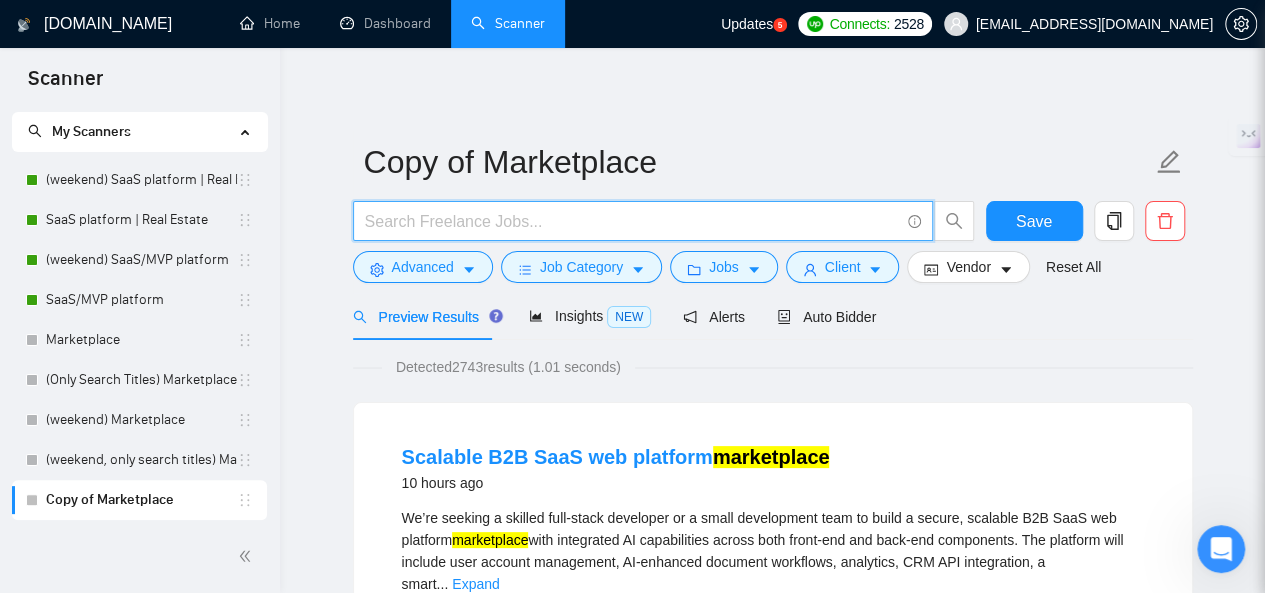 paste on "("marketplace" | marketplaces | "multi-vendor" | "multi vendor" | "online marketplace" | "ecommerce marketplace" | "platform for sellers" | "platform as a service" | "platform for buyers" | "two-sided platform" | "B2B marketplace" | "B2C marketplace" | "C2C marketplace" | "marketplace MVP" | "build a marketplace" | "create marketplace" | "custom marketplace" | "marketplace SaaS" | "vendor portal" | "vendor dashboard" | "product listing platform" | "digital marketplace" | "online marketplace platform for services" | "example for platform as a service" | "best backend-as-a-service platform for startups" | "best marketing automation platforms for financial services" | "best website platform for service based business" | "best website platform for service business" | "customer service ai chatbot platform for ecommerce" | "customer service ai chatbot platform for websites" | "customer service platform for small business" | "customer service platform for small businesses" | "ecommerce platform for services" | "i..." 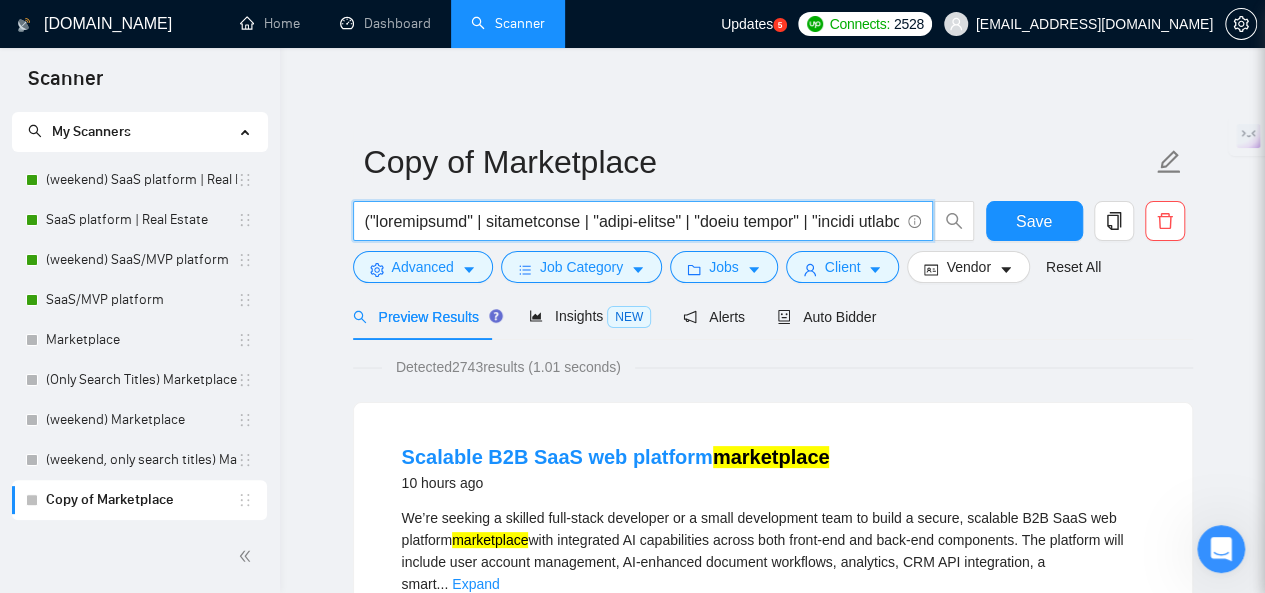 scroll, scrollTop: 0, scrollLeft: 7049, axis: horizontal 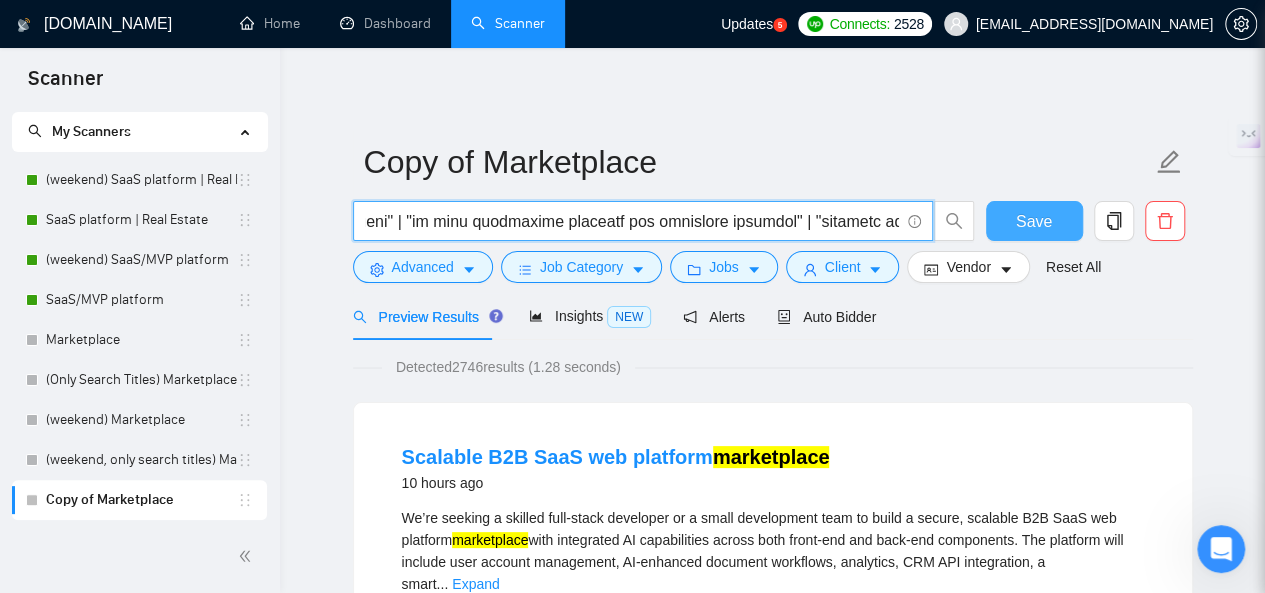 click on "Save" at bounding box center (1034, 221) 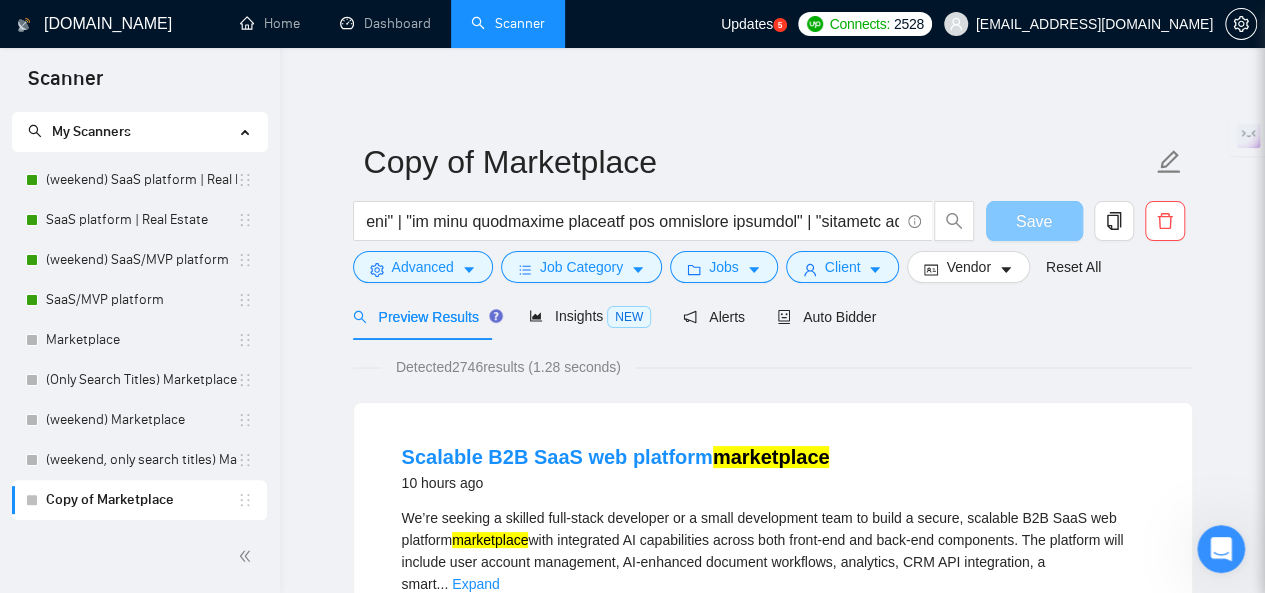 scroll, scrollTop: 0, scrollLeft: 0, axis: both 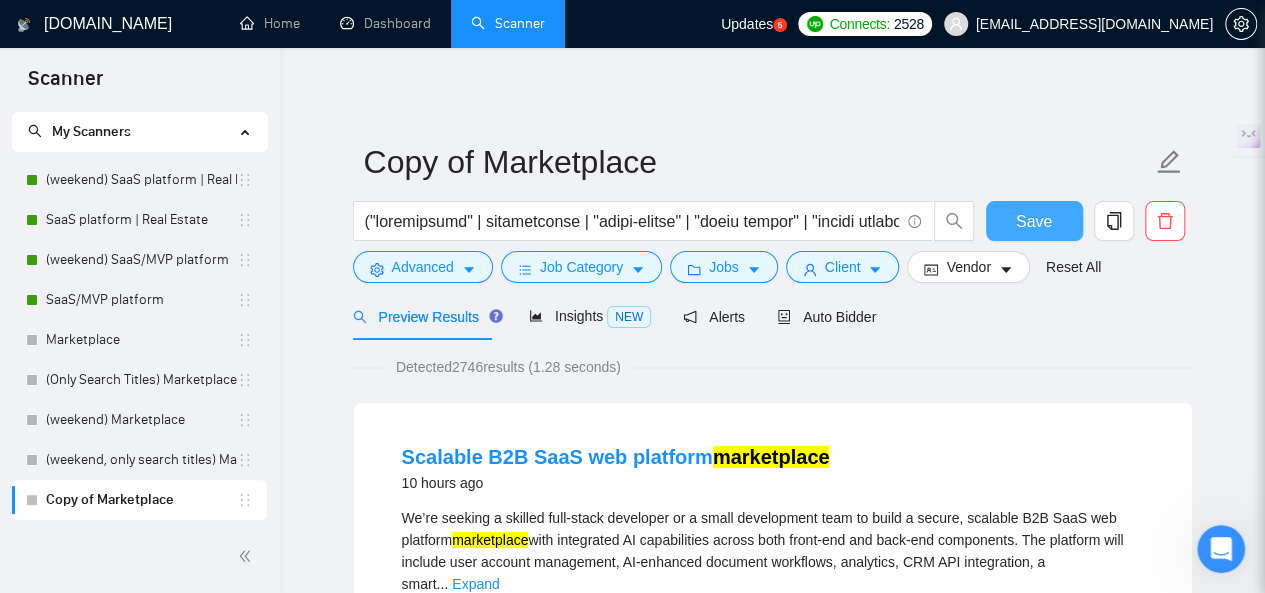 click on "Save" at bounding box center [1034, 221] 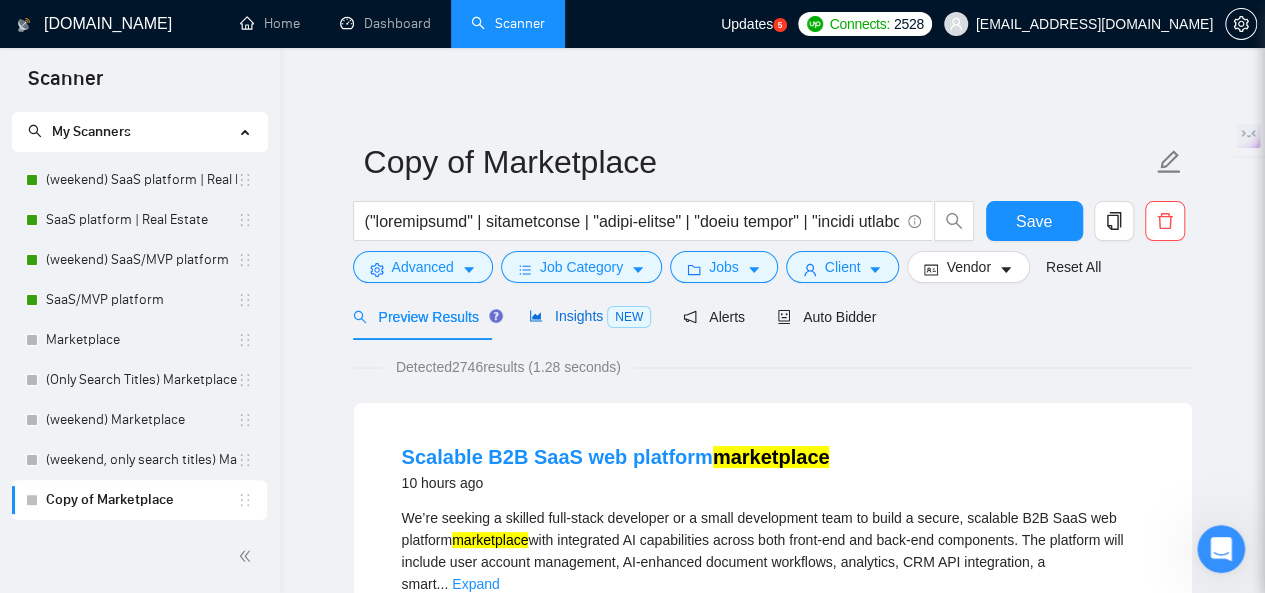click on "Insights NEW" at bounding box center [590, 316] 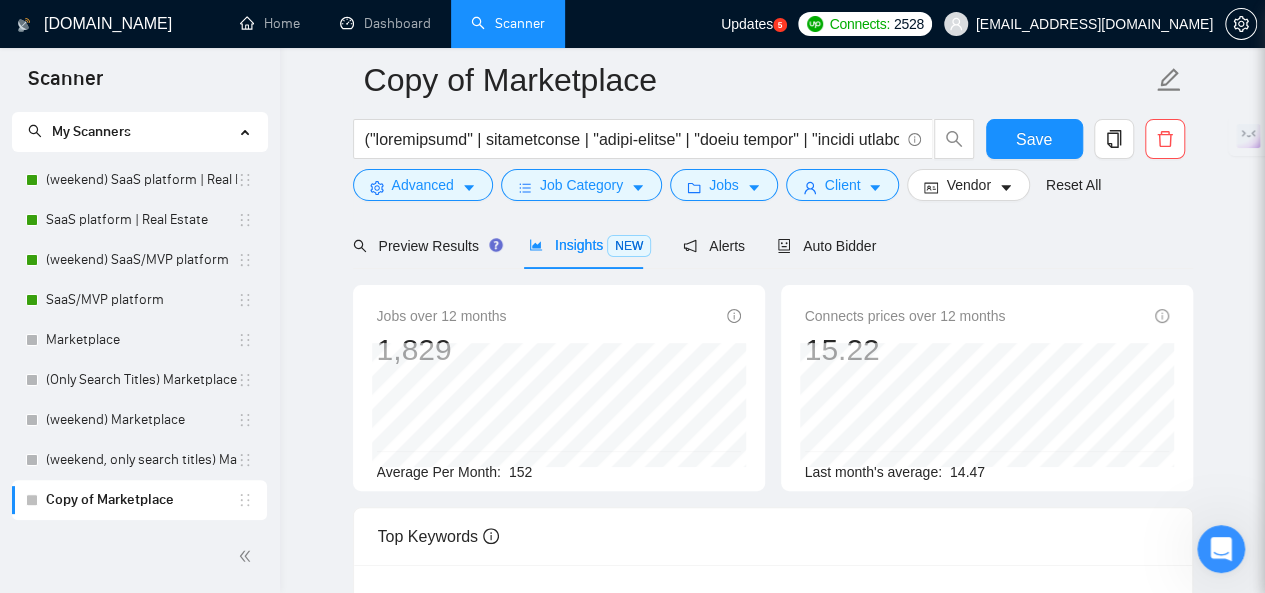 scroll, scrollTop: 100, scrollLeft: 0, axis: vertical 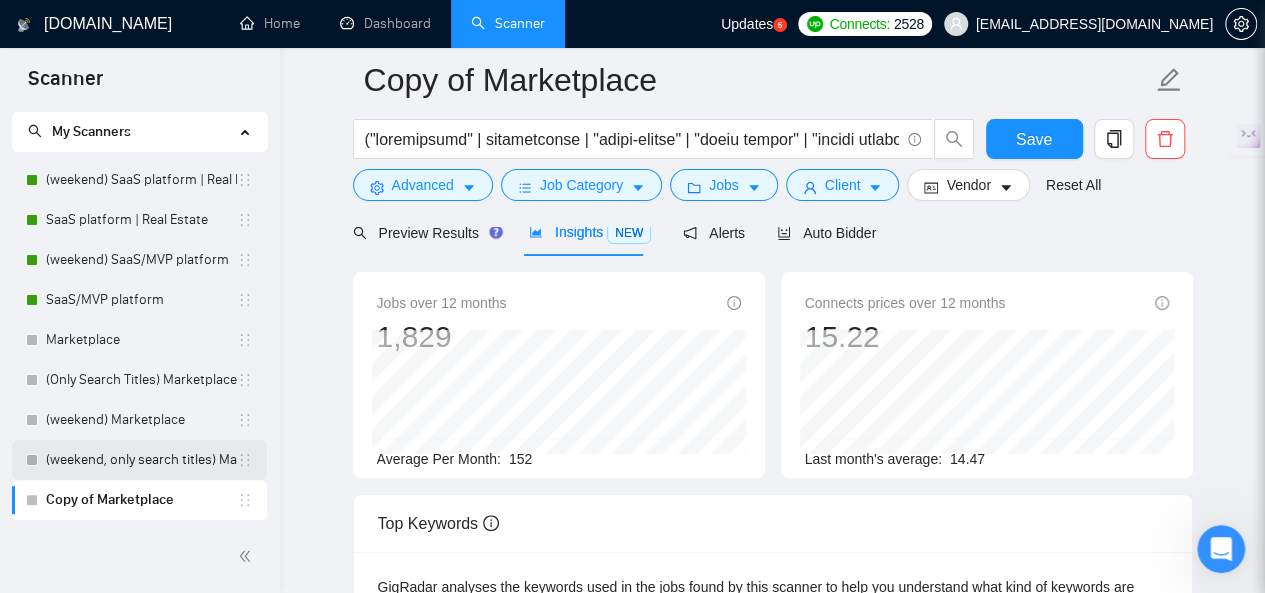 click on "(weekend, only search titles) Marketplace" at bounding box center (141, 460) 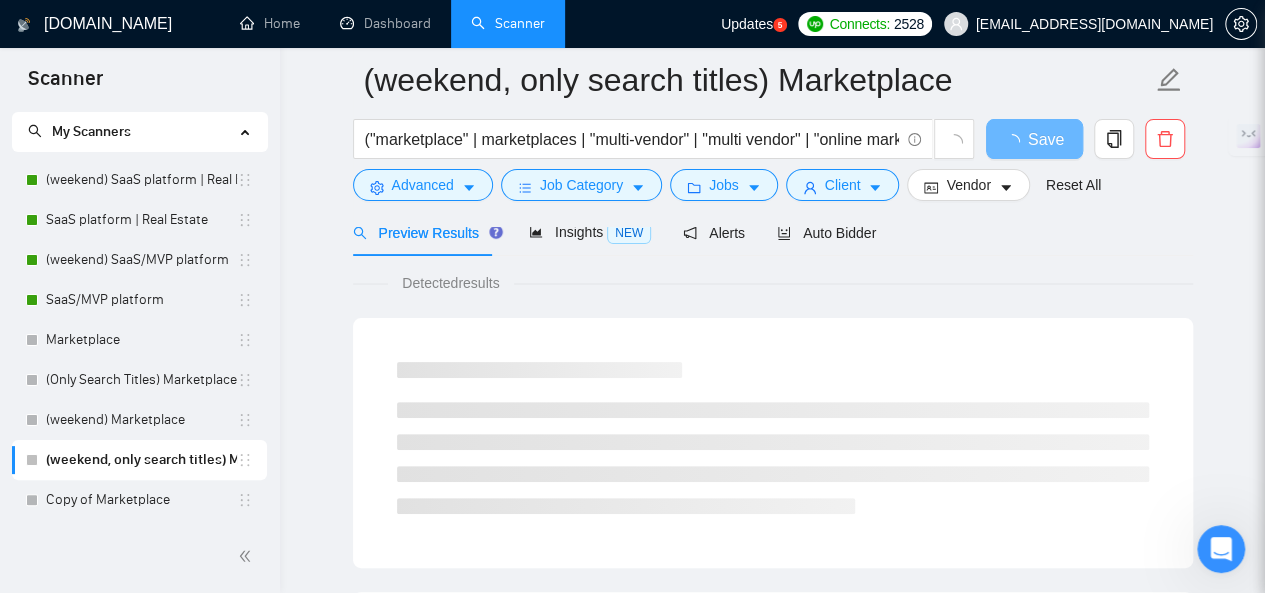 scroll, scrollTop: 0, scrollLeft: 0, axis: both 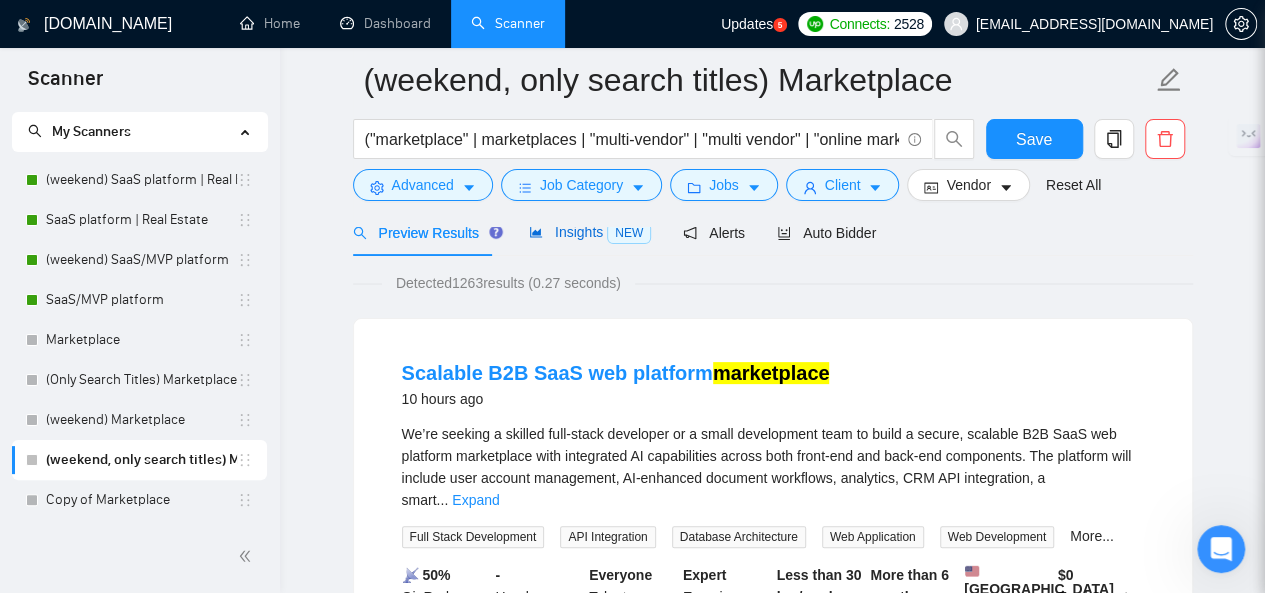 click on "Insights NEW" at bounding box center (590, 232) 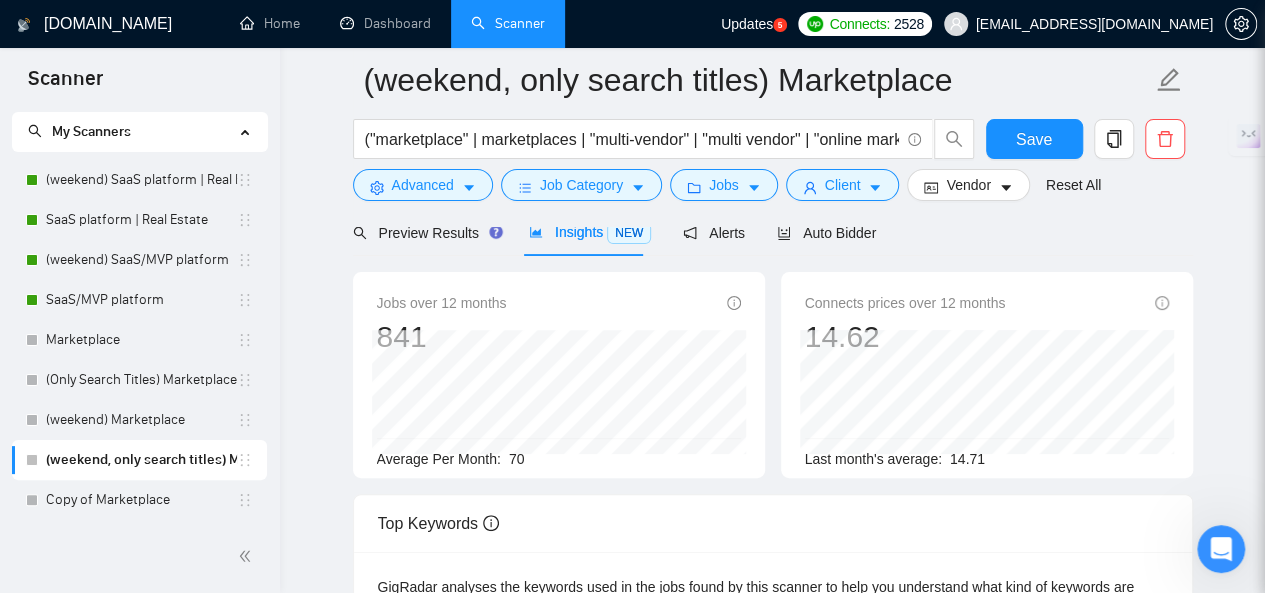 scroll, scrollTop: 0, scrollLeft: 0, axis: both 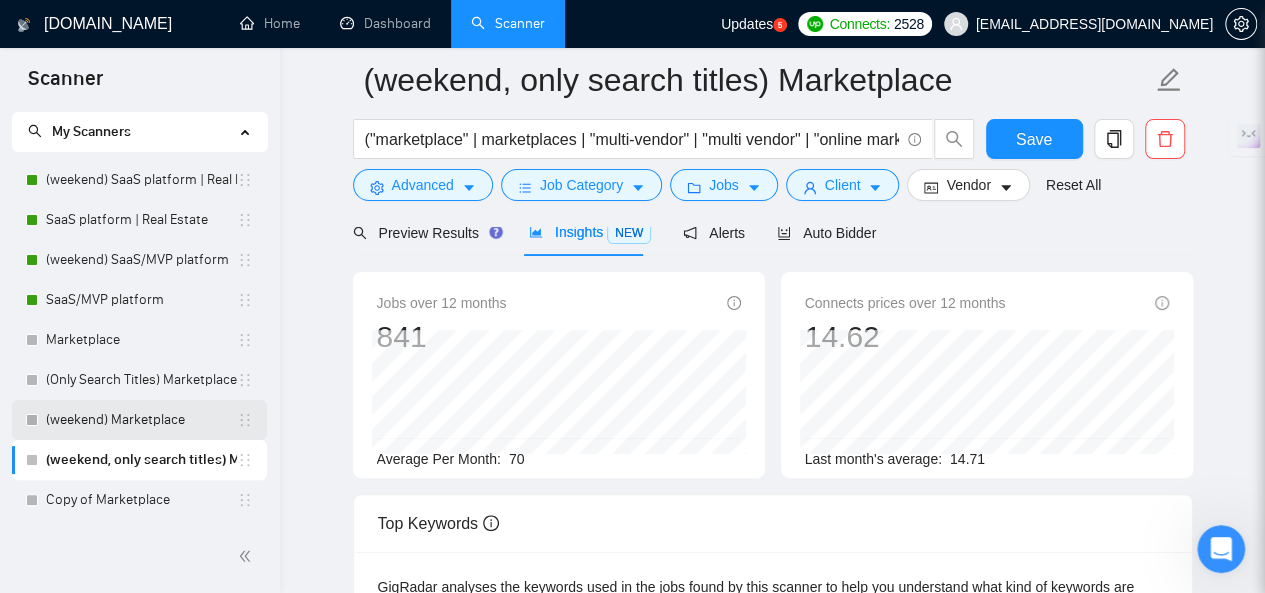click on "(weekend) Marketplace" at bounding box center (141, 420) 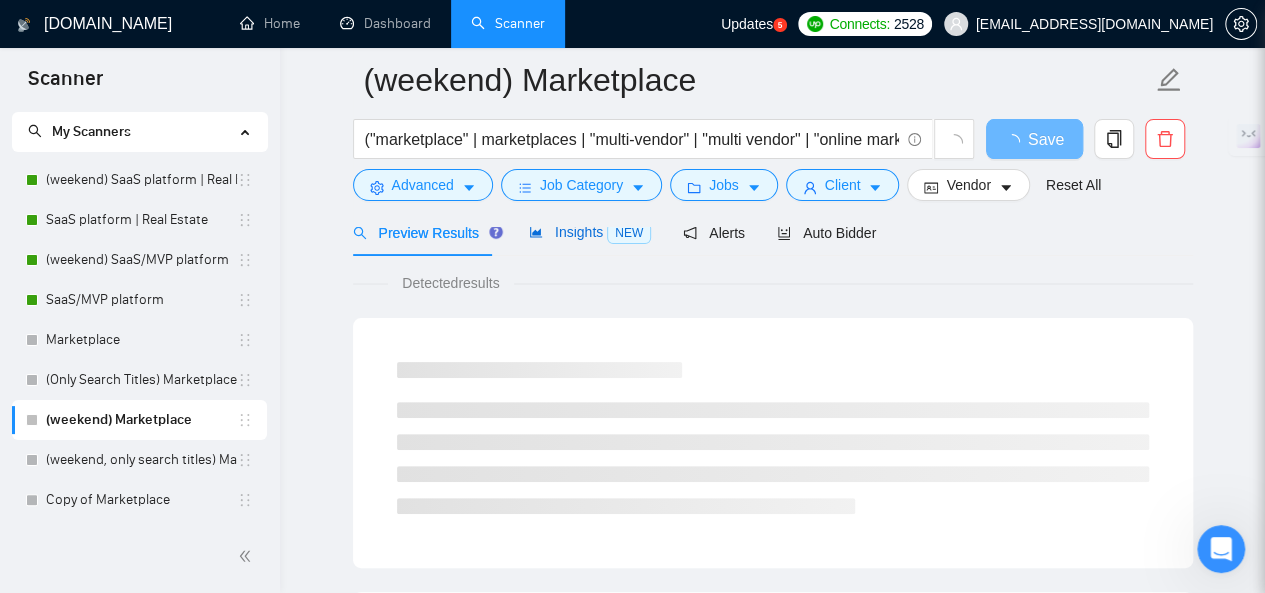 click on "Insights NEW" at bounding box center [590, 232] 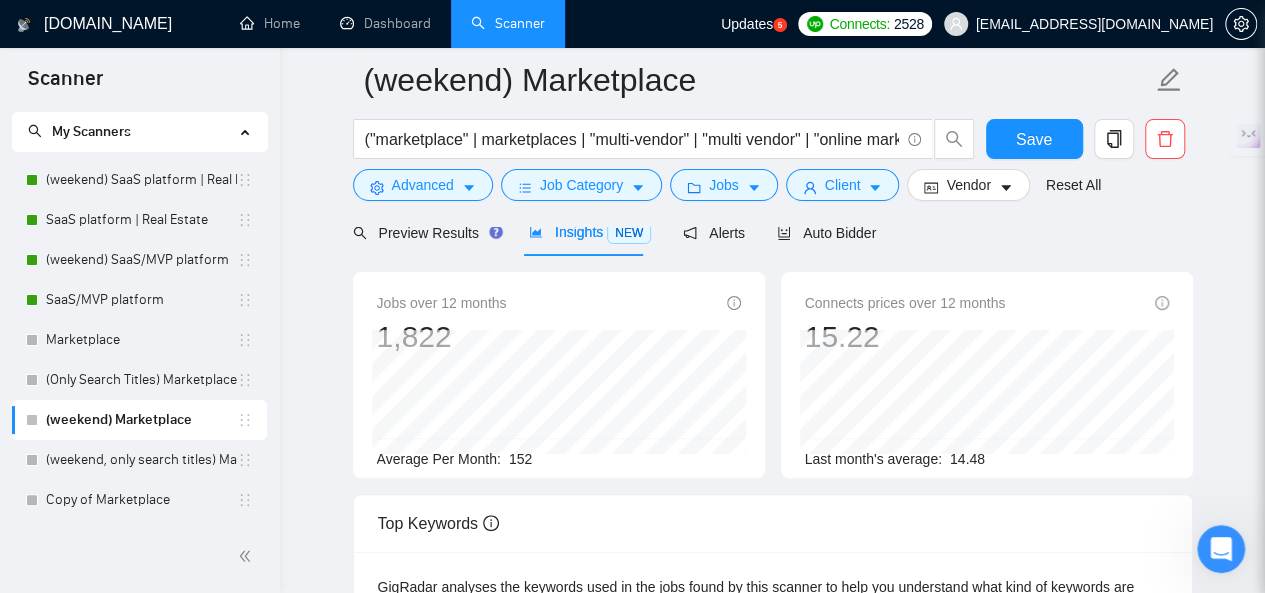 scroll, scrollTop: 0, scrollLeft: 0, axis: both 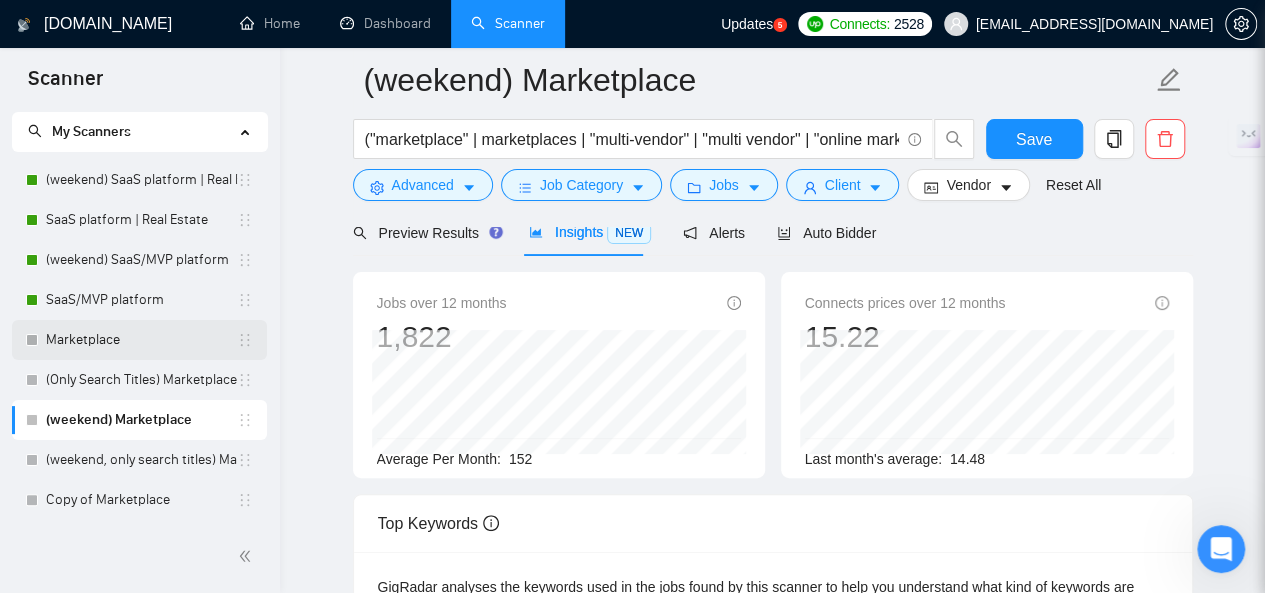 click on "Marketplace" at bounding box center [141, 340] 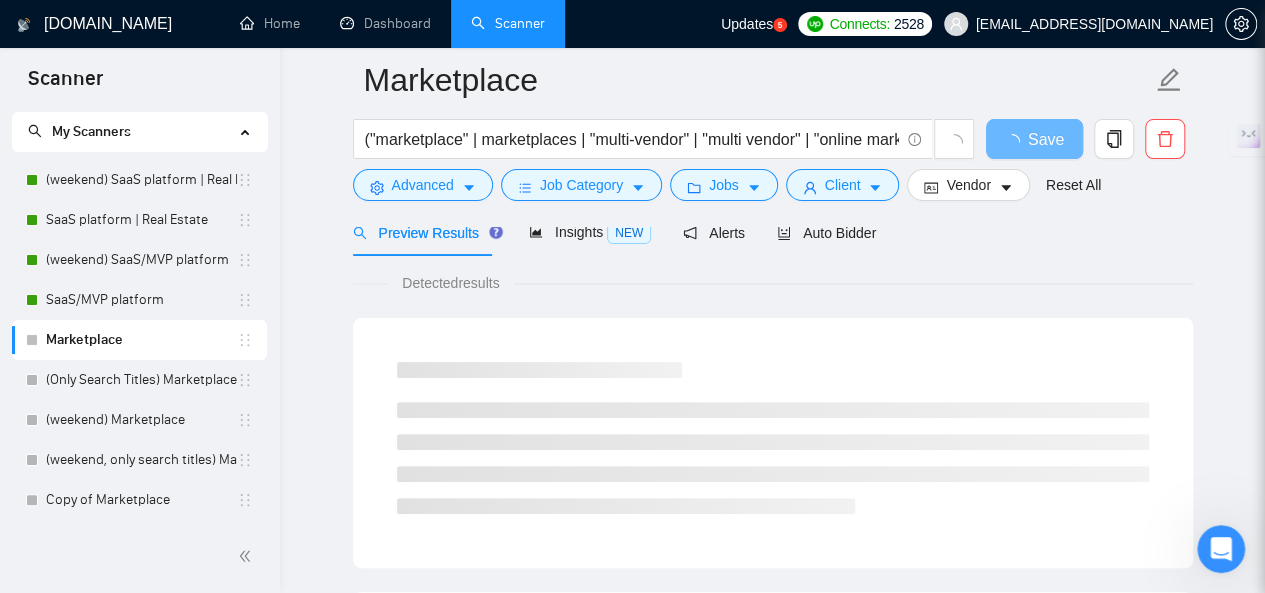 scroll, scrollTop: 0, scrollLeft: 0, axis: both 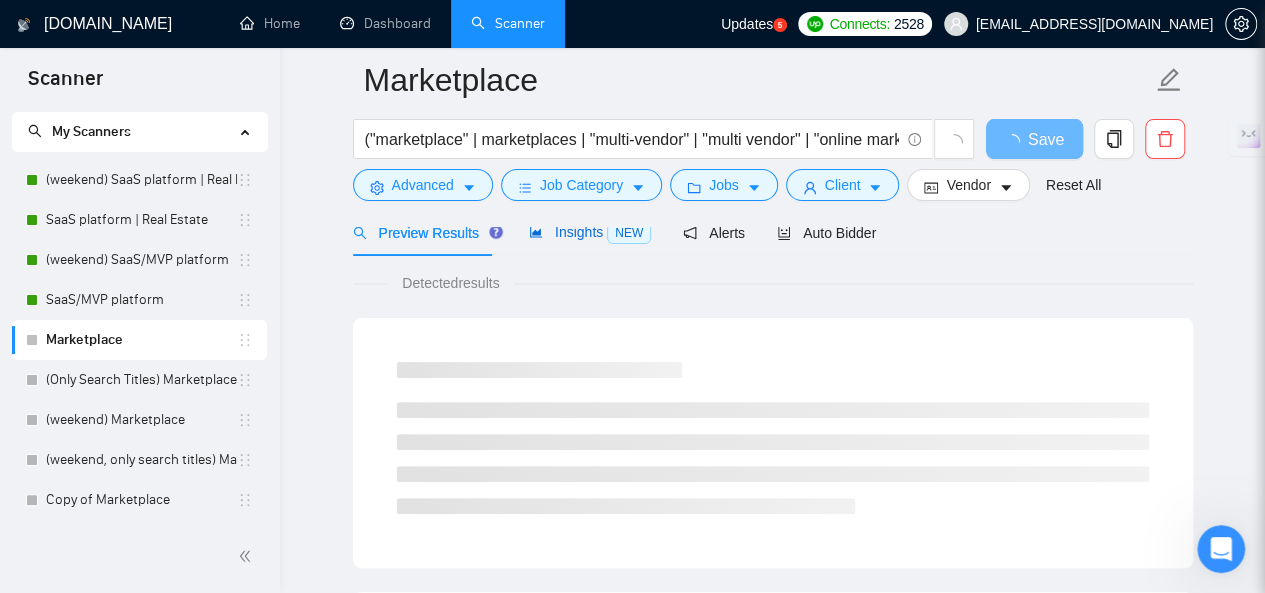click on "Insights NEW" at bounding box center (590, 232) 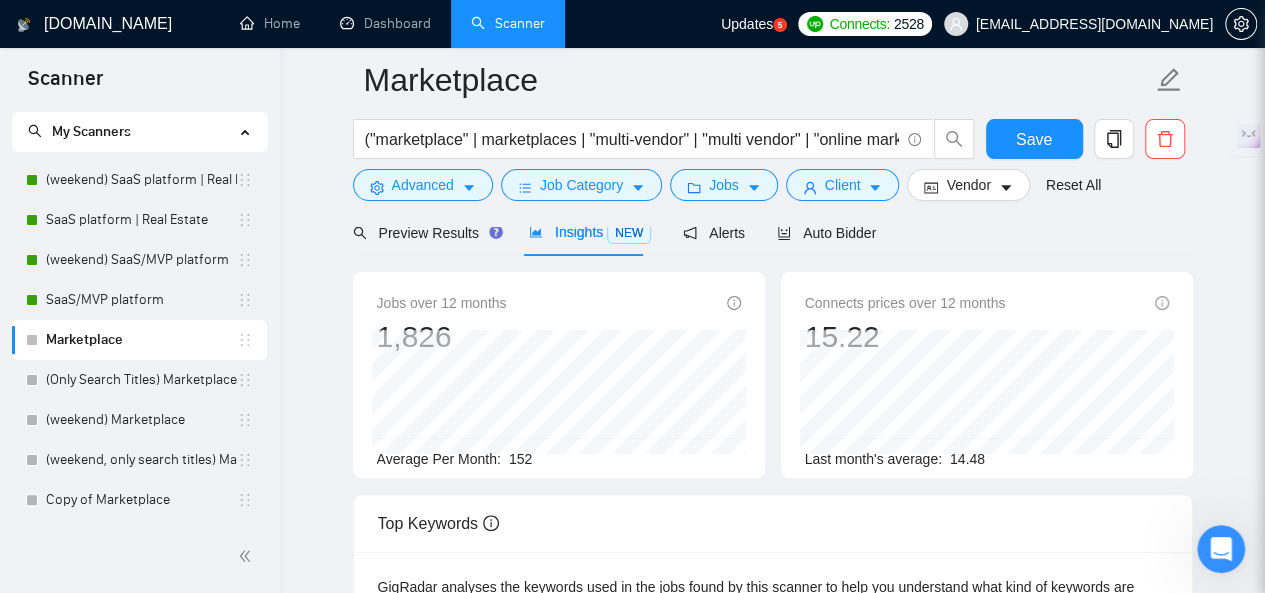 scroll, scrollTop: 0, scrollLeft: 0, axis: both 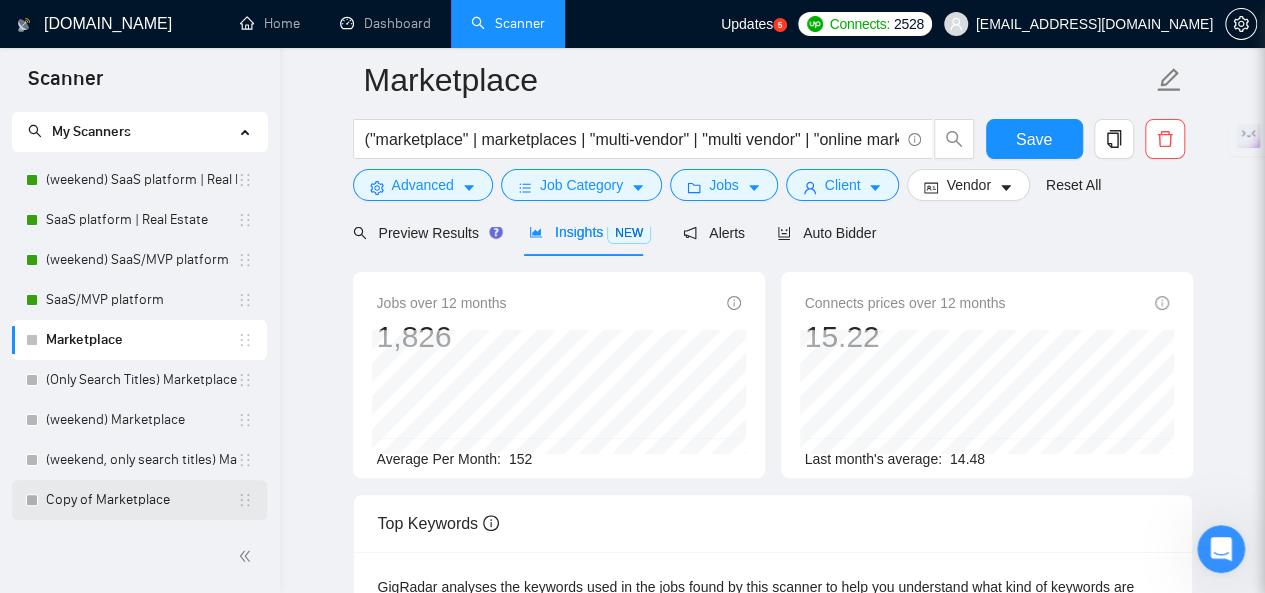 click on "Copy of Marketplace" at bounding box center [141, 500] 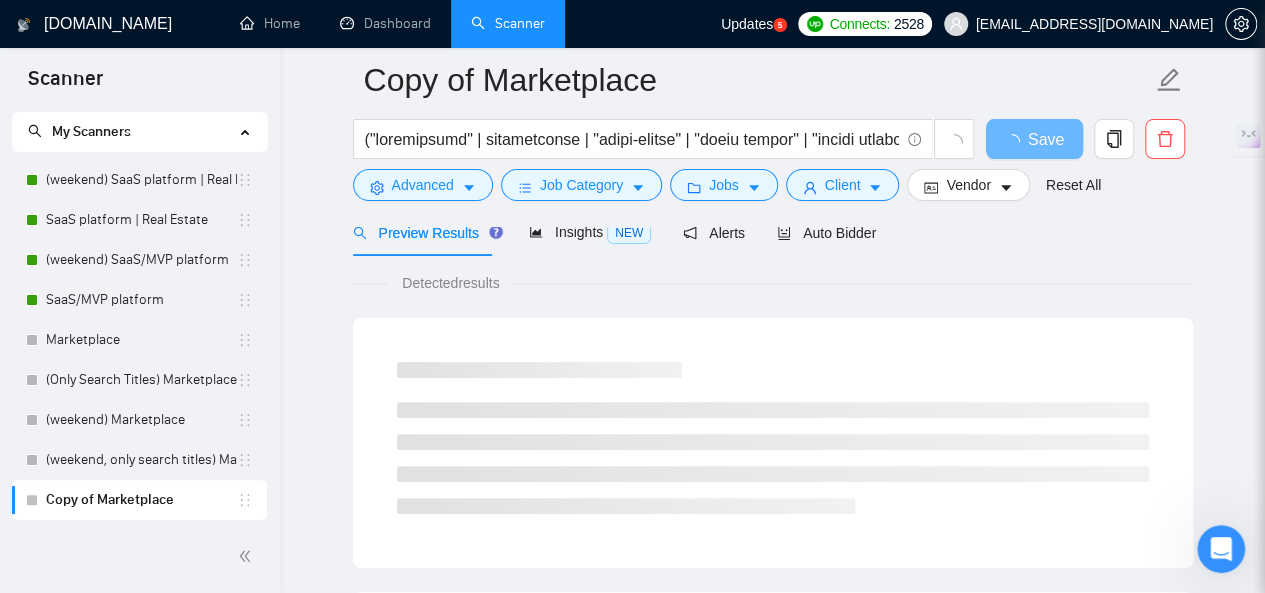 scroll, scrollTop: 0, scrollLeft: 0, axis: both 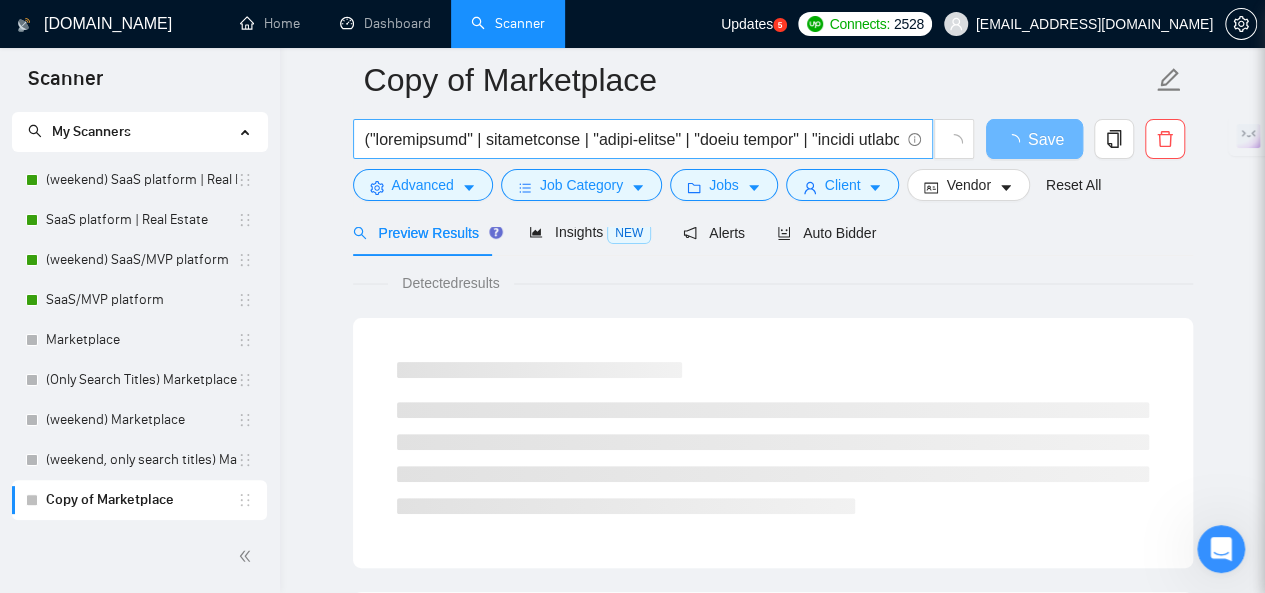 click at bounding box center [632, 139] 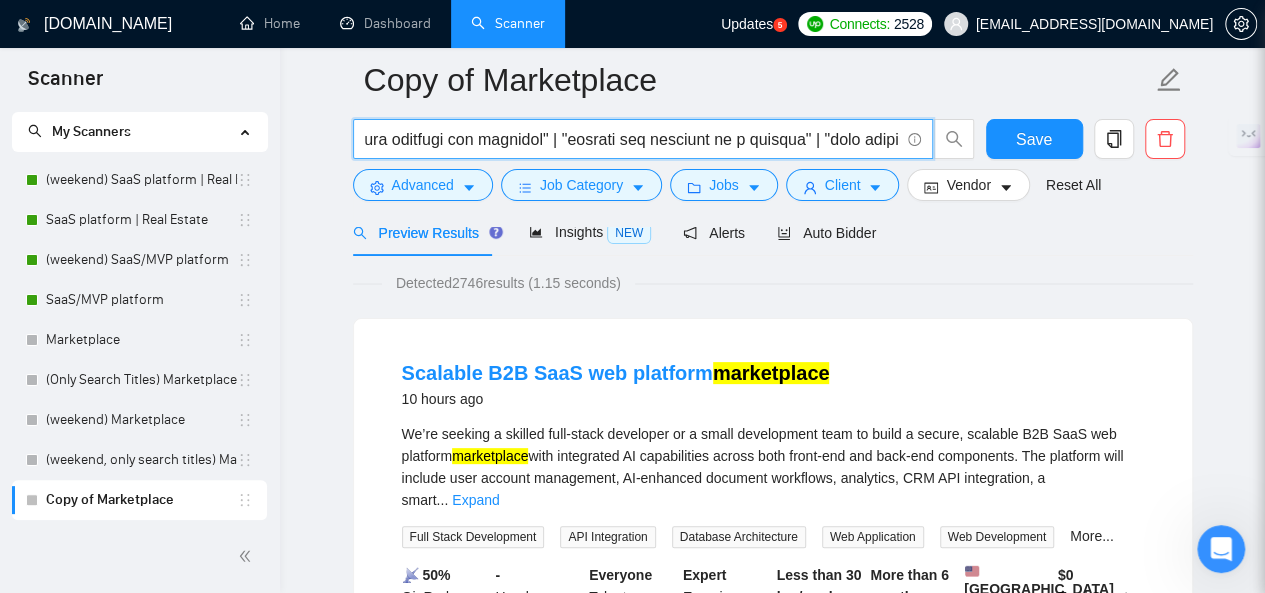 scroll, scrollTop: 0, scrollLeft: 3478, axis: horizontal 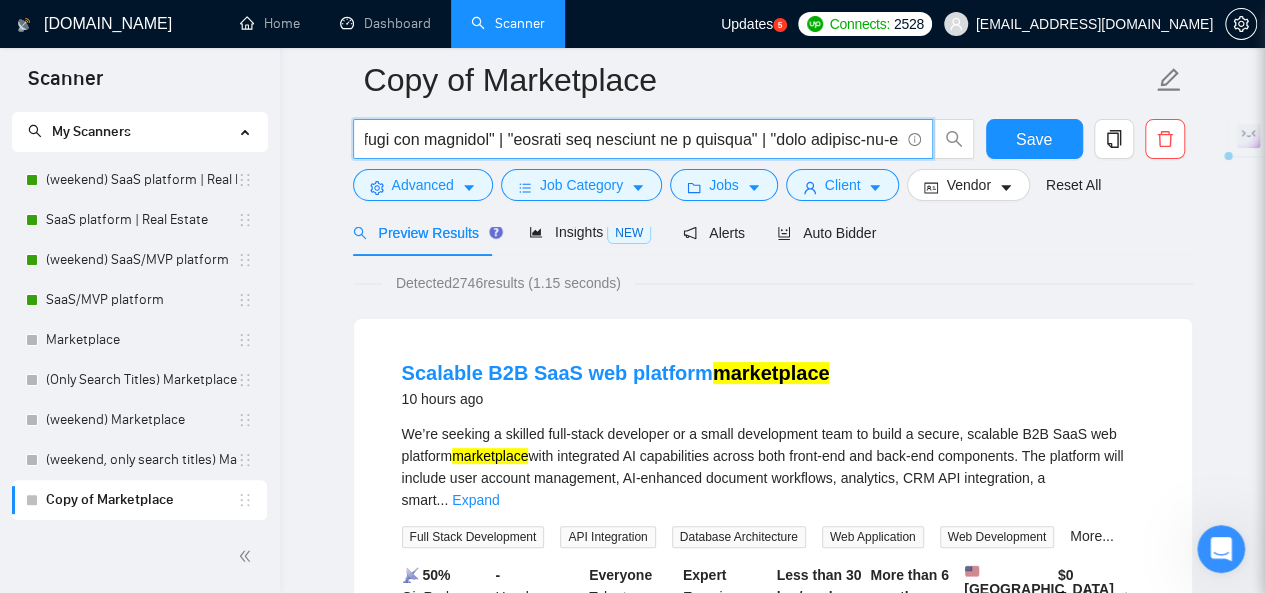 drag, startPoint x: 600, startPoint y: 139, endPoint x: 513, endPoint y: 136, distance: 87.05171 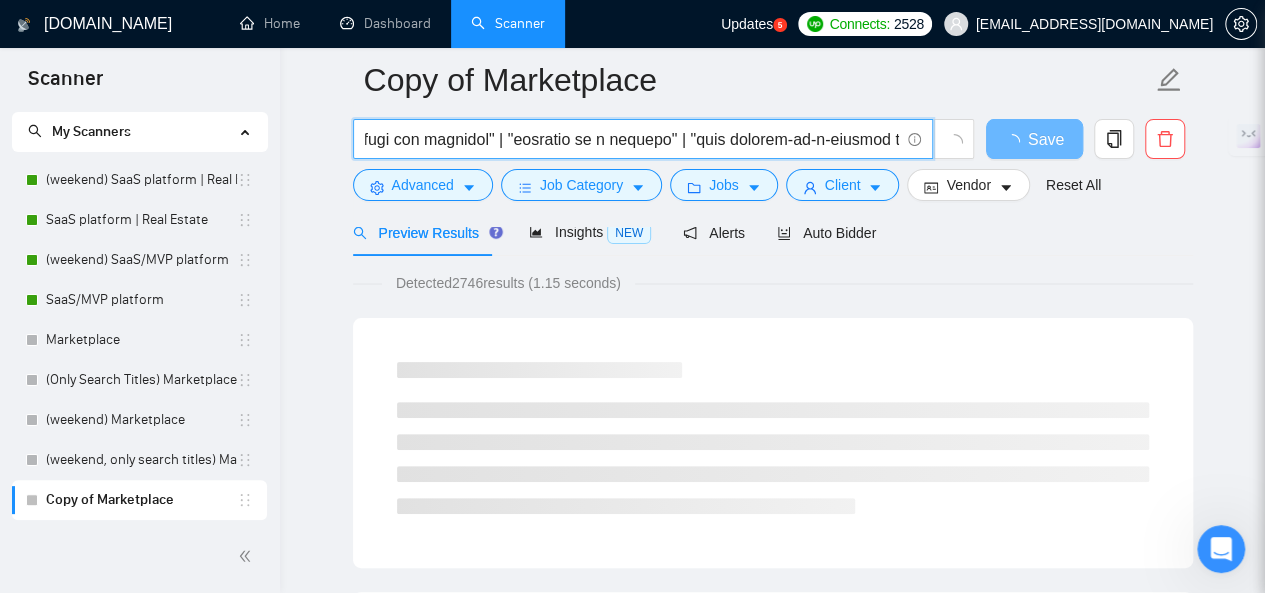 click at bounding box center [632, 139] 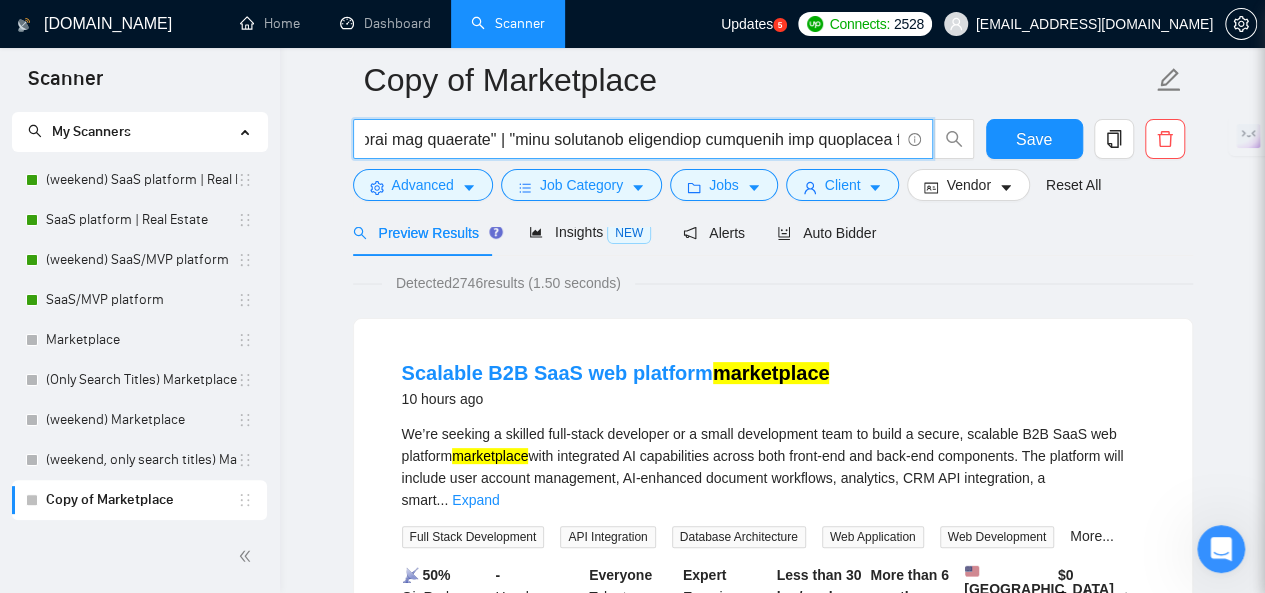 scroll, scrollTop: 0, scrollLeft: 4072, axis: horizontal 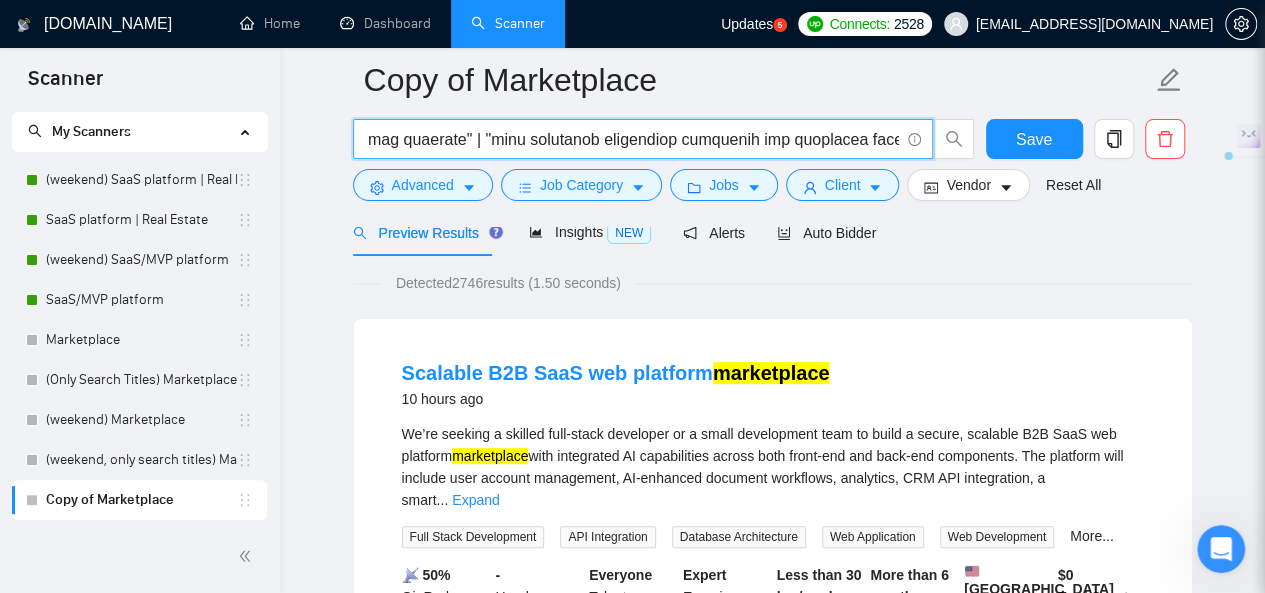 drag, startPoint x: 555, startPoint y: 138, endPoint x: 450, endPoint y: 138, distance: 105 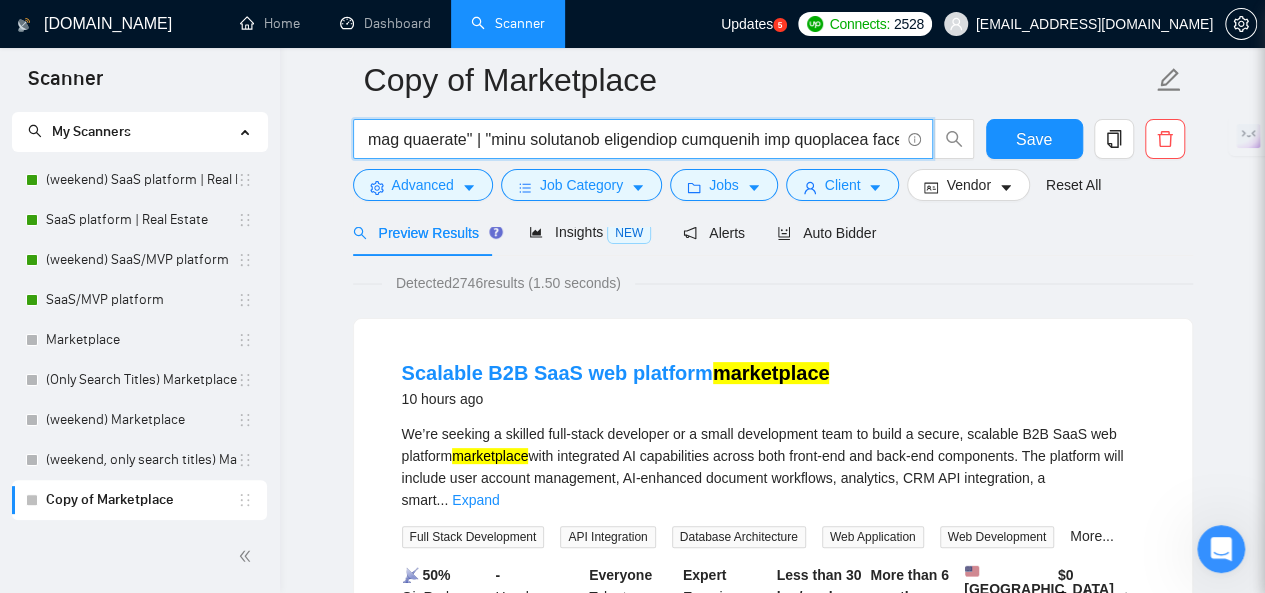 click at bounding box center (632, 139) 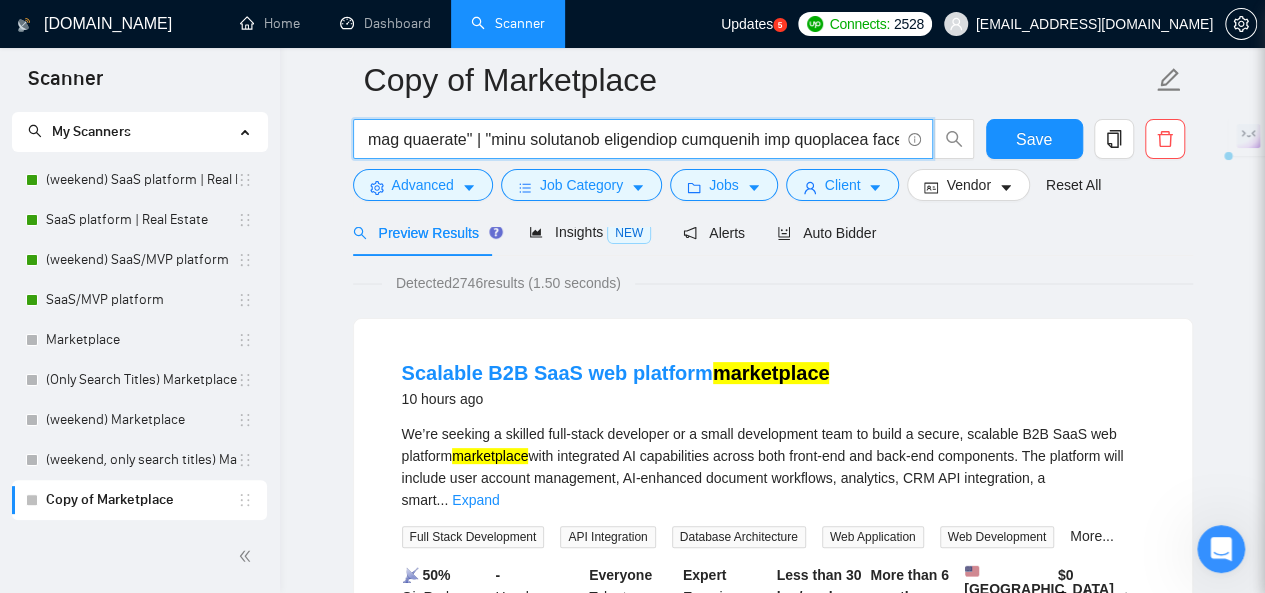 drag, startPoint x: 446, startPoint y: 139, endPoint x: 870, endPoint y: 145, distance: 424.04245 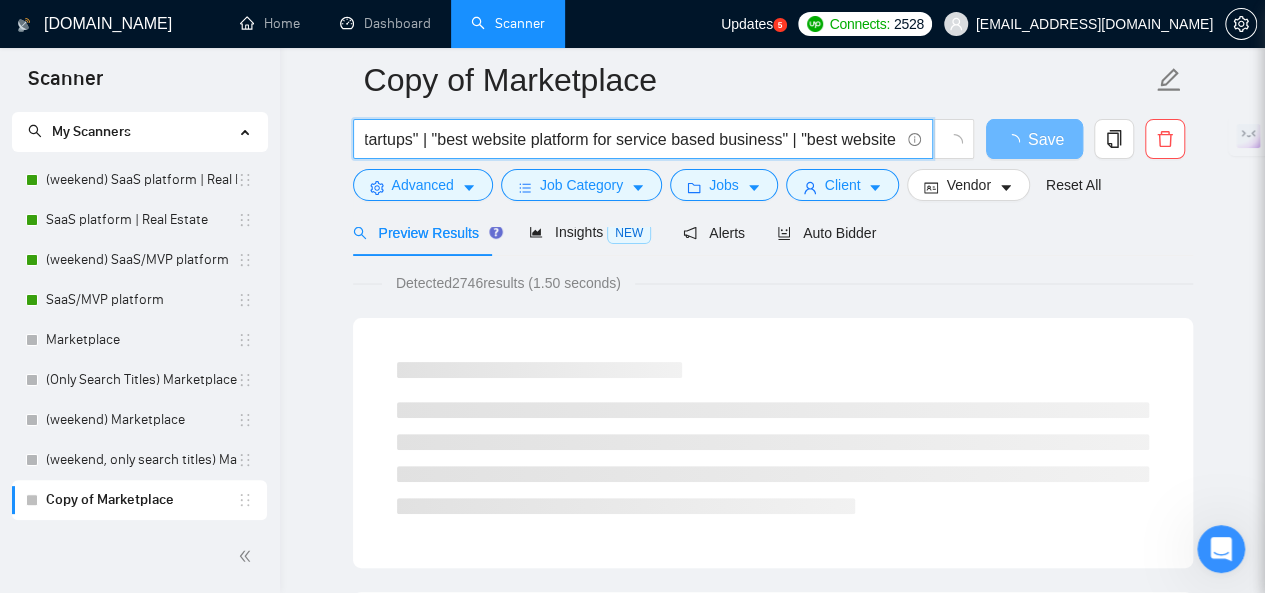 click on "("marketplace" | marketplaces | "multi-vendor" | "multi vendor" | "online marketplace" | "ecommerce marketplace" | "platform for sellers" | "platform as a service" | "platform for buyers" | "two-sided platform" | "B2B marketplace" | "B2C marketplace" | "C2C marketplace" | "marketplace MVP" | "build a marketplace" | "create marketplace" | "custom marketplace" | "marketplace SaaS" | "vendor portal" | "vendor dashboard" | "product listing platform" | "digital marketplace" | "online marketplace platform for services" | "platform as a service" | "best backend-as-a-service platform for startups" | "best website platform for service based business" | "best website platform for service business" | "customer service ai chatbot platform for ecommerce" | "customer service ai chatbot platform for websites" | "customer service platform for small business" | "customer service platform for small businesses" | "ecommerce platform for services" | "it task scheduling platform for financial services" | "platform for service")" at bounding box center (632, 139) 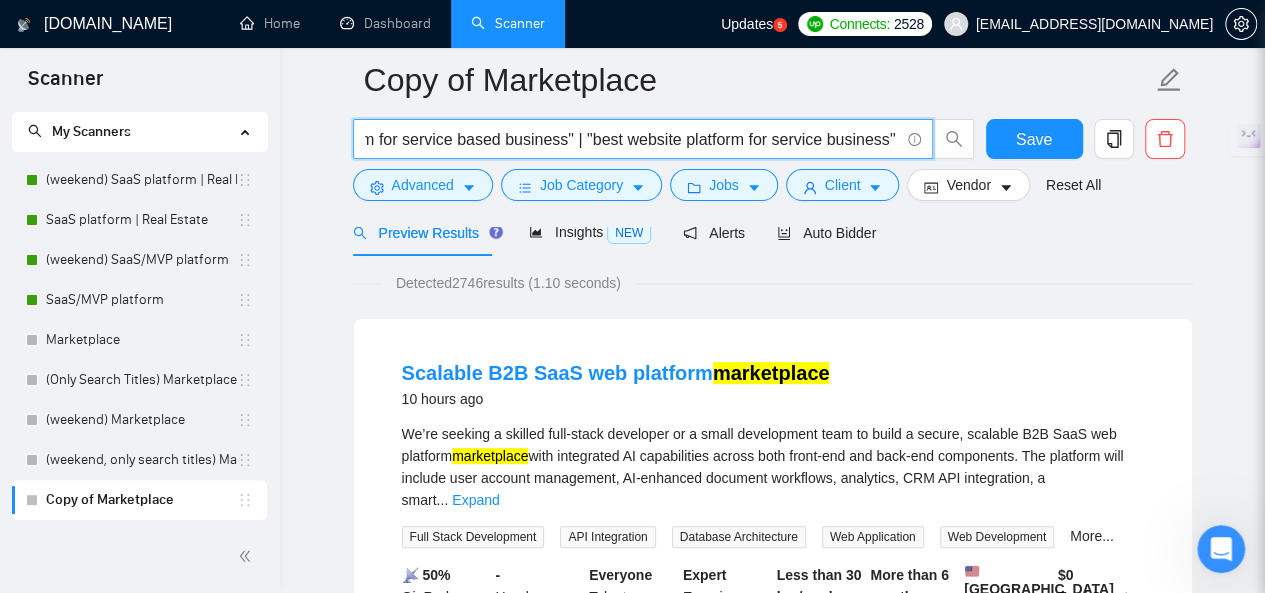 scroll, scrollTop: 0, scrollLeft: 4305, axis: horizontal 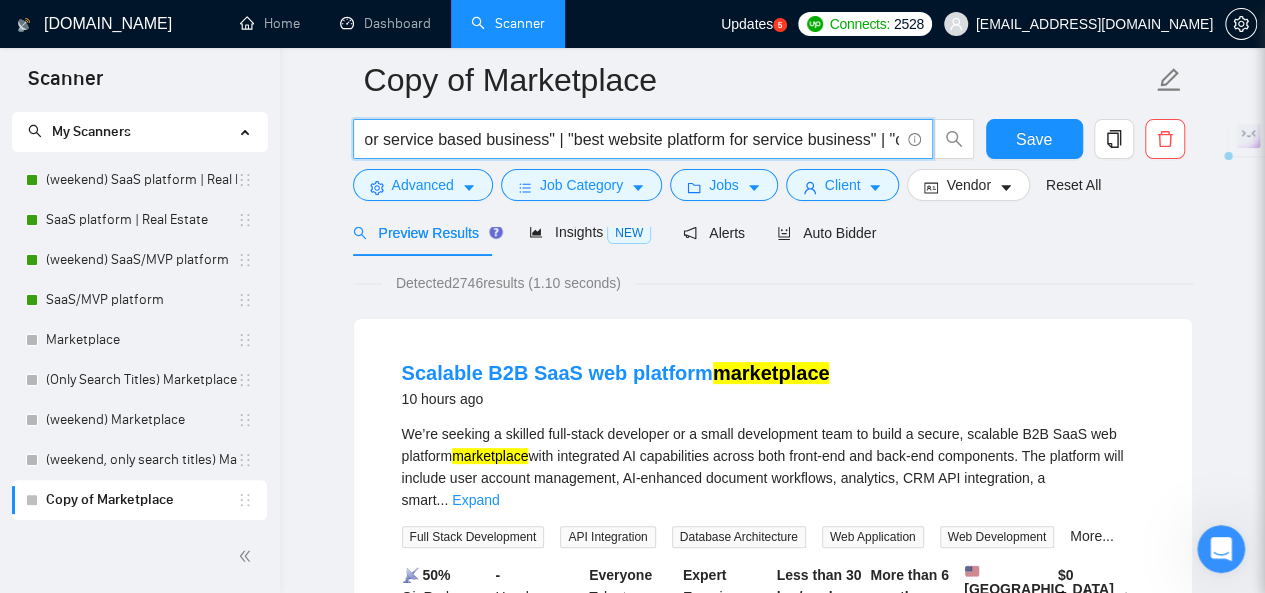 drag, startPoint x: 614, startPoint y: 143, endPoint x: 582, endPoint y: 141, distance: 32.06244 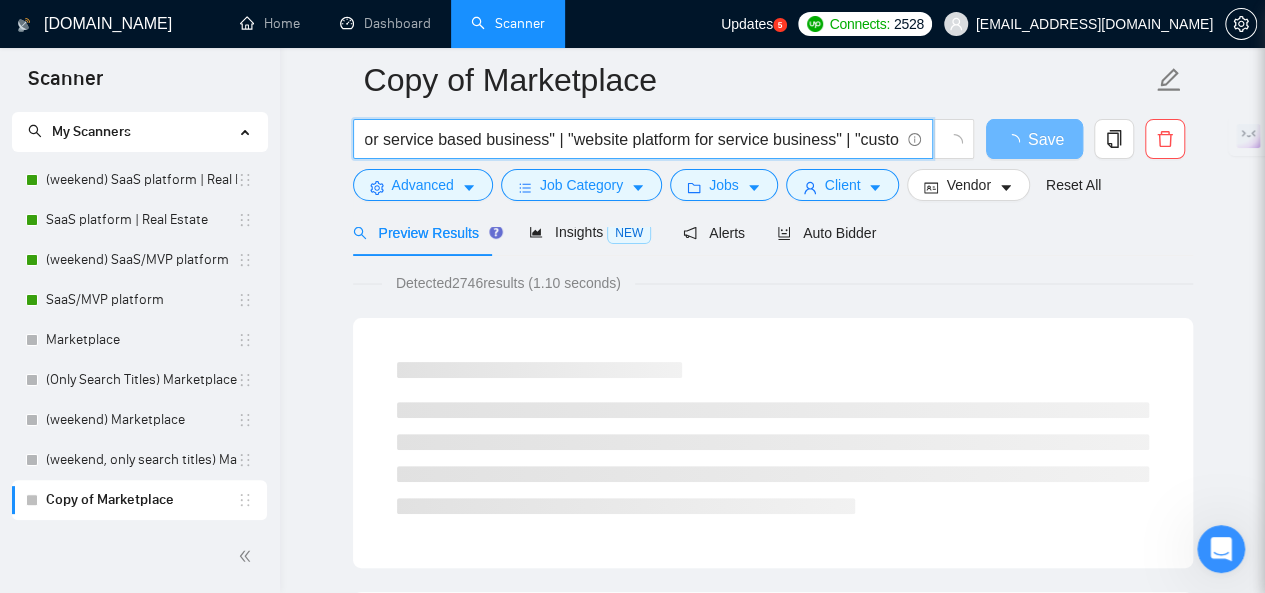 click on "("marketplace" | marketplaces | "multi-vendor" | "multi vendor" | "online marketplace" | "ecommerce marketplace" | "platform for sellers" | "platform as a service" | "platform for buyers" | "two-sided platform" | "B2B marketplace" | "B2C marketplace" | "C2C marketplace" | "marketplace MVP" | "build a marketplace" | "create marketplace" | "custom marketplace" | "marketplace SaaS" | "vendor portal" | "vendor dashboard" | "product listing platform" | "digital marketplace" | "online marketplace platform for services" | "platform as a service" | "best backend-as-a-service platform for startups" | "best website platform for service based business" | "website platform for service business" | "customer service ai chatbot platform for ecommerce" | "customer service ai chatbot platform for websites" | "customer service platform for small business" | "customer service platform for small businesses" | "ecommerce platform for services" | "it task scheduling platform for financial services" | "platform for service")" at bounding box center (632, 139) 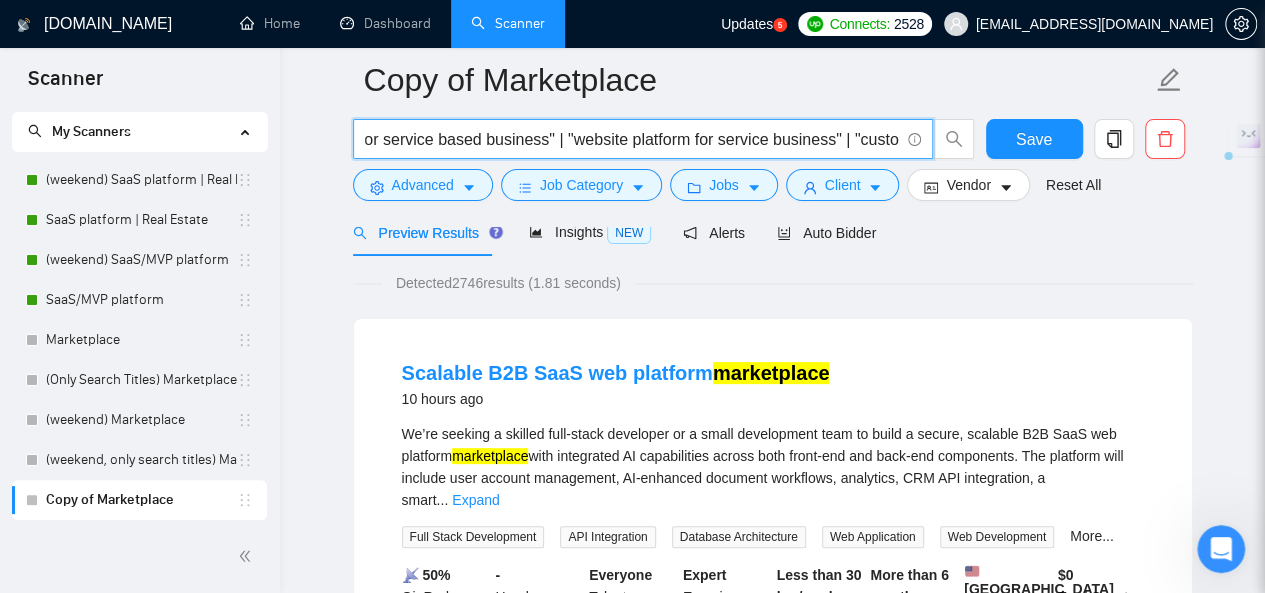 drag, startPoint x: 698, startPoint y: 141, endPoint x: 835, endPoint y: 143, distance: 137.0146 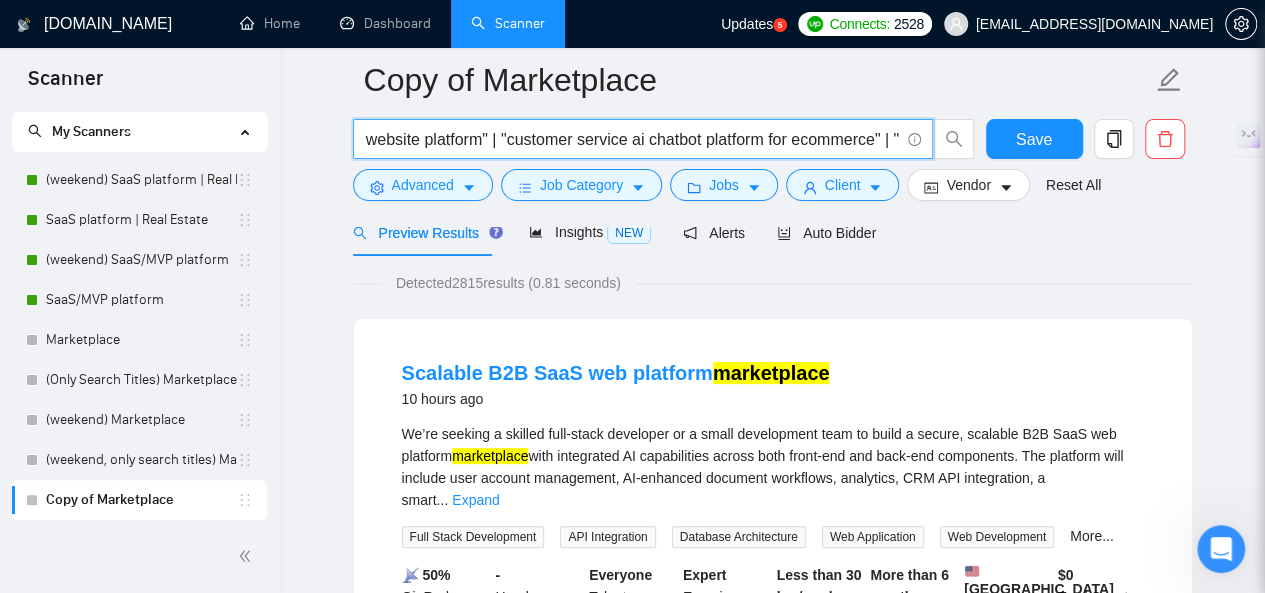 scroll, scrollTop: 0, scrollLeft: 4518, axis: horizontal 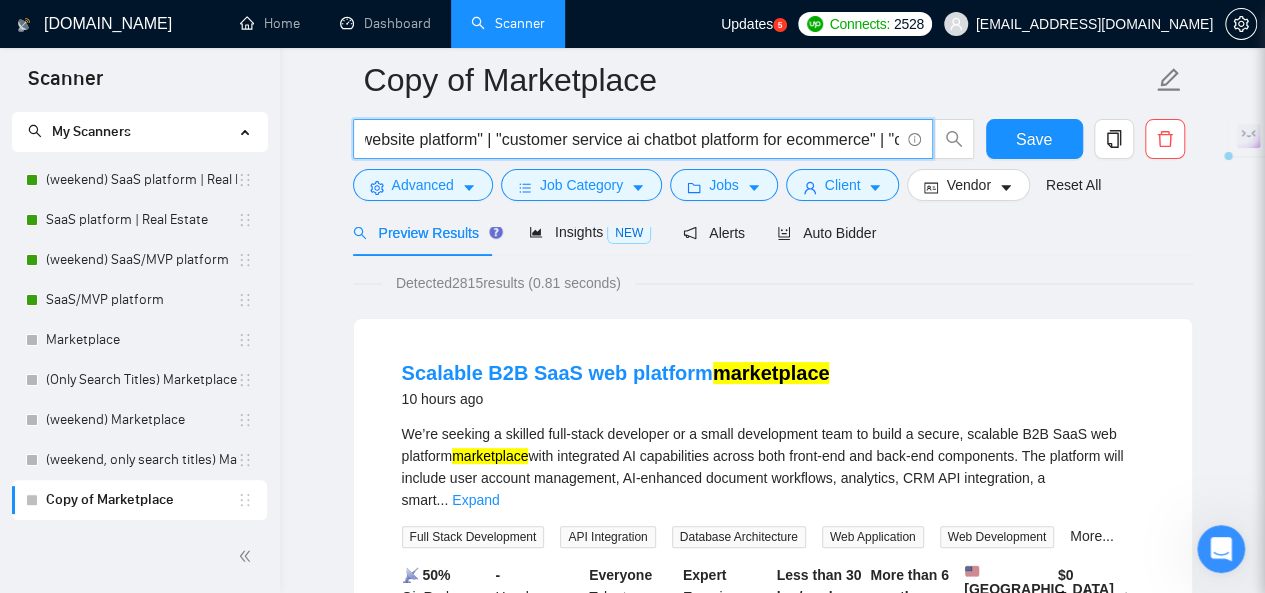 drag, startPoint x: 710, startPoint y: 143, endPoint x: 512, endPoint y: 140, distance: 198.02272 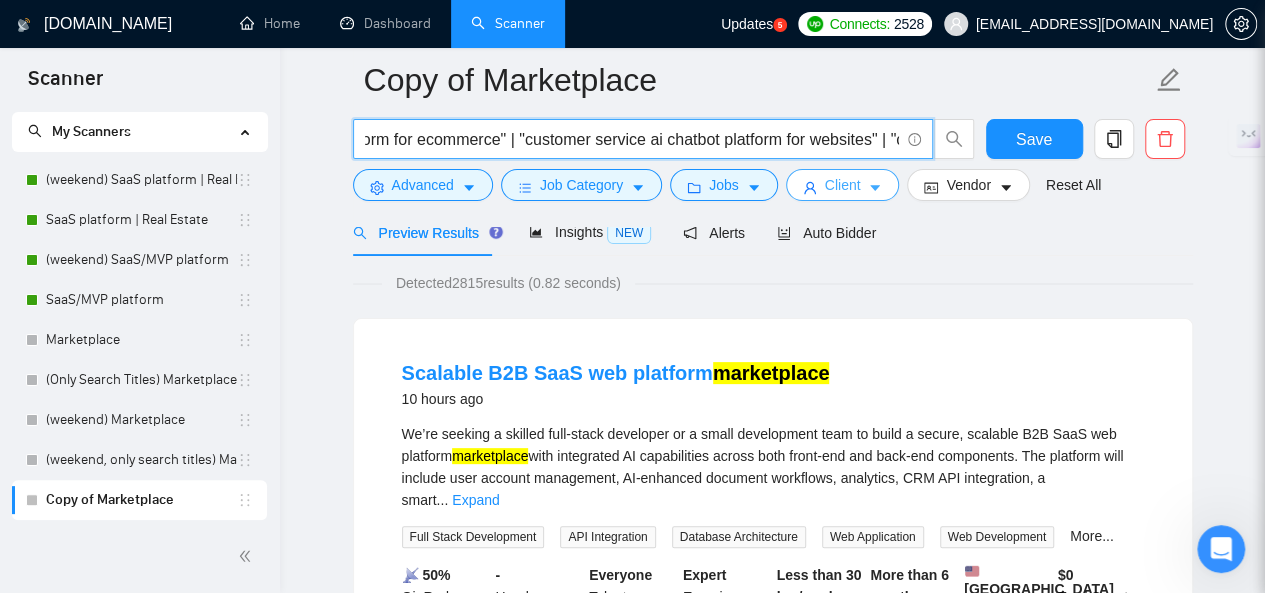 scroll, scrollTop: 0, scrollLeft: 4692, axis: horizontal 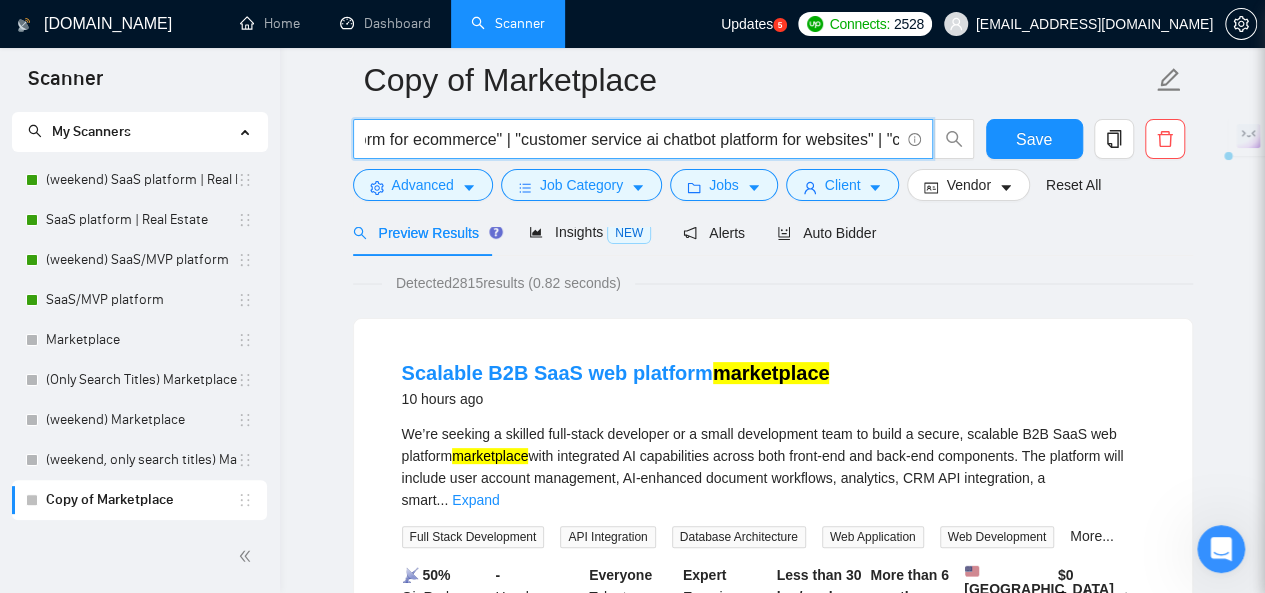 drag, startPoint x: 524, startPoint y: 139, endPoint x: 886, endPoint y: 138, distance: 362.00137 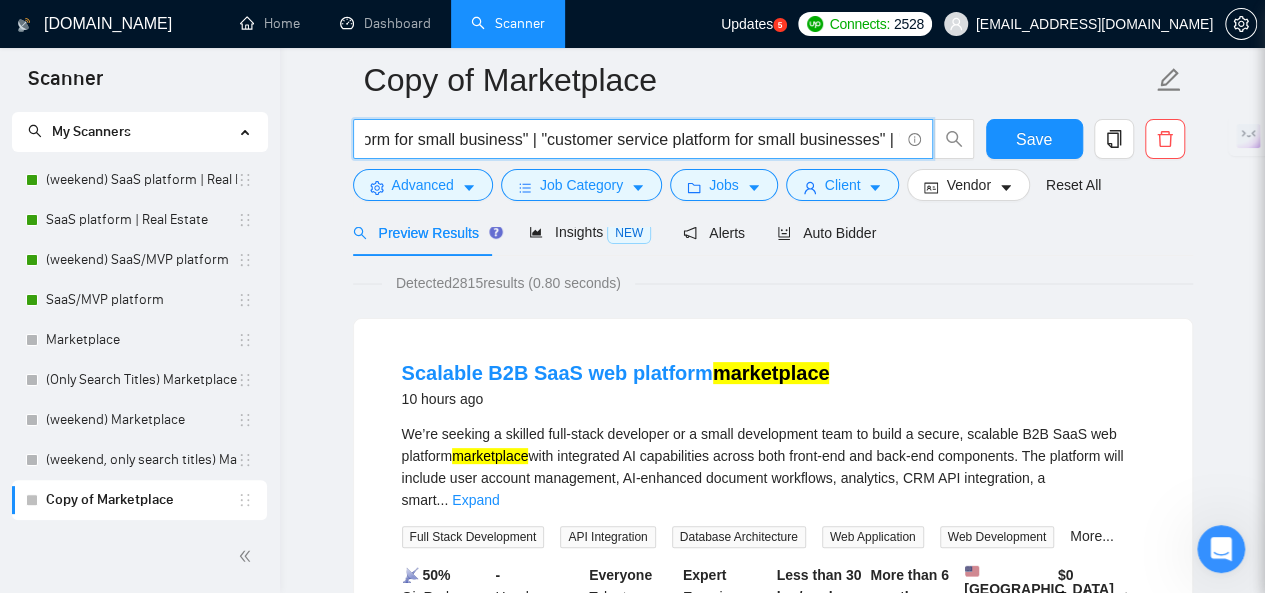 scroll, scrollTop: 0, scrollLeft: 5056, axis: horizontal 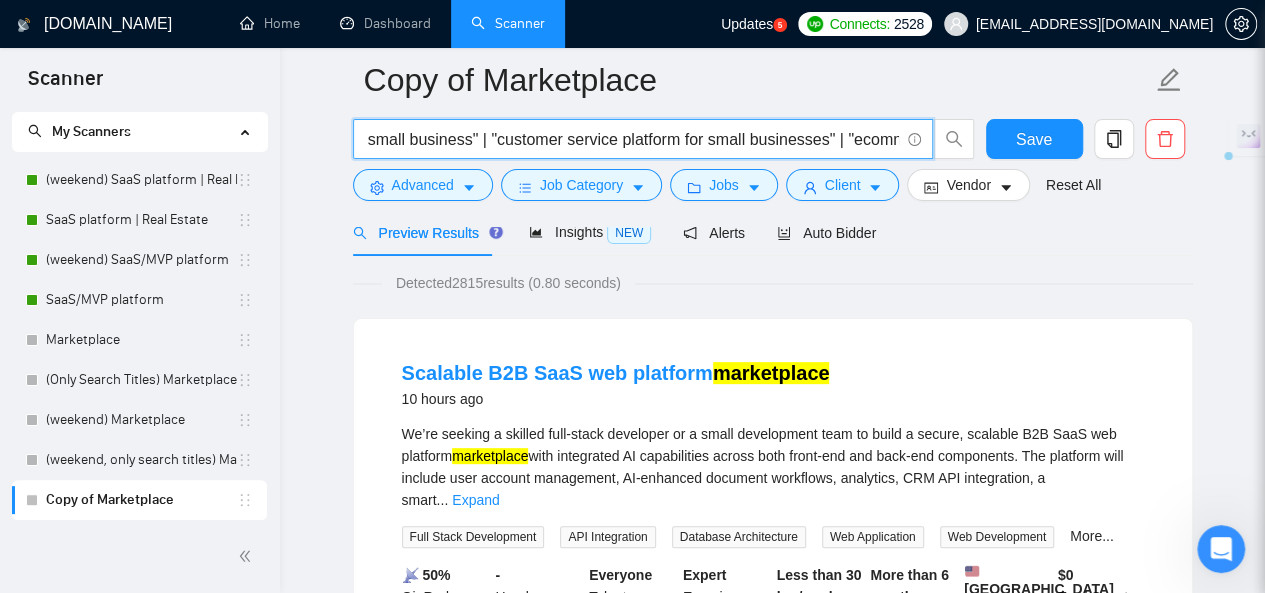 drag, startPoint x: 500, startPoint y: 137, endPoint x: 841, endPoint y: 140, distance: 341.01318 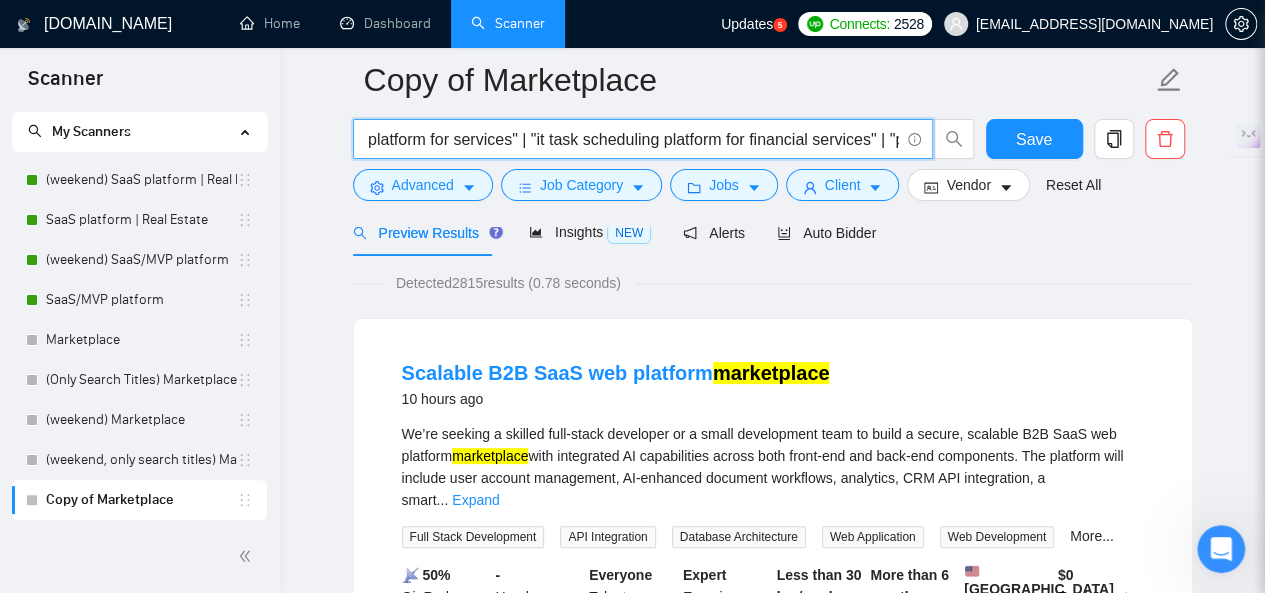 scroll, scrollTop: 0, scrollLeft: 5279, axis: horizontal 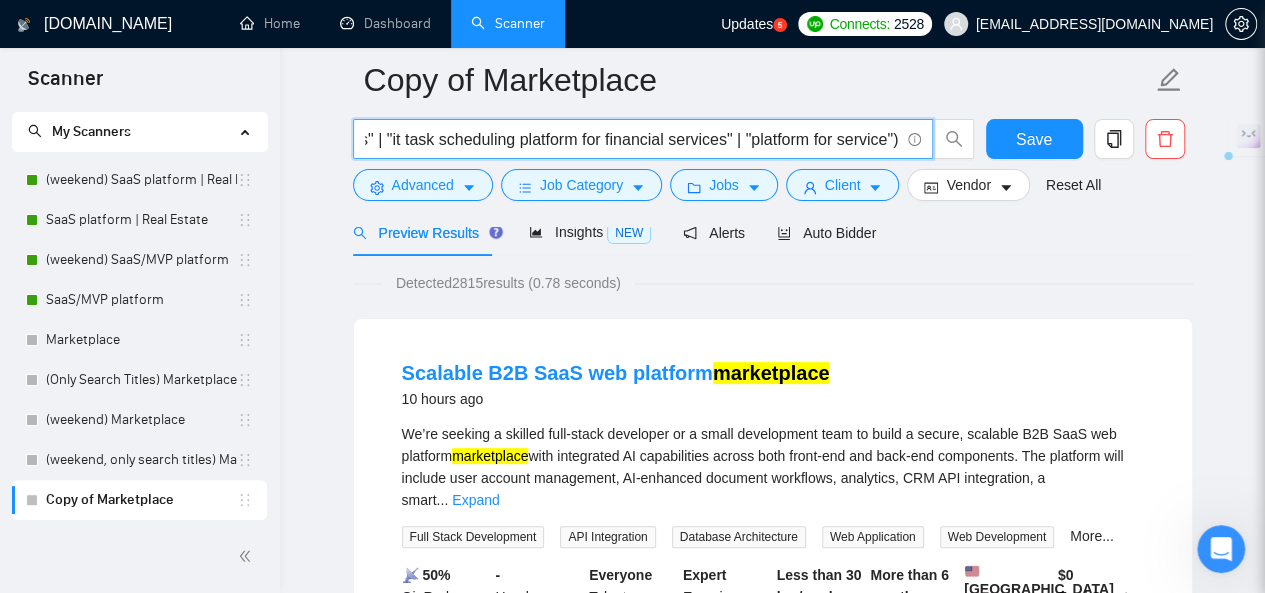 drag, startPoint x: 532, startPoint y: 139, endPoint x: 756, endPoint y: 143, distance: 224.0357 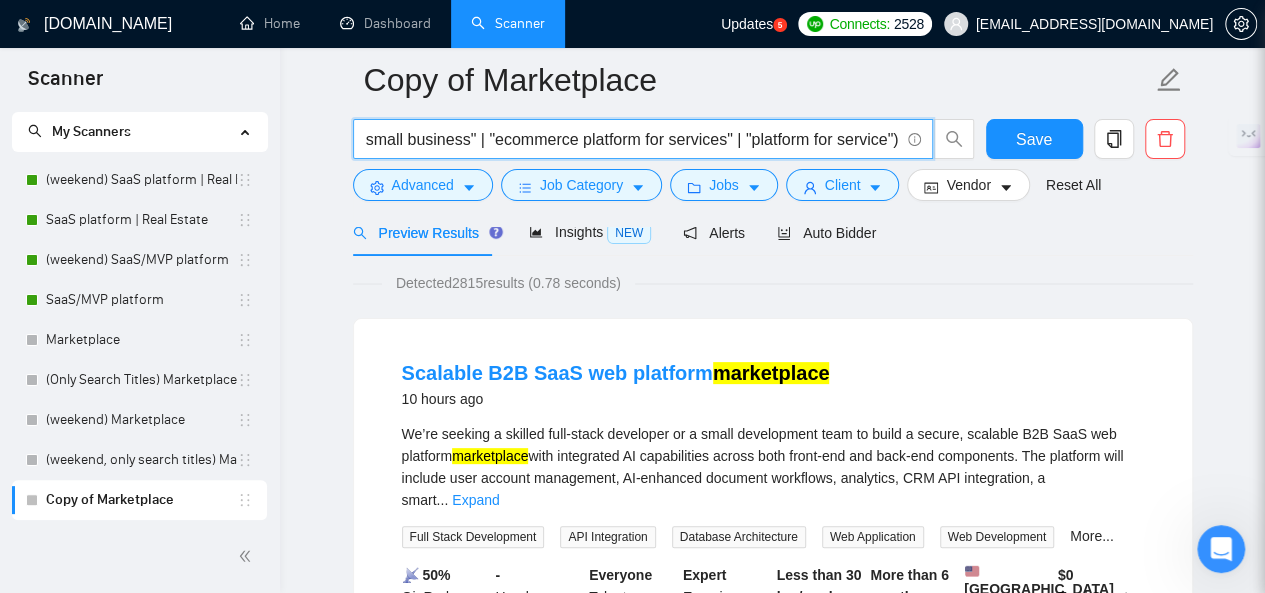 scroll, scrollTop: 0, scrollLeft: 5068, axis: horizontal 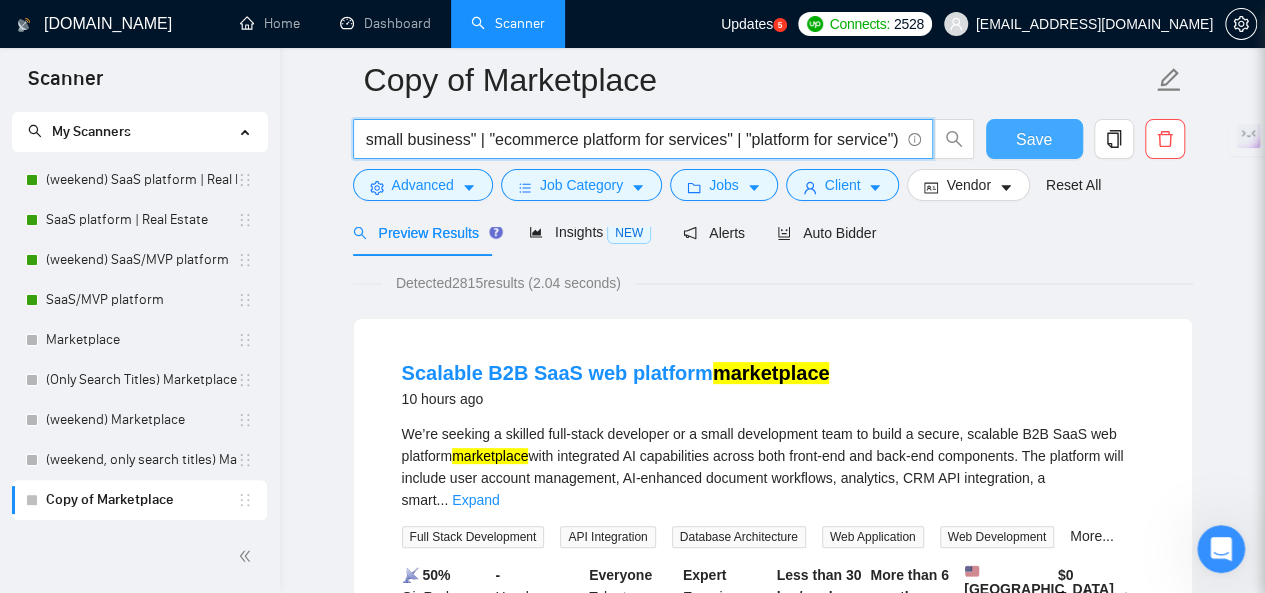 click on "Save" at bounding box center [1034, 139] 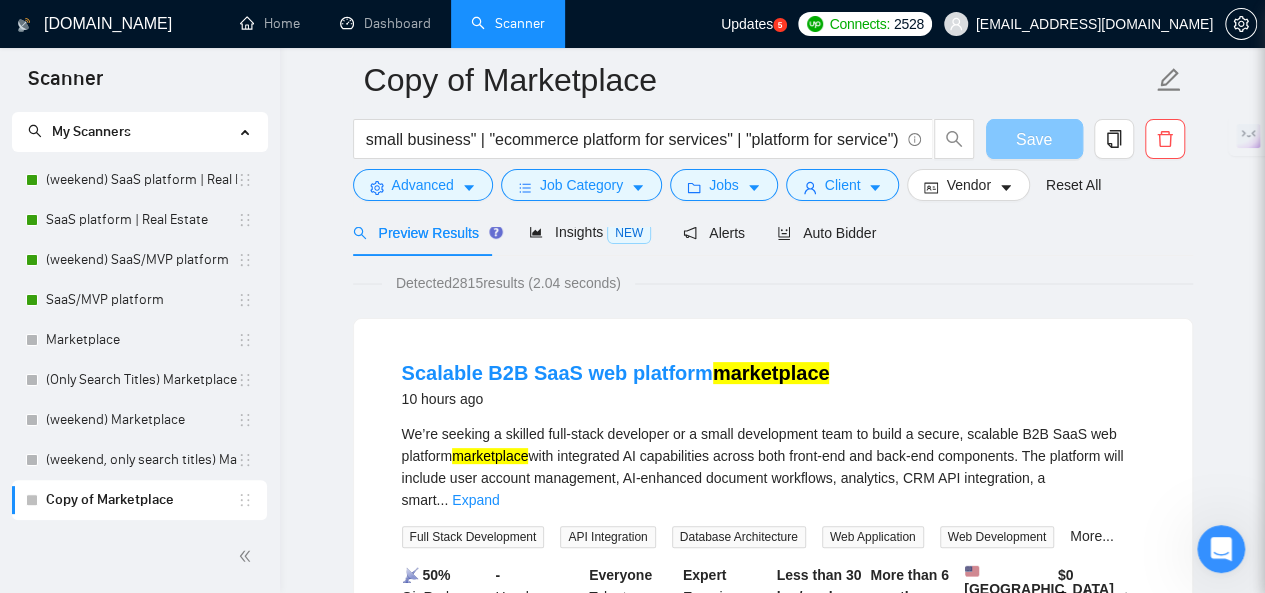 scroll, scrollTop: 0, scrollLeft: 0, axis: both 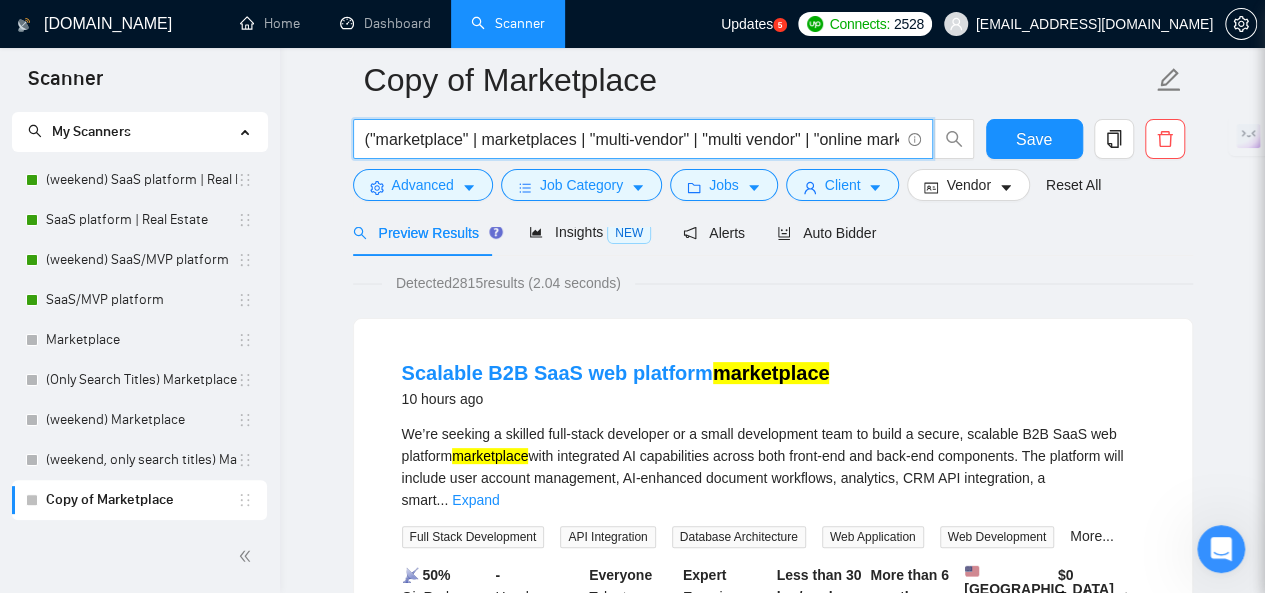 click on "("marketplace" | marketplaces | "multi-vendor" | "multi vendor" | "online marketplace" | "ecommerce marketplace" | "platform for sellers" | "platform as a service" | "platform for buyers" | "two-sided platform" | "B2B marketplace" | "B2C marketplace" | "C2C marketplace" | "marketplace MVP" | "build a marketplace" | "create marketplace" | "custom marketplace" | "marketplace SaaS" | "vendor portal" | "vendor dashboard" | "product listing platform" | "digital marketplace" | "online marketplace platform for services" | "platform as a service" | "best backend-as-a-service platform for startups" | "best website platform for service based business" | "website platform" | "platform for ecommerce" | "customer service platform for small business" | "ecommerce platform for services" | "platform for service")" at bounding box center [632, 139] 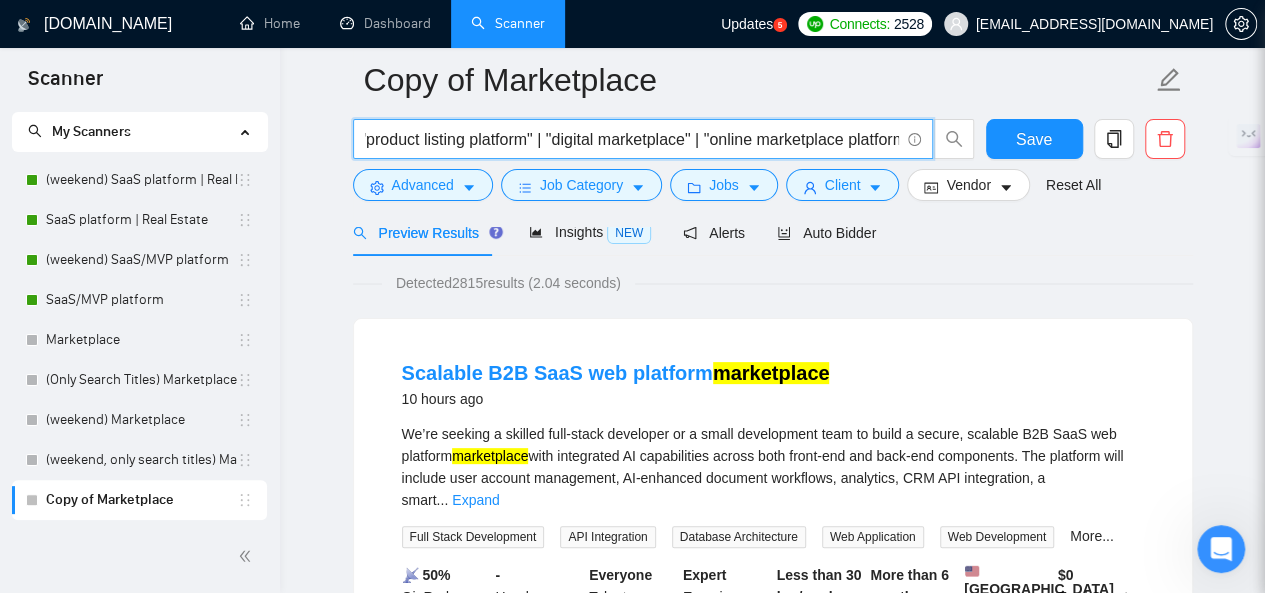 scroll, scrollTop: 0, scrollLeft: 2990, axis: horizontal 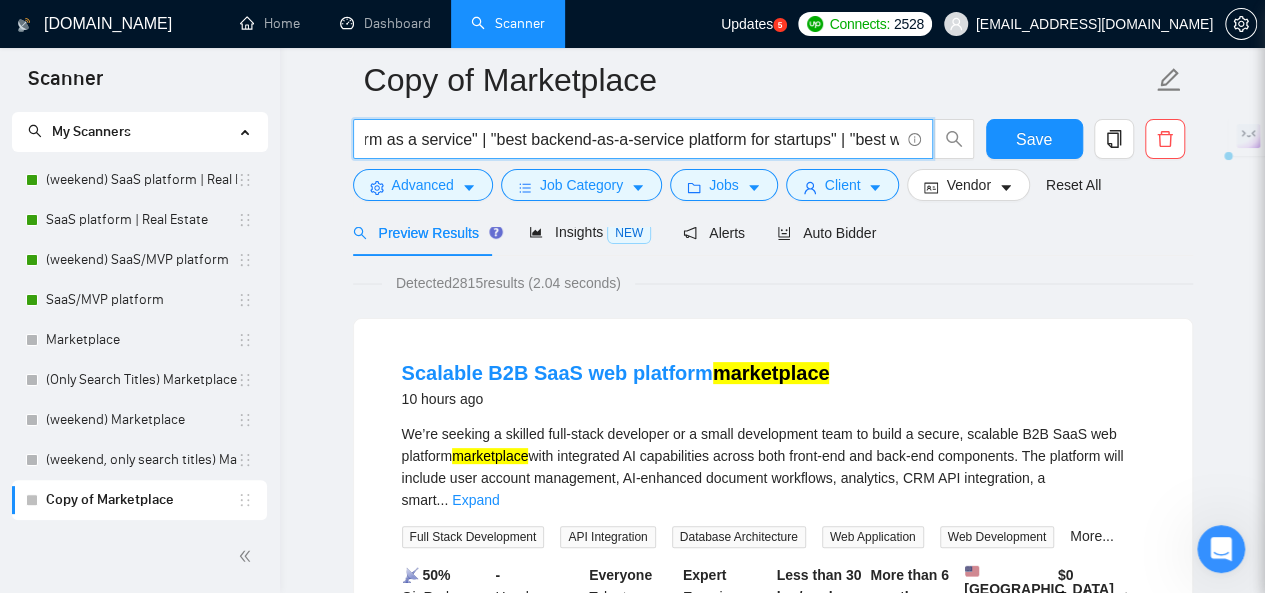 drag, startPoint x: 539, startPoint y: 141, endPoint x: 505, endPoint y: 141, distance: 34 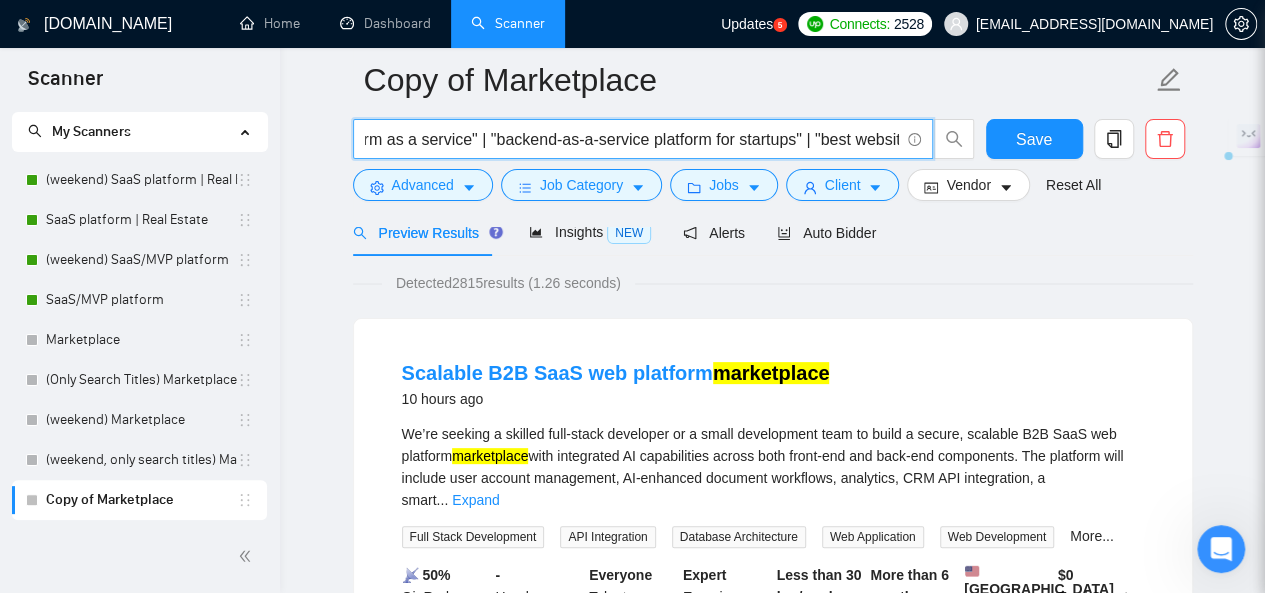 drag, startPoint x: 718, startPoint y: 139, endPoint x: 802, endPoint y: 139, distance: 84 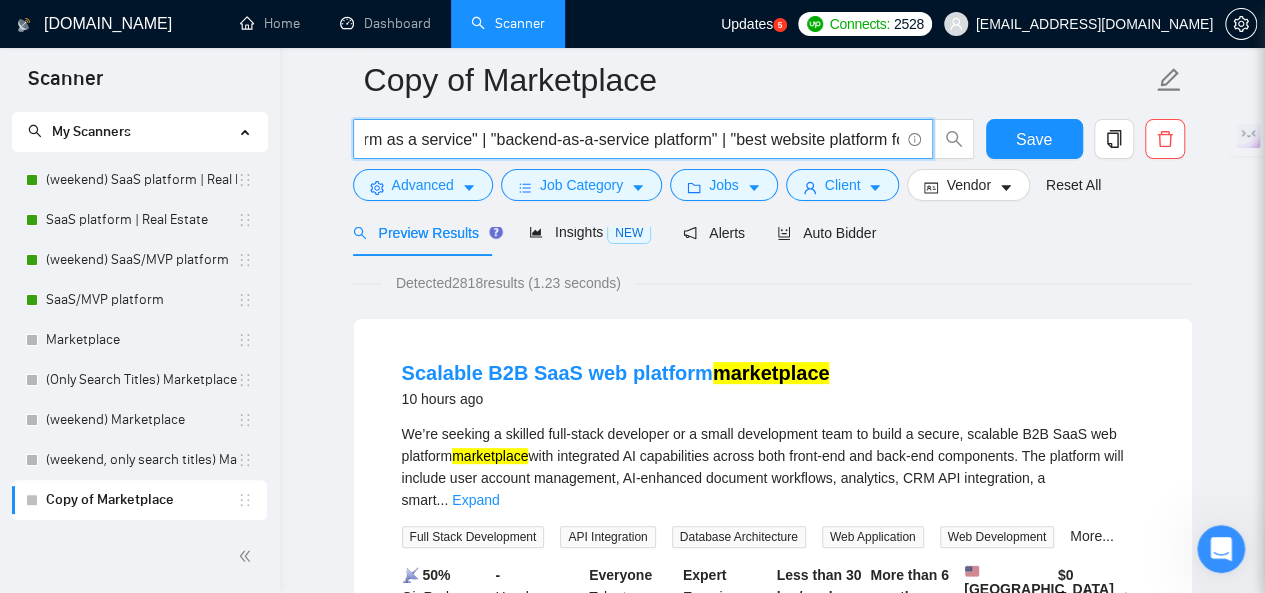 click on "("marketplace" | marketplaces | "multi-vendor" | "multi vendor" | "online marketplace" | "ecommerce marketplace" | "platform for sellers" | "platform as a service" | "platform for buyers" | "two-sided platform" | "B2B marketplace" | "B2C marketplace" | "C2C marketplace" | "marketplace MVP" | "build a marketplace" | "create marketplace" | "custom marketplace" | "marketplace SaaS" | "vendor portal" | "vendor dashboard" | "product listing platform" | "digital marketplace" | "online marketplace platform for services" | "platform as a service" | "backend-as-a-service platform" | "best website platform for service based business" | "website platform" | "platform for ecommerce" | "customer service platform for small business" | "ecommerce platform for services" | "platform for service")" at bounding box center [632, 139] 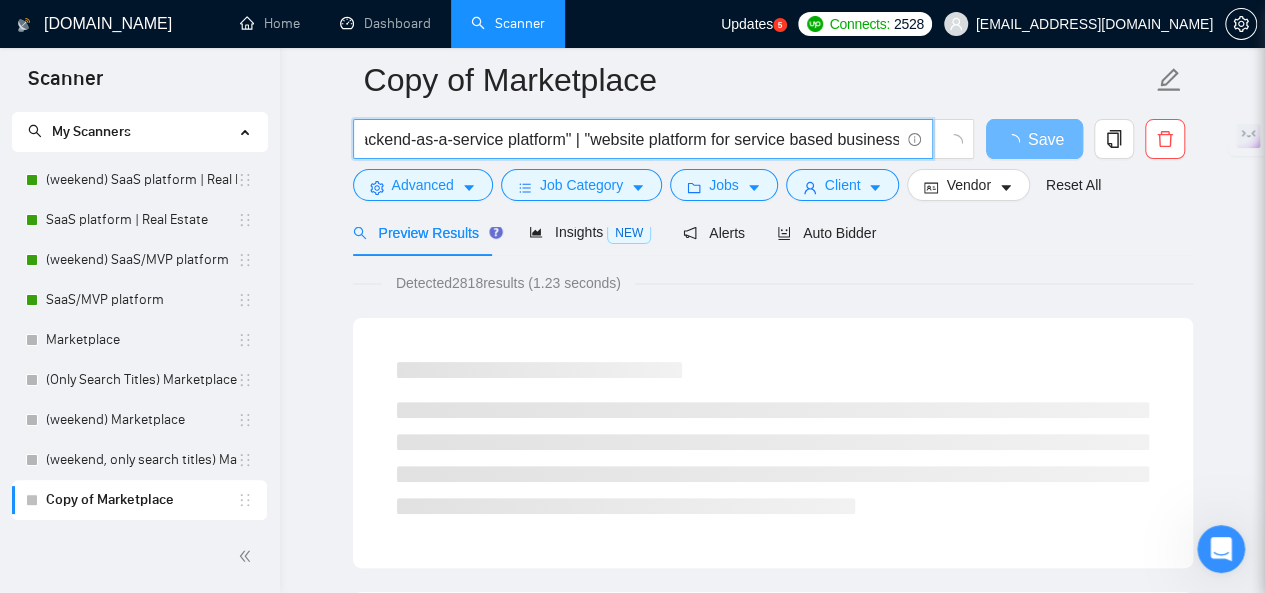 scroll, scrollTop: 0, scrollLeft: 3817, axis: horizontal 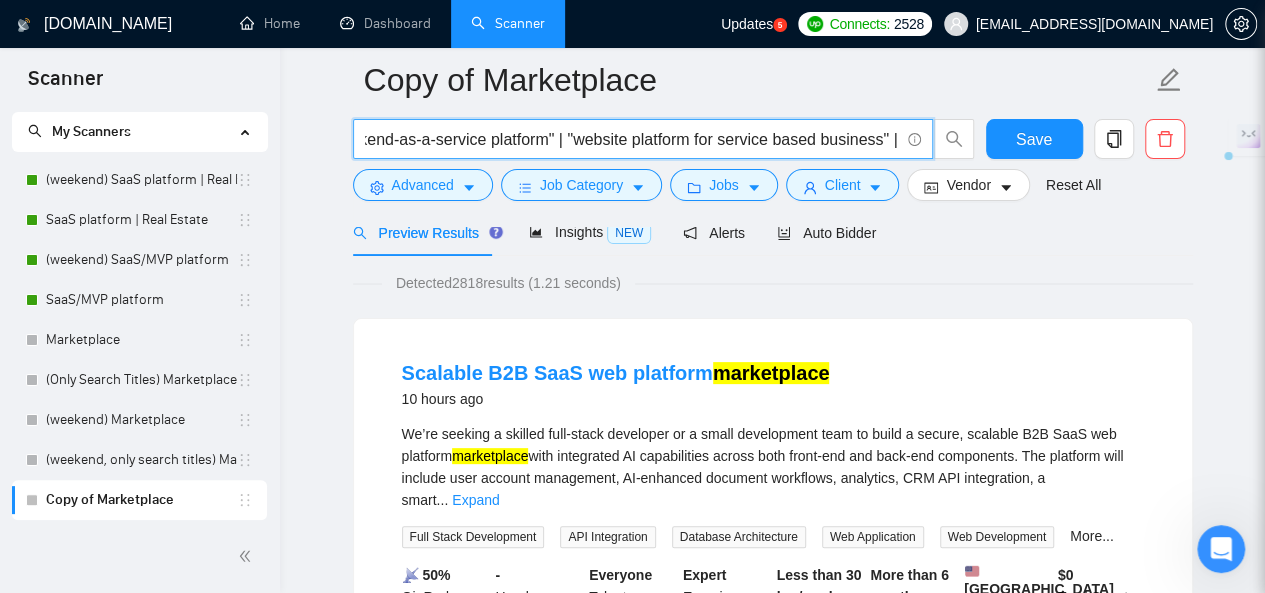 drag, startPoint x: 698, startPoint y: 139, endPoint x: 886, endPoint y: 141, distance: 188.01064 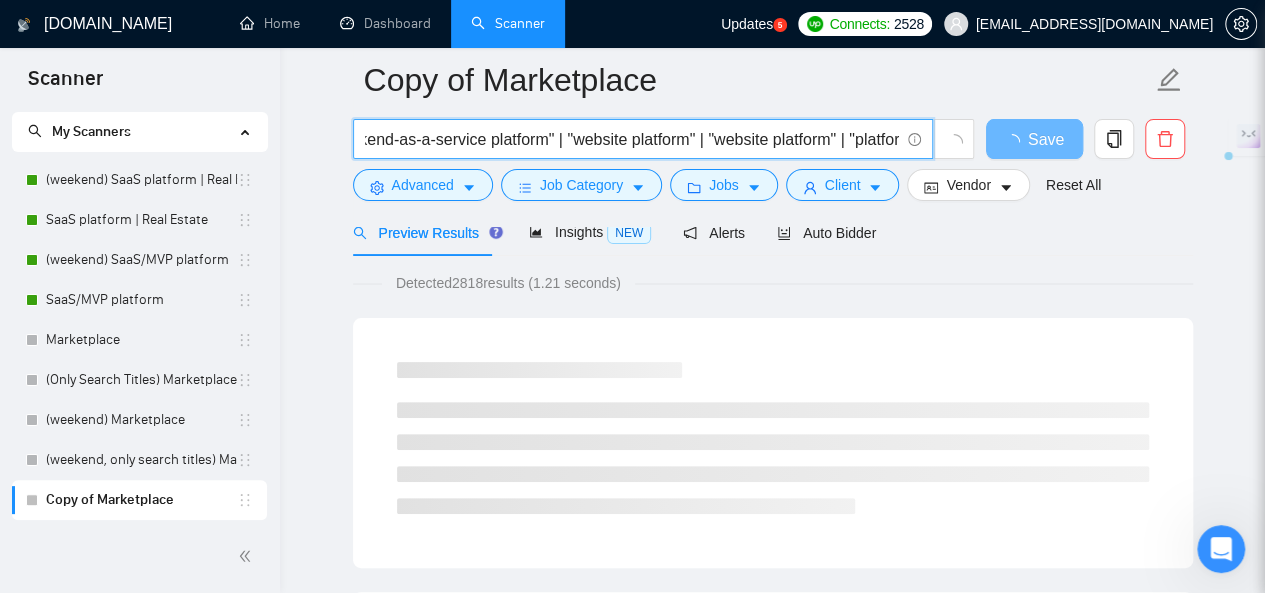 drag, startPoint x: 716, startPoint y: 138, endPoint x: 577, endPoint y: 138, distance: 139 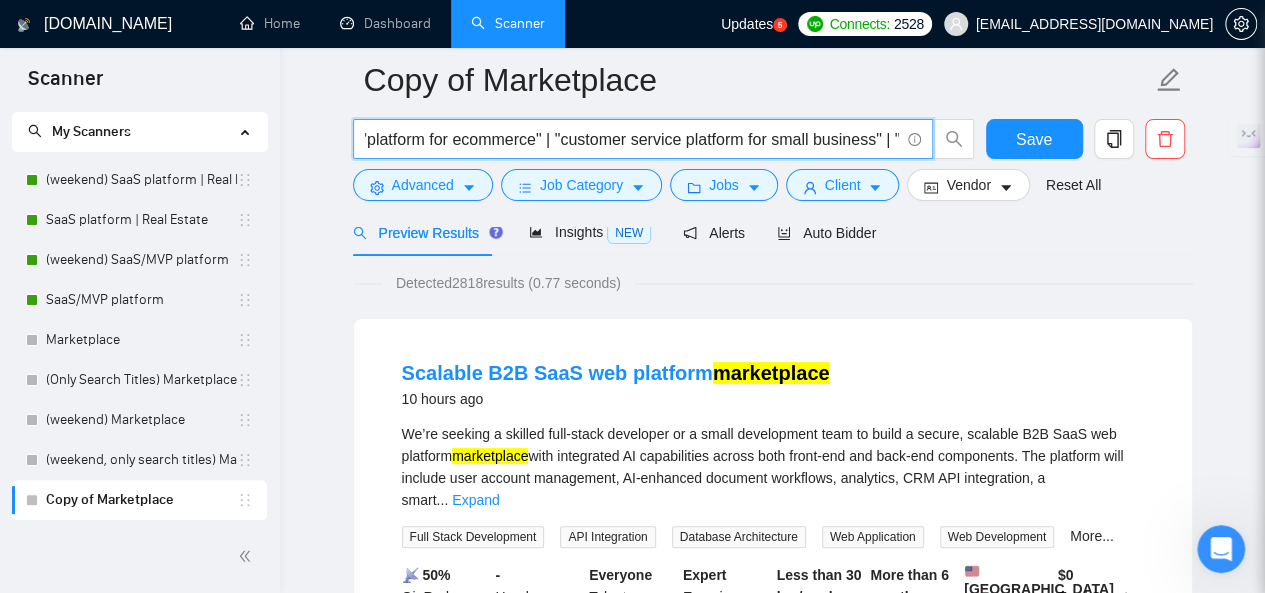 scroll, scrollTop: 0, scrollLeft: 4168, axis: horizontal 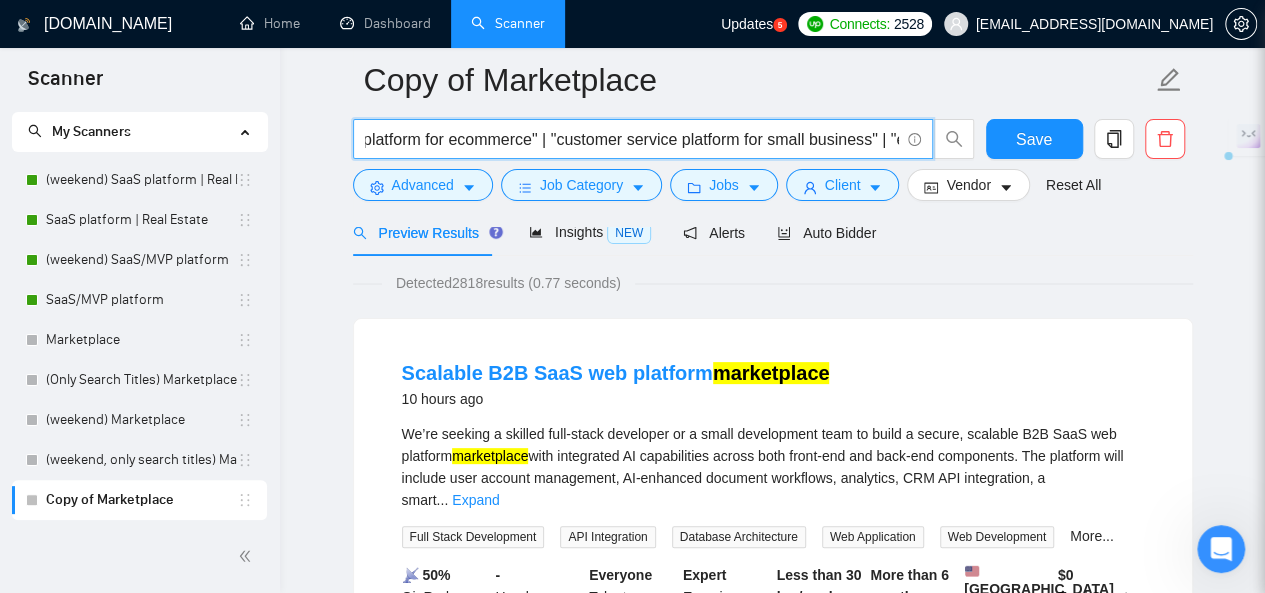drag, startPoint x: 753, startPoint y: 142, endPoint x: 880, endPoint y: 138, distance: 127.06297 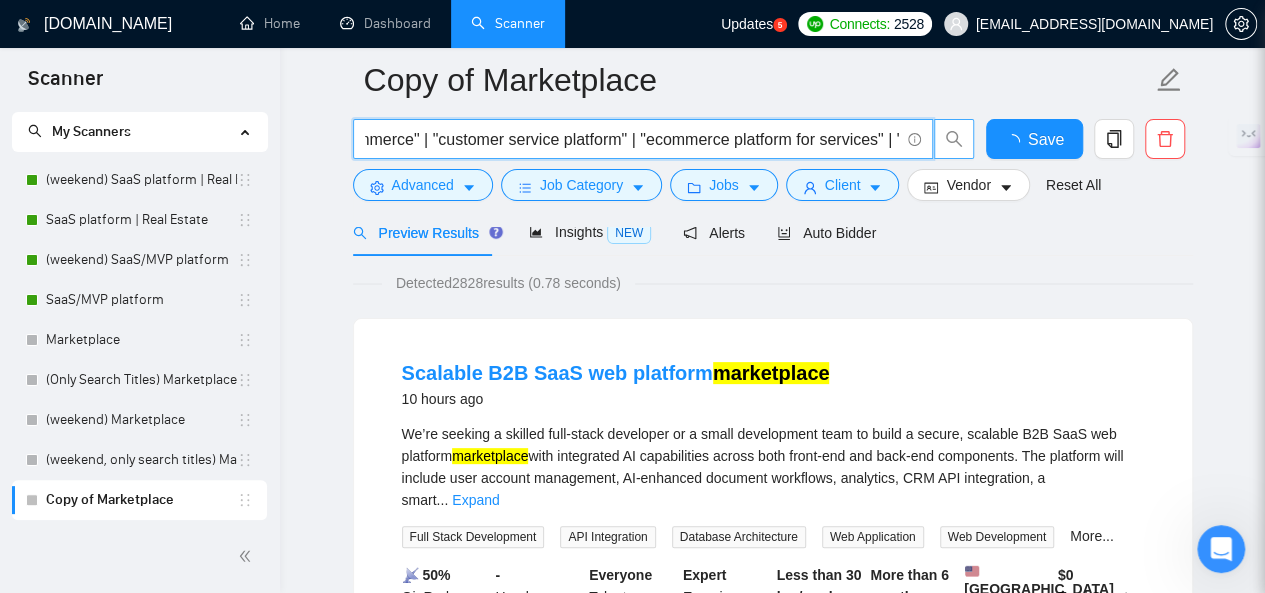 scroll, scrollTop: 0, scrollLeft: 4332, axis: horizontal 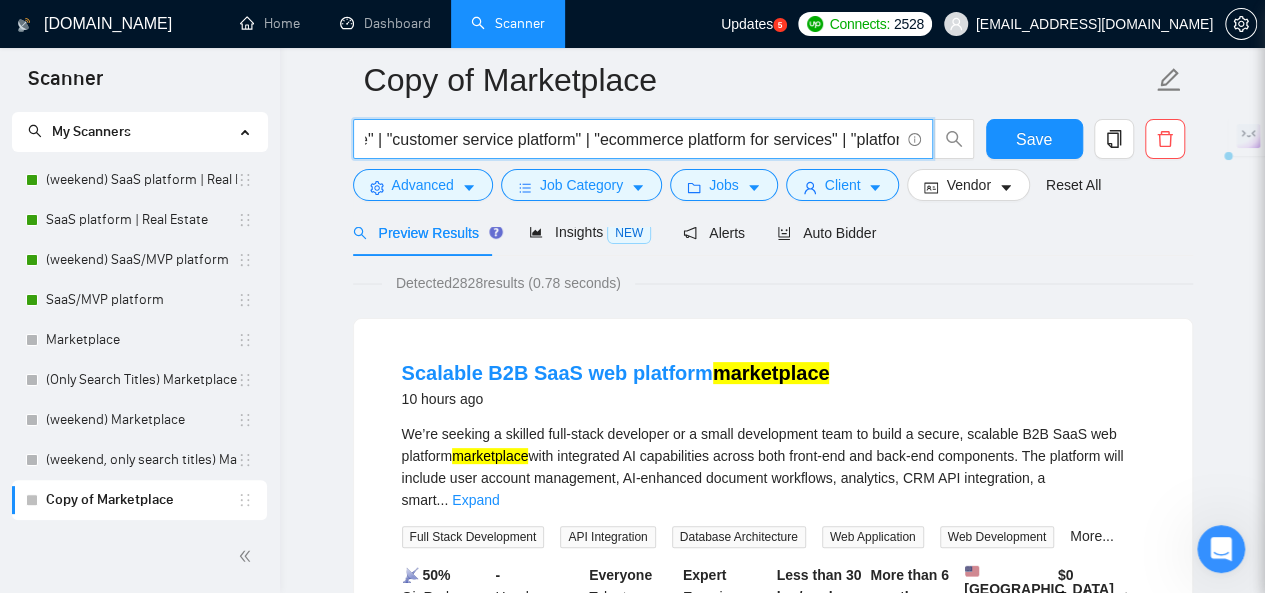 drag, startPoint x: 760, startPoint y: 138, endPoint x: 920, endPoint y: 143, distance: 160.07811 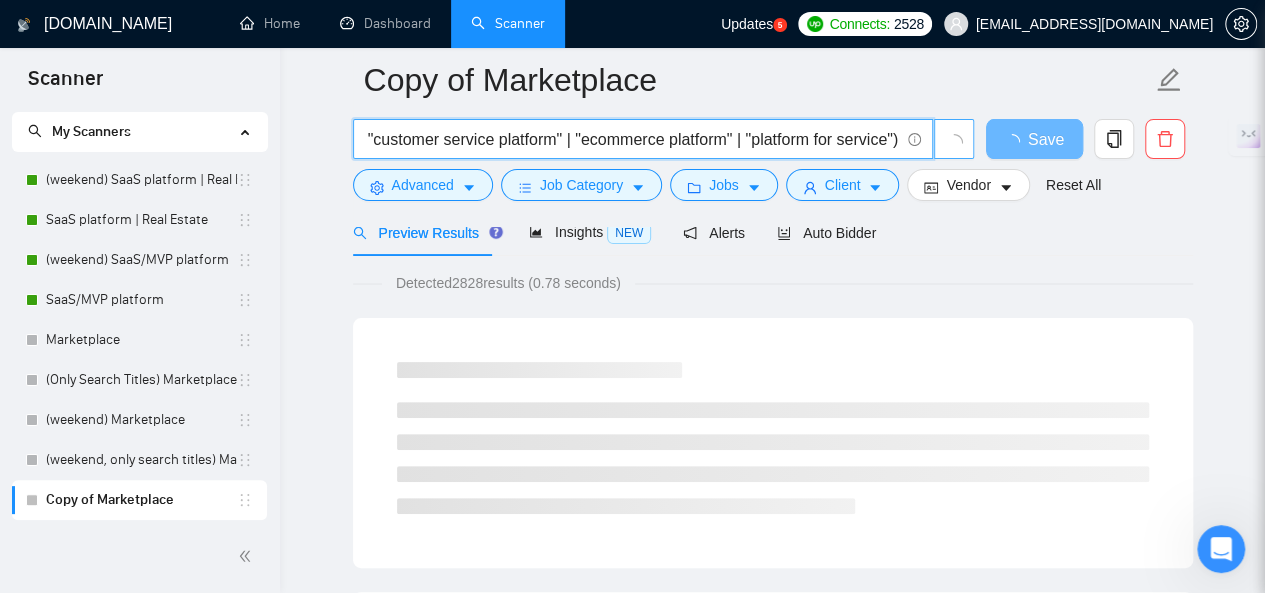 scroll, scrollTop: 0, scrollLeft: 4369, axis: horizontal 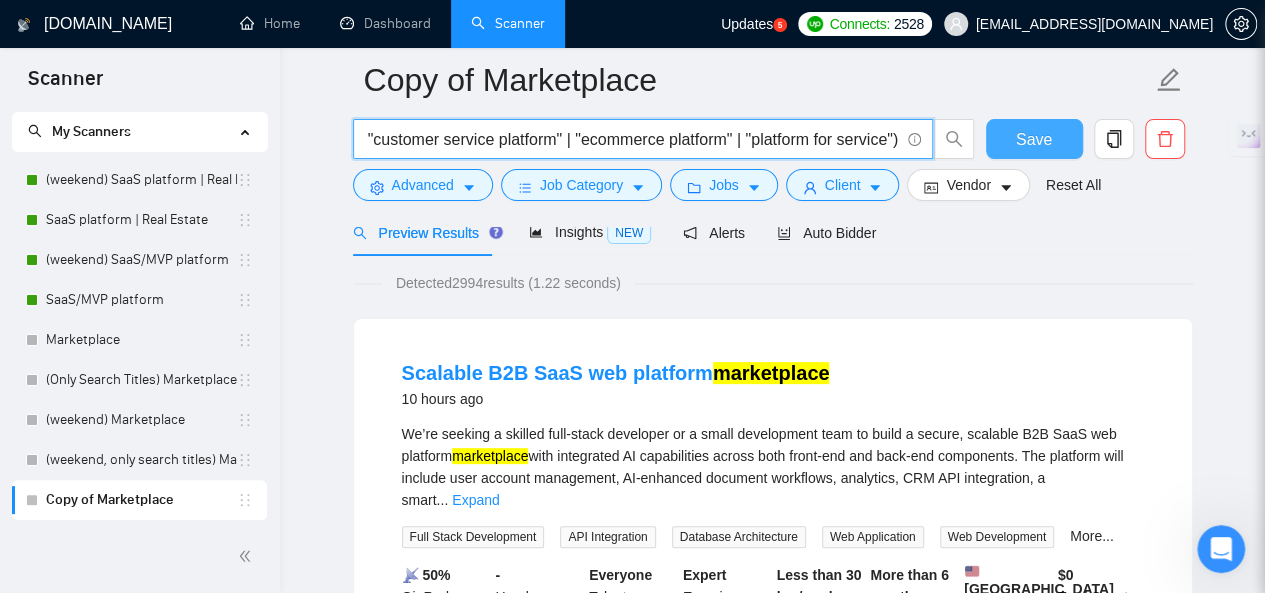 click on "Save" at bounding box center [1034, 139] 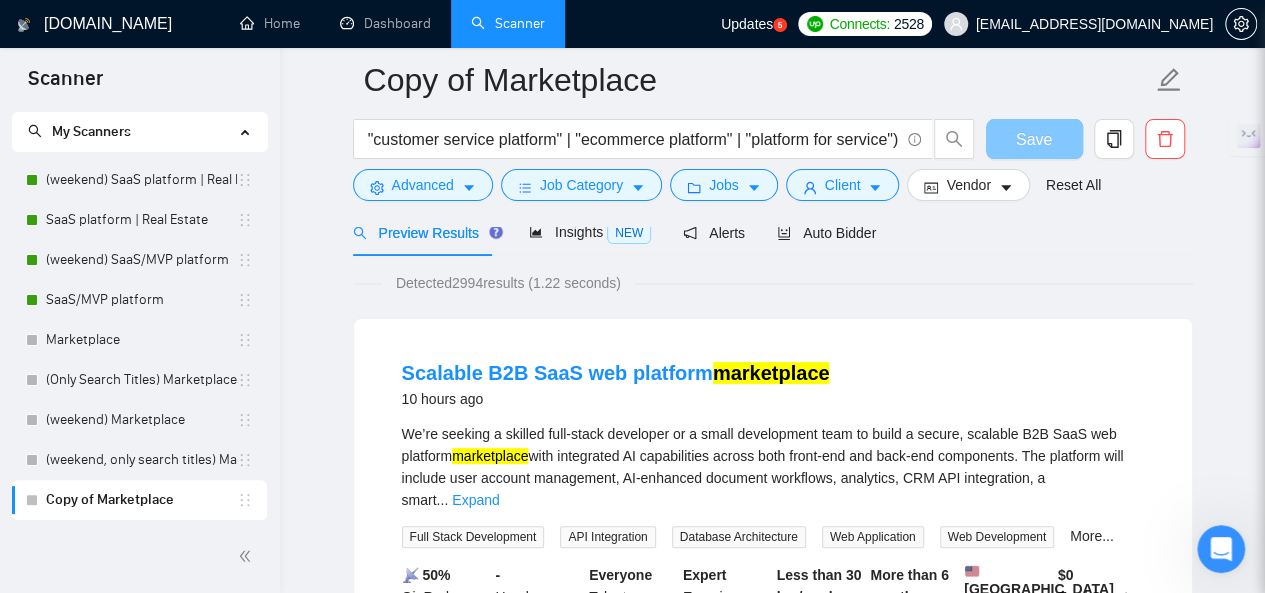 scroll, scrollTop: 0, scrollLeft: 0, axis: both 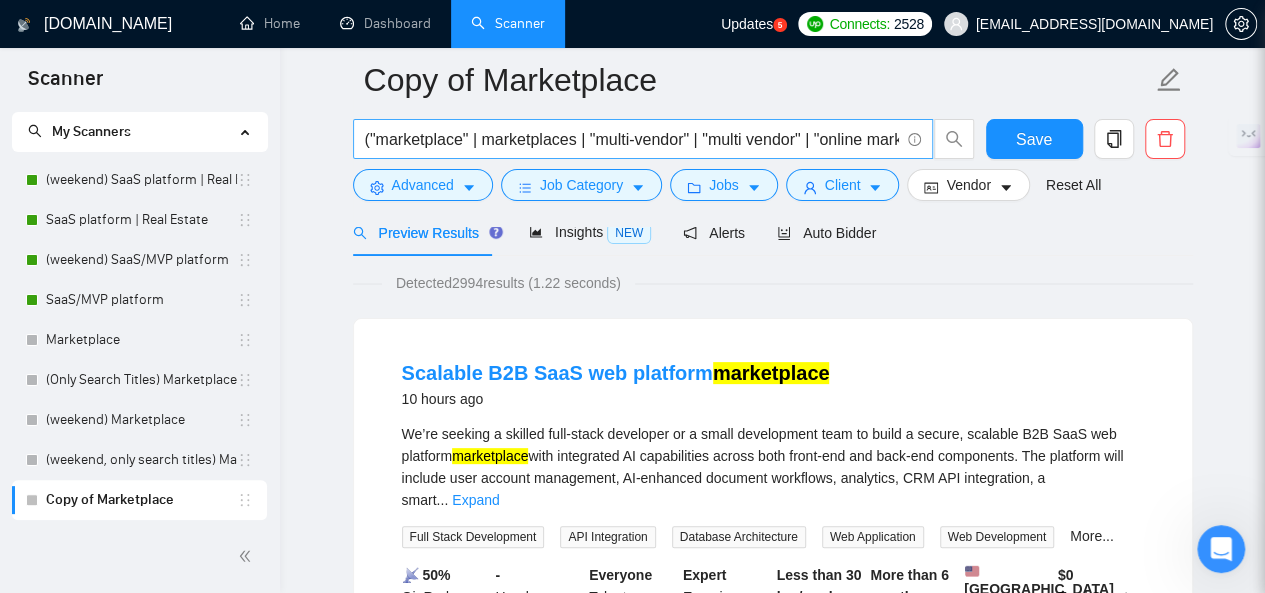 click on "("marketplace" | marketplaces | "multi-vendor" | "multi vendor" | "online marketplace" | "ecommerce marketplace" | "platform for sellers" | "platform as a service" | "platform for buyers" | "two-sided platform" | "B2B marketplace" | "B2C marketplace" | "C2C marketplace" | "marketplace MVP" | "build a marketplace" | "create marketplace" | "custom marketplace" | "marketplace SaaS" | "vendor portal" | "vendor dashboard" | "product listing platform" | "digital marketplace" | "online marketplace platform for services" | "platform as a service" | "backend-as-a-service platform" | "website platform" | "platform for ecommerce" | "customer service platform" | "ecommerce platform" | "platform for service")" at bounding box center (632, 139) 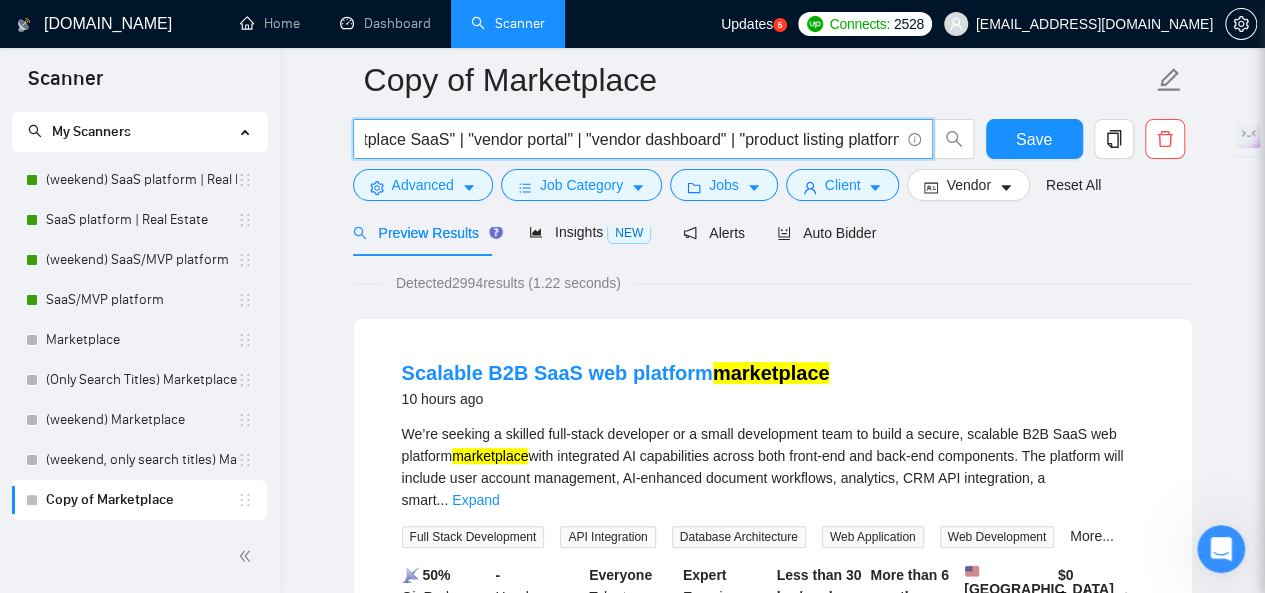 scroll, scrollTop: 0, scrollLeft: 2635, axis: horizontal 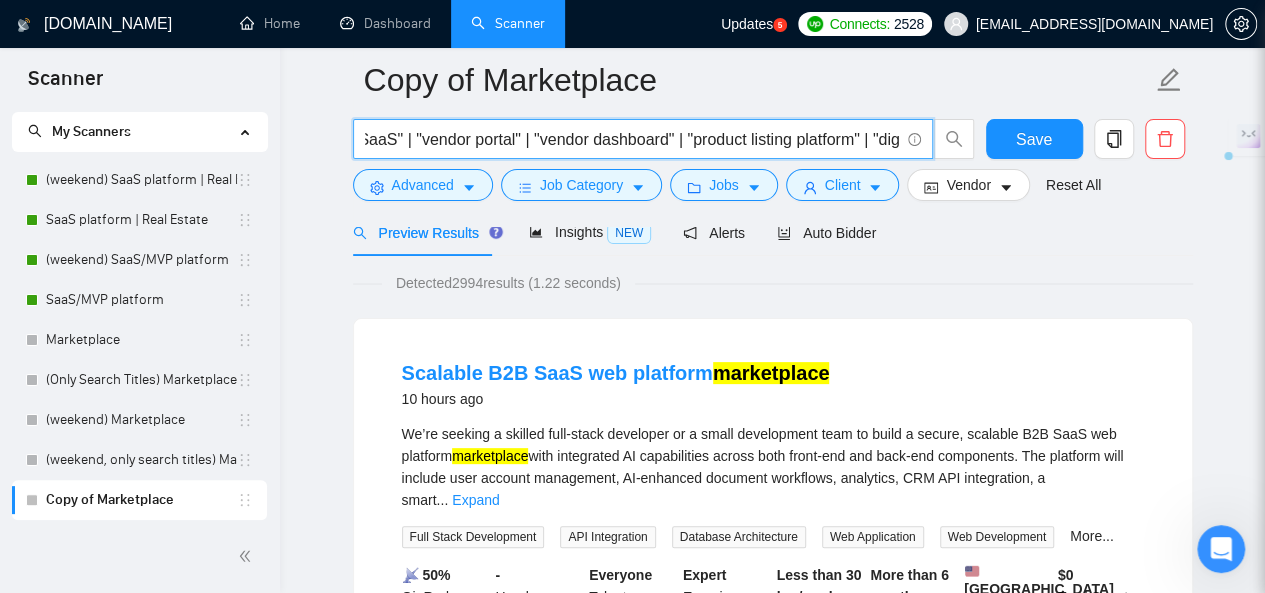 drag, startPoint x: 692, startPoint y: 141, endPoint x: 876, endPoint y: 138, distance: 184.02446 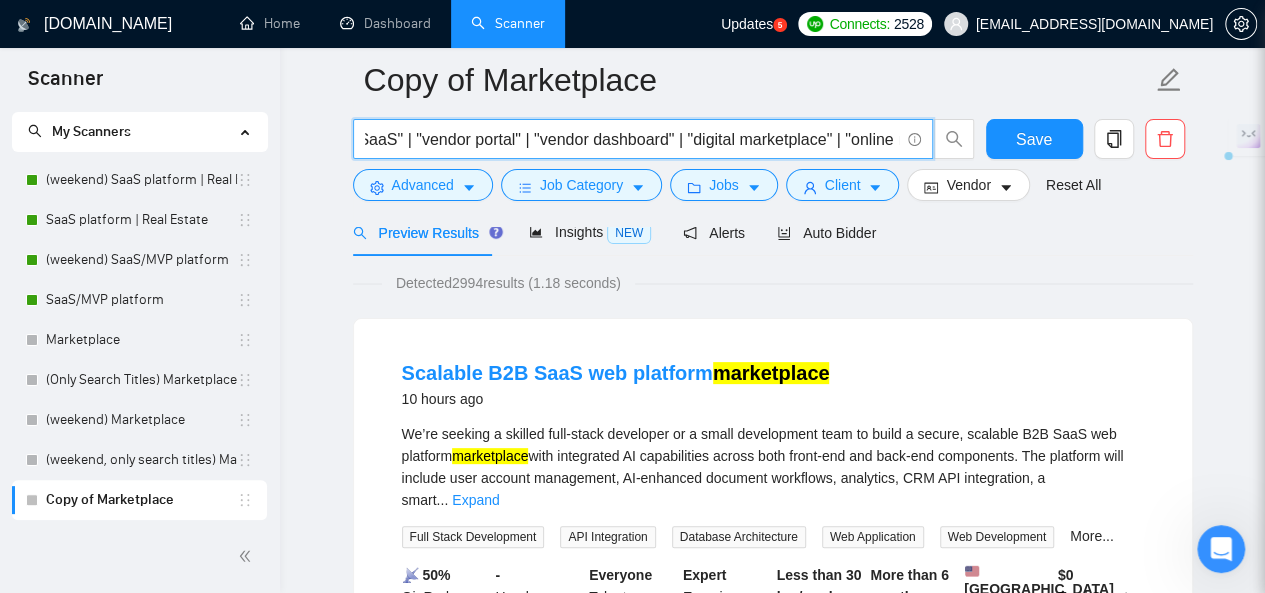 drag, startPoint x: 411, startPoint y: 134, endPoint x: 686, endPoint y: 137, distance: 275.01636 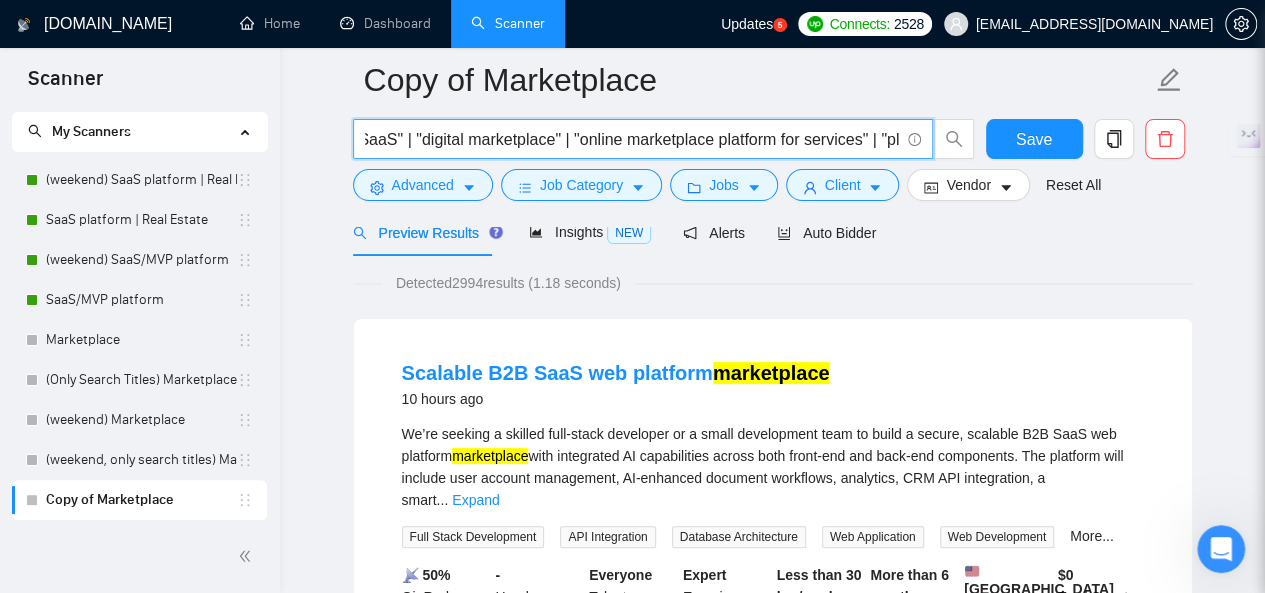 type on "("marketplace" | marketplaces | "multi-vendor" | "multi vendor" | "online marketplace" | "ecommerce marketplace" | "platform for sellers" | "platform as a service" | "platform for buyers" | "two-sided platform" | "B2B marketplace" | "B2C marketplace" | "C2C marketplace" | "marketplace MVP" | "build a marketplace" | "create marketplace" | "custom marketplace" | "marketplace SaaS" | "digital marketplace" | "online marketplace platform for services" | "platform as a service" | "backend-as-a-service platform" | "website platform" | "platform for ecommerce" | "customer service platform" | "ecommerce platform" | "platform for service")" 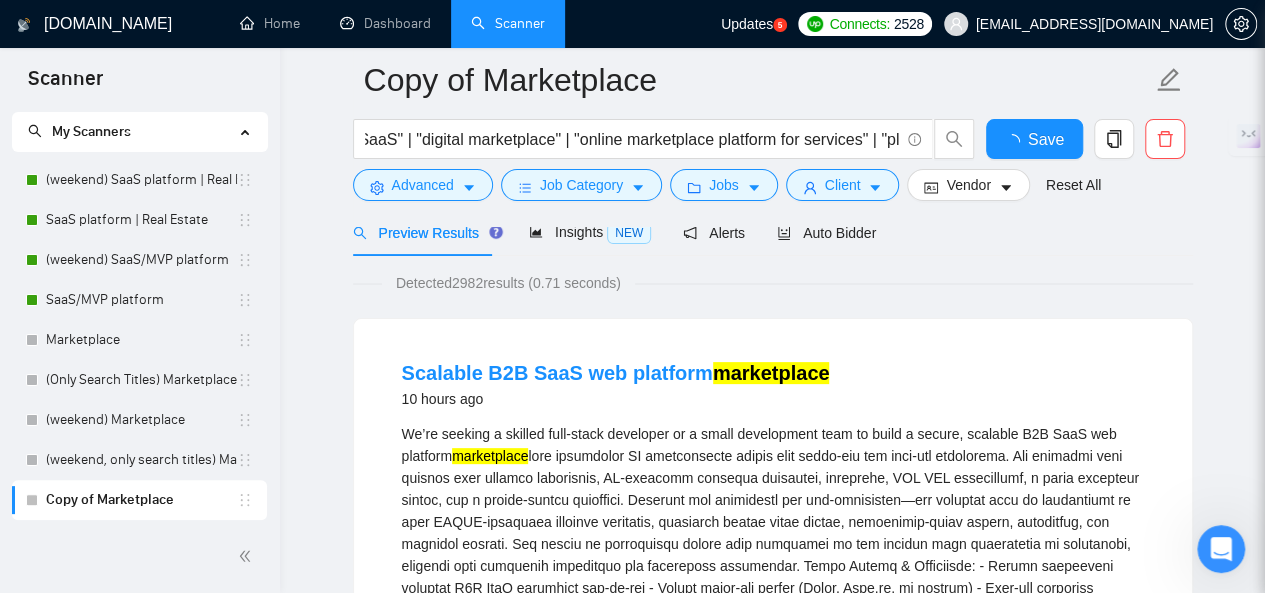 scroll, scrollTop: 0, scrollLeft: 0, axis: both 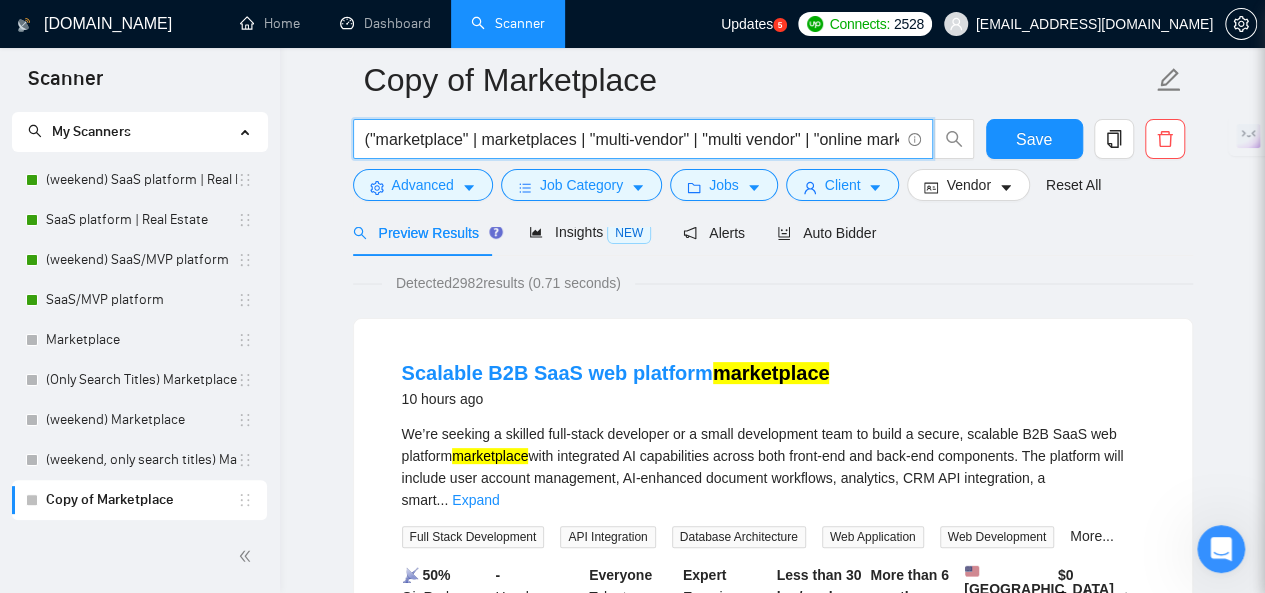 click on "("marketplace" | marketplaces | "multi-vendor" | "multi vendor" | "online marketplace" | "ecommerce marketplace" | "platform for sellers" | "platform as a service" | "platform for buyers" | "two-sided platform" | "B2B marketplace" | "B2C marketplace" | "C2C marketplace" | "marketplace MVP" | "build a marketplace" | "create marketplace" | "custom marketplace" | "marketplace SaaS" | "digital marketplace" | "online marketplace platform for services" | "platform as a service" | "backend-as-a-service platform" | "website platform" | "platform for ecommerce" | "customer service platform" | "ecommerce platform" | "platform for service")" at bounding box center [632, 139] 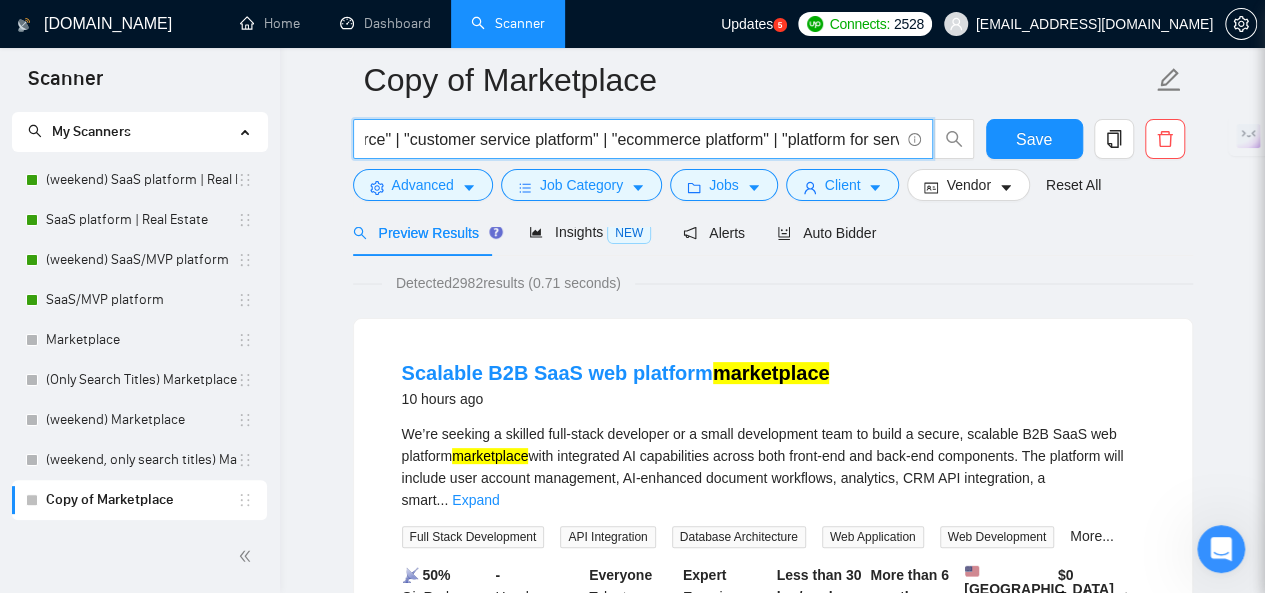 scroll, scrollTop: 0, scrollLeft: 3902, axis: horizontal 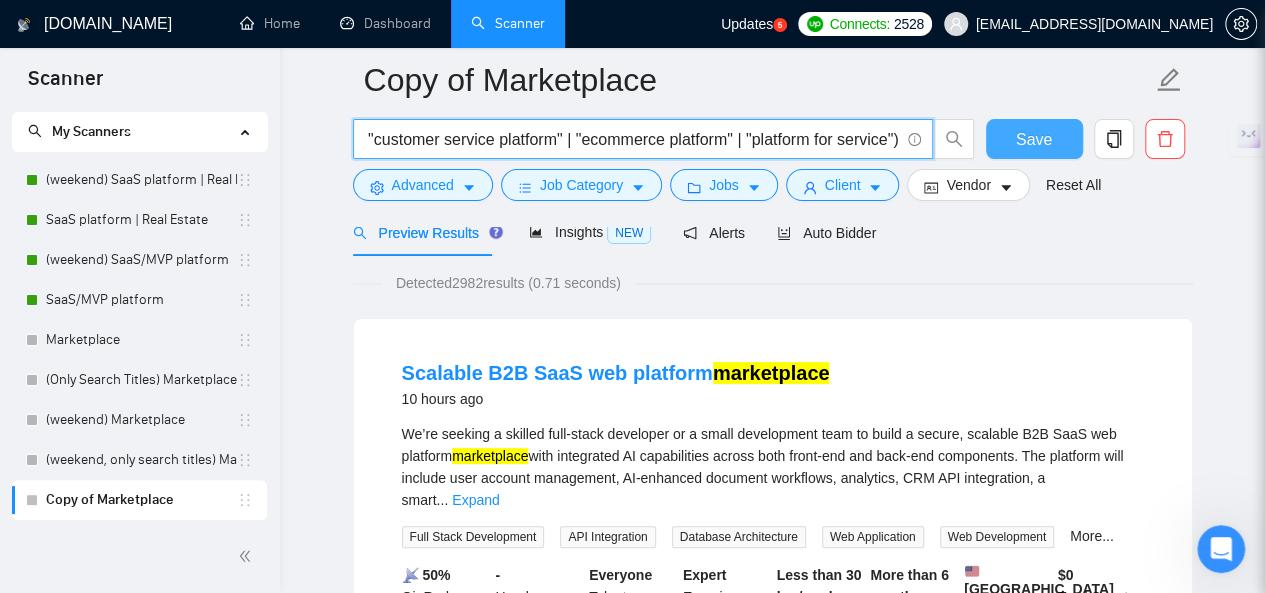 click on "Save" at bounding box center [1034, 139] 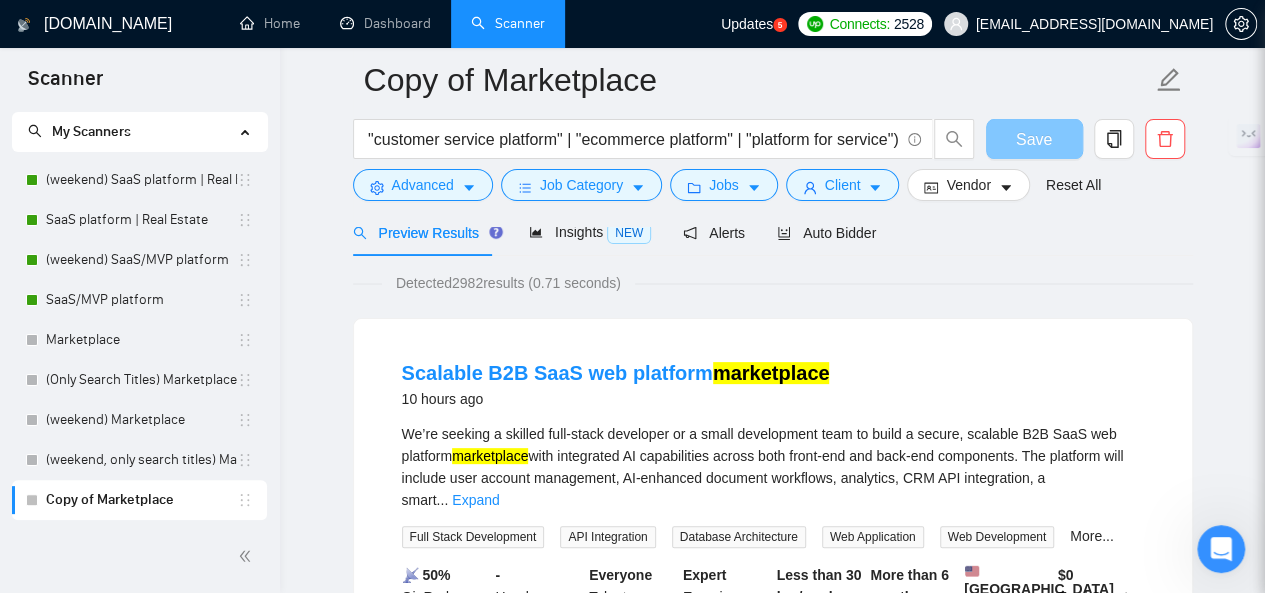 scroll, scrollTop: 0, scrollLeft: 0, axis: both 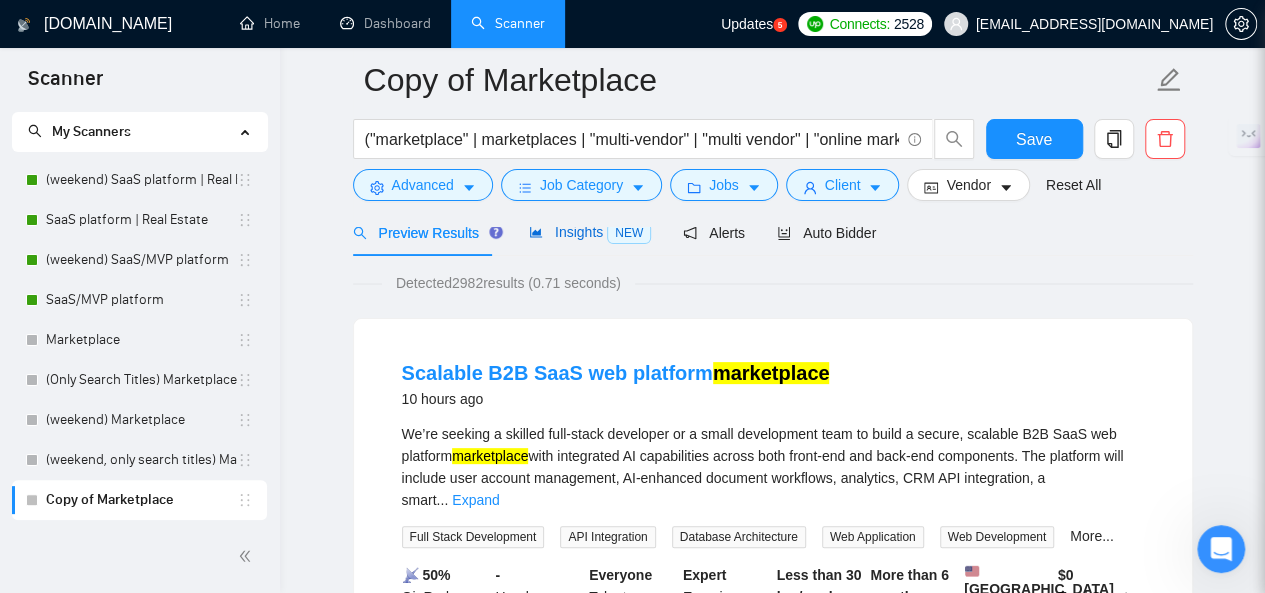 click on "Insights NEW" at bounding box center [590, 232] 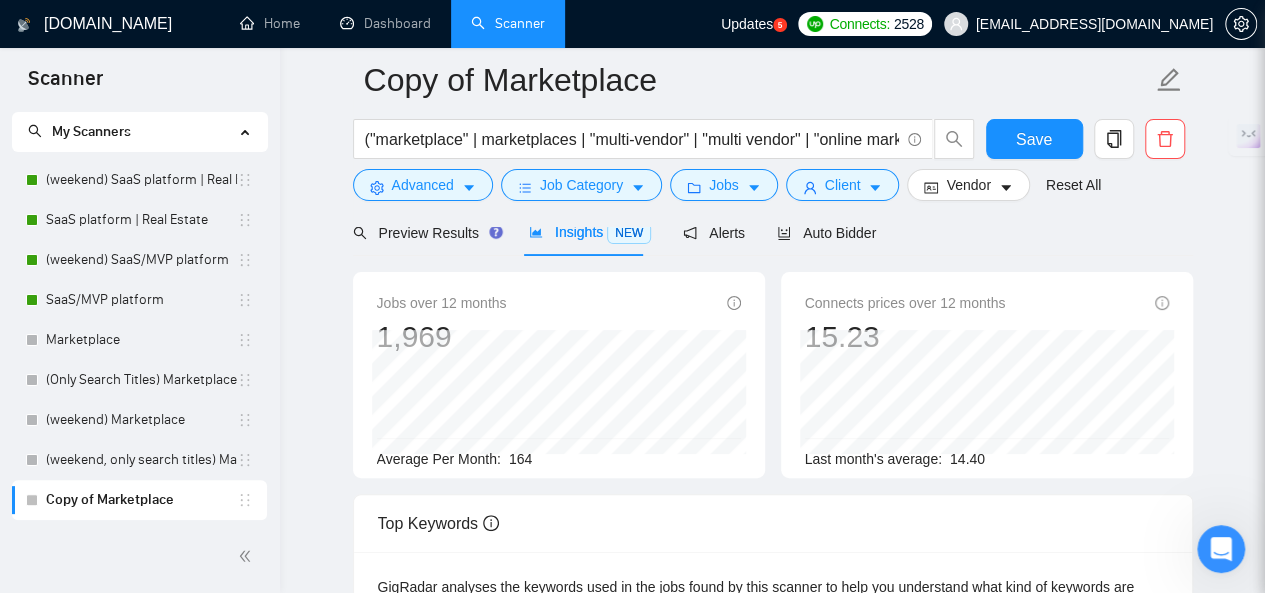 scroll, scrollTop: 0, scrollLeft: 0, axis: both 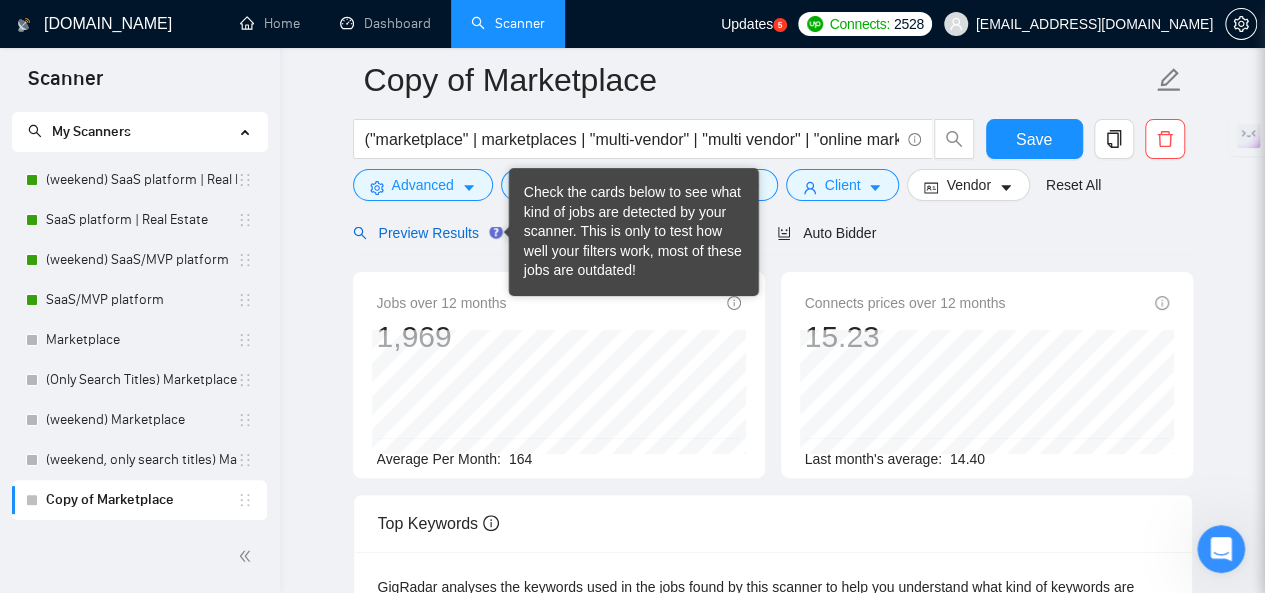 click on "Preview Results" at bounding box center (425, 233) 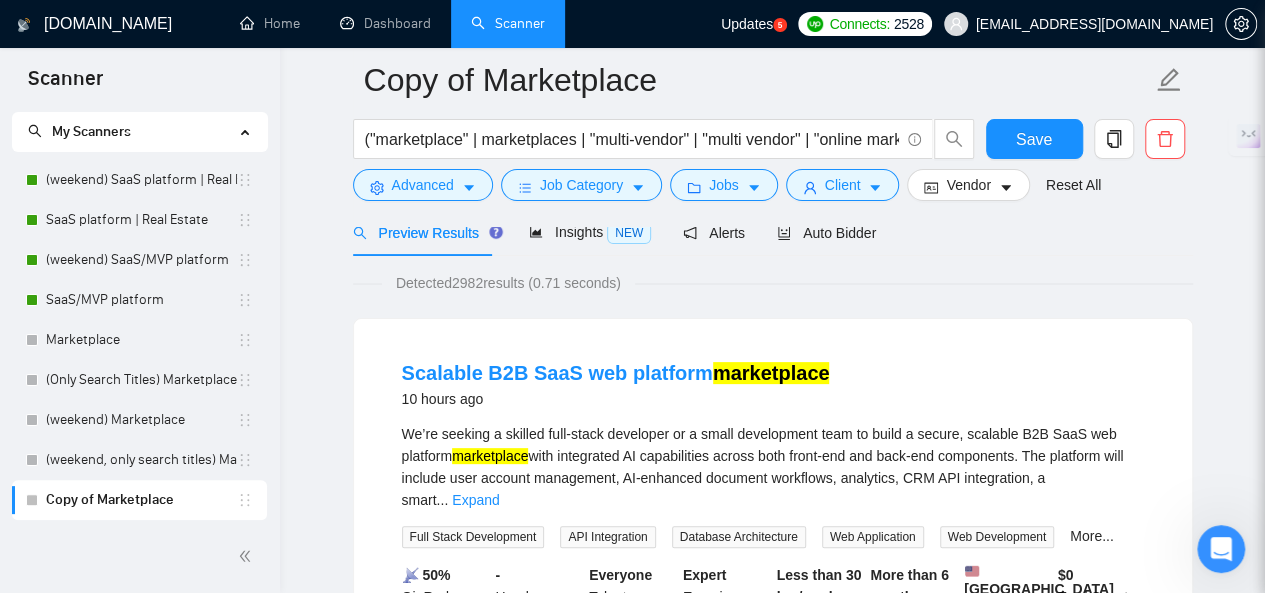 scroll, scrollTop: 0, scrollLeft: 0, axis: both 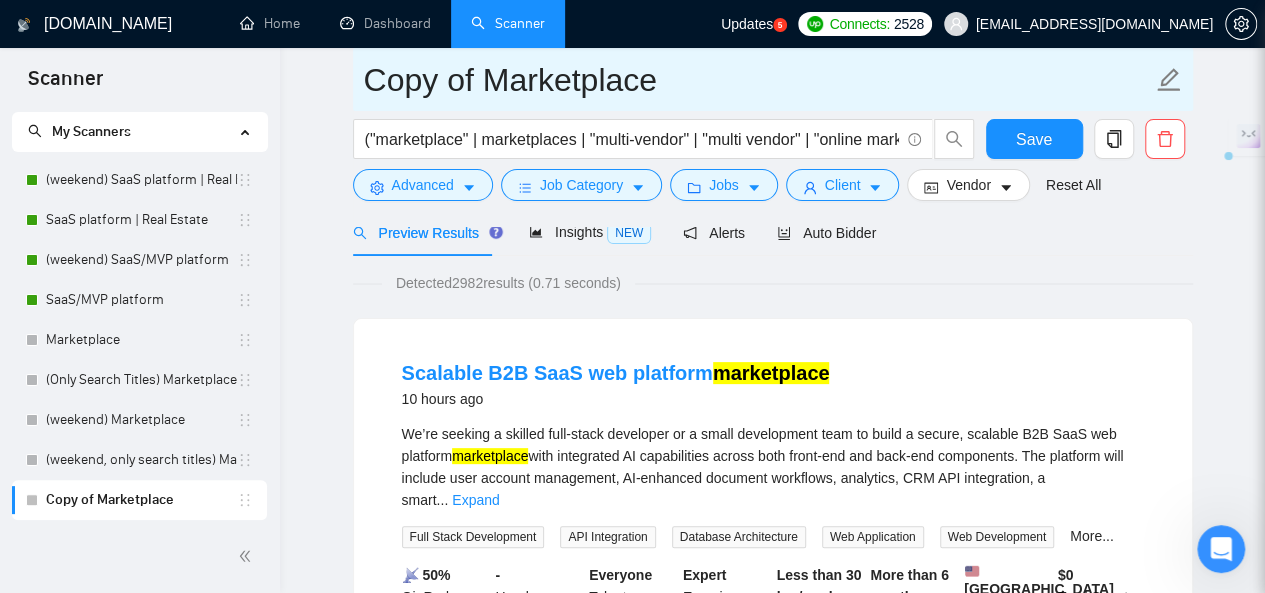 drag, startPoint x: 480, startPoint y: 79, endPoint x: 346, endPoint y: 79, distance: 134 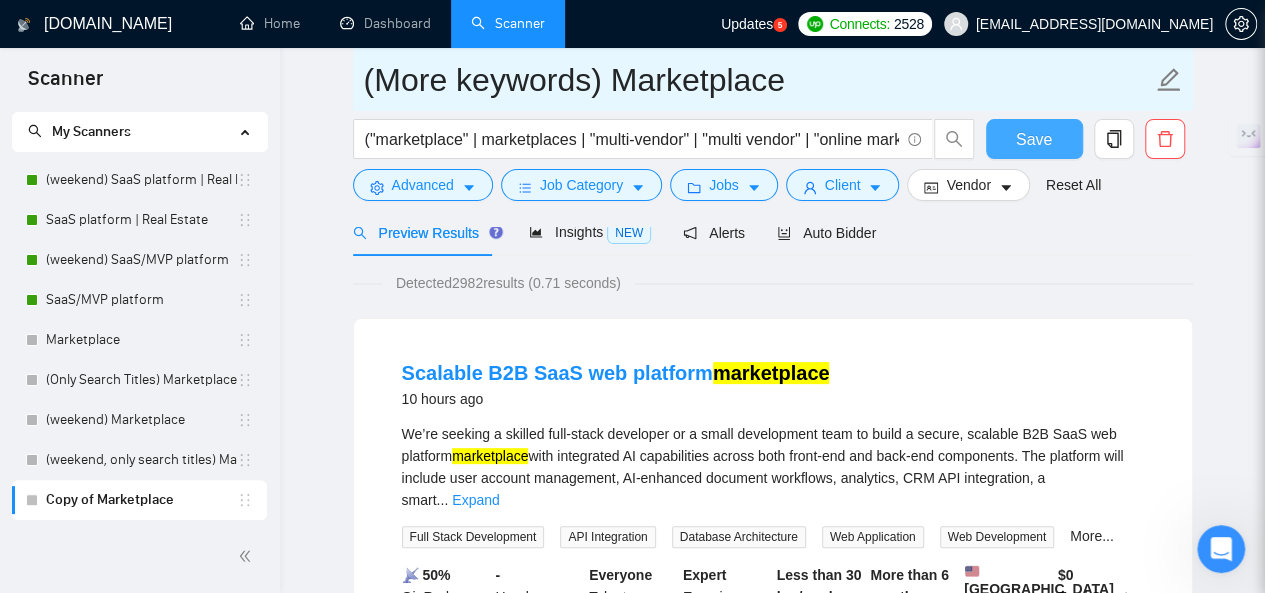 type on "(More keywords) Marketplace" 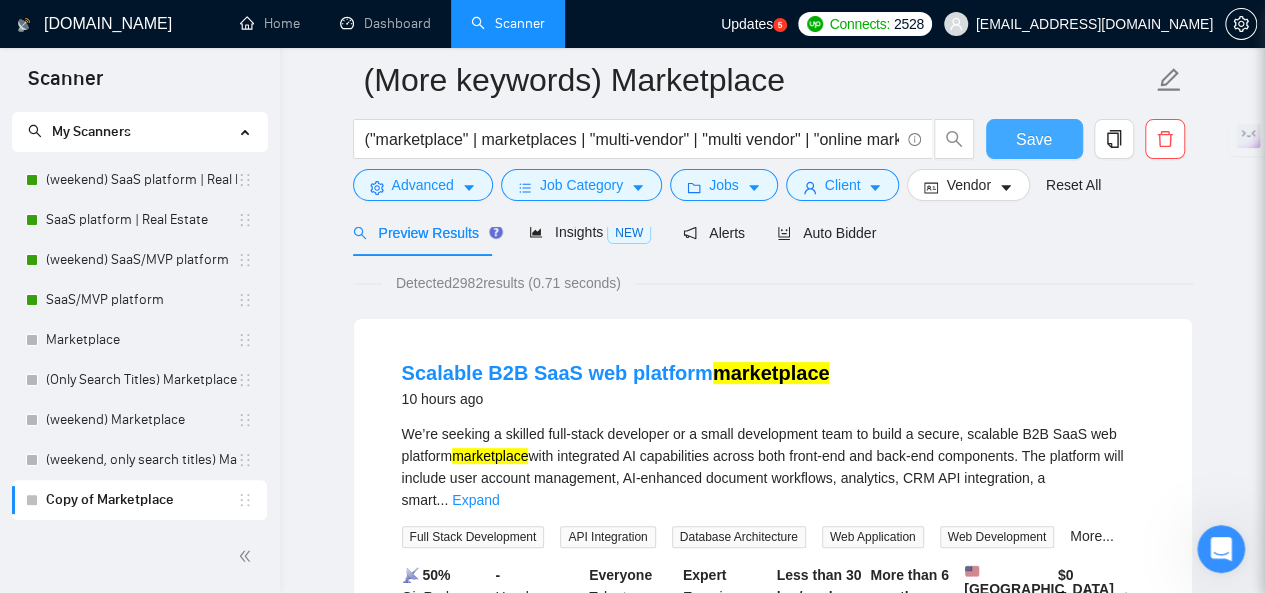 click on "Save" at bounding box center [1034, 139] 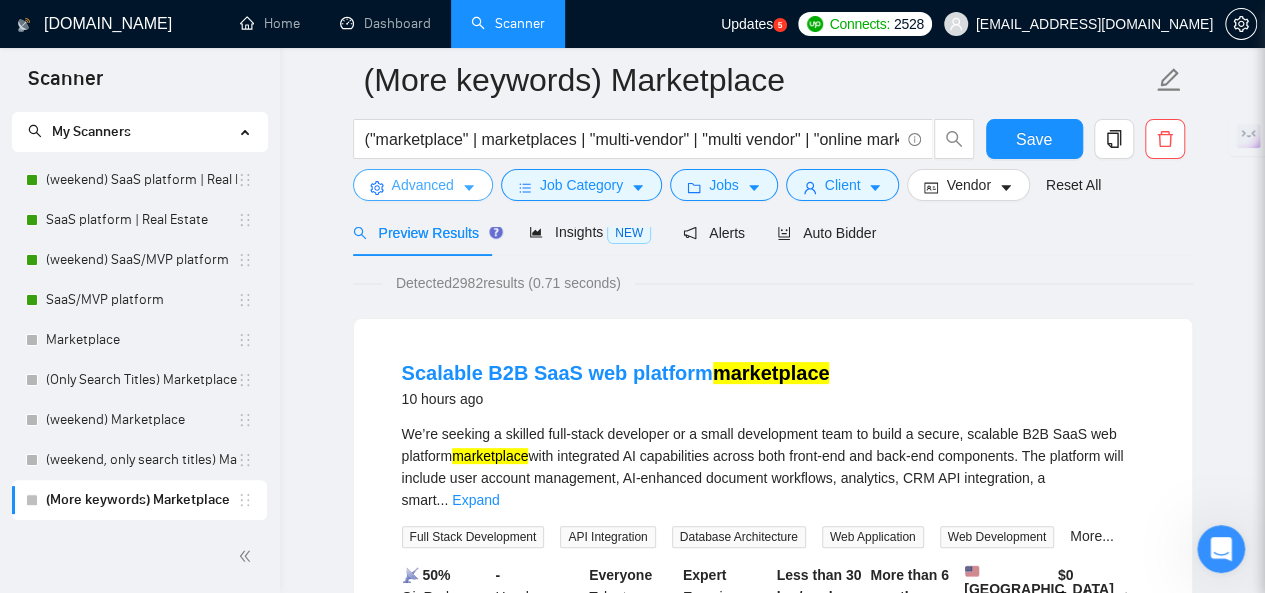 click 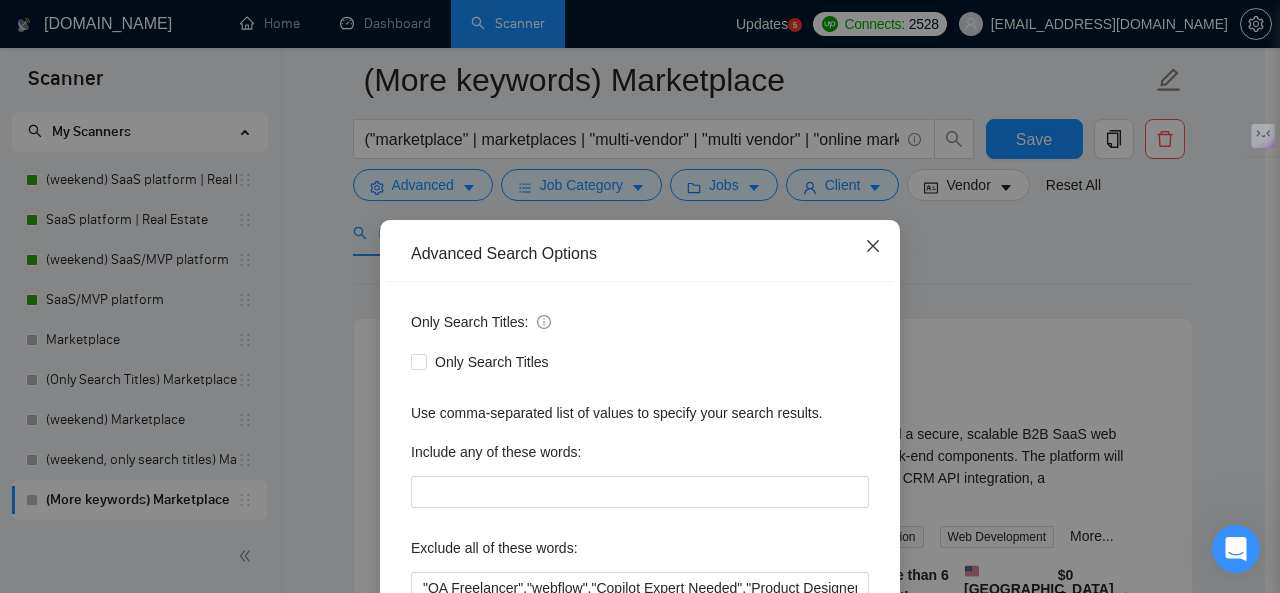 click 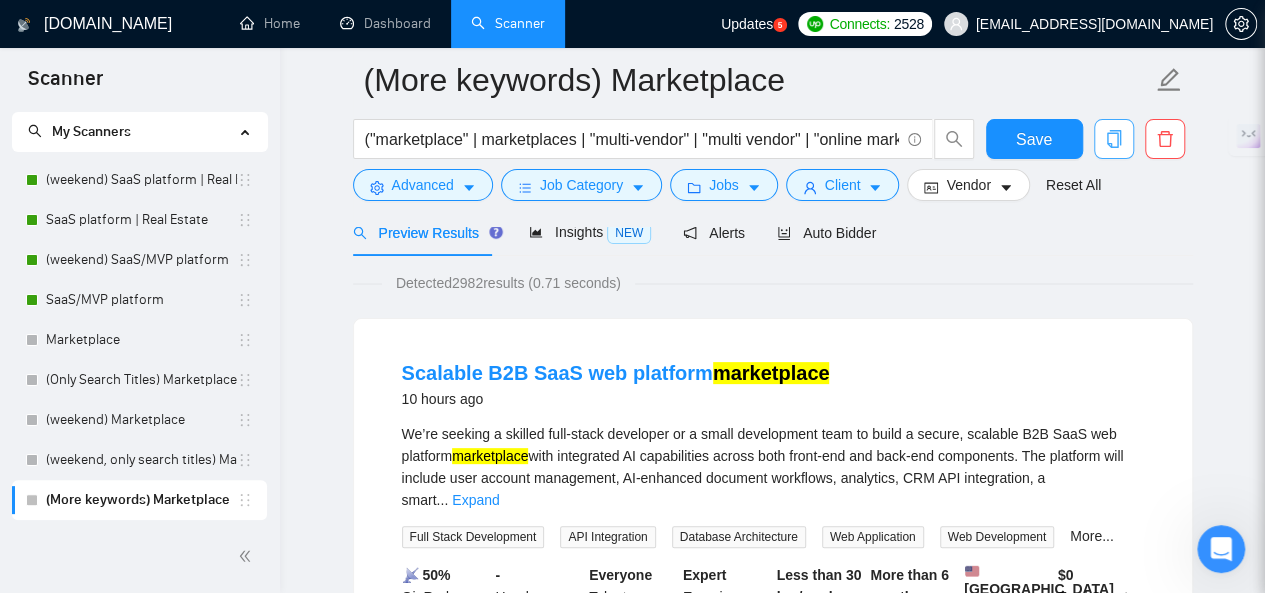 click 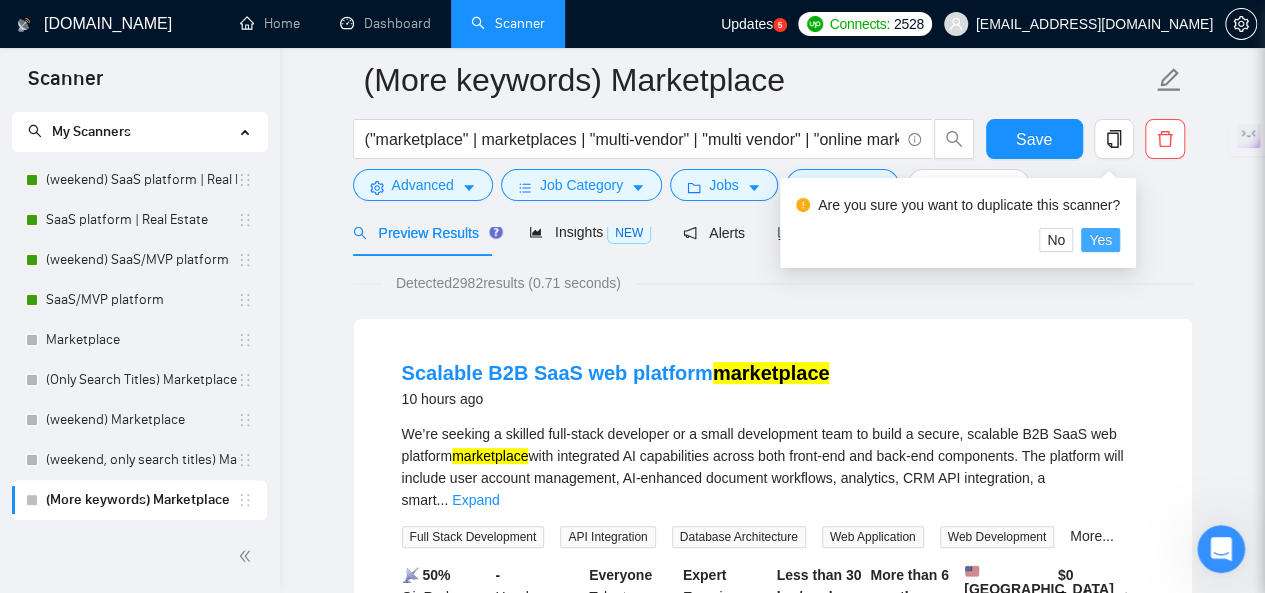 click on "Yes" at bounding box center [1100, 240] 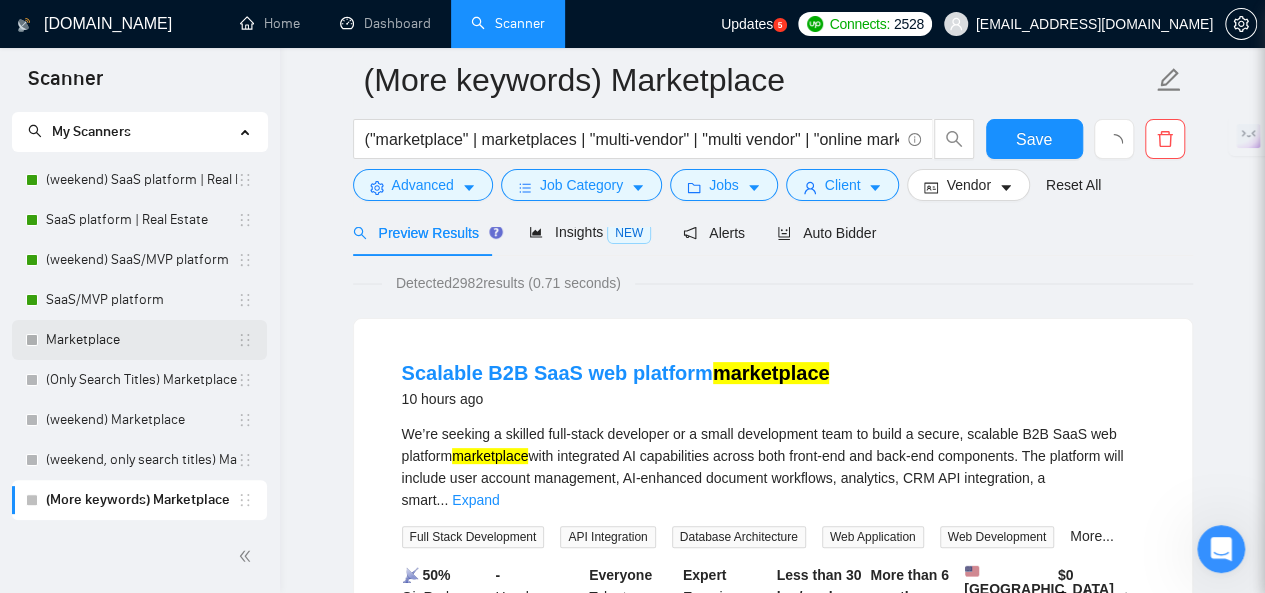 scroll, scrollTop: 0, scrollLeft: 0, axis: both 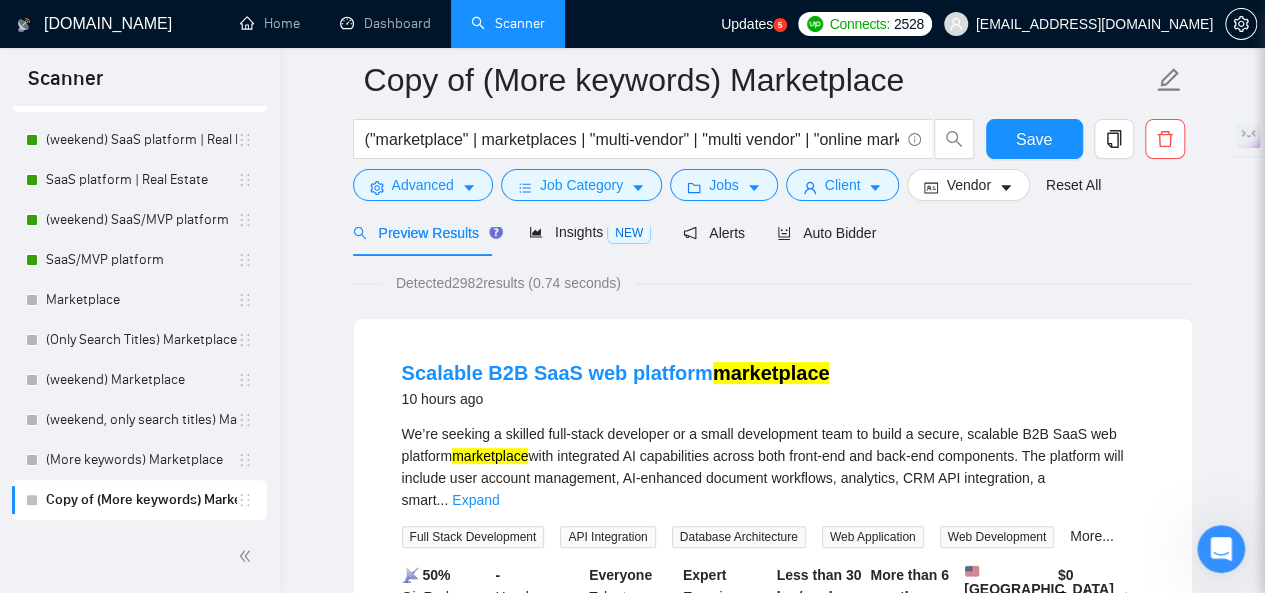 click on "Copy of (More keywords) Marketplace" at bounding box center [141, 500] 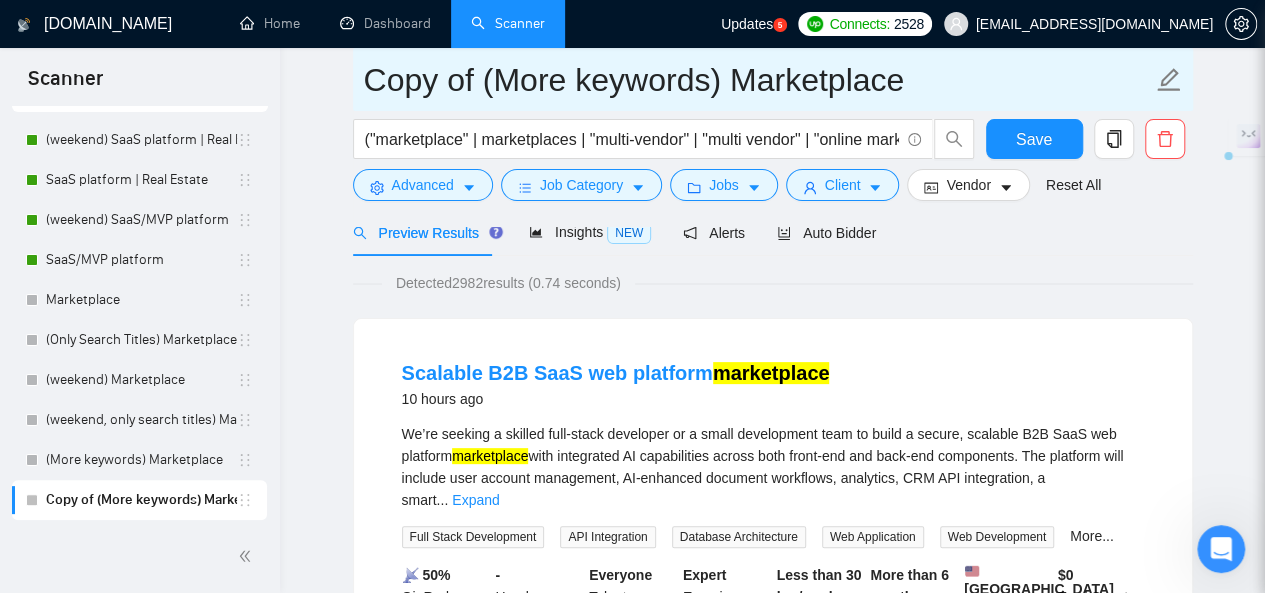 drag, startPoint x: 484, startPoint y: 82, endPoint x: 316, endPoint y: 81, distance: 168.00298 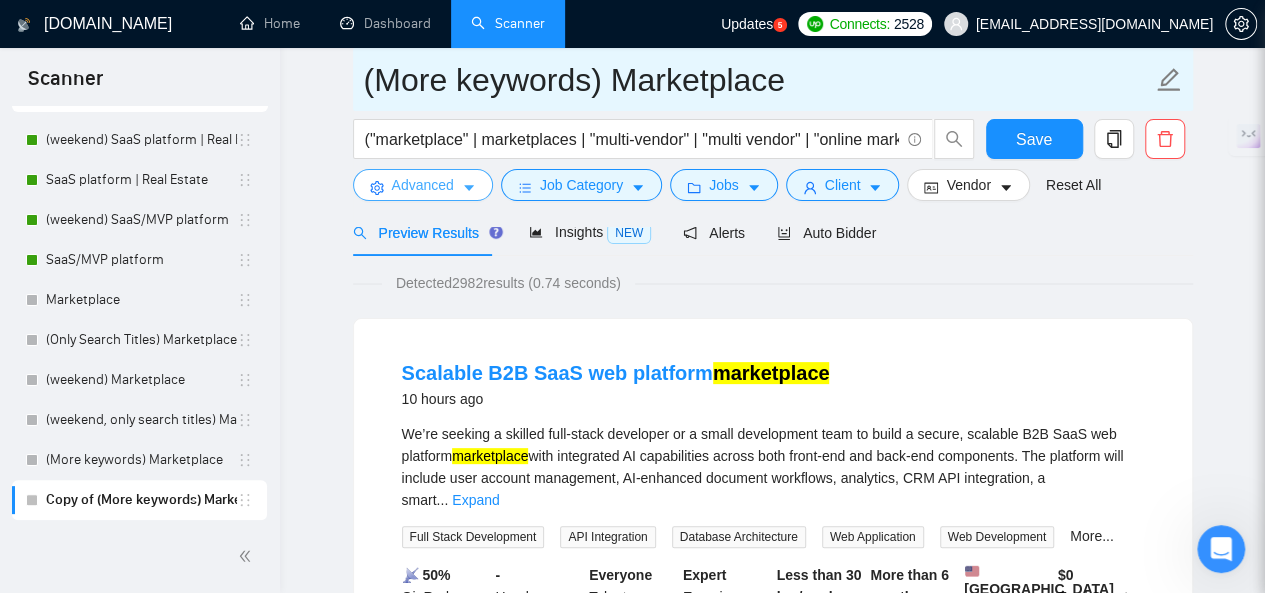 type on "(More keywords) Marketplace" 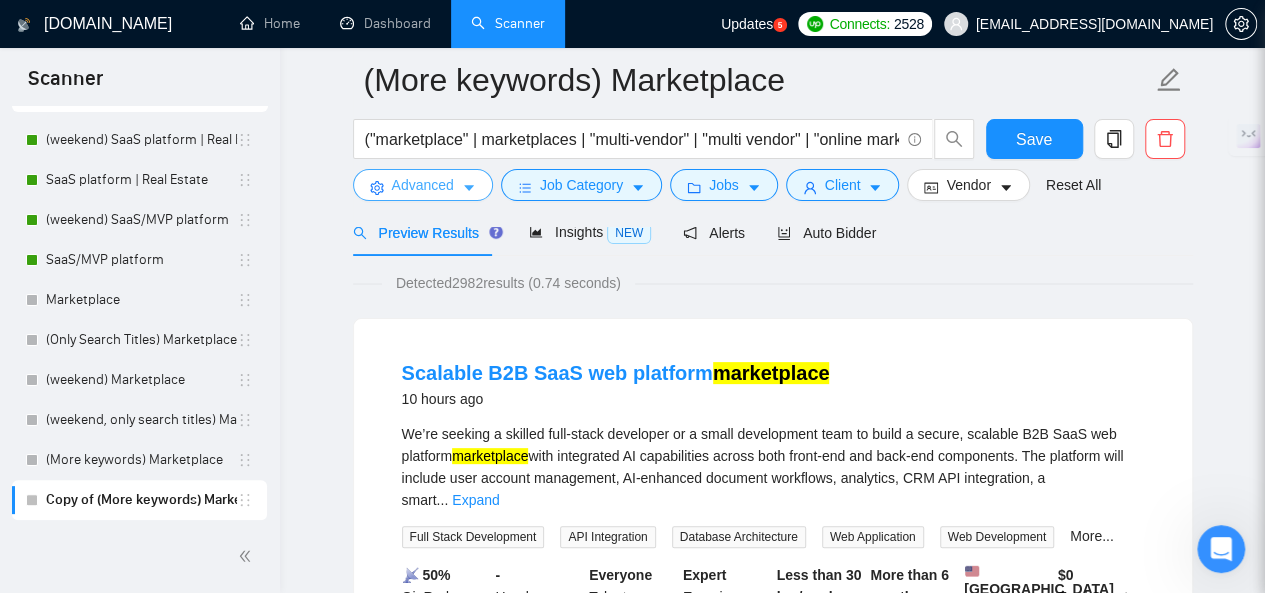 click on "Advanced" at bounding box center (423, 185) 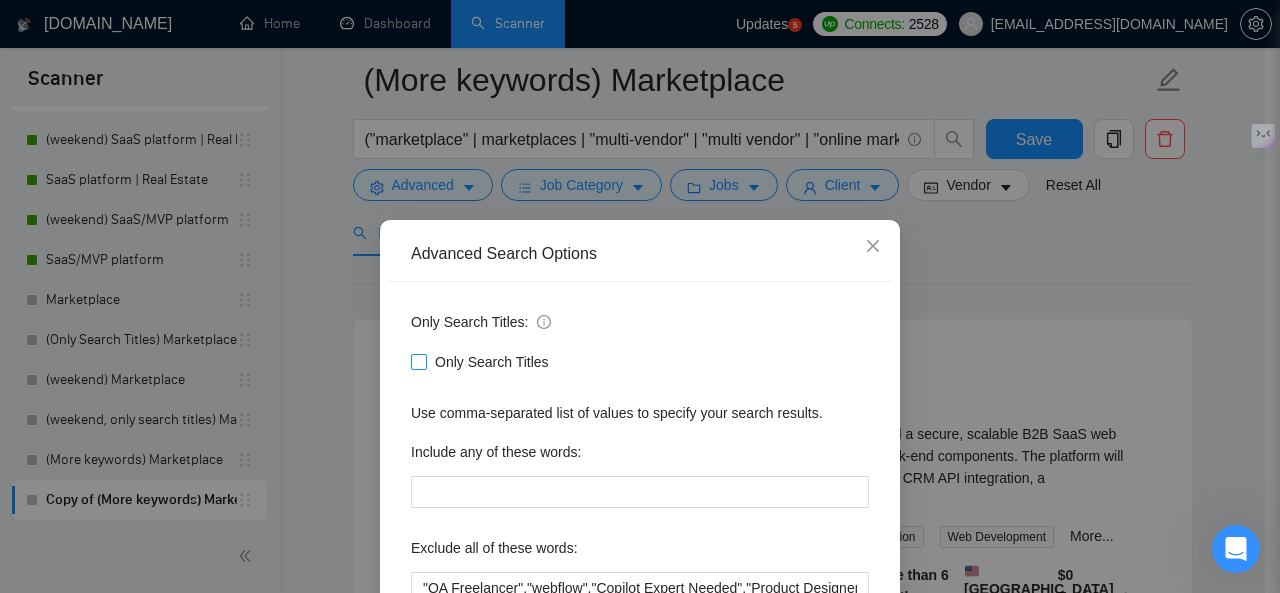 click on "Only Search Titles" at bounding box center (492, 362) 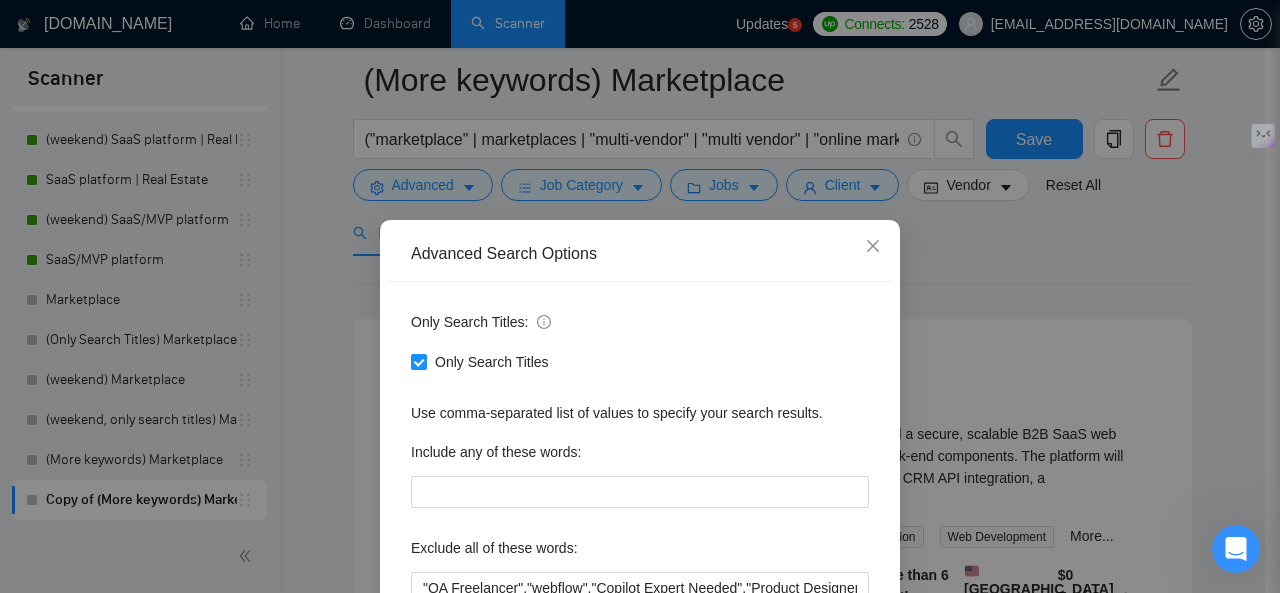 scroll, scrollTop: 238, scrollLeft: 0, axis: vertical 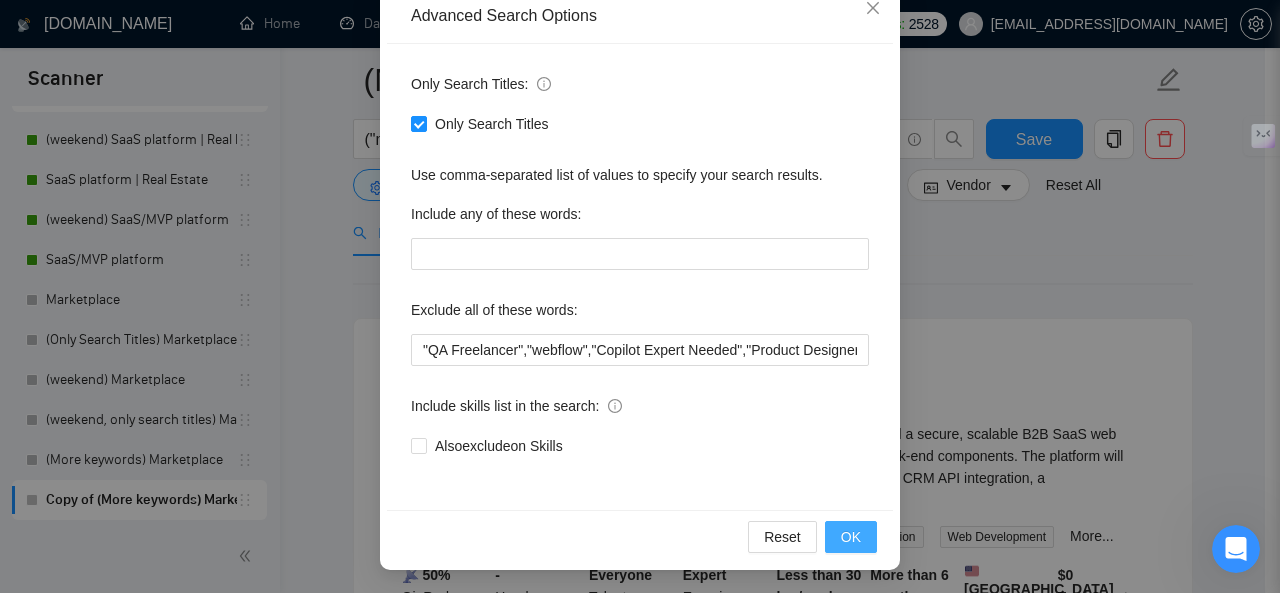 click on "OK" at bounding box center (851, 537) 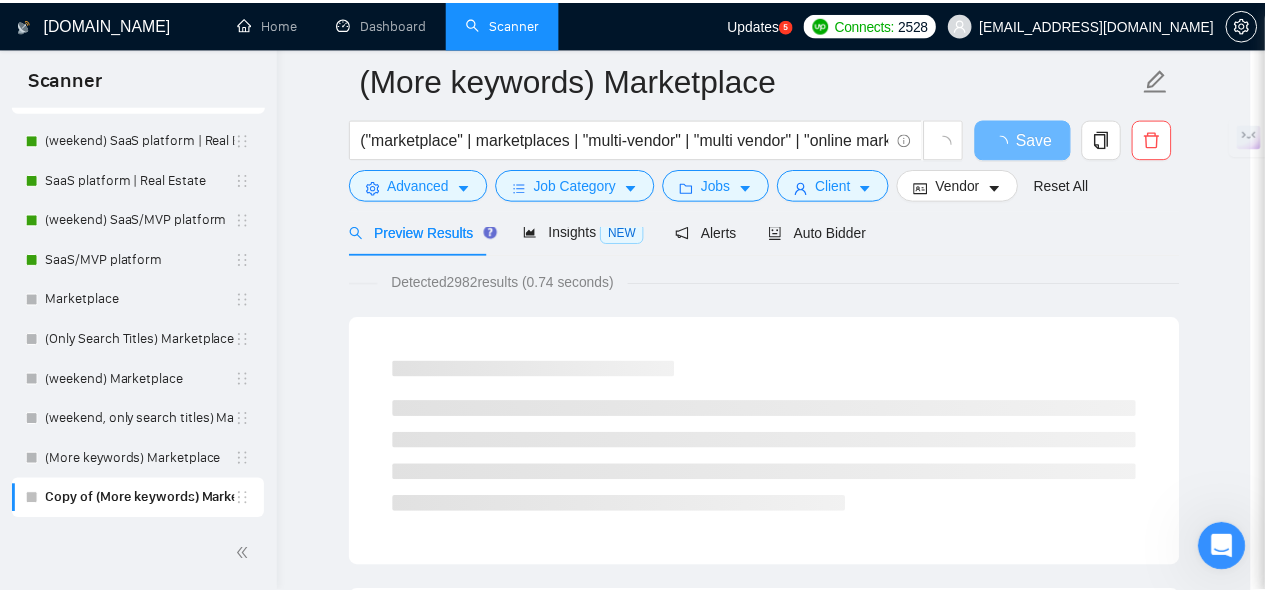 scroll, scrollTop: 138, scrollLeft: 0, axis: vertical 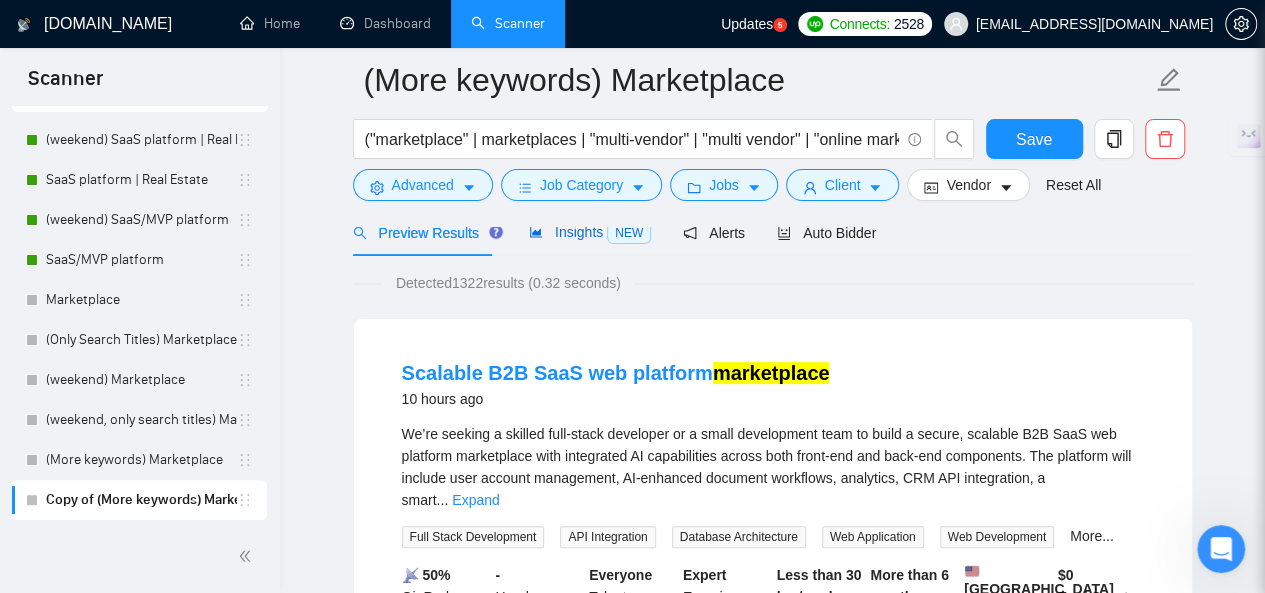 click on "Insights NEW" at bounding box center [590, 232] 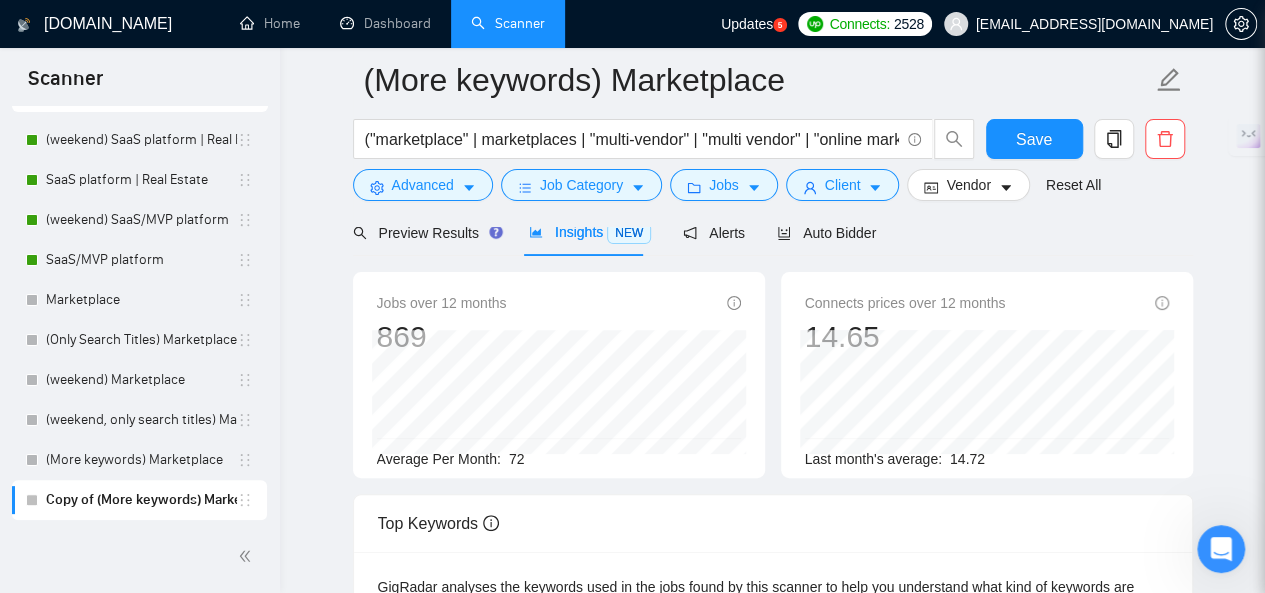 scroll, scrollTop: 0, scrollLeft: 0, axis: both 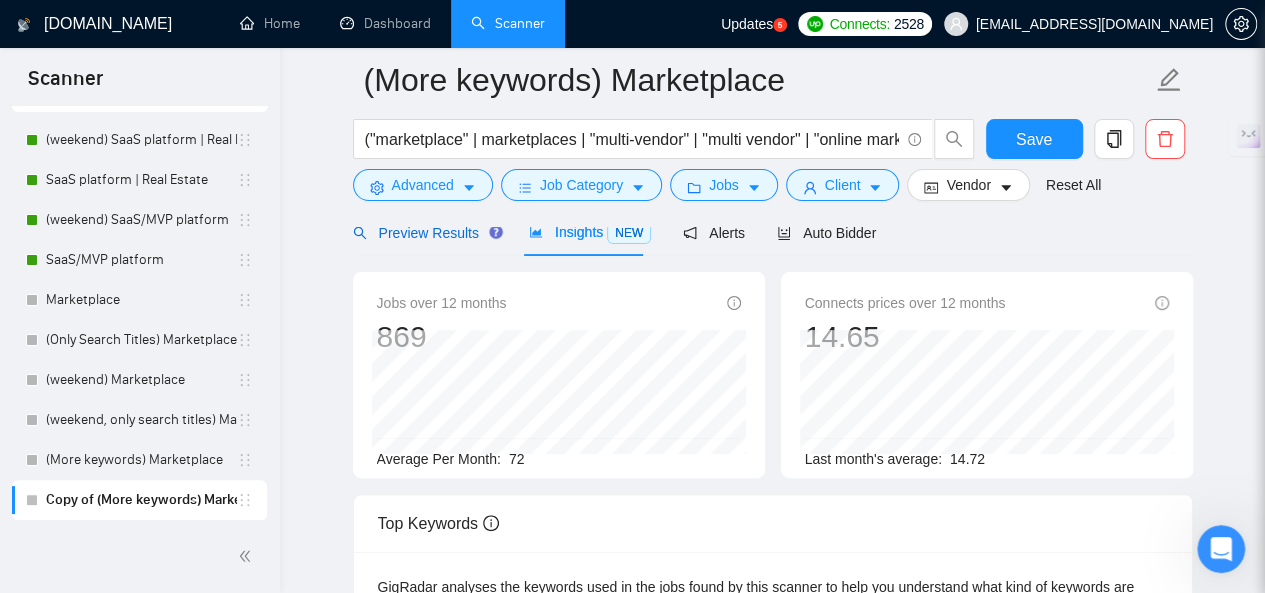click on "Preview Results" at bounding box center [425, 233] 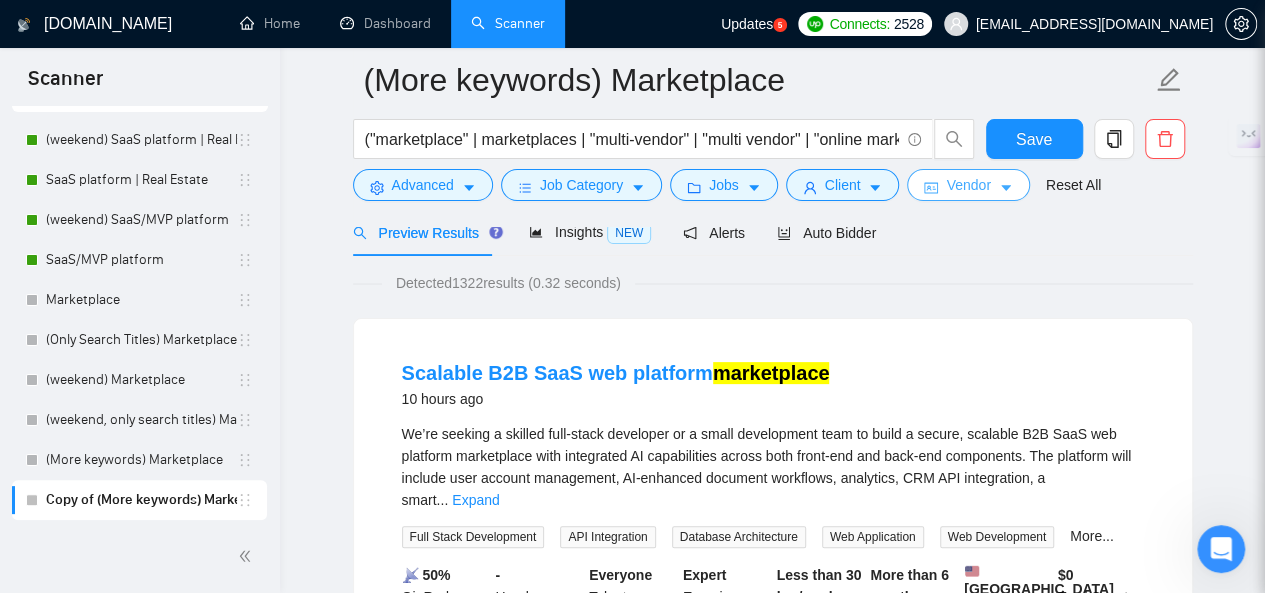 scroll, scrollTop: 0, scrollLeft: 0, axis: both 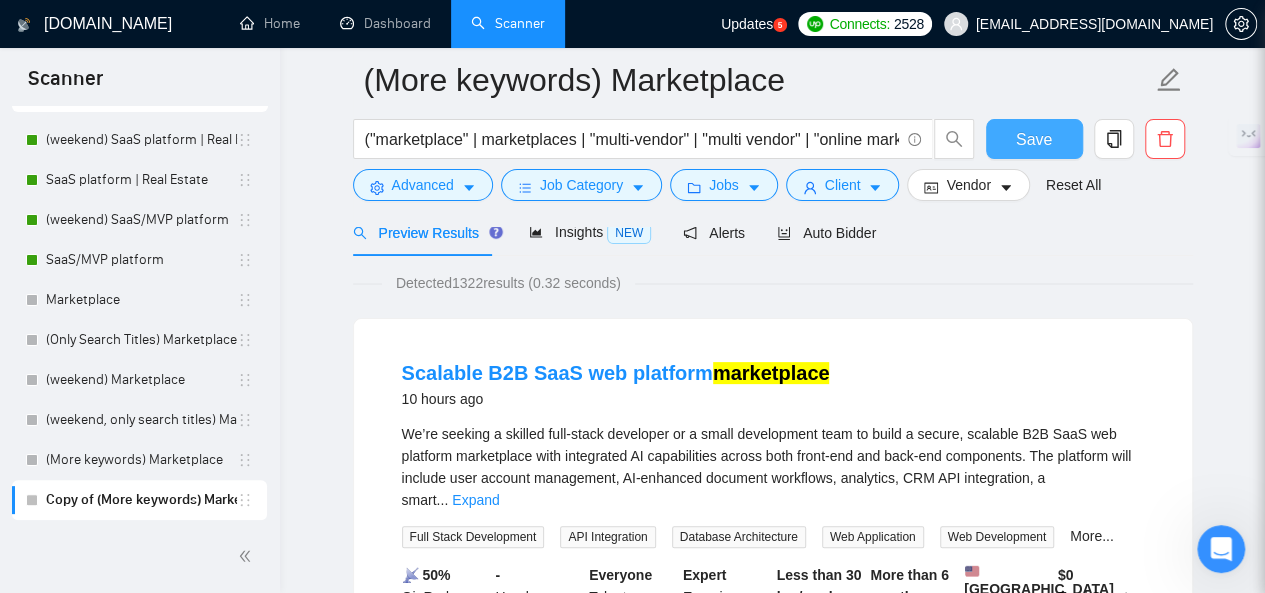 click on "Save" at bounding box center [1034, 139] 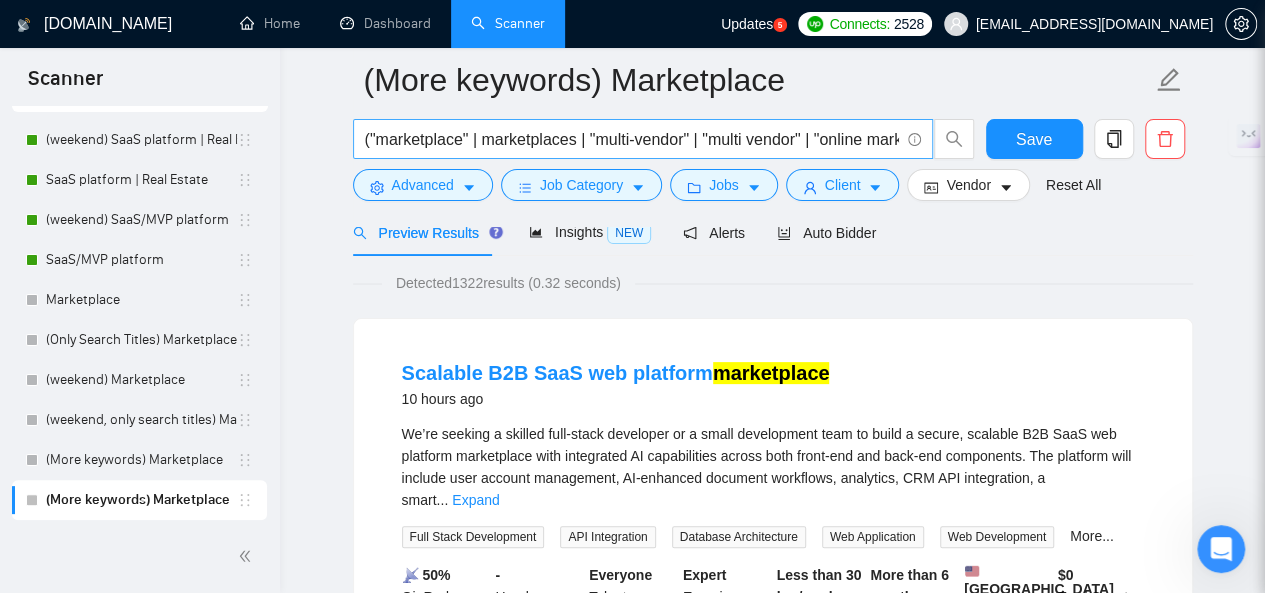 click on "("marketplace" | marketplaces | "multi-vendor" | "multi vendor" | "online marketplace" | "ecommerce marketplace" | "platform for sellers" | "platform as a service" | "platform for buyers" | "two-sided platform" | "B2B marketplace" | "B2C marketplace" | "C2C marketplace" | "marketplace MVP" | "build a marketplace" | "create marketplace" | "custom marketplace" | "marketplace SaaS" | "digital marketplace" | "online marketplace platform for services" | "platform as a service" | "backend-as-a-service platform" | "website platform" | "platform for ecommerce" | "customer service platform" | "ecommerce platform" | "platform for service")" at bounding box center [632, 139] 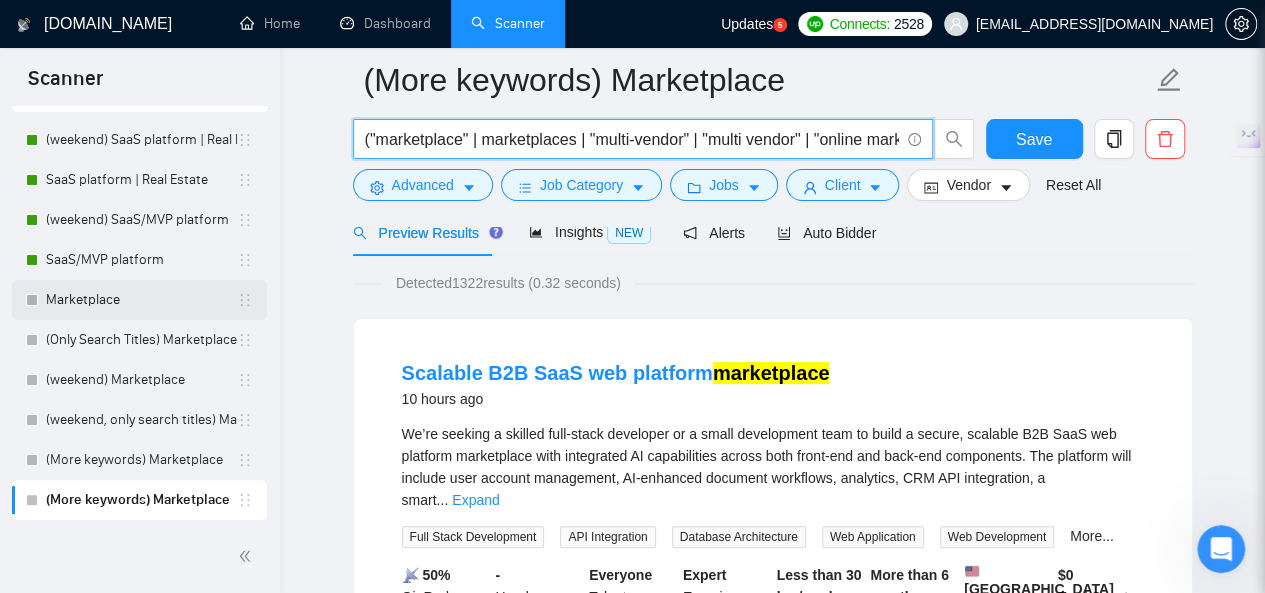 click on "Marketplace" at bounding box center (141, 300) 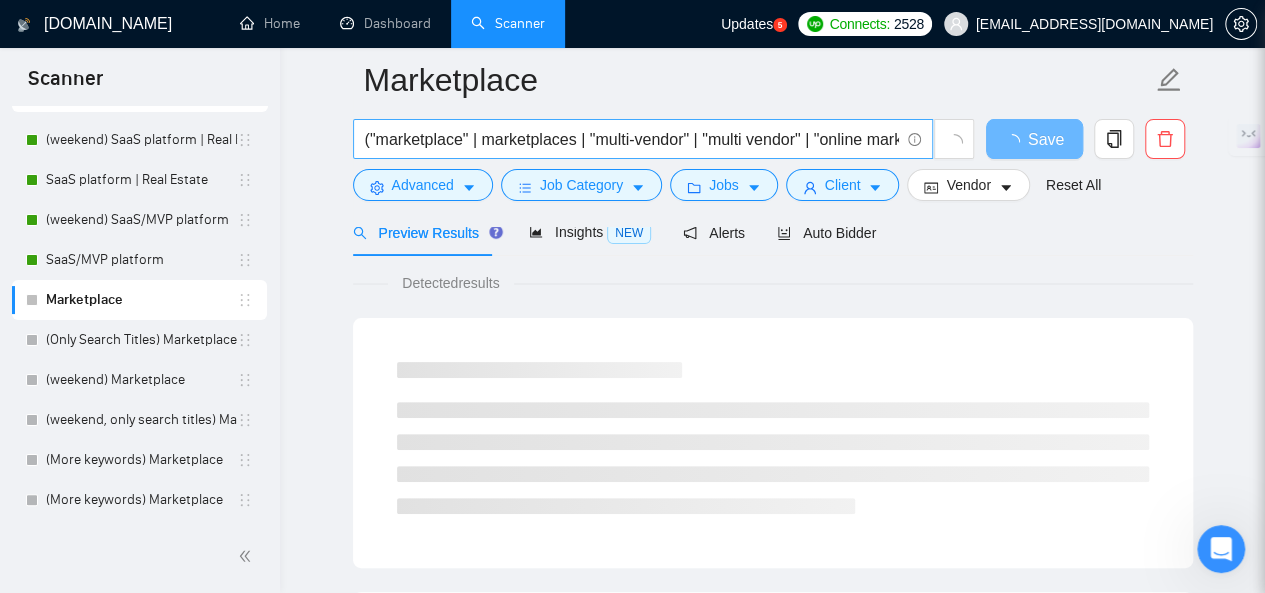 click on "("marketplace" | marketplaces | "multi-vendor" | "multi vendor" | "online marketplace" | "ecommerce marketplace" | "platform for sellers" | "platform as a service" | "platform for buyers" | "two-sided platform" | "B2B marketplace" | "B2C marketplace" | "C2C marketplace" | "marketplace MVP" | "build a marketplace" | "create marketplace" | "custom marketplace" | "marketplace SaaS" | "vendor portal" | "vendor dashboard" | "product listing platform" | "digital marketplace")" at bounding box center [632, 139] 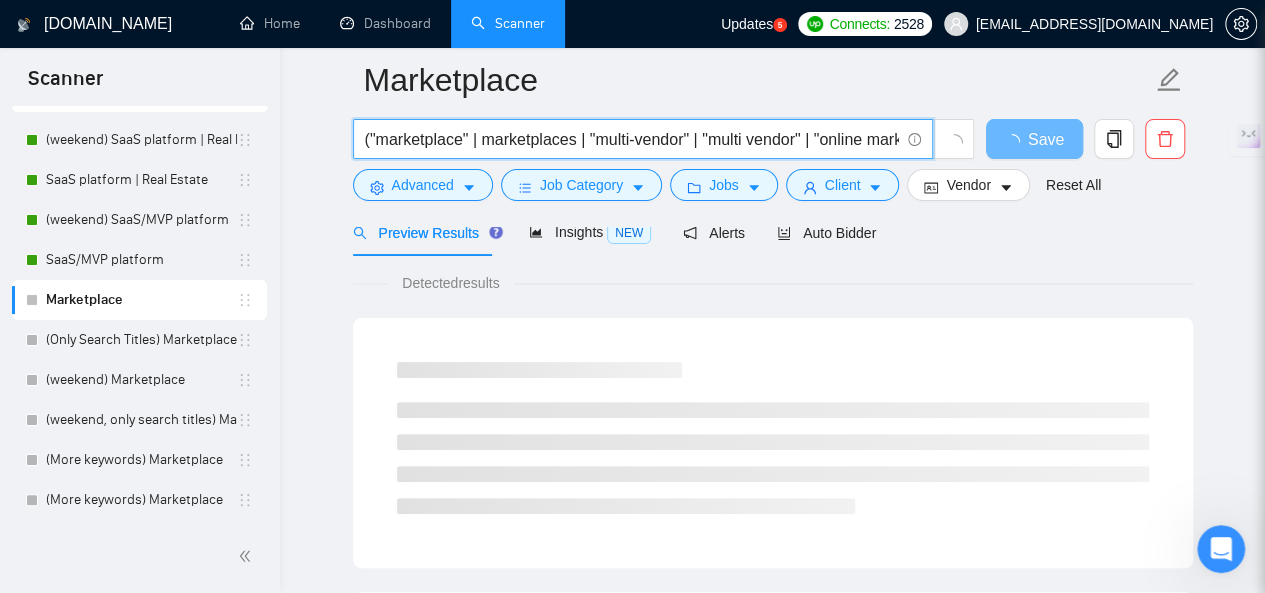 scroll, scrollTop: 0, scrollLeft: 0, axis: both 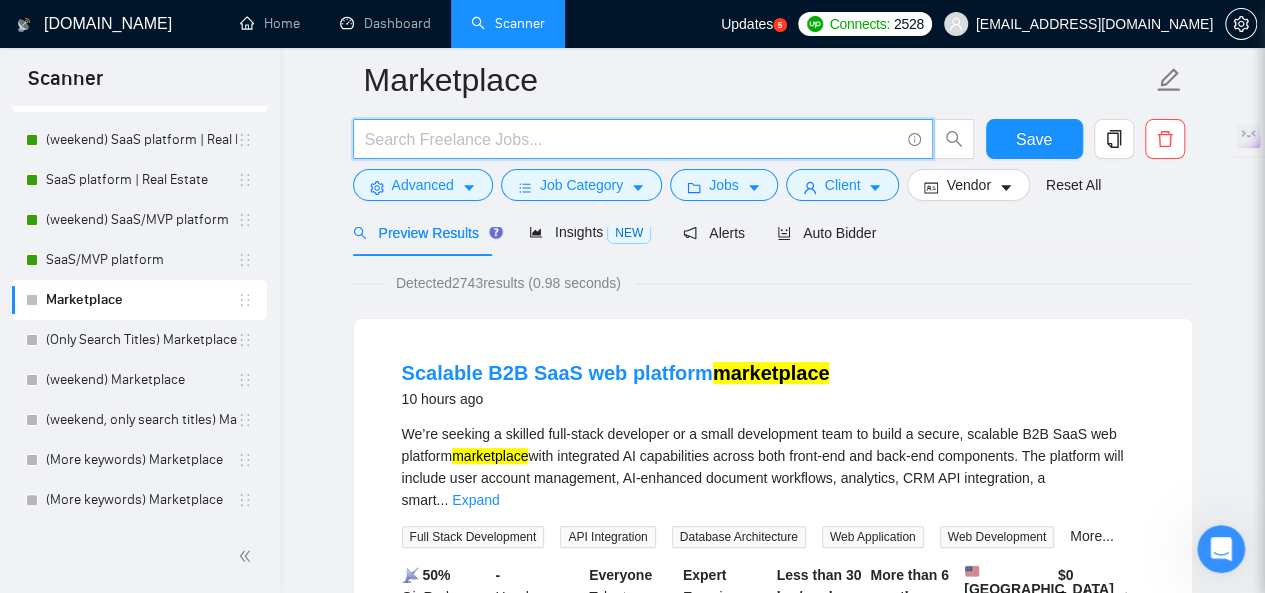 paste on "("marketplace" | marketplaces | "multi-vendor" | "multi vendor" | "online marketplace" | "ecommerce marketplace" | "platform for sellers" | "platform for buyers" | "two-sided platform" | "B2B marketplace" | "B2C marketplace" | "C2C marketplace" | "marketplace MVP" | "build a marketplace" | "create marketplace" | "custom marketplace" | "marketplace SaaS" | "digital marketplace" | "online marketplace platform for services")" 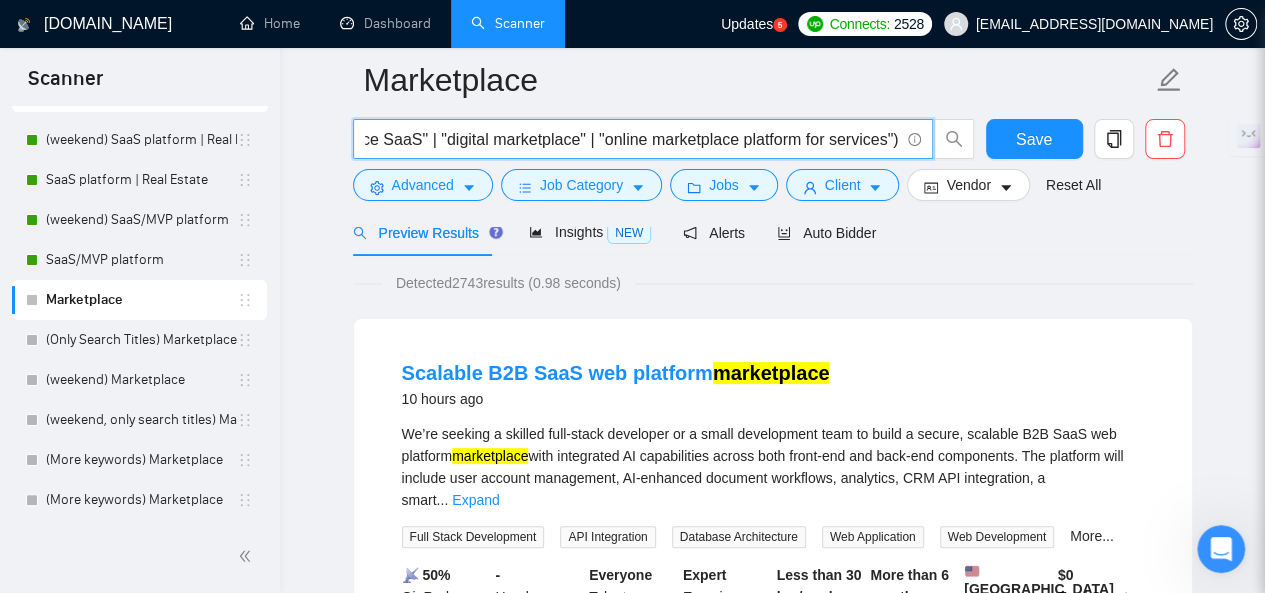 scroll, scrollTop: 0, scrollLeft: 2442, axis: horizontal 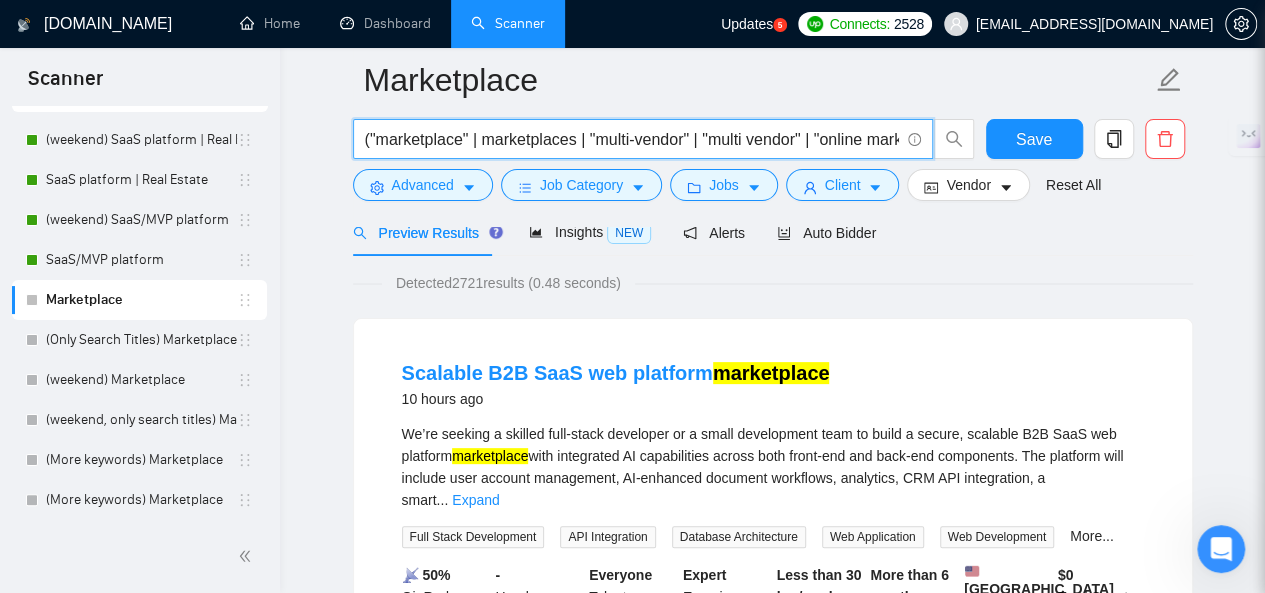click on "("marketplace" | marketplaces | "multi-vendor" | "multi vendor" | "online marketplace" | "ecommerce marketplace" | "platform for sellers" | "platform for buyers" | "two-sided platform" | "B2B marketplace" | "B2C marketplace" | "C2C marketplace" | "marketplace MVP" | "build a marketplace" | "create marketplace" | "custom marketplace" | "marketplace SaaS" | "digital marketplace" | "online marketplace platform for services")" at bounding box center [632, 139] 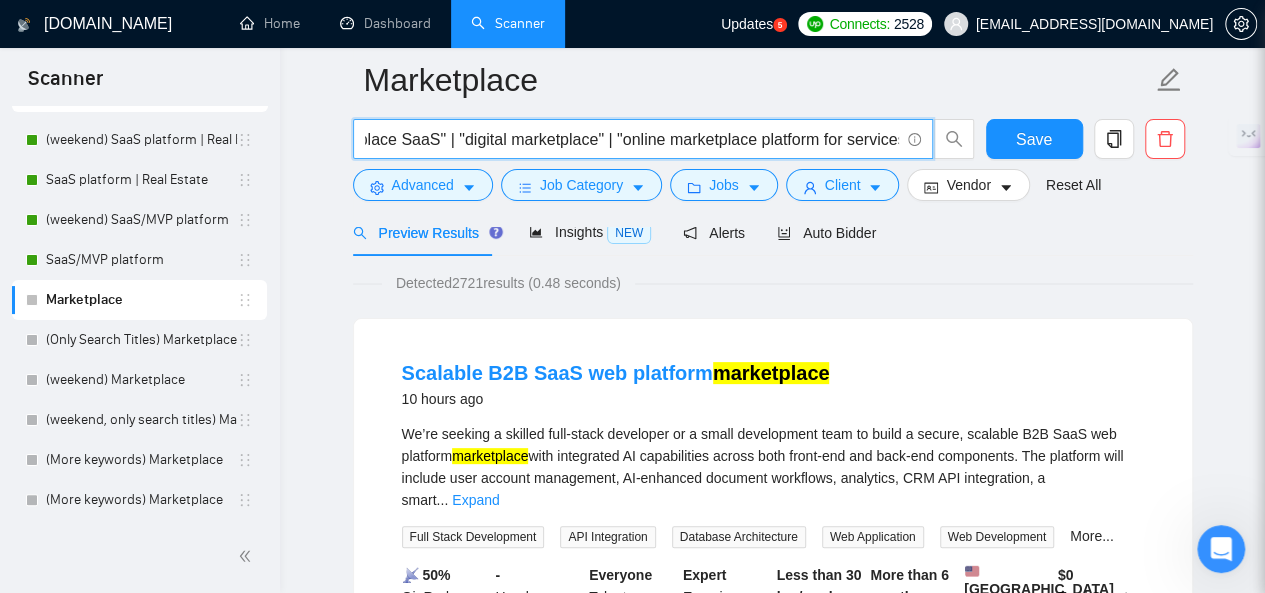 scroll, scrollTop: 0, scrollLeft: 2442, axis: horizontal 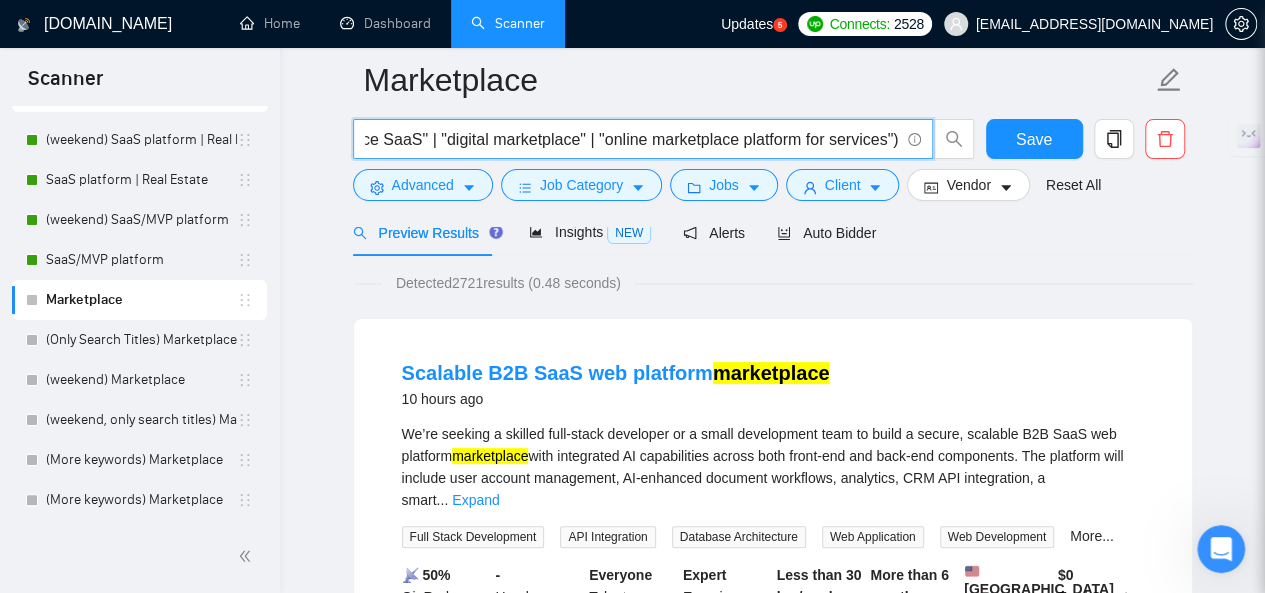 paste on "("platform as a service" | "backend-as-a-service platform" | "website platform" | "platform for ecommerce" | "customer service platform" | "ecommerce platform" | "platform for service")" 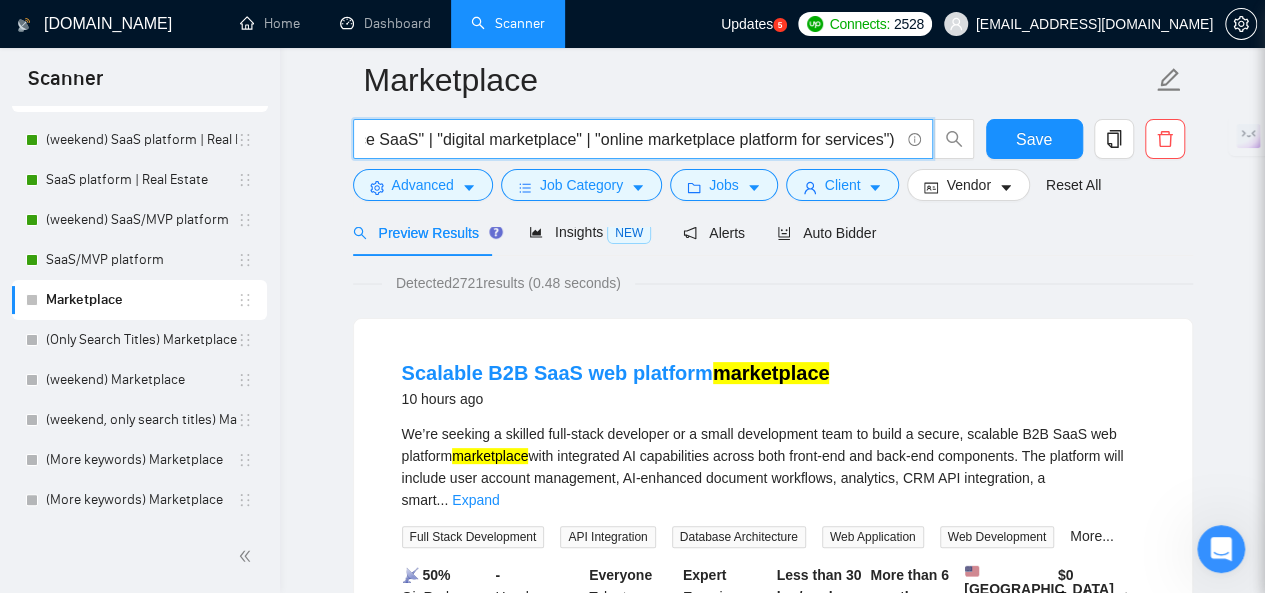 scroll, scrollTop: 0, scrollLeft: 3733, axis: horizontal 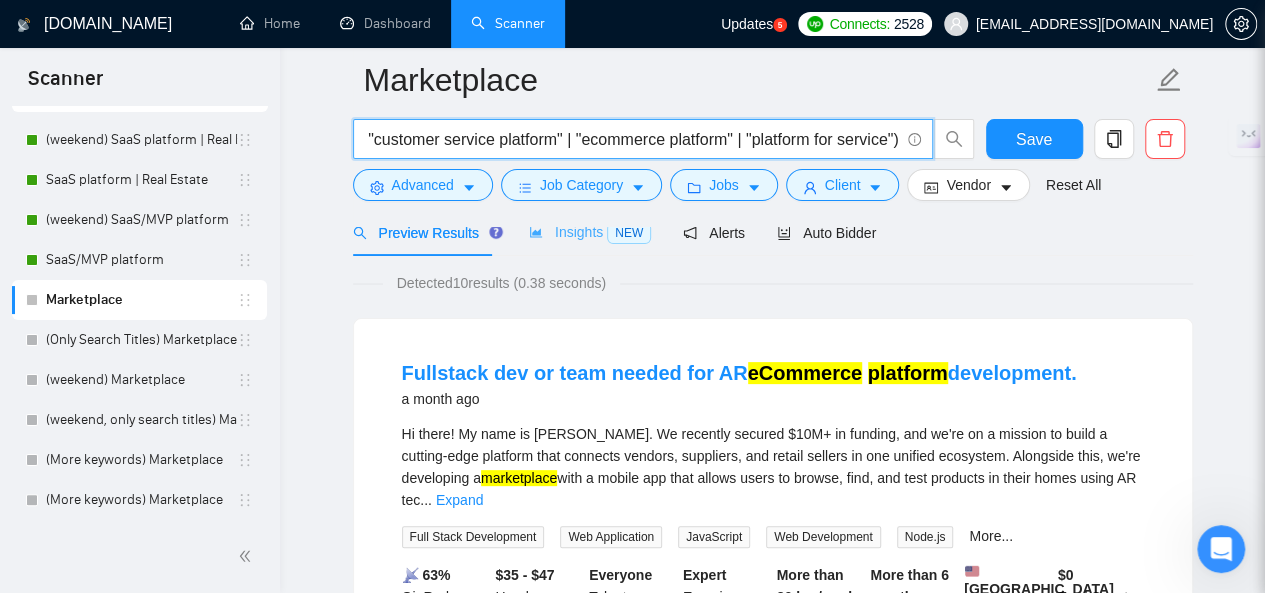 type on "("marketplace" | marketplaces | "multi-vendor" | "multi vendor" | "online marketplace" | "ecommerce marketplace" | "platform for sellers" | "platform for buyers" | "two-sided platform" | "B2B marketplace" | "B2C marketplace" | "C2C marketplace" | "marketplace MVP" | "build a marketplace" | "create marketplace" | "custom marketplace" | "marketplace SaaS" | "digital marketplace" | "online marketplace platform for services") ("platform as a service" | "backend-as-a-service platform" | "website platform" | "platform for ecommerce" | "customer service platform" | "ecommerce platform" | "platform for service")" 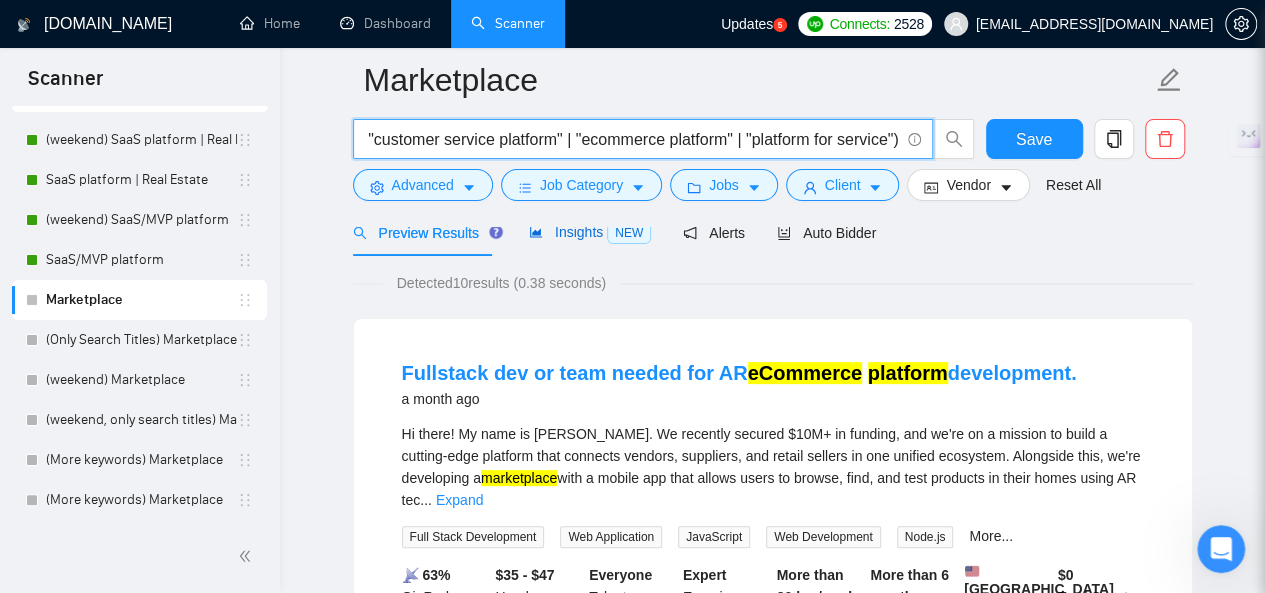 click on "Insights NEW" at bounding box center [590, 232] 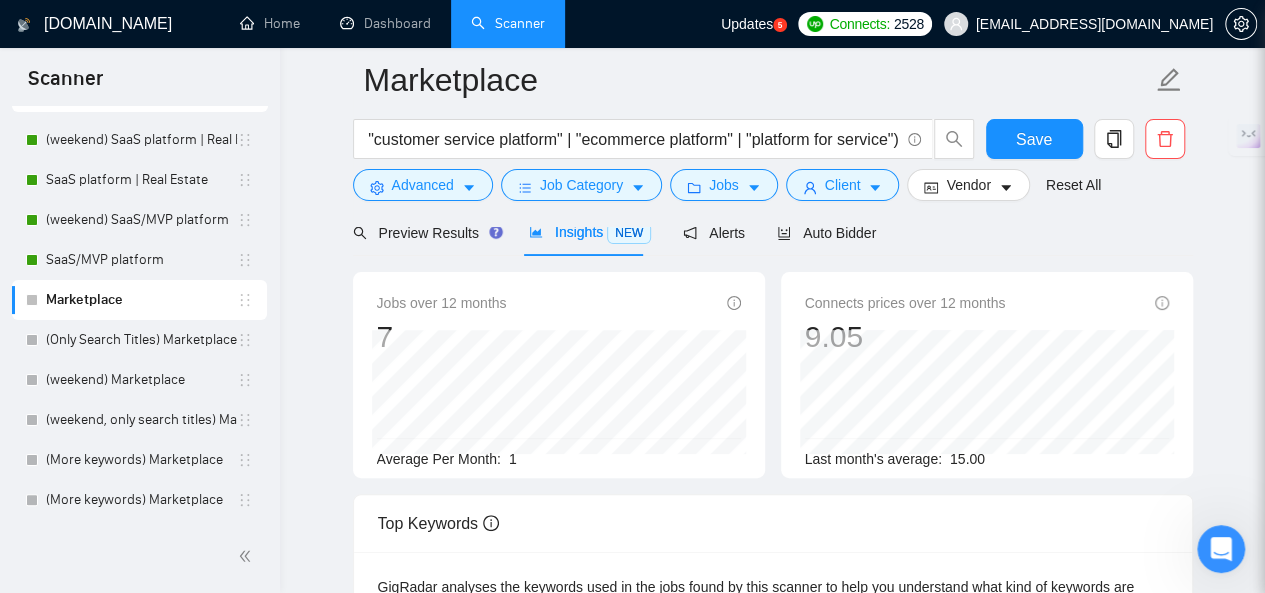 scroll, scrollTop: 0, scrollLeft: 0, axis: both 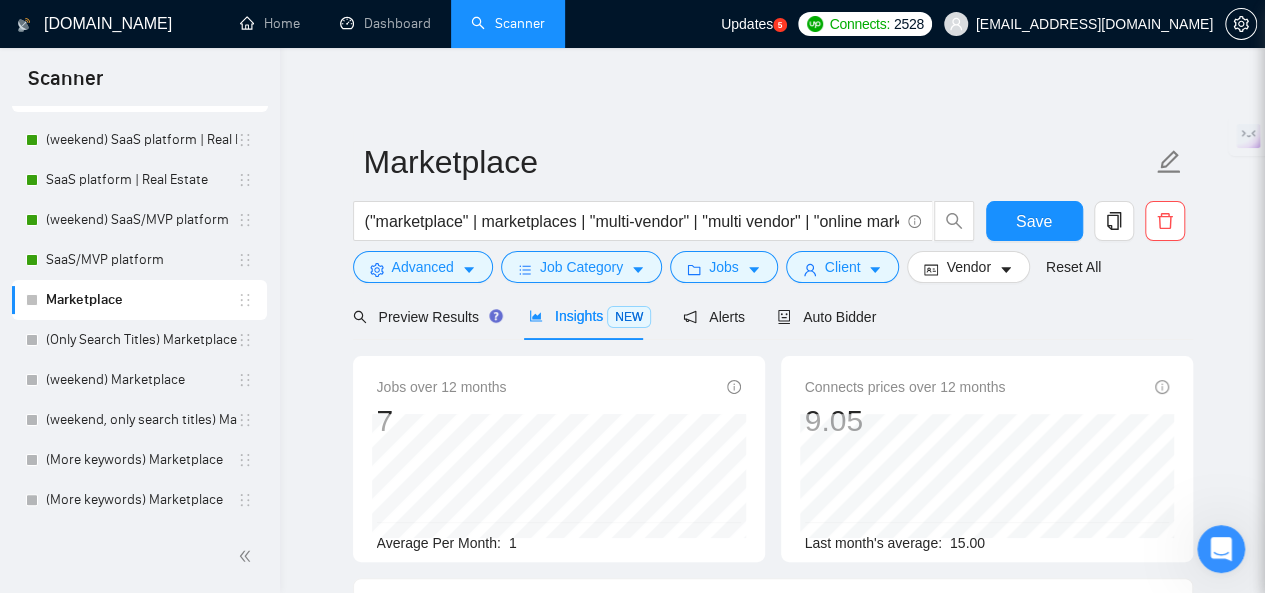 click on "(Only Search Titles) Marketplace" at bounding box center [141, 340] 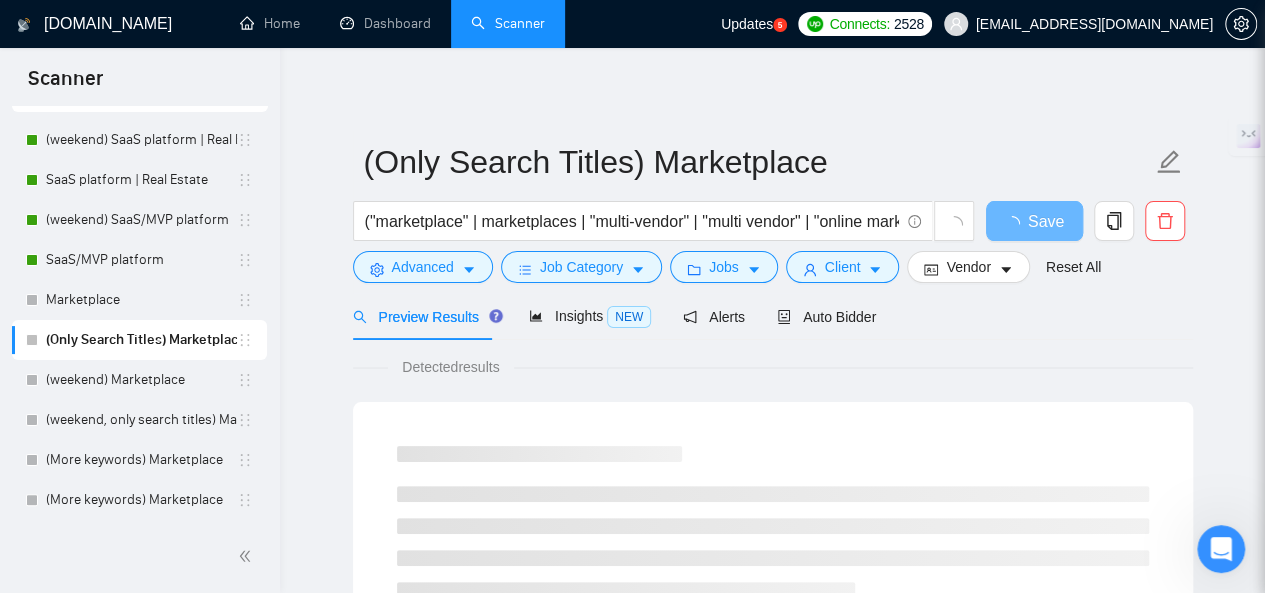 scroll, scrollTop: 0, scrollLeft: 0, axis: both 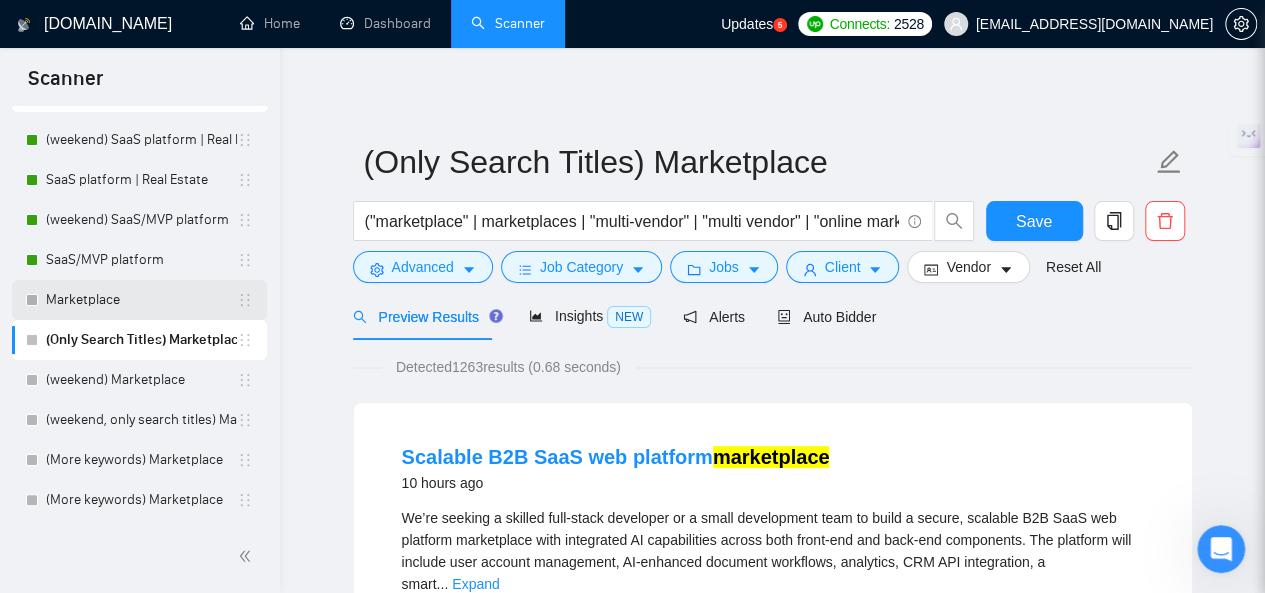 click on "Marketplace" at bounding box center (141, 300) 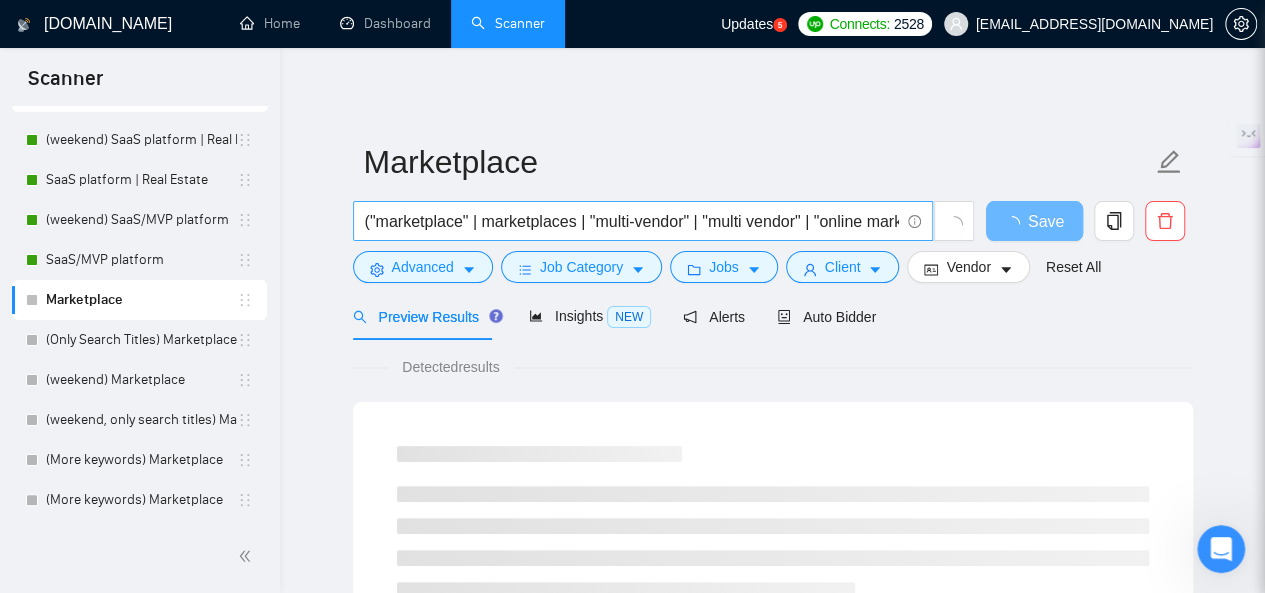 scroll, scrollTop: 0, scrollLeft: 0, axis: both 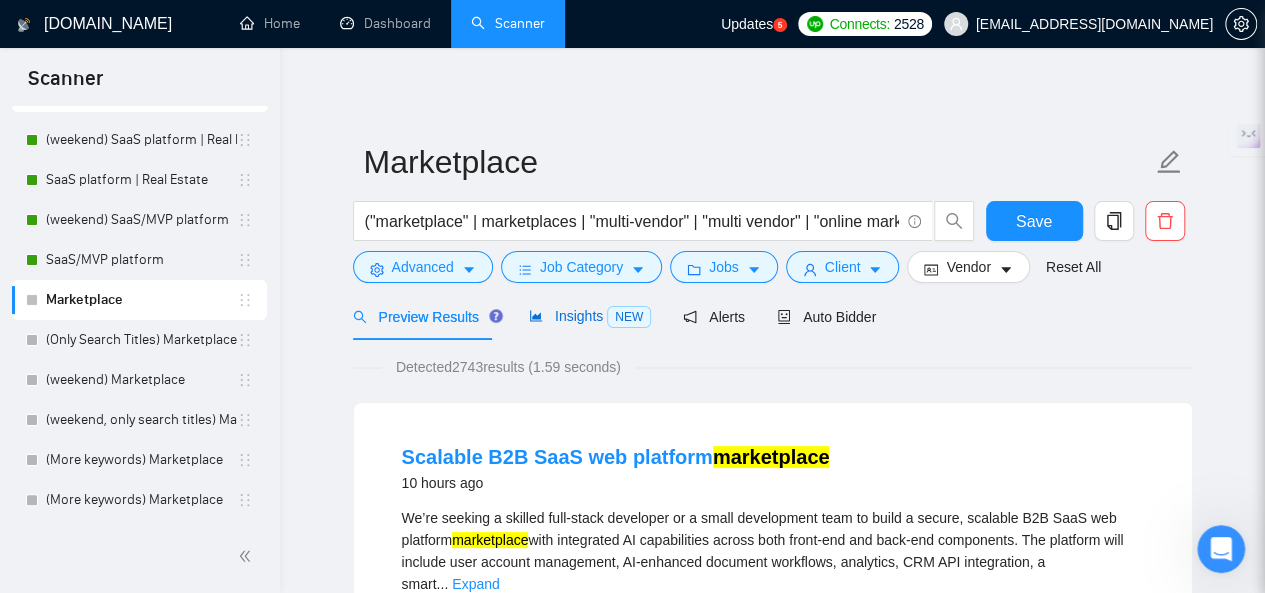 click on "Insights NEW" at bounding box center [590, 316] 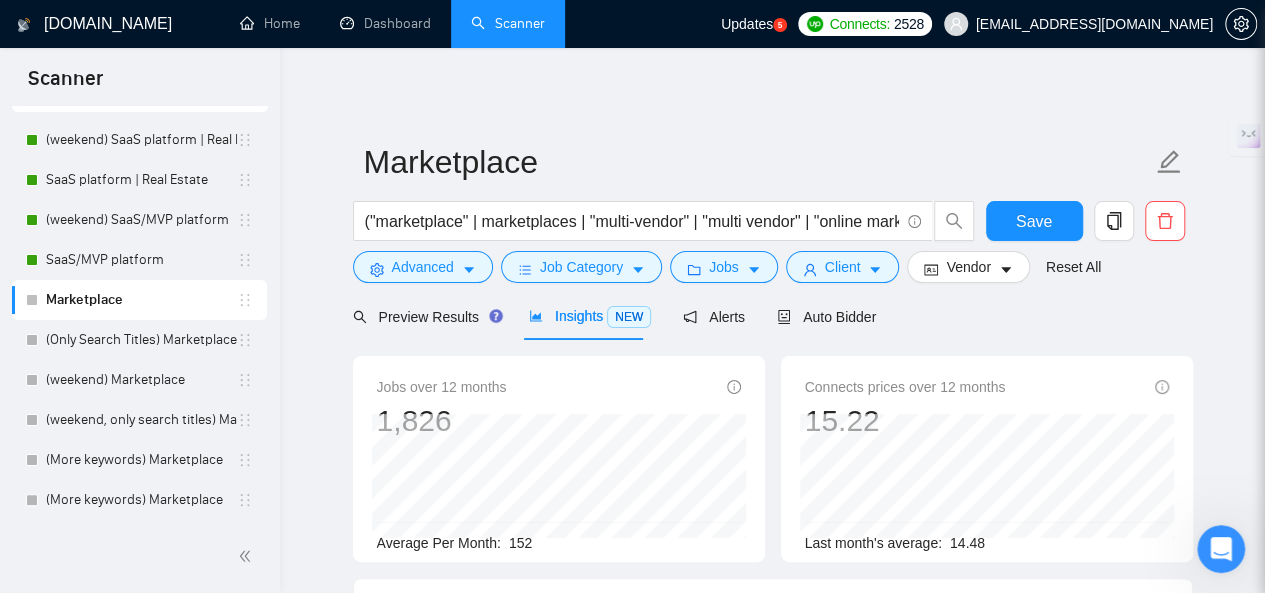 scroll, scrollTop: 0, scrollLeft: 0, axis: both 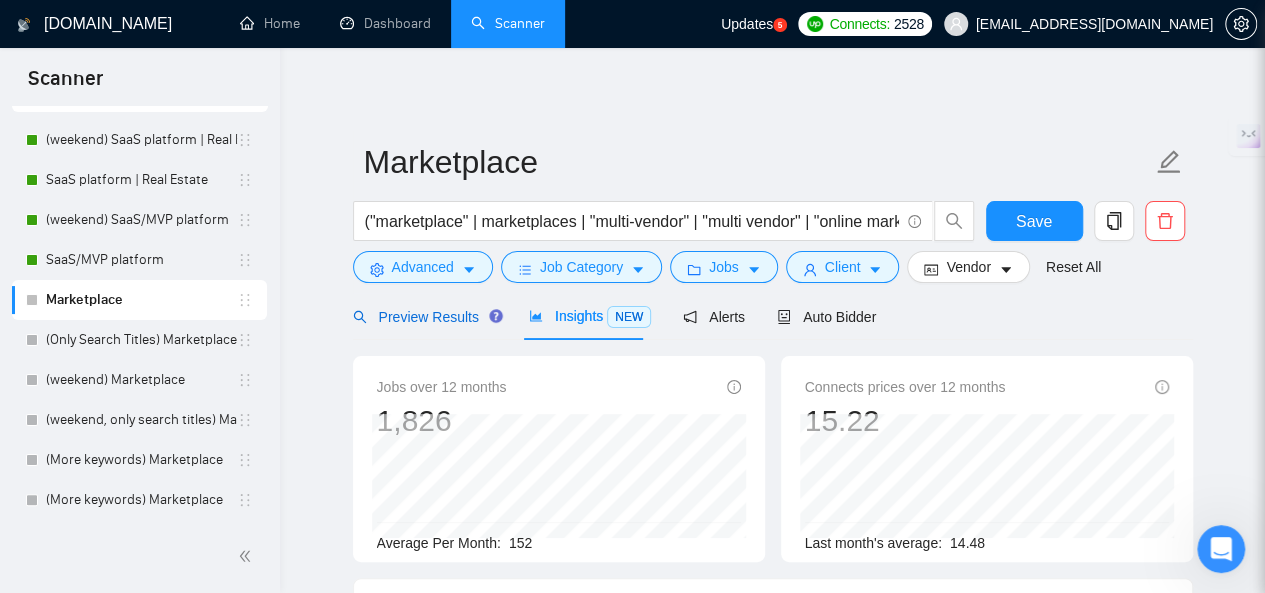 click on "Preview Results" at bounding box center [425, 317] 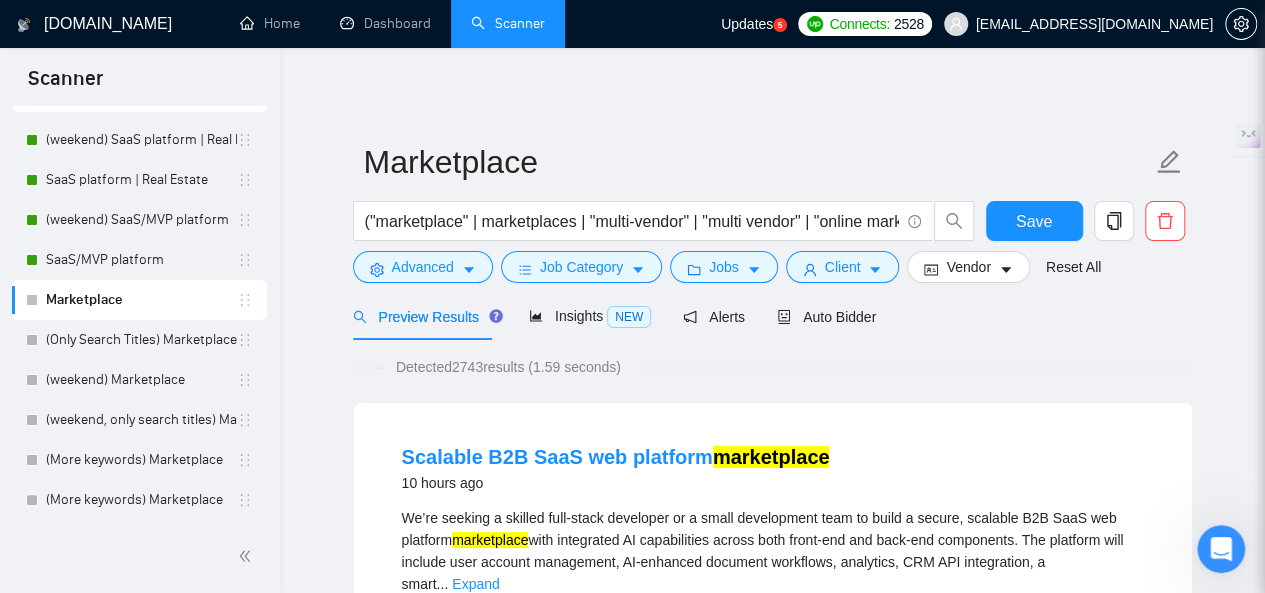 scroll, scrollTop: 0, scrollLeft: 0, axis: both 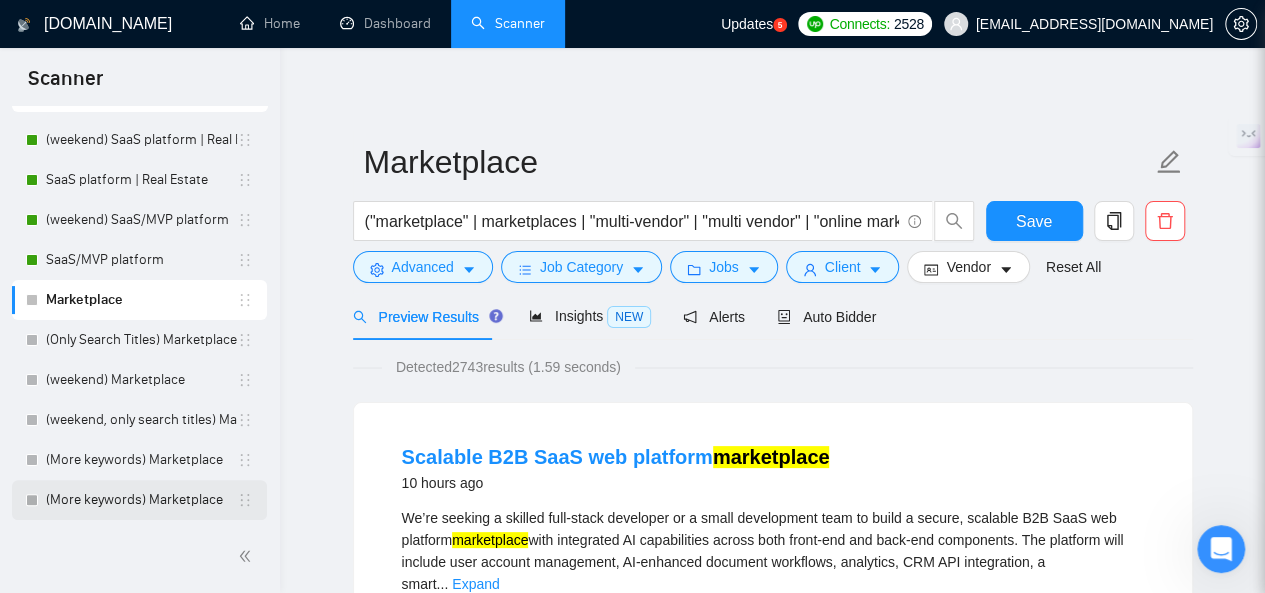 click on "(More keywords) Marketplace" at bounding box center [141, 500] 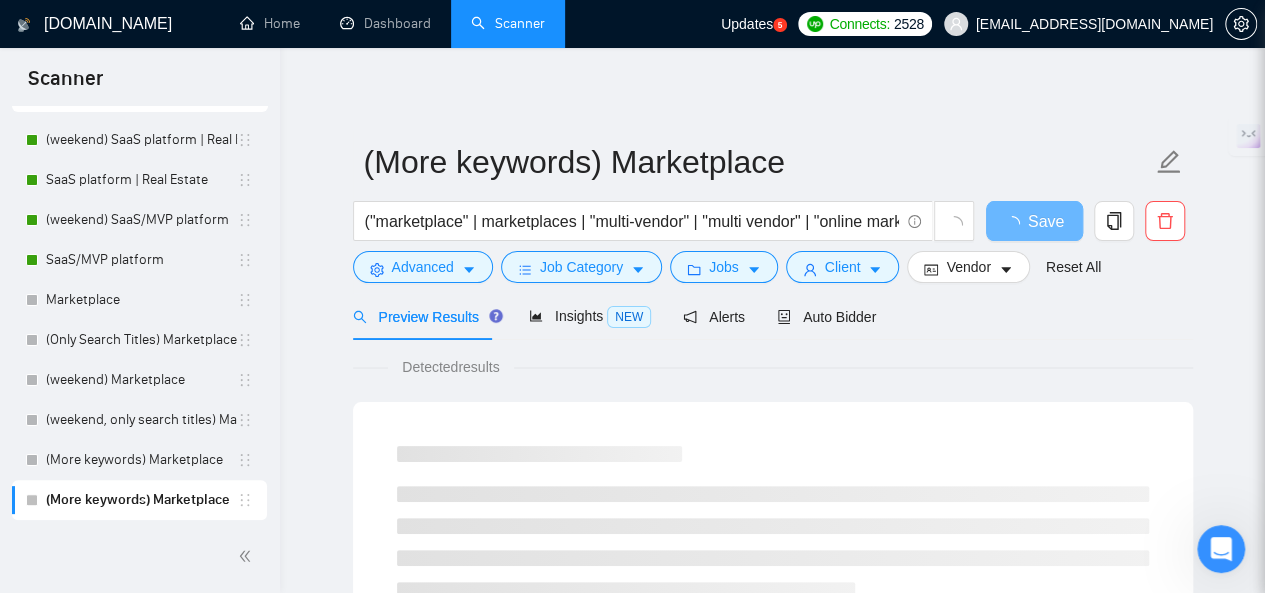 scroll, scrollTop: 0, scrollLeft: 0, axis: both 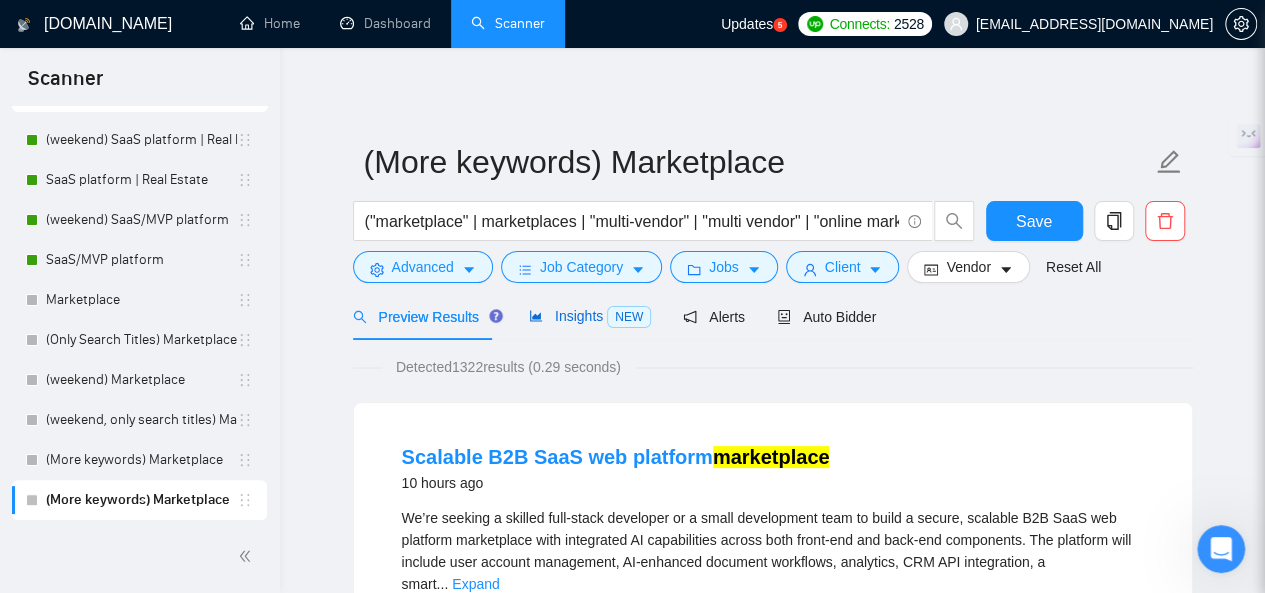 click on "Insights NEW" at bounding box center (590, 316) 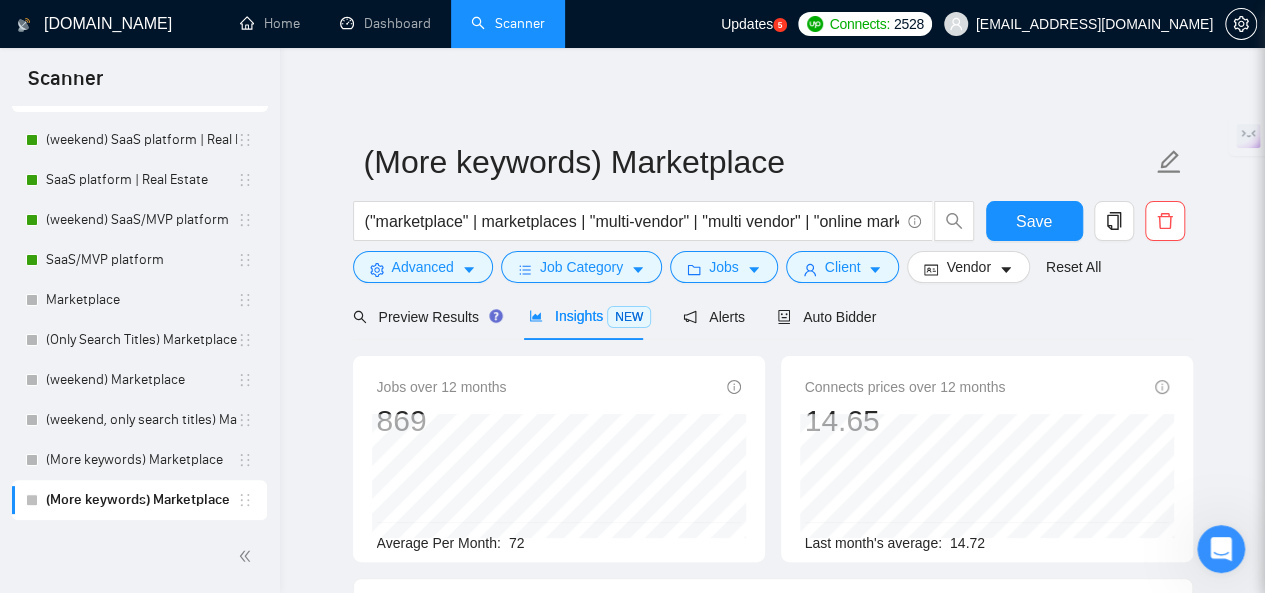 scroll, scrollTop: 0, scrollLeft: 0, axis: both 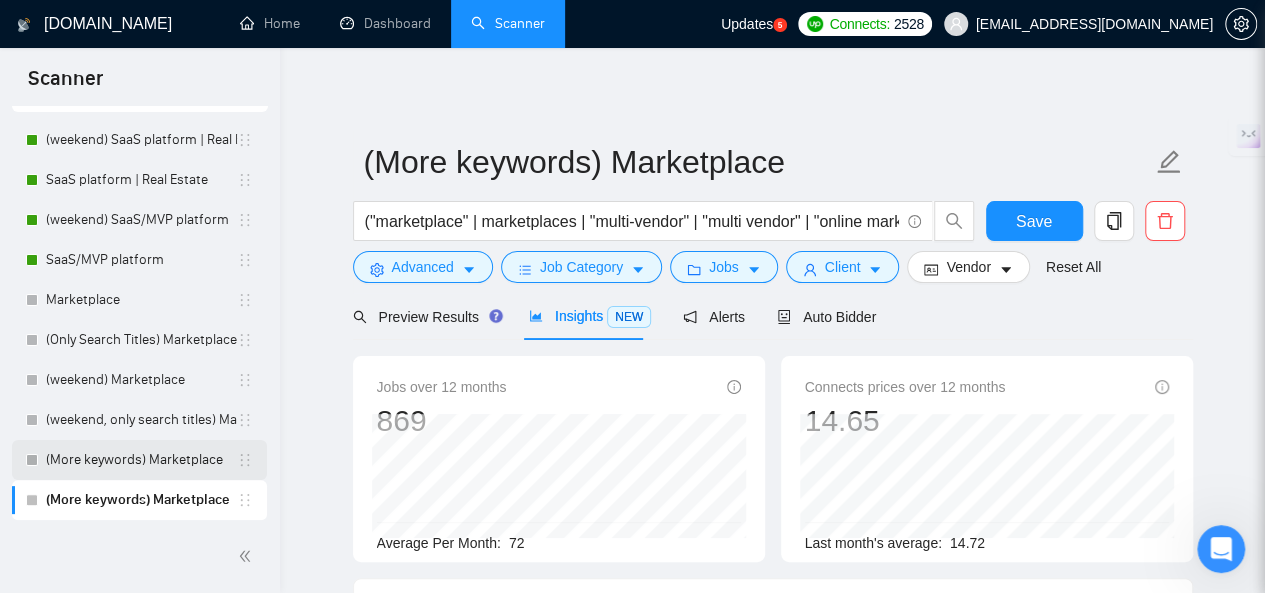 click on "(More keywords) Marketplace" at bounding box center [141, 460] 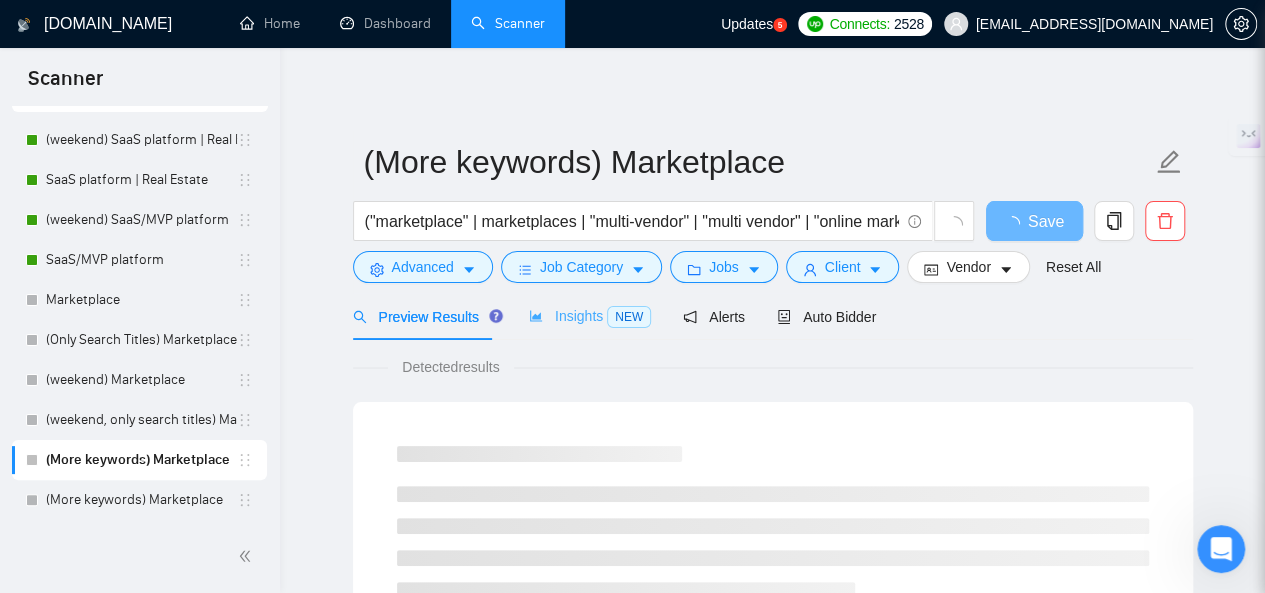 scroll, scrollTop: 0, scrollLeft: 0, axis: both 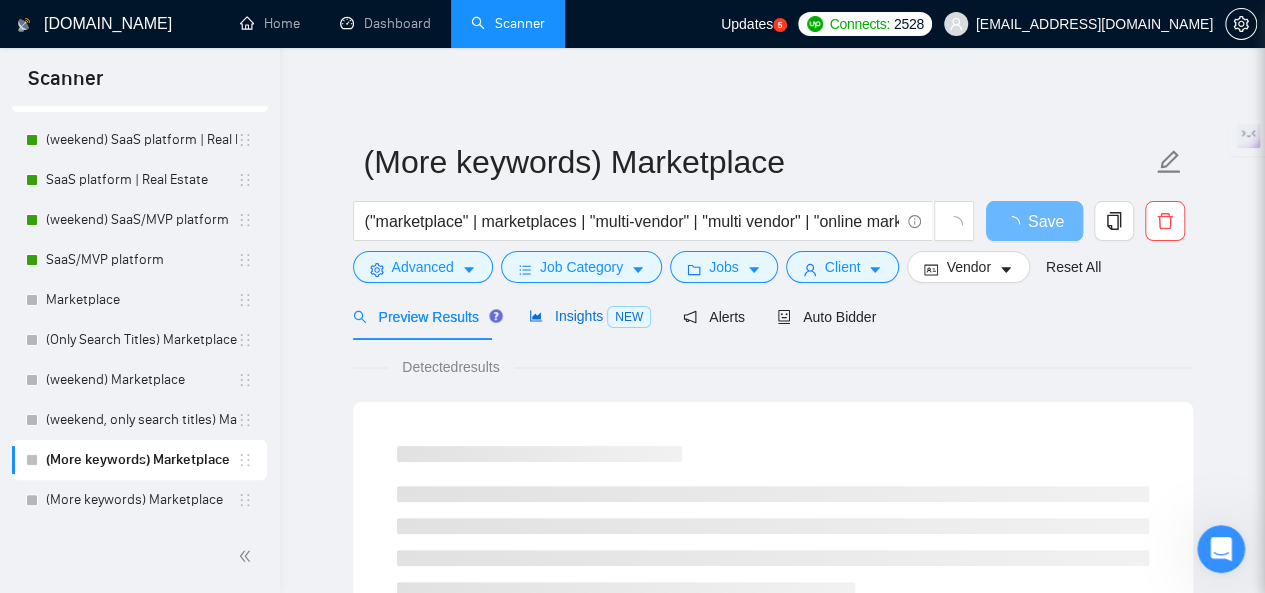 click on "Insights NEW" at bounding box center (590, 316) 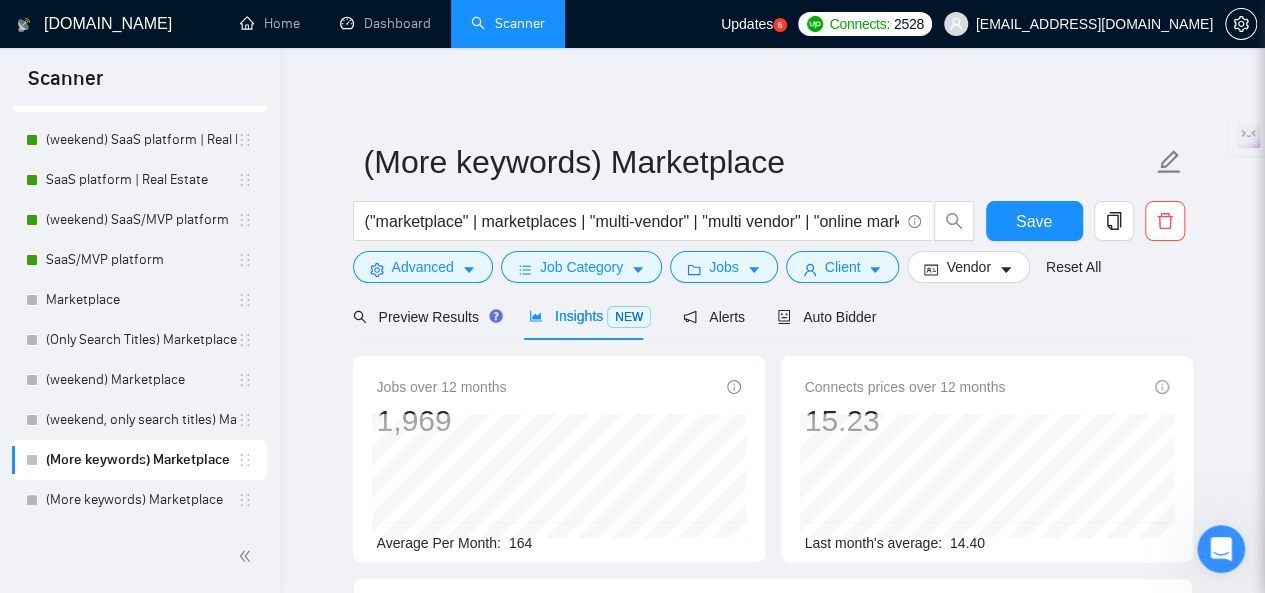 scroll, scrollTop: 0, scrollLeft: 0, axis: both 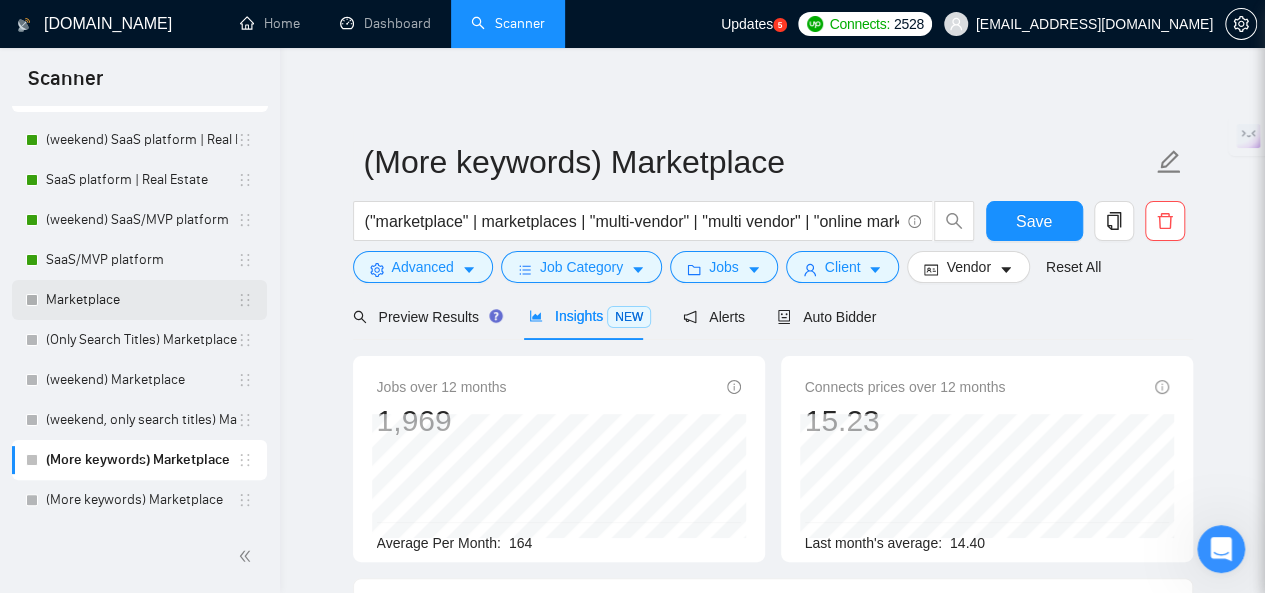 click on "Marketplace" at bounding box center [141, 300] 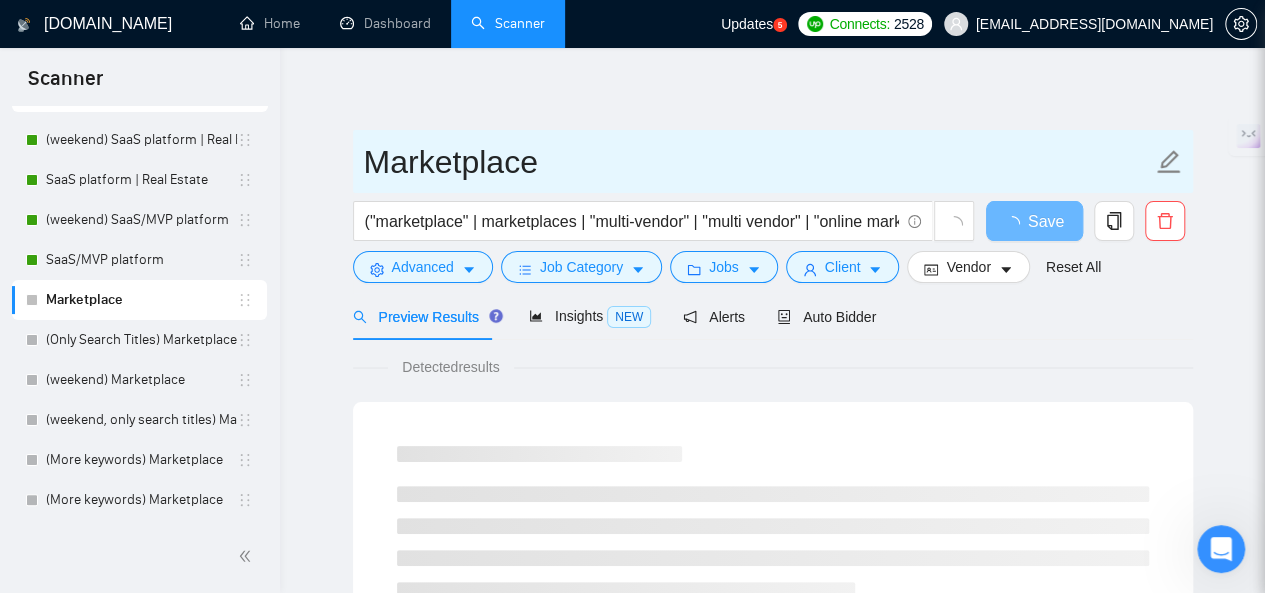 scroll, scrollTop: 0, scrollLeft: 0, axis: both 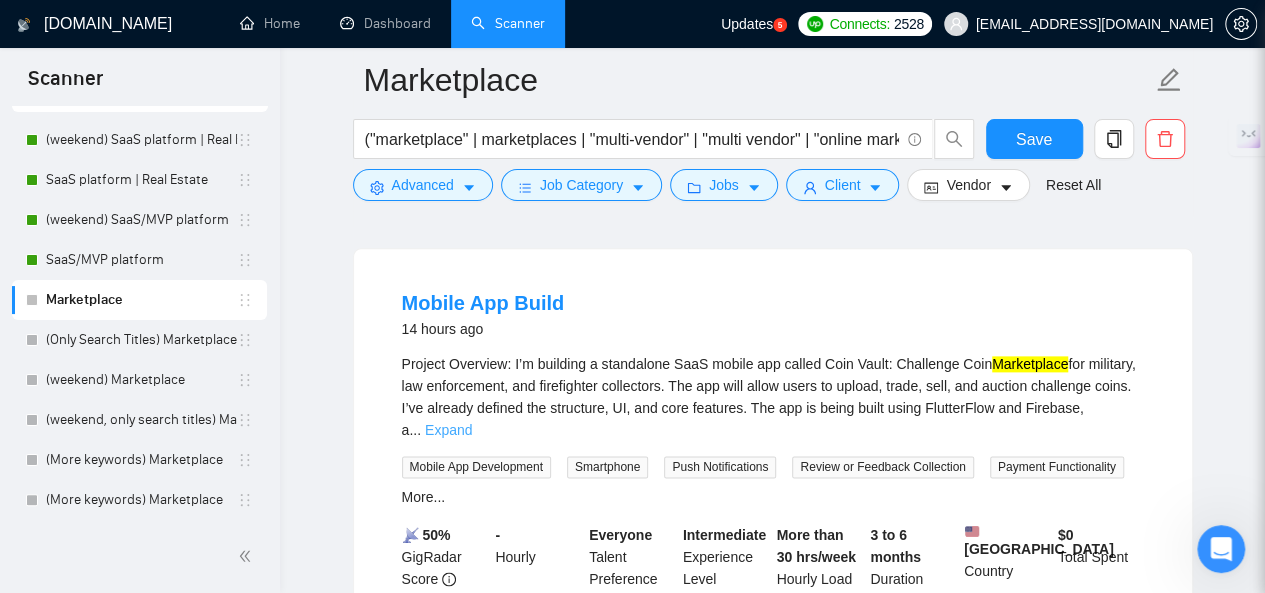 click on "Expand" at bounding box center [448, 430] 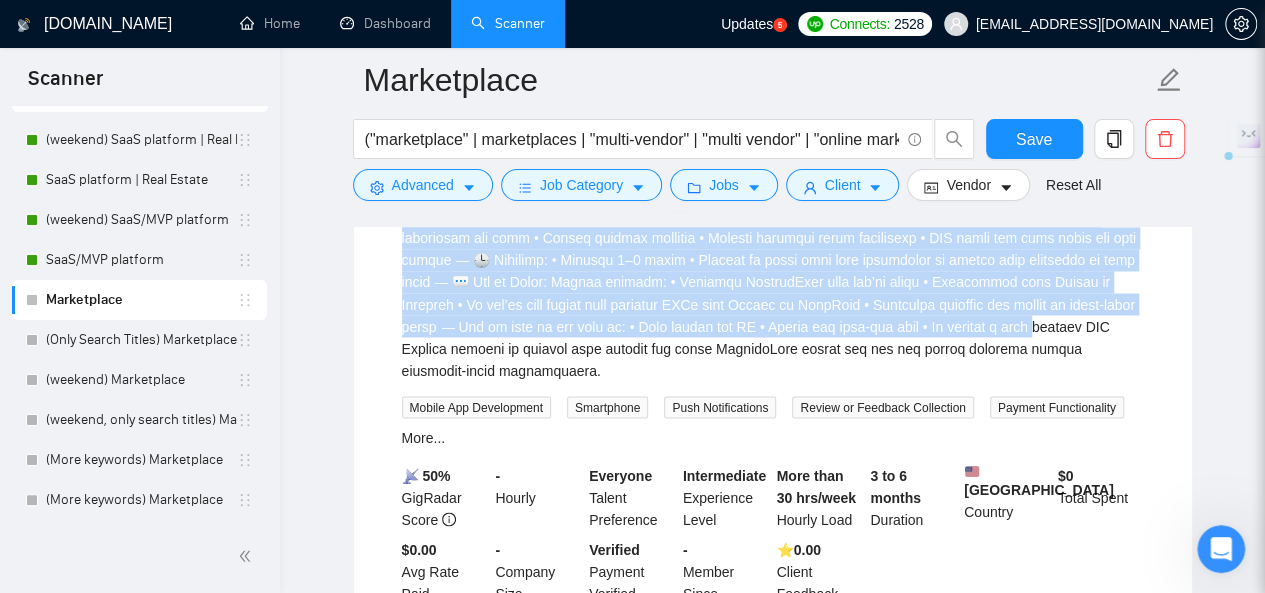 scroll, scrollTop: 1900, scrollLeft: 0, axis: vertical 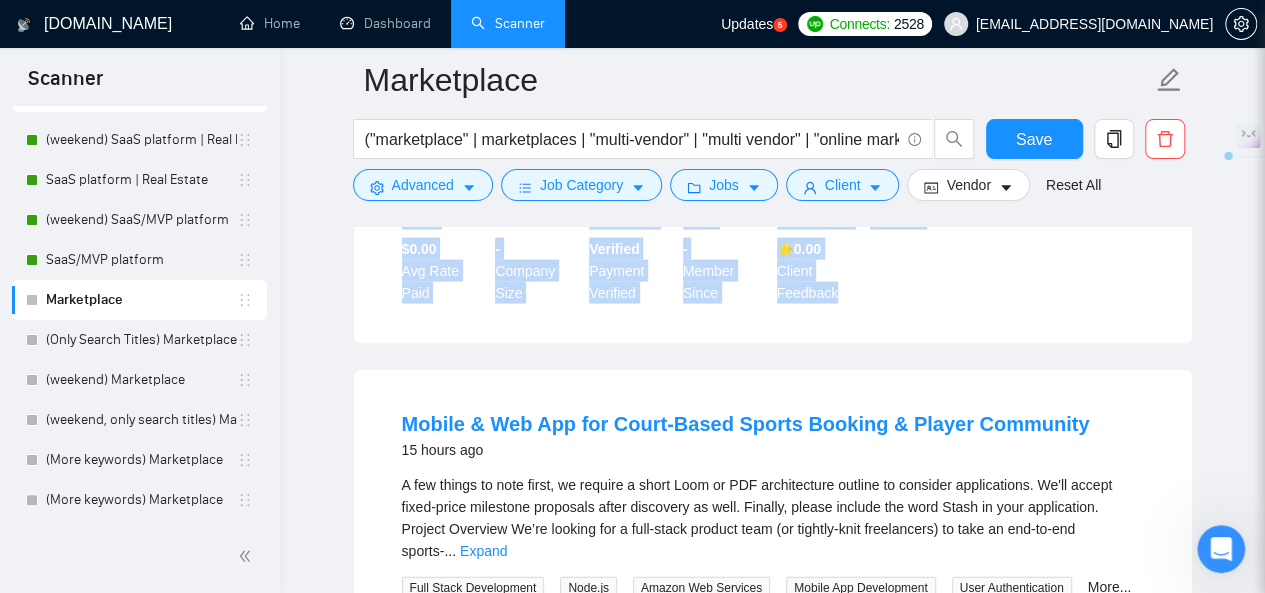 drag, startPoint x: 384, startPoint y: 263, endPoint x: 916, endPoint y: 269, distance: 532.0338 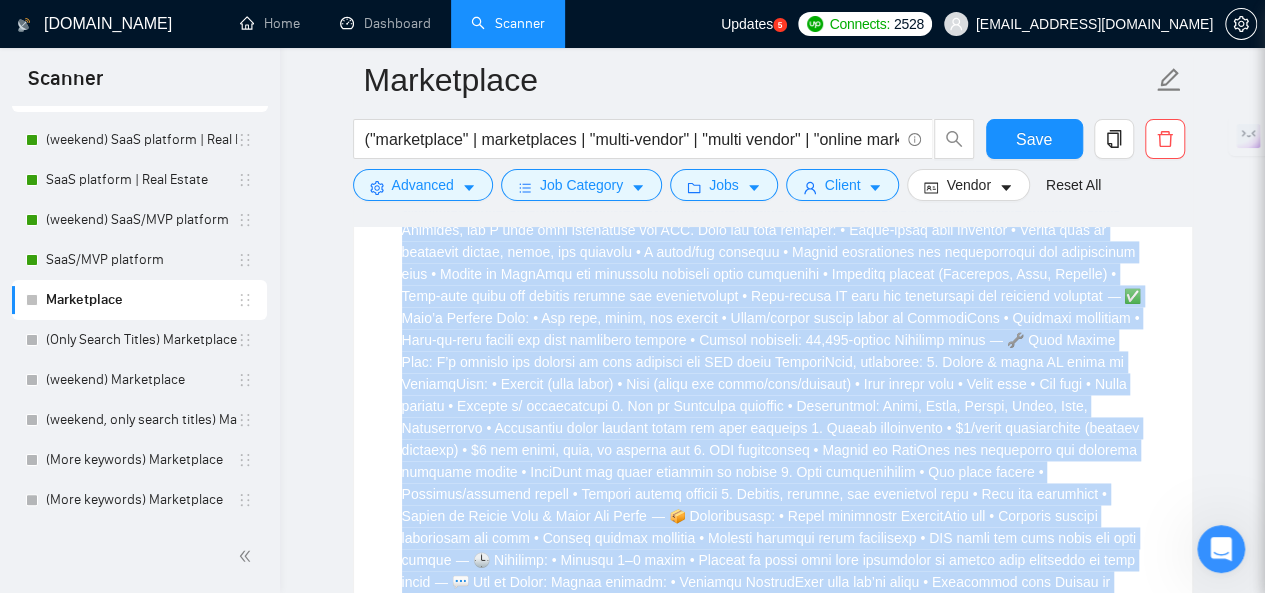 scroll, scrollTop: 1300, scrollLeft: 0, axis: vertical 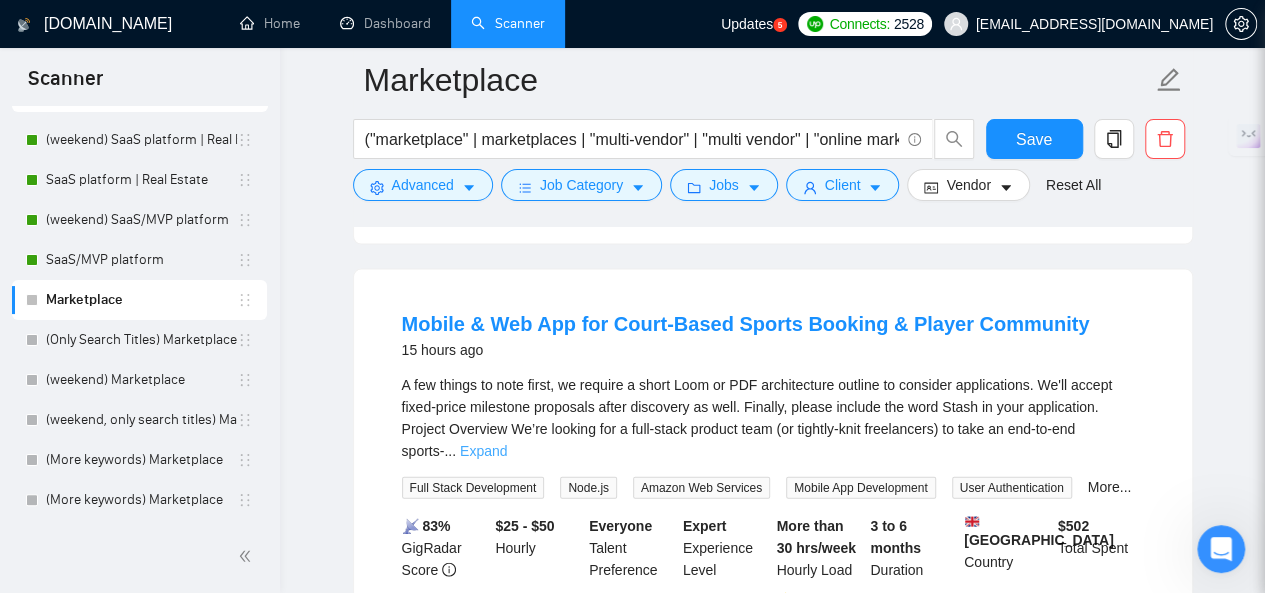 click on "Expand" at bounding box center (483, 451) 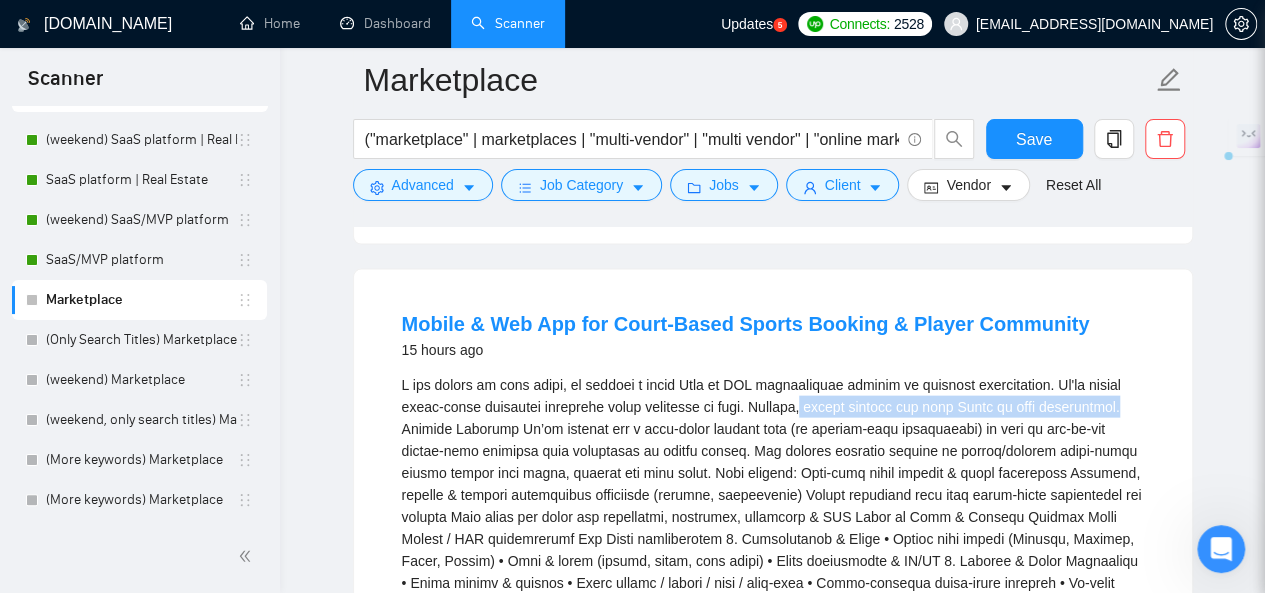drag, startPoint x: 783, startPoint y: 369, endPoint x: 1091, endPoint y: 369, distance: 308 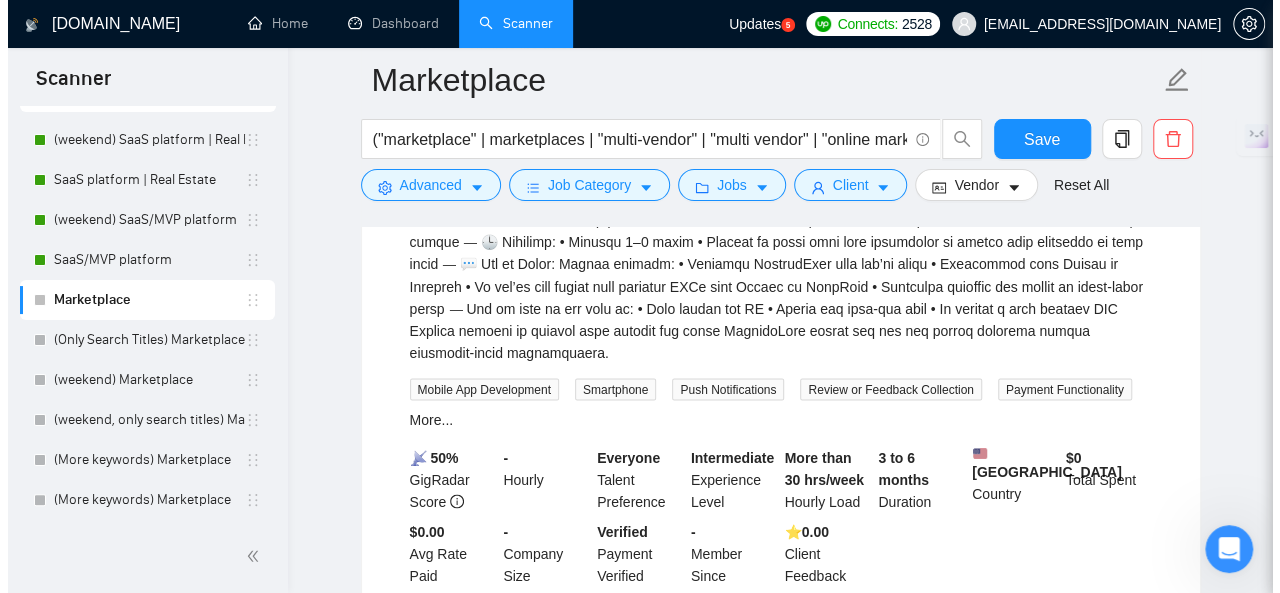 scroll, scrollTop: 1500, scrollLeft: 0, axis: vertical 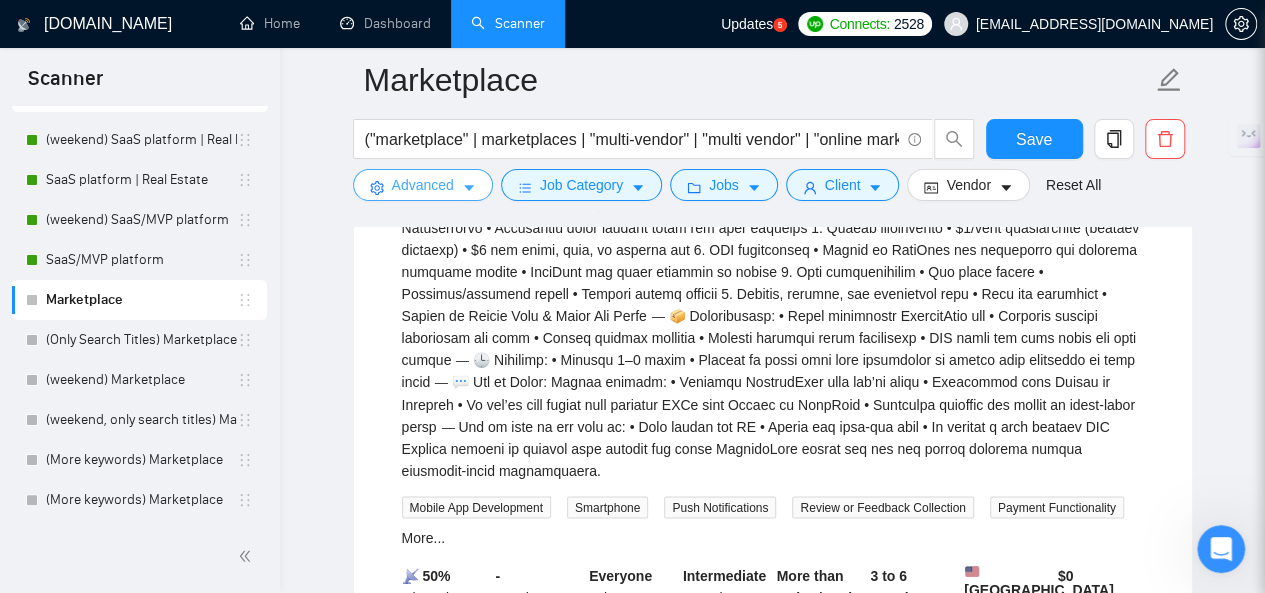 click on "Advanced" at bounding box center [423, 185] 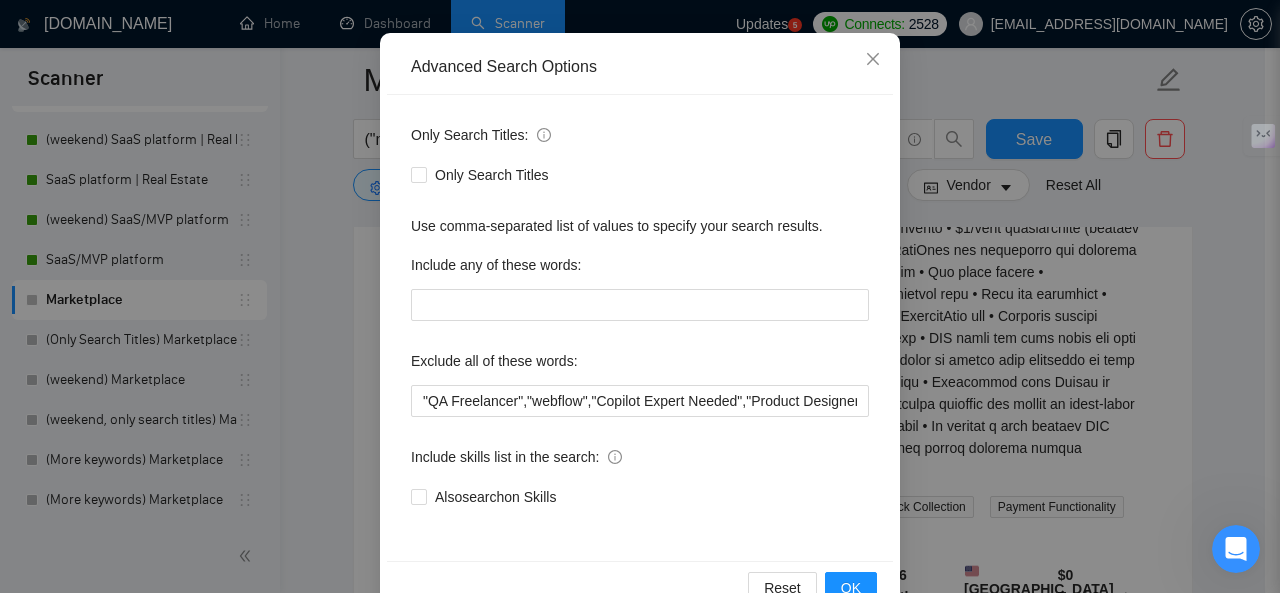 scroll, scrollTop: 238, scrollLeft: 0, axis: vertical 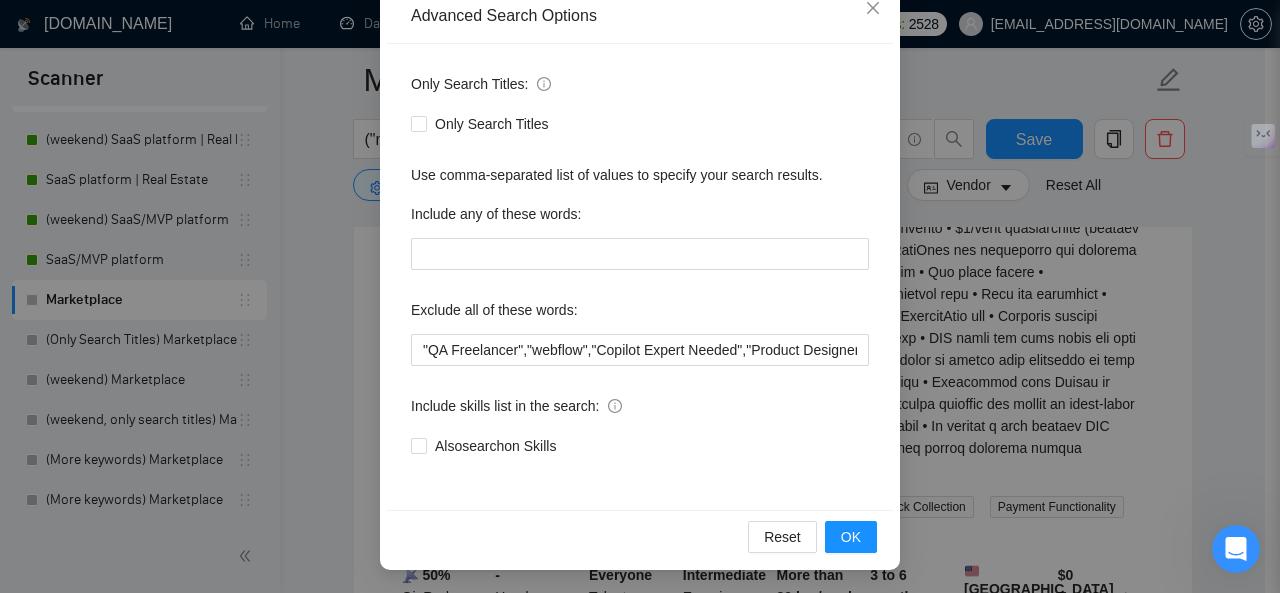 click on "Advanced Search Options Only Search Titles:   Only Search Titles Use comma-separated list of values to specify your search results. Include any of these words: Exclude all of these words: "QA Freelancer","webflow","Copilot Expert Needed","Product Designer","no-code", "equity", "bubble*", "Landing Page Design", "No Development Required", "airtable", "make.com", "UX Designer Needed", "part time designer", "experienced QA Engineer", "Graphic Designer Needed", "AR visualization", "to join our team", "teach me","Shopify", "zapier", "job", "template", "plugin", "wordpress", "theme", "wordpress theme", "shopify plugin", "woocommerce", "crypto", "blockchain", "NFT", "token", "bitcoin", "bitcoin wallet", "ICO", "initial coin offering", "game", "gaming", "casino", "gambling", "adult", "porn", "escort", "dating", "torrent", "torrent site", "resume", "CV", "writing", "translation" Include skills list in the search:   Also  search  on Skills Reset OK" at bounding box center [640, 296] 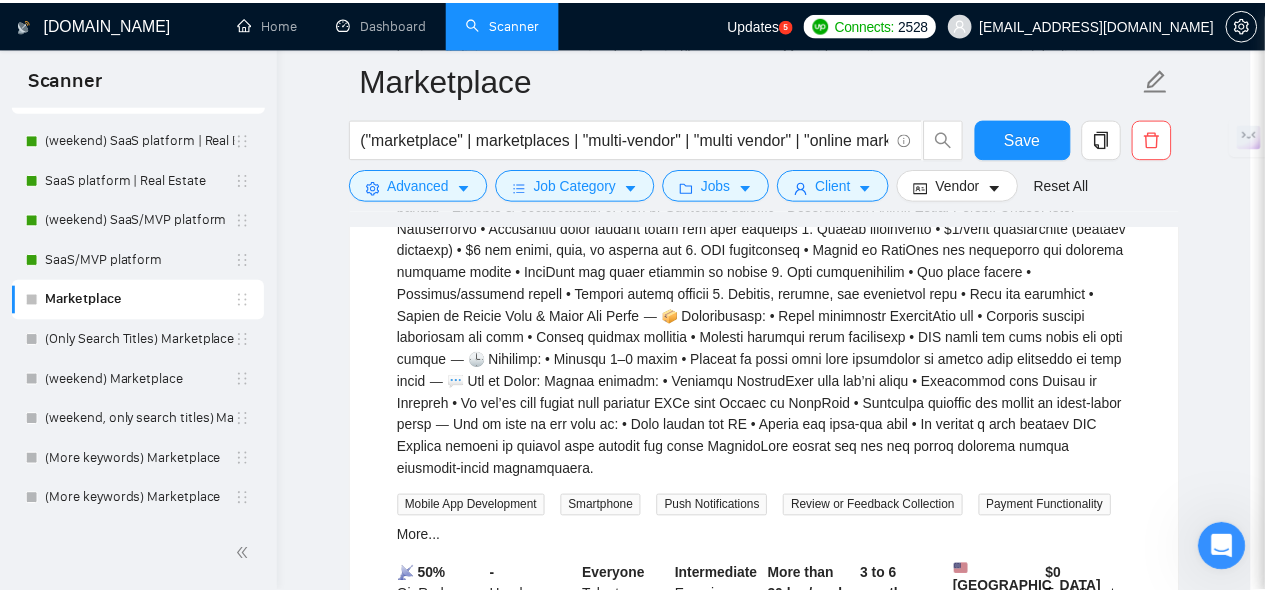 scroll, scrollTop: 138, scrollLeft: 0, axis: vertical 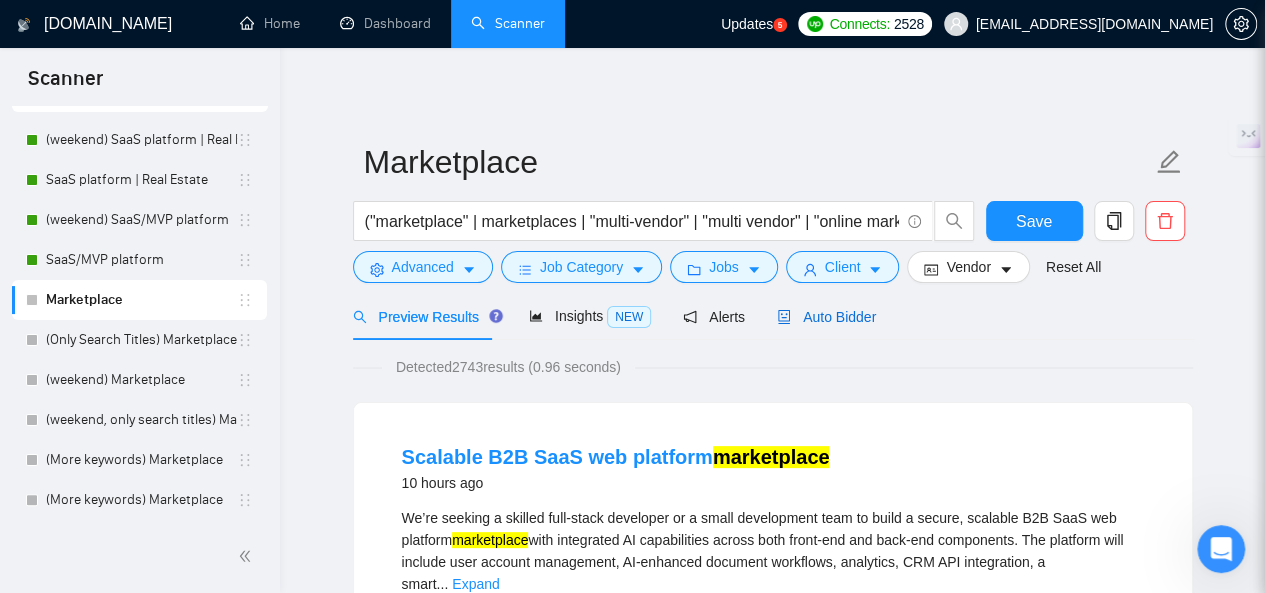 click on "Auto Bidder" at bounding box center [826, 317] 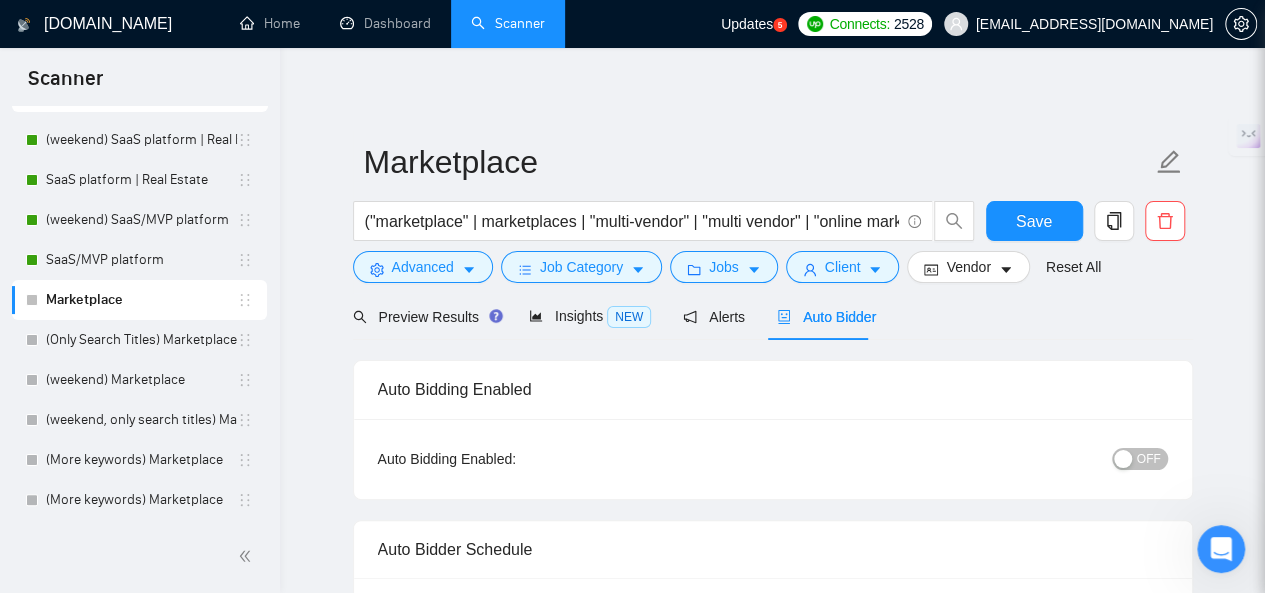 scroll, scrollTop: 800, scrollLeft: 0, axis: vertical 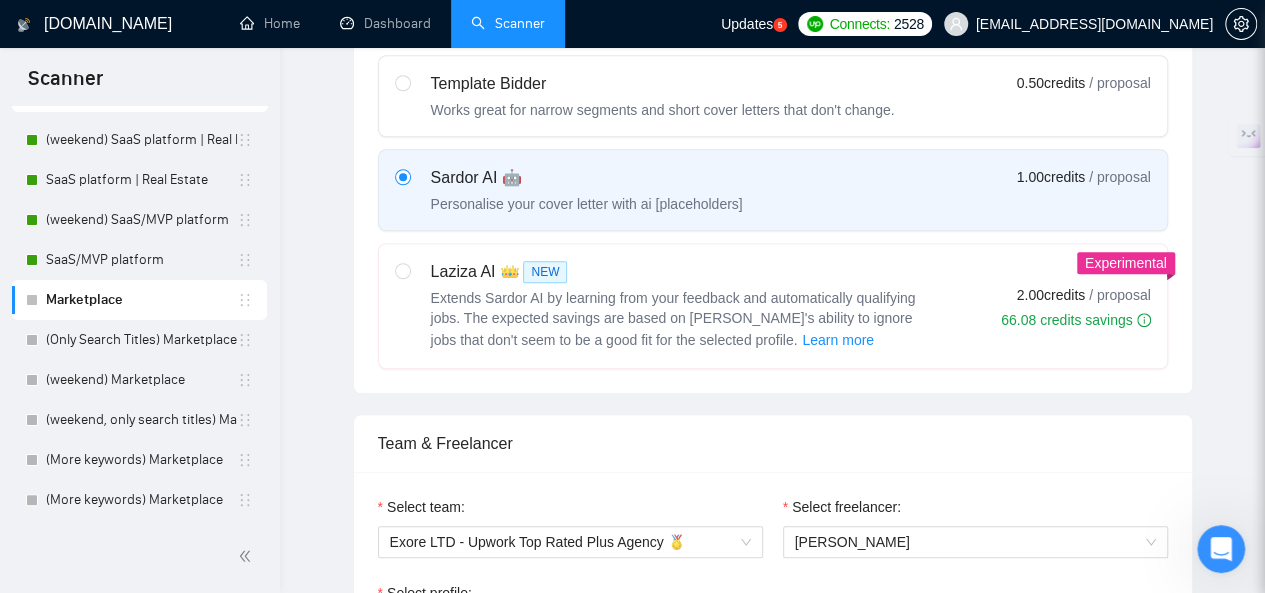 type 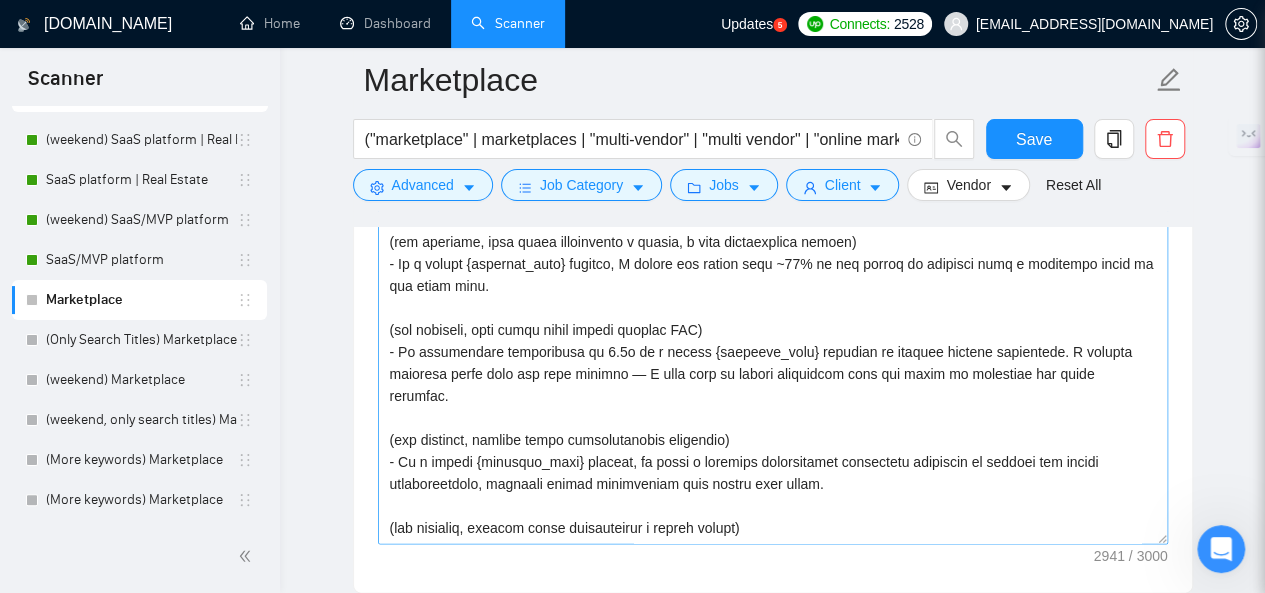 scroll, scrollTop: 0, scrollLeft: 0, axis: both 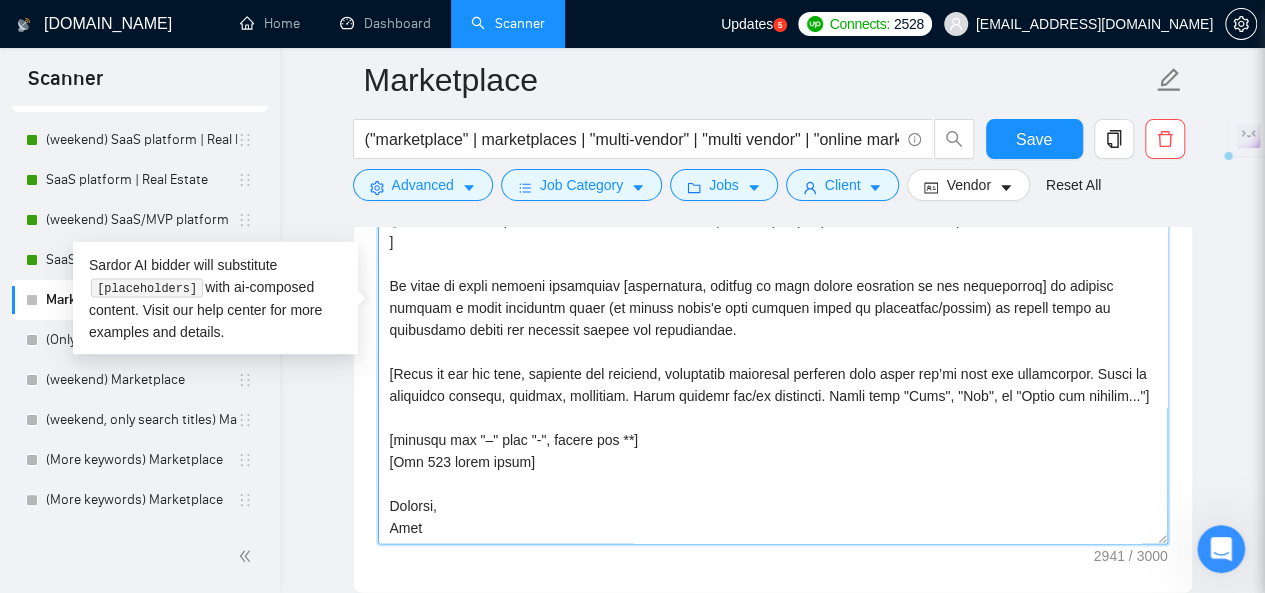 drag, startPoint x: 388, startPoint y: 259, endPoint x: 552, endPoint y: 463, distance: 261.74796 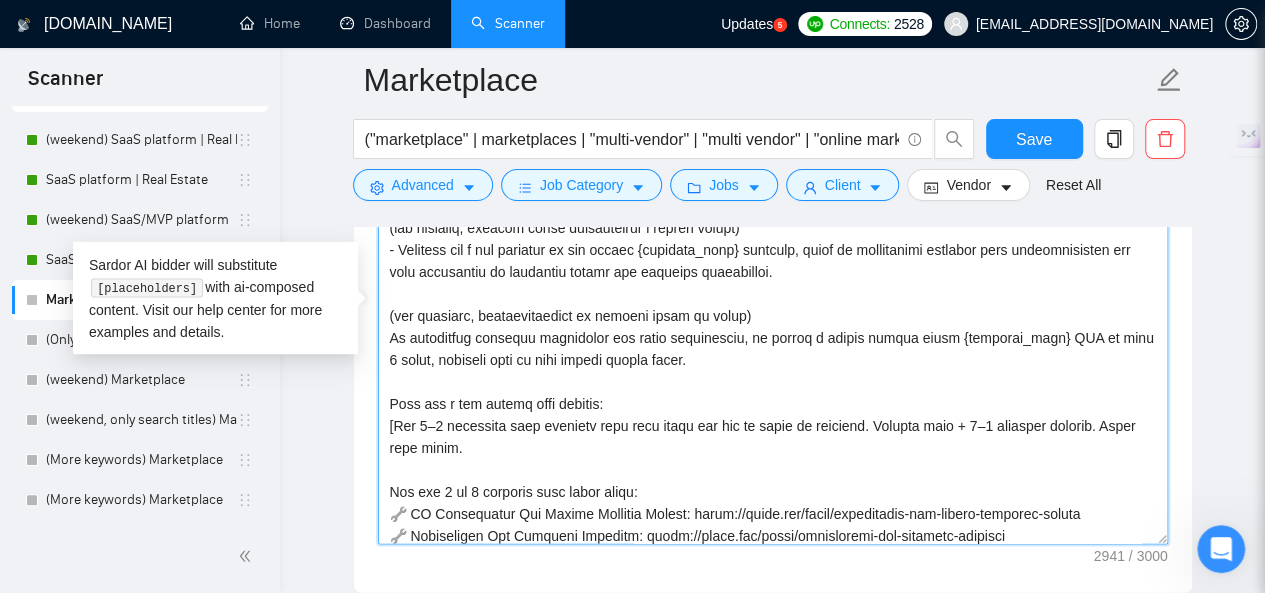 scroll, scrollTop: 600, scrollLeft: 0, axis: vertical 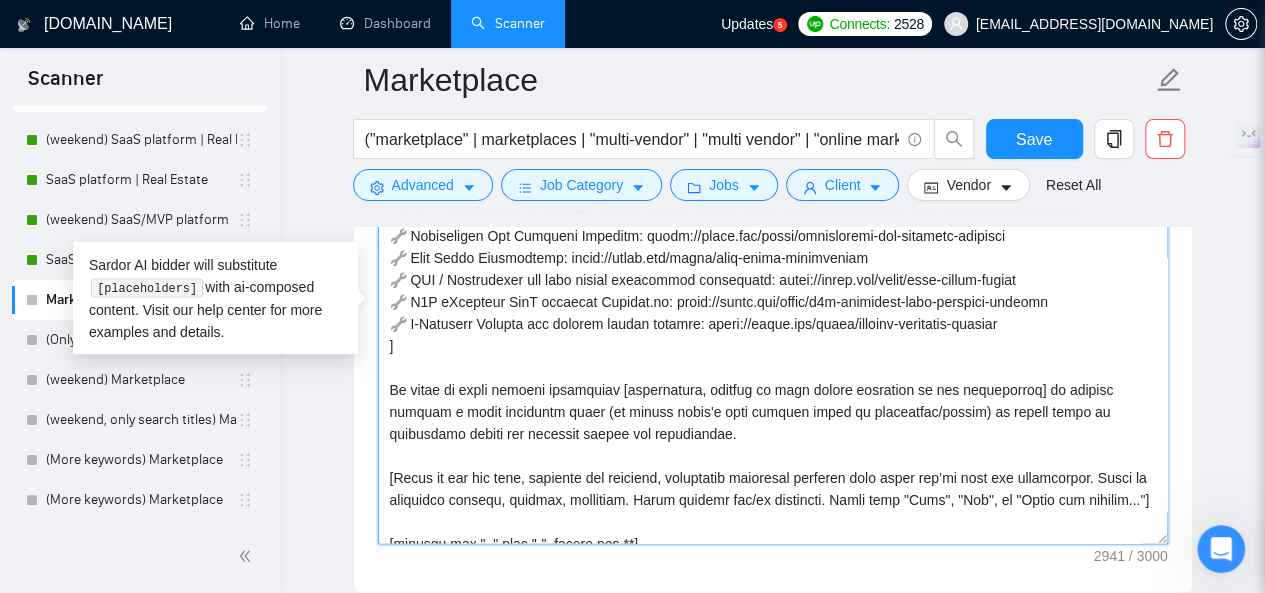 click on "Cover letter template:" at bounding box center [773, 319] 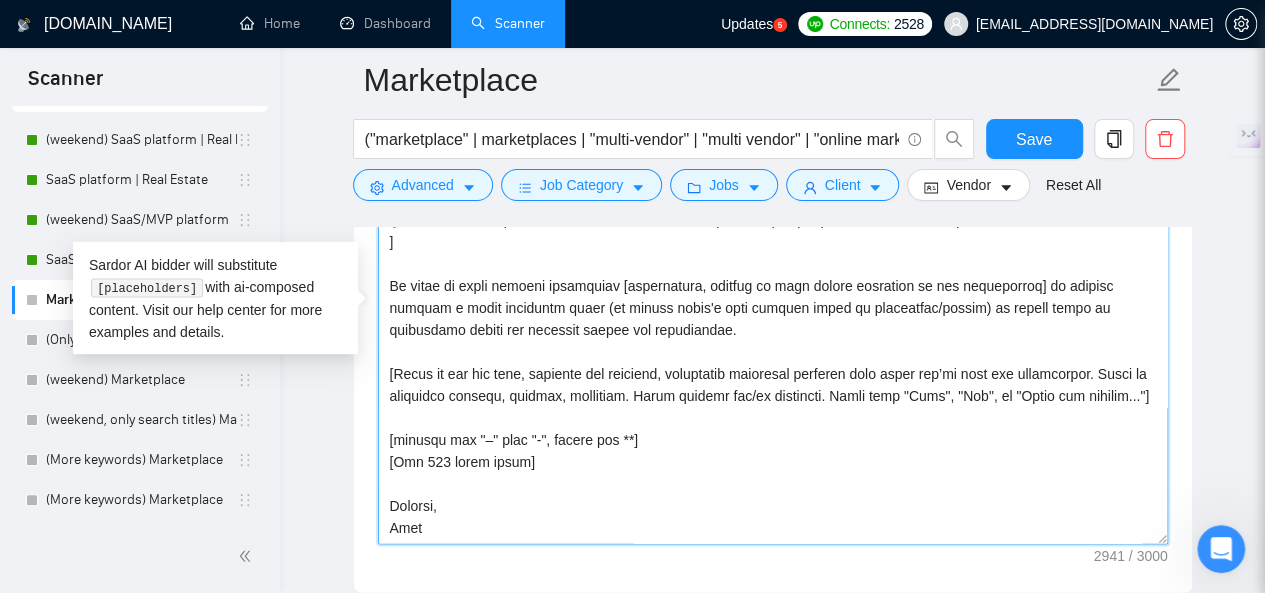 scroll, scrollTop: 726, scrollLeft: 0, axis: vertical 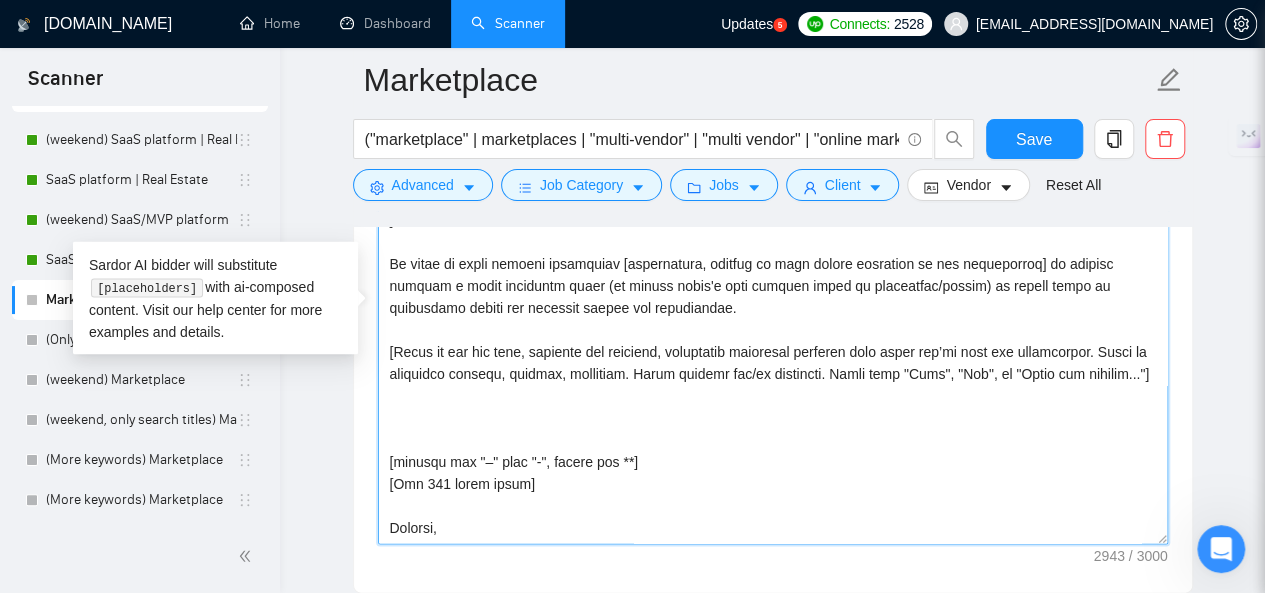 paste on "IF description contains ("please include the word" OR "use the word" OR "mention the word")
THEN insert line:
"As requested, I've include" 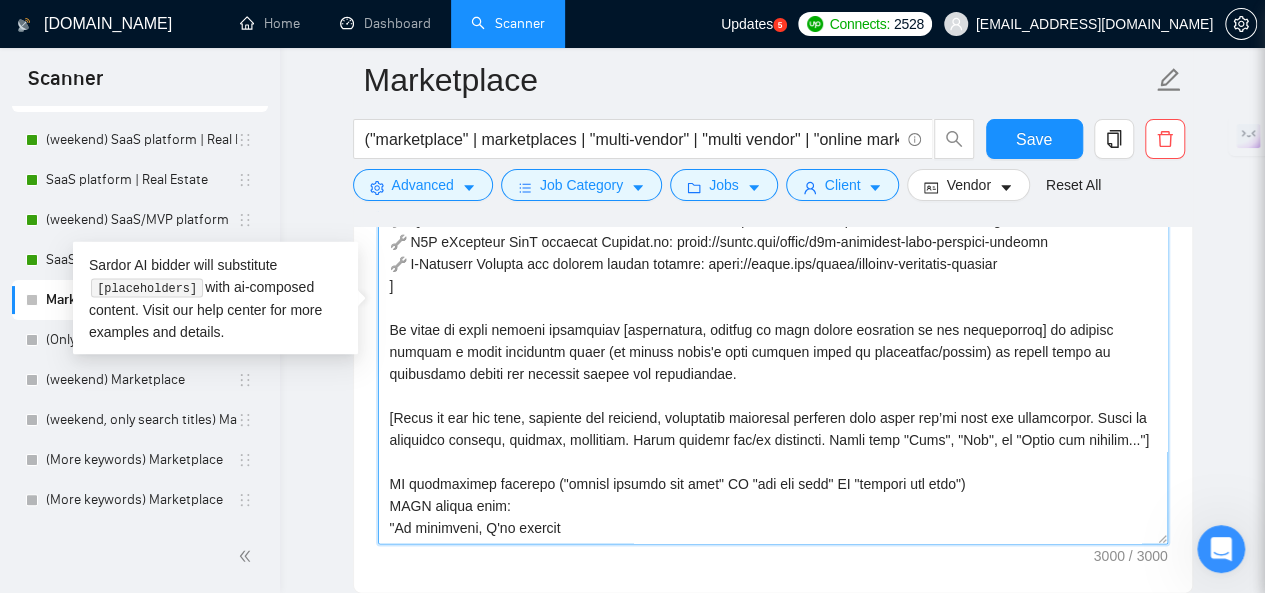 scroll, scrollTop: 682, scrollLeft: 0, axis: vertical 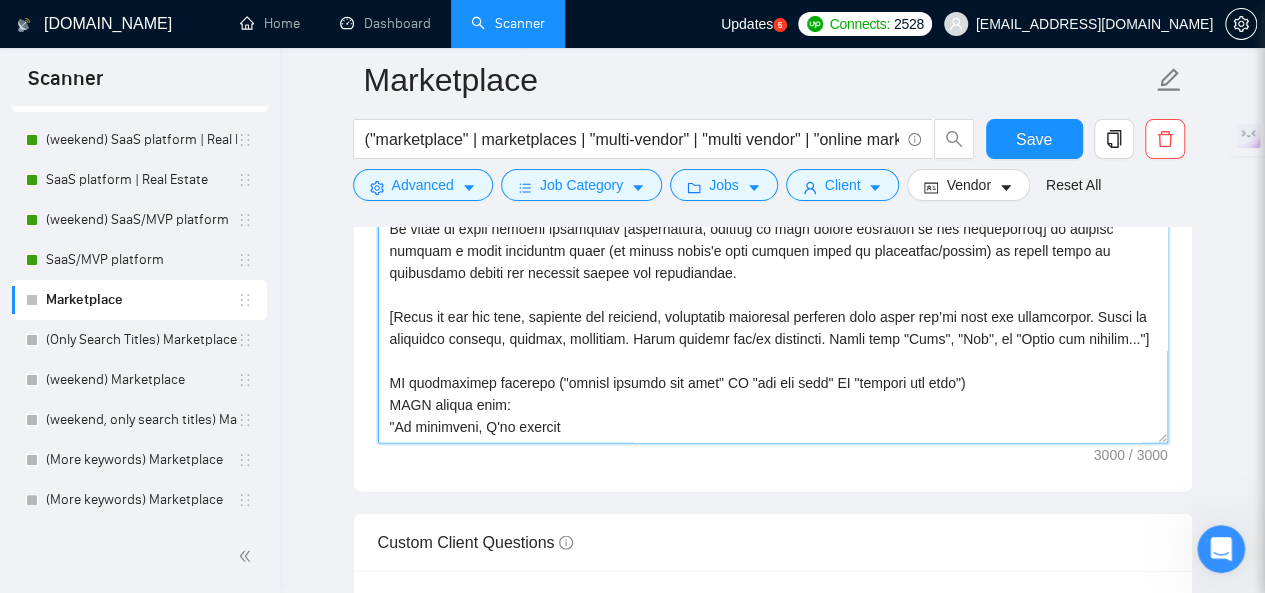 click on "Cover letter template:" at bounding box center [773, 219] 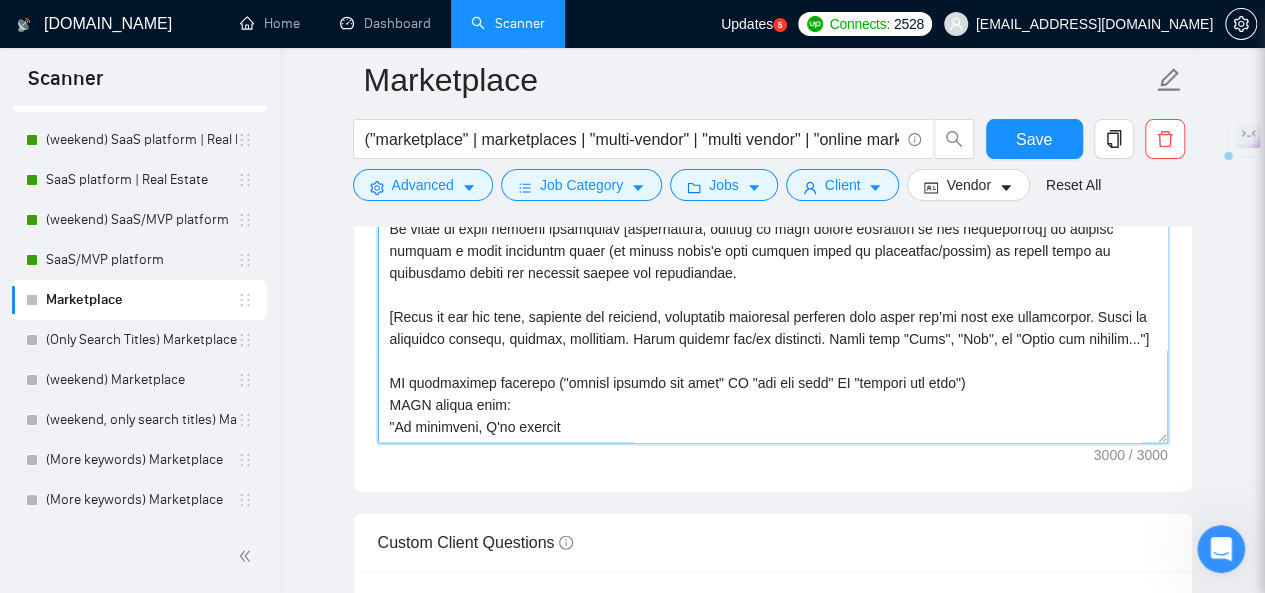 click on "Cover letter template:" at bounding box center (773, 219) 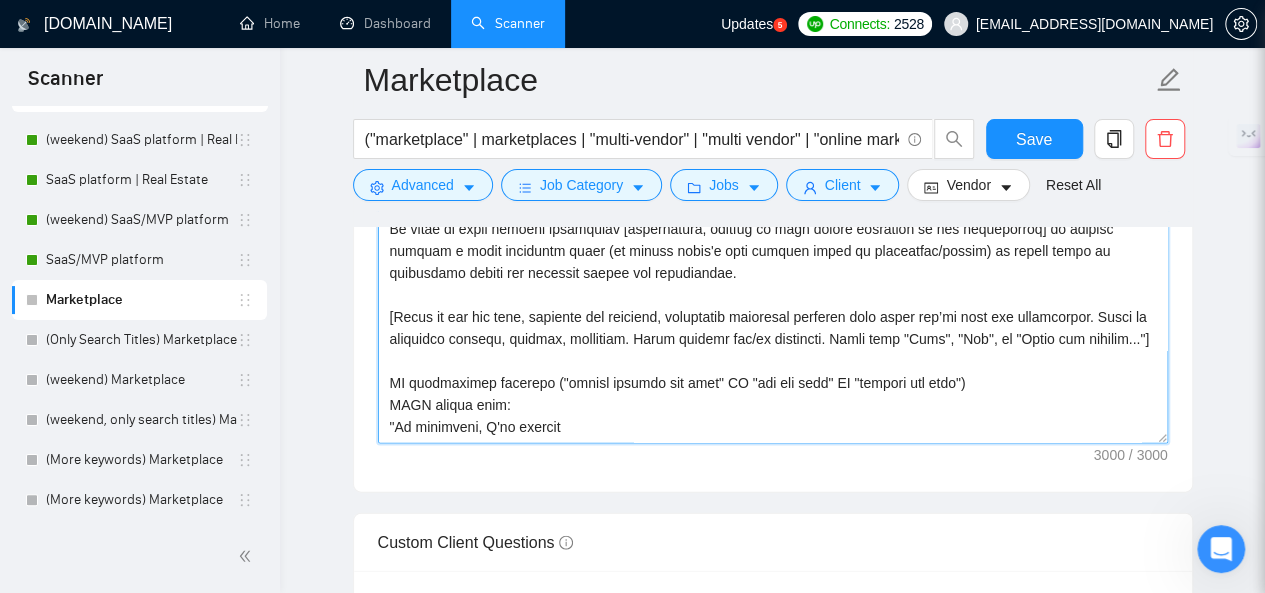paste 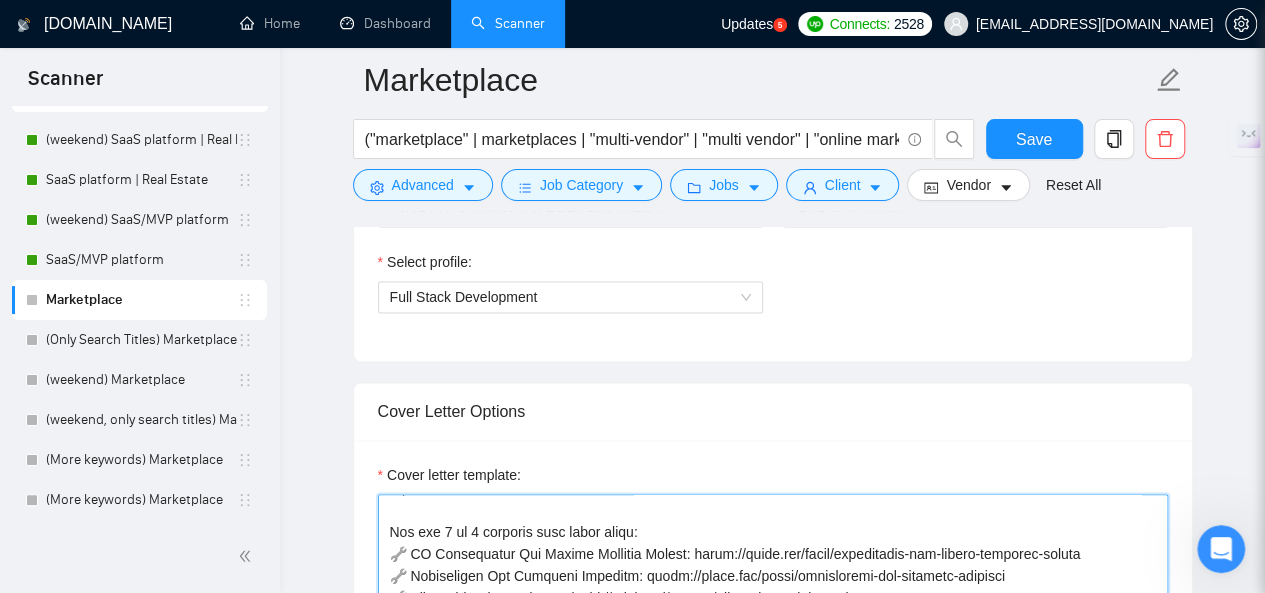 scroll, scrollTop: 1700, scrollLeft: 0, axis: vertical 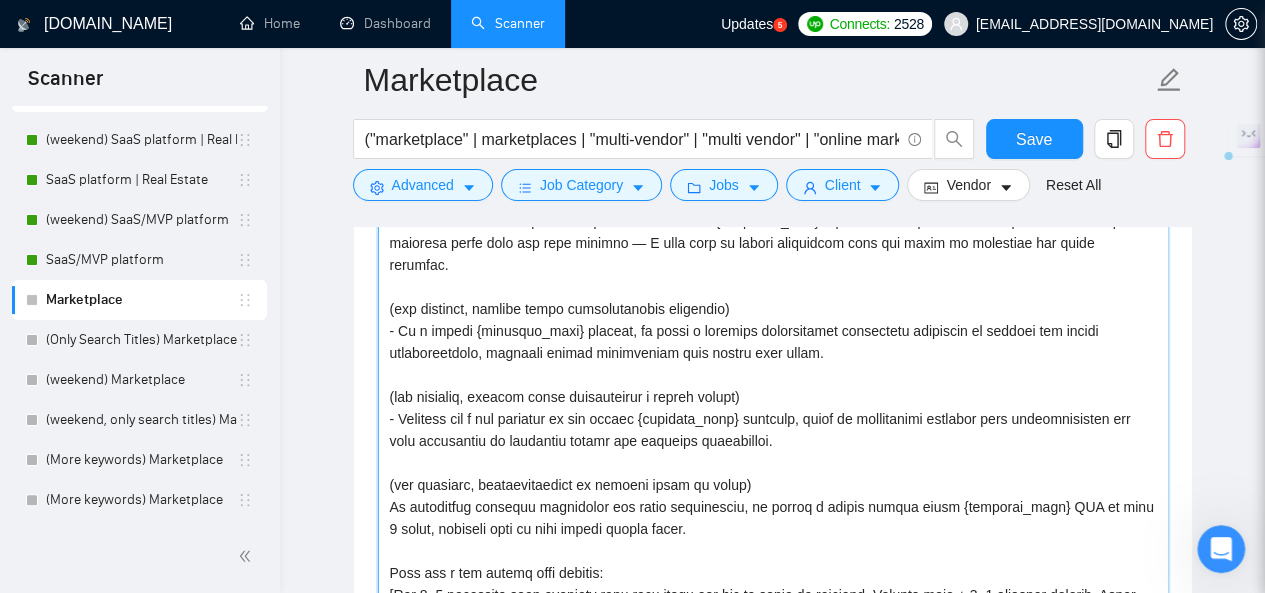 drag, startPoint x: 823, startPoint y: 435, endPoint x: 387, endPoint y: 394, distance: 437.92352 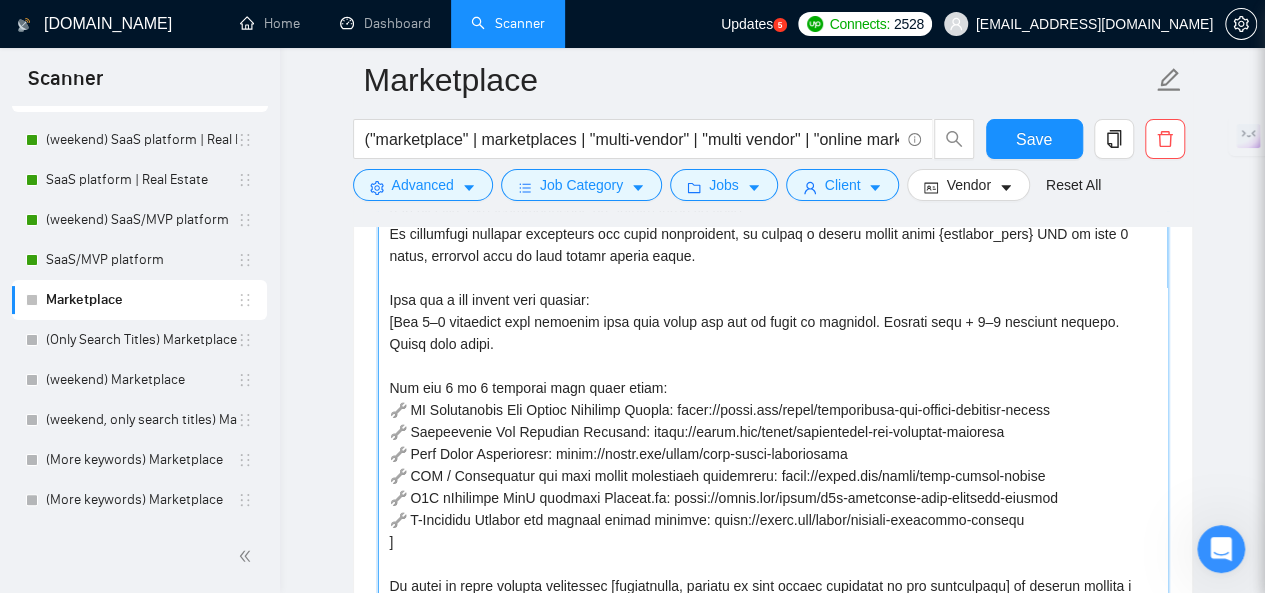 scroll, scrollTop: 531, scrollLeft: 0, axis: vertical 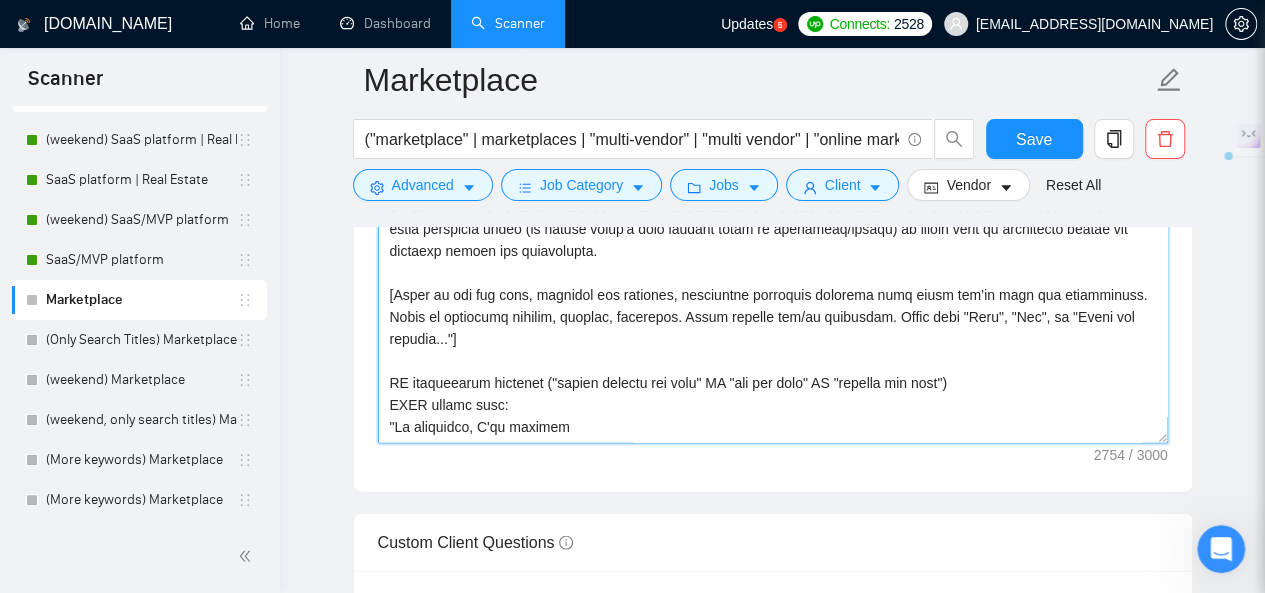 drag, startPoint x: 574, startPoint y: 423, endPoint x: 361, endPoint y: 371, distance: 219.25555 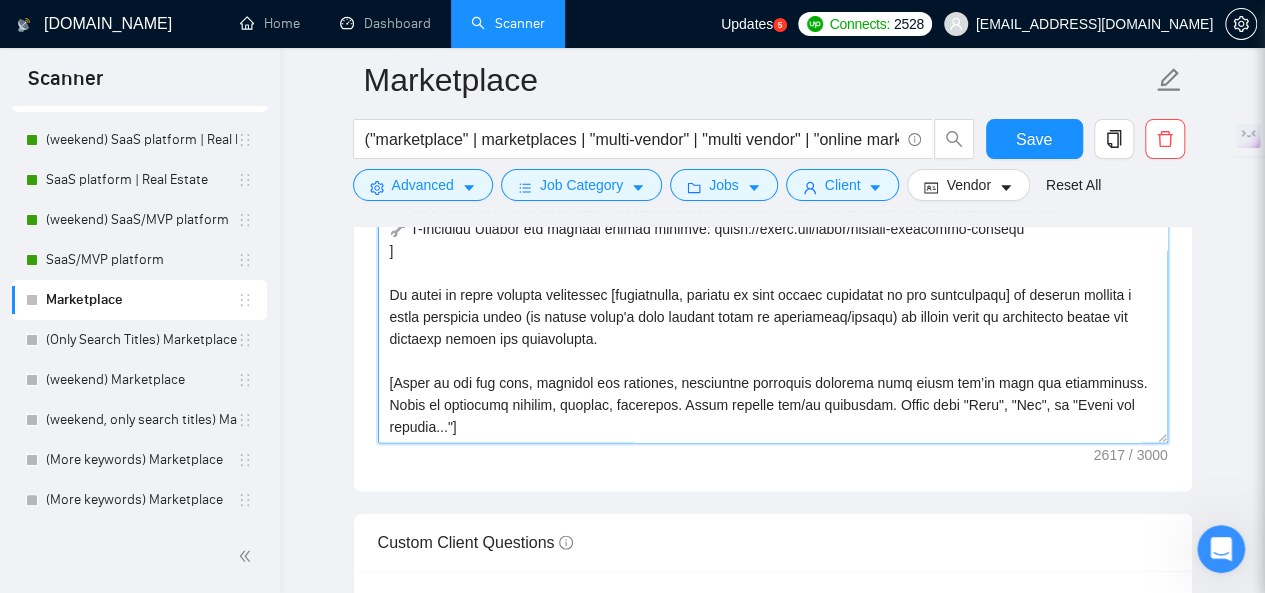 scroll, scrollTop: 550, scrollLeft: 0, axis: vertical 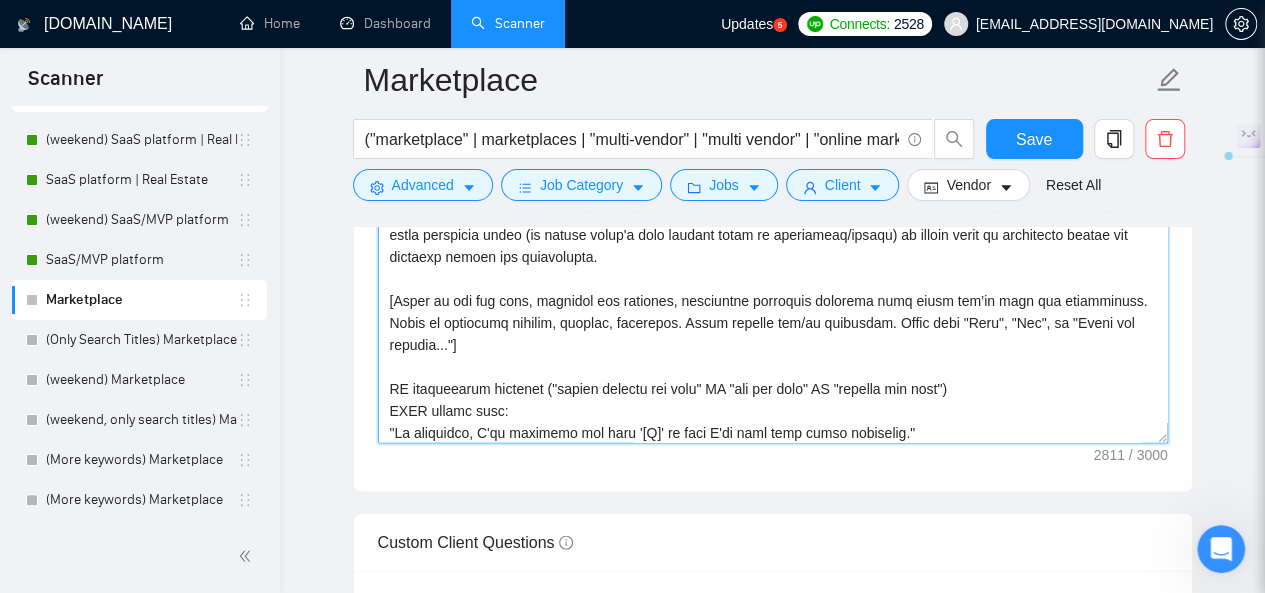 click on "Cover letter template:" at bounding box center (773, 219) 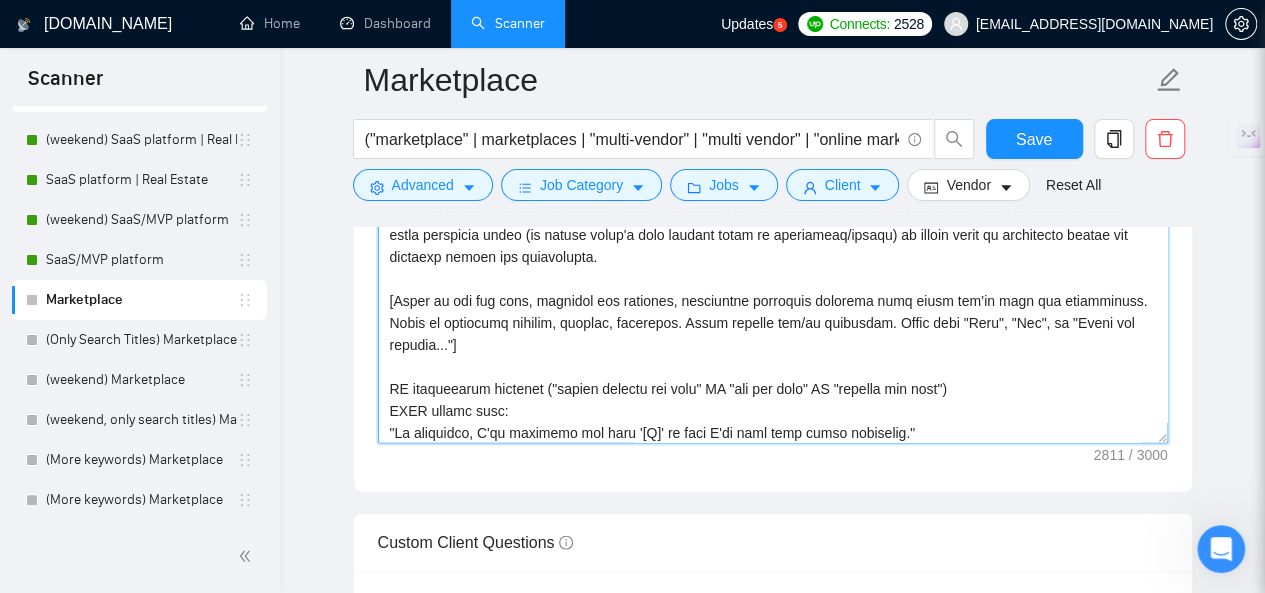 paste on "[" 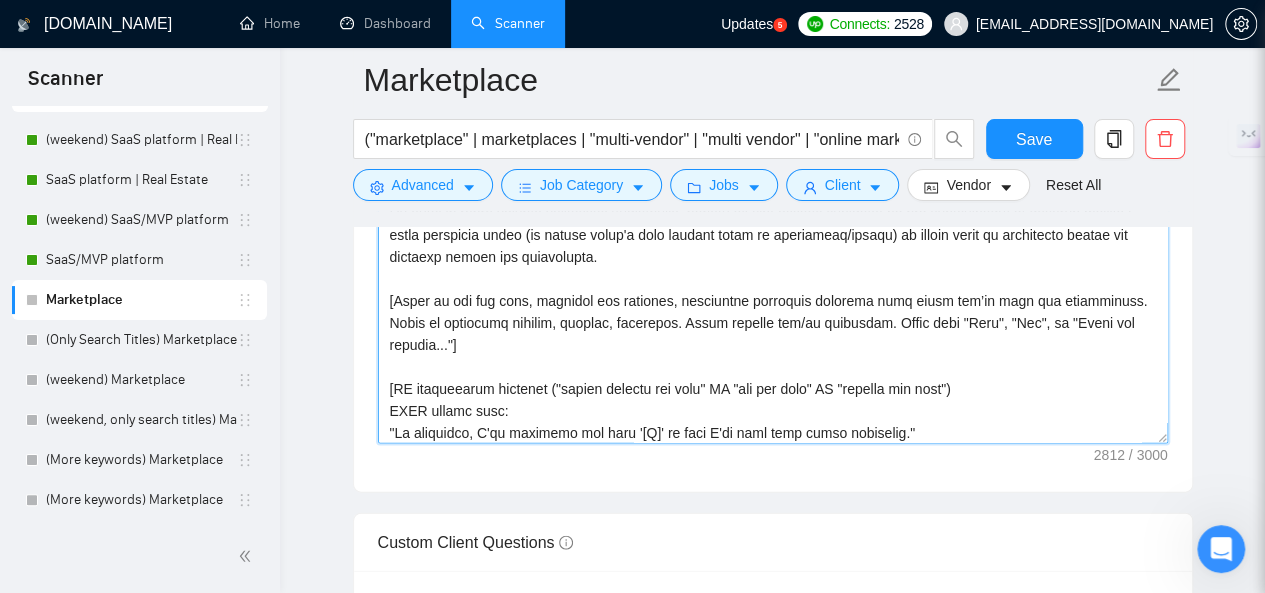 click on "Cover letter template:" at bounding box center [773, 219] 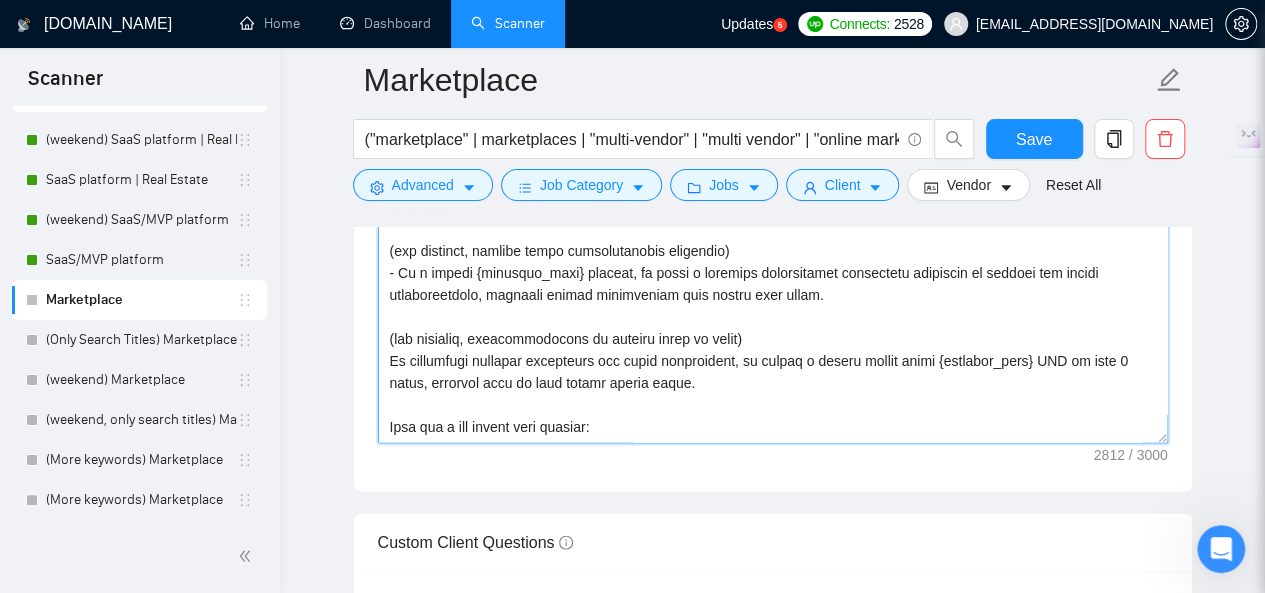 scroll, scrollTop: 0, scrollLeft: 0, axis: both 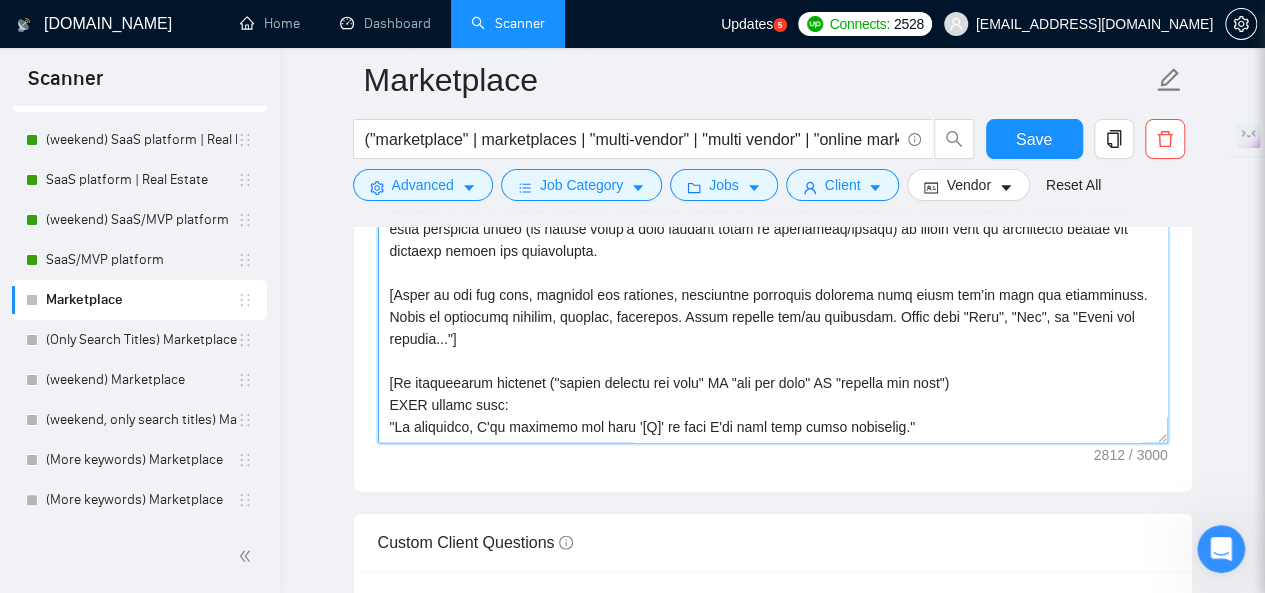 click on "Cover letter template:" at bounding box center [773, 219] 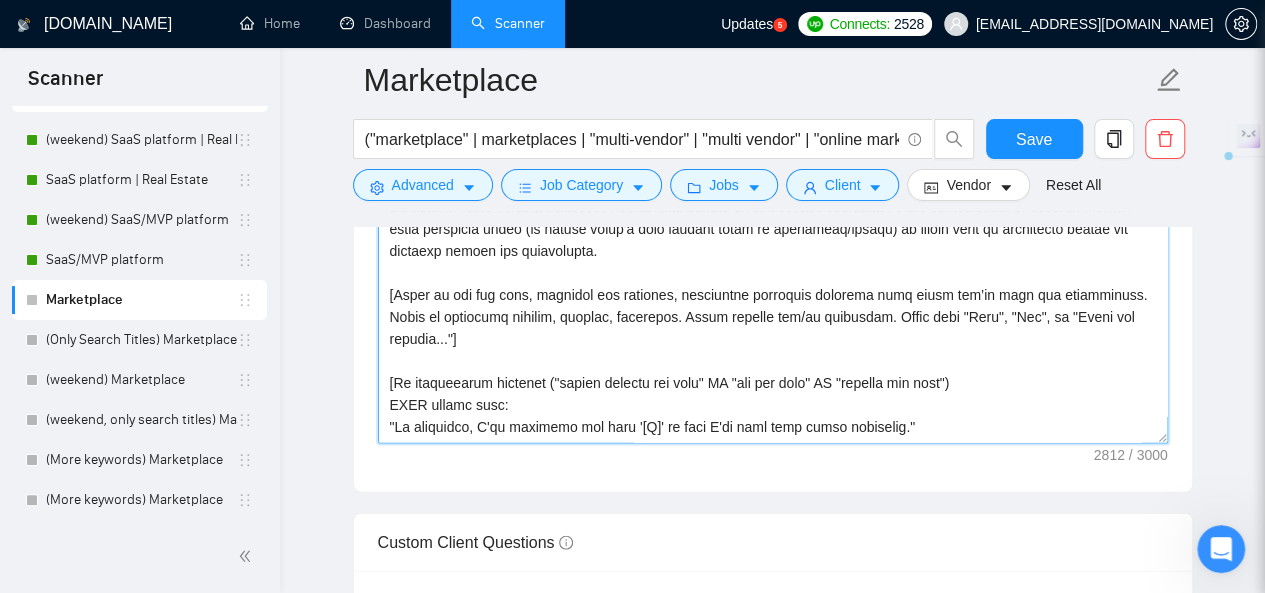 drag, startPoint x: 456, startPoint y: 339, endPoint x: 439, endPoint y: 337, distance: 17.117243 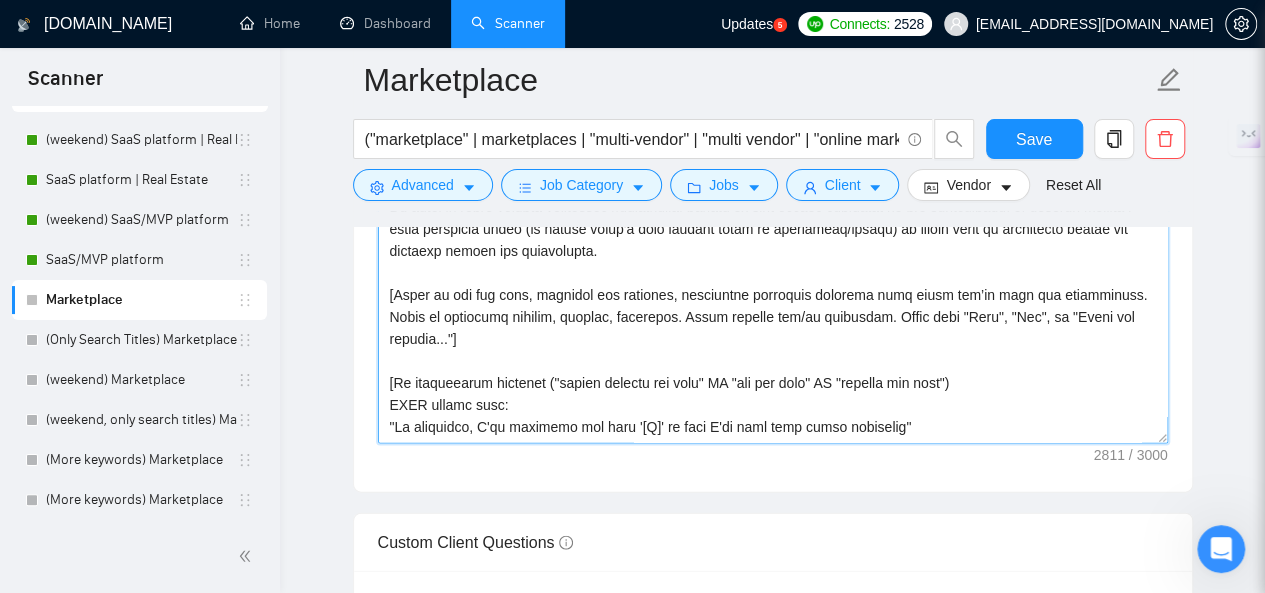 paste on "]" 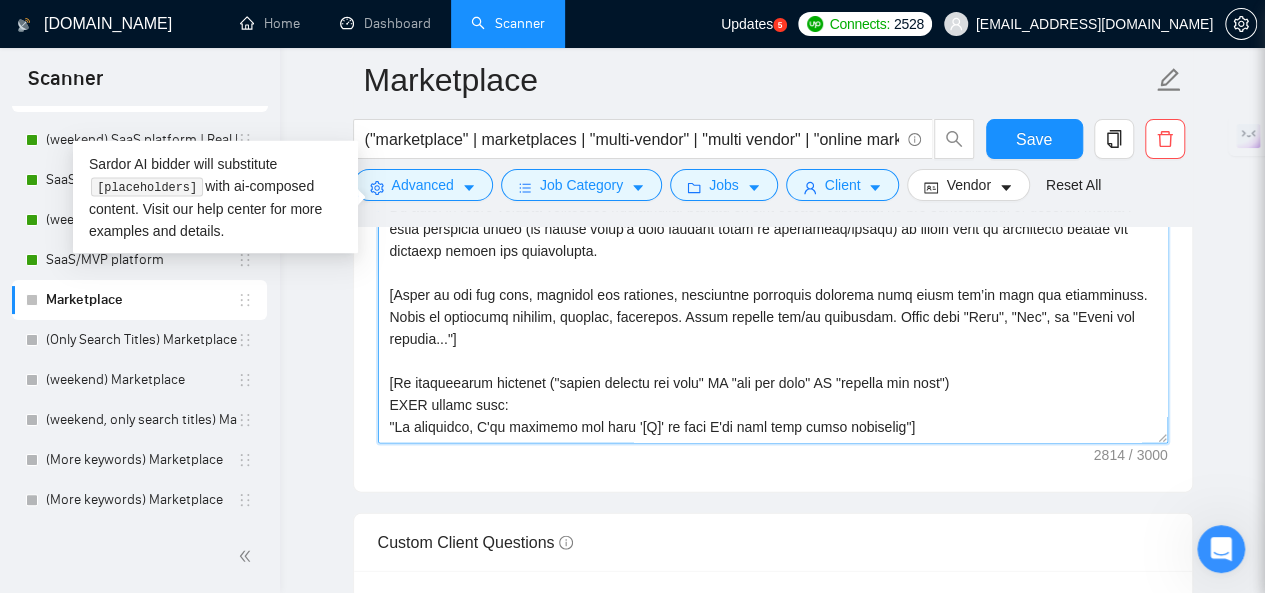paste on "[replace all "–" with "-", remove all **]
[Max 200 words total]
Regards,
Yury" 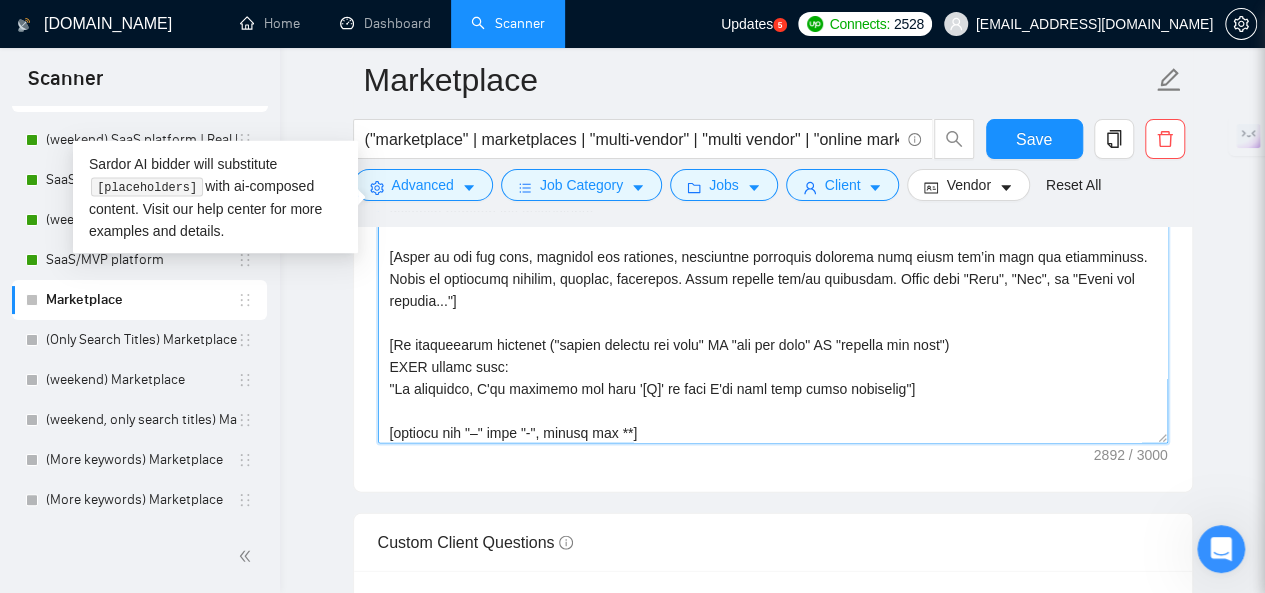 scroll, scrollTop: 720, scrollLeft: 0, axis: vertical 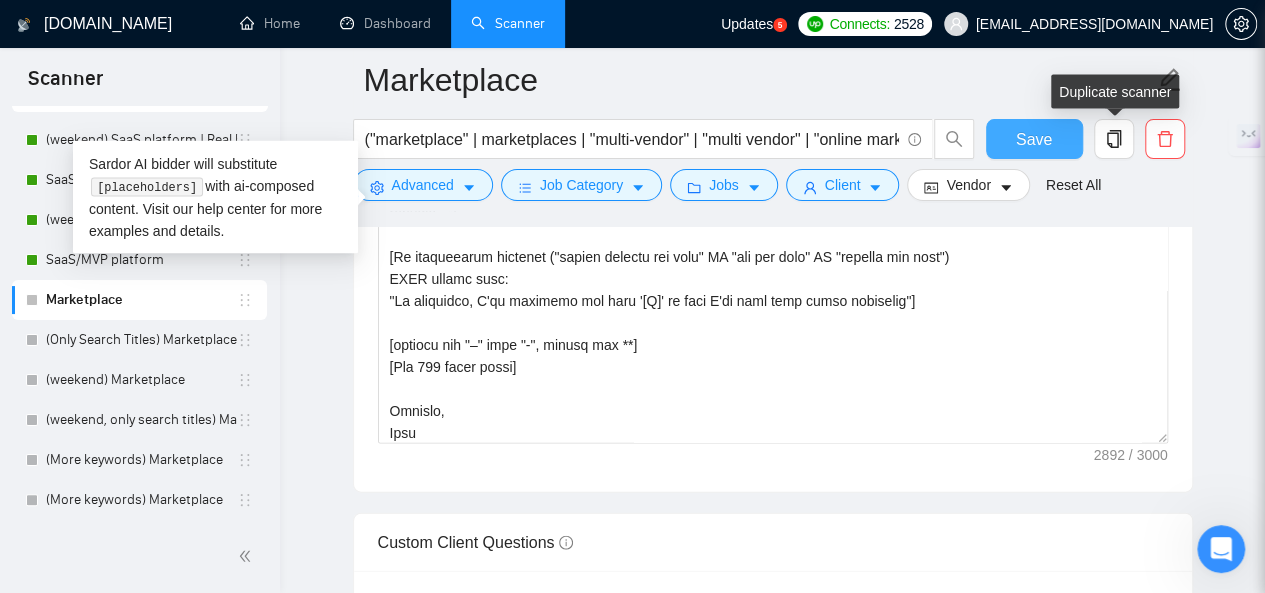click on "Save" at bounding box center (1034, 139) 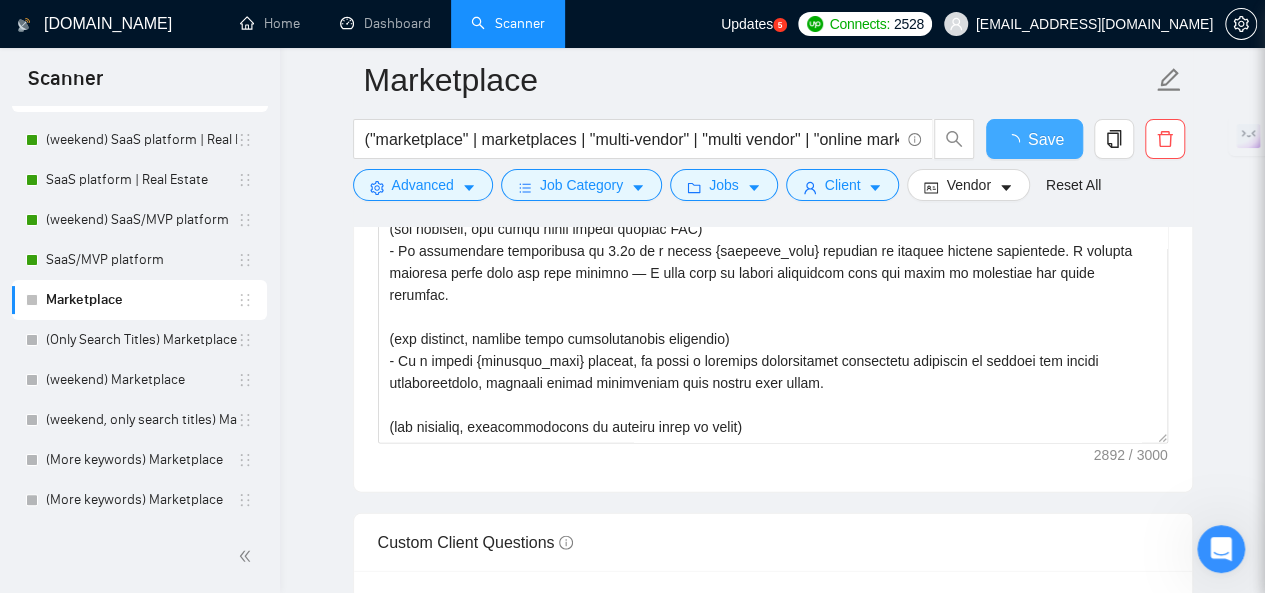 type 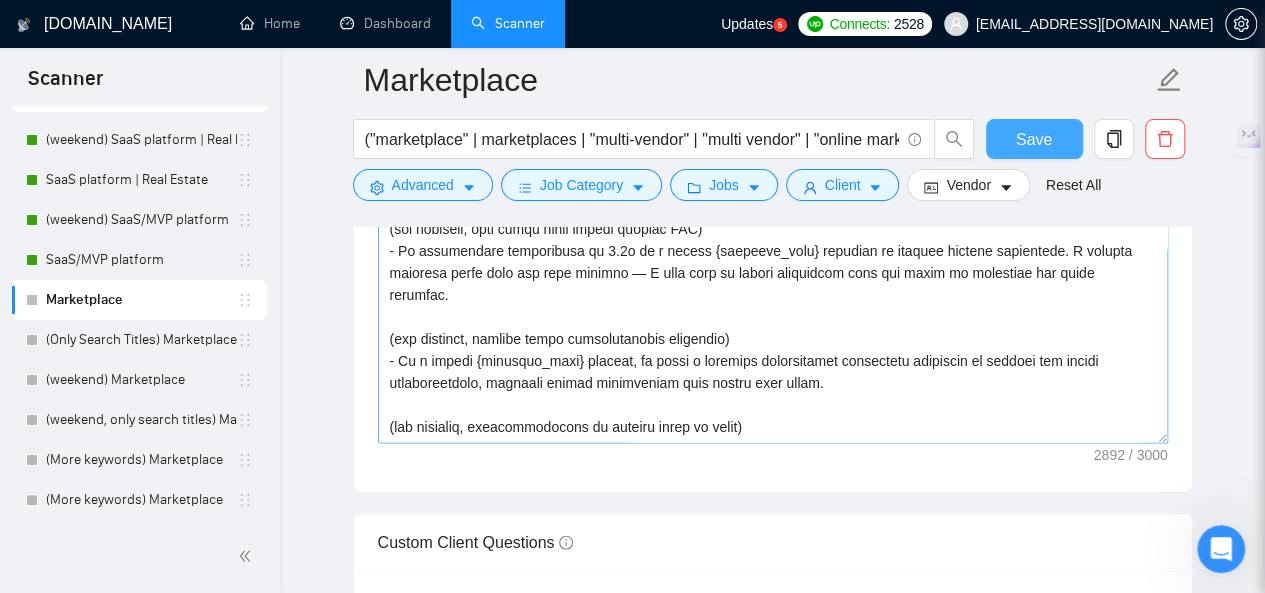 type 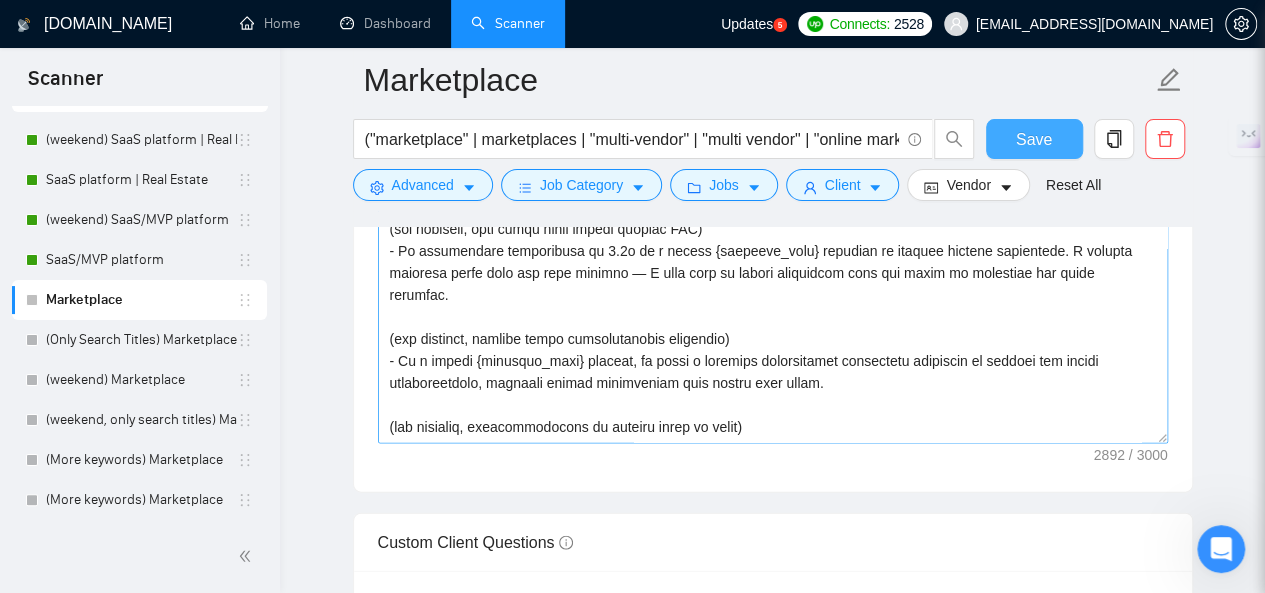 scroll, scrollTop: 700, scrollLeft: 0, axis: vertical 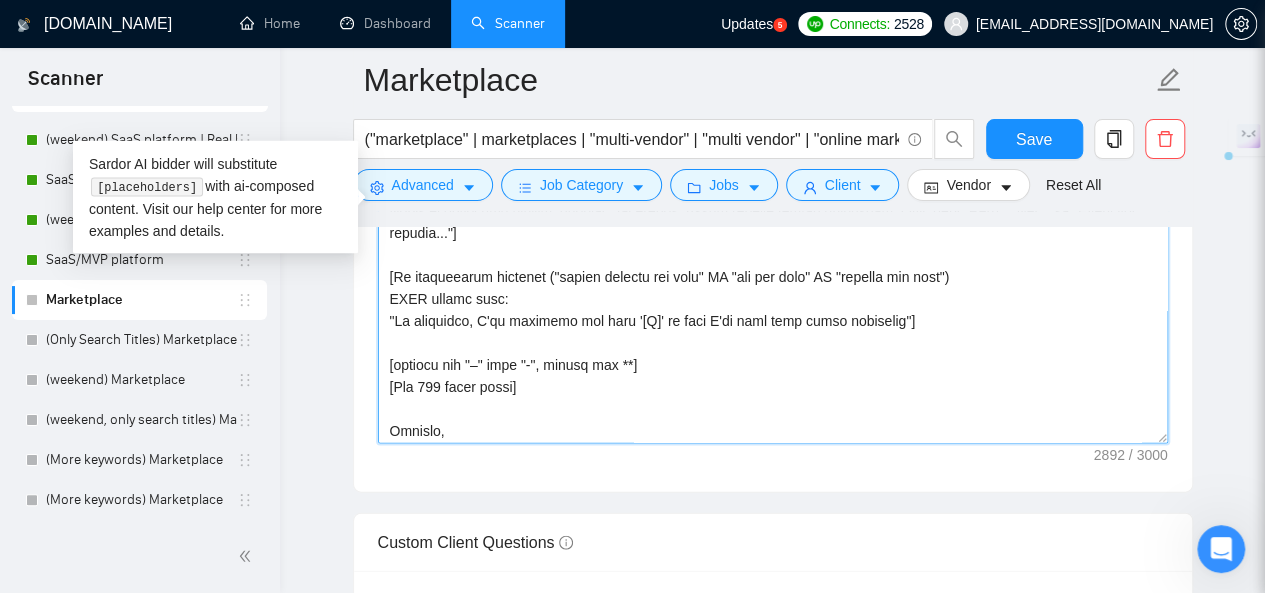 drag, startPoint x: 920, startPoint y: 319, endPoint x: 386, endPoint y: 267, distance: 536.5259 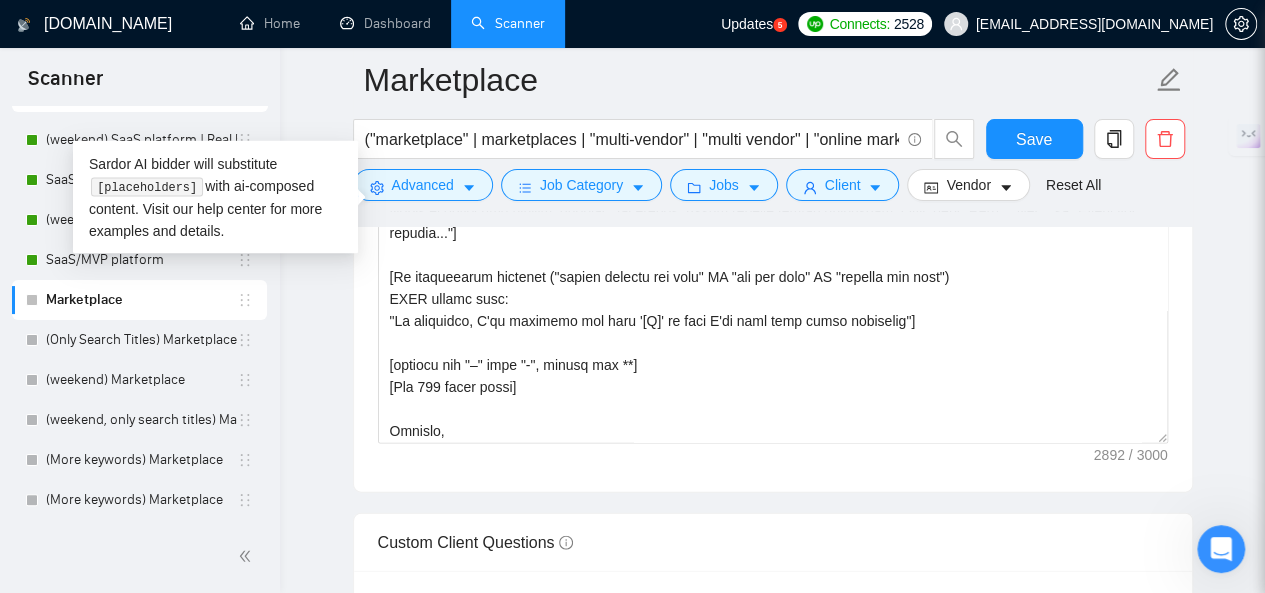 click on "Cover letter template:" at bounding box center [773, 216] 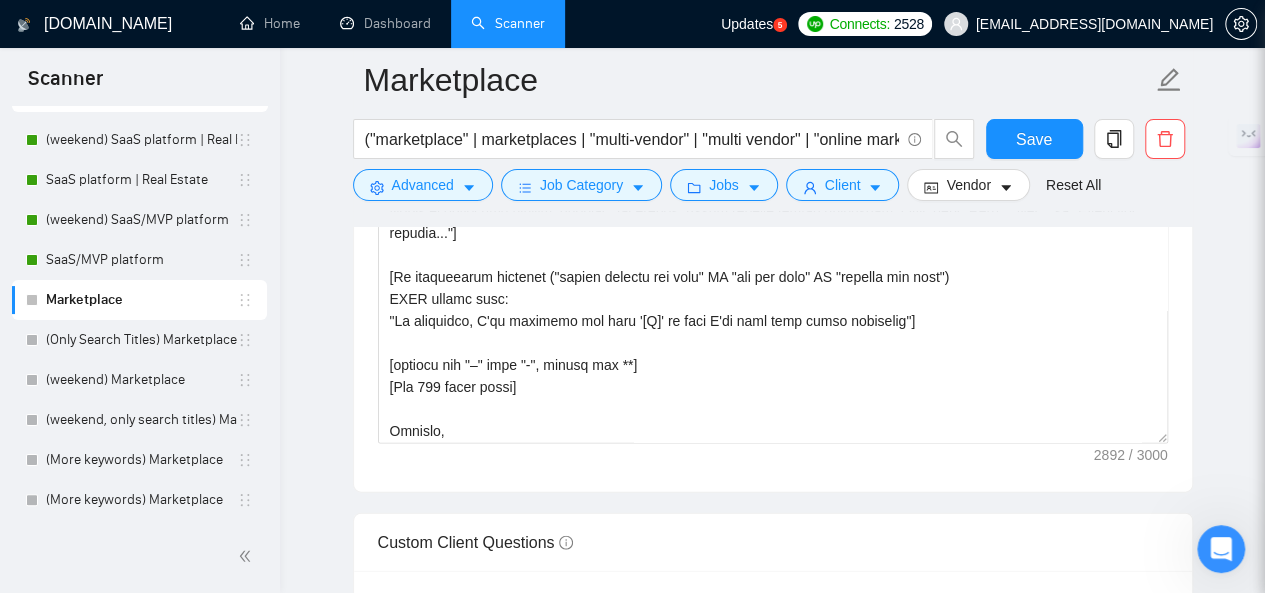 click on "Save" at bounding box center [1034, 144] 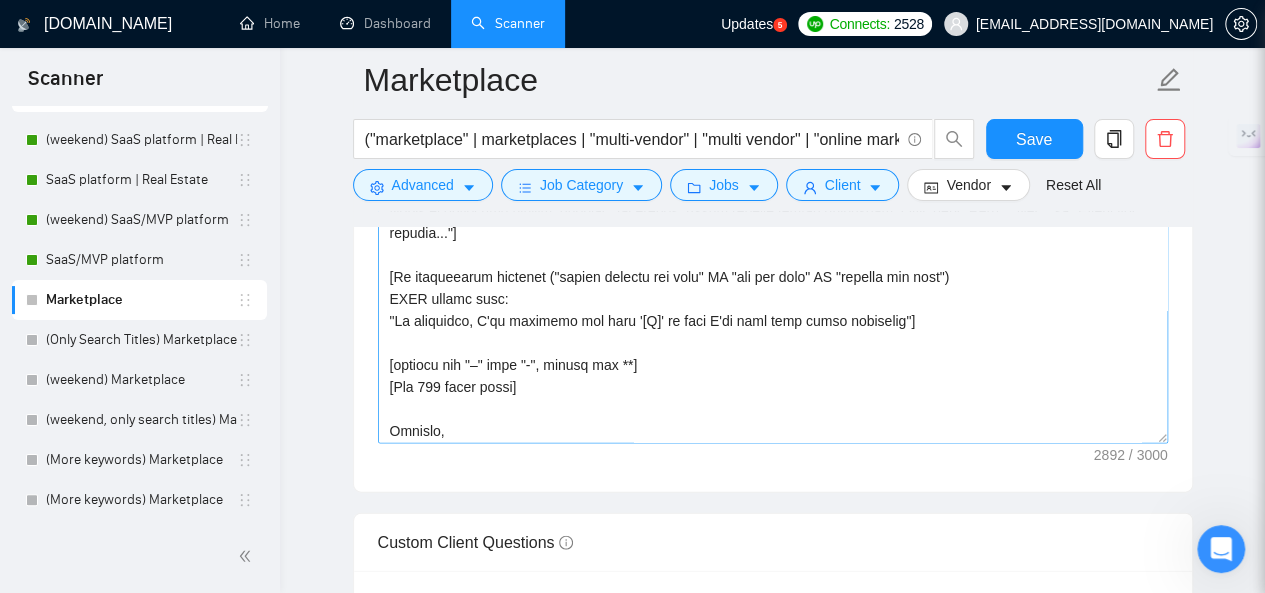 scroll, scrollTop: 726, scrollLeft: 0, axis: vertical 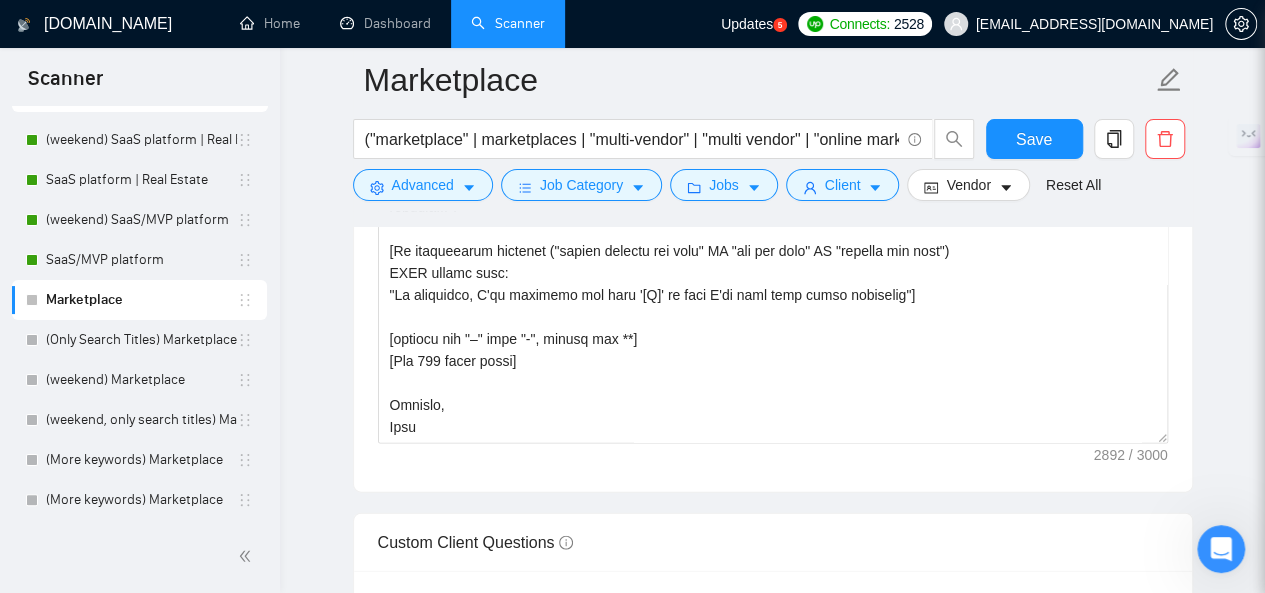 click on "GigRadar.io Home Dashboard Scanner Updates
5
Connects: 2528 nemetsyuriy@exore.pro Marketplace ("marketplace" | marketplaces | "multi-vendor" | "multi vendor" | "online marketplace" | "ecommerce marketplace" | "platform for sellers" | "platform as a service" | "platform for buyers" | "two-sided platform" | "B2B marketplace" | "B2C marketplace" | "C2C marketplace" | "marketplace MVP" | "build a marketplace" | "create marketplace" | "custom marketplace" | "marketplace SaaS" | "vendor portal" | "vendor dashboard" | "product listing platform" | "digital marketplace") Save Advanced   Job Category   Jobs   Client   Vendor   Reset All Preview Results Insights NEW Alerts Auto Bidder Auto Bidding Enabled Auto Bidding Enabled: OFF Auto Bidder Schedule Auto Bidding Type: Automated (recommended) Semi-automated Auto Bidding Schedule: 24/7 Custom Custom Auto Bidder Schedule Repeat every week on Monday Tuesday Wednesday Thursday Friday Saturday Sunday Active Hours ( ): To:" at bounding box center [772, 762] 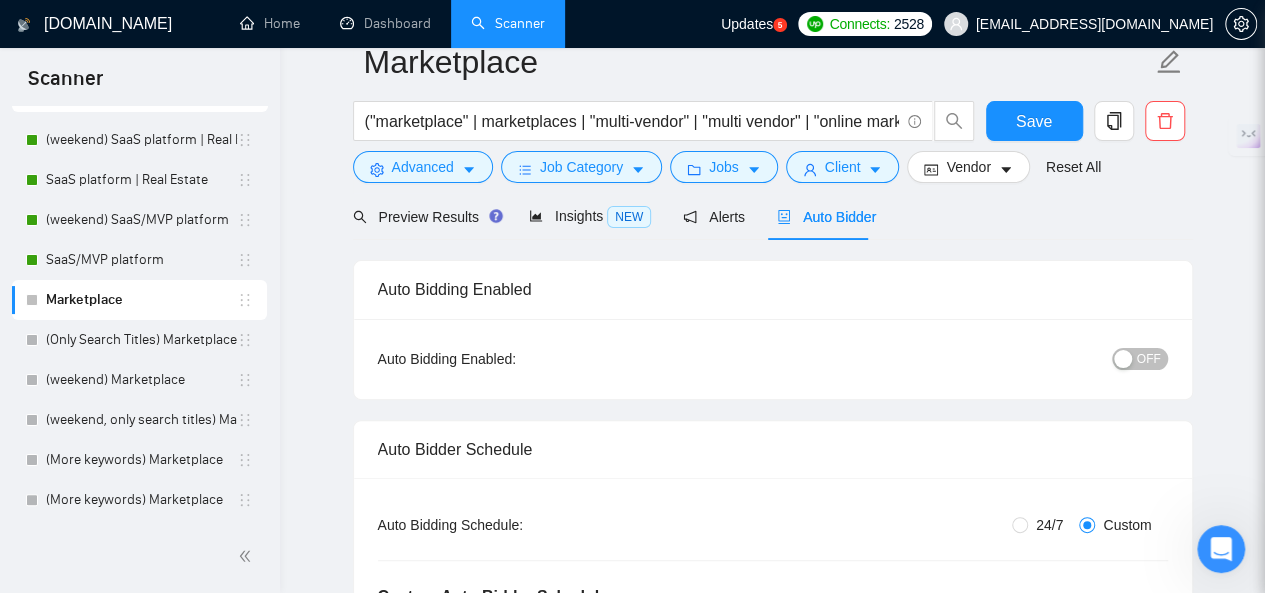 scroll, scrollTop: 0, scrollLeft: 0, axis: both 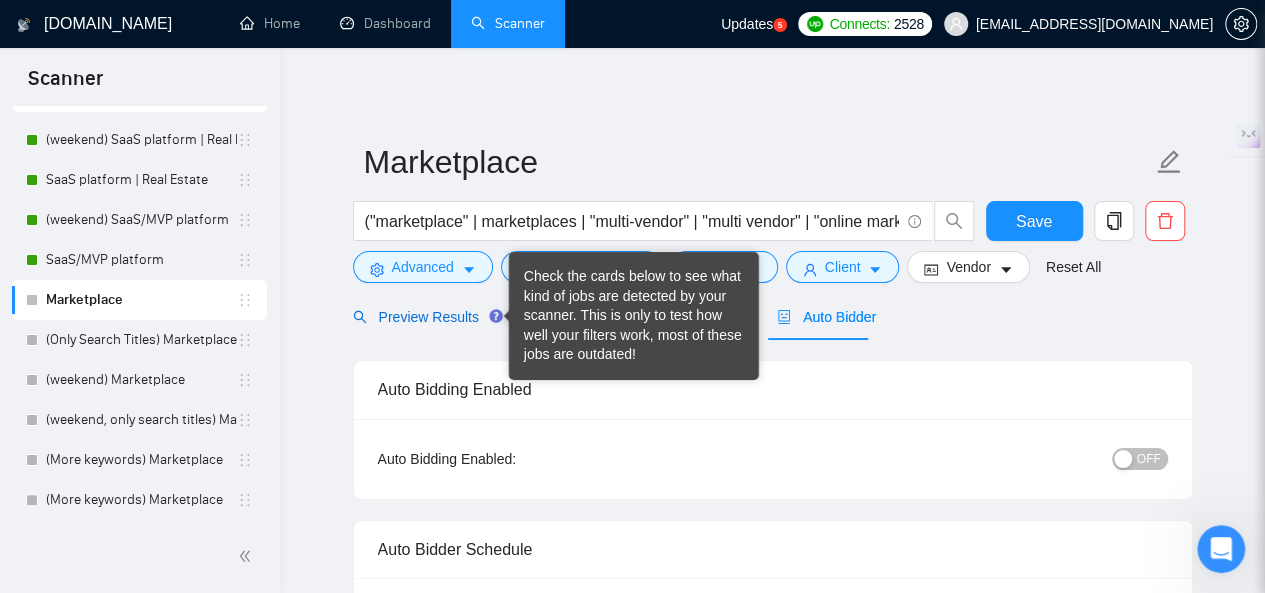 click on "Preview Results" at bounding box center (425, 317) 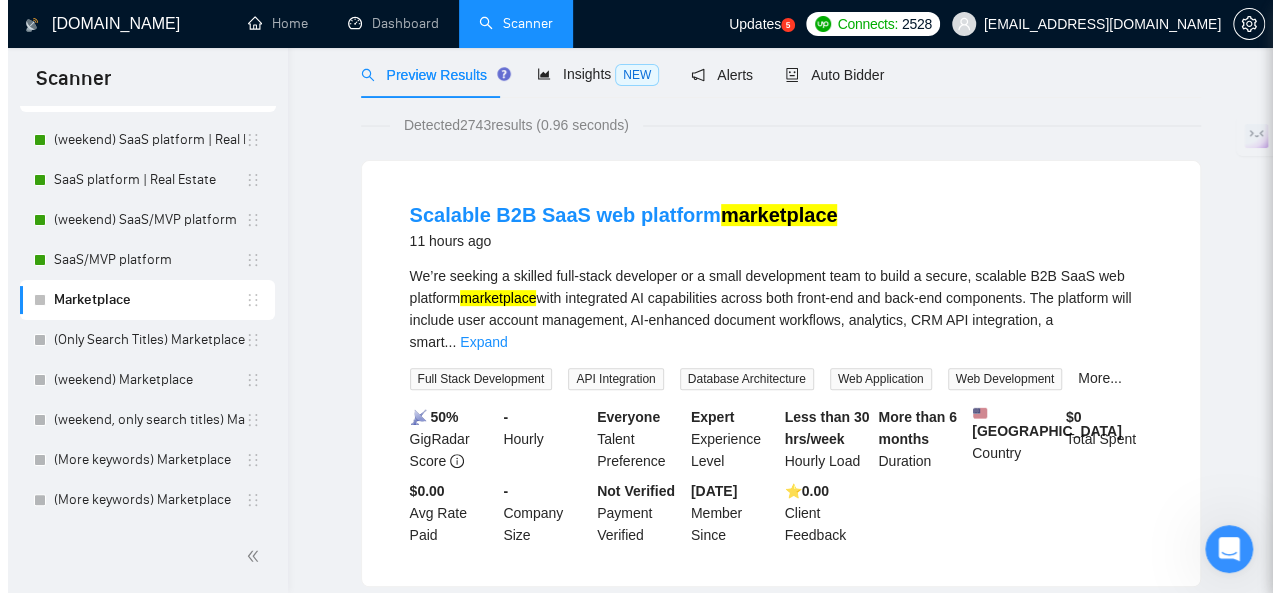 scroll, scrollTop: 0, scrollLeft: 0, axis: both 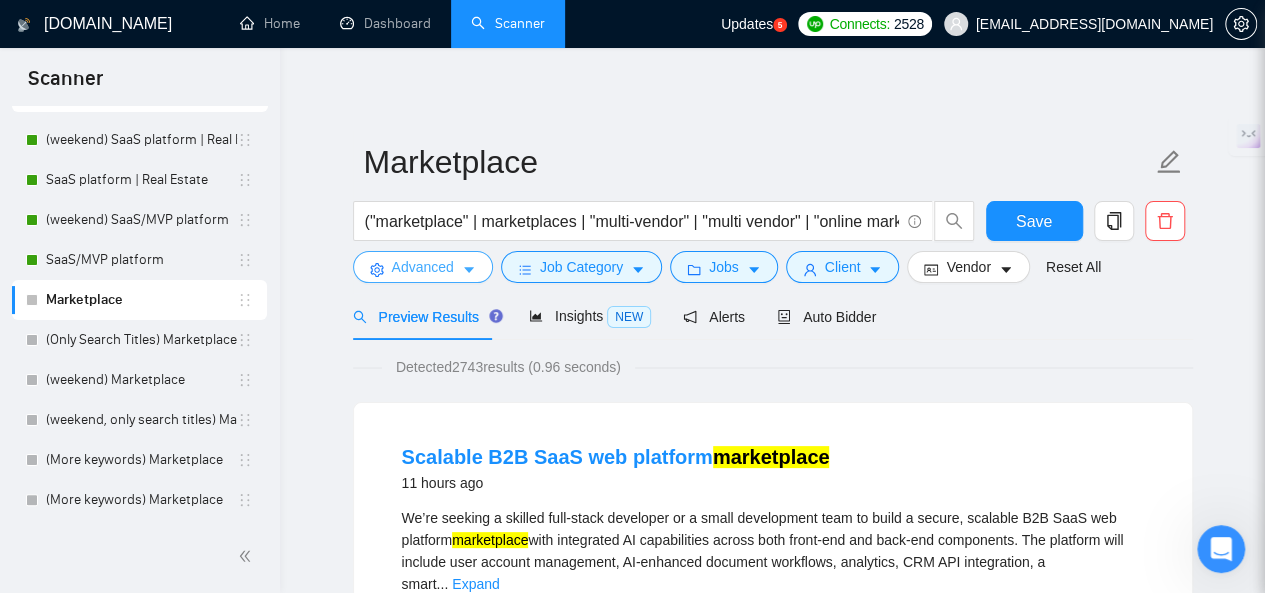 click on "Advanced" at bounding box center [423, 267] 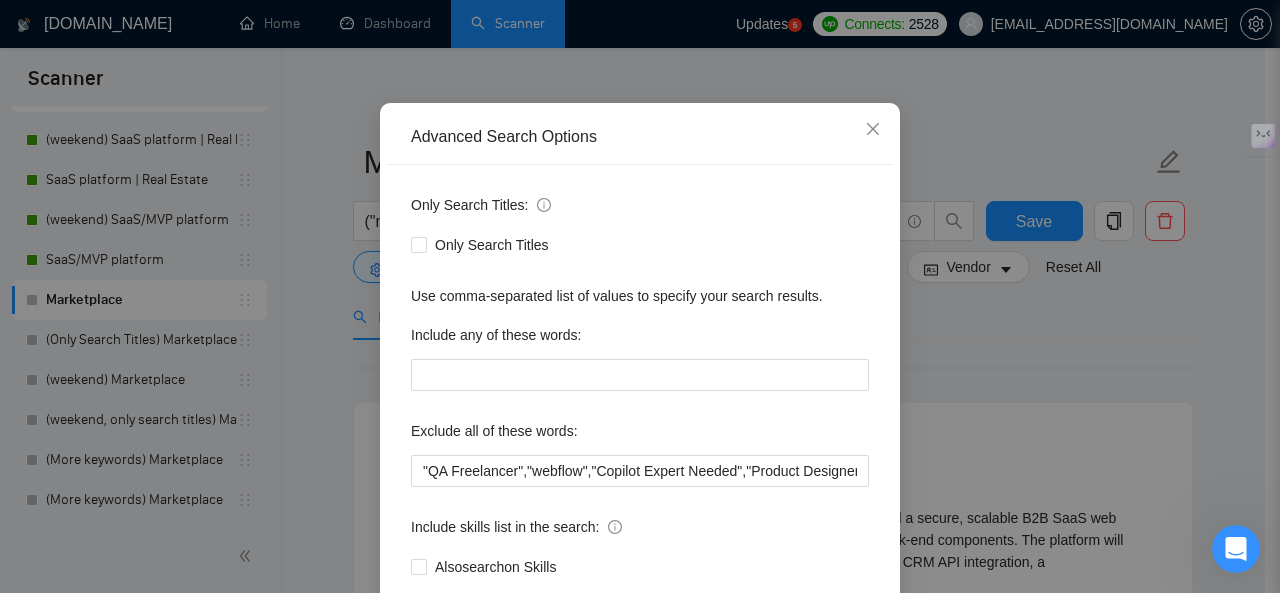 scroll, scrollTop: 200, scrollLeft: 0, axis: vertical 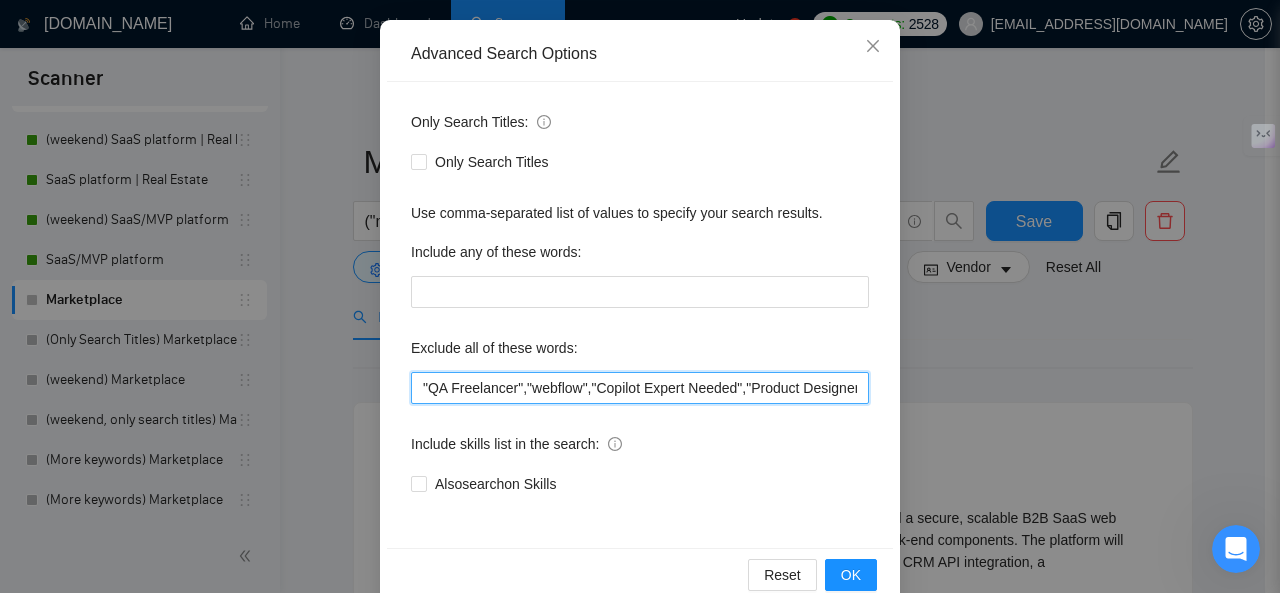click on ""QA Freelancer","webflow","Copilot Expert Needed","Product Designer","no-code", "equity", "bubble*", "Landing Page Design", "No Development Required", "airtable", "make.com", "UX Designer Needed", "part time designer", "experienced QA Engineer", "Graphic Designer Needed", "AR visualization", "to join our team", "teach me","Shopify", "zapier", "job", "template", "plugin", "wordpress", "theme", "wordpress theme", "shopify plugin", "woocommerce", "crypto", "blockchain", "NFT", "token", "bitcoin", "bitcoin wallet", "ICO", "initial coin offering", "game", "gaming", "casino", "gambling", "adult", "porn", "escort", "dating", "torrent", "torrent site", "resume", "CV", "writing", "translation"" at bounding box center (640, 388) 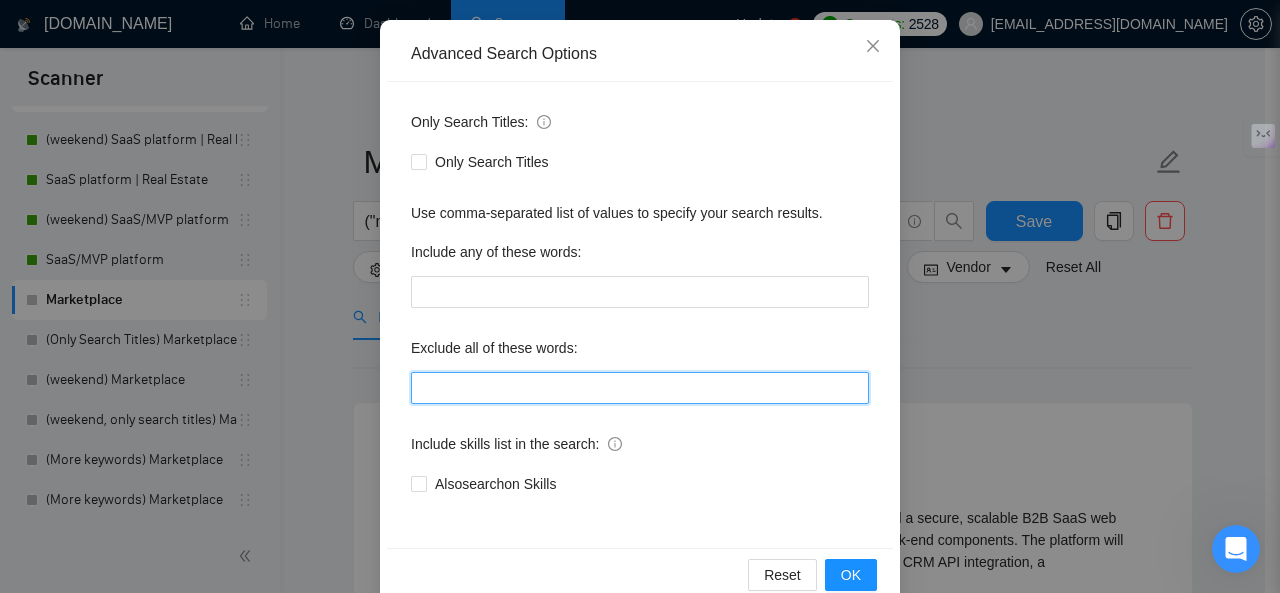 paste on ""QA Freelancer","webflow","Copilot Expert Needed","Product Designer","no-code", "equity", "bubble*", "Landing Page Design", "No Development Required", "airtable", "make.com", "UX Designer Needed", "part time designer", "experienced QA Engineer", "Graphic Designer Needed", "AR visualization", "to join our team", "teach me","Shopify", "zapier", "job", "template", "plugin", "wordpress", "theme", "wordpress theme", "shopify plugin", "woocommerce", "crypto", "blockchain", "NFT", "token", "bitcoin", "bitcoin wallet", "ICO", "initial coin offering", "game", "gaming", "casino", "gambling", "adult", "porn", "escort", "dating", "torrent", "torrent site", "resume", "CV", "writing", "translation", "flutterflow", "firebase", "shippo", "easypost", "coin", "challenge coin", "auction app", "collectors", "sendgrid", "coin vault"" 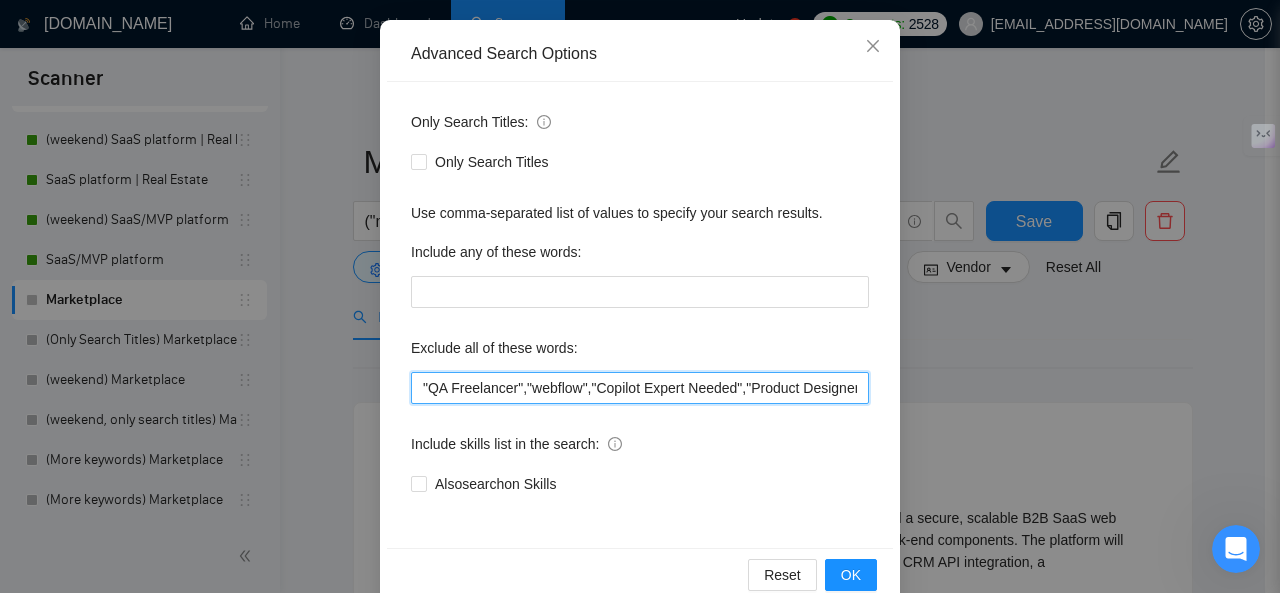 scroll, scrollTop: 0, scrollLeft: 4532, axis: horizontal 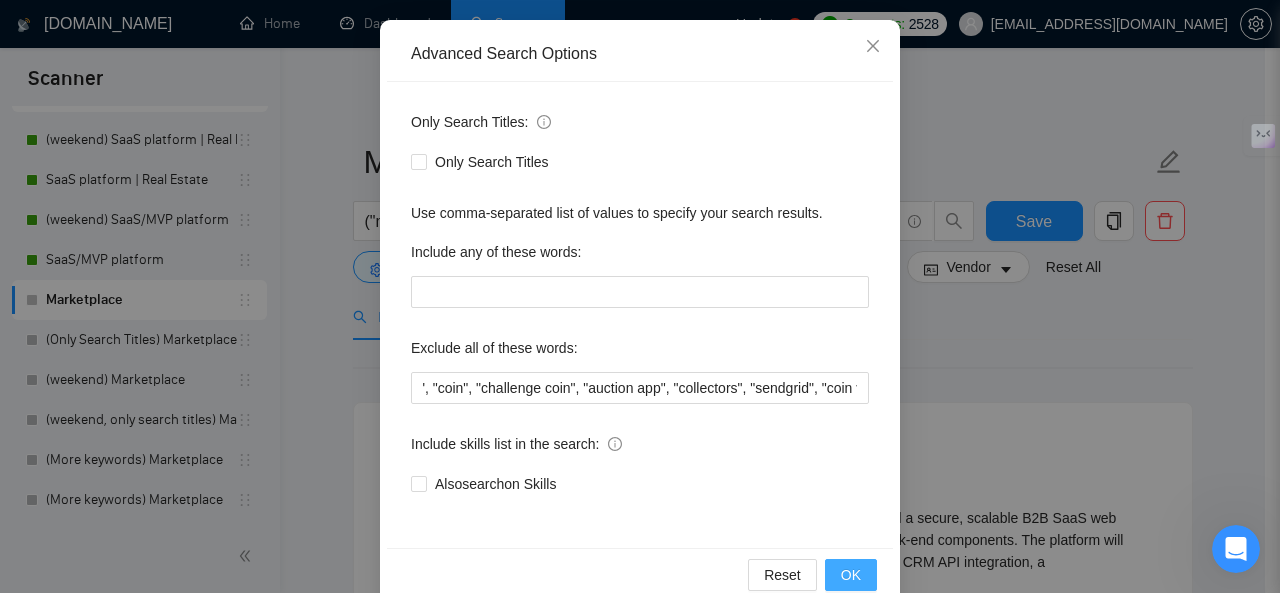 click on "OK" at bounding box center [851, 575] 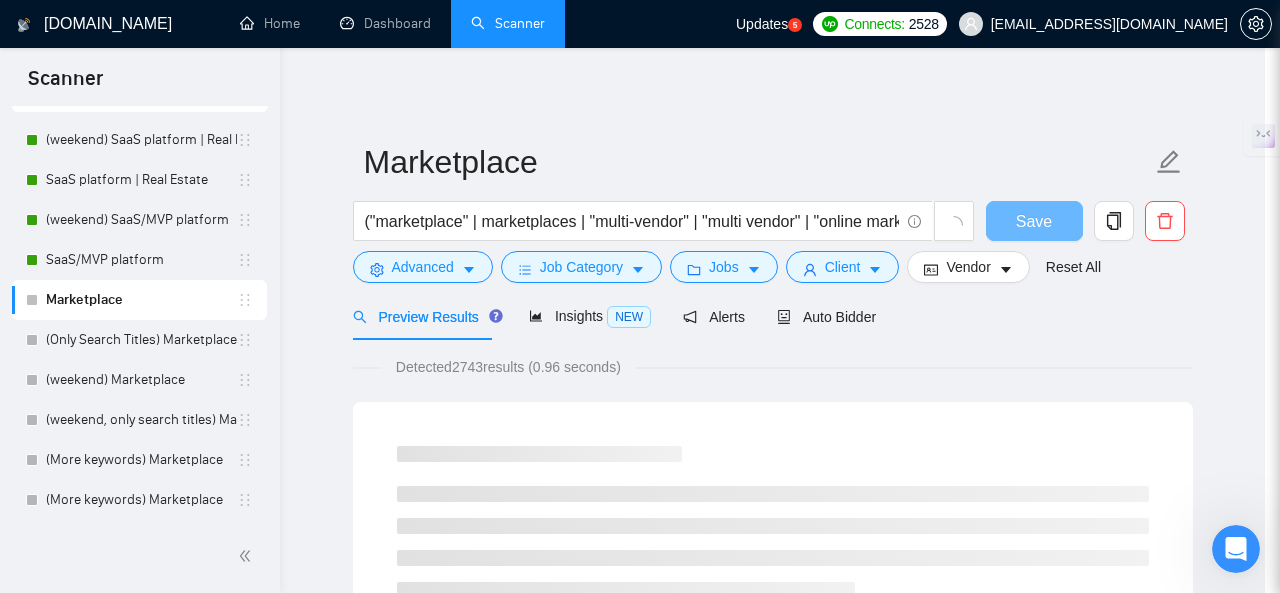 scroll, scrollTop: 0, scrollLeft: 0, axis: both 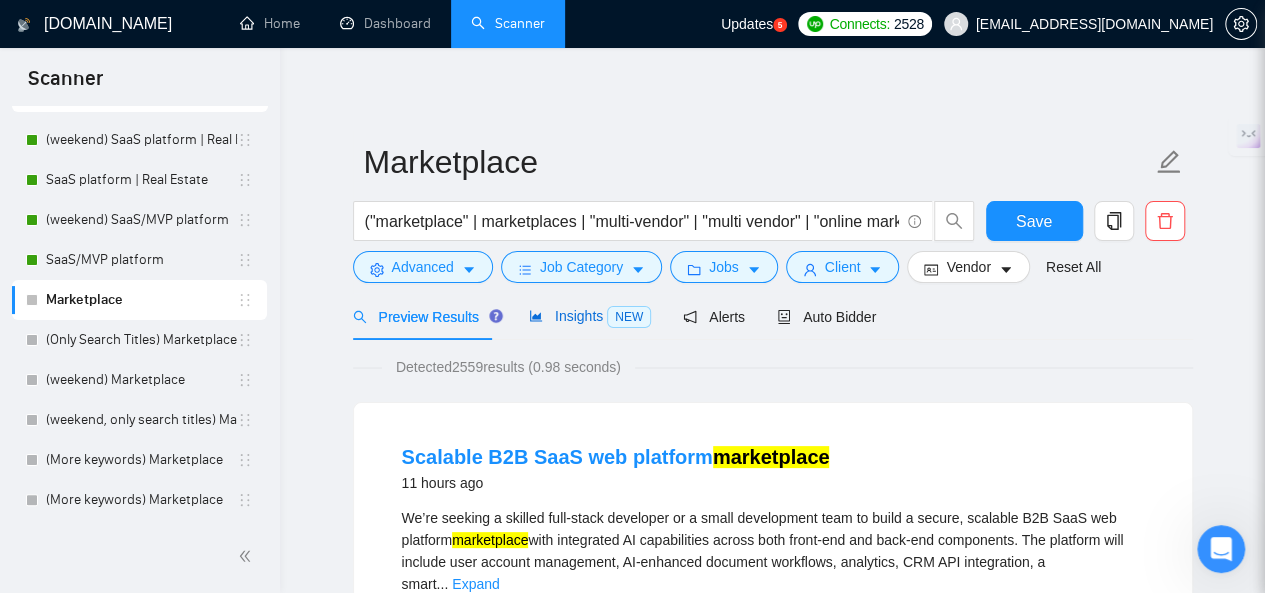 click on "Insights NEW" at bounding box center (590, 316) 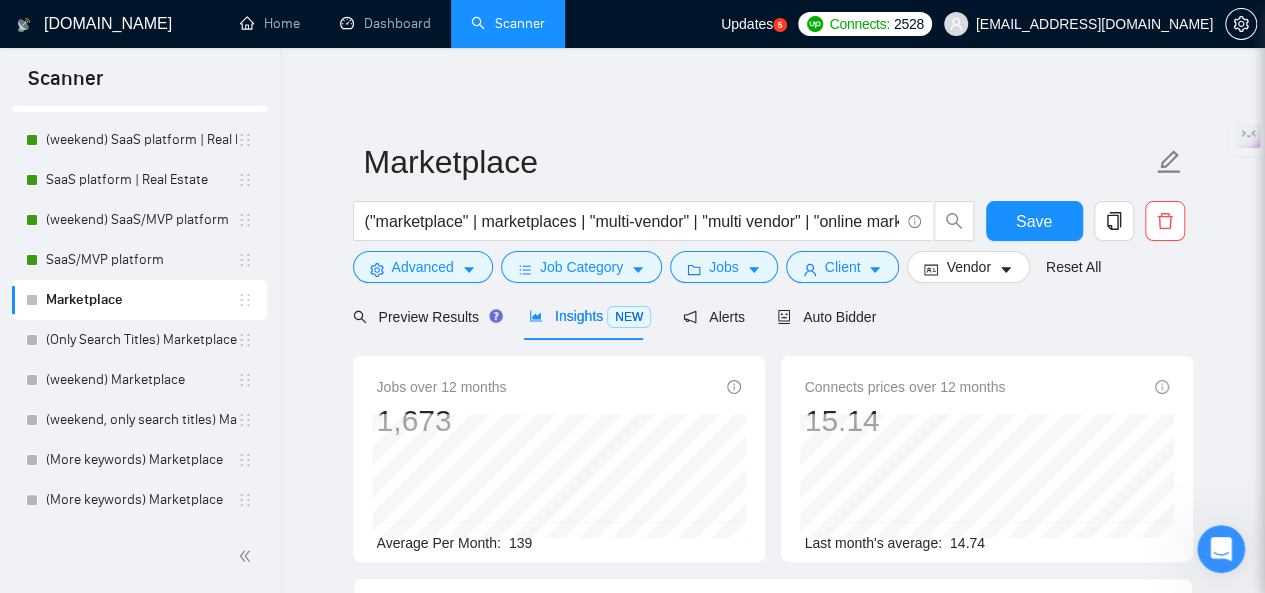 scroll, scrollTop: 0, scrollLeft: 0, axis: both 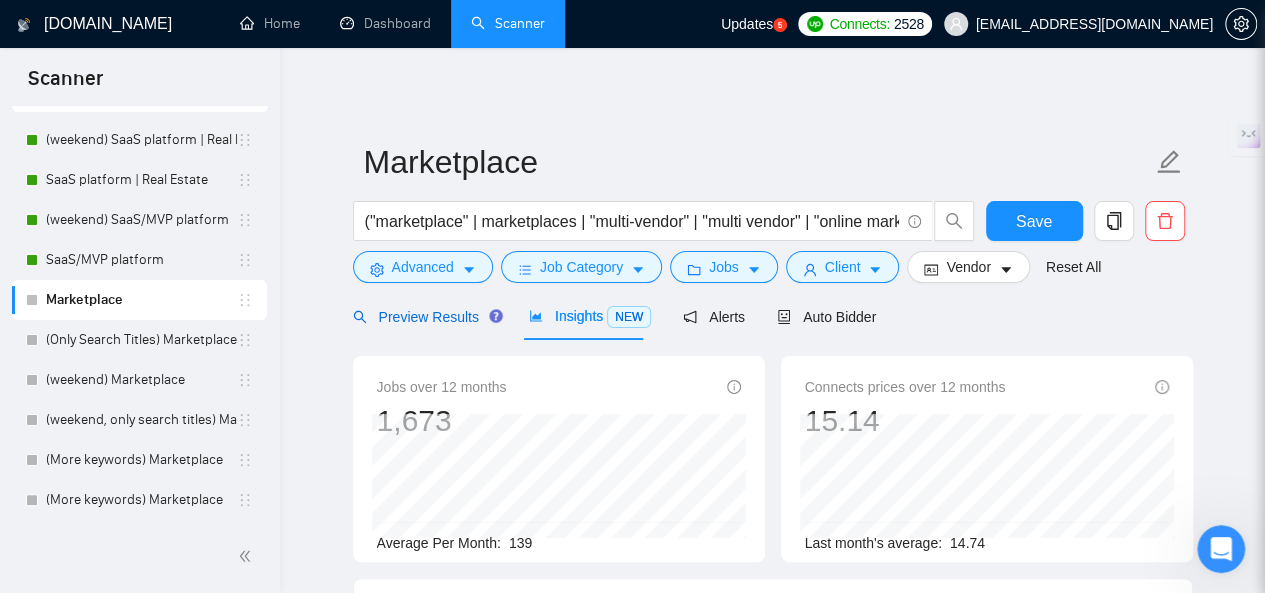 click on "Preview Results" at bounding box center [425, 317] 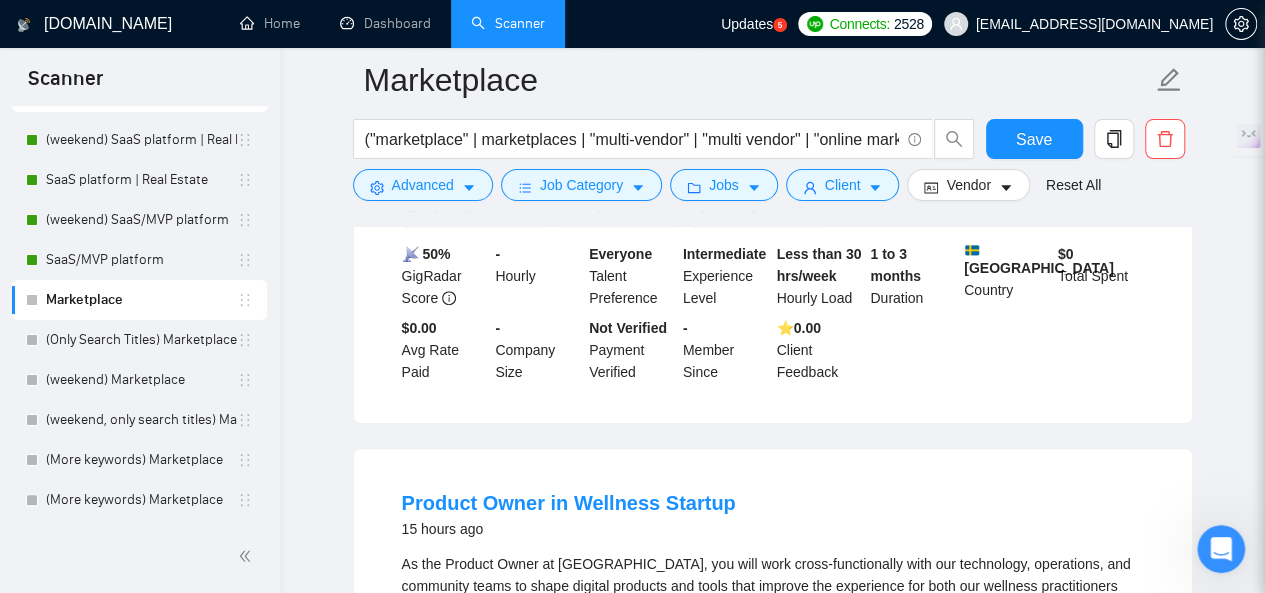scroll, scrollTop: 1100, scrollLeft: 0, axis: vertical 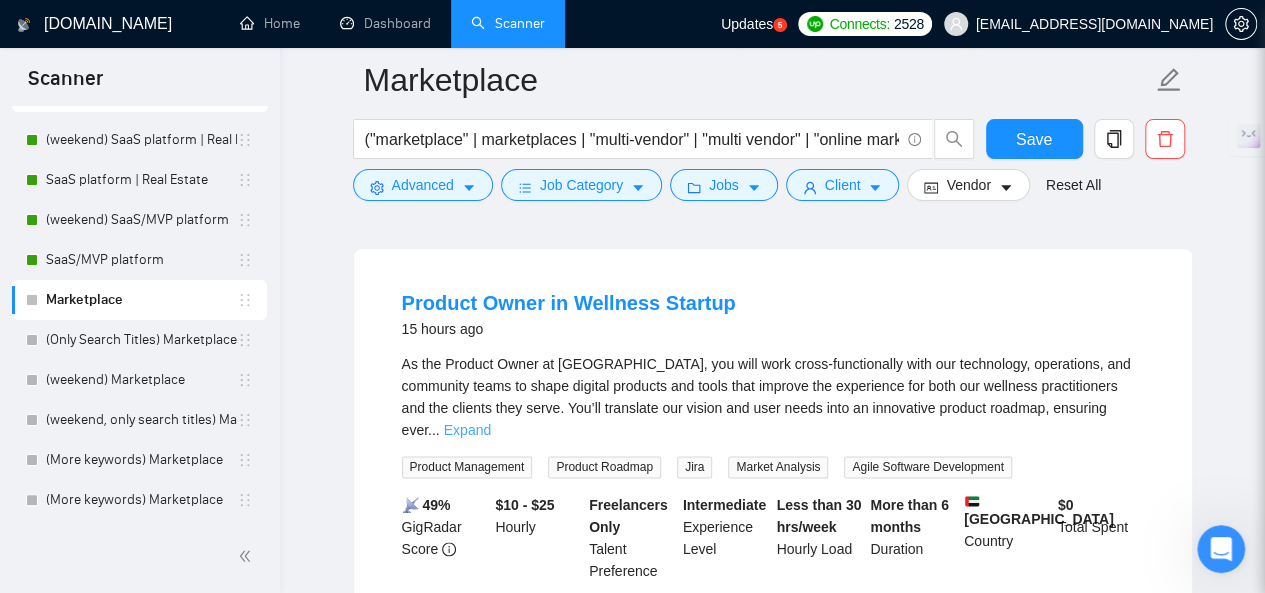 click on "Expand" at bounding box center [467, 430] 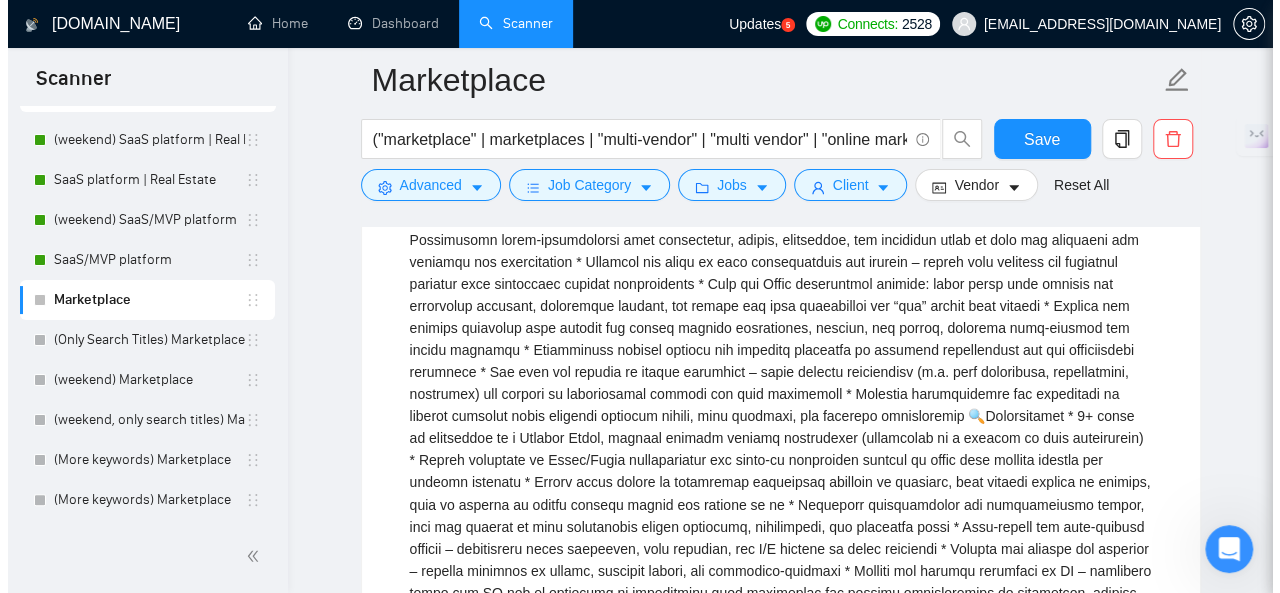 scroll, scrollTop: 1600, scrollLeft: 0, axis: vertical 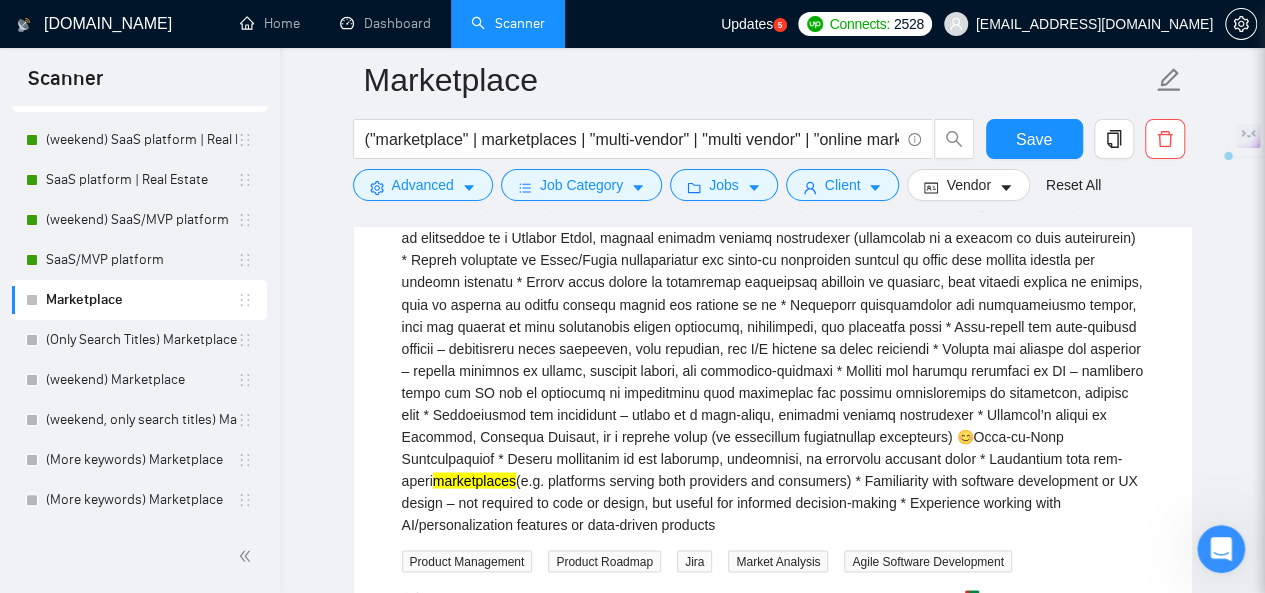 drag, startPoint x: 743, startPoint y: 403, endPoint x: 962, endPoint y: 444, distance: 222.80484 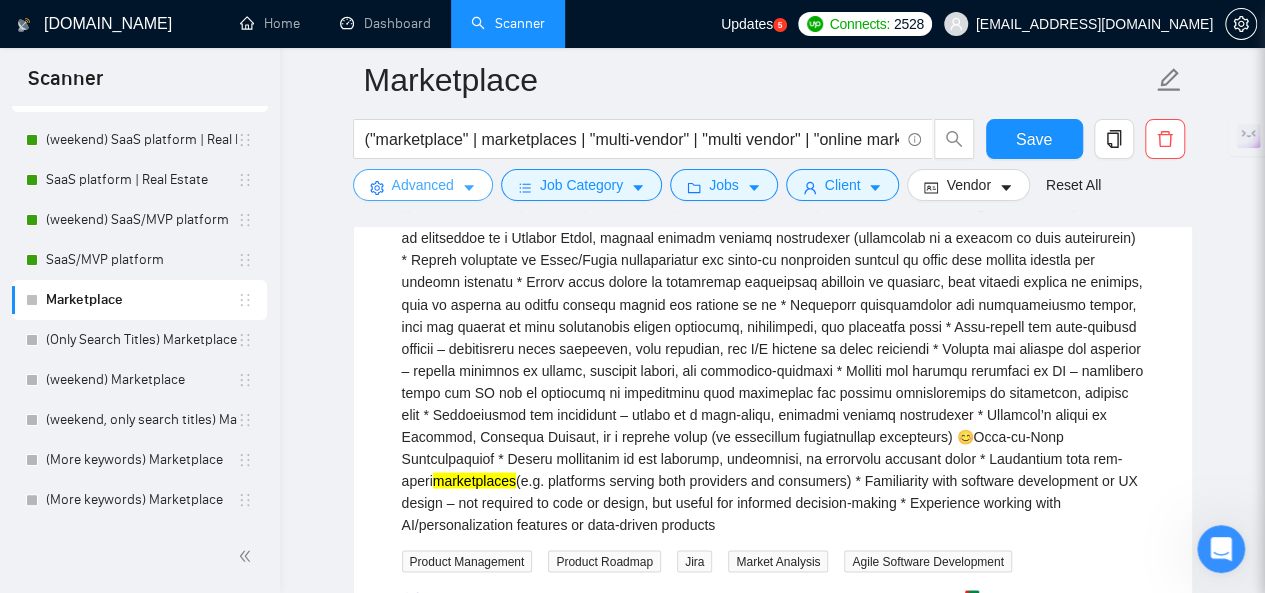 click 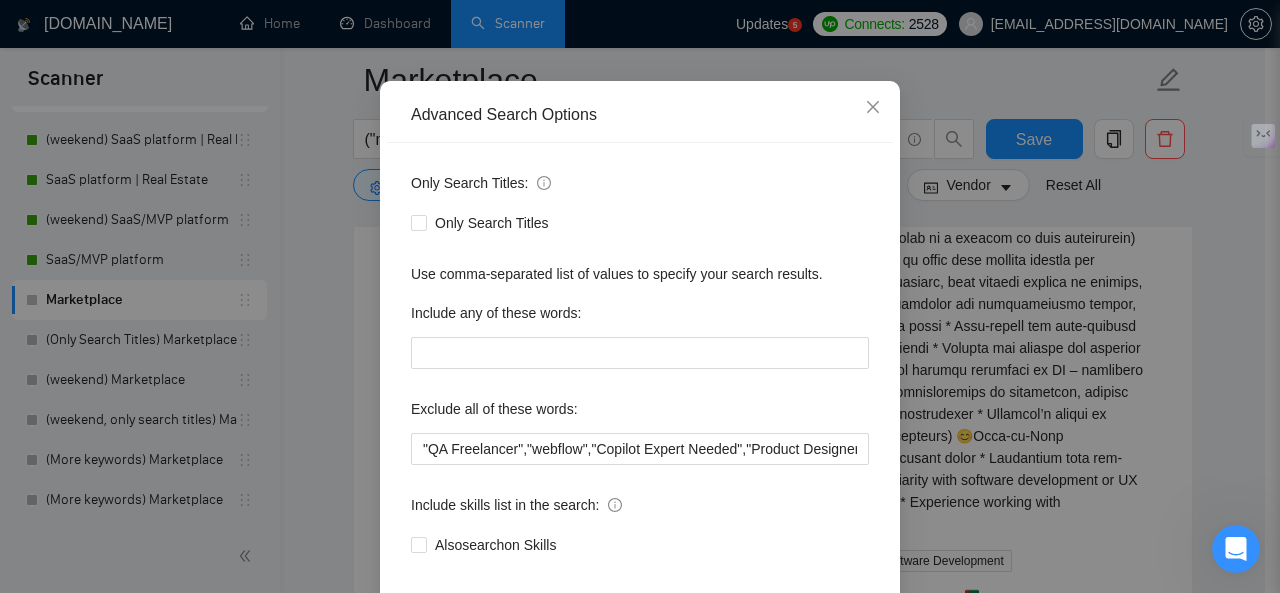 scroll, scrollTop: 238, scrollLeft: 0, axis: vertical 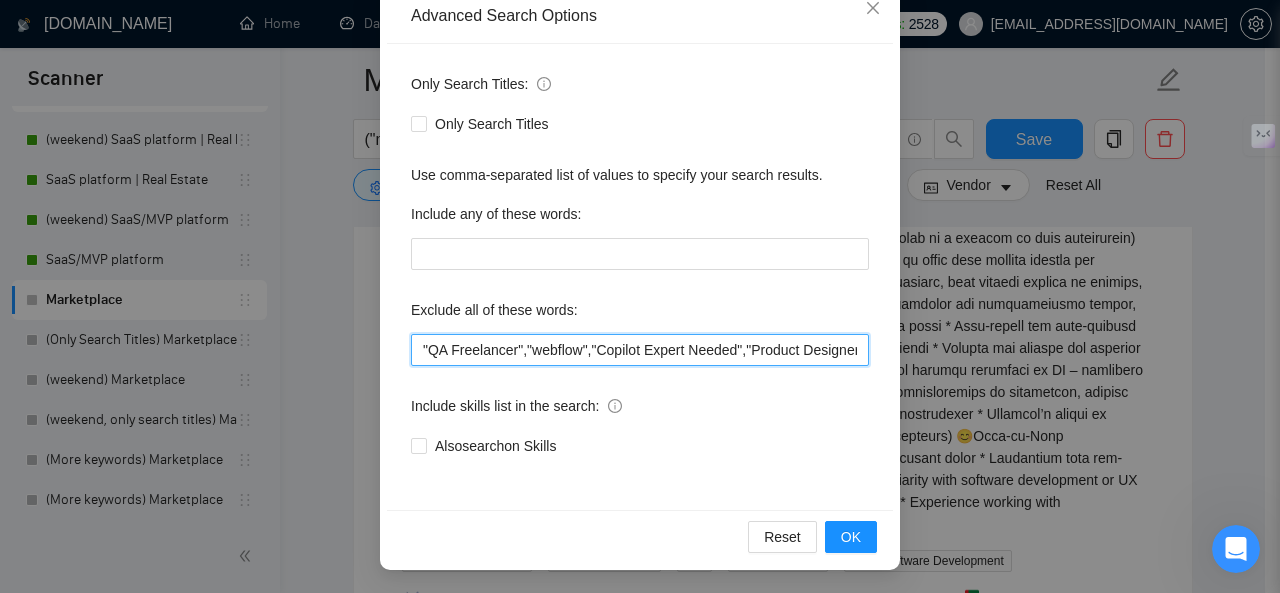 click on ""QA Freelancer","webflow","Copilot Expert Needed","Product Designer","no-code", "equity", "bubble*", "Landing Page Design", "No Development Required", "airtable", "make.com", "UX Designer Needed", "part time designer", "experienced QA Engineer", "Graphic Designer Needed", "AR visualization", "to join our team", "teach me","Shopify", "zapier", "job", "template", "plugin", "wordpress", "theme", "wordpress theme", "shopify plugin", "woocommerce", "crypto", "blockchain", "NFT", "token", "bitcoin", "bitcoin wallet", "ICO", "initial coin offering", "game", "gaming", "casino", "gambling", "adult", "porn", "escort", "dating", "torrent", "torrent site", "resume", "CV", "writing", "translation", "flutterflow", "firebase", "shippo", "easypost", "coin", "challenge coin", "auction app", "collectors", "sendgrid", "coin vault"" at bounding box center [640, 350] 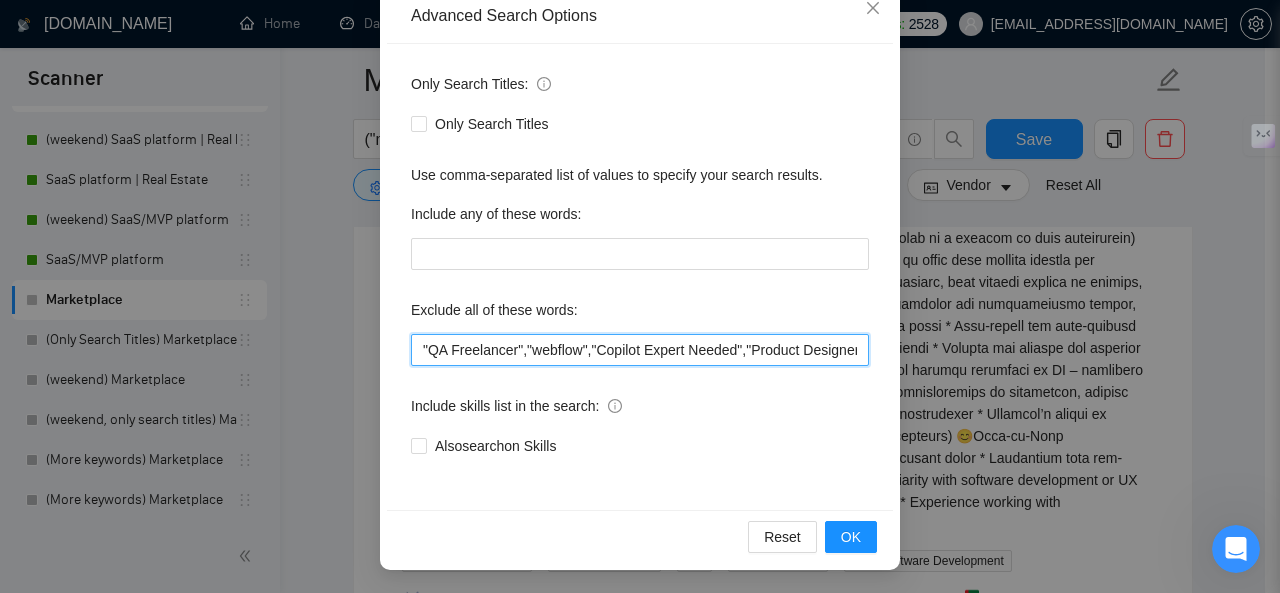 click on ""QA Freelancer","webflow","Copilot Expert Needed","Product Designer","no-code", "equity", "bubble*", "Landing Page Design", "No Development Required", "airtable", "make.com", "UX Designer Needed", "part time designer", "experienced QA Engineer", "Graphic Designer Needed", "AR visualization", "to join our team", "teach me","Shopify", "zapier", "job", "template", "plugin", "wordpress", "theme", "wordpress theme", "shopify plugin", "woocommerce", "crypto", "blockchain", "NFT", "token", "bitcoin", "bitcoin wallet", "ICO", "initial coin offering", "game", "gaming", "casino", "gambling", "adult", "porn", "escort", "dating", "torrent", "torrent site", "resume", "CV", "writing", "translation", "flutterflow", "firebase", "shippo", "easypost", "coin", "challenge coin", "auction app", "collectors", "sendgrid", "coin vault"" at bounding box center (640, 350) 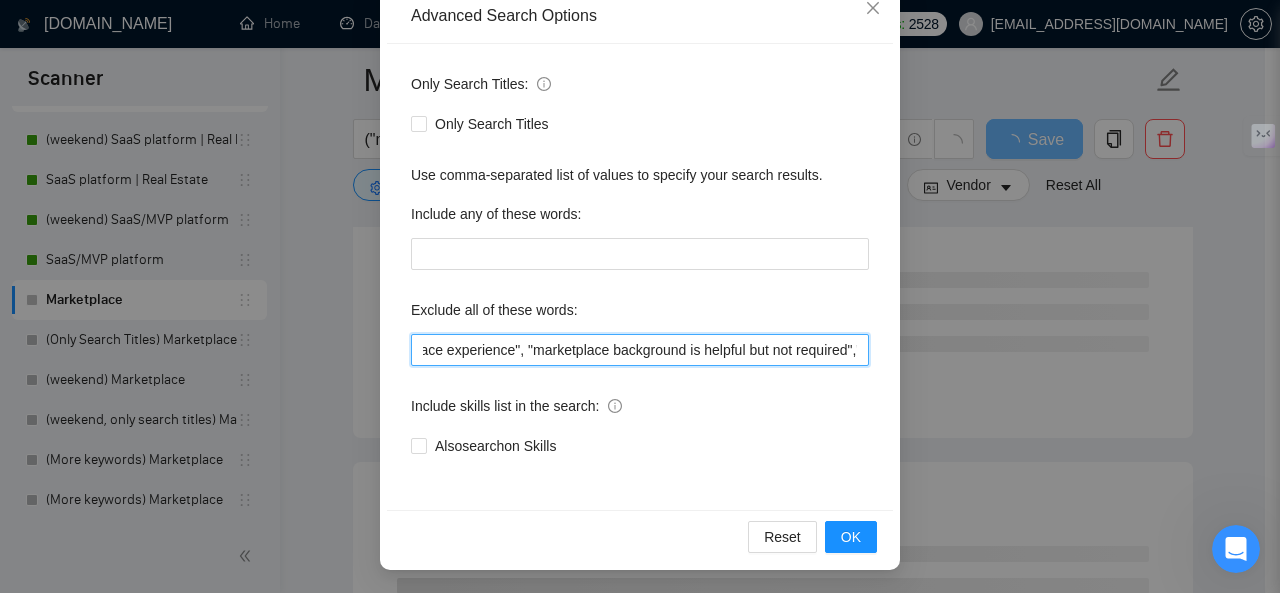 scroll, scrollTop: 0, scrollLeft: 160, axis: horizontal 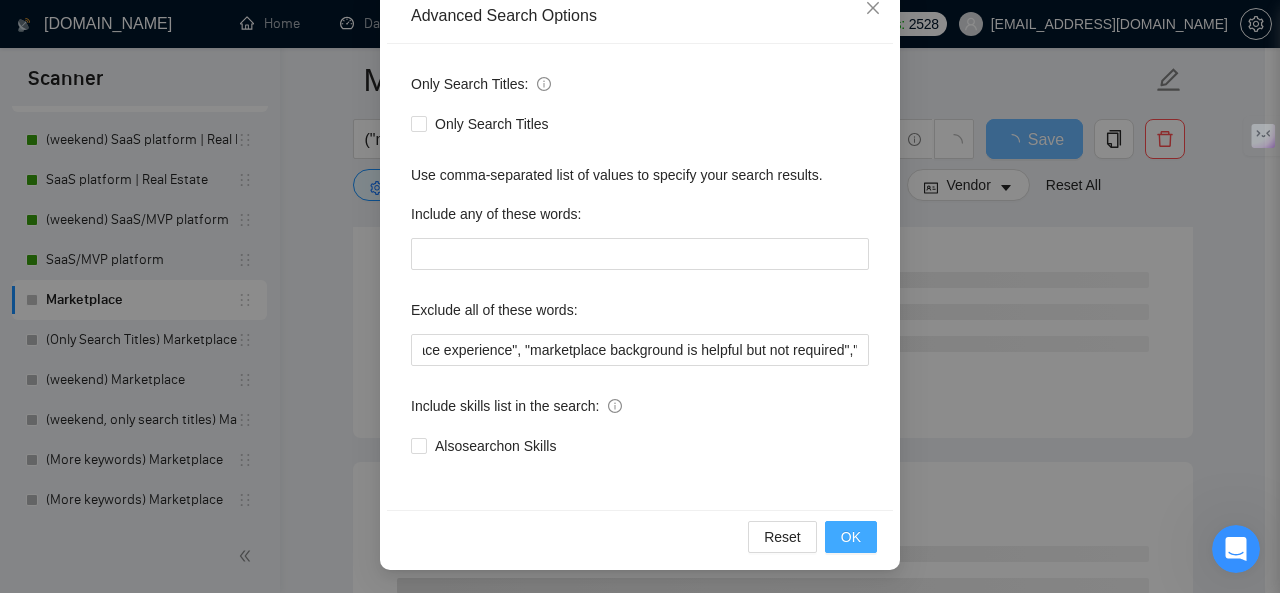 click on "OK" at bounding box center (851, 537) 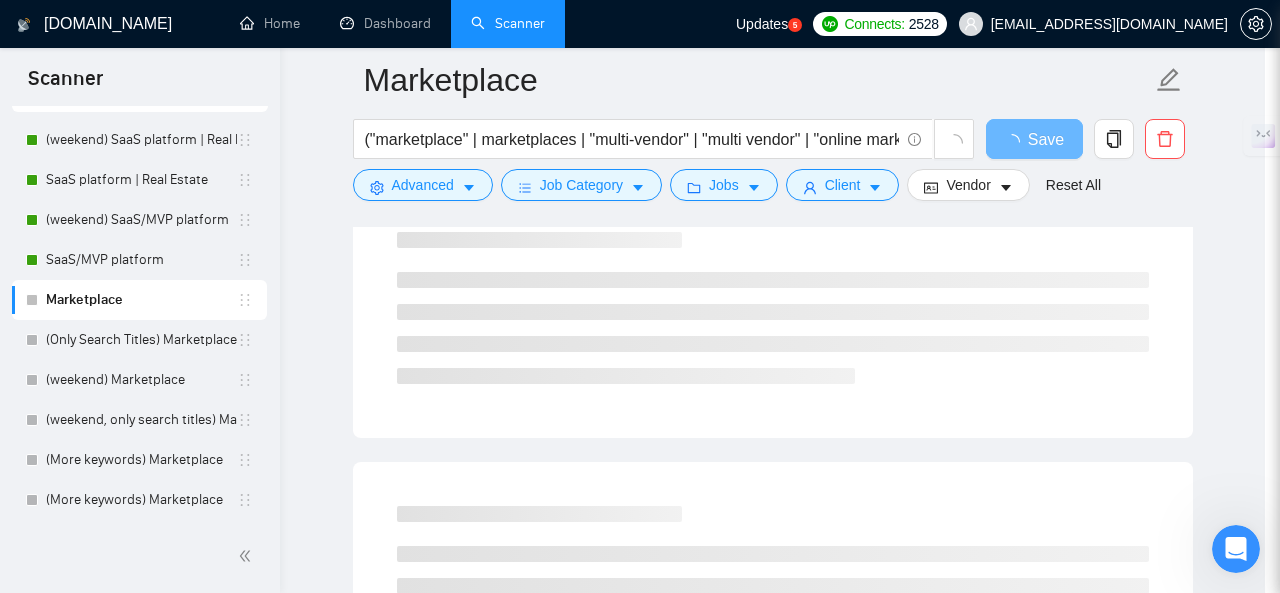 scroll, scrollTop: 0, scrollLeft: 0, axis: both 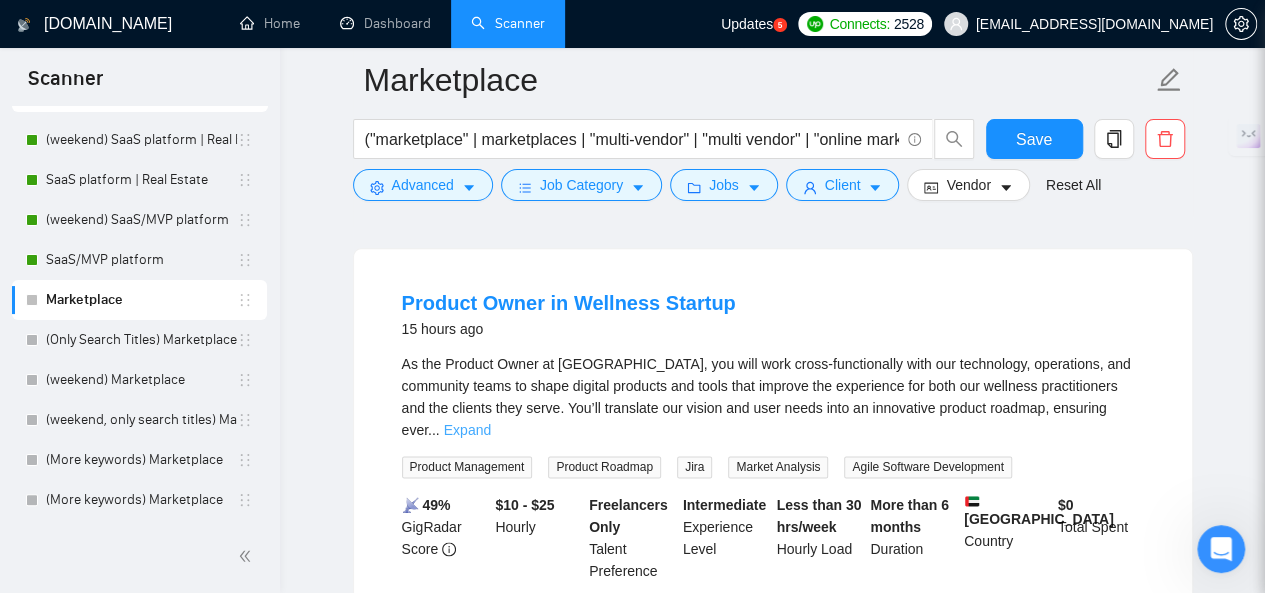 click on "Expand" at bounding box center (467, 430) 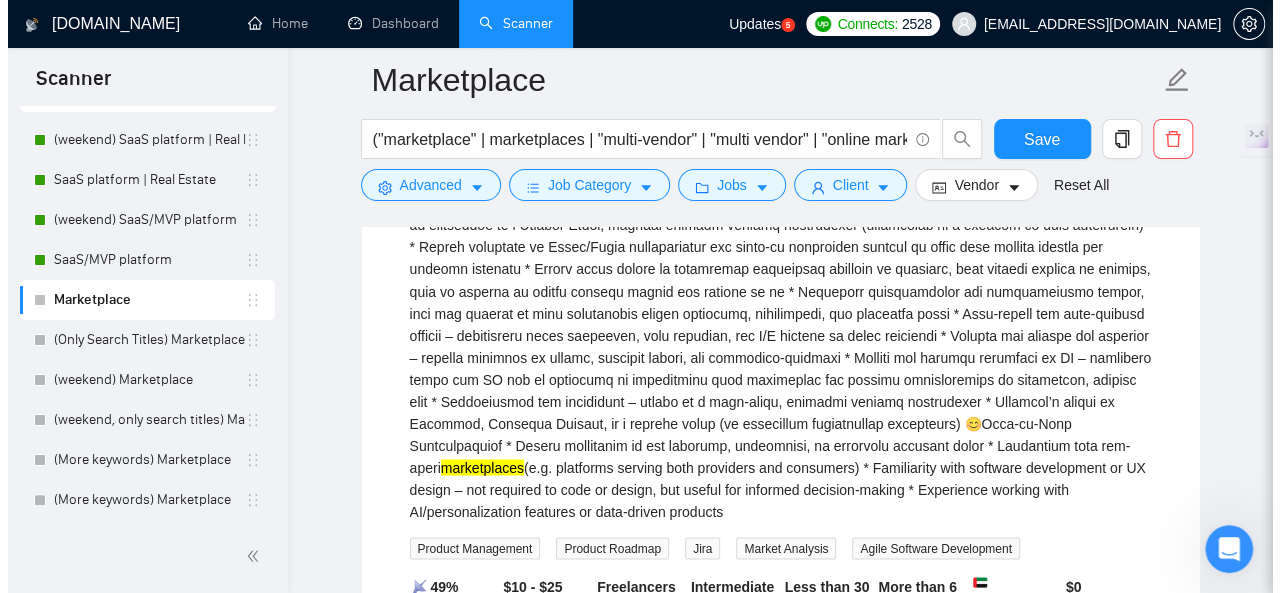 scroll, scrollTop: 1700, scrollLeft: 0, axis: vertical 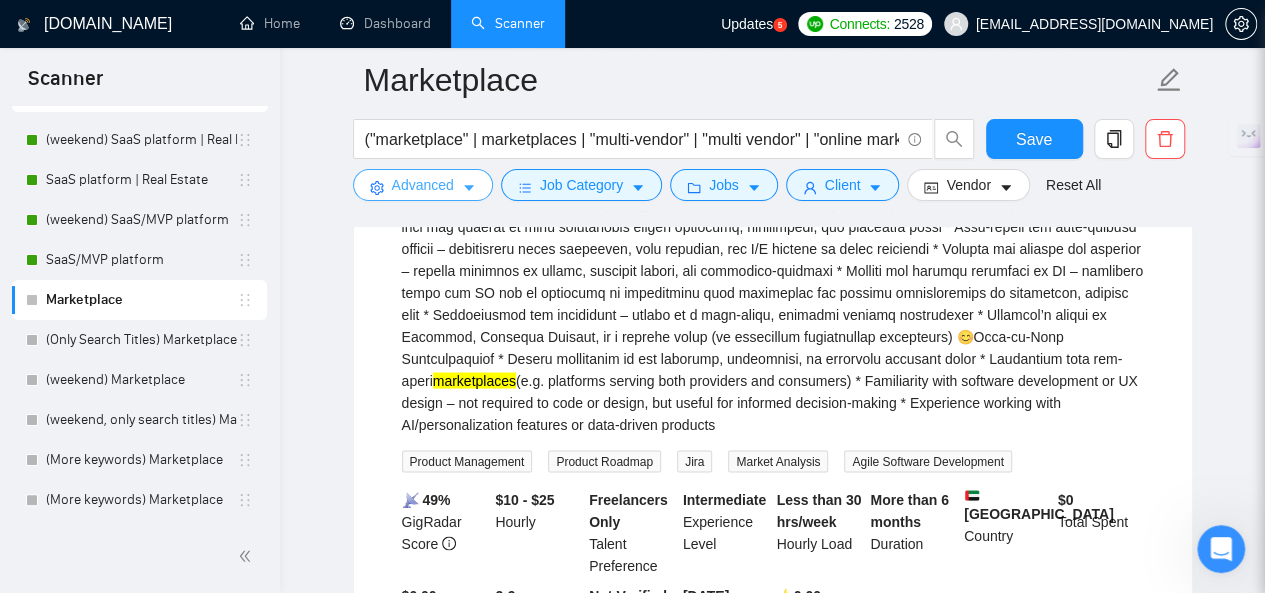 click on "Advanced" at bounding box center [423, 185] 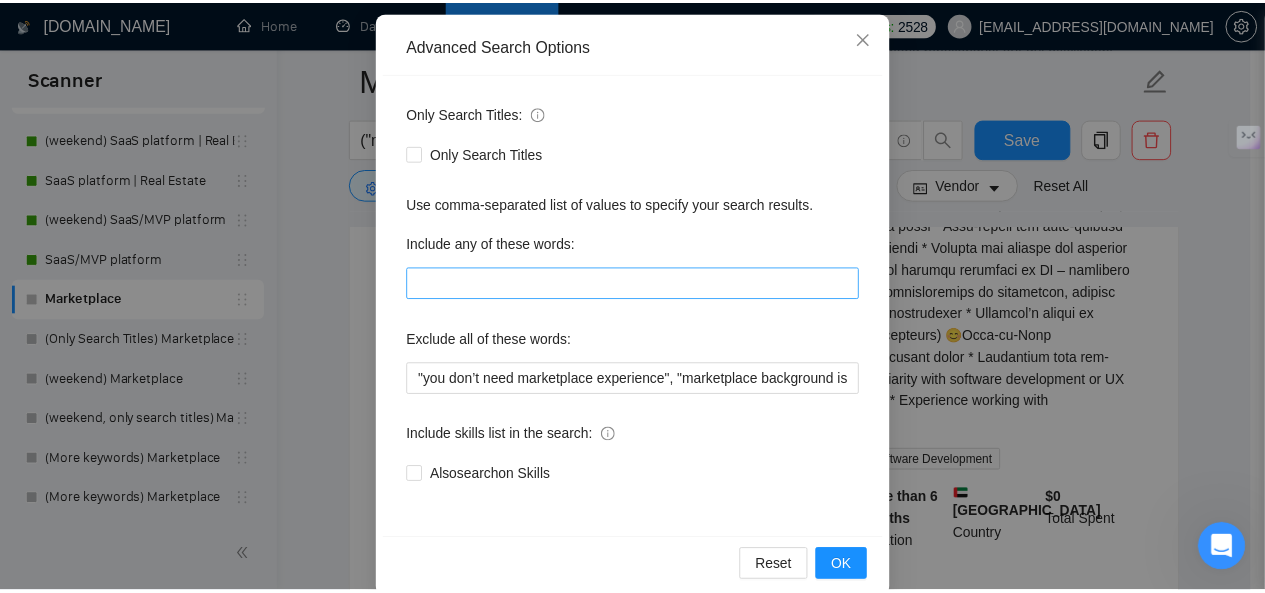 scroll, scrollTop: 238, scrollLeft: 0, axis: vertical 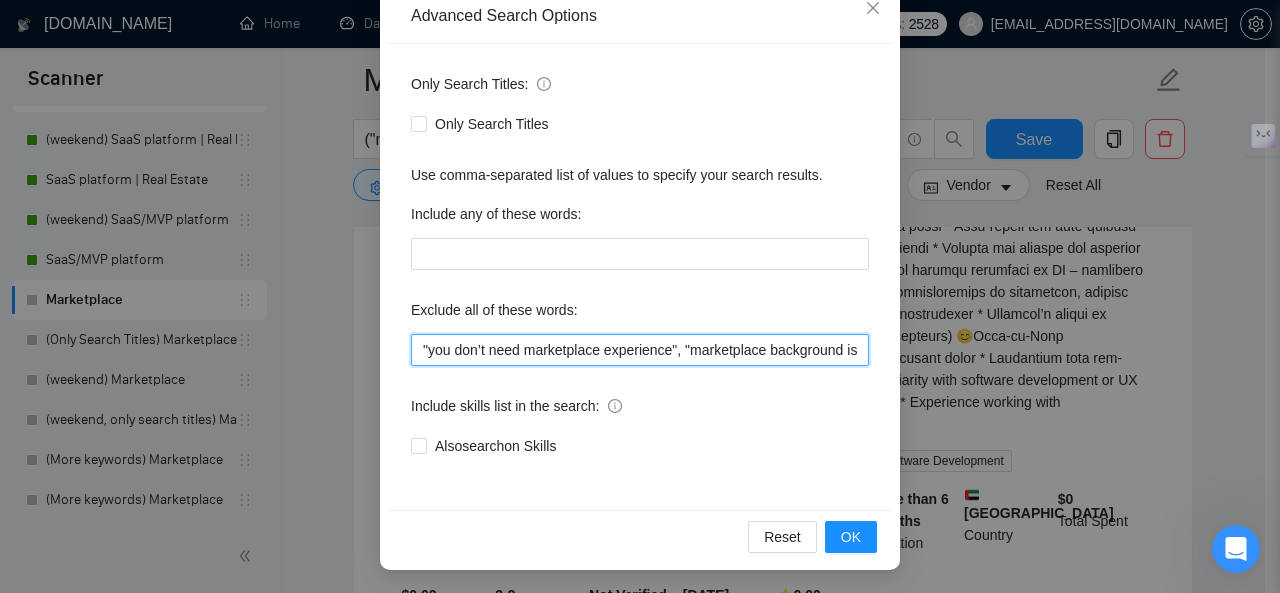 click on ""you don’t need marketplace experience", "marketplace background is helpful but not required","QA Freelancer","webflow","Copilot Expert Needed","Product Designer","no-code", "equity", "bubble*", "Landing Page Design", "No Development Required", "airtable", "make.com", "UX Designer Needed", "part time designer", "experienced QA Engineer", "Graphic Designer Needed", "AR visualization", "to join our team", "teach me","Shopify", "zapier", "job", "template", "plugin", "wordpress", "theme", "wordpress theme", "shopify plugin", "woocommerce", "crypto", "blockchain", "NFT", "token", "bitcoin", "bitcoin wallet", "ICO", "initial coin offering", "game", "gaming", "casino", "gambling", "adult", "porn", "escort", "dating", "torrent", "torrent site", "resume", "CV", "writing", "translation", "flutterflow", "firebase", "shippo", "easypost", "coin", "challenge coin", "auction app", "collectors", "sendgrid", "coin vault"" at bounding box center (640, 350) 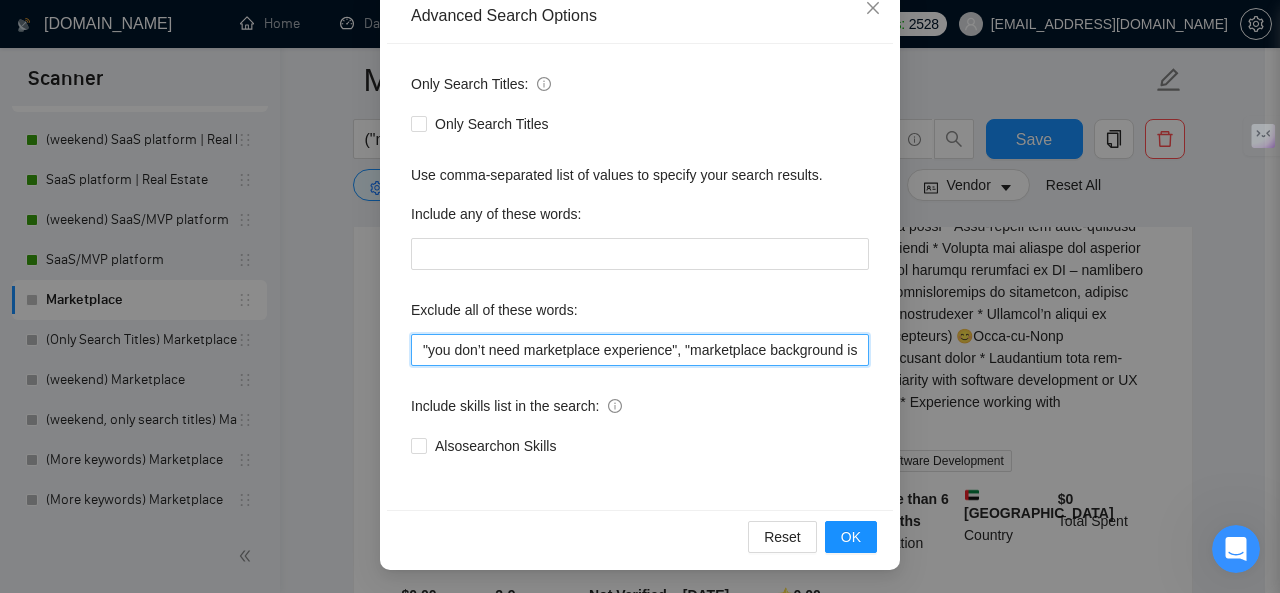 paste on ""nice-to-have marketplace"," 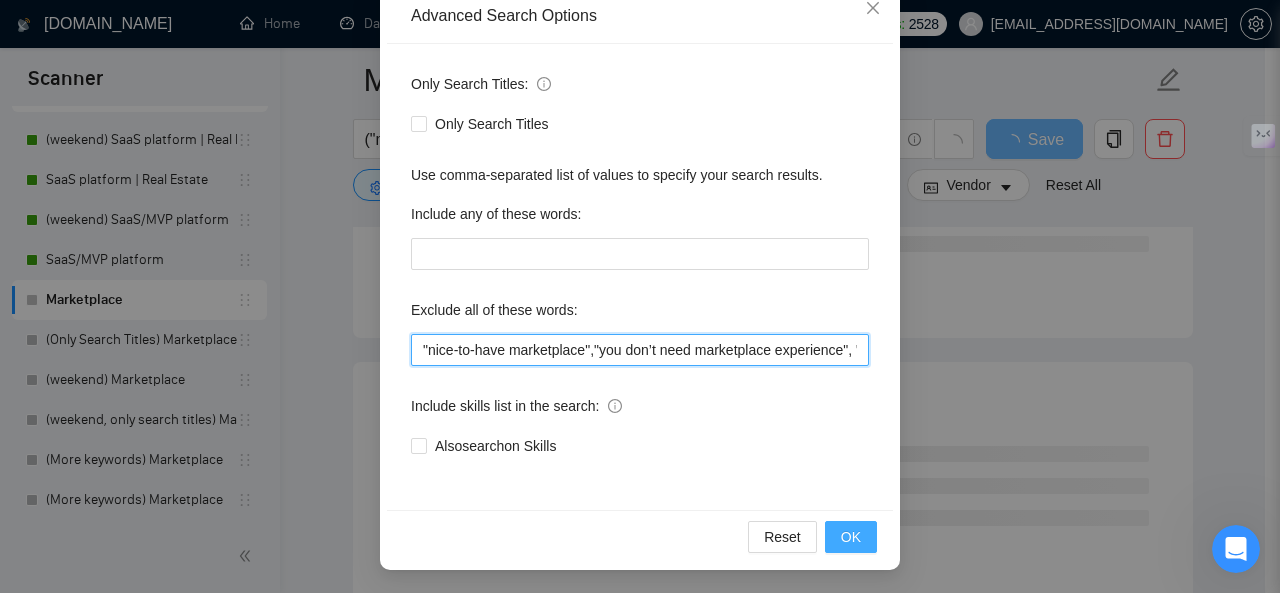 type on ""nice-to-have marketplace","you don’t need marketplace experience", "marketplace background is helpful but not required","QA Freelancer","webflow","Copilot Expert Needed","Product Designer","no-code", "equity", "bubble*", "Landing Page Design", "No Development Required", "airtable", "make.com", "UX Designer Needed", "part time designer", "experienced QA Engineer", "Graphic Designer Needed", "AR visualization", "to join our team", "teach me","Shopify", "zapier", "job", "template", "plugin", "wordpress", "theme", "wordpress theme", "shopify plugin", "woocommerce", "crypto", "blockchain", "NFT", "token", "bitcoin", "bitcoin wallet", "ICO", "initial coin offering", "game", "gaming", "casino", "gambling", "adult", "porn", "escort", "dating", "torrent", "torrent site", "resume", "CV", "writing", "translation", "flutterflow", "firebase", "shippo", "easypost", "coin", "challenge coin", "auction app", "collectors", "sendgrid", "coin vault"" 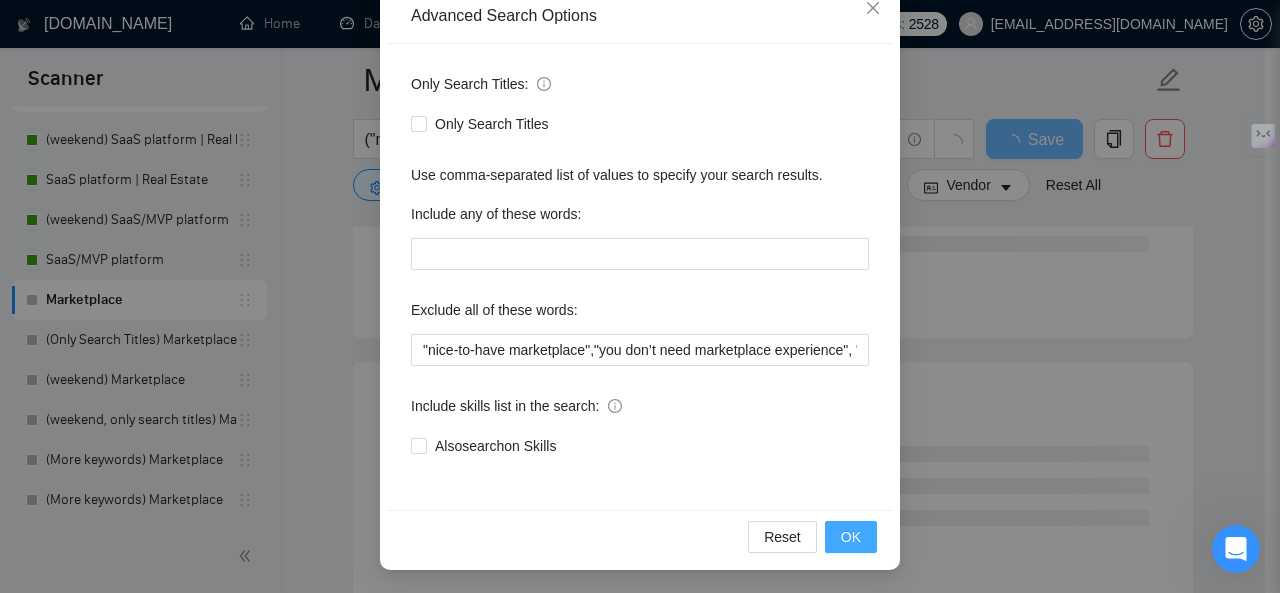 click on "OK" at bounding box center [851, 537] 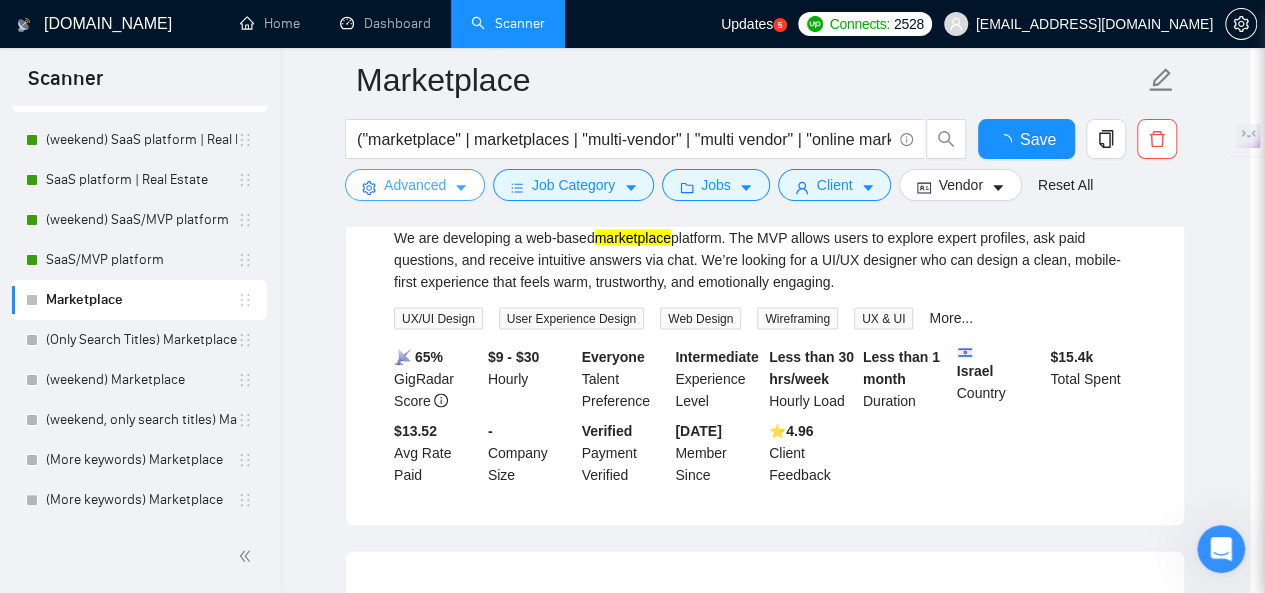 scroll, scrollTop: 0, scrollLeft: 0, axis: both 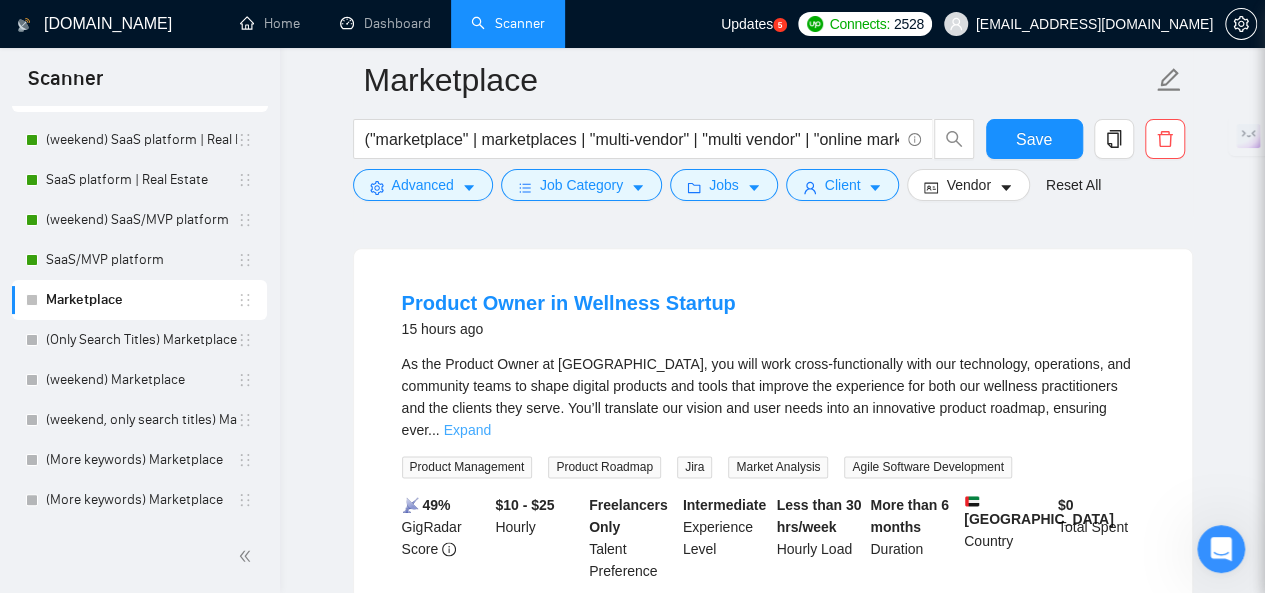 click on "Expand" at bounding box center (467, 430) 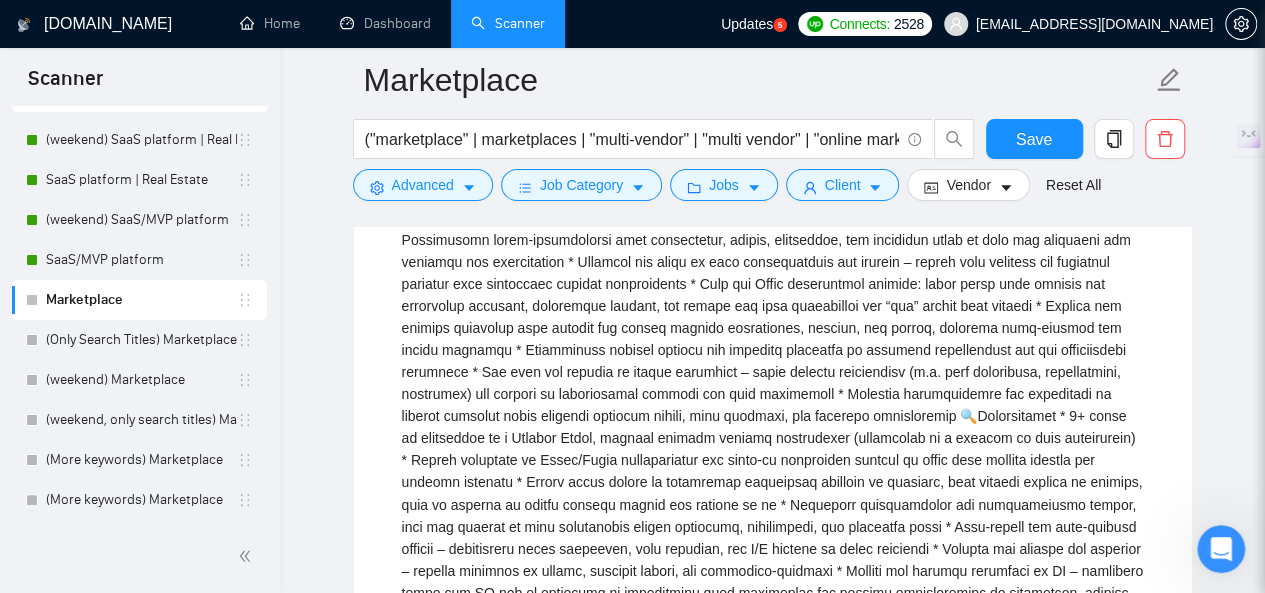 scroll, scrollTop: 1600, scrollLeft: 0, axis: vertical 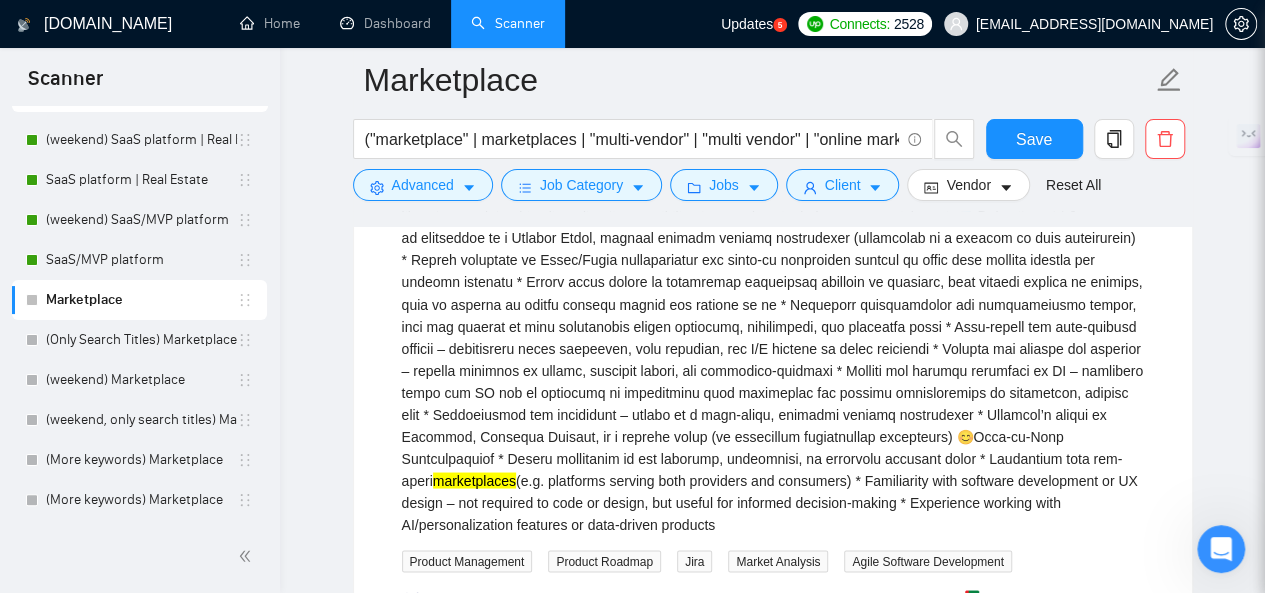 click 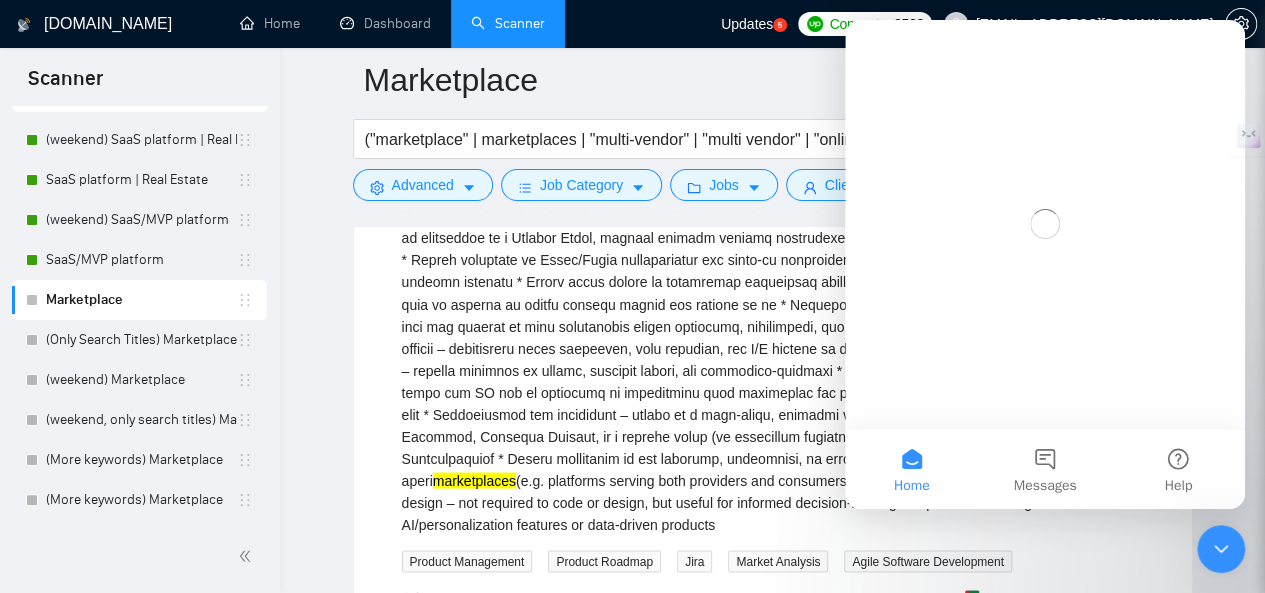 scroll, scrollTop: 0, scrollLeft: 0, axis: both 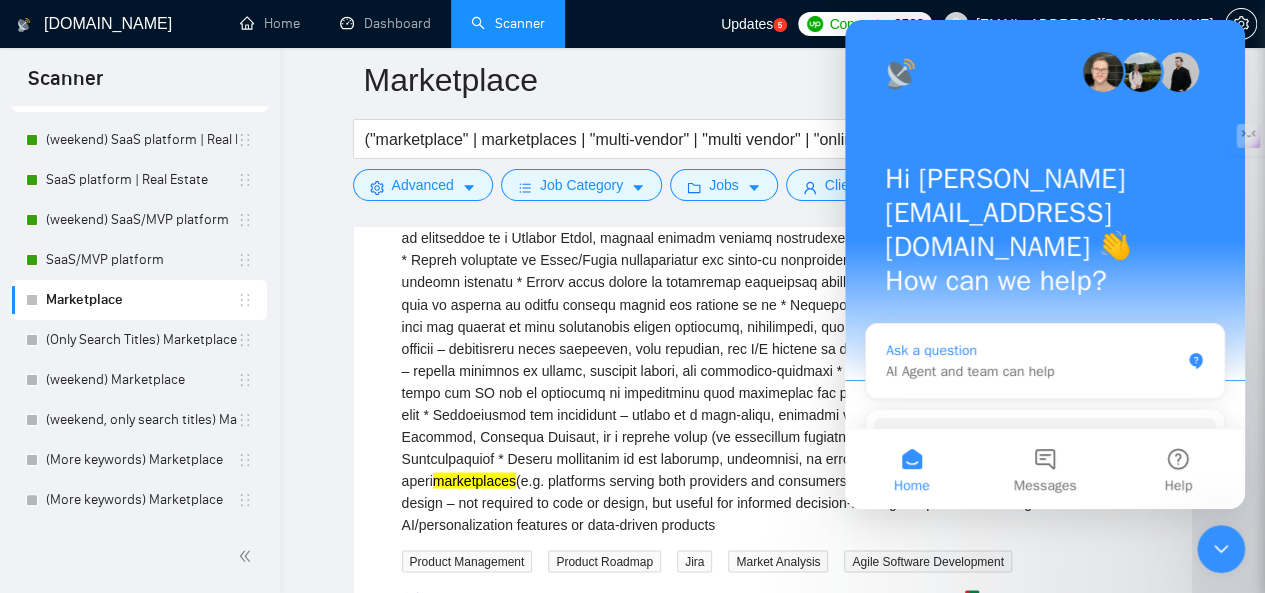 click on "Ask a question" at bounding box center [1033, 350] 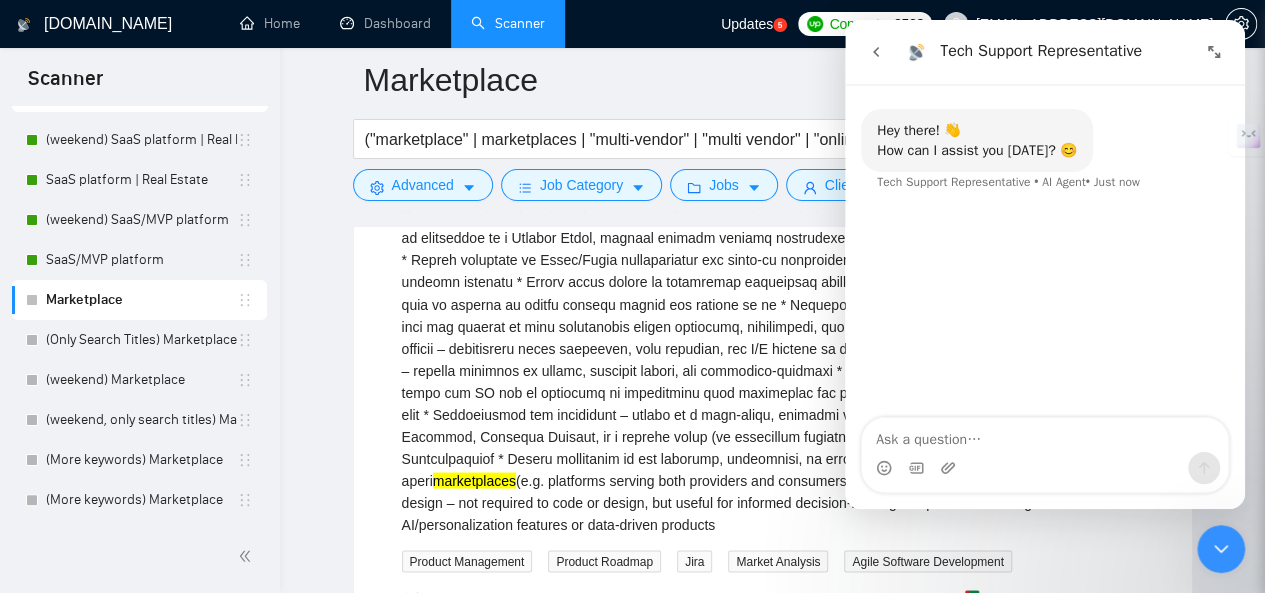 click on "marketplaces  (e.g. platforms serving both providers and consumers)
* Familiarity with software development or UX design – not required to code or design, but useful for informed decision-making
* Experience working with AI/personalization features or data-driven products" at bounding box center (773, 194) 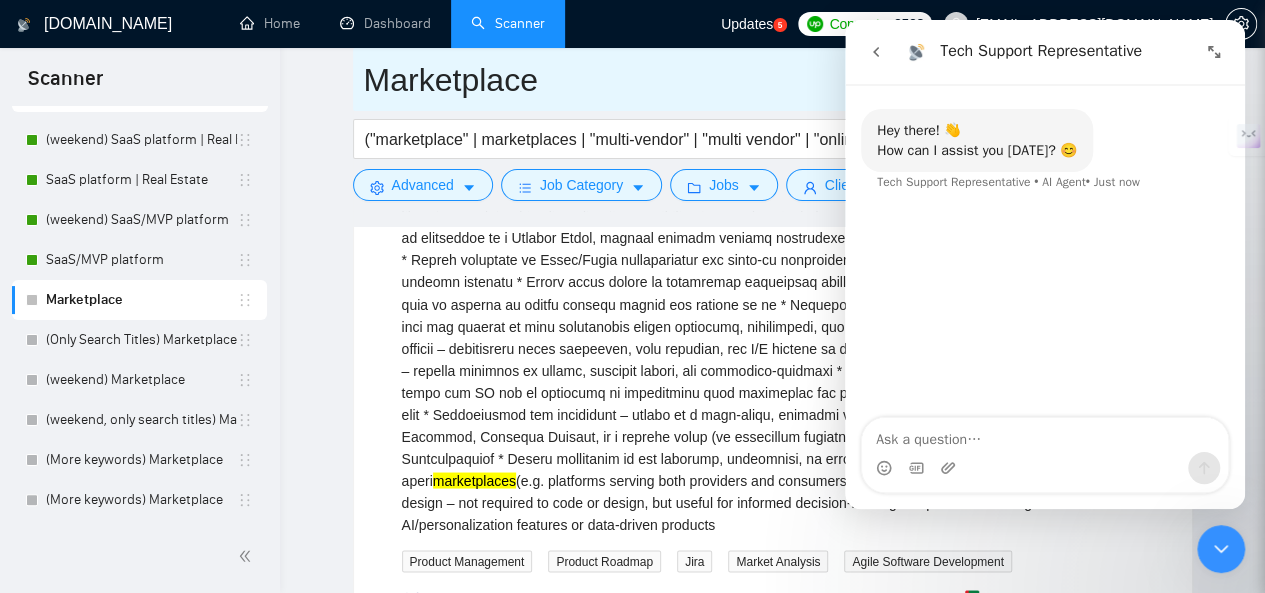 click on "Marketplace" at bounding box center [758, 80] 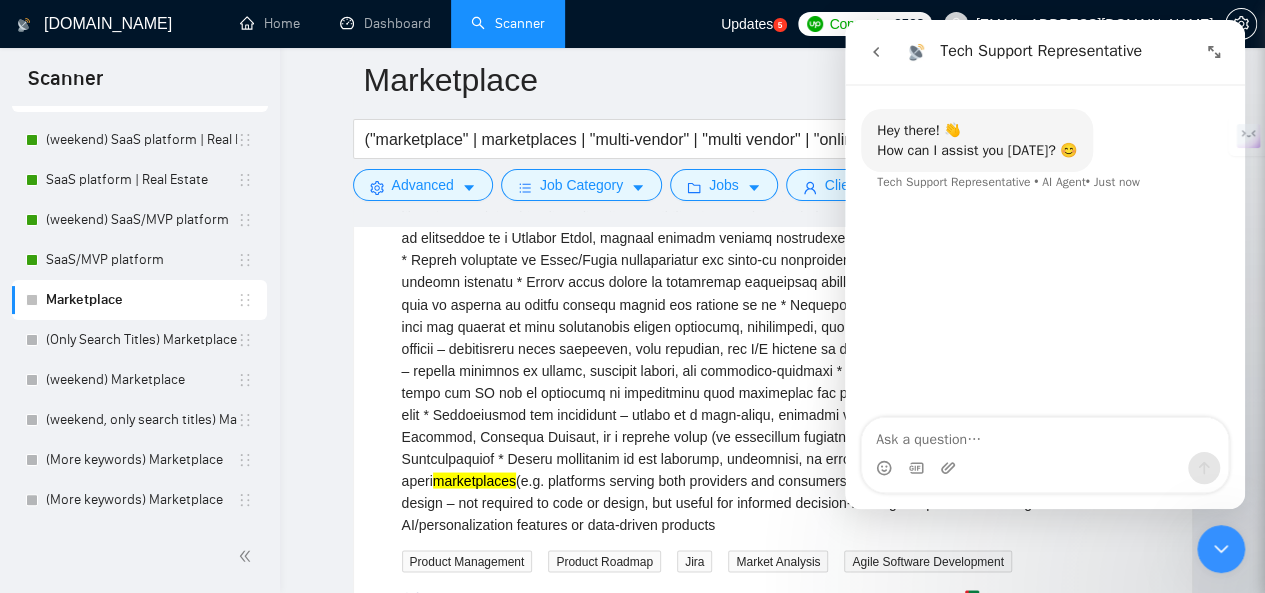 click 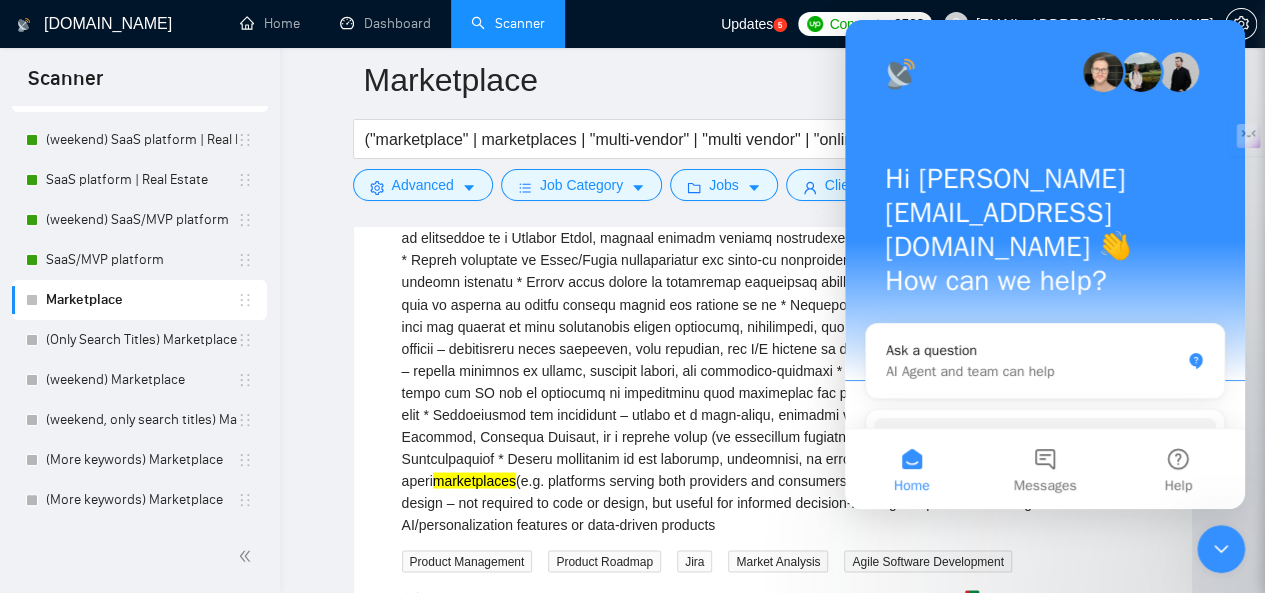 click on "marketplaces  (e.g. platforms serving both providers and consumers)
* Familiarity with software development or UX design – not required to code or design, but useful for informed decision-making
* Experience working with AI/personalization features or data-driven products" at bounding box center [773, 194] 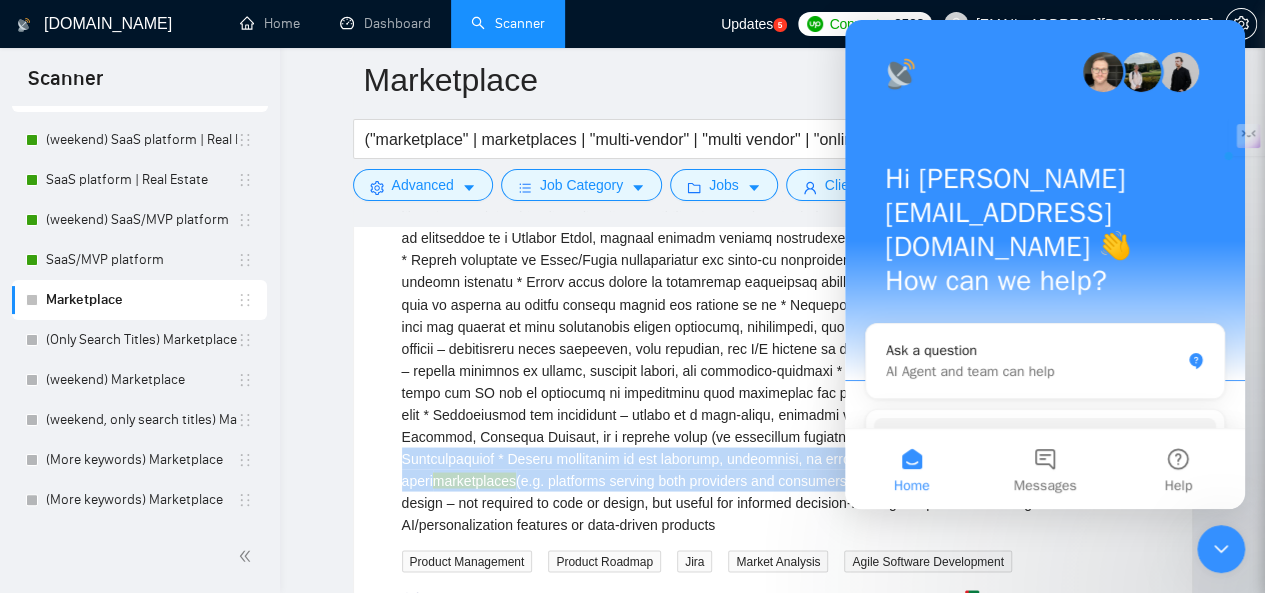 drag, startPoint x: 738, startPoint y: 407, endPoint x: 573, endPoint y: 450, distance: 170.511 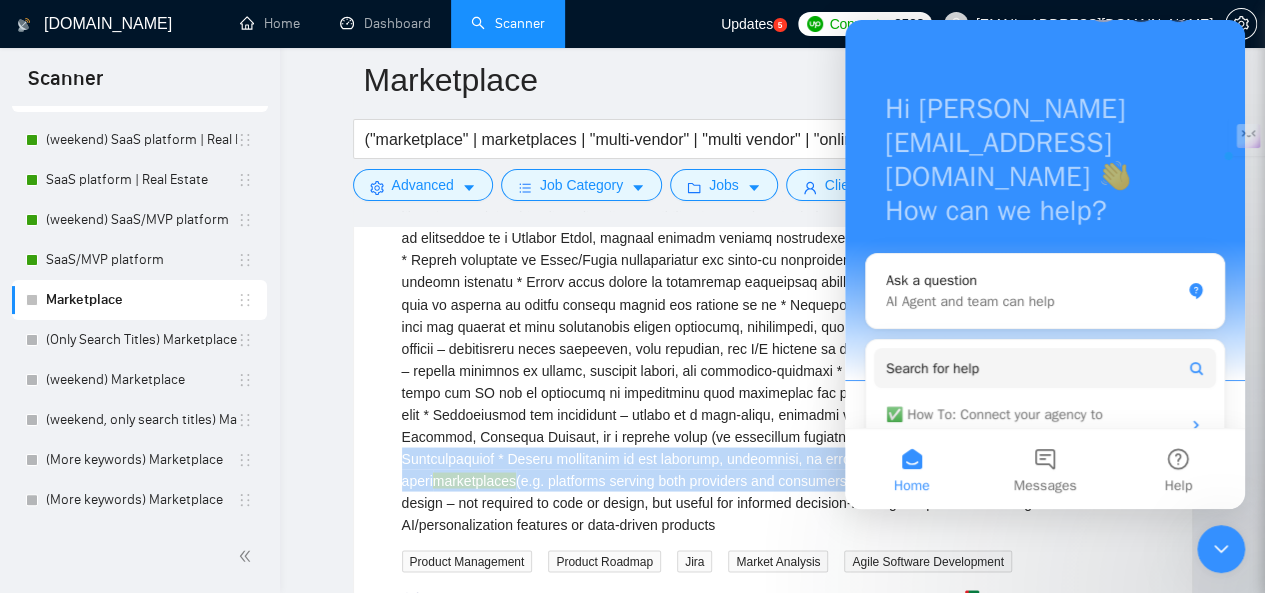 scroll, scrollTop: 177, scrollLeft: 0, axis: vertical 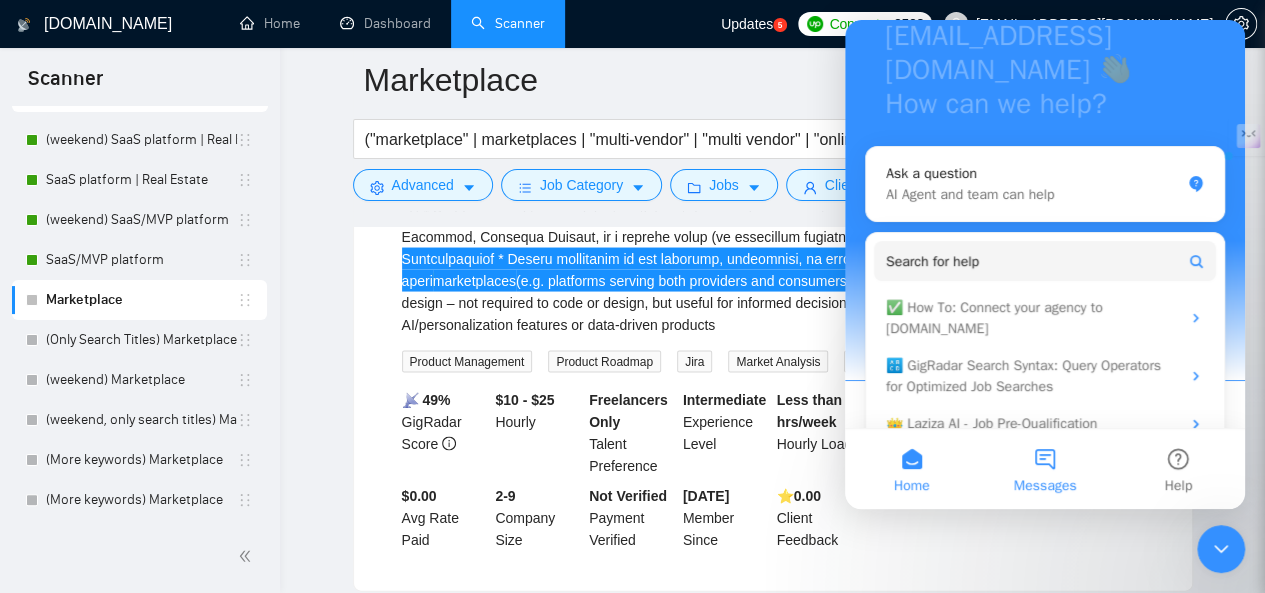click on "Messages" at bounding box center (1044, 469) 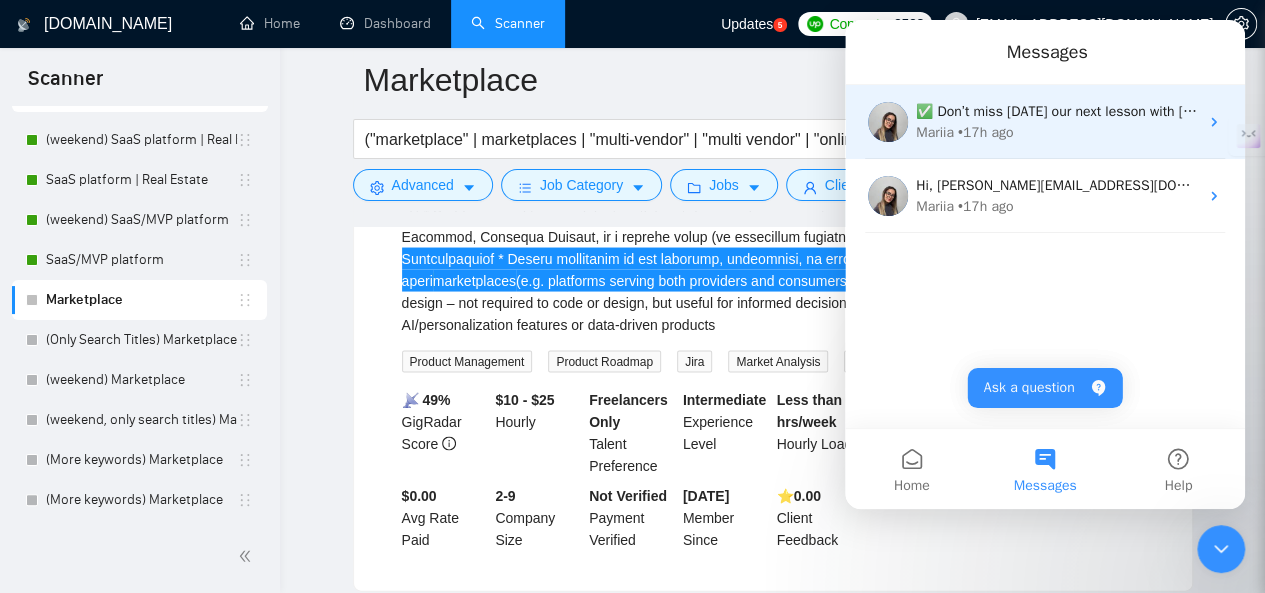 click on "✅ Don’t miss tomorrow our next lesson with Vlad Sharahov about Upwork Positioning 🎤 Speaker’s bio: Built 50+ sales teams generating $20K+ in stable monthly revenue., 3+ years on Upwork, helping clients reach 20%+ conversion rates., Supported companies in generating over $2M through Upwork. 🔔 Agenda: Finding your niche, Making a great profile (and keeping it), Case studies (good vs bad profiles) 📆 When: July 10, 5.30 PM Kyiv | 10.30 PM Bali |        10.30 AM EST 📍 Where: ZOOM, click here to register ✅ ❗Please remember: registration is required (just your first name/last name and email). ​It ensures the event appears automatically in your calendar" at bounding box center (3012, 111) 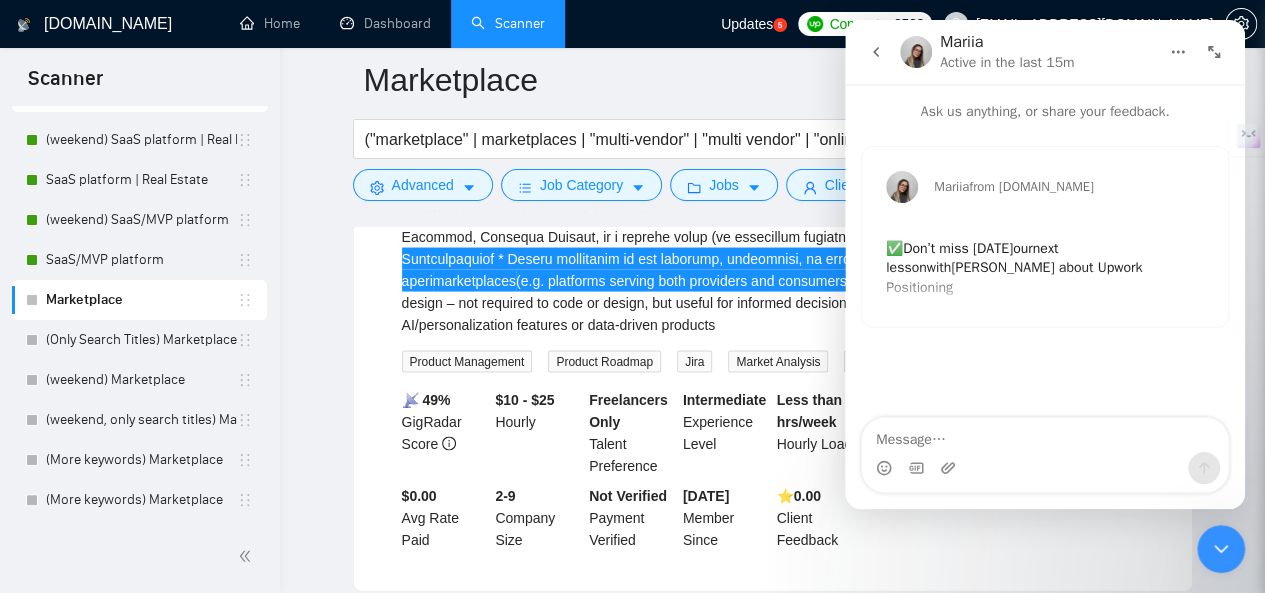 click at bounding box center (876, 52) 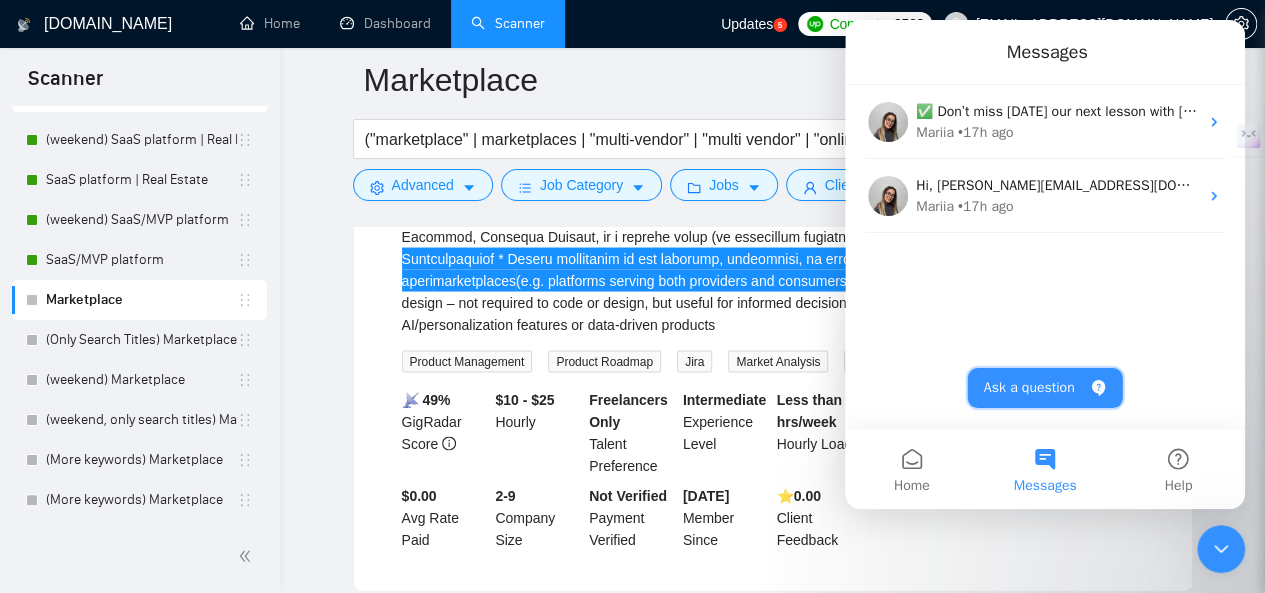 click on "Ask a question" at bounding box center (1045, 388) 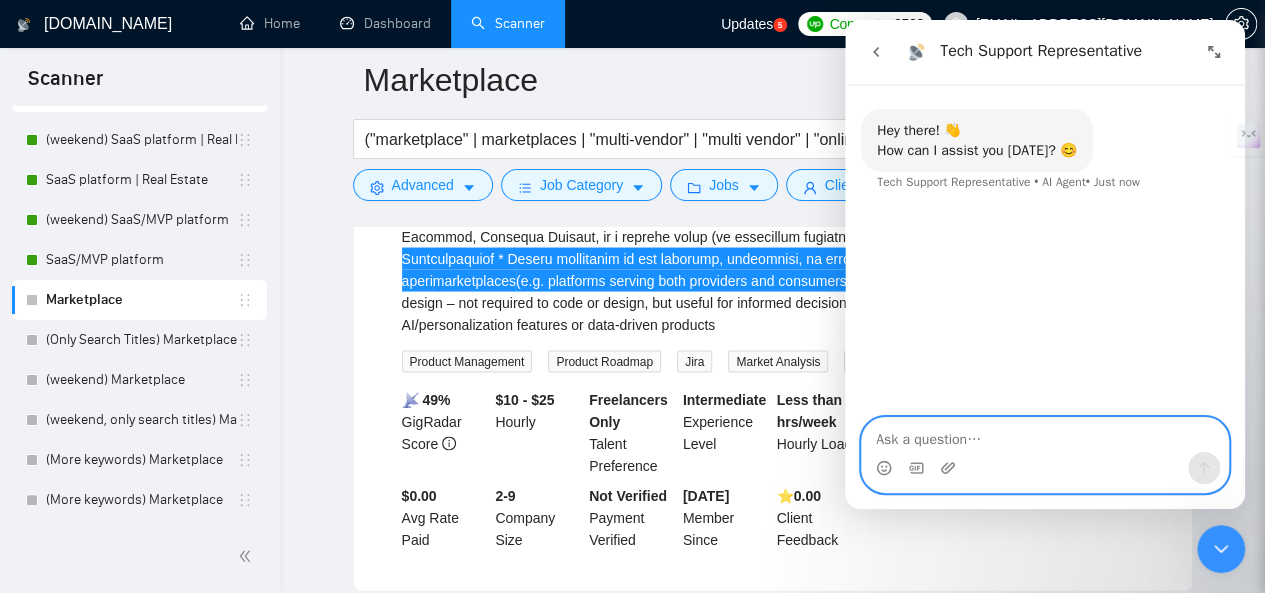 paste on "Hi team,
I'm using GigRadar to search for projects specifically related to marketplace development (e.g. building multi-vendor platforms, buyer-seller marketplaces, B2B or C2C platforms, etc.).
However, I keep seeing jobs where the word "marketplace" is mentioned only as a nice-to-have qualification — not as part of the actual project scope. For example:
Nice-to-Have Qualifications
– Experience with two-sided marketplaces (e.g. platforms serving both providers and consumers)
These projects usually have nothing to do with building a marketplace, which makes them irrelevant for my filters.
Is there a way to exclude jobs where "marketplace" appears only in the "nice-to-have" or optional experience section?
Or could we improve the filtering logic to prioritize jobs where marketplace development is a core requirement?" 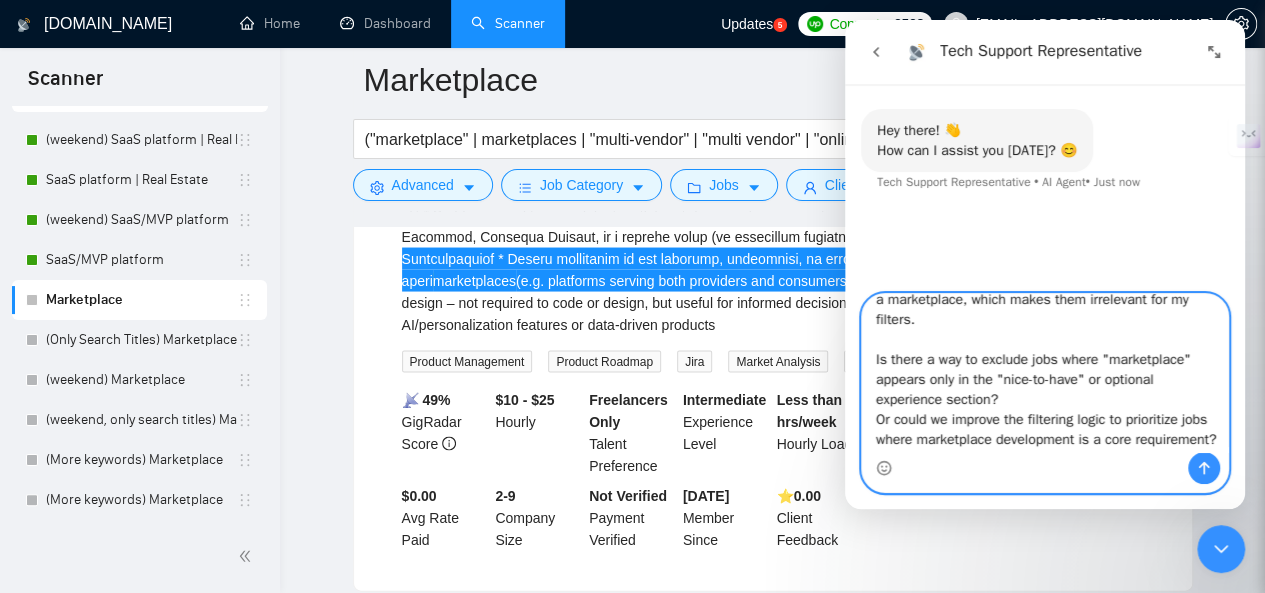 scroll, scrollTop: 0, scrollLeft: 0, axis: both 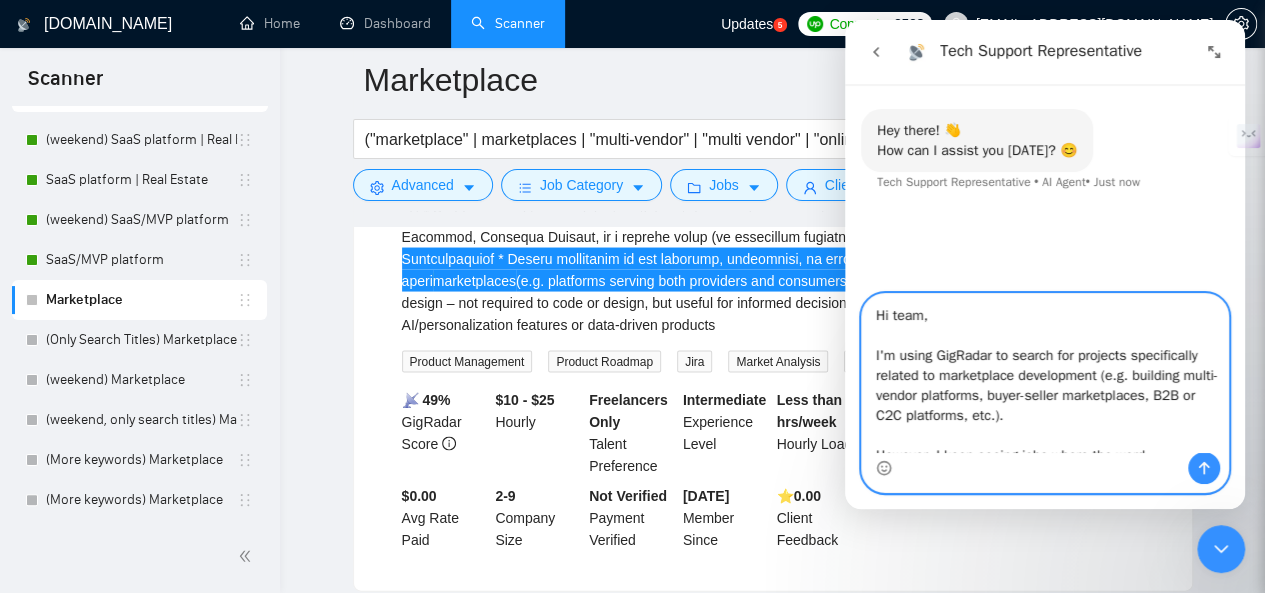 click on "Hi team,
I'm using GigRadar to search for projects specifically related to marketplace development (e.g. building multi-vendor platforms, buyer-seller marketplaces, B2B or C2C platforms, etc.).
However, I keep seeing jobs where the word "marketplace" is mentioned only as a nice-to-have qualification — not as part of the actual project scope. For example:
Nice-to-Have Qualifications
– Experience with two-sided marketplaces (e.g. platforms serving both providers and consumers)
These projects usually have nothing to do with building a marketplace, which makes them irrelevant for my filters.
Is there a way to exclude jobs where "marketplace" appears only in the "nice-to-have" or optional experience section?
Or could we improve the filtering logic to prioritize jobs where marketplace development is a core requirement?" at bounding box center (1045, 373) 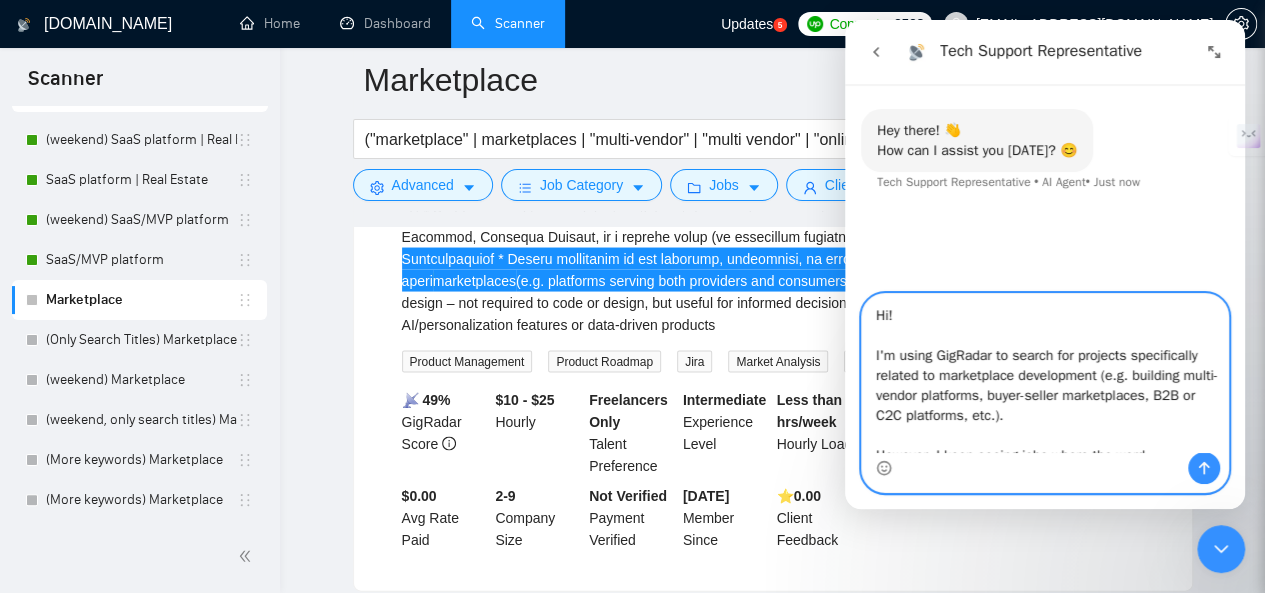 click on "Hi!
I'm using GigRadar to search for projects specifically related to marketplace development (e.g. building multi-vendor platforms, buyer-seller marketplaces, B2B or C2C platforms, etc.).
However, I keep seeing jobs where the word "marketplace" is mentioned only as a nice-to-have qualification — not as part of the actual project scope. For example:
Nice-to-Have Qualifications
– Experience with two-sided marketplaces (e.g. platforms serving both providers and consumers)
These projects usually have nothing to do with building a marketplace, which makes them irrelevant for my filters.
Is there a way to exclude jobs where "marketplace" appears only in the "nice-to-have" or optional experience section?
Or could we improve the filtering logic to prioritize jobs where marketplace development is a core requirement?" at bounding box center [1045, 373] 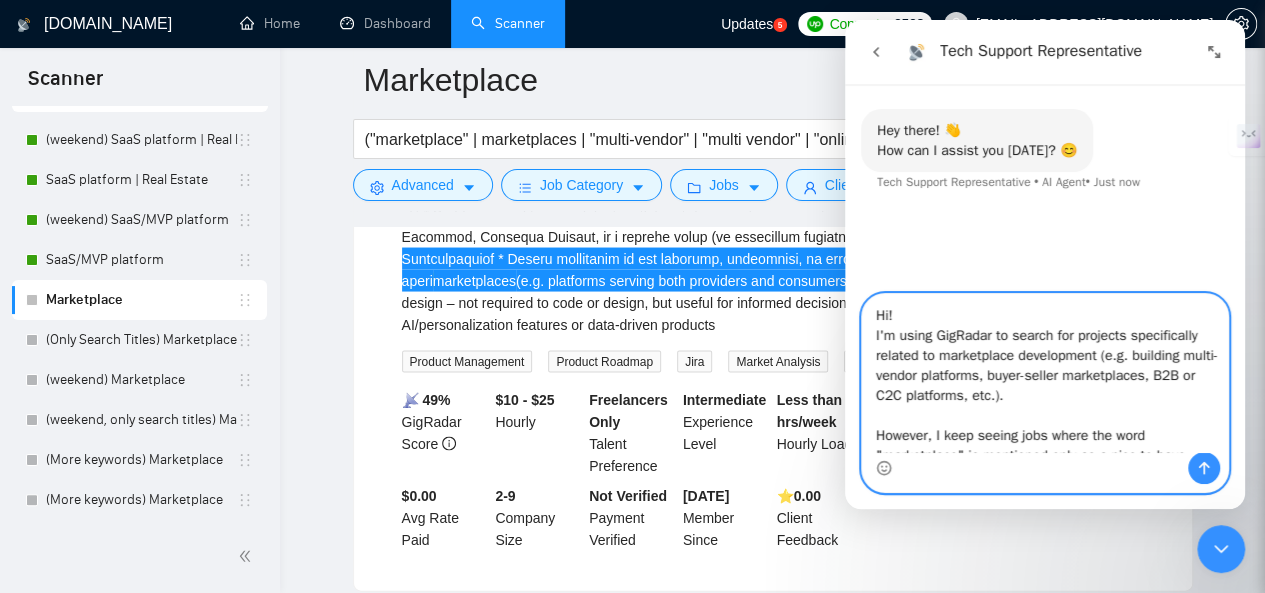click on "Hi!
I'm using GigRadar to search for projects specifically related to marketplace development (e.g. building multi-vendor platforms, buyer-seller marketplaces, B2B or C2C platforms, etc.).
However, I keep seeing jobs where the word "marketplace" is mentioned only as a nice-to-have qualification — not as part of the actual project scope. For example:
Nice-to-Have Qualifications
– Experience with two-sided marketplaces (e.g. platforms serving both providers and consumers)
These projects usually have nothing to do with building a marketplace, which makes them irrelevant for my filters.
Is there a way to exclude jobs where "marketplace" appears only in the "nice-to-have" or optional experience section?
Or could we improve the filtering logic to prioritize jobs where marketplace development is a core requirement?" at bounding box center [1045, 373] 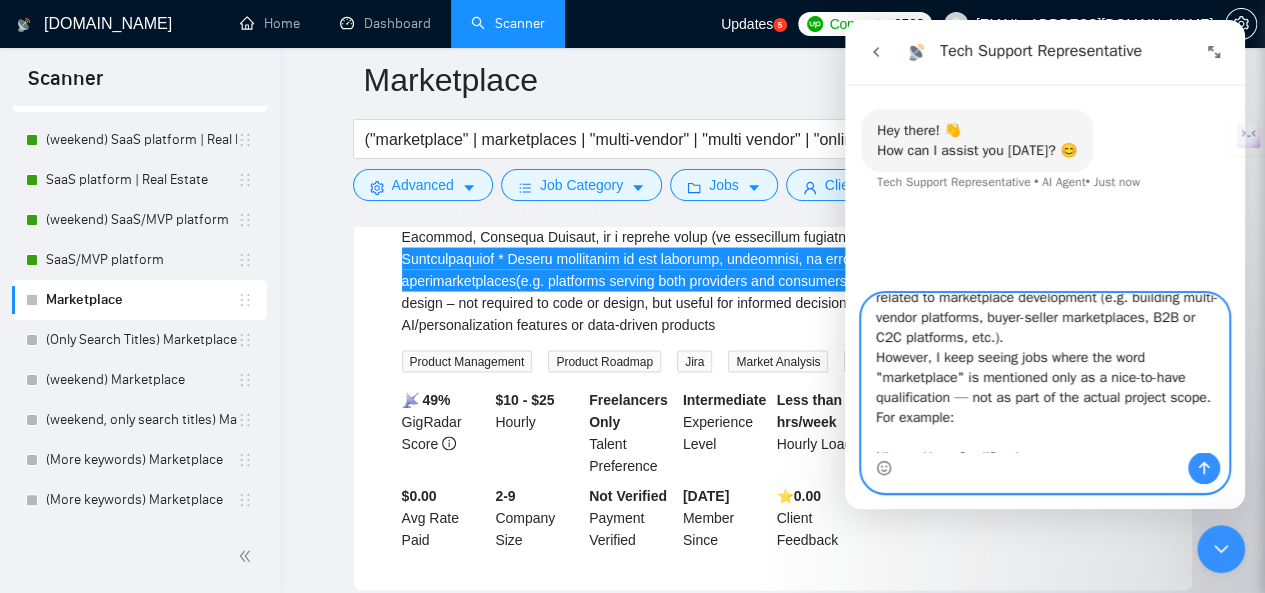 scroll, scrollTop: 100, scrollLeft: 0, axis: vertical 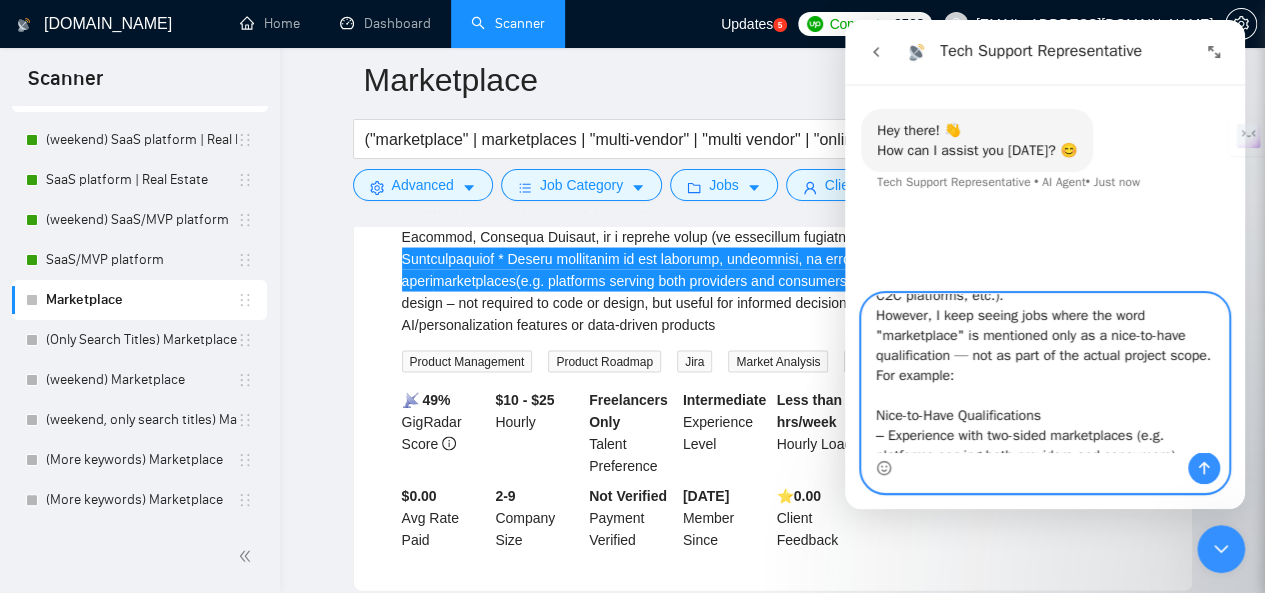 click on "Hi!
I'm using GigRadar to search for projects specifically related to marketplace development (e.g. building multi-vendor platforms, buyer-seller marketplaces, B2B or C2C platforms, etc.).
However, I keep seeing jobs where the word "marketplace" is mentioned only as a nice-to-have qualification — not as part of the actual project scope. For example:
Nice-to-Have Qualifications
– Experience with two-sided marketplaces (e.g. platforms serving both providers and consumers)
These projects usually have nothing to do with building a marketplace, which makes them irrelevant for my filters.
Is there a way to exclude jobs where "marketplace" appears only in the "nice-to-have" or optional experience section?
Or could we improve the filtering logic to prioritize jobs where marketplace development is a core requirement?" at bounding box center [1045, 373] 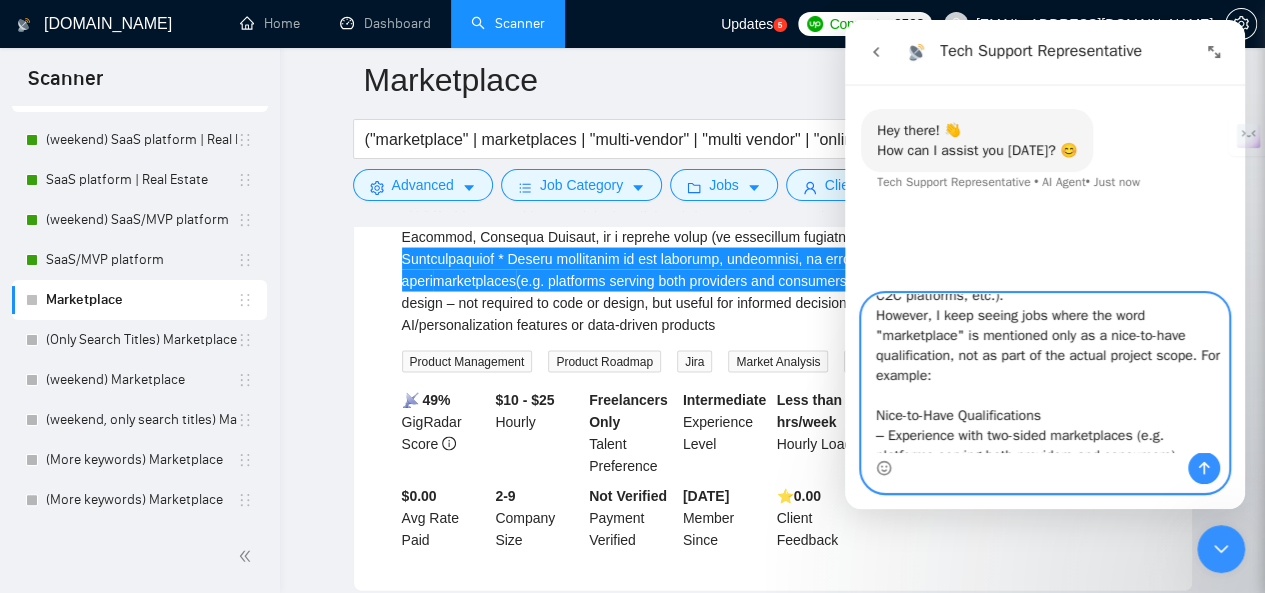 click on "Hi!
I'm using GigRadar to search for projects specifically related to marketplace development (e.g. building multi-vendor platforms, buyer-seller marketplaces, B2B or C2C platforms, etc.).
However, I keep seeing jobs where the word "marketplace" is mentioned only as a nice-to-have qualification, not as part of the actual project scope. For example:
Nice-to-Have Qualifications
– Experience with two-sided marketplaces (e.g. platforms serving both providers and consumers)
These projects usually have nothing to do with building a marketplace, which makes them irrelevant for my filters.
Is there a way to exclude jobs where "marketplace" appears only in the "nice-to-have" or optional experience section?
Or could we improve the filtering logic to prioritize jobs where marketplace development is a core requirement?" at bounding box center [1045, 373] 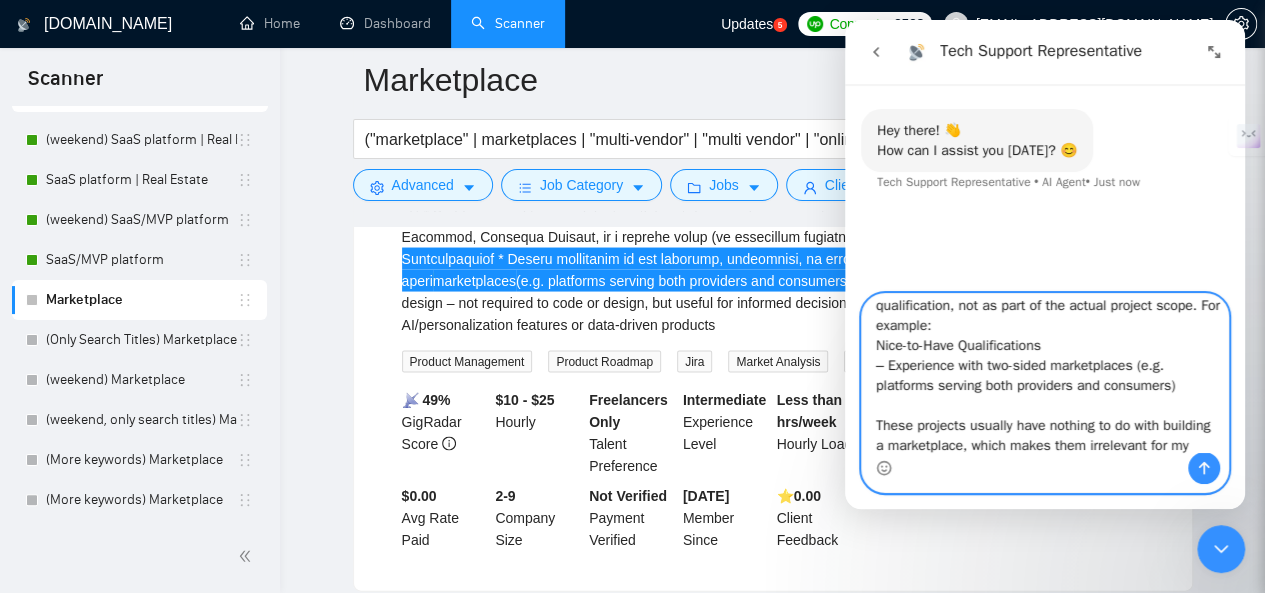 scroll, scrollTop: 171, scrollLeft: 0, axis: vertical 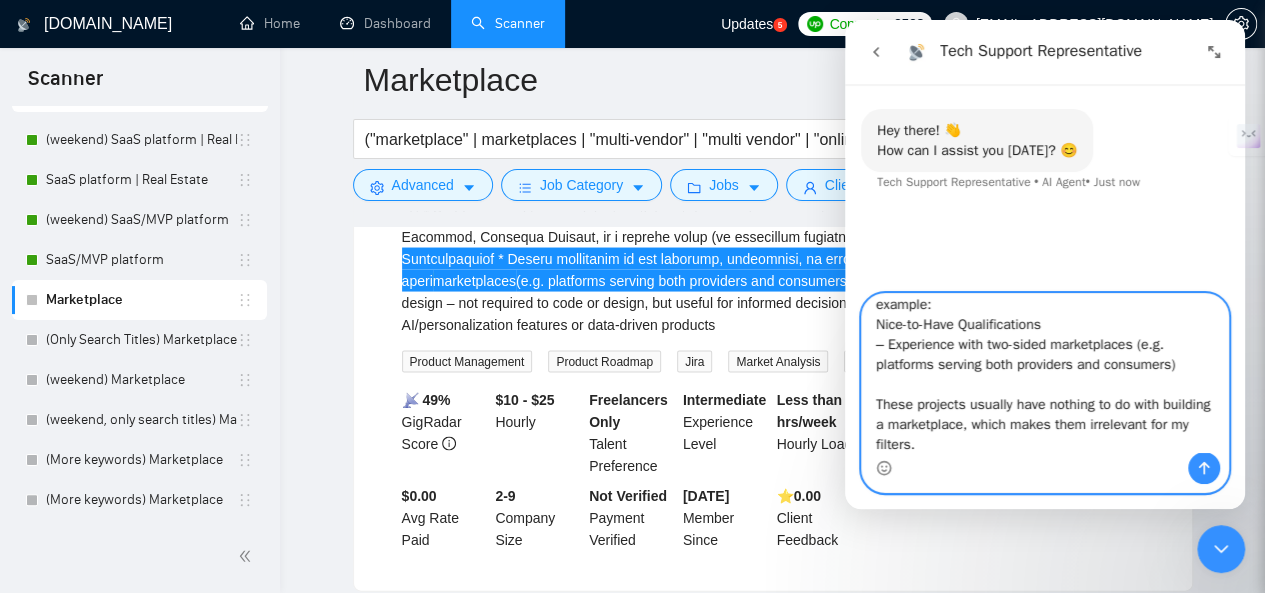 click on "Hi!
I'm using GigRadar to search for projects specifically related to marketplace development (e.g. building multi-vendor platforms, buyer-seller marketplaces, B2B or C2C platforms, etc.).
However, I keep seeing jobs where the word "marketplace" is mentioned only as a nice-to-have qualification, not as part of the actual project scope. For example:
Nice-to-Have Qualifications
– Experience with two-sided marketplaces (e.g. platforms serving both providers and consumers)
These projects usually have nothing to do with building a marketplace, which makes them irrelevant for my filters.
Is there a way to exclude jobs where "marketplace" appears only in the "nice-to-have" or optional experience section?
Or could we improve the filtering logic to prioritize jobs where marketplace development is a core requirement?" at bounding box center [1045, 373] 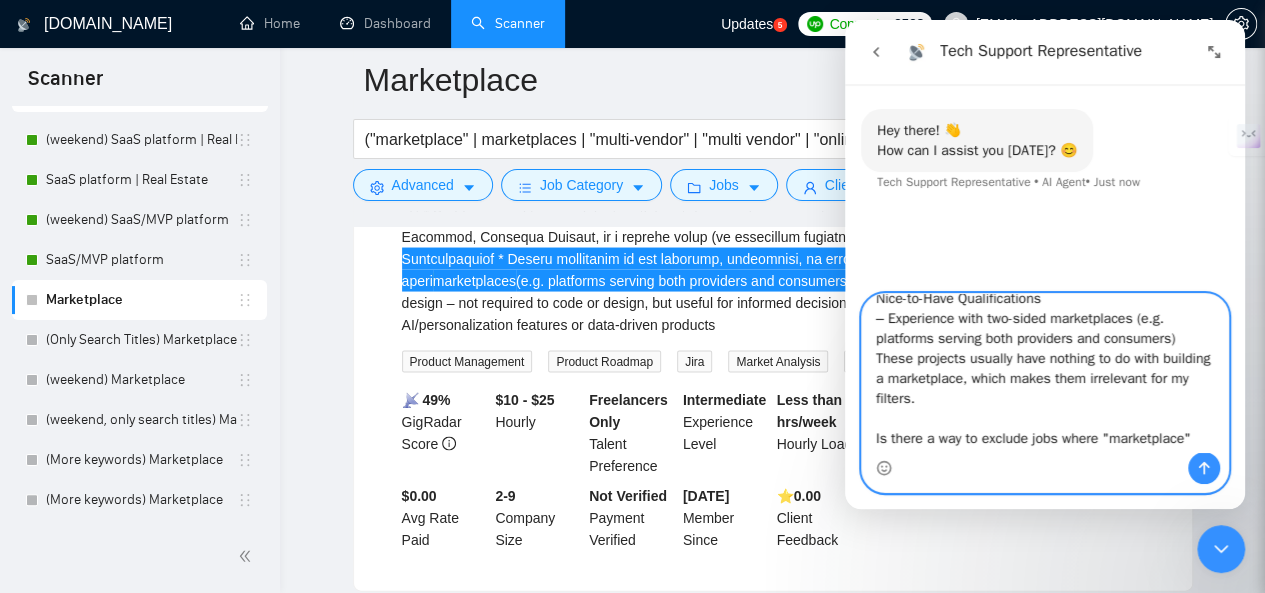 scroll, scrollTop: 227, scrollLeft: 0, axis: vertical 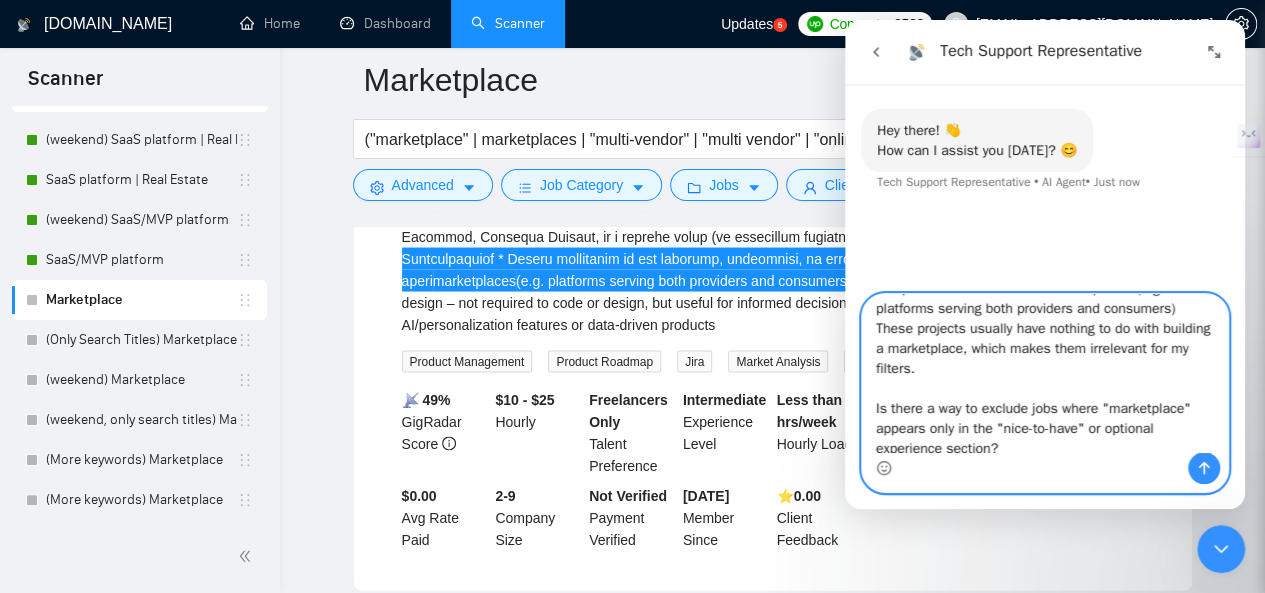 click on "Hi!
I'm using GigRadar to search for projects specifically related to marketplace development (e.g. building multi-vendor platforms, buyer-seller marketplaces, B2B or C2C platforms, etc.).
However, I keep seeing jobs where the word "marketplace" is mentioned only as a nice-to-have qualification, not as part of the actual project scope. For example:
Nice-to-Have Qualifications
– Experience with two-sided marketplaces (e.g. platforms serving both providers and consumers)
These projects usually have nothing to do with building a marketplace, which makes them irrelevant for my filters.
Is there a way to exclude jobs where "marketplace" appears only in the "nice-to-have" or optional experience section?
Or could we improve the filtering logic to prioritize jobs where marketplace development is a core requirement?" at bounding box center (1045, 373) 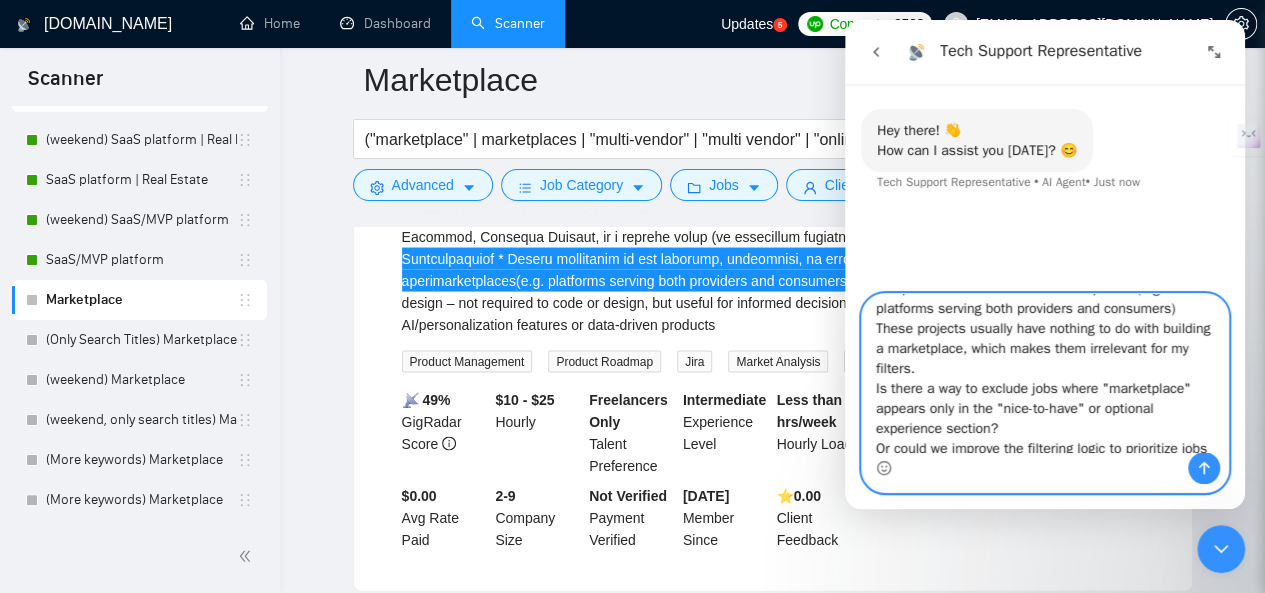 scroll, scrollTop: 276, scrollLeft: 0, axis: vertical 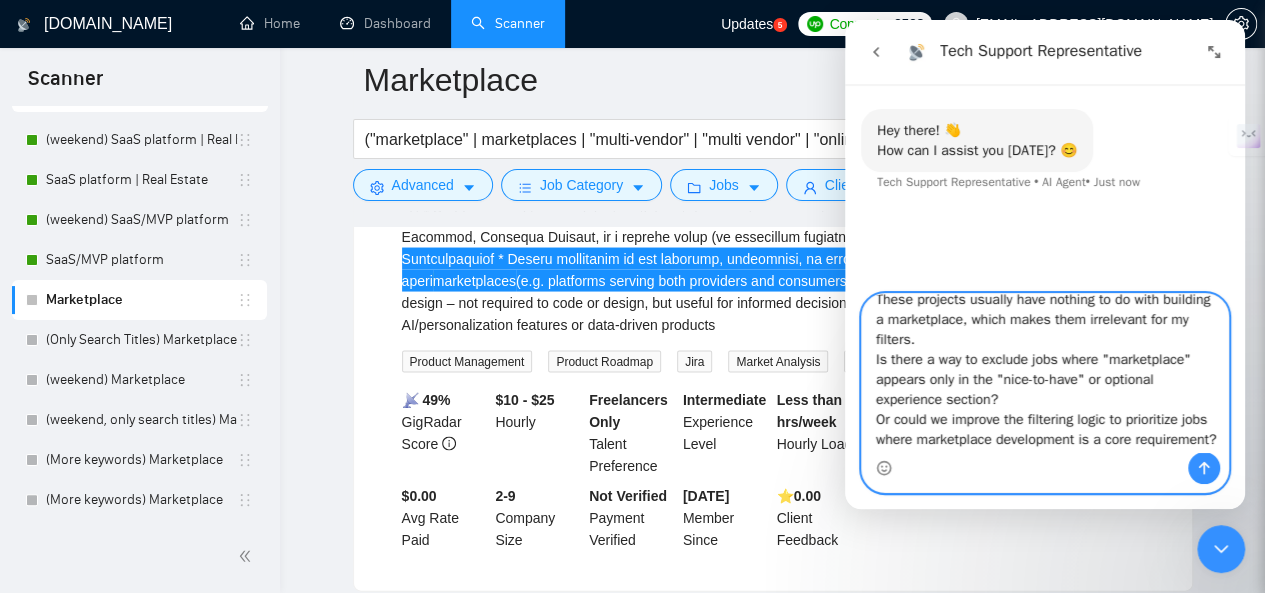 type on "Hi!
I'm using GigRadar to search for projects specifically related to marketplace development (e.g. building multi-vendor platforms, buyer-seller marketplaces, B2B or C2C platforms, etc.).
However, I keep seeing jobs where the word "marketplace" is mentioned only as a nice-to-have qualification, not as part of the actual project scope. For example:
Nice-to-Have Qualifications
– Experience with two-sided marketplaces (e.g. platforms serving both providers and consumers)
These projects usually have nothing to do with building a marketplace, which makes them irrelevant for my filters.
Is there a way to exclude jobs where "marketplace" appears only in the "nice-to-have" or optional experience section?
Or could we improve the filtering logic to prioritize jobs where marketplace development is a core requirement?" 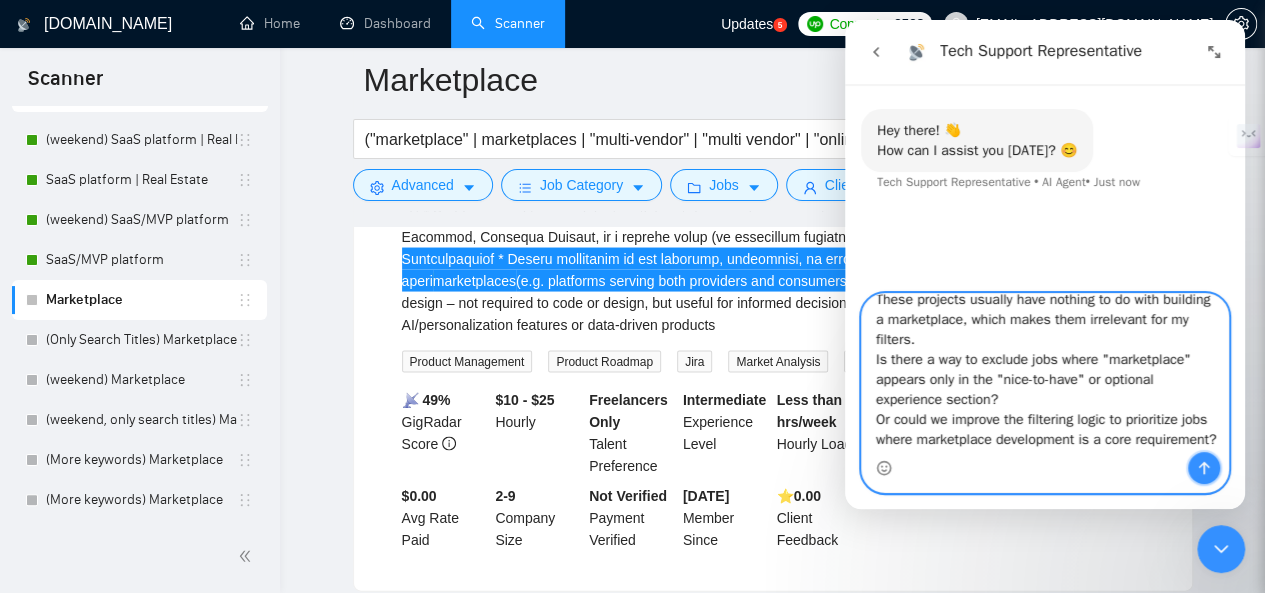 click 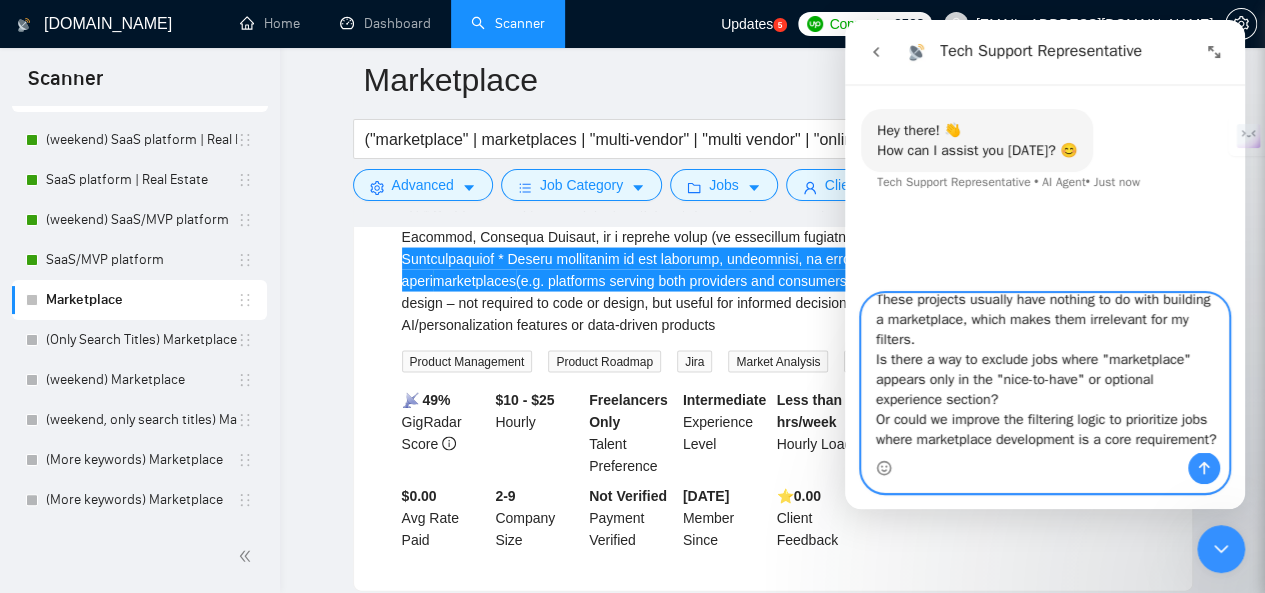 type 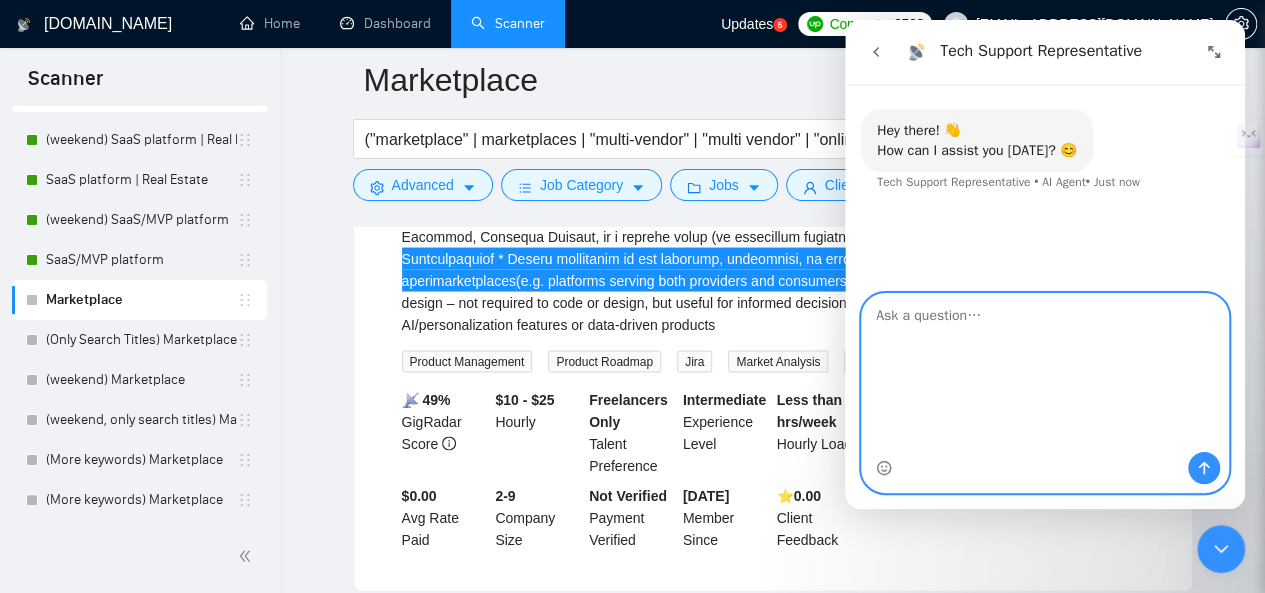 scroll, scrollTop: 0, scrollLeft: 0, axis: both 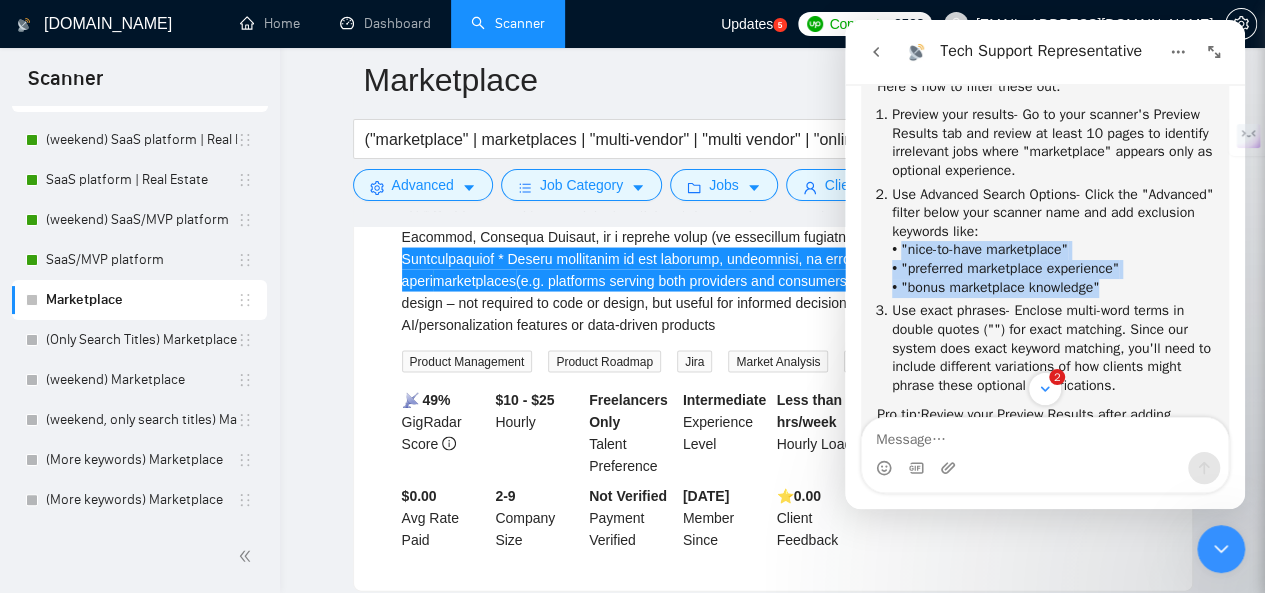drag, startPoint x: 902, startPoint y: 248, endPoint x: 1087, endPoint y: 286, distance: 188.86238 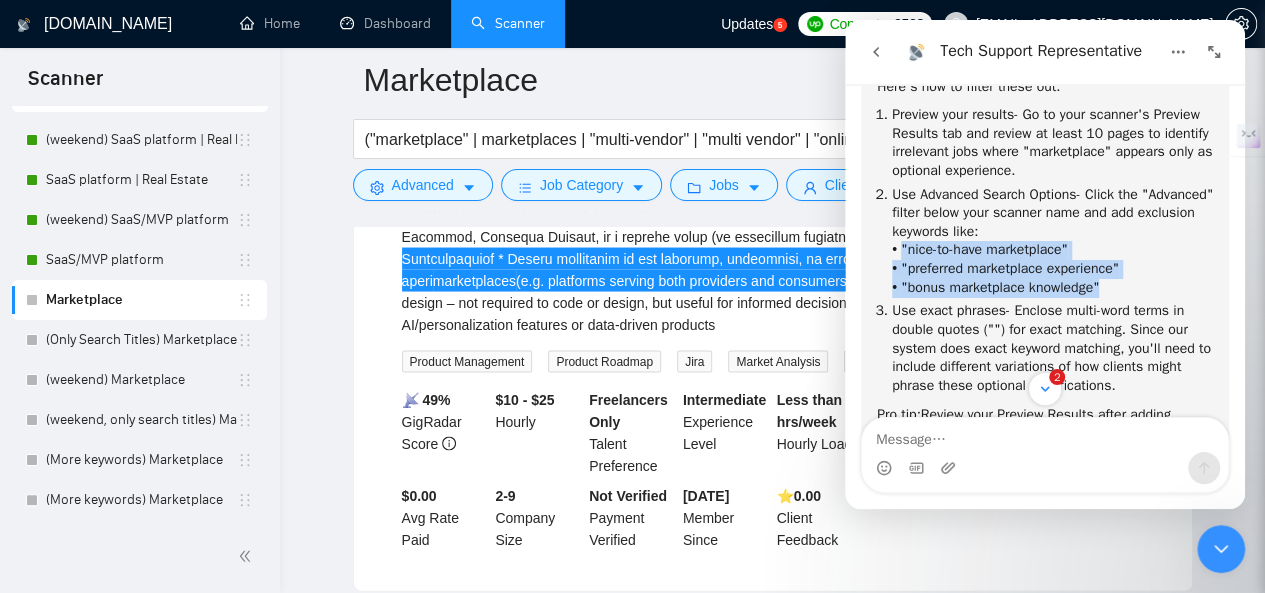 scroll, scrollTop: 2, scrollLeft: 0, axis: vertical 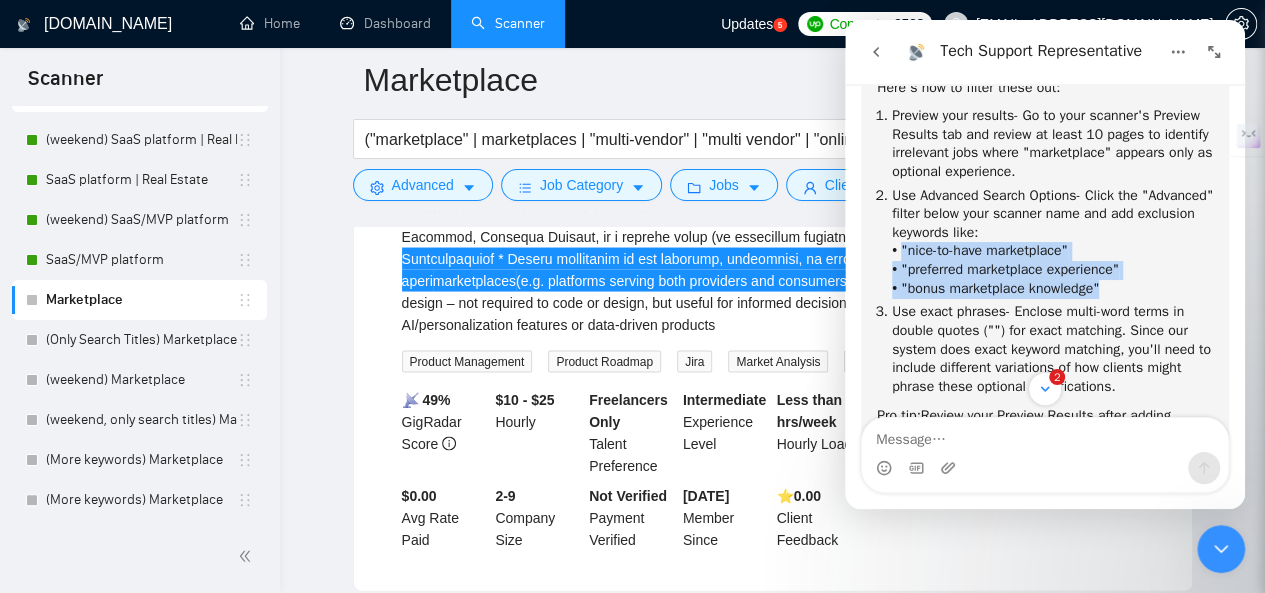 copy on ""nice-to-have marketplace" • "preferred marketplace experience" • "bonus marketplace knowledge"" 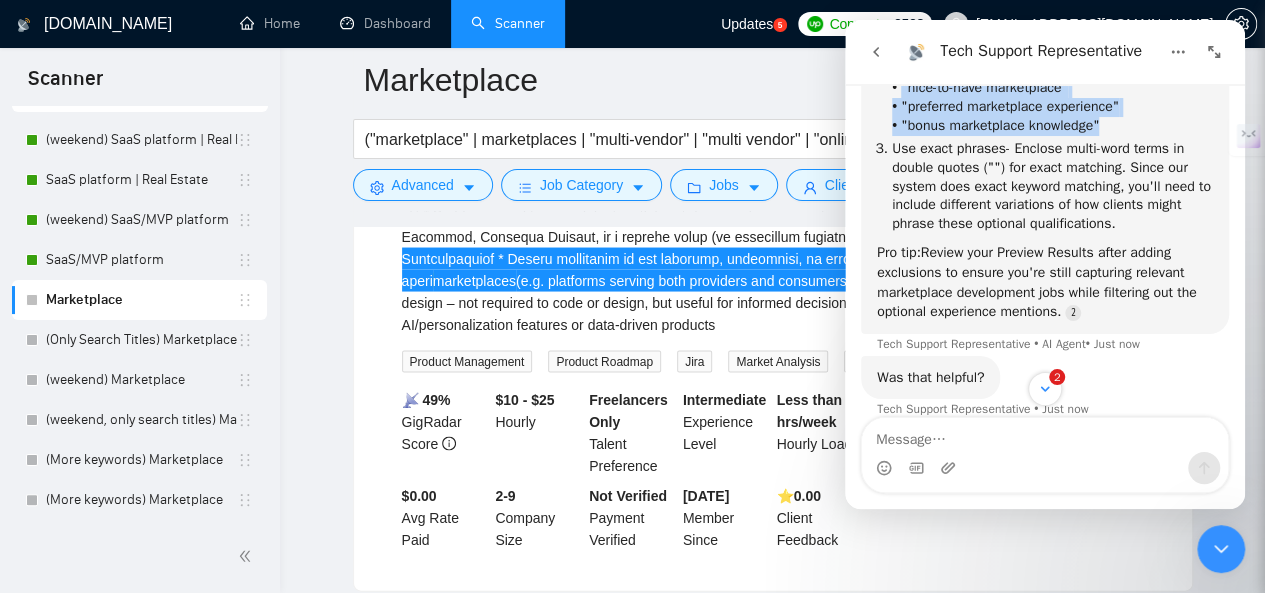 scroll, scrollTop: 900, scrollLeft: 0, axis: vertical 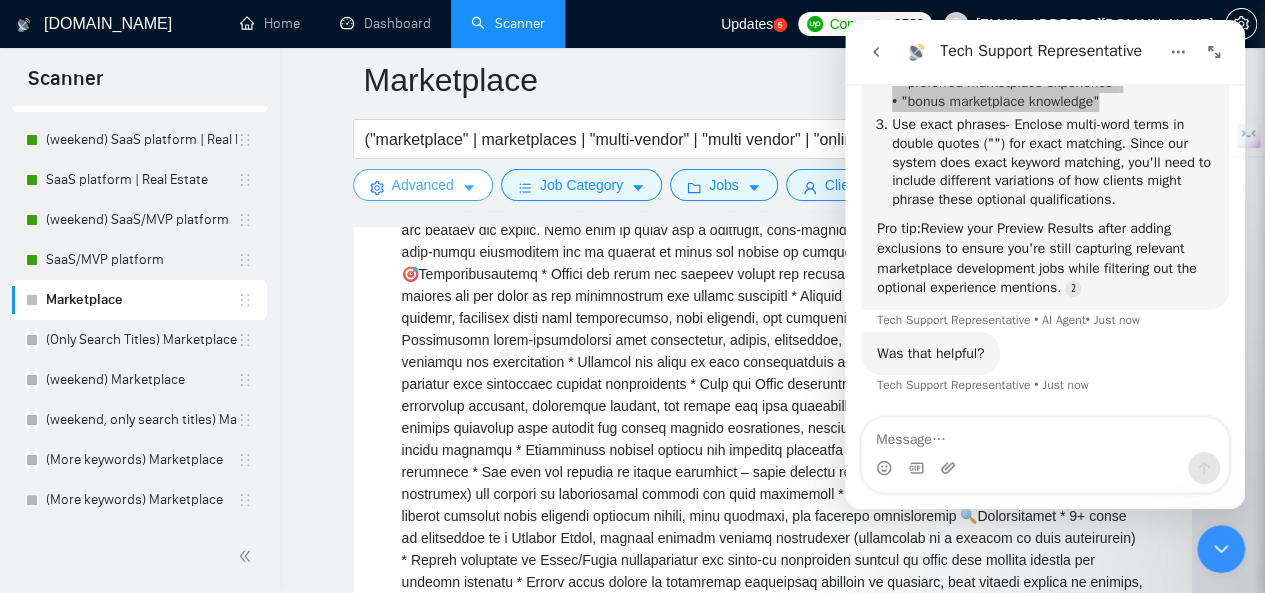 click on "Advanced" at bounding box center [423, 185] 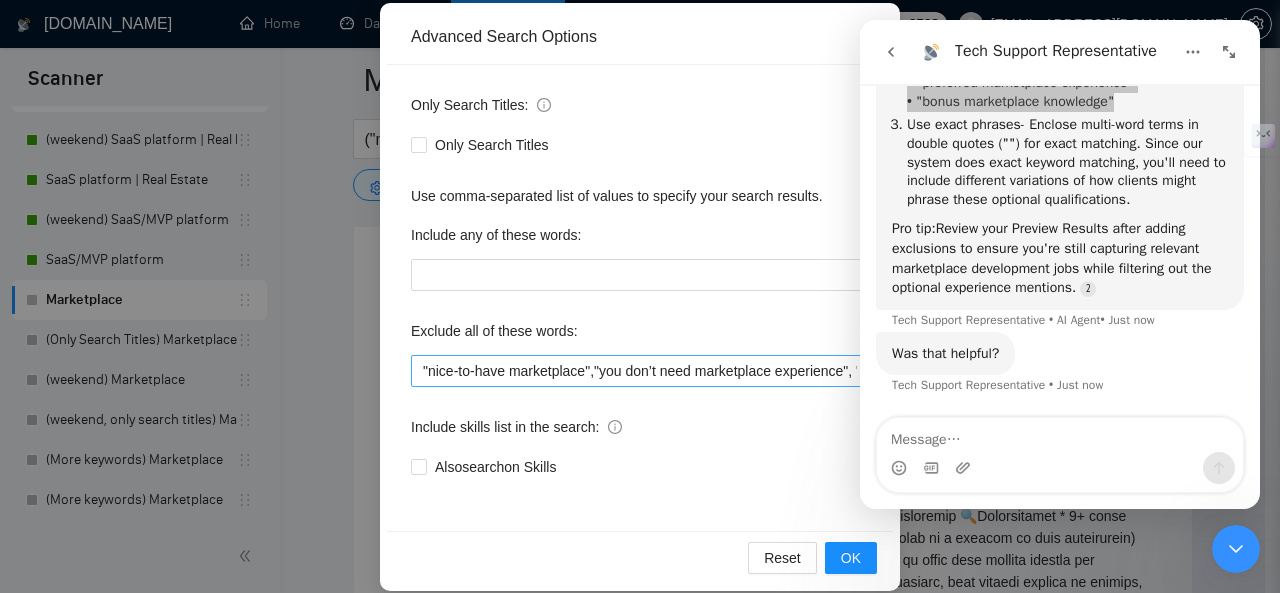 scroll, scrollTop: 238, scrollLeft: 0, axis: vertical 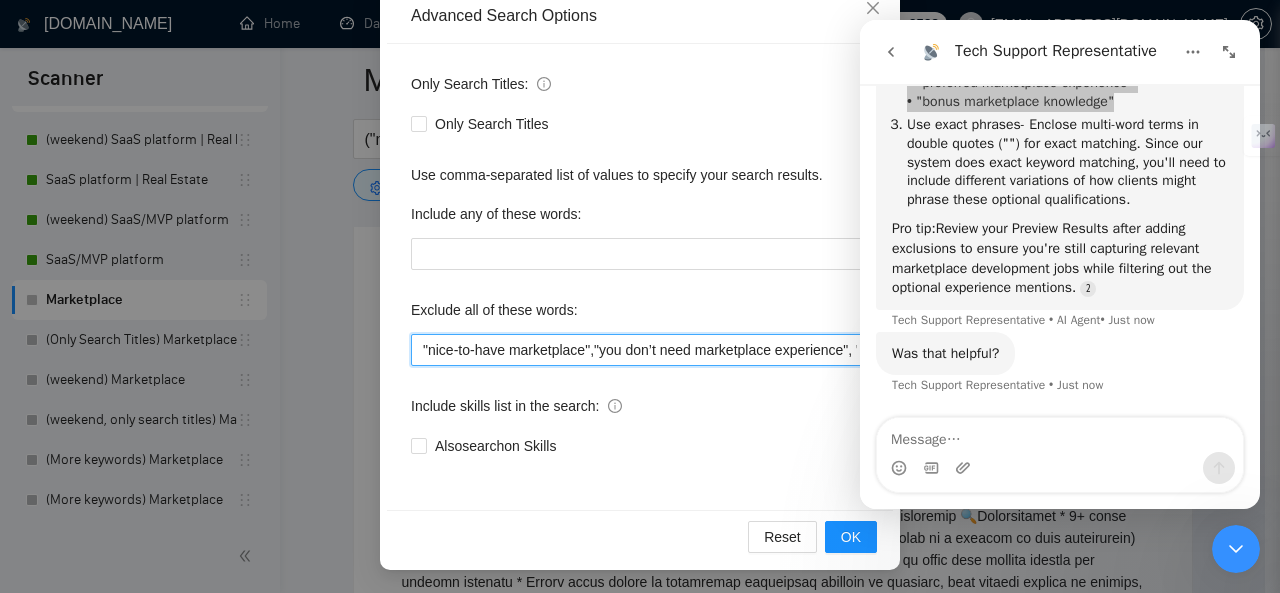 click on ""nice-to-have marketplace","you don’t need marketplace experience", "marketplace background is helpful but not required","QA Freelancer","webflow","Copilot Expert Needed","Product Designer","no-code", "equity", "bubble*", "Landing Page Design", "No Development Required", "airtable", "make.com", "UX Designer Needed", "part time designer", "experienced QA Engineer", "Graphic Designer Needed", "AR visualization", "to join our team", "teach me","Shopify", "zapier", "job", "template", "plugin", "wordpress", "theme", "wordpress theme", "shopify plugin", "woocommerce", "crypto", "blockchain", "NFT", "token", "bitcoin", "bitcoin wallet", "ICO", "initial coin offering", "game", "gaming", "casino", "gambling", "adult", "porn", "escort", "dating", "torrent", "torrent site", "resume", "CV", "writing", "translation", "flutterflow", "firebase", "shippo", "easypost", "coin", "challenge coin", "auction app", "collectors", "sendgrid", "coin vault"" at bounding box center [640, 350] 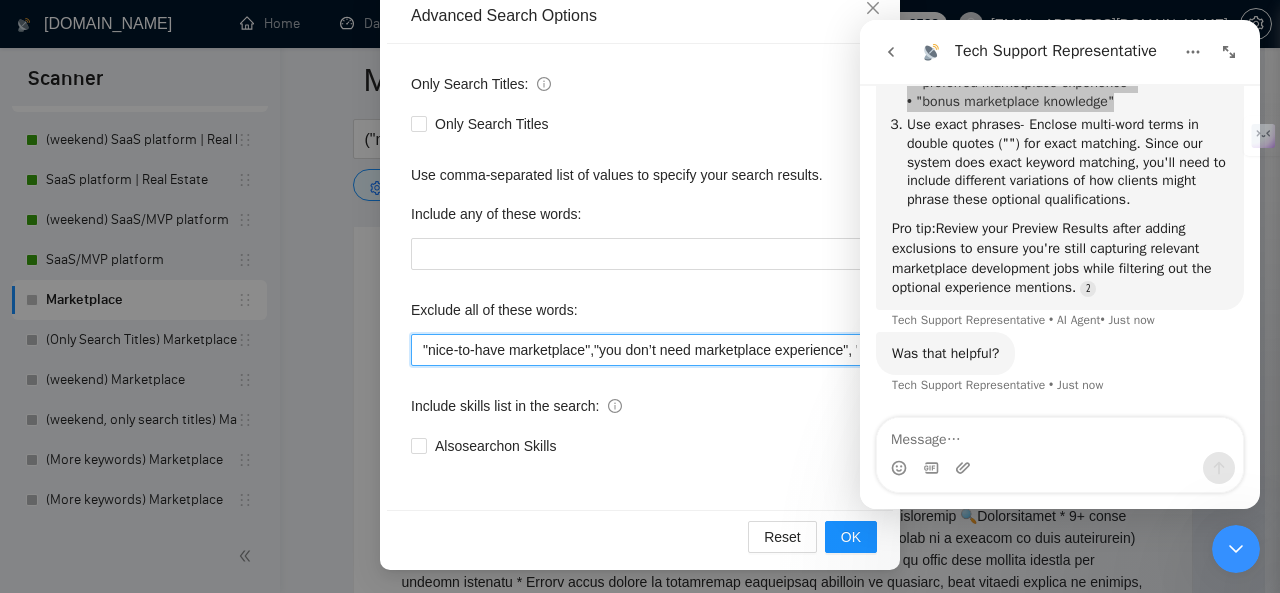 paste on ""nice-to-have marketplace" • "preferred marketplace experience" • "bonus marketplace knowledge"" 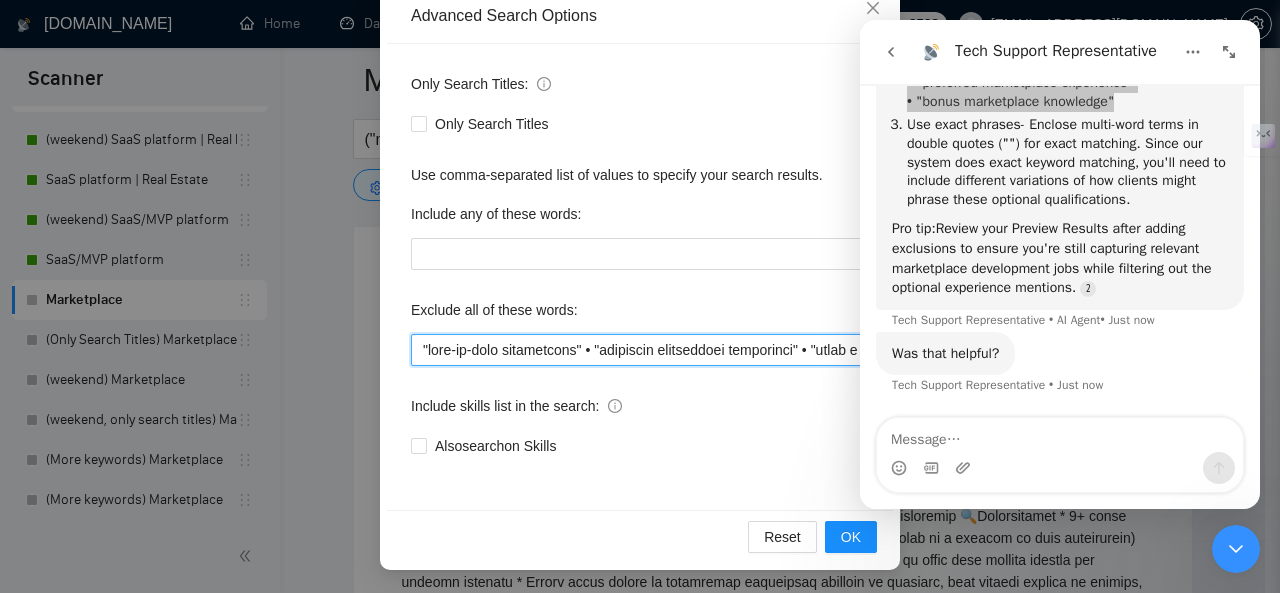 scroll, scrollTop: 0, scrollLeft: 180, axis: horizontal 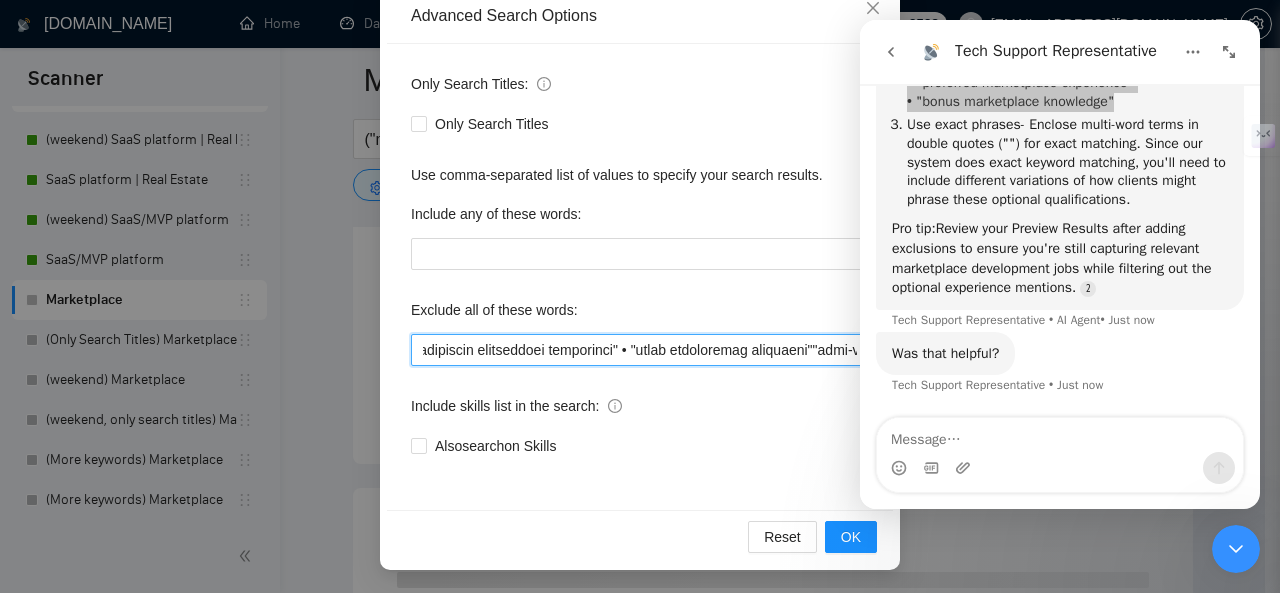click at bounding box center [640, 350] 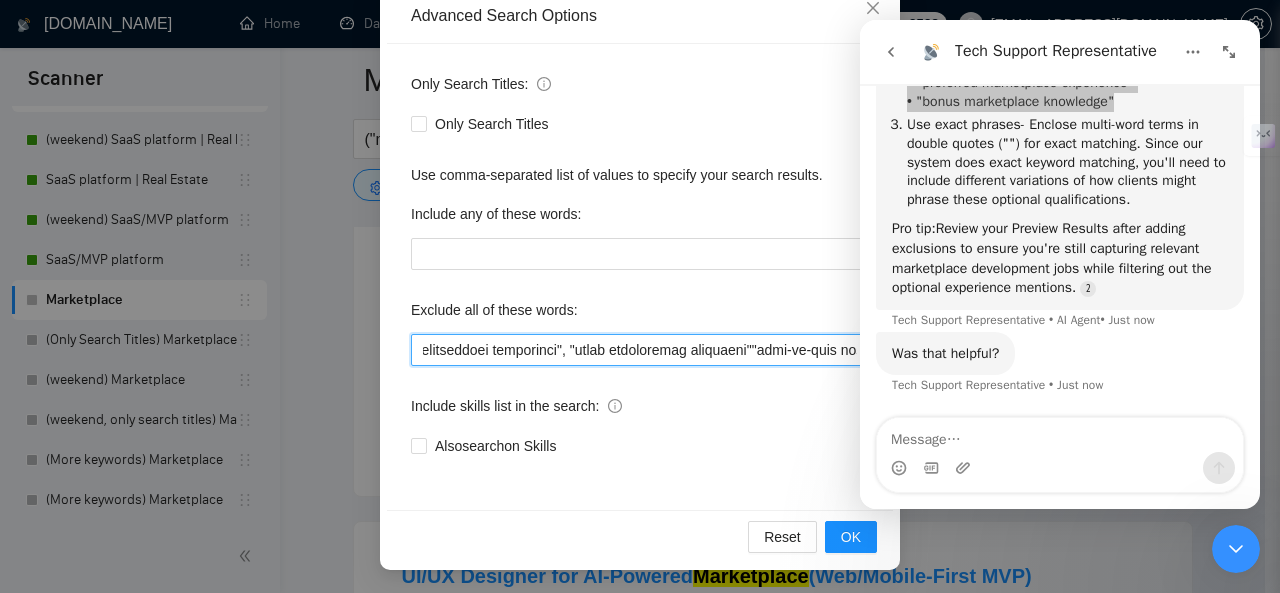 scroll, scrollTop: 0, scrollLeft: 243, axis: horizontal 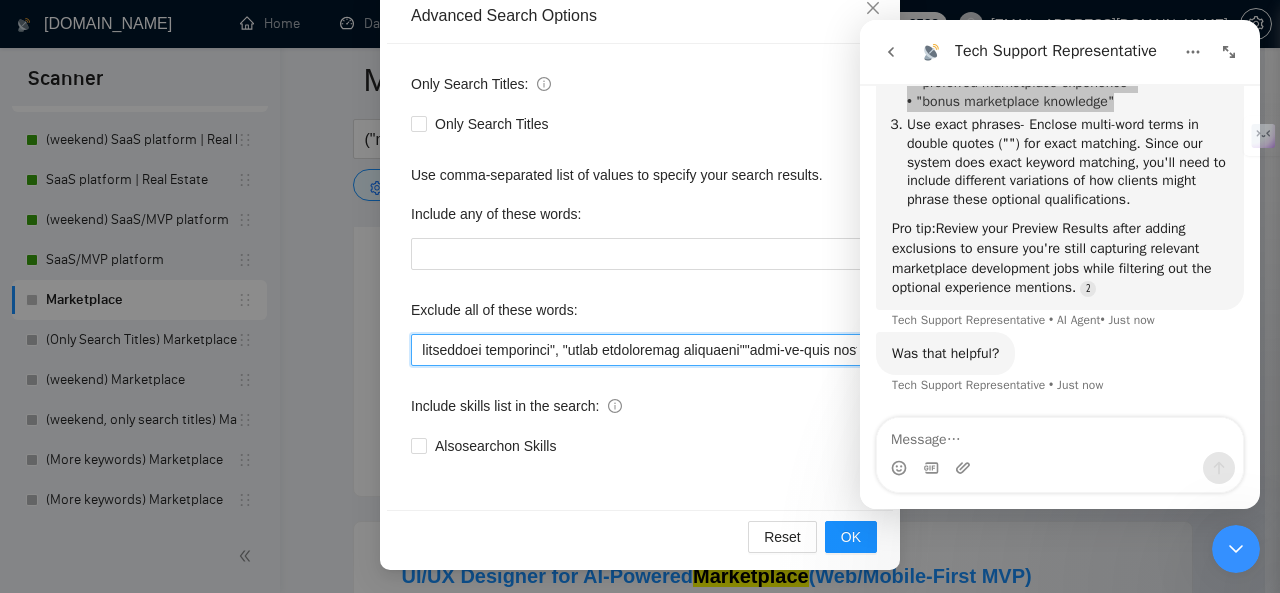click at bounding box center (640, 350) 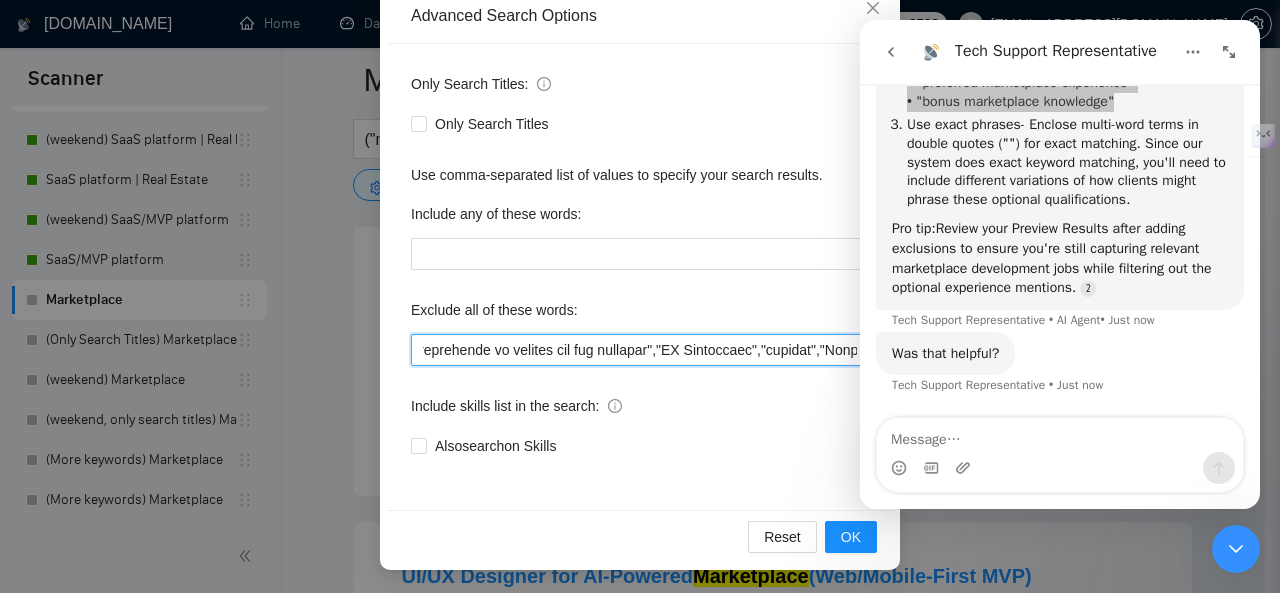 scroll, scrollTop: 0, scrollLeft: 1143, axis: horizontal 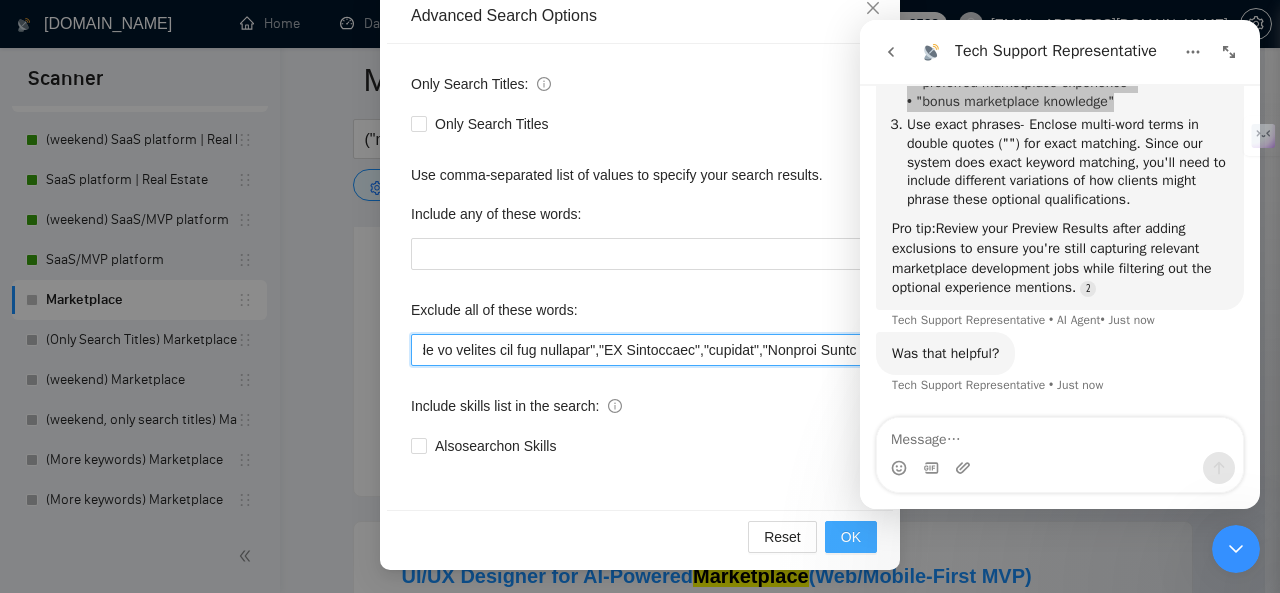 type on ""nice-to-have marketplace" • "preferred marketplace experience", "bonus marketplace knowledge", "nice-to-have marketplace","you don’t need marketplace experience", "marketplace background is helpful but not required","QA Freelancer","webflow","Copilot Expert Needed","Product Designer","no-code", "equity", "bubble*", "Landing Page Design", "No Development Required", "airtable", "make.com", "UX Designer Needed", "part time designer", "experienced QA Engineer", "Graphic Designer Needed", "AR visualization", "to join our team", "teach me","Shopify", "zapier", "job", "template", "plugin", "wordpress", "theme", "wordpress theme", "shopify plugin", "woocommerce", "crypto", "blockchain", "NFT", "token", "bitcoin", "bitcoin wallet", "ICO", "initial coin offering", "game", "gaming", "casino", "gambling", "adult", "porn", "escort", "dating", "torrent", "torrent site", "resume", "CV", "writing", "translation", "flutterflow", "firebase", "shippo", "easypost", "coin", "challenge coin", "auction app", "collectors", "send..." 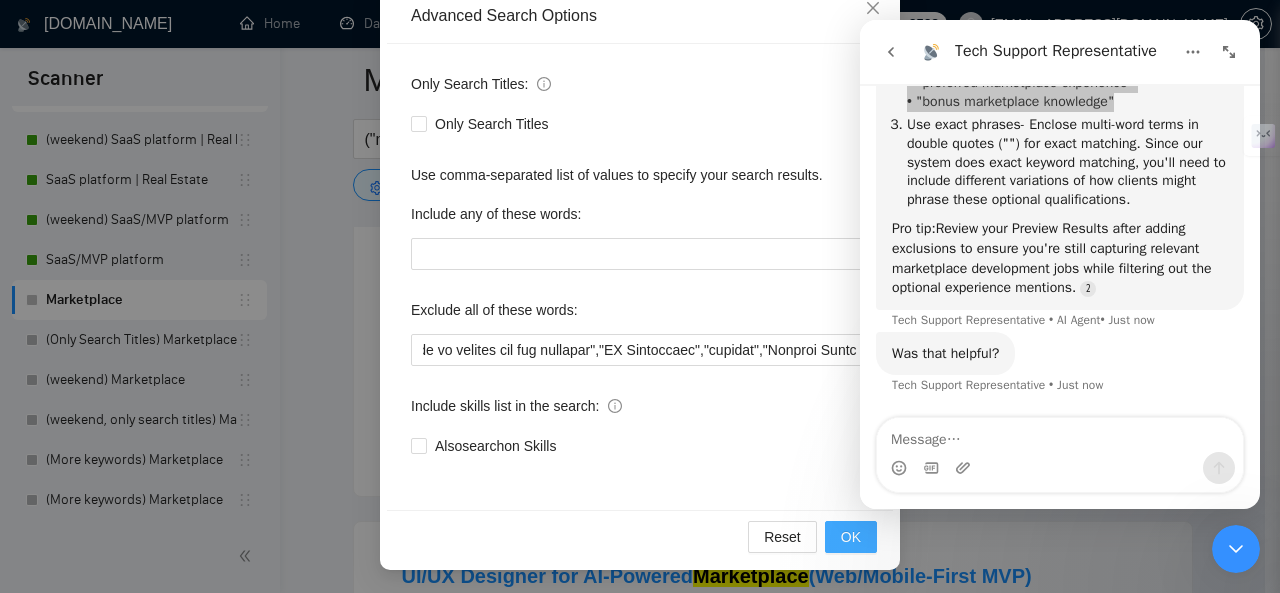 click on "OK" at bounding box center (851, 537) 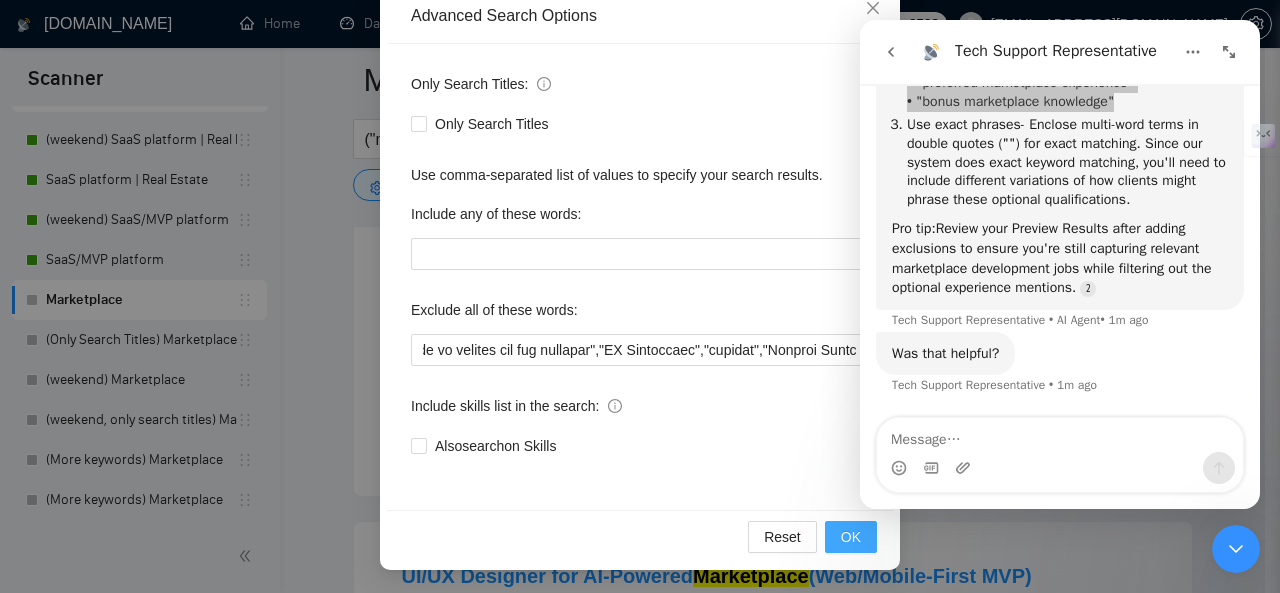 scroll, scrollTop: 0, scrollLeft: 0, axis: both 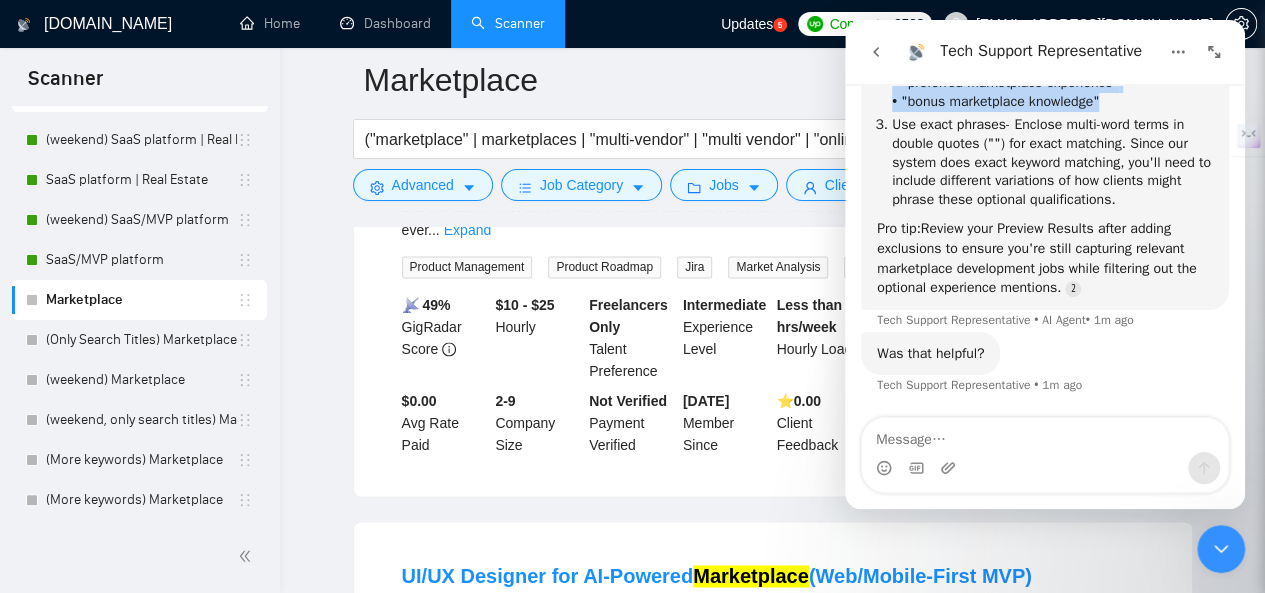 click 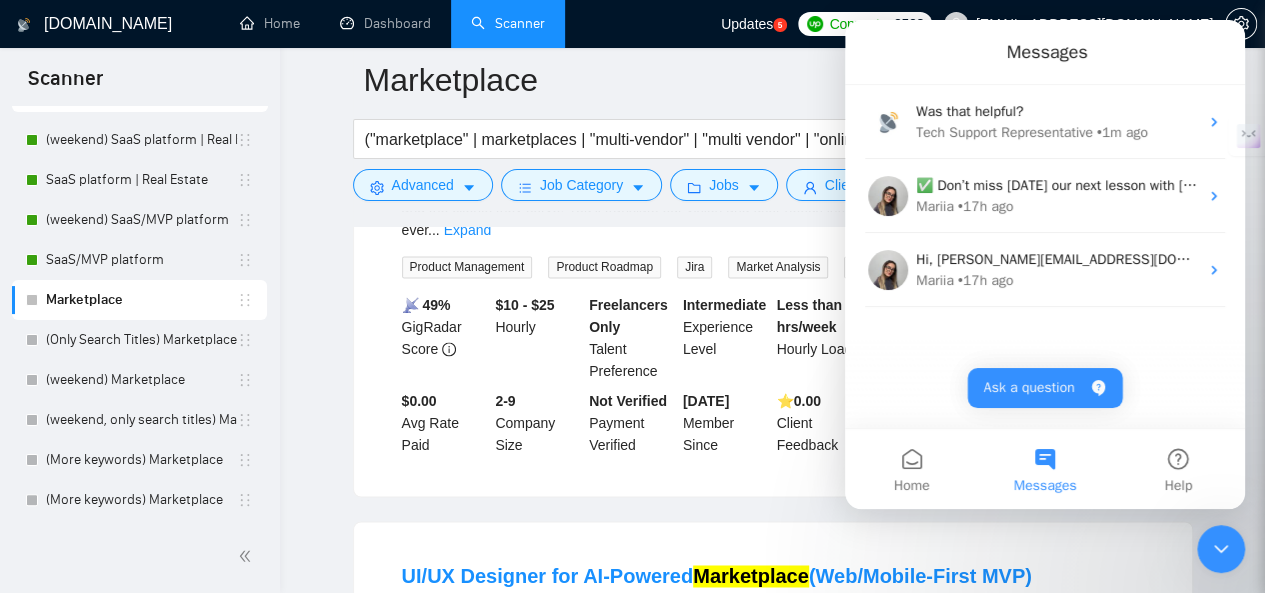 scroll, scrollTop: 188, scrollLeft: 0, axis: vertical 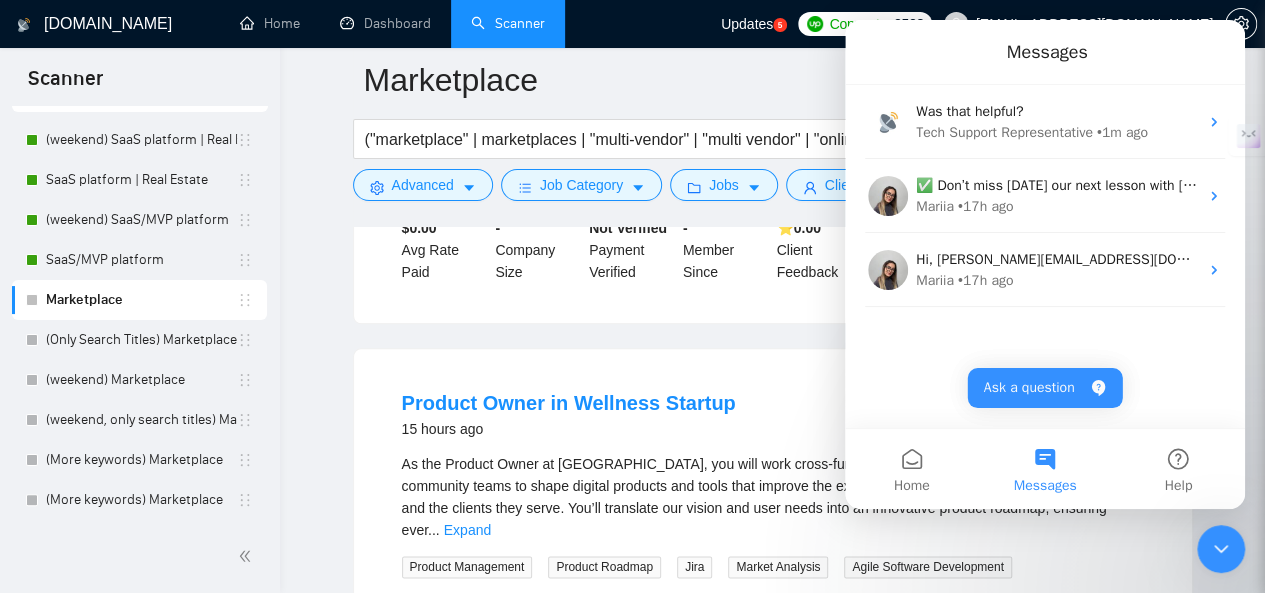 click 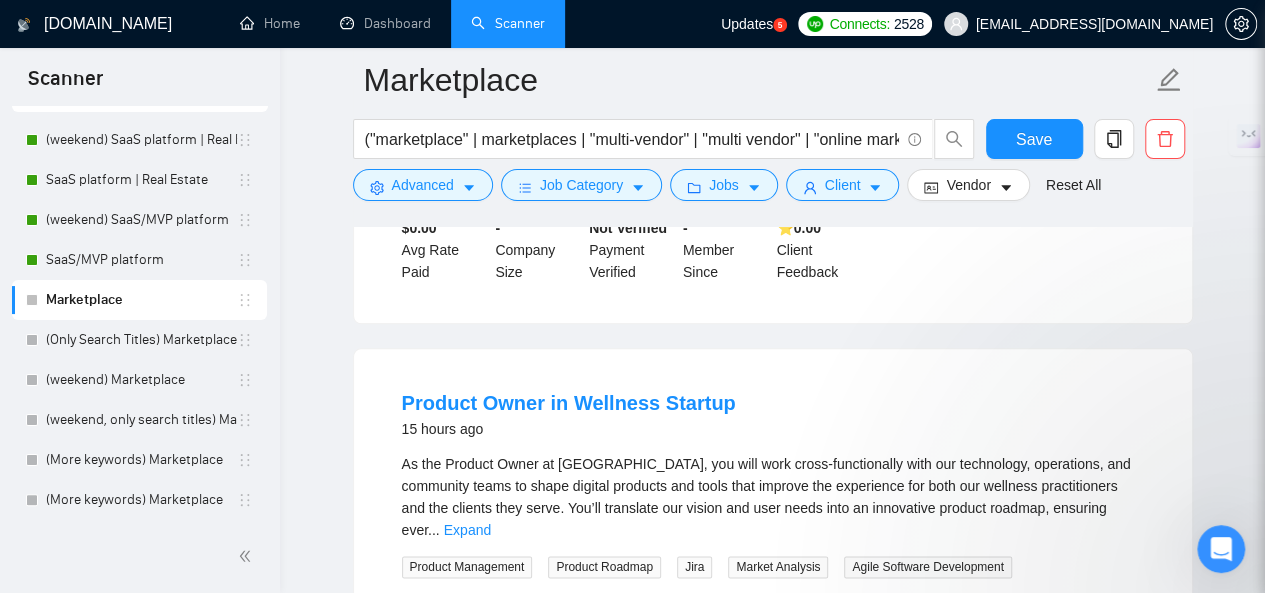 scroll, scrollTop: 0, scrollLeft: 0, axis: both 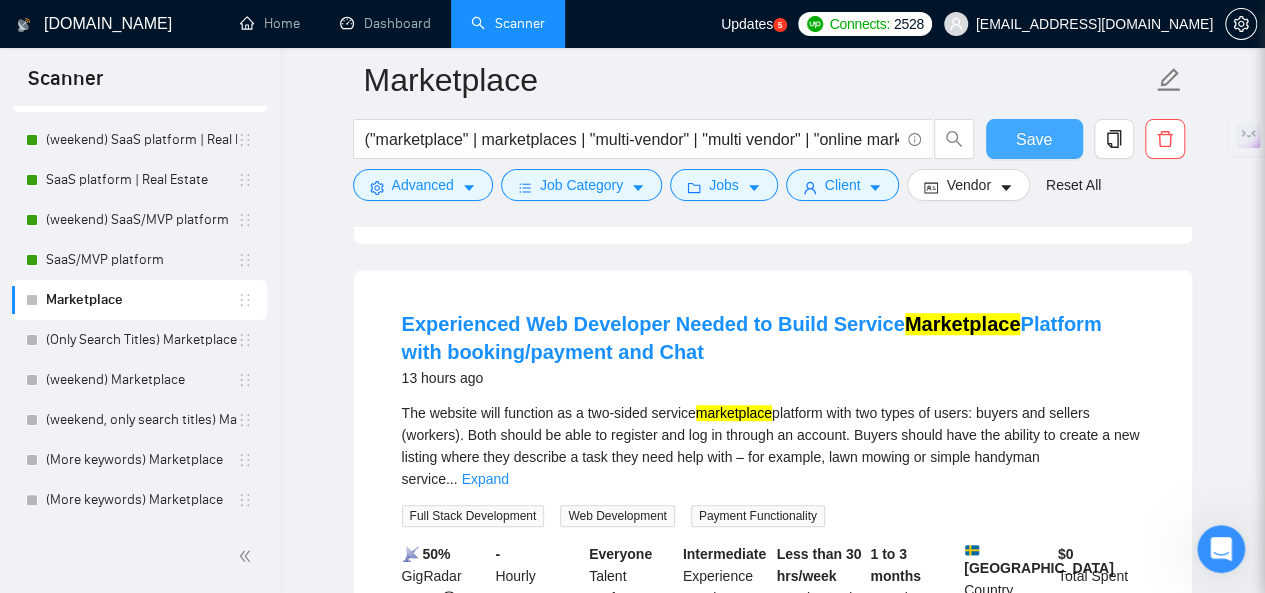 click on "Save" at bounding box center (1034, 139) 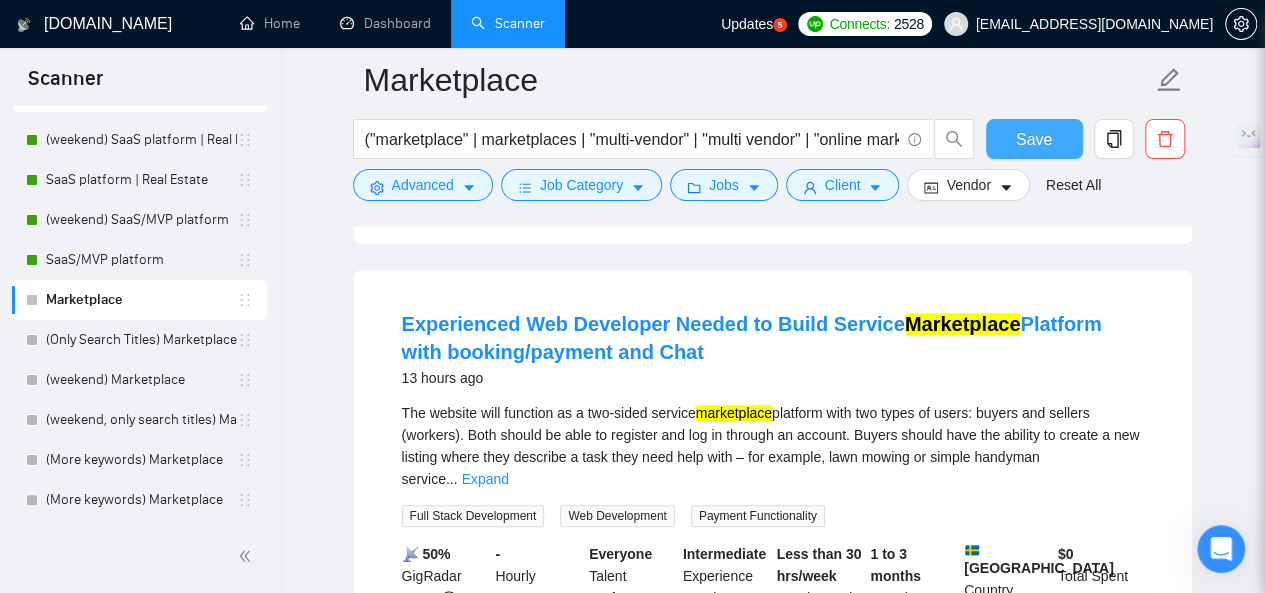 click on "Save" at bounding box center (1034, 139) 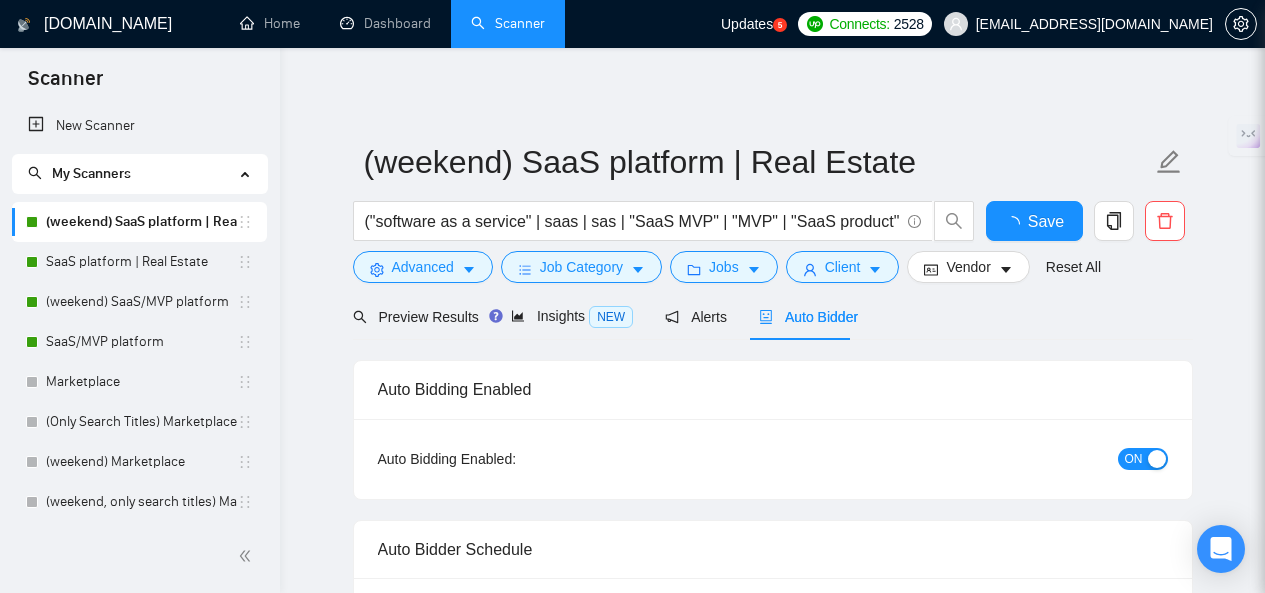 type 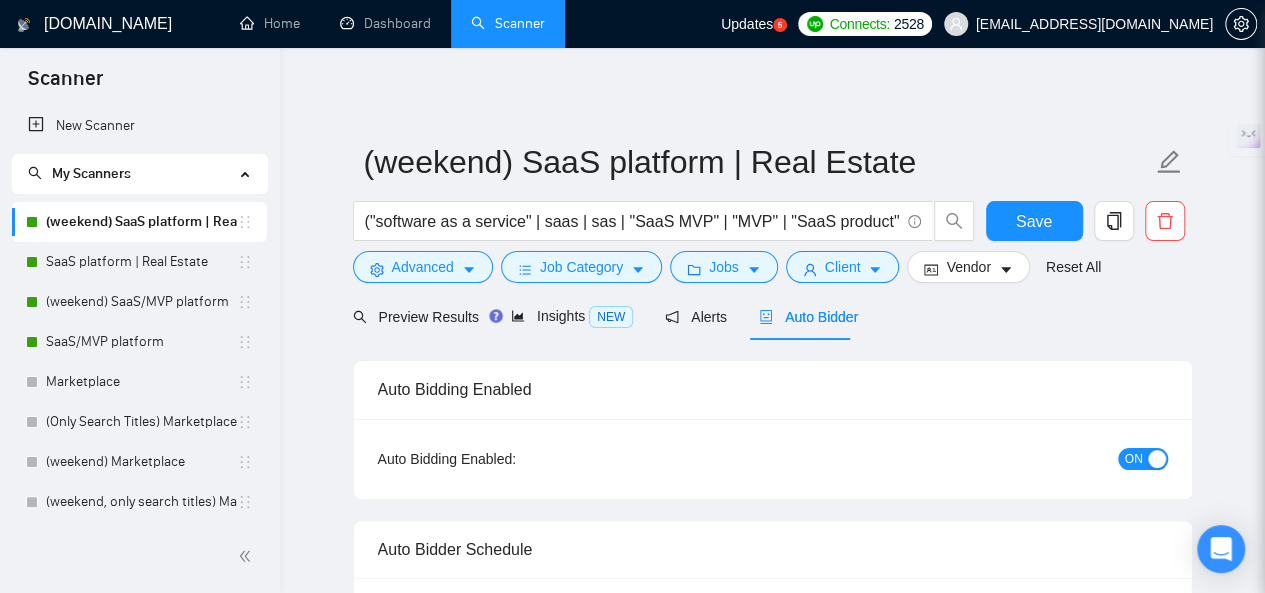 scroll, scrollTop: 0, scrollLeft: 0, axis: both 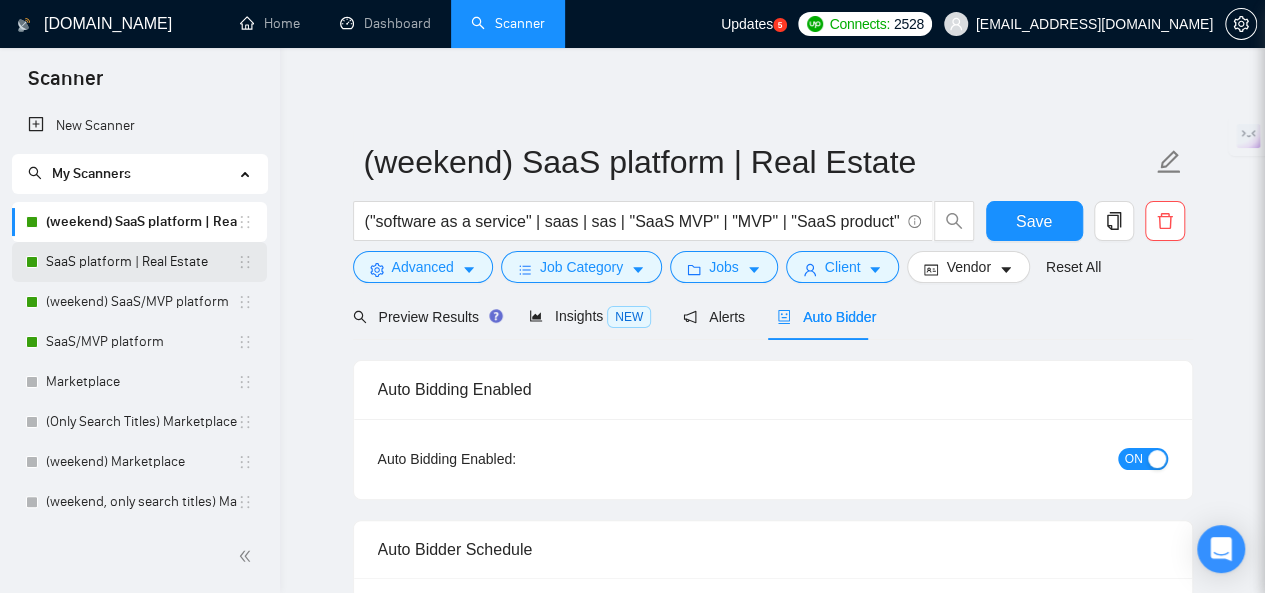click on "SaaS platform | Real Estate" at bounding box center [141, 262] 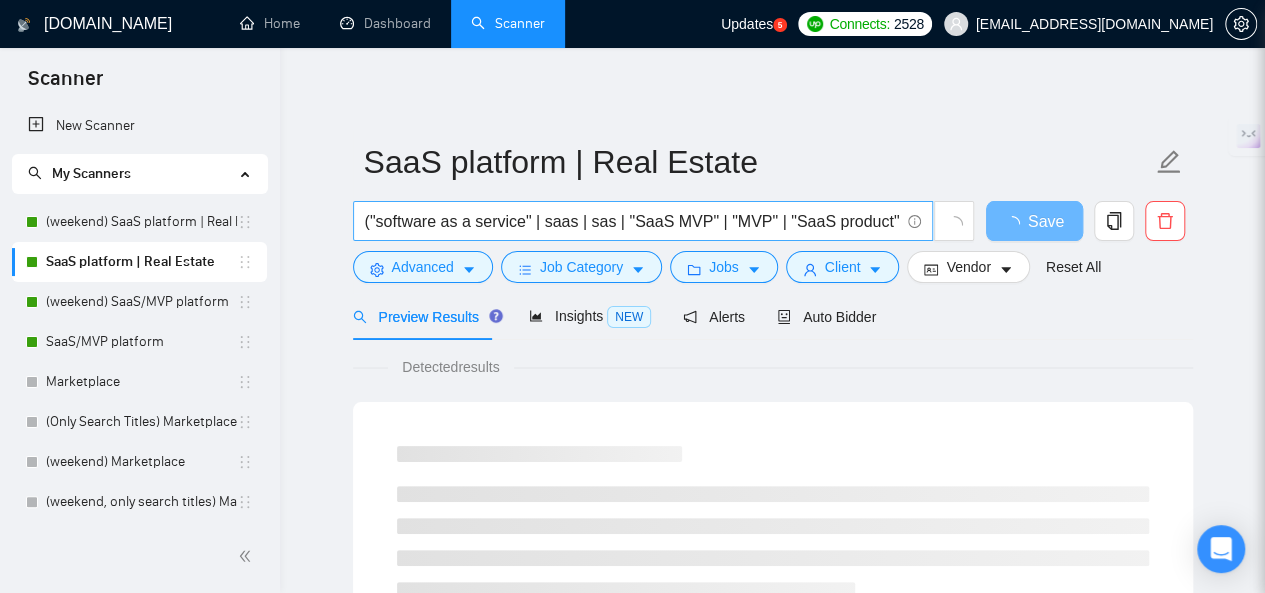 scroll, scrollTop: 0, scrollLeft: 0, axis: both 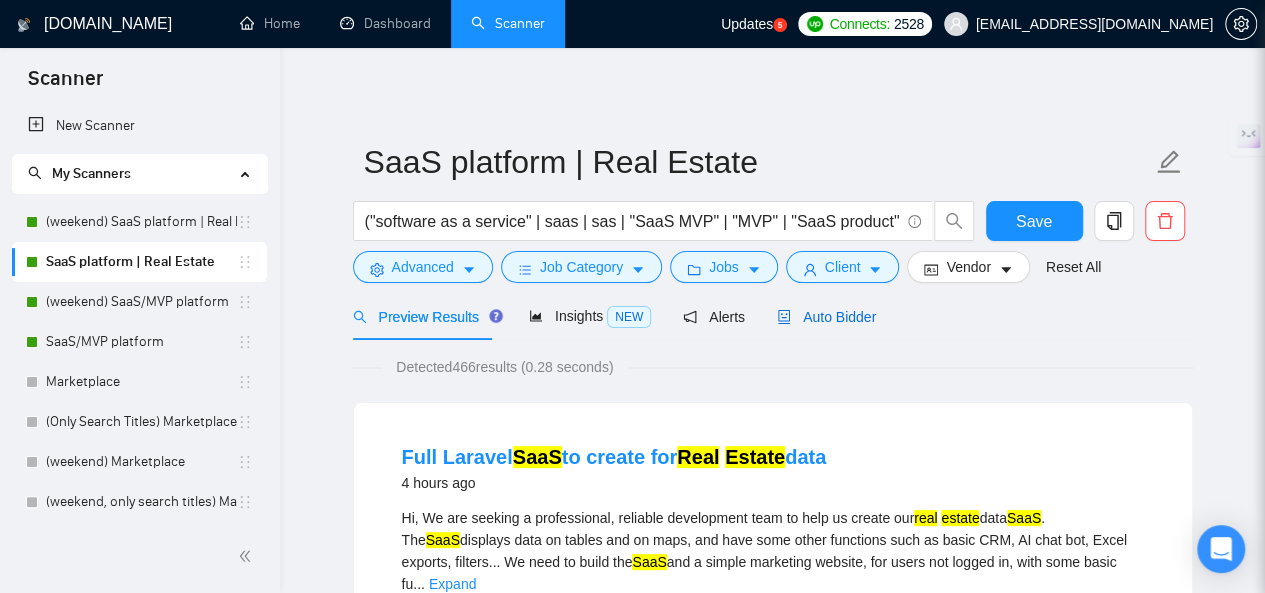 click on "Auto Bidder" at bounding box center [826, 317] 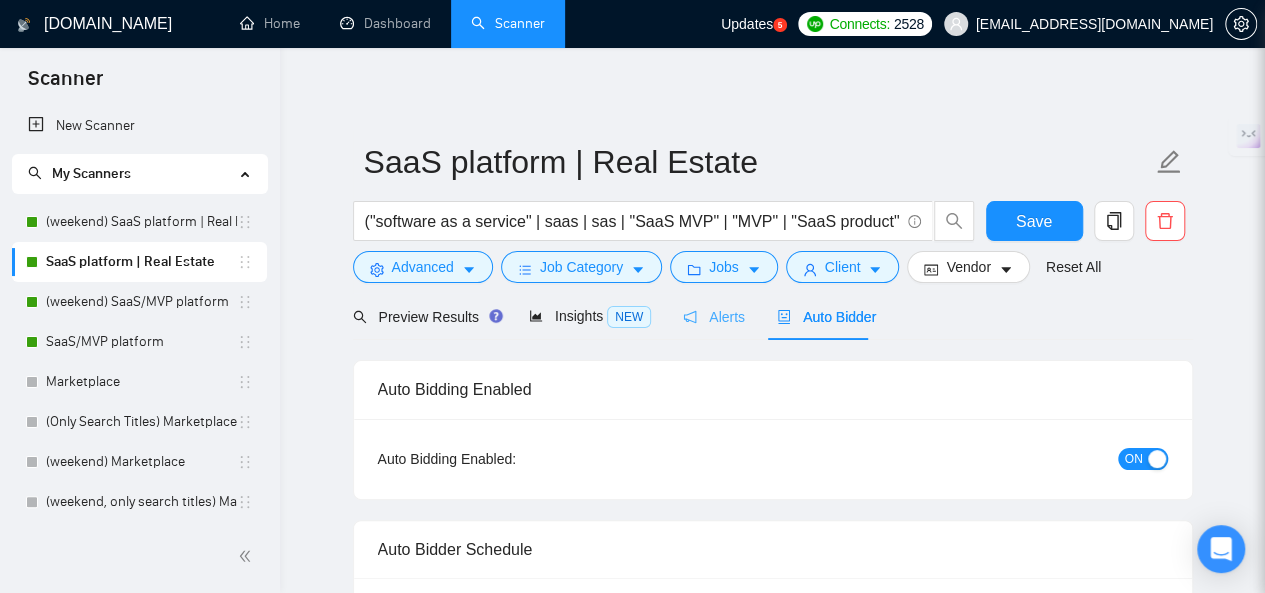 radio on "false" 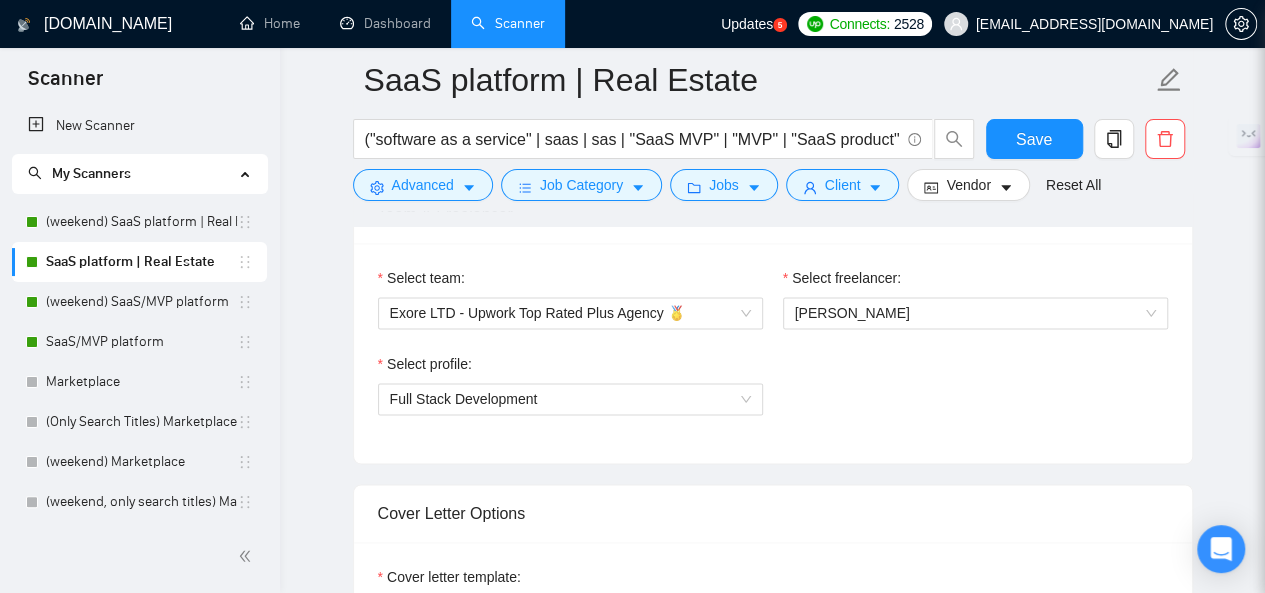 type 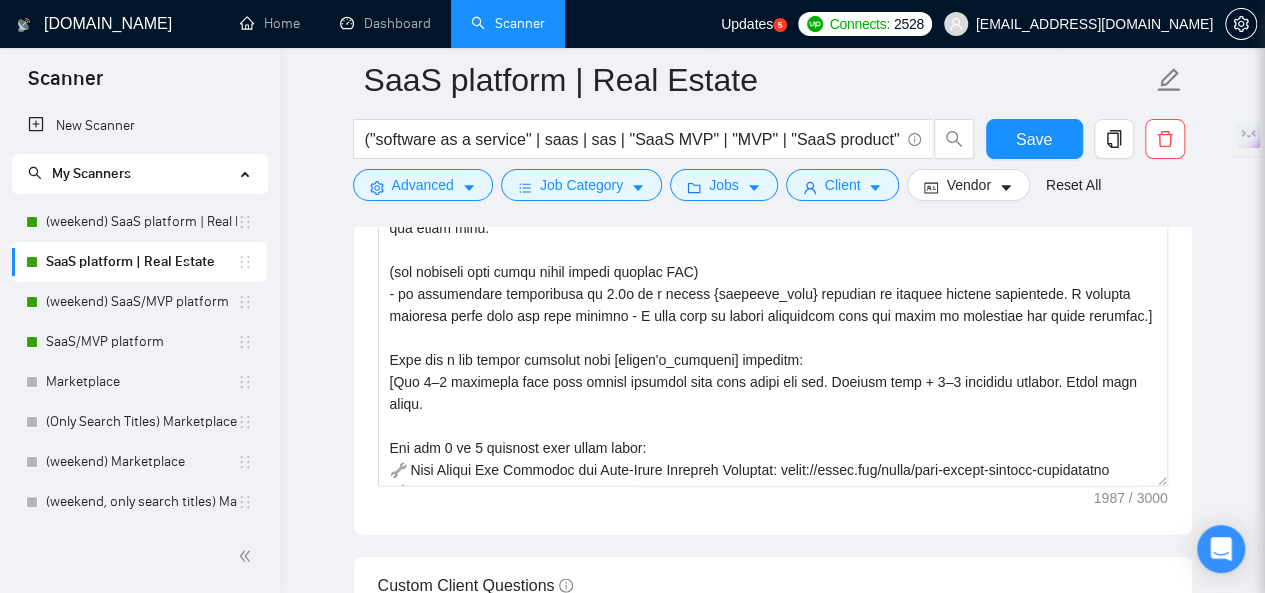 scroll, scrollTop: 2000, scrollLeft: 0, axis: vertical 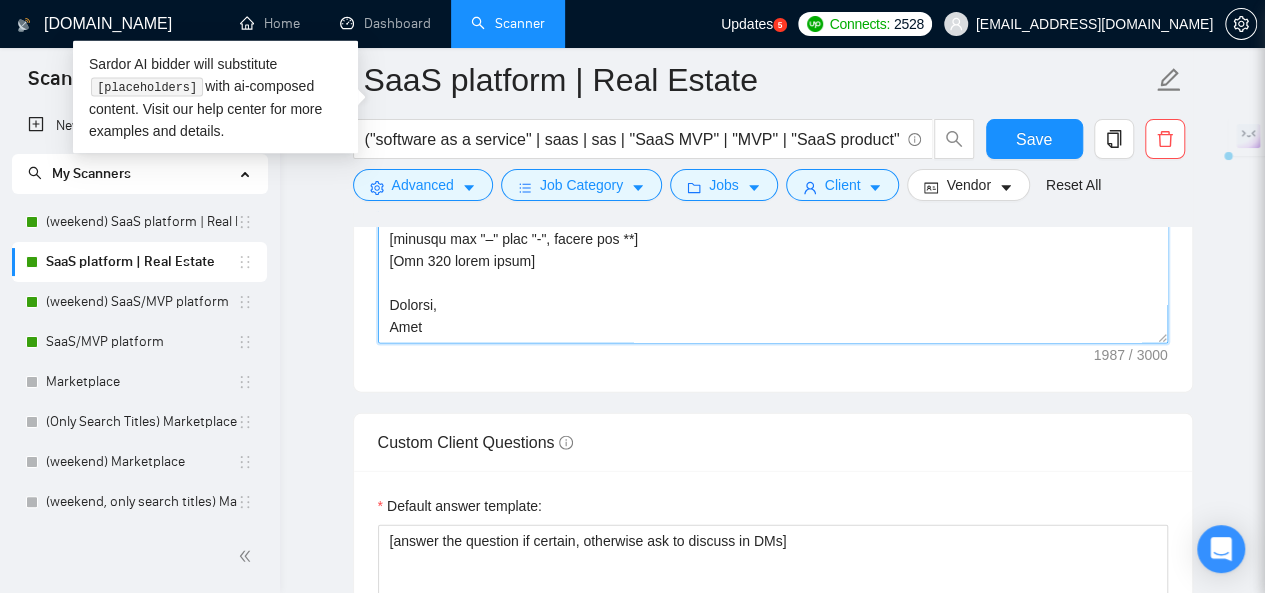 drag, startPoint x: 386, startPoint y: 236, endPoint x: 450, endPoint y: 325, distance: 109.62208 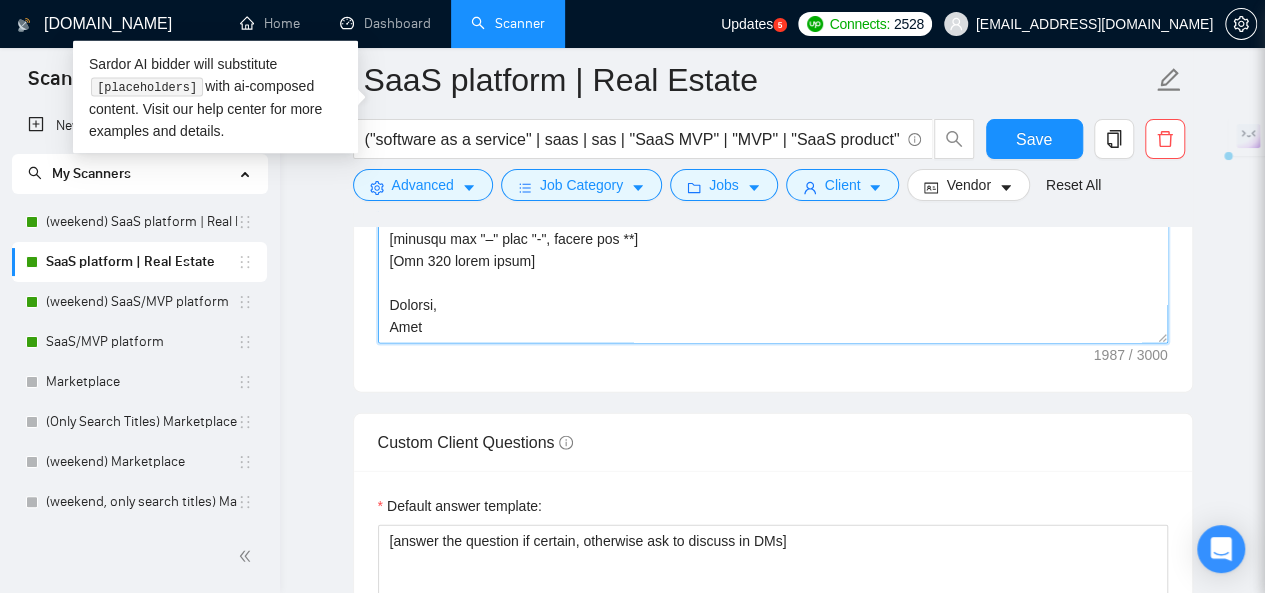 scroll, scrollTop: 252, scrollLeft: 0, axis: vertical 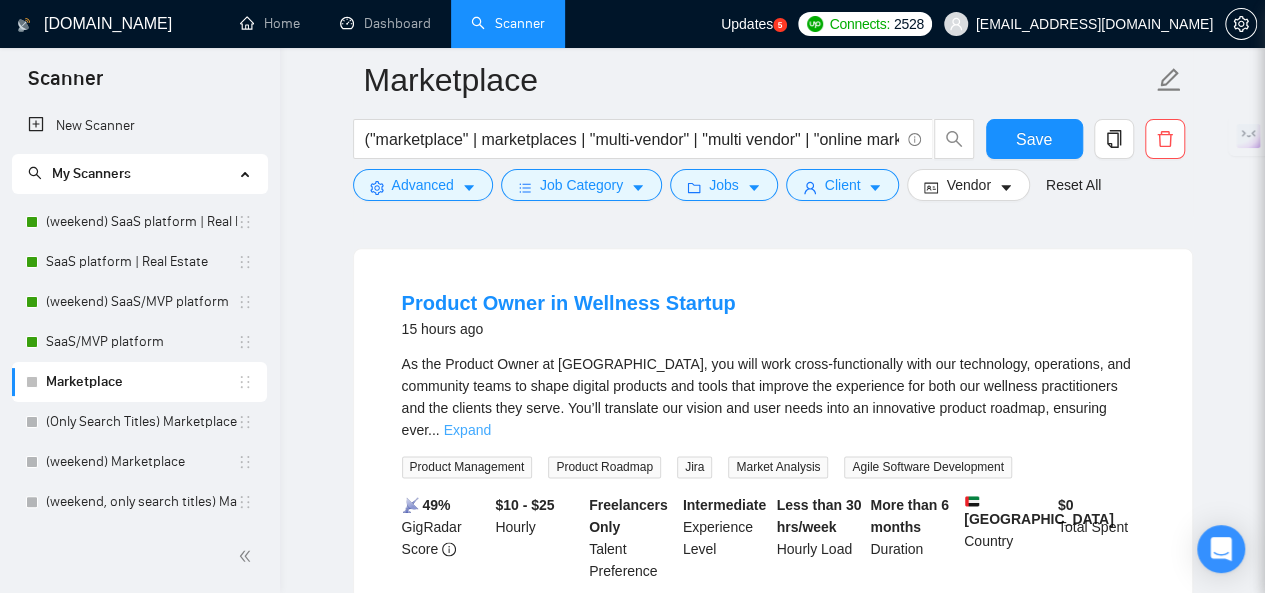 click on "Expand" at bounding box center (467, 430) 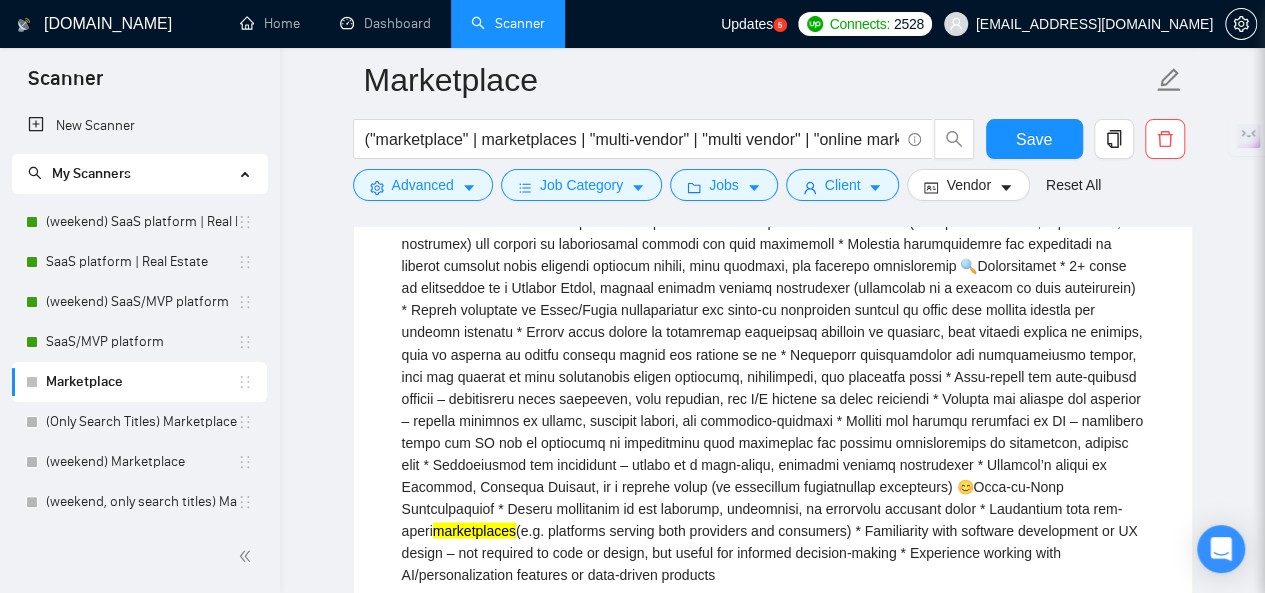 scroll, scrollTop: 1700, scrollLeft: 0, axis: vertical 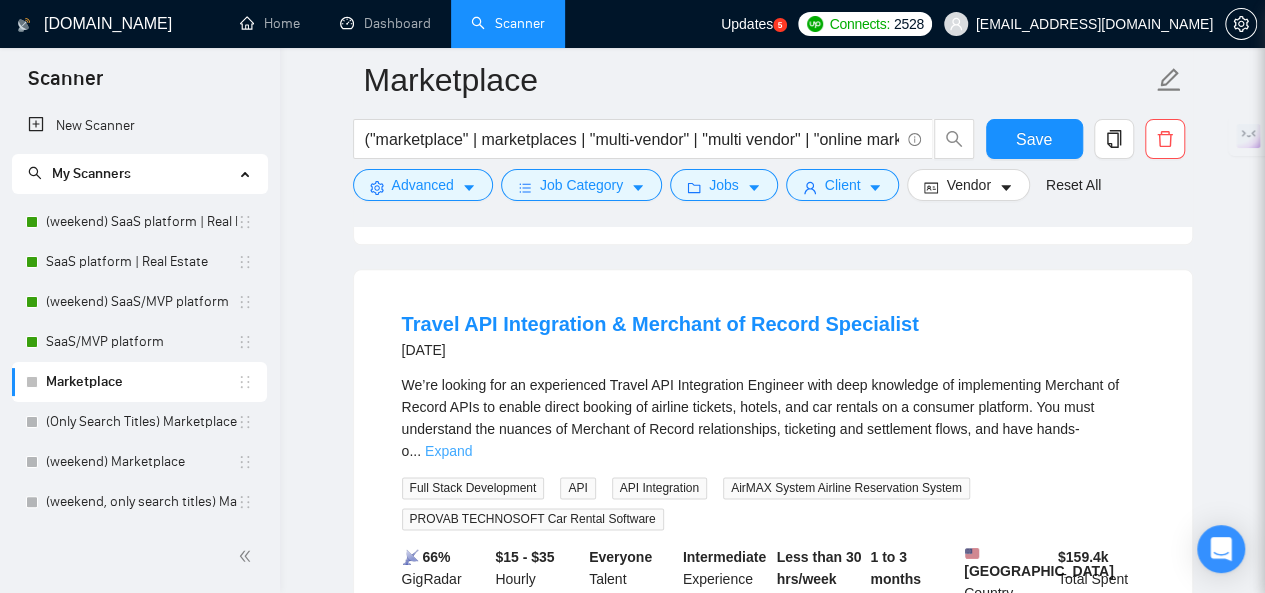 click on "Expand" at bounding box center (448, 451) 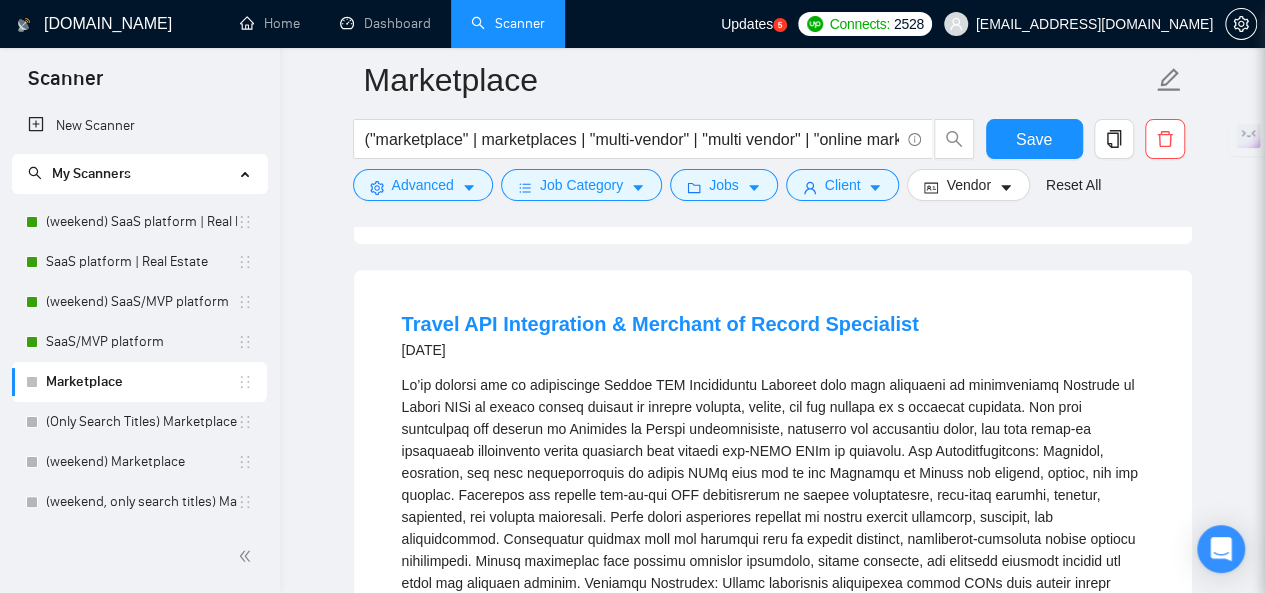 scroll, scrollTop: 5100, scrollLeft: 0, axis: vertical 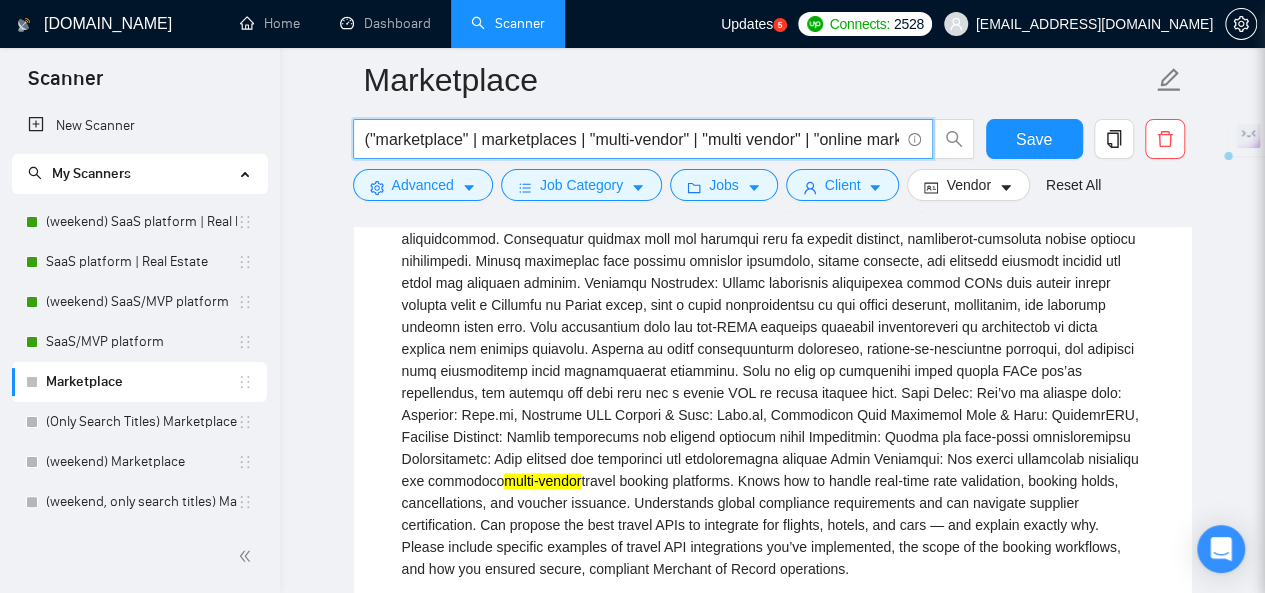 drag, startPoint x: 596, startPoint y: 140, endPoint x: 682, endPoint y: 140, distance: 86 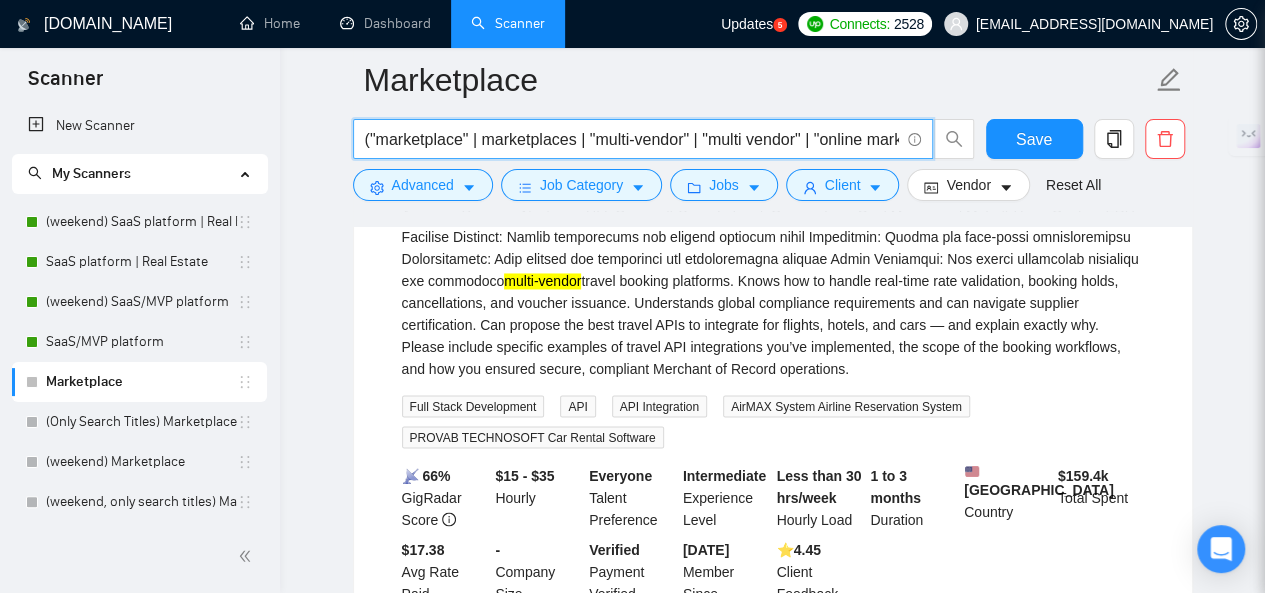 scroll, scrollTop: 5481, scrollLeft: 0, axis: vertical 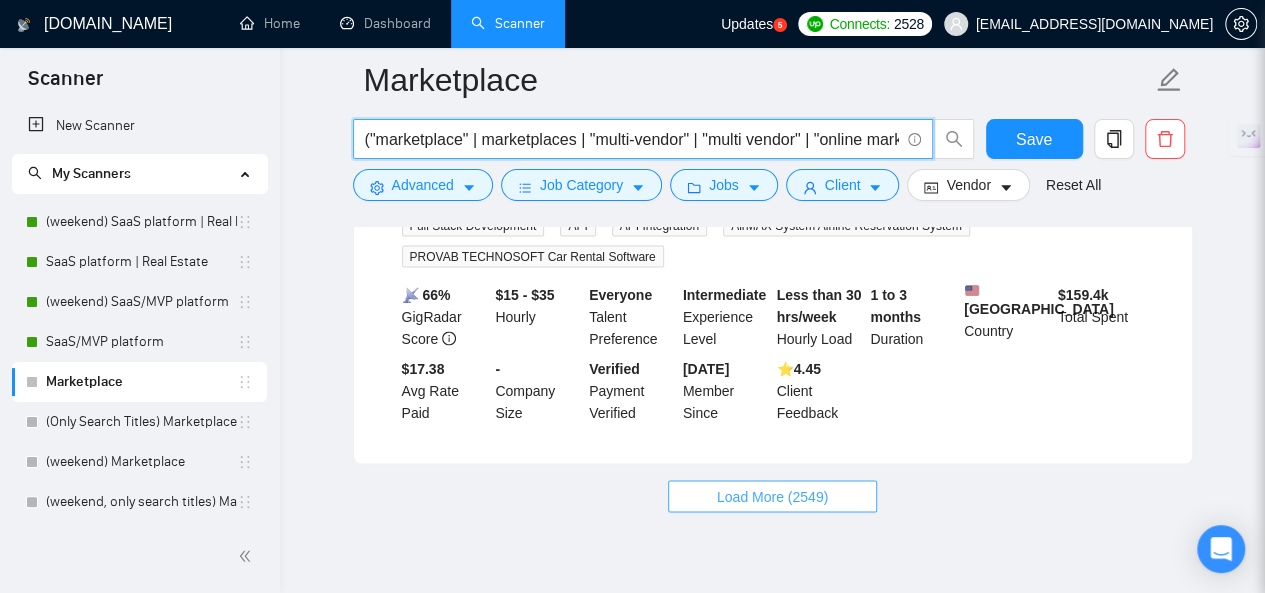 click on "Load More (2549)" at bounding box center [772, 496] 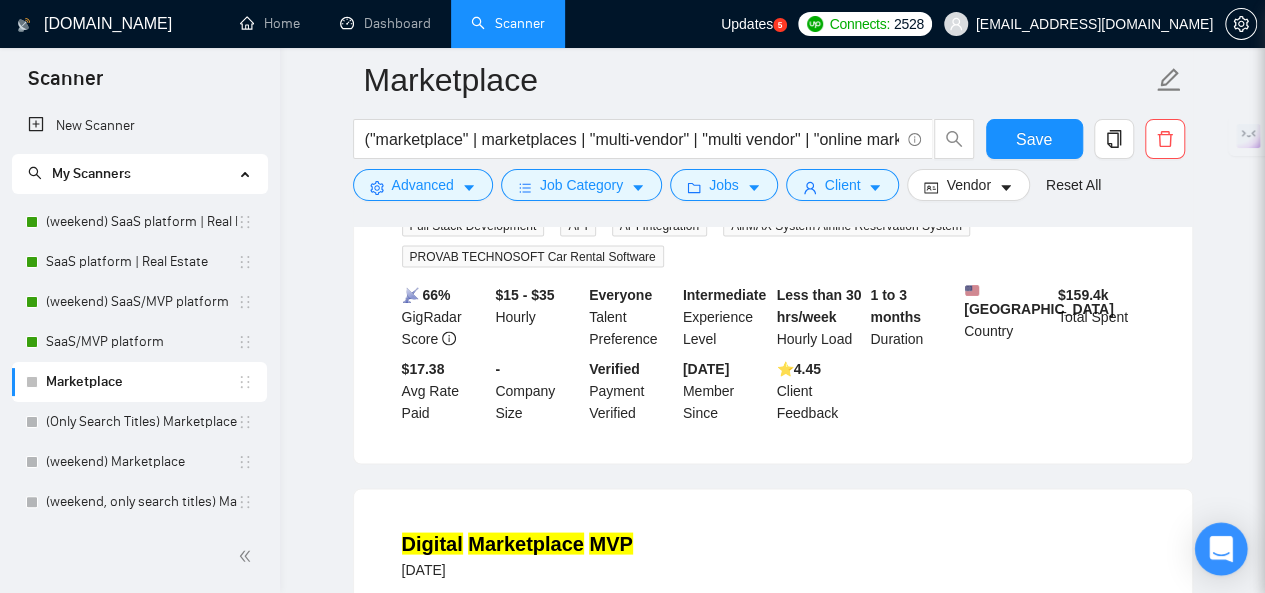 click 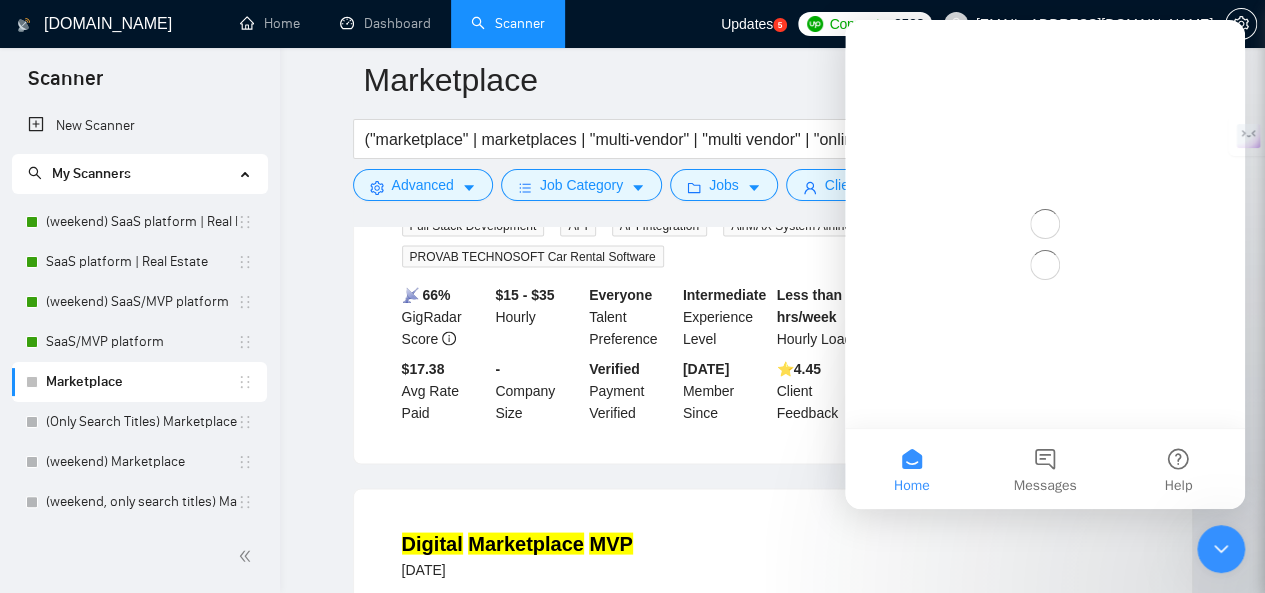 scroll, scrollTop: 0, scrollLeft: 0, axis: both 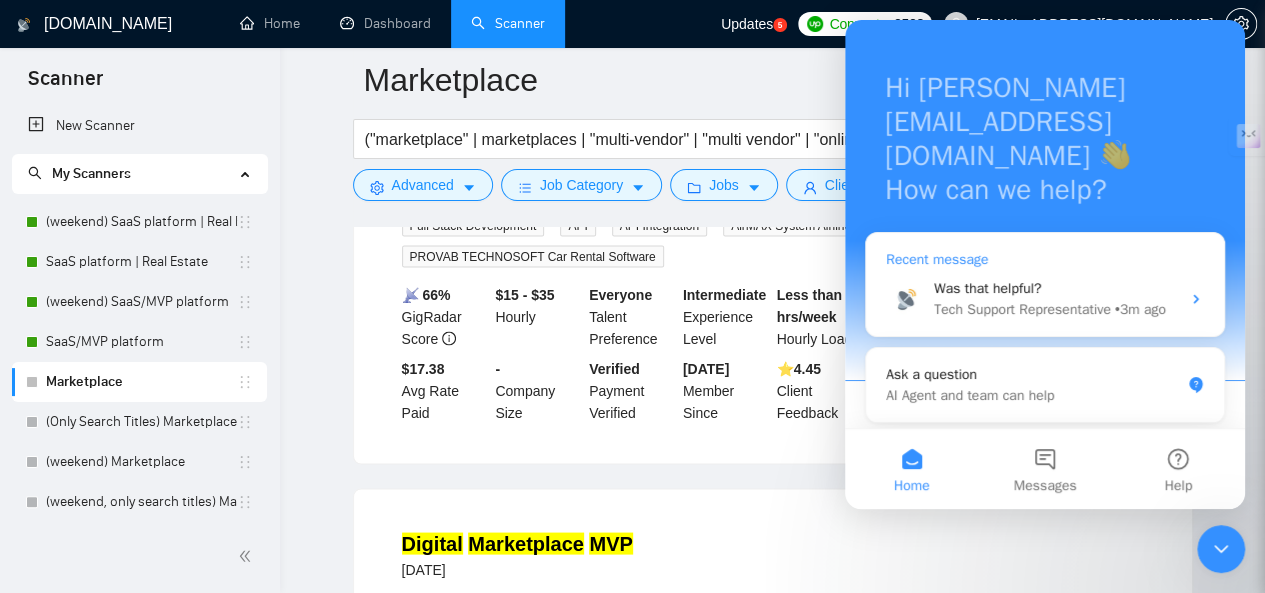 click on "Was that helpful?" at bounding box center (987, 288) 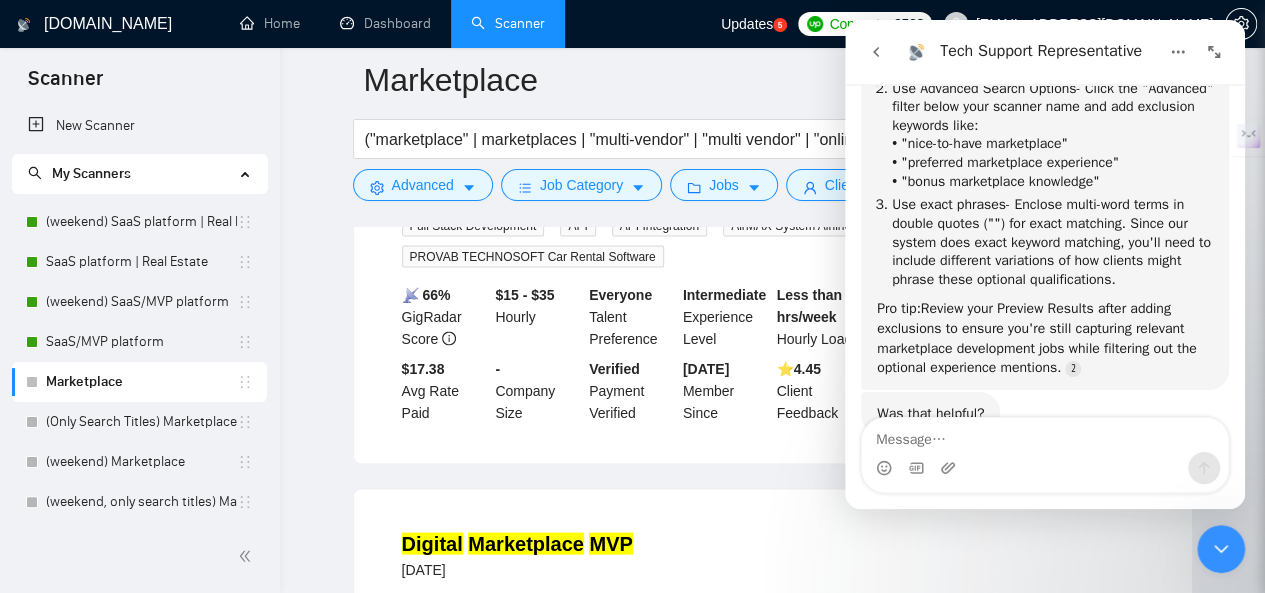 scroll, scrollTop: 847, scrollLeft: 0, axis: vertical 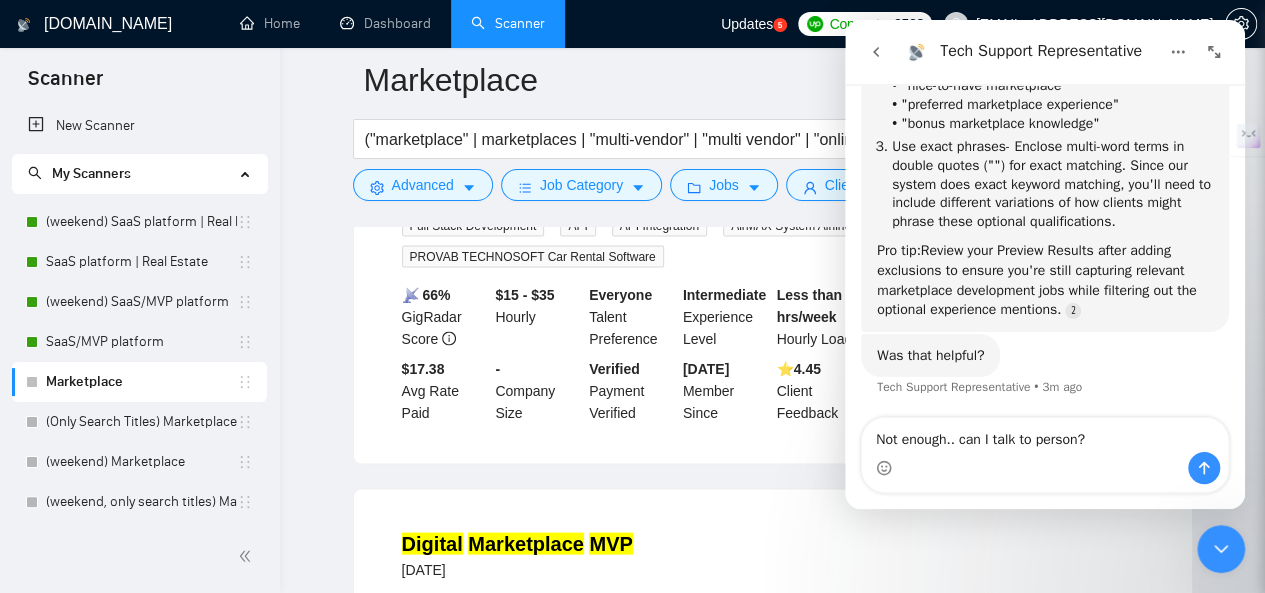 type on "Not enough.. can I talk to person?" 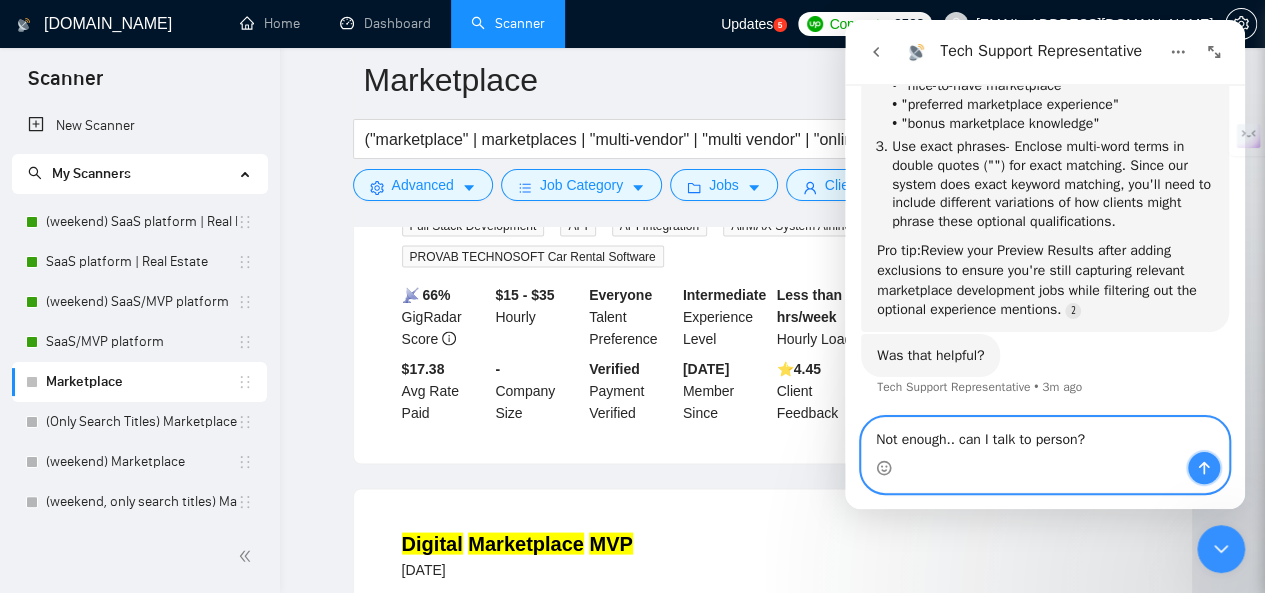 click 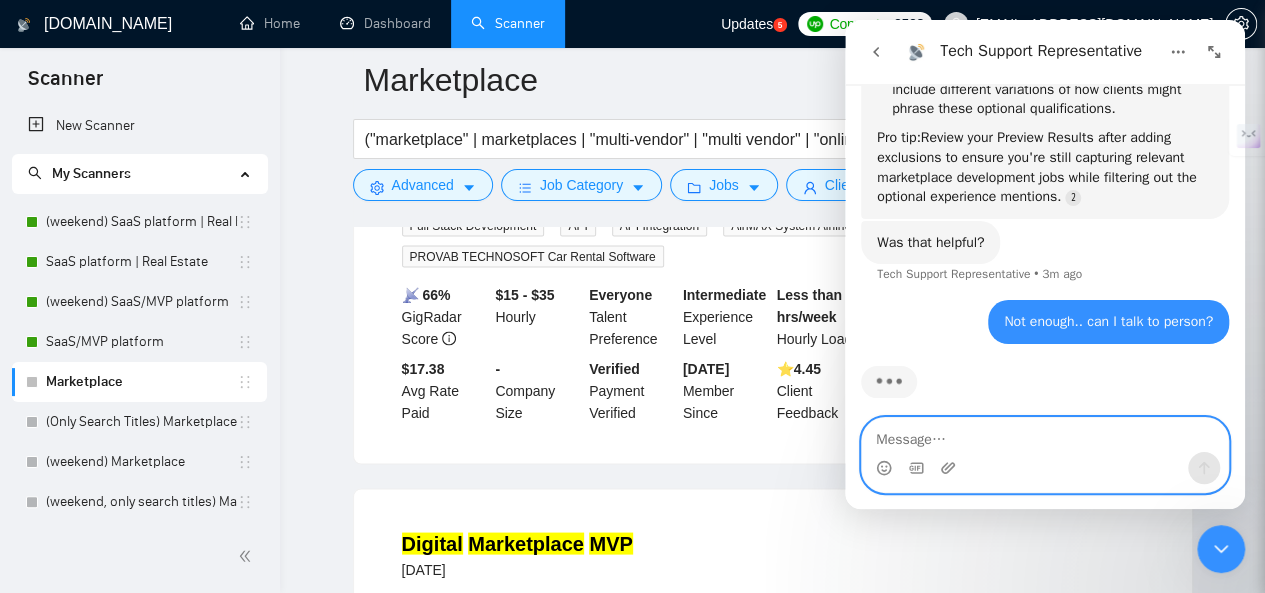 scroll, scrollTop: 972, scrollLeft: 0, axis: vertical 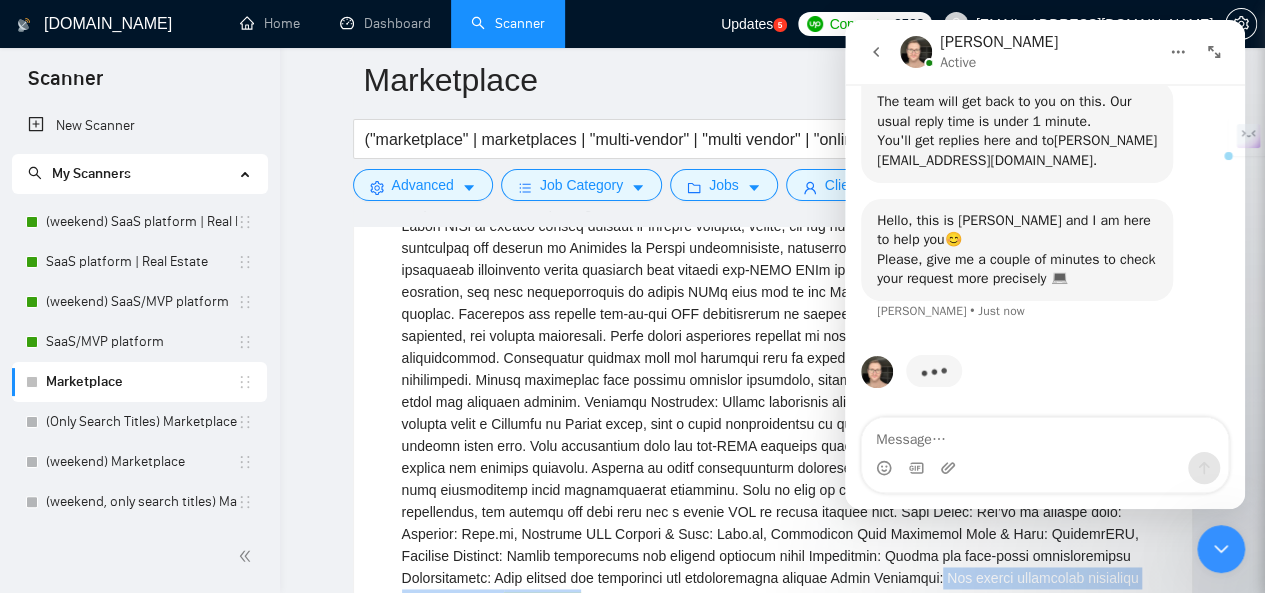 drag, startPoint x: 502, startPoint y: 513, endPoint x: 875, endPoint y: 513, distance: 373 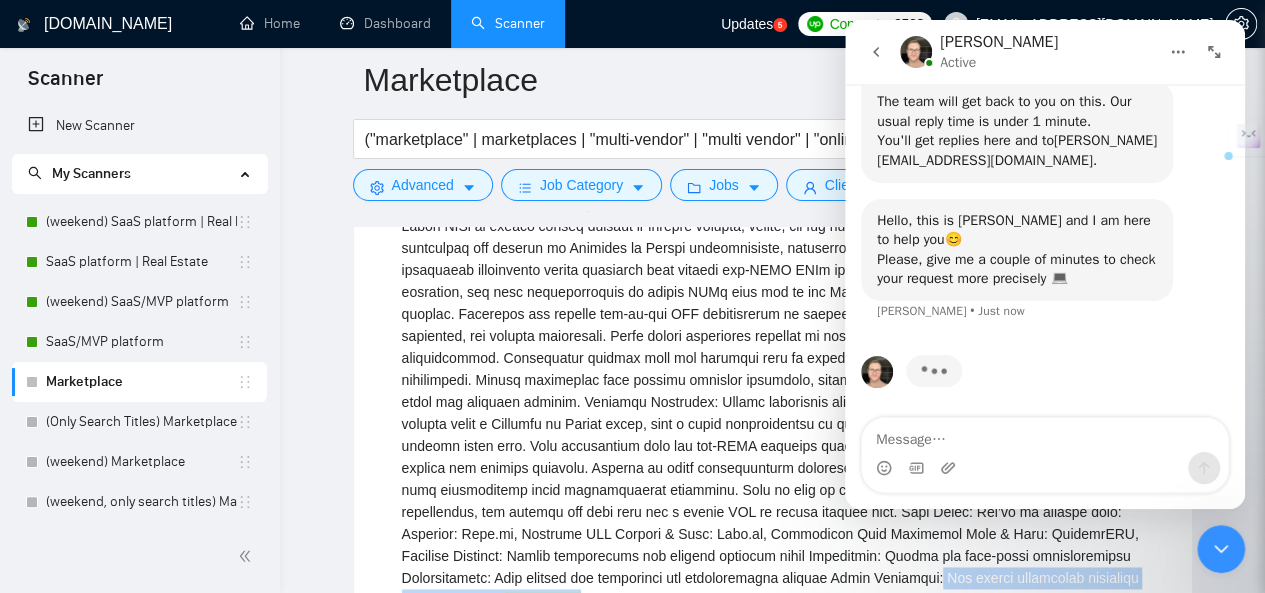 click on "multi-vendor  travel booking platforms.
Knows how to handle real-time rate validation, booking holds, cancellations, and voucher issuance.
Understands global compliance requirements and can navigate supplier certification.
Can propose the best travel APIs to integrate for flights, hotels, and cars — and explain exactly why.
Please include specific examples of travel API integrations you’ve implemented, the scope of the booking workflows, and how you ensured secure, compliant Merchant of Record operations." at bounding box center (773, 446) 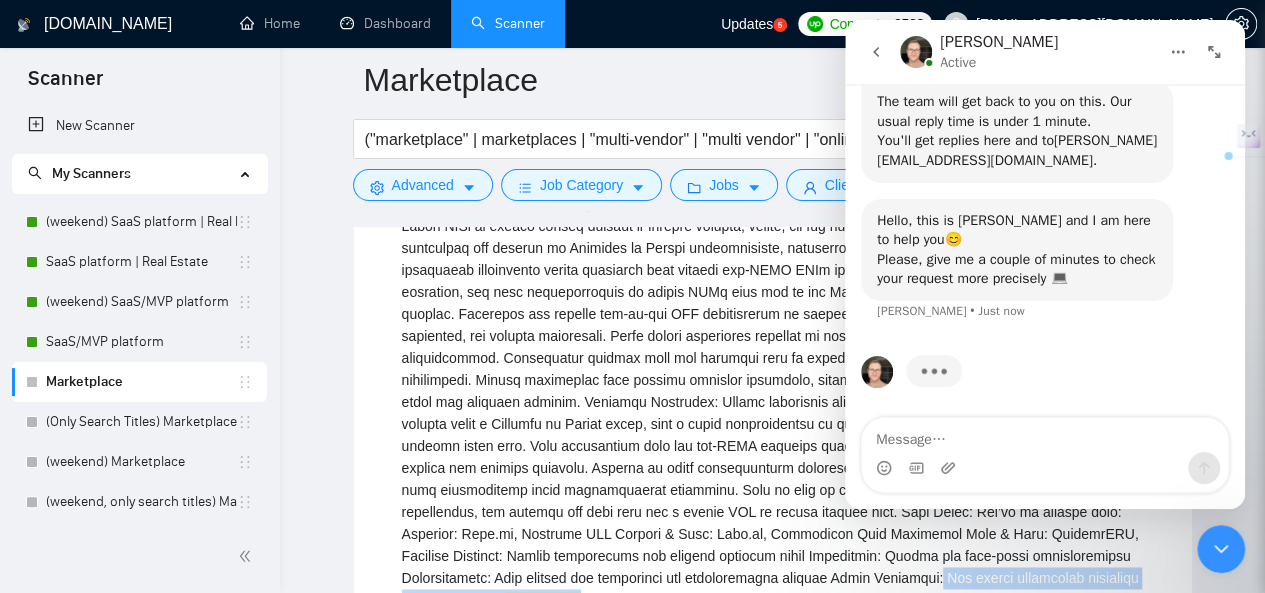 copy on "Has direct experience designing and launching  multi-vendor" 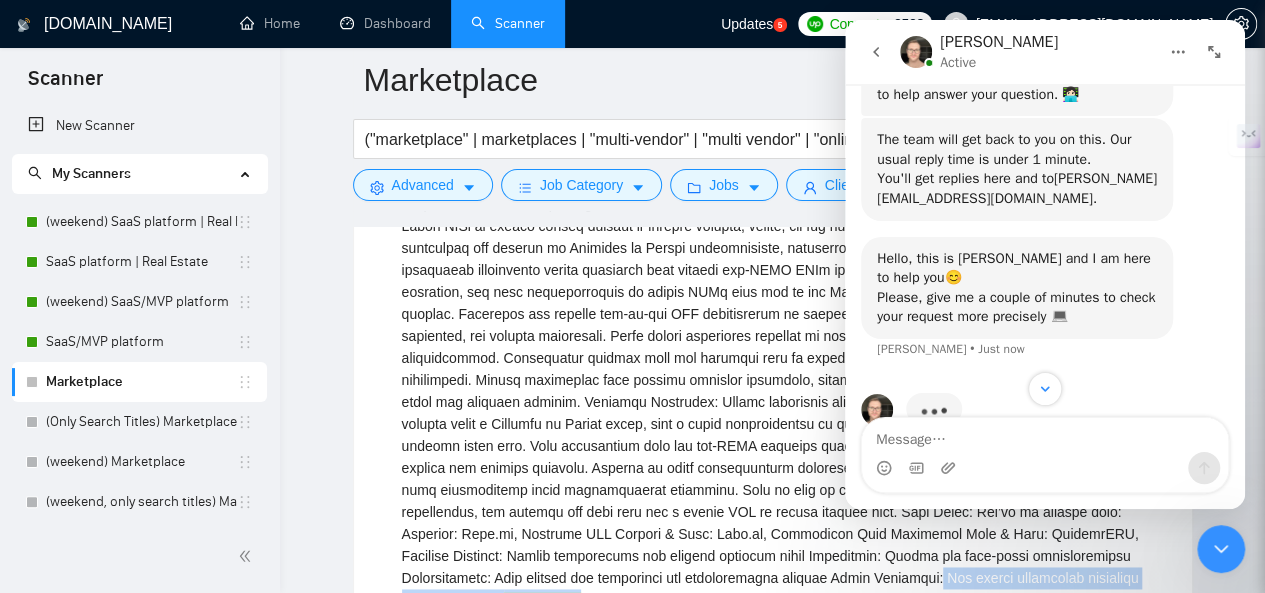 scroll, scrollTop: 1324, scrollLeft: 0, axis: vertical 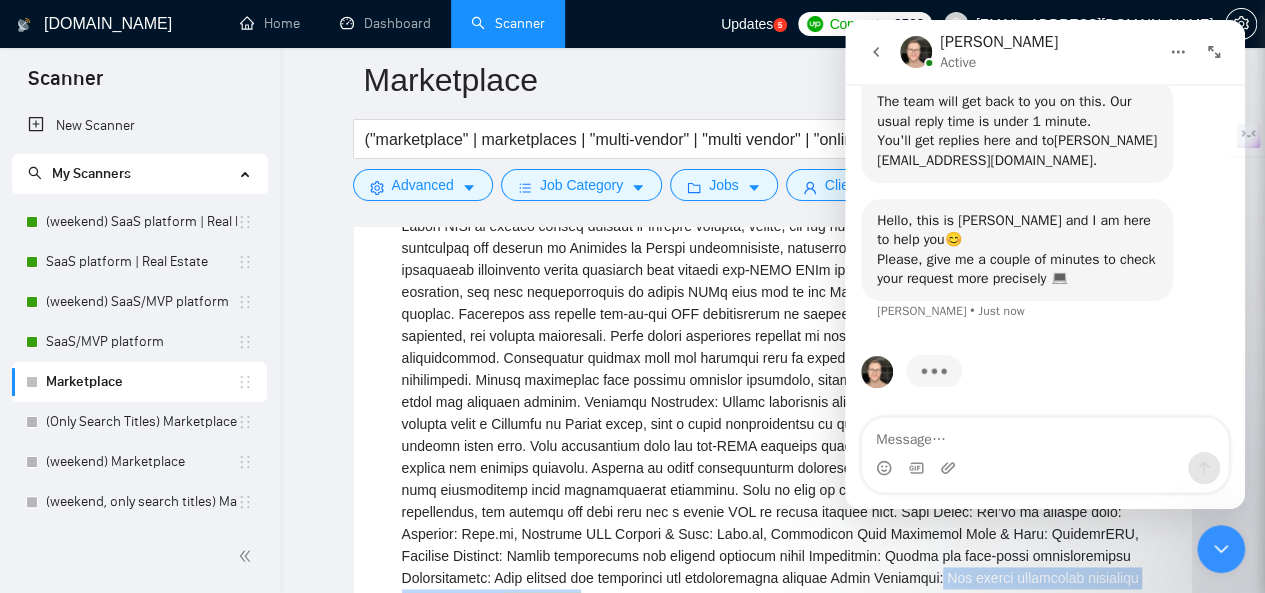 copy on "Has direct experience designing and launching  multi-vendor" 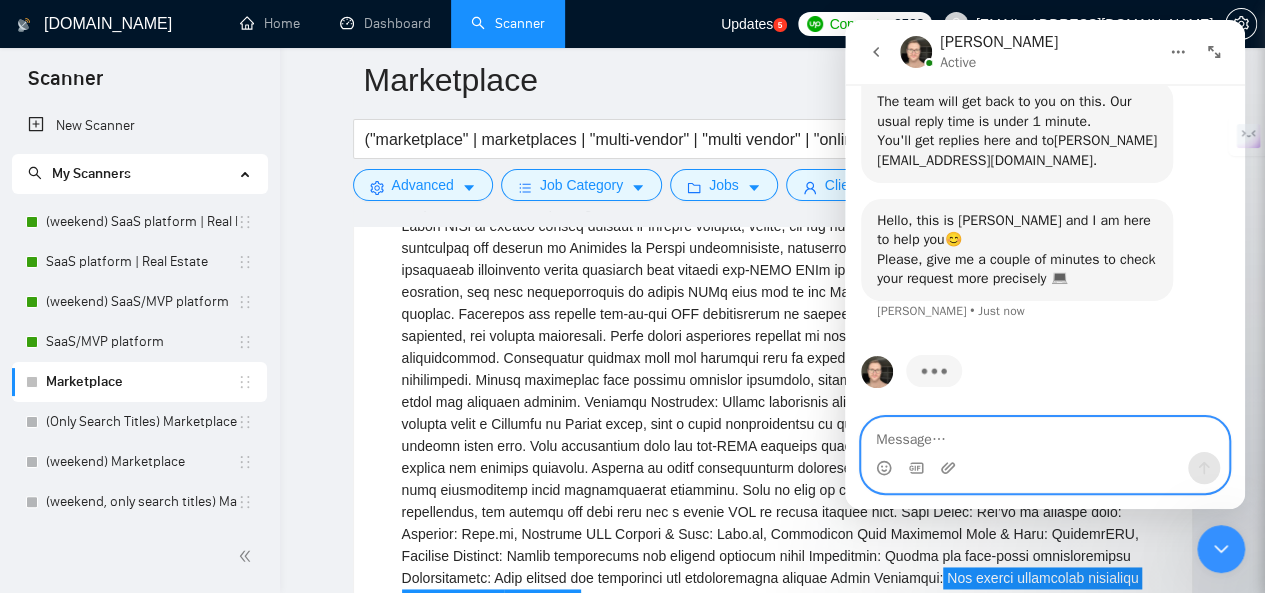click at bounding box center (1045, 435) 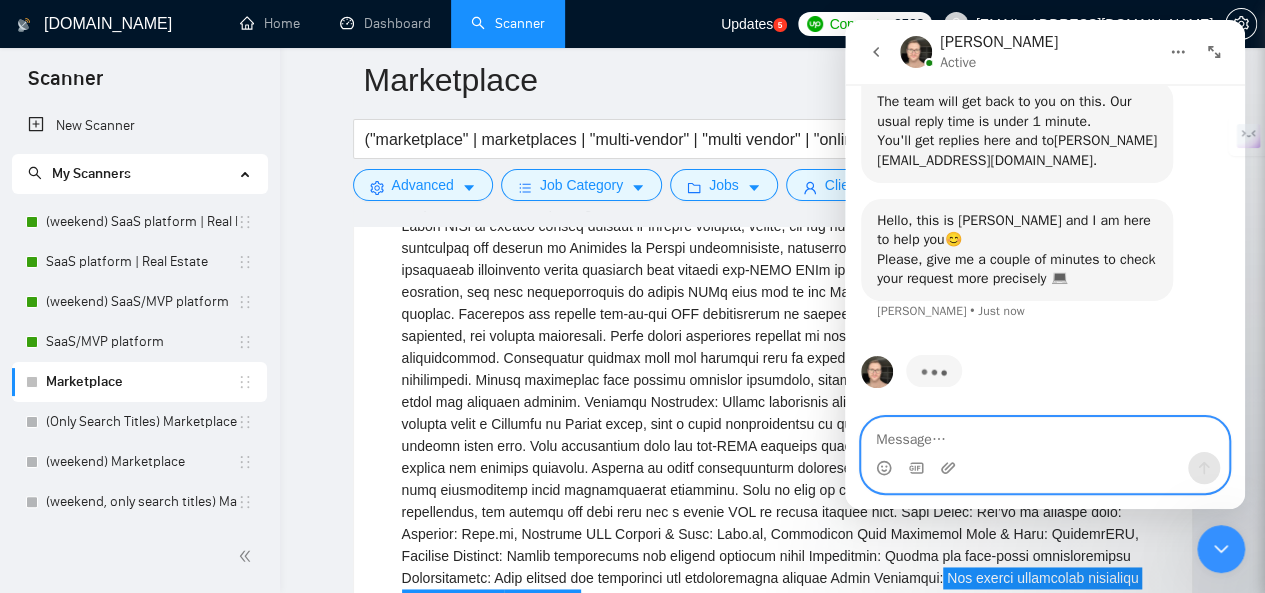 paste on "Has direct experience designing and launching multi-vendor" 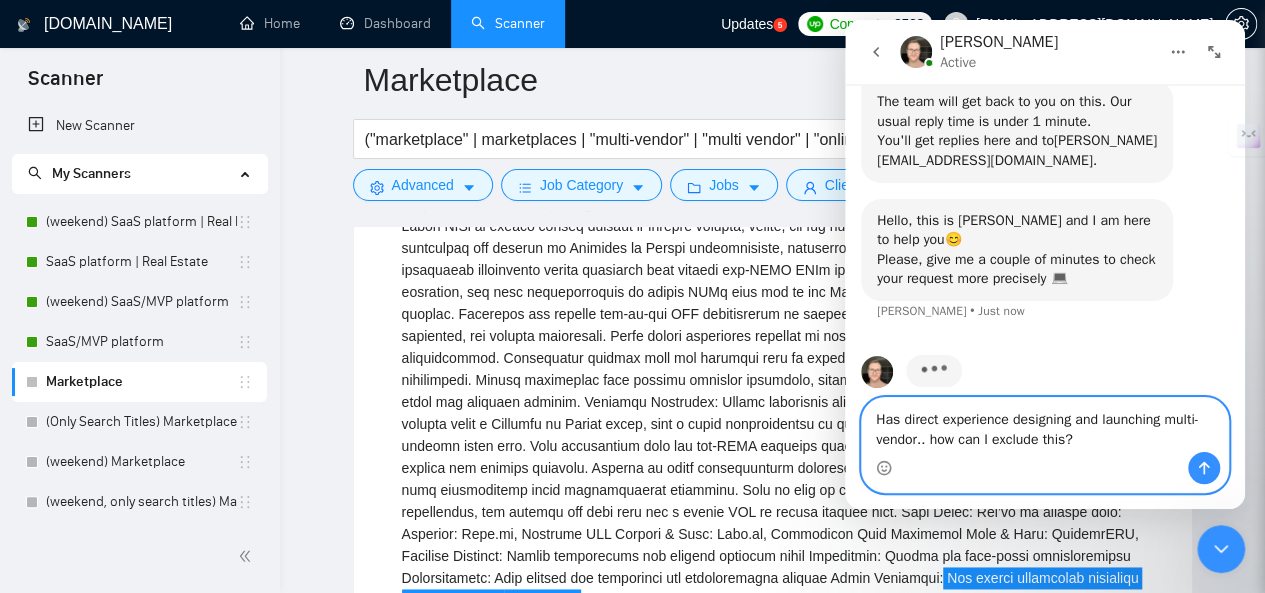type on "Has direct experience designing and launching multi-vendor.. how can I exclude this?" 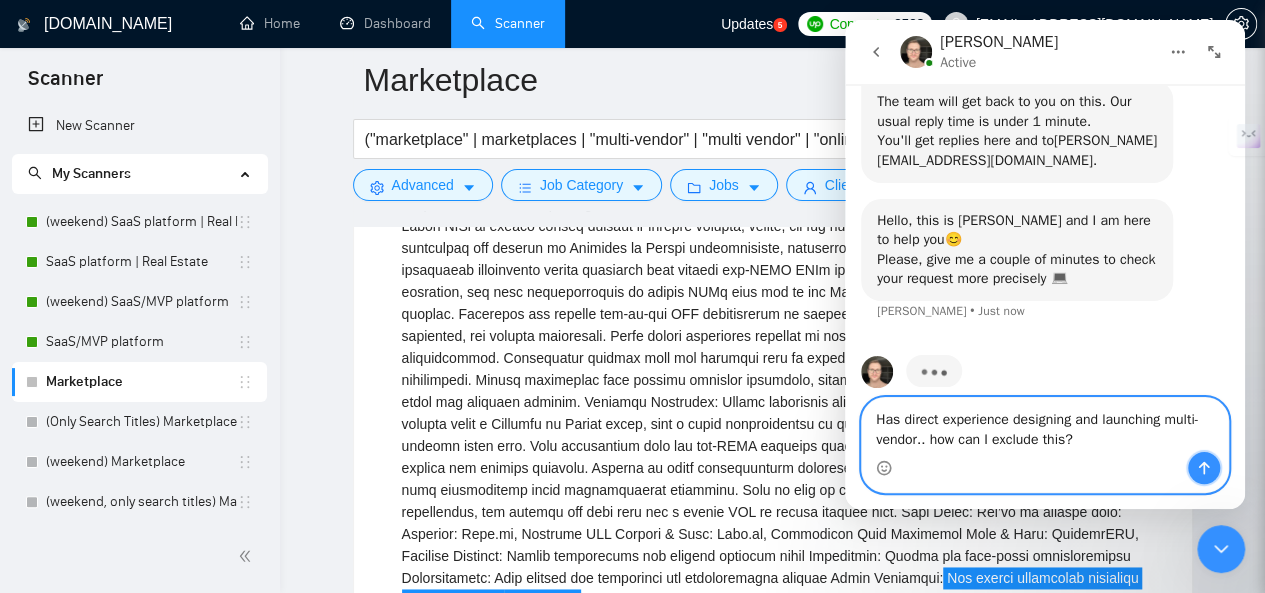 click 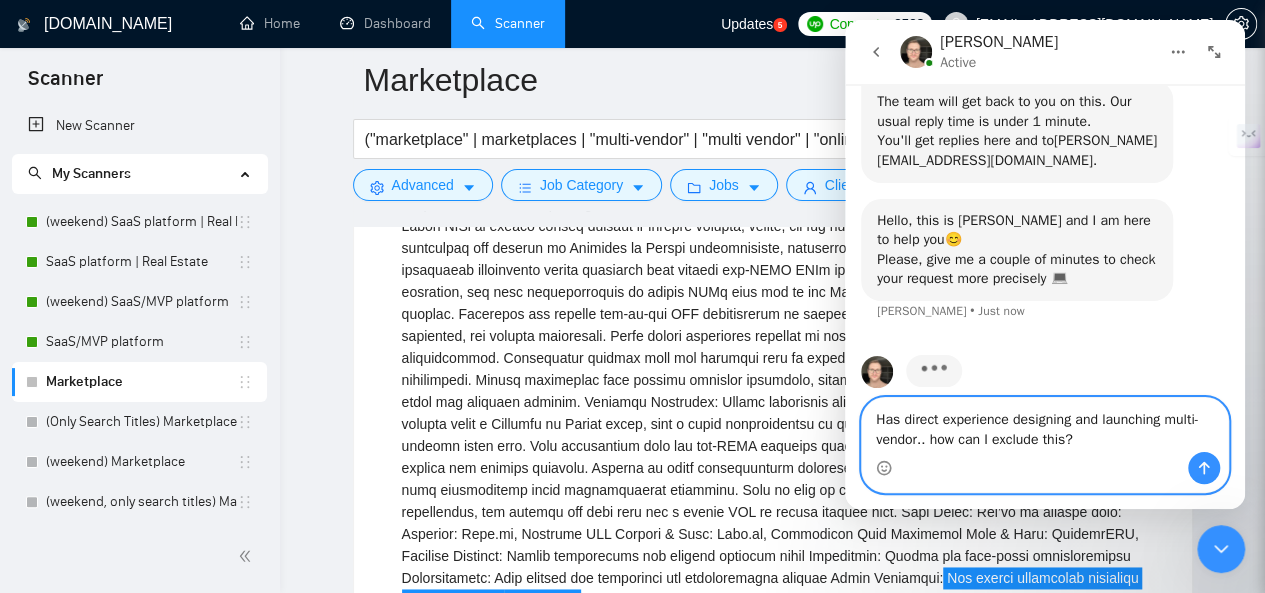 type 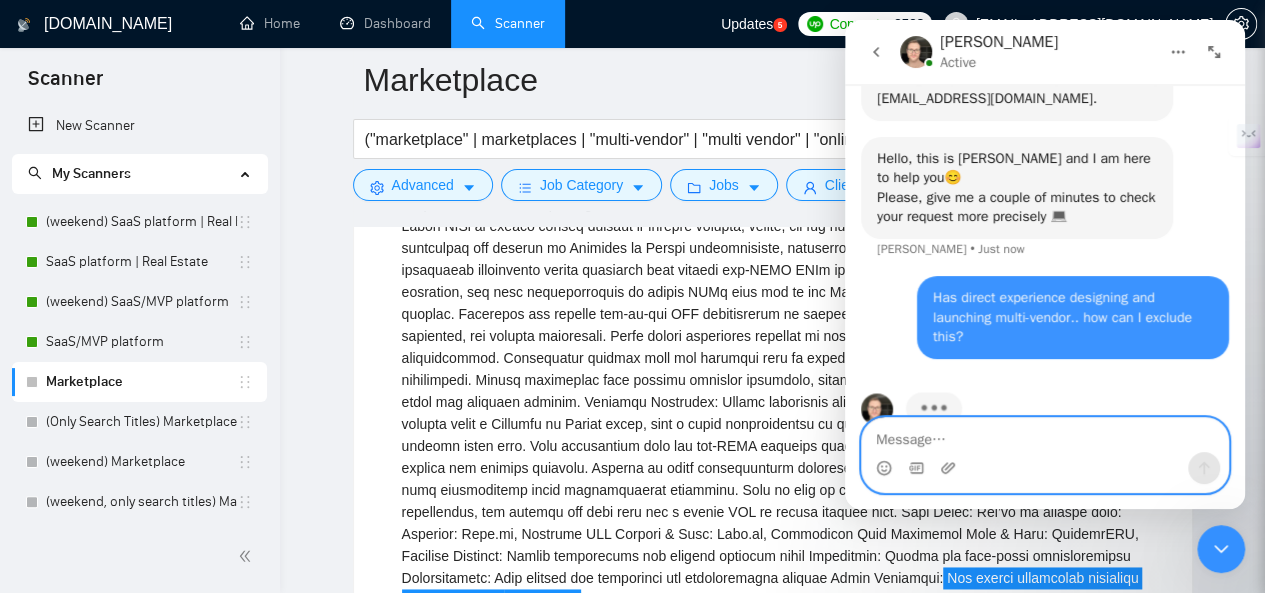 scroll, scrollTop: 1423, scrollLeft: 0, axis: vertical 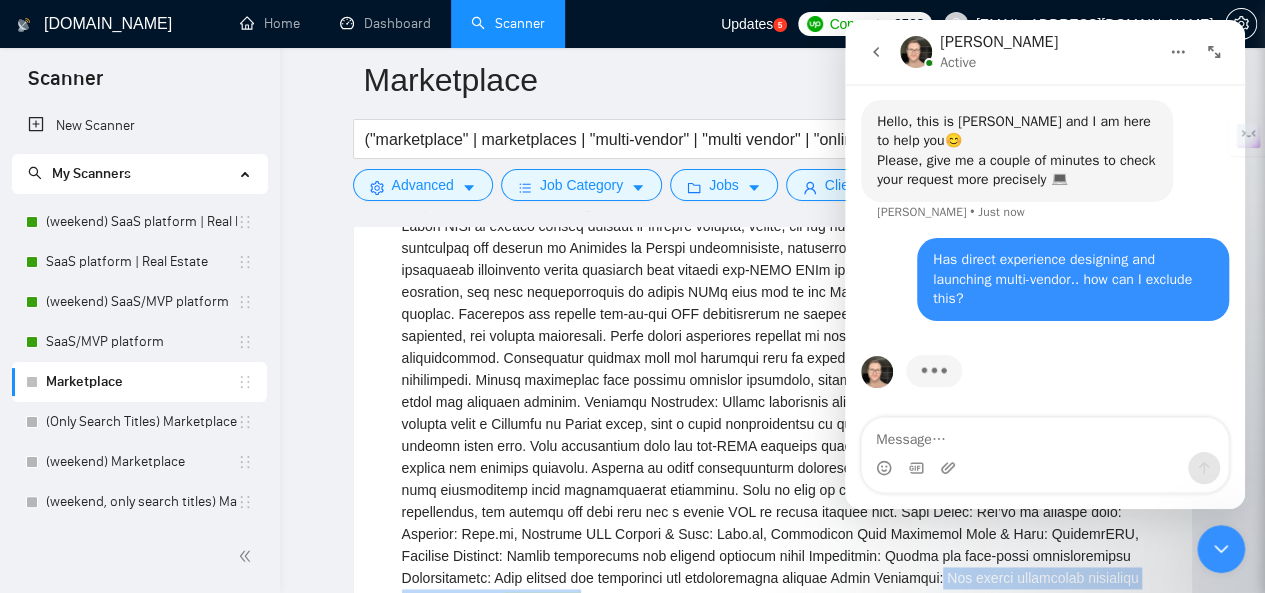 click on "multi-vendor  travel booking platforms.
Knows how to handle real-time rate validation, booking holds, cancellations, and voucher issuance.
Understands global compliance requirements and can navigate supplier certification.
Can propose the best travel APIs to integrate for flights, hotels, and cars — and explain exactly why.
Please include specific examples of travel API integrations you’ve implemented, the scope of the booking workflows, and how you ensured secure, compliant Merchant of Record operations." at bounding box center (773, 446) 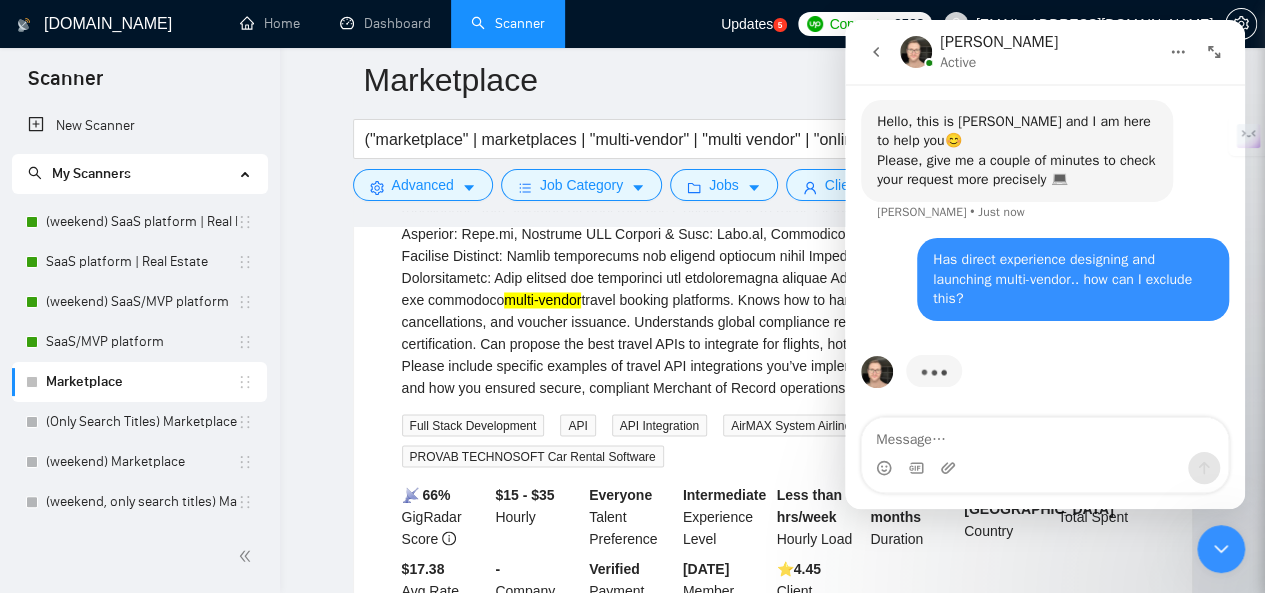 scroll, scrollTop: 5681, scrollLeft: 0, axis: vertical 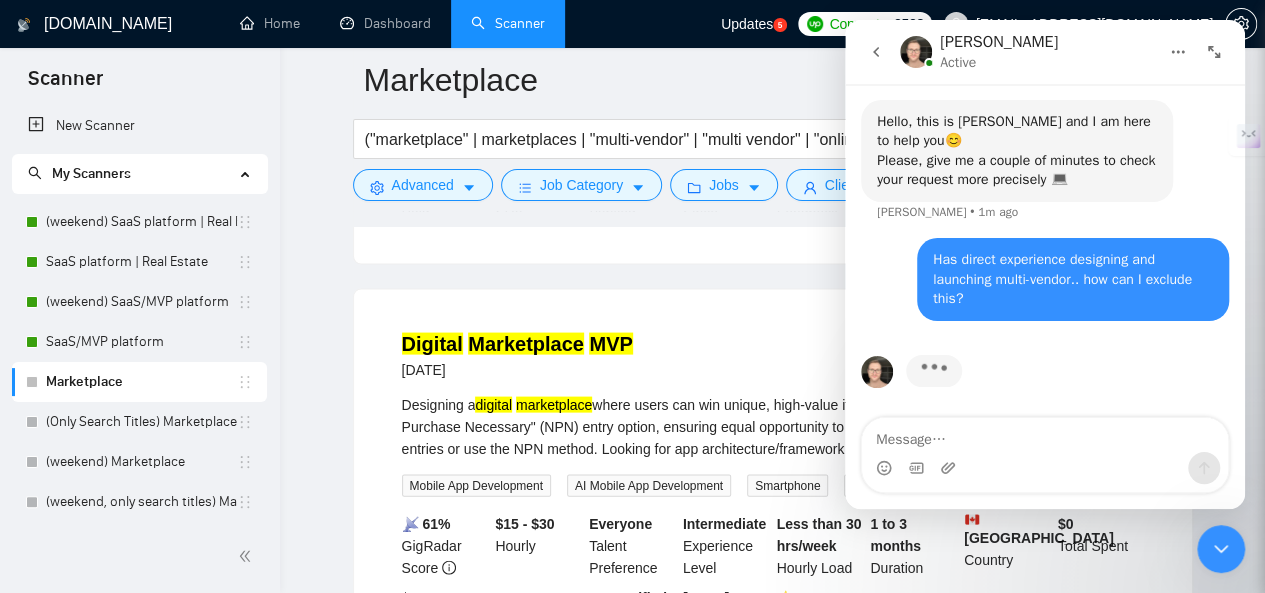 click at bounding box center (1221, 549) 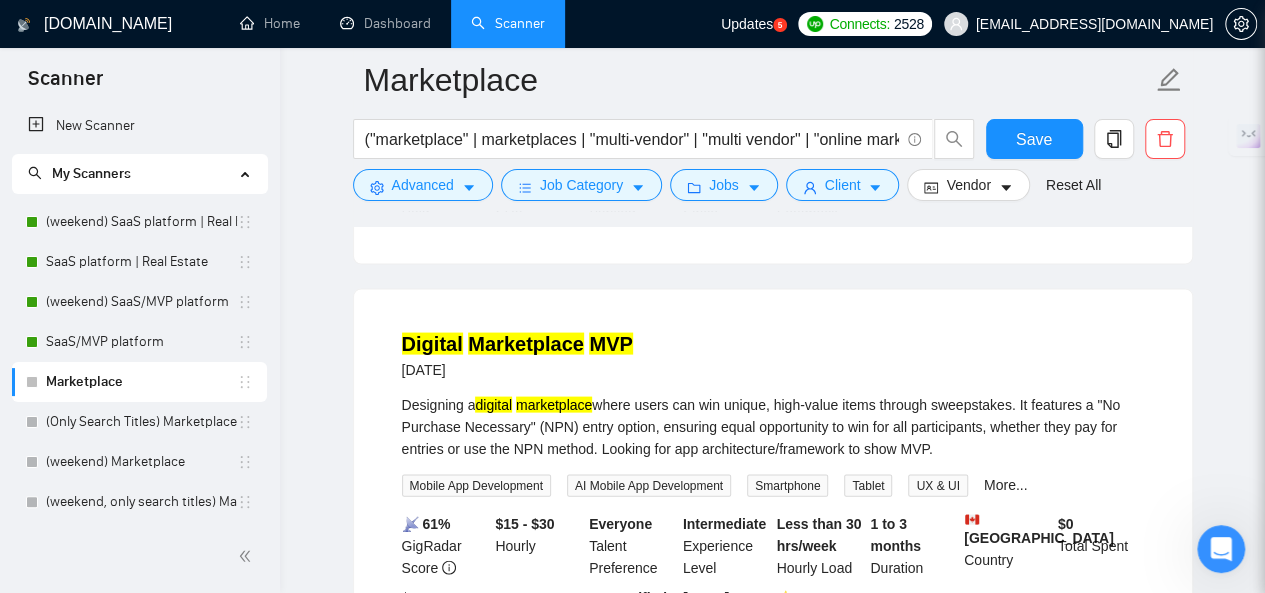 scroll, scrollTop: 0, scrollLeft: 0, axis: both 